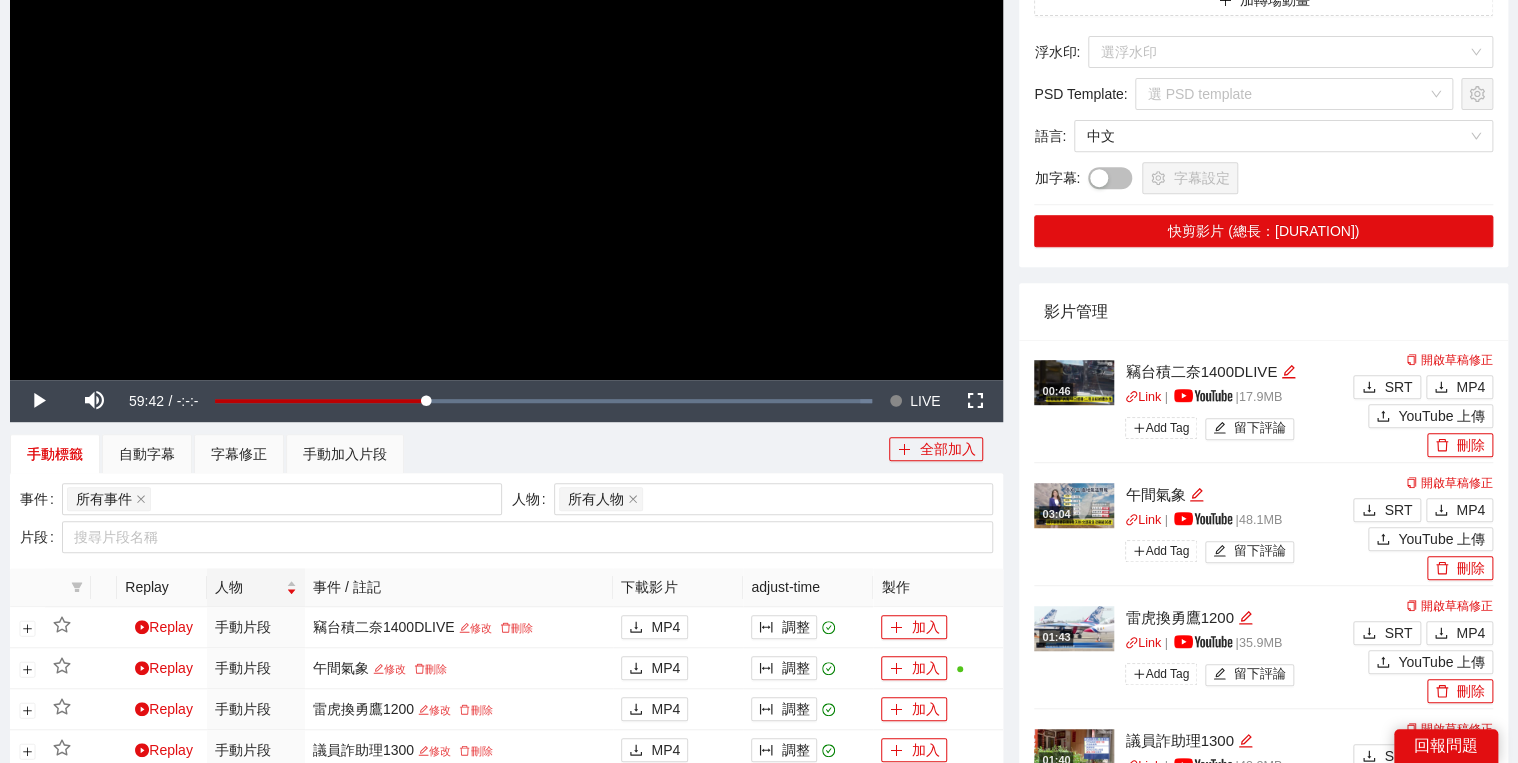 scroll, scrollTop: 320, scrollLeft: 0, axis: vertical 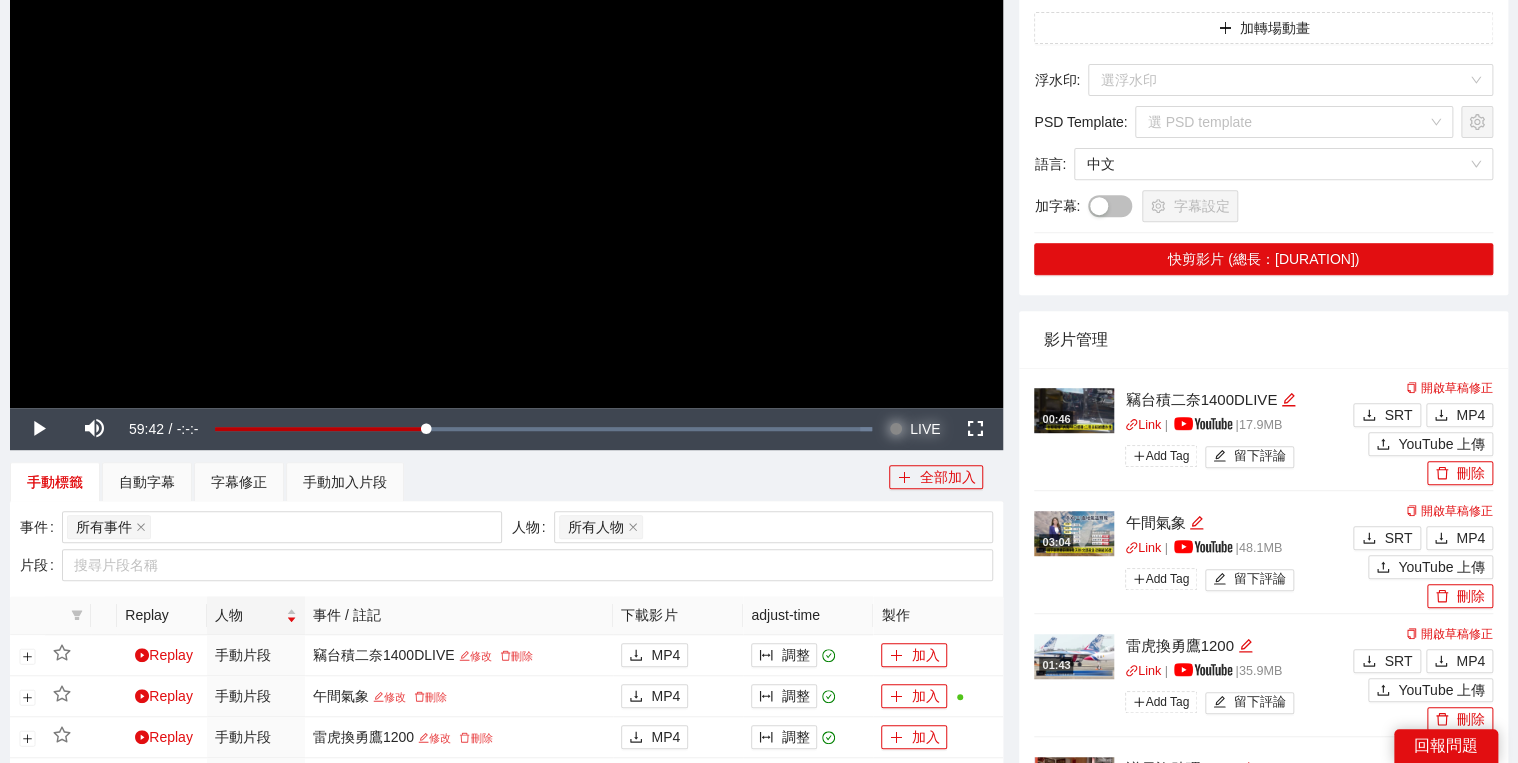 click on "LIVE" at bounding box center [925, 429] 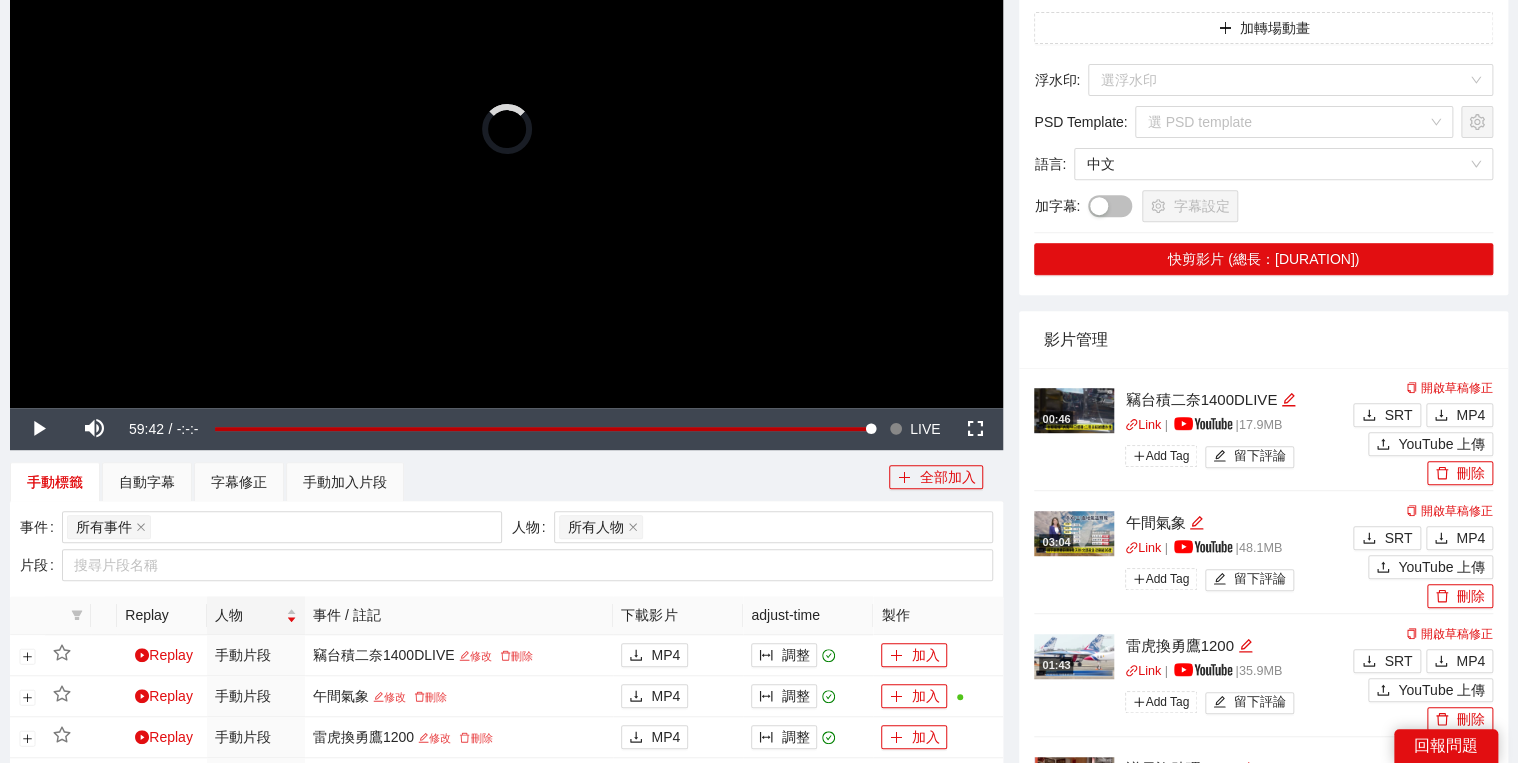 click at bounding box center (506, 128) 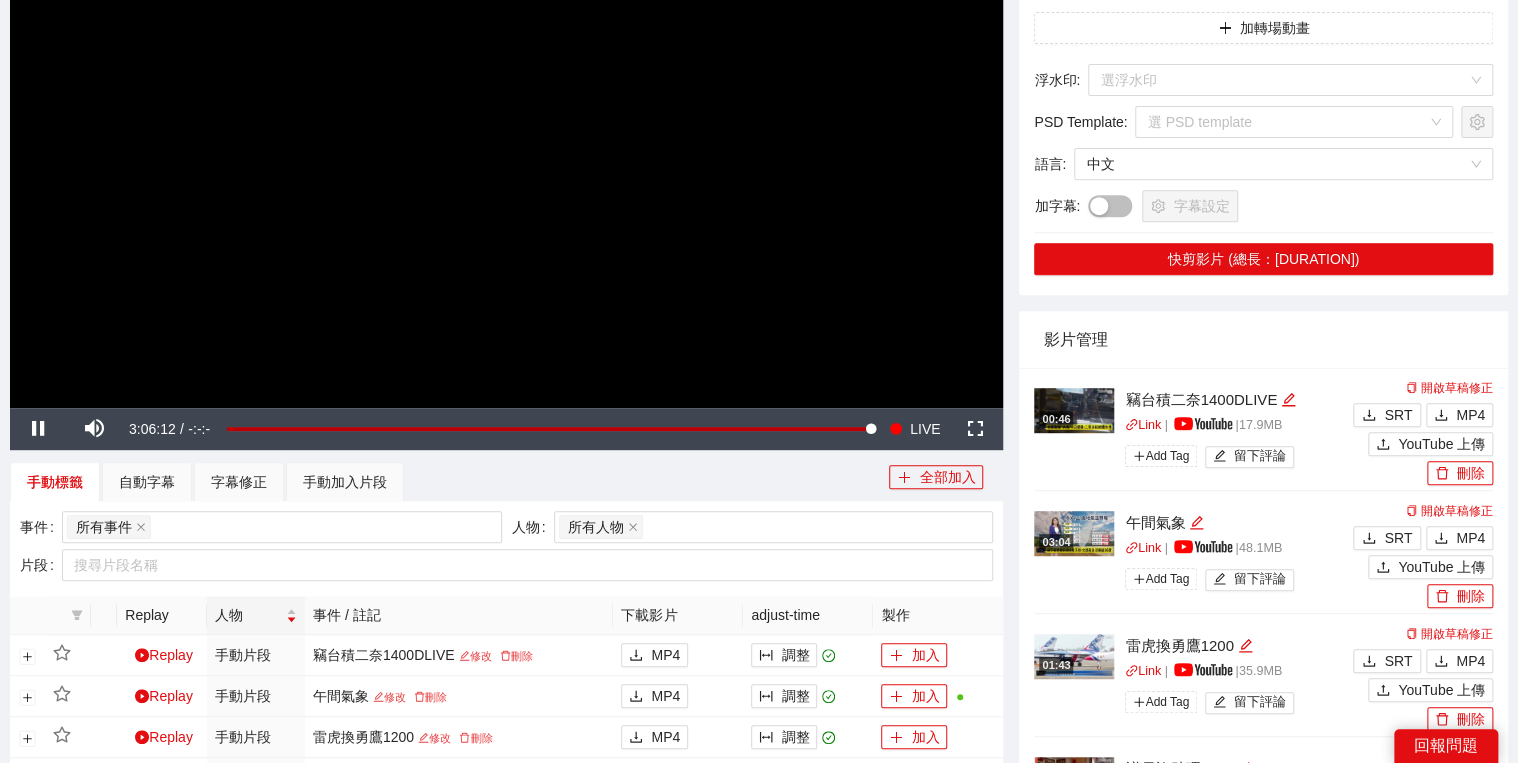 click on "手動標籤 自動字幕 字幕修正 手動加入片段" at bounding box center (449, 482) 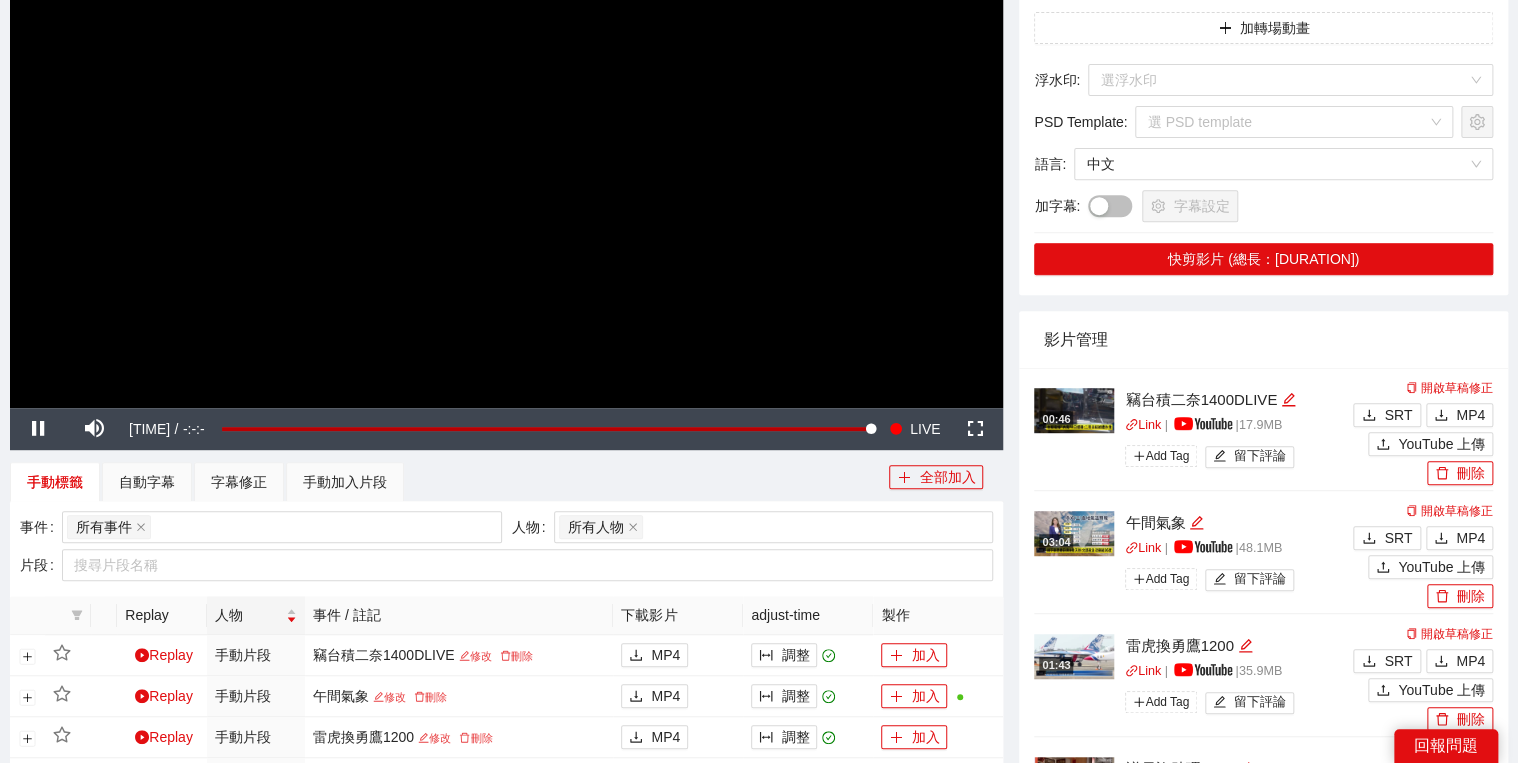 drag, startPoint x: 424, startPoint y: 465, endPoint x: 400, endPoint y: 456, distance: 25.632011 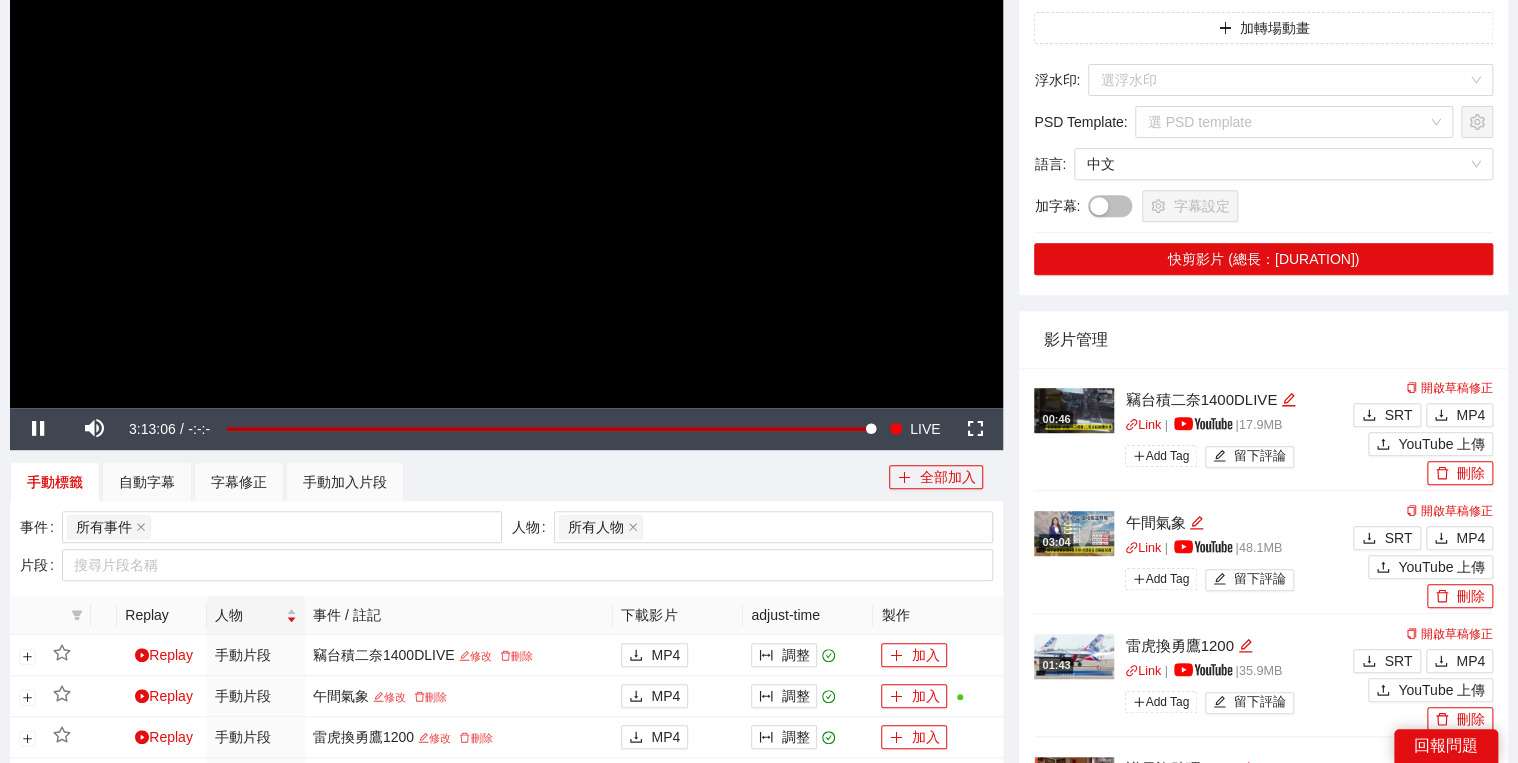 click at bounding box center (506, 128) 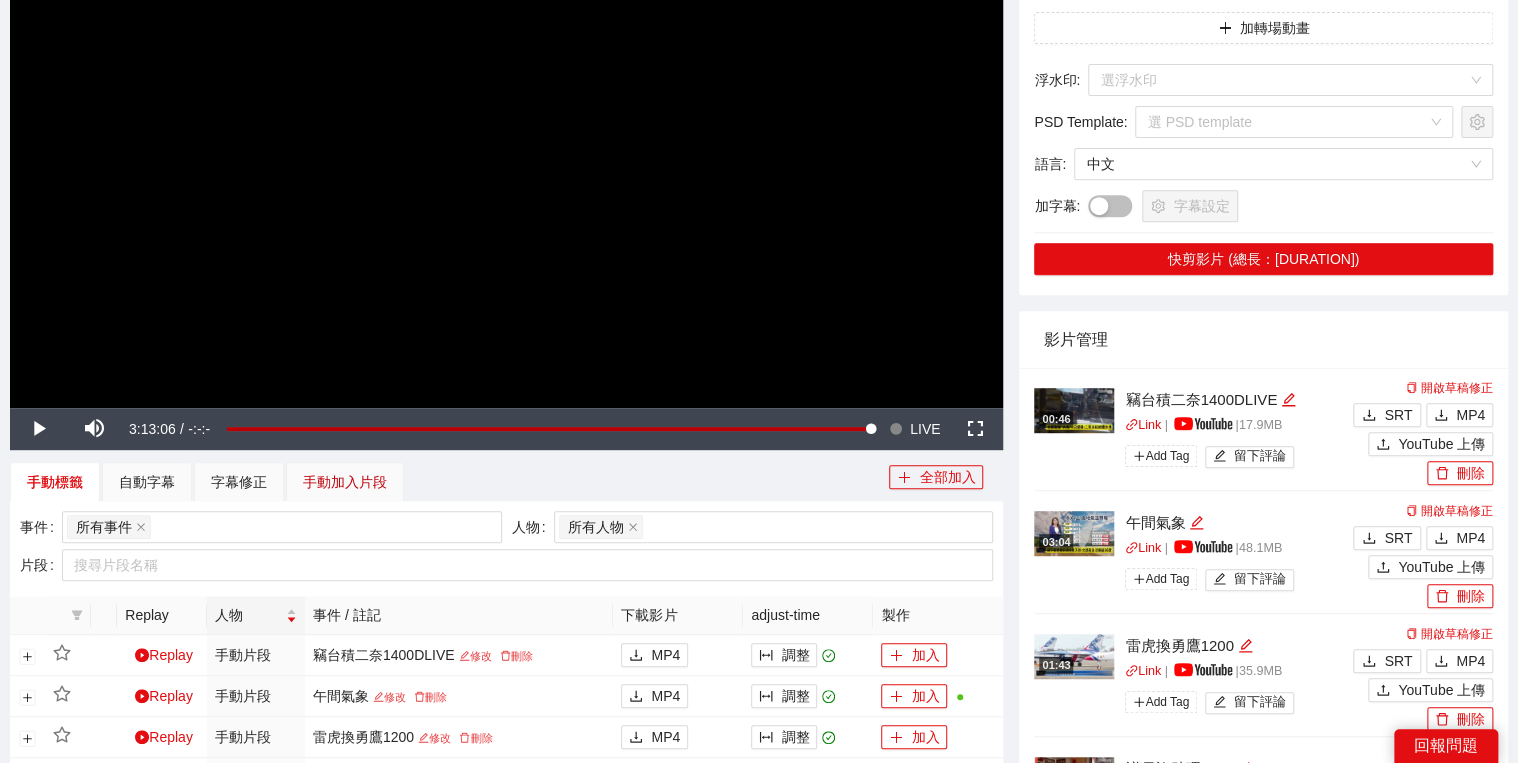 click on "手動加入片段" at bounding box center (345, 482) 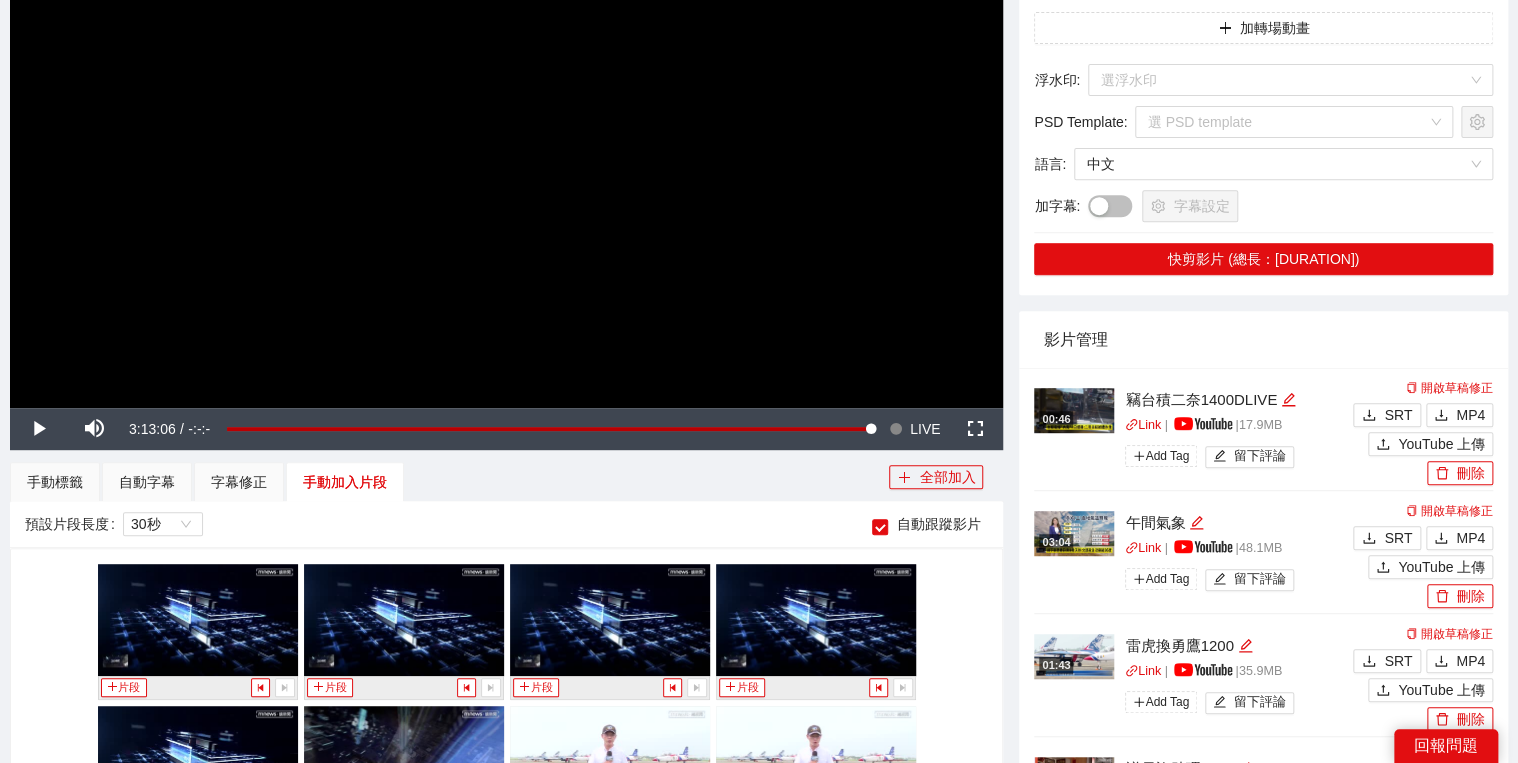 scroll, scrollTop: 720, scrollLeft: 0, axis: vertical 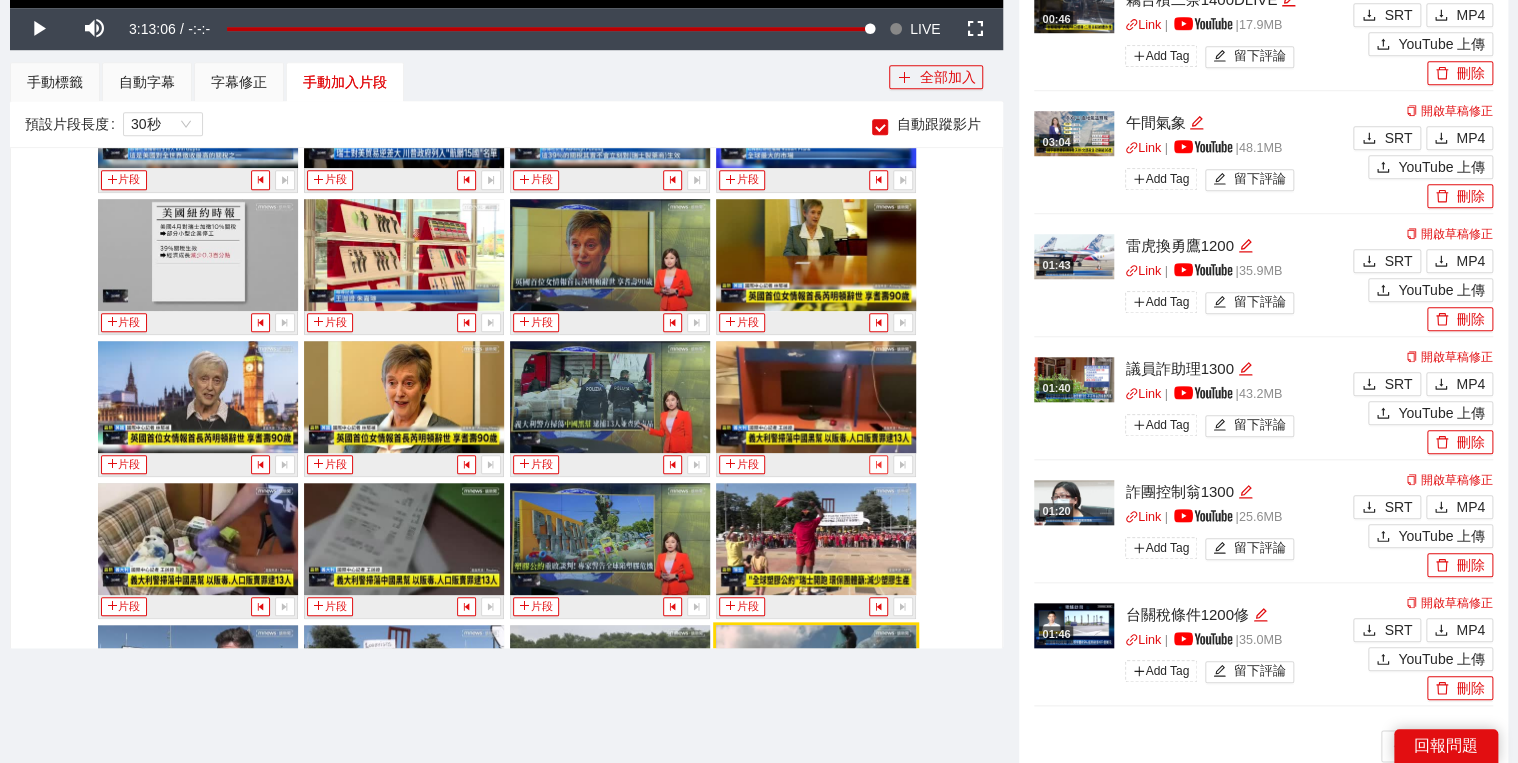 click 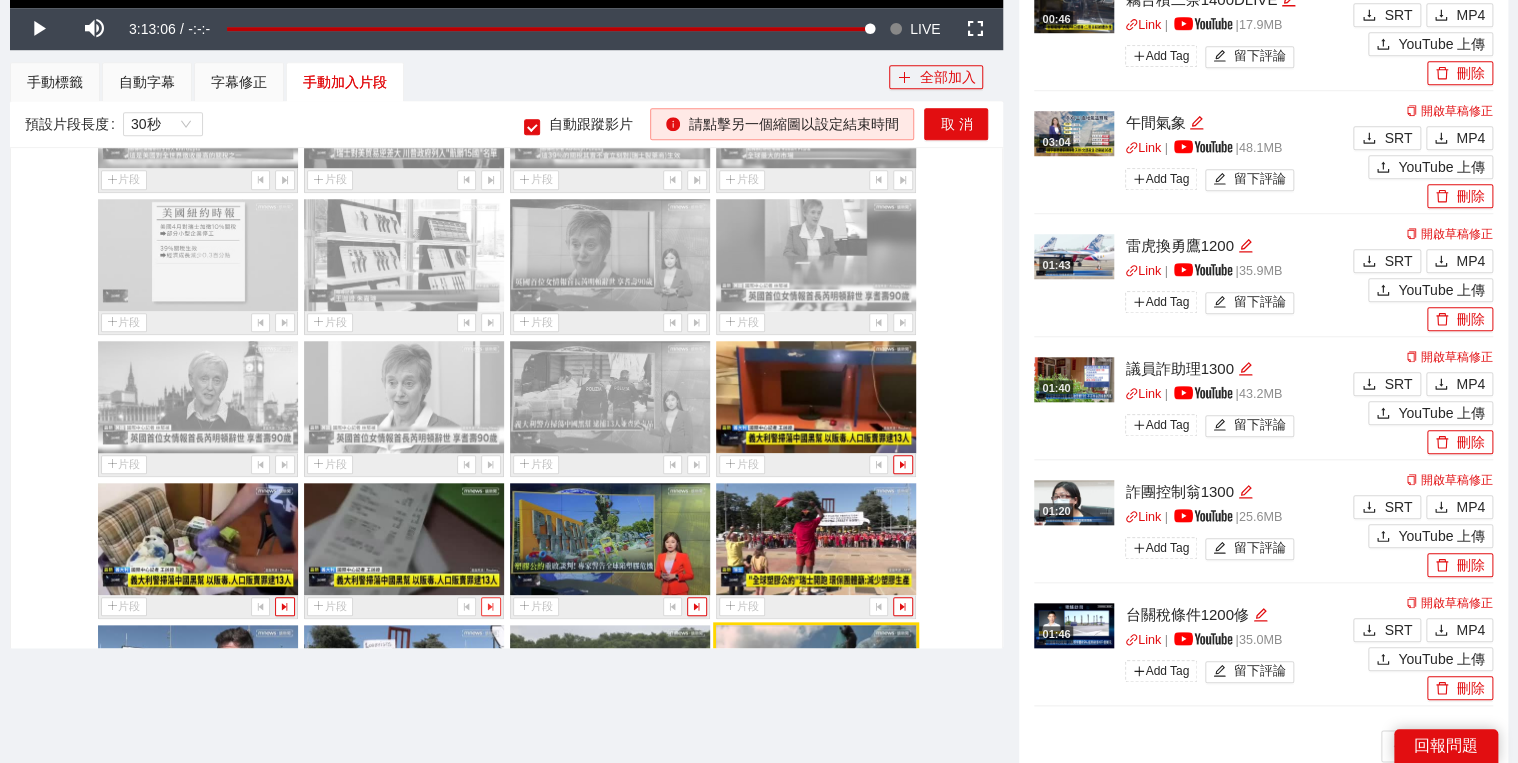 click at bounding box center [490, 606] 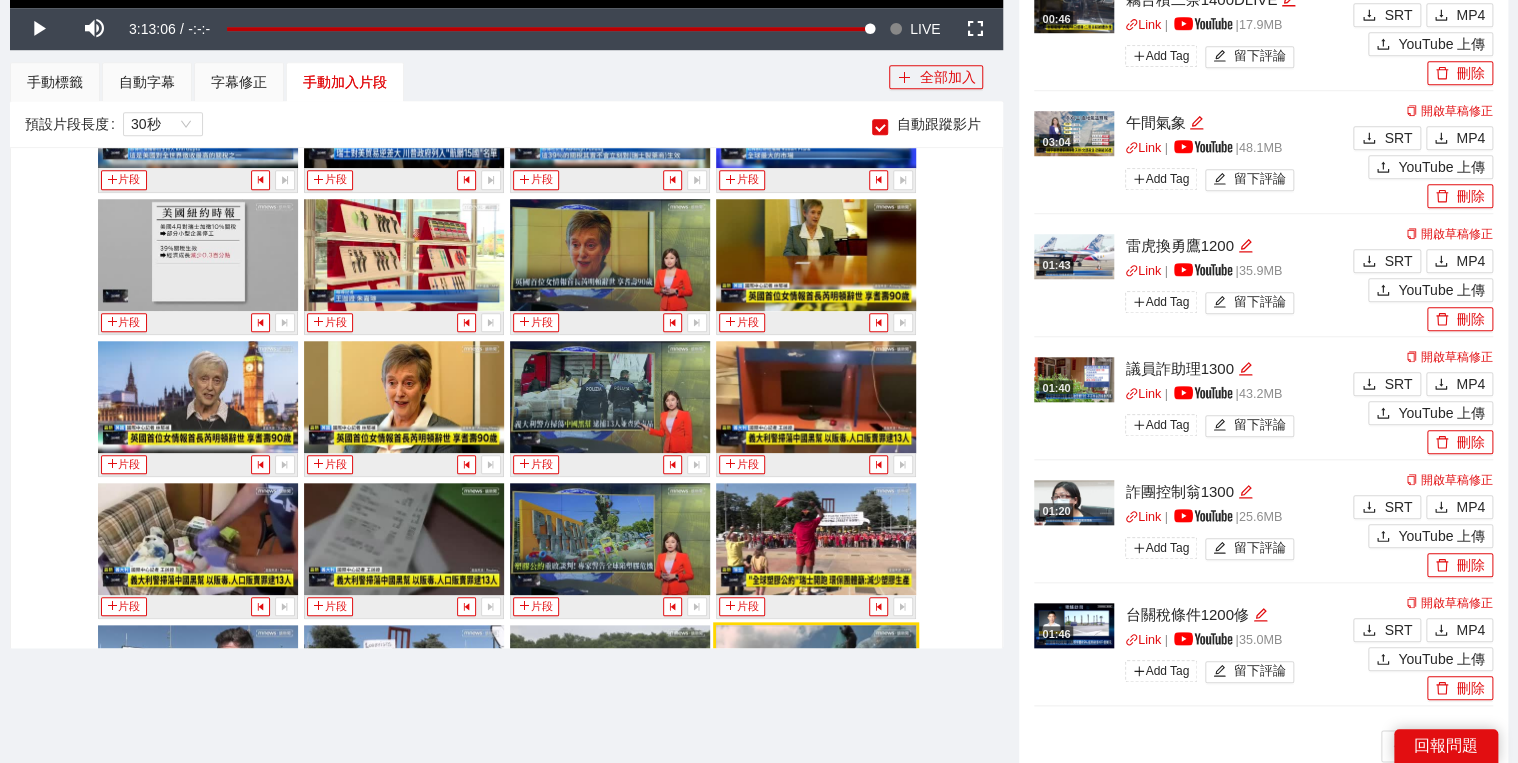 scroll, scrollTop: 22529, scrollLeft: 0, axis: vertical 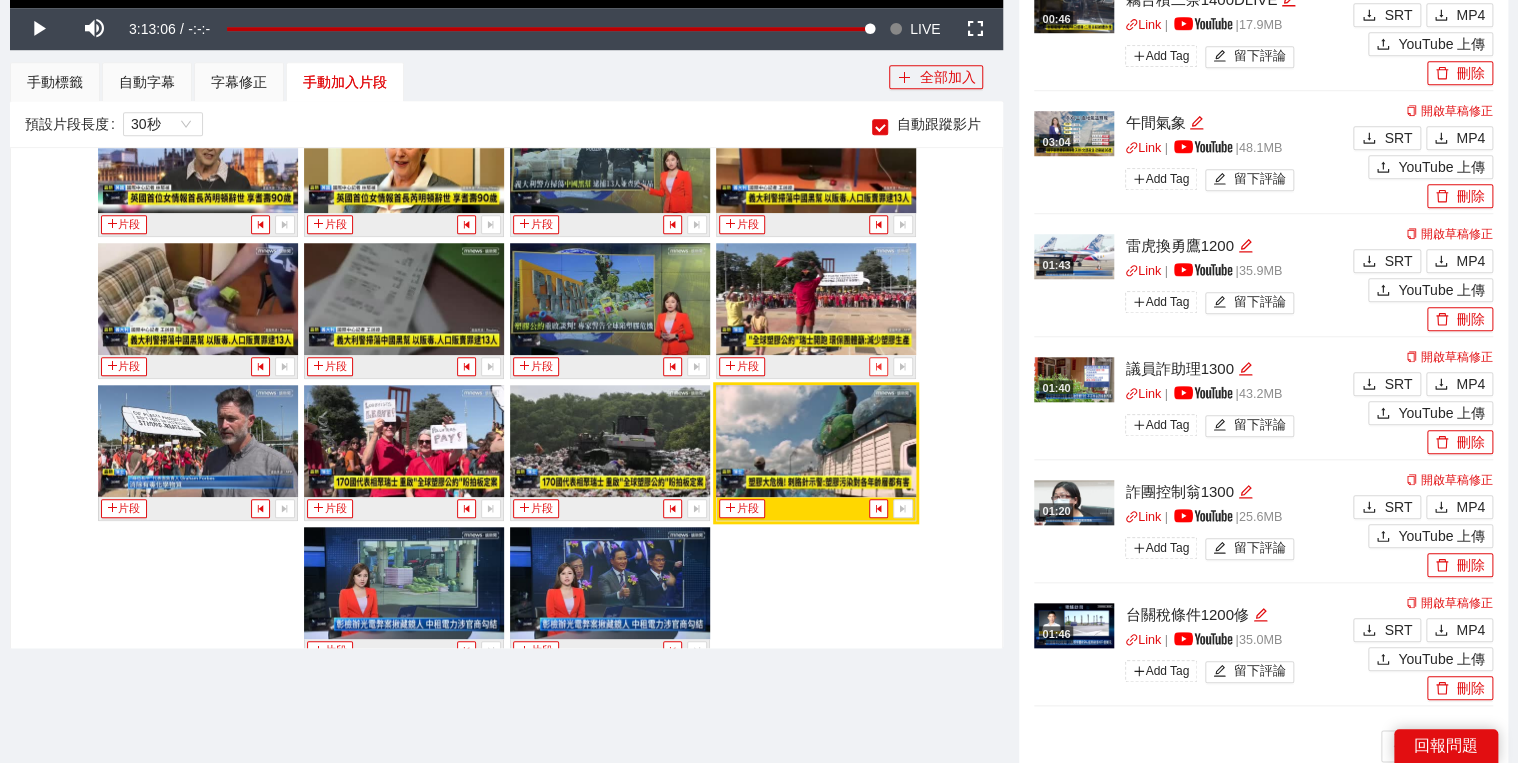 click 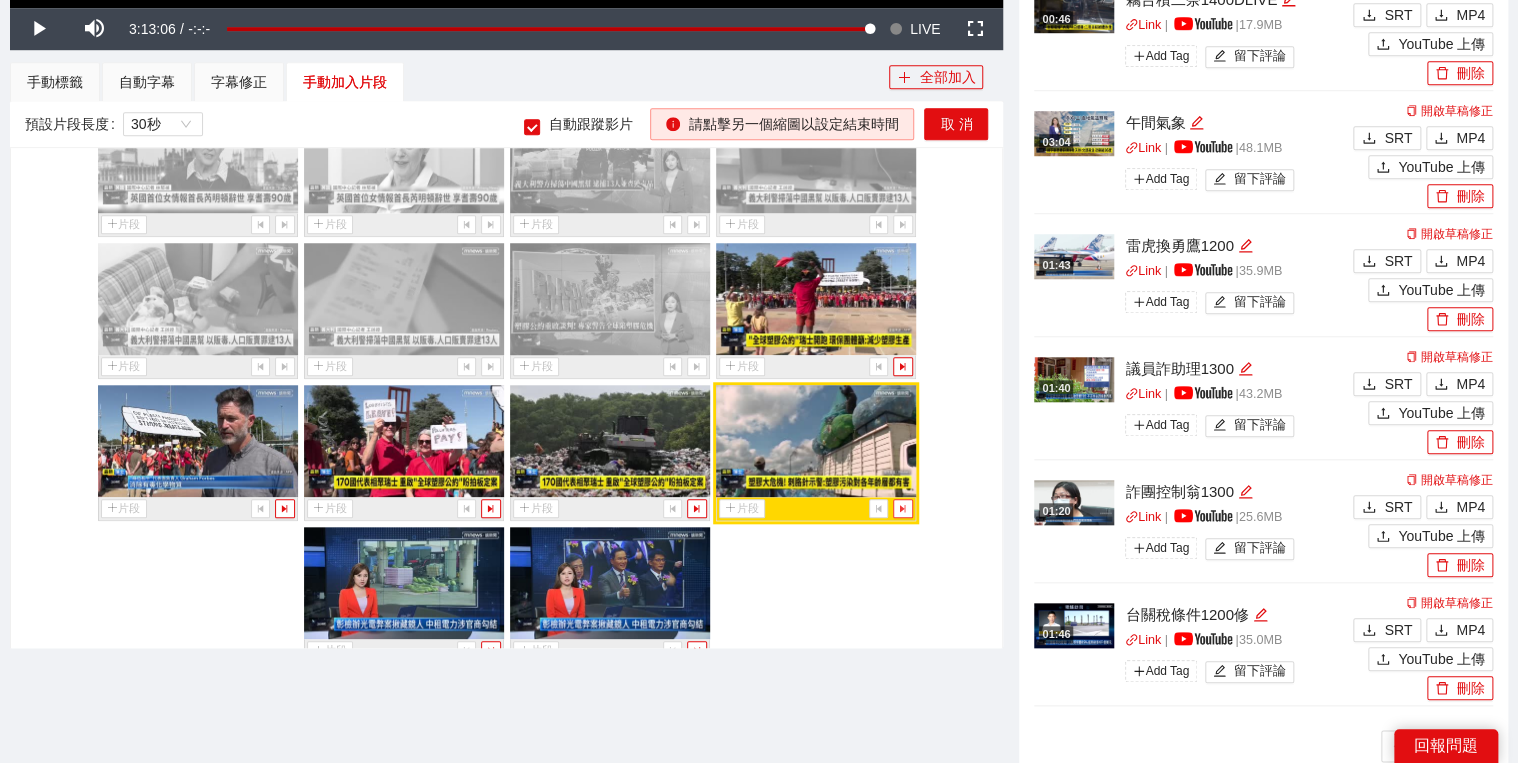 click 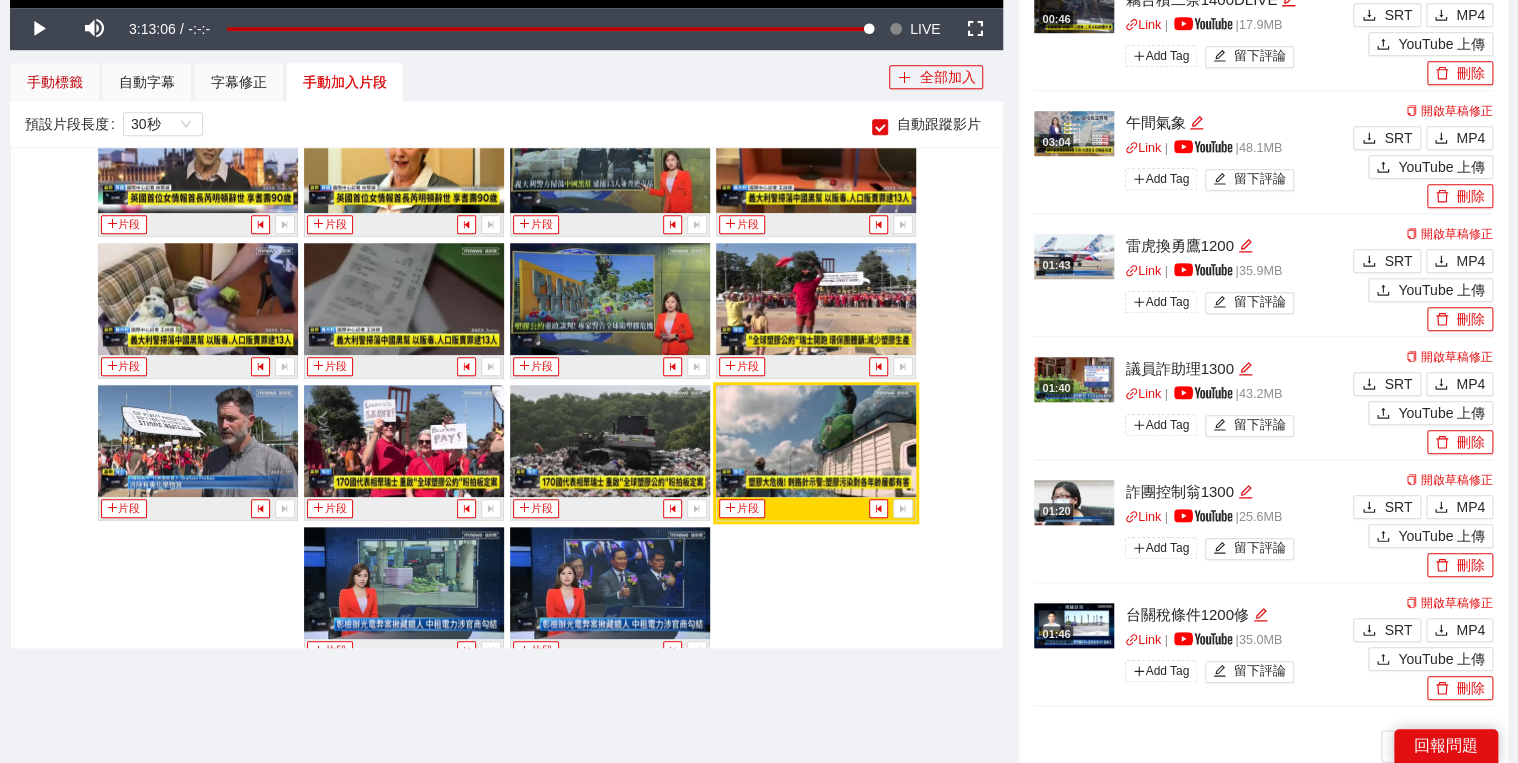 click on "手動標籤" at bounding box center (55, 82) 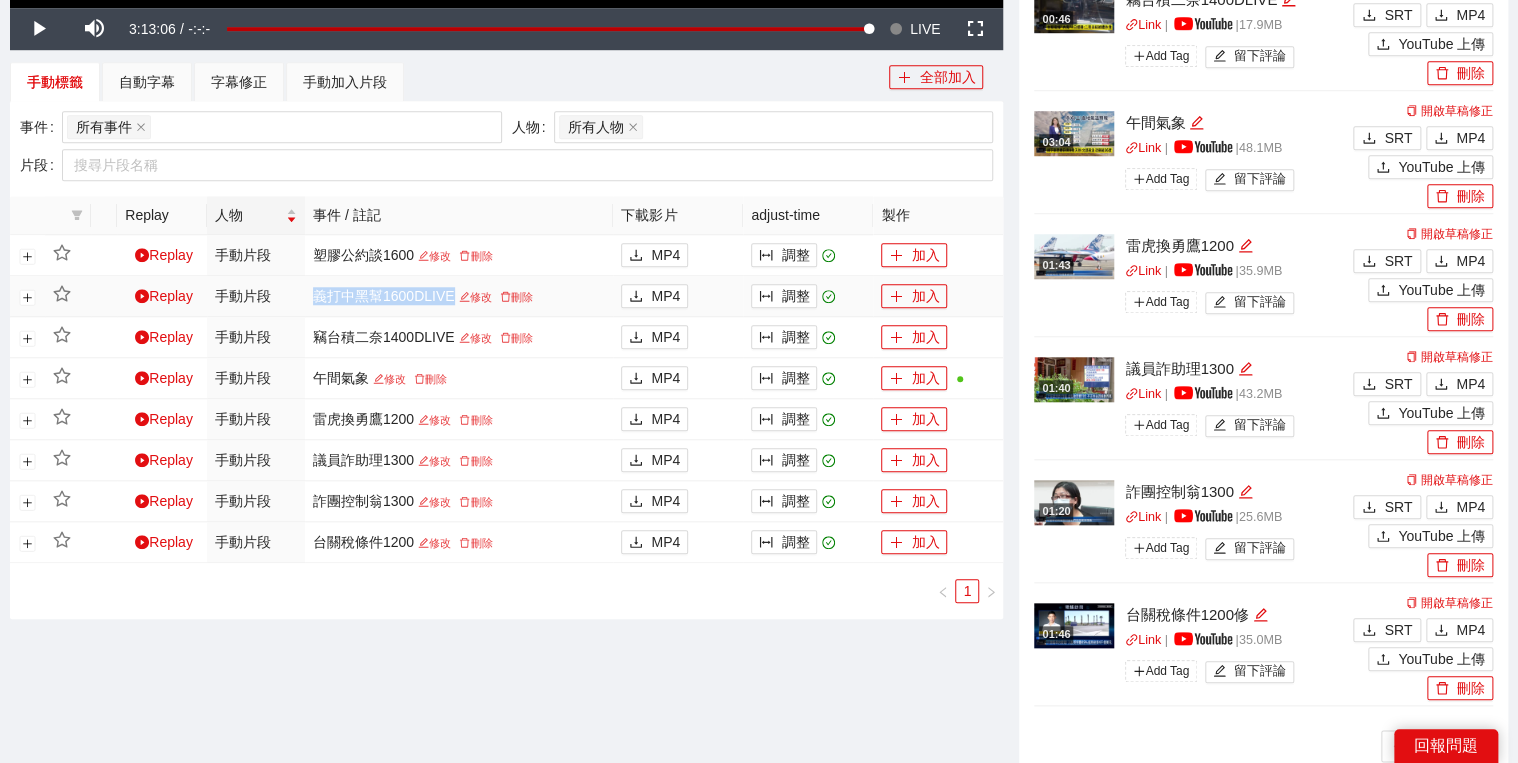 drag, startPoint x: 356, startPoint y: 296, endPoint x: 448, endPoint y: 297, distance: 92.00543 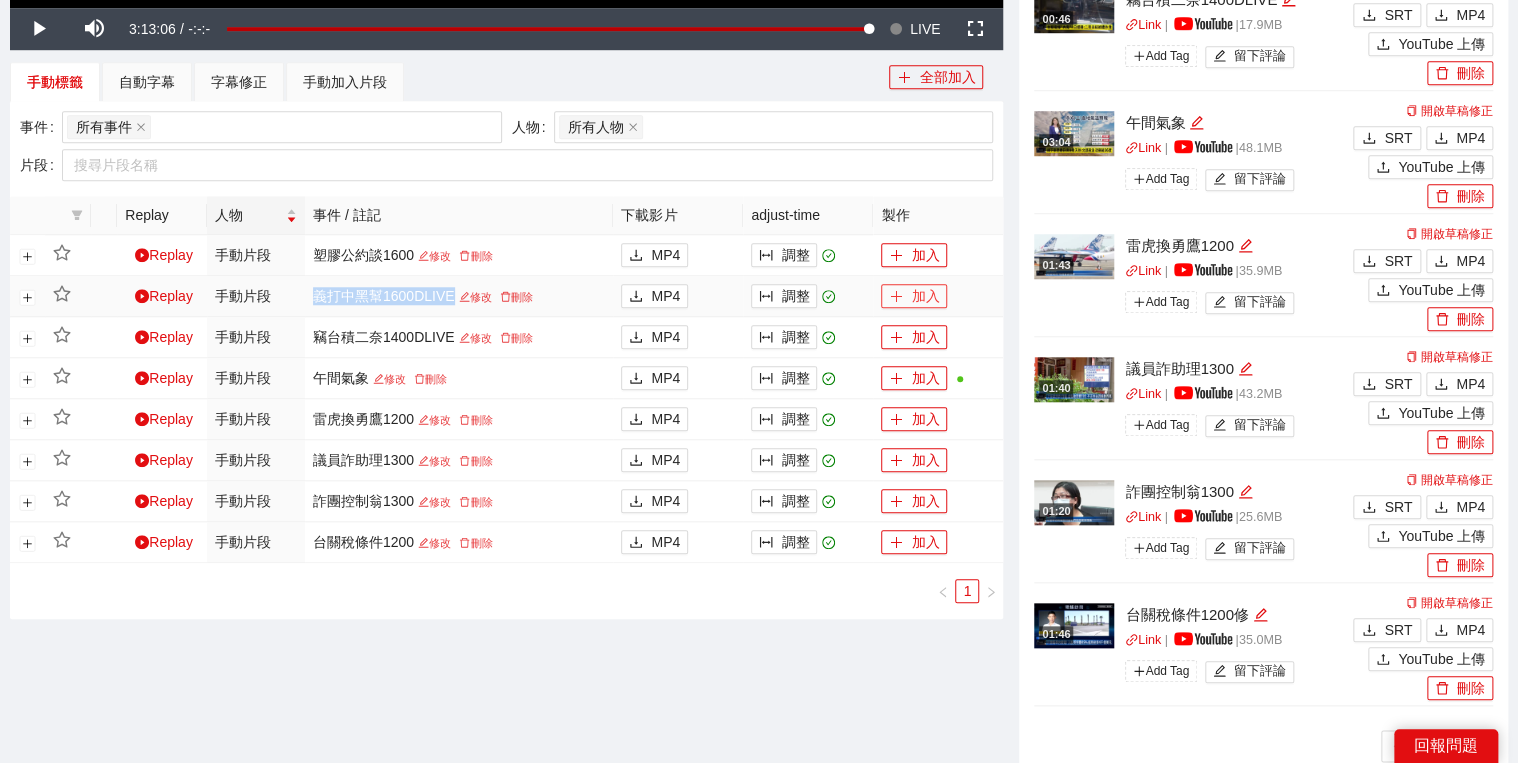 click on "加入" at bounding box center (914, 296) 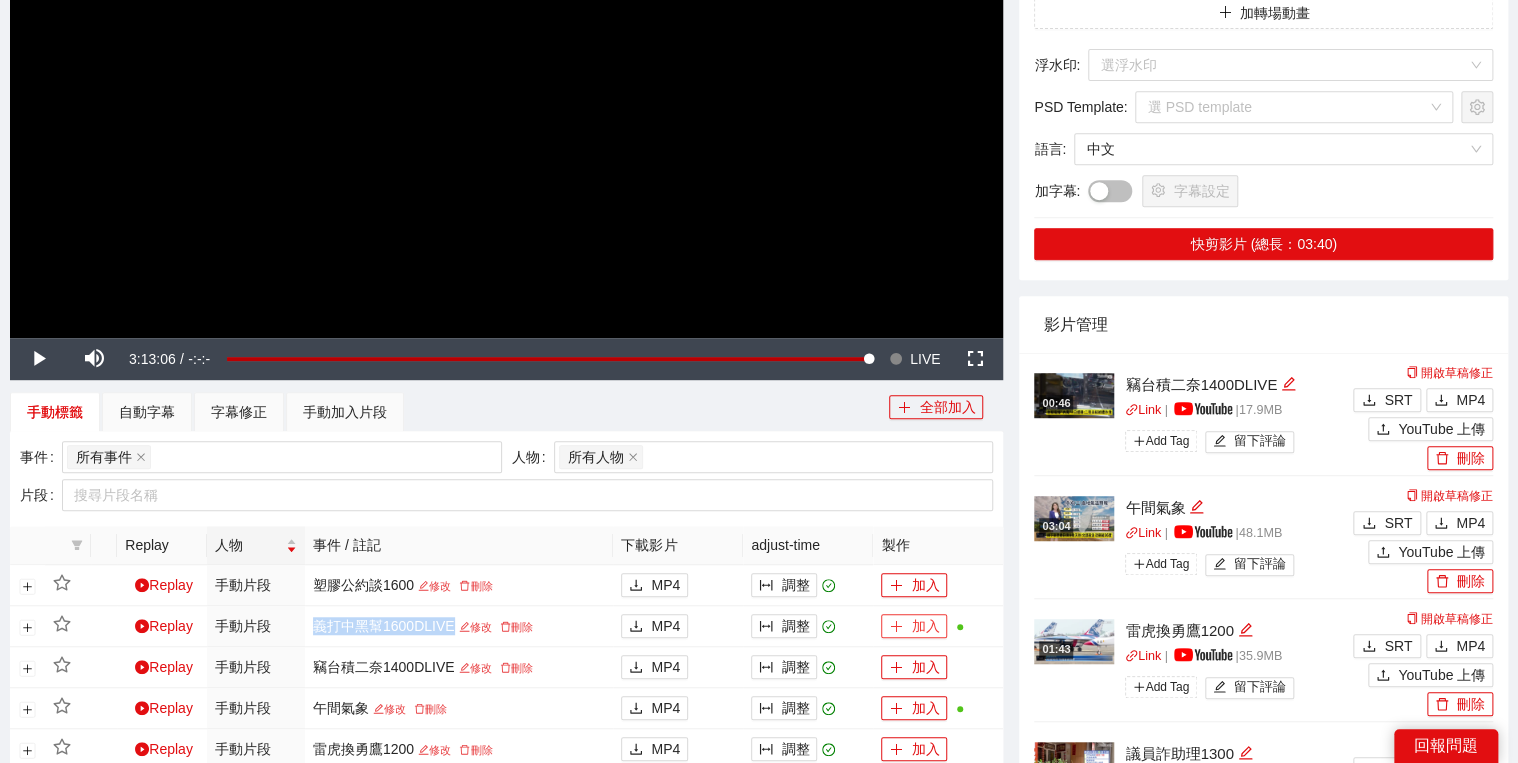 scroll, scrollTop: 80, scrollLeft: 0, axis: vertical 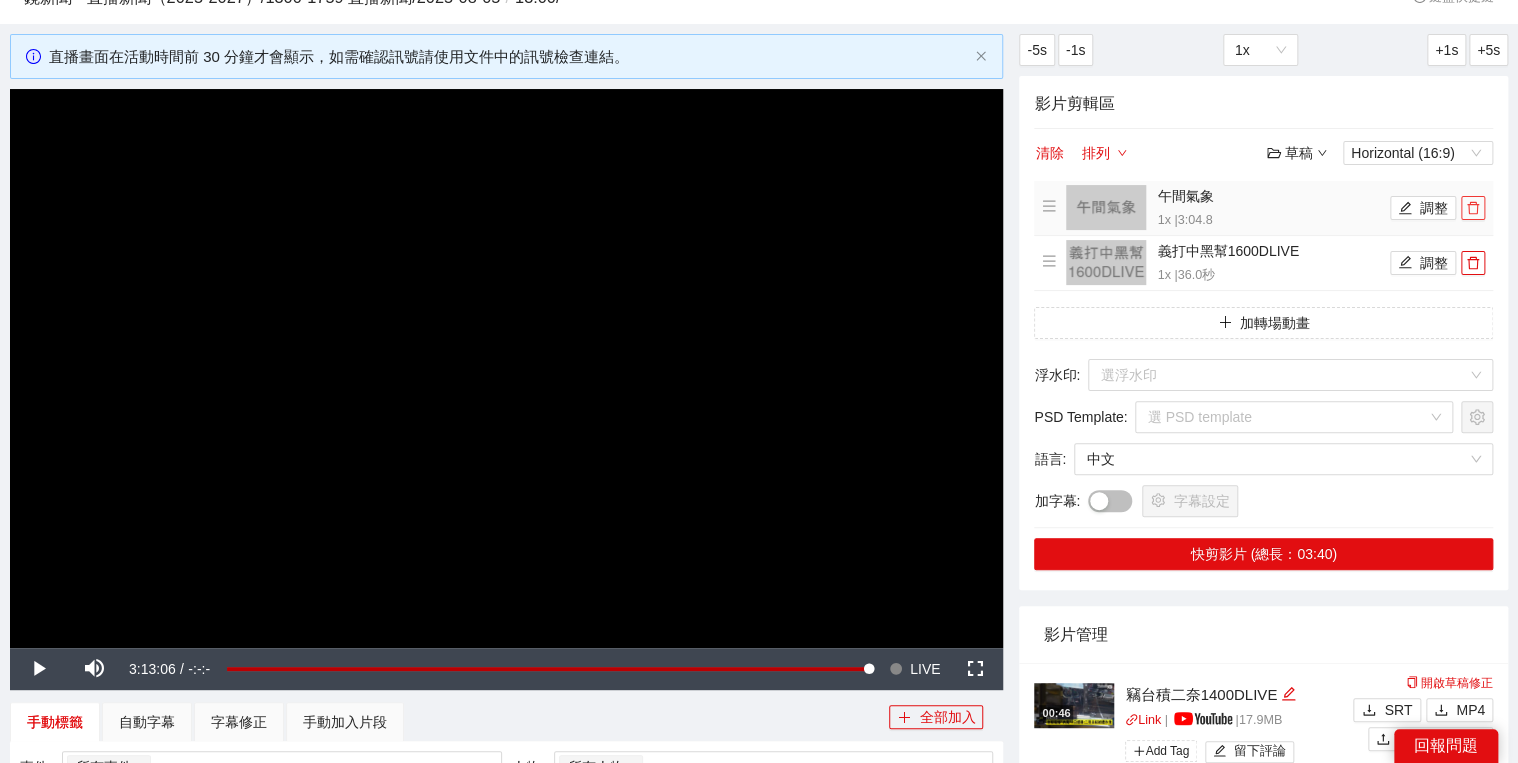 click 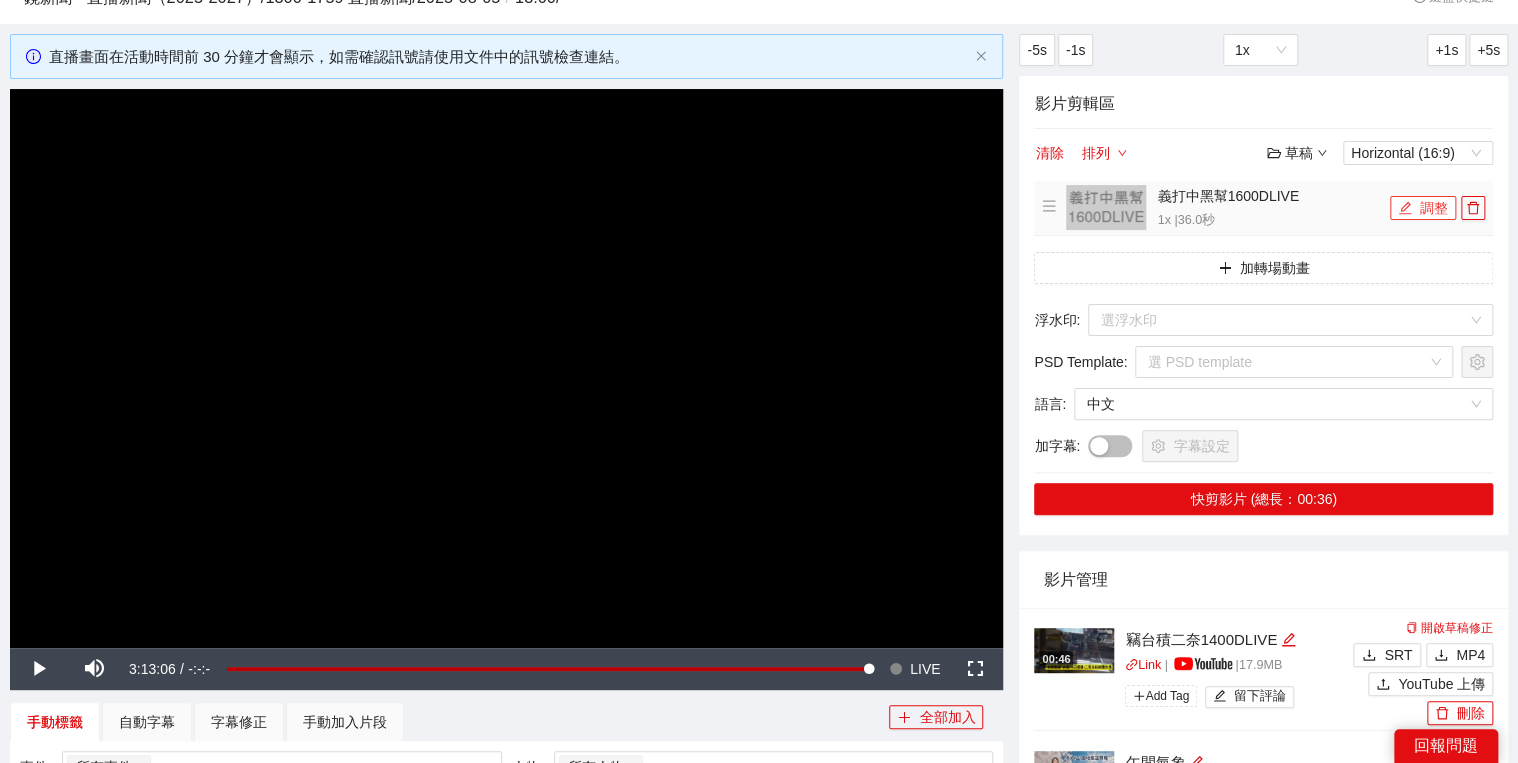 click on "調整" at bounding box center (1423, 208) 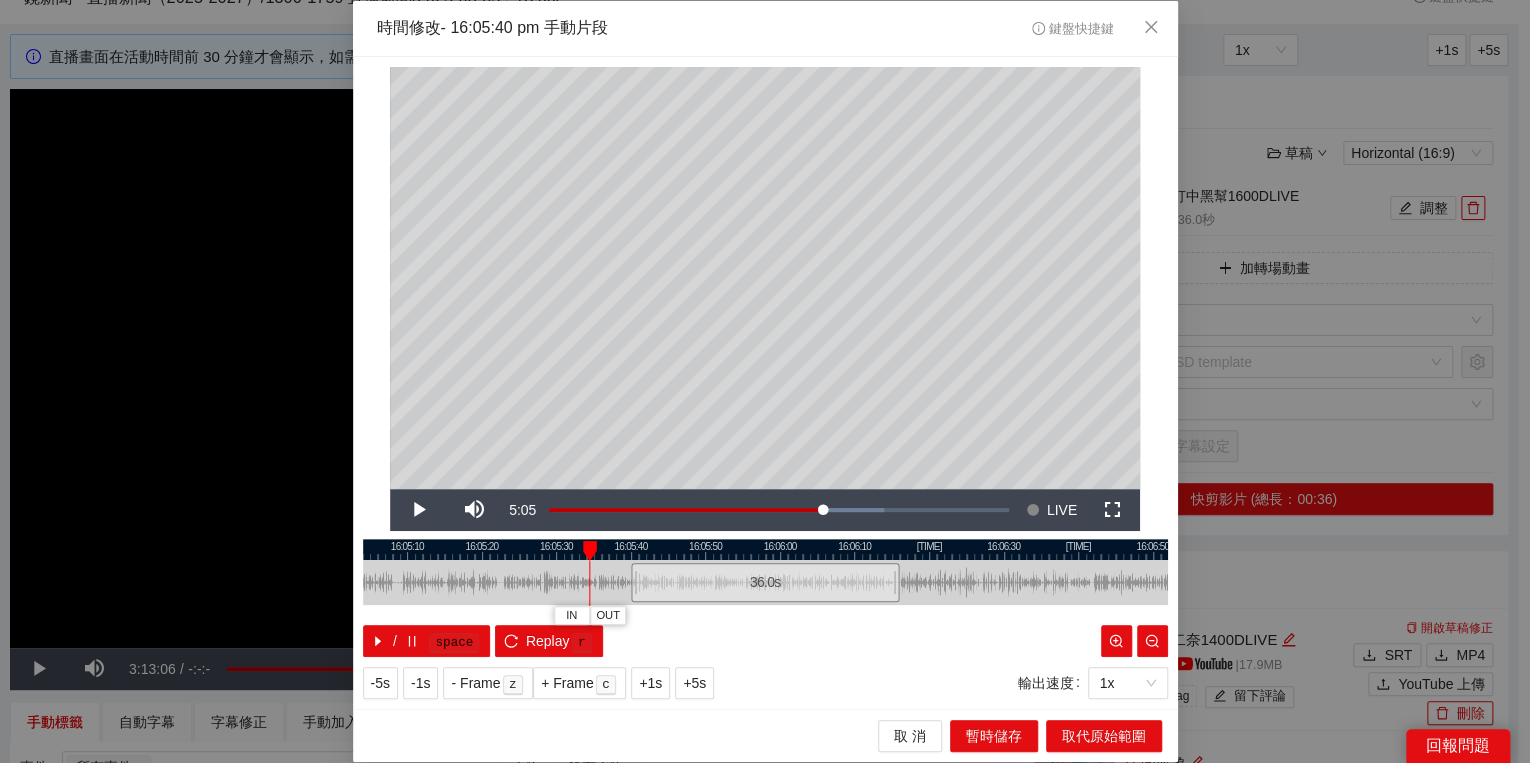drag, startPoint x: 629, startPoint y: 553, endPoint x: 567, endPoint y: 552, distance: 62.008064 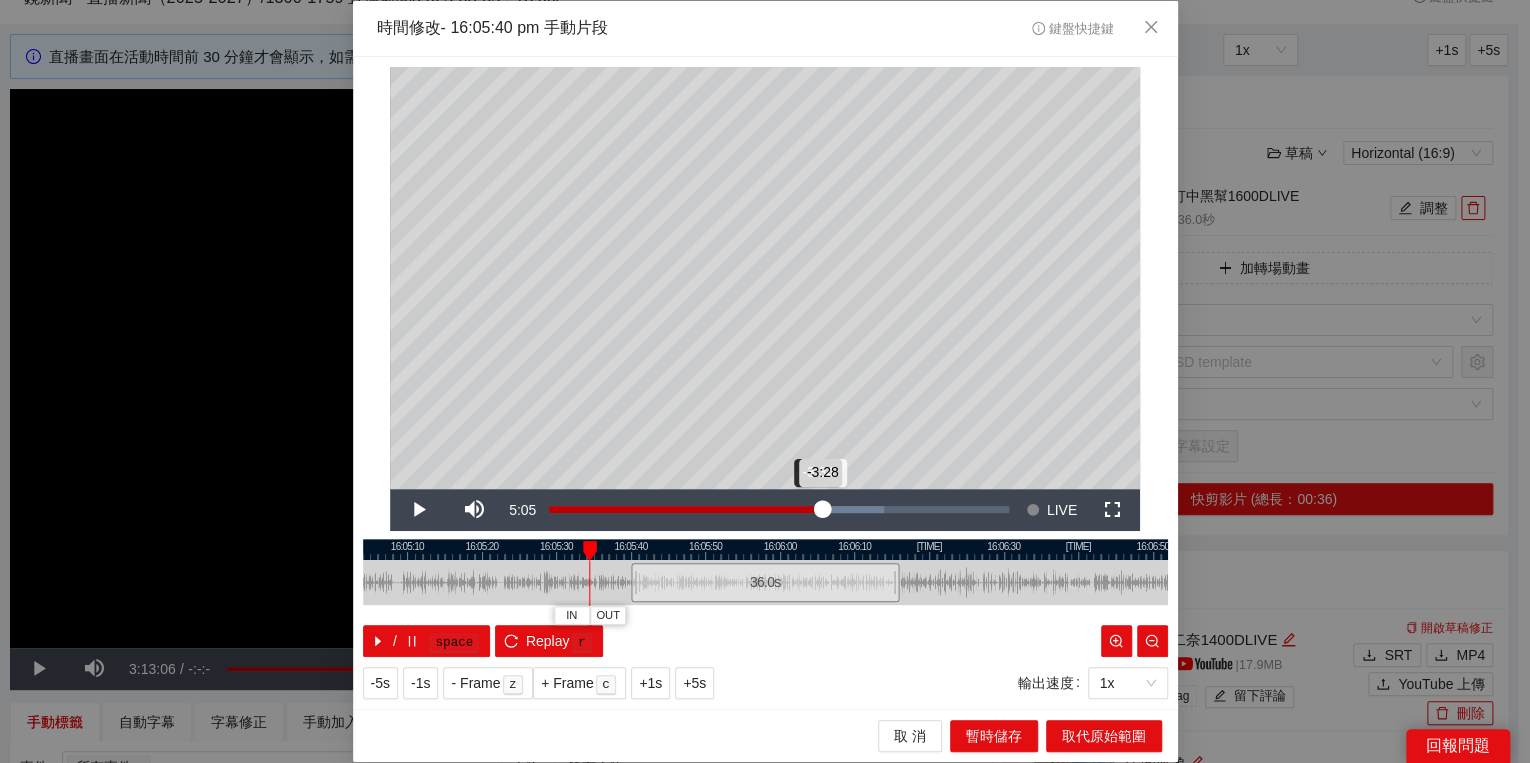 click on "-3:28" at bounding box center (686, 509) 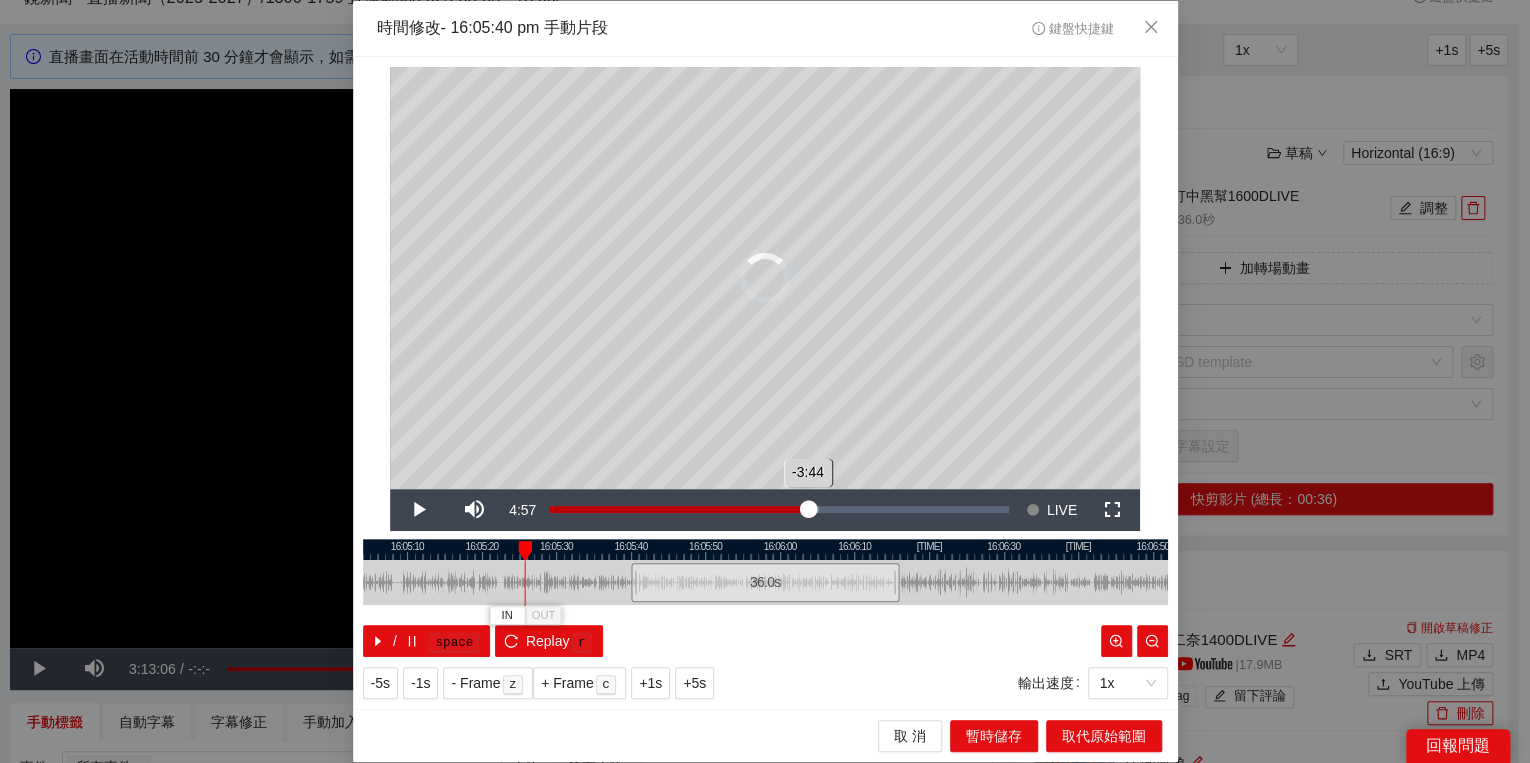 click on "-3:44" at bounding box center (678, 509) 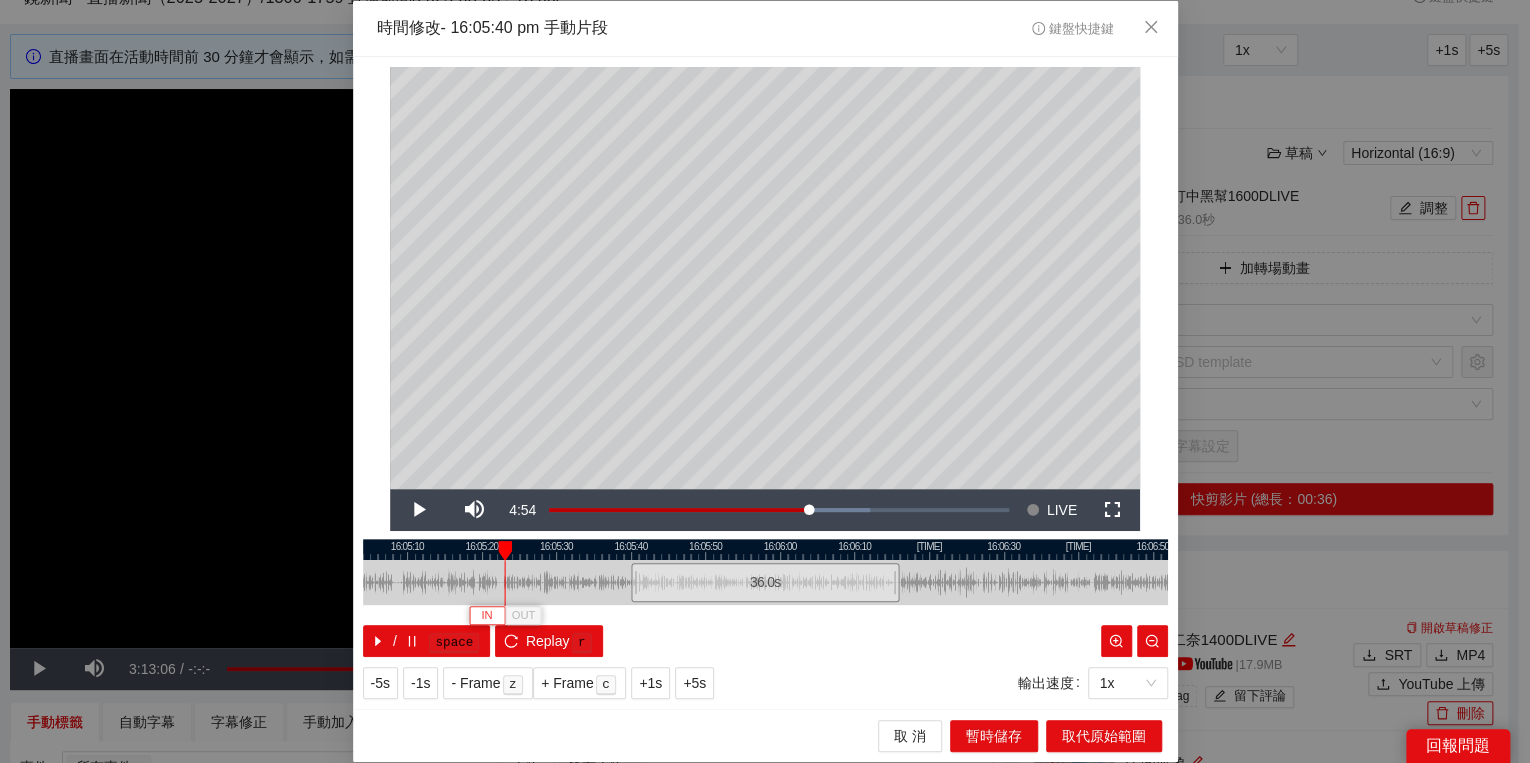 click on "IN" at bounding box center [487, 615] 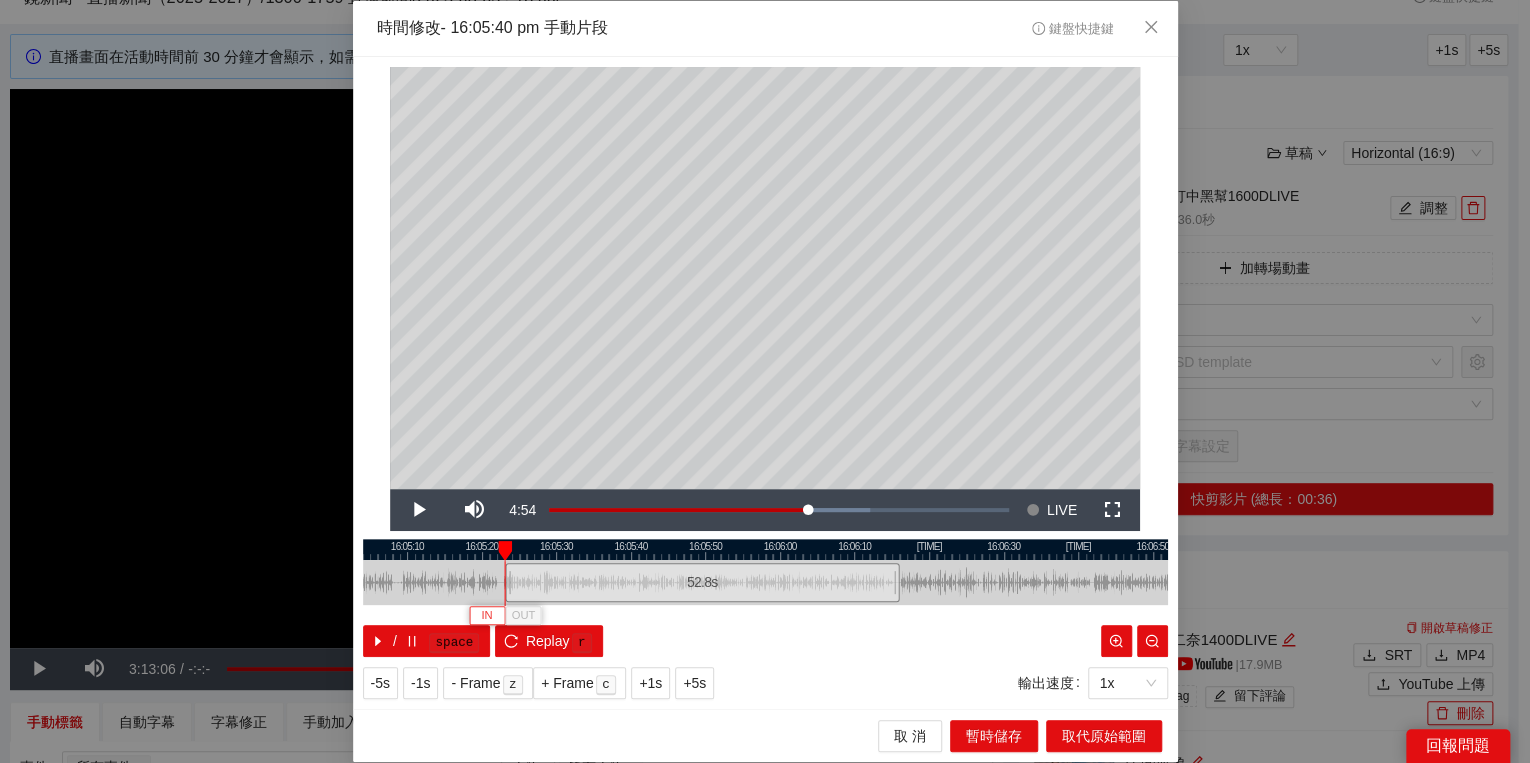 type 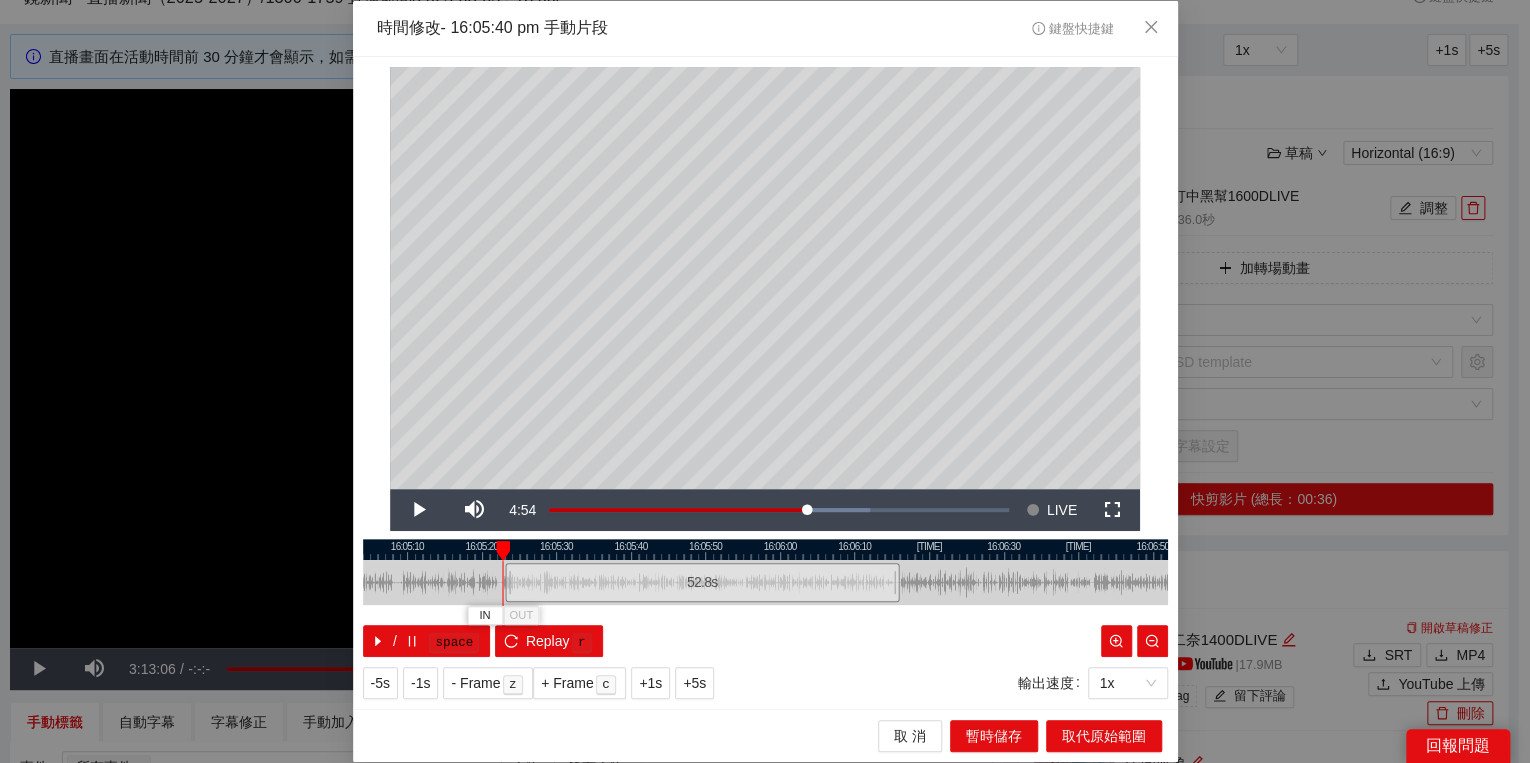 drag, startPoint x: 512, startPoint y: 549, endPoint x: 502, endPoint y: 551, distance: 10.198039 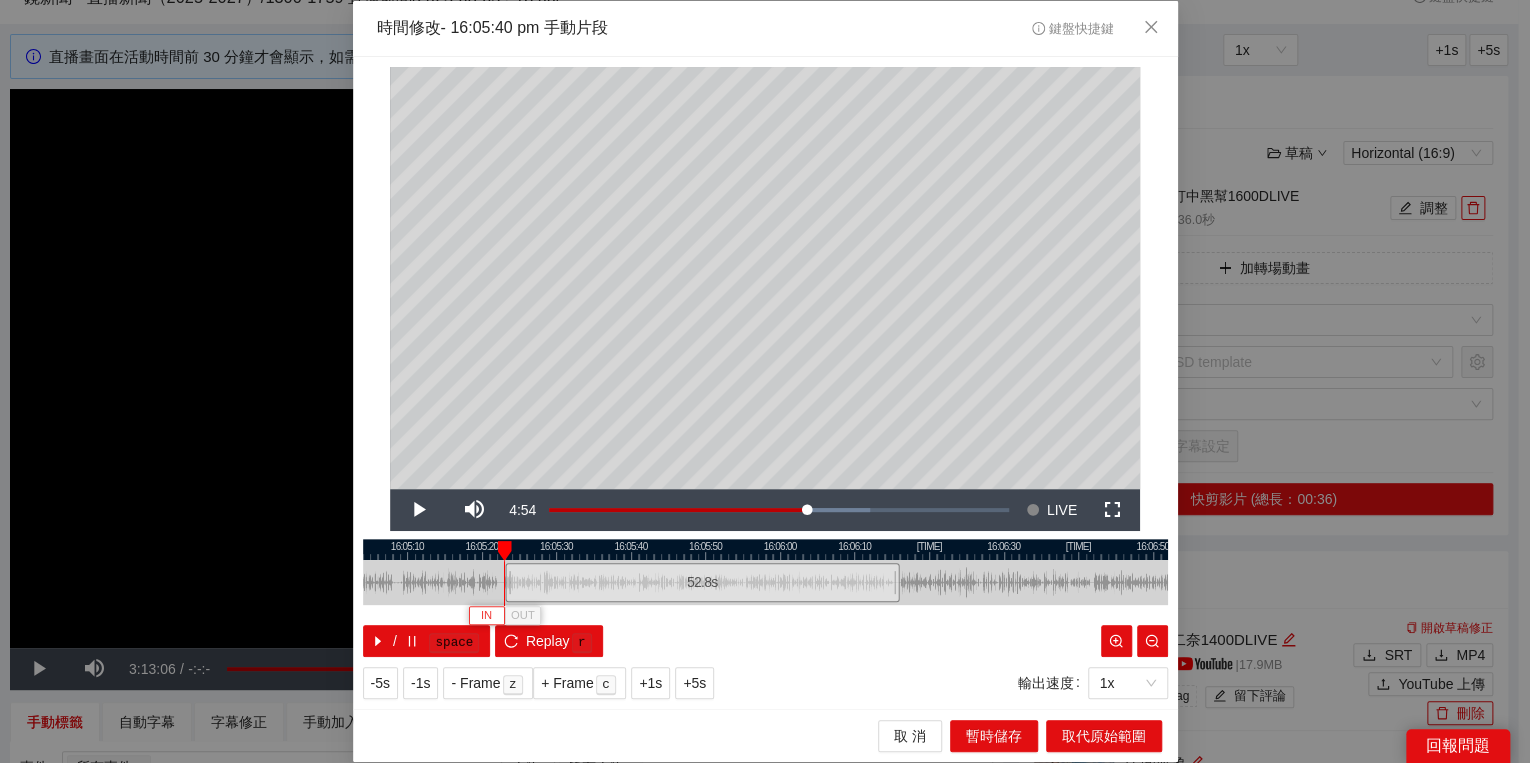 click on "IN" at bounding box center (486, 615) 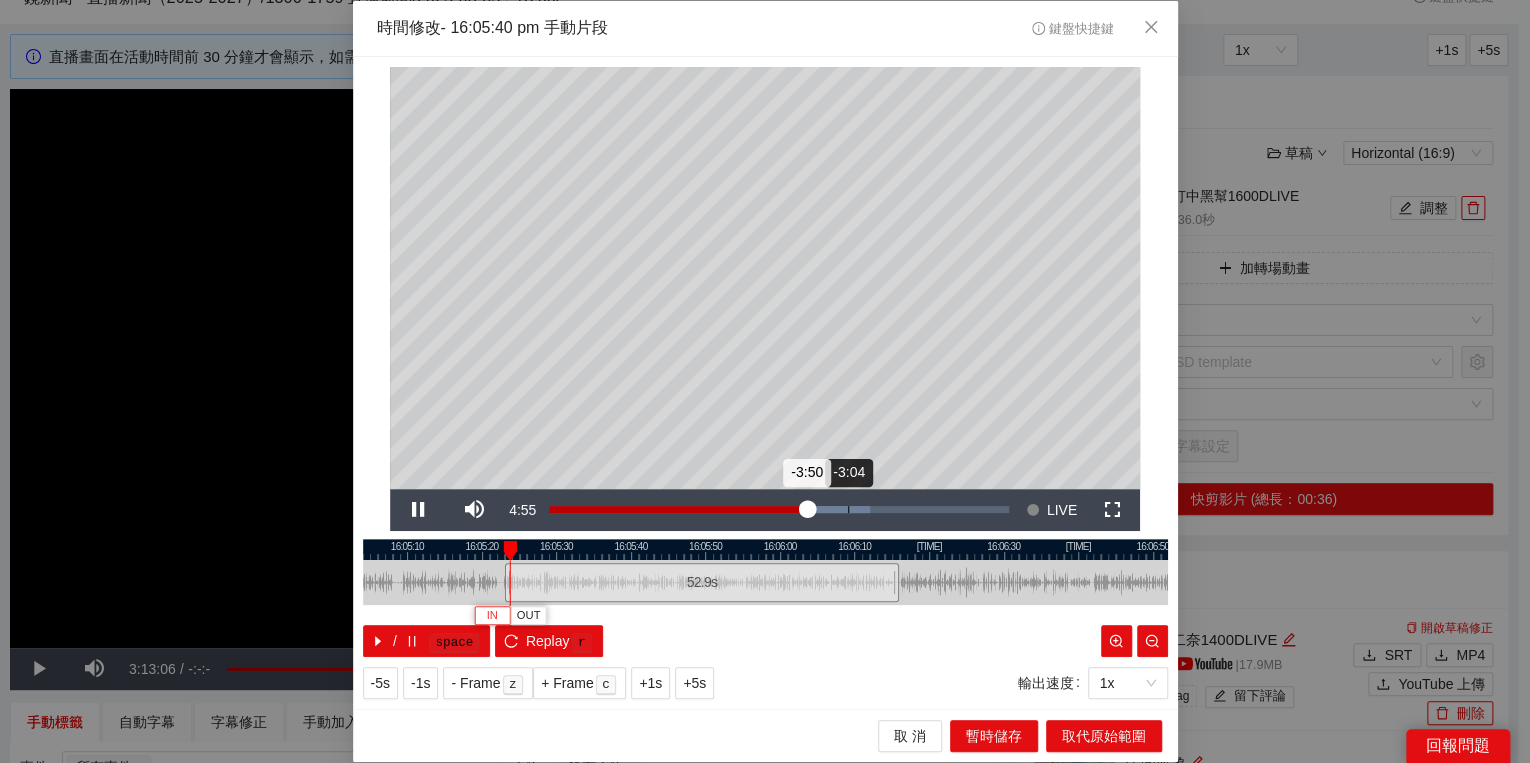 click on "Loaded :  69.76% -3:04 -3:50" at bounding box center [779, 510] 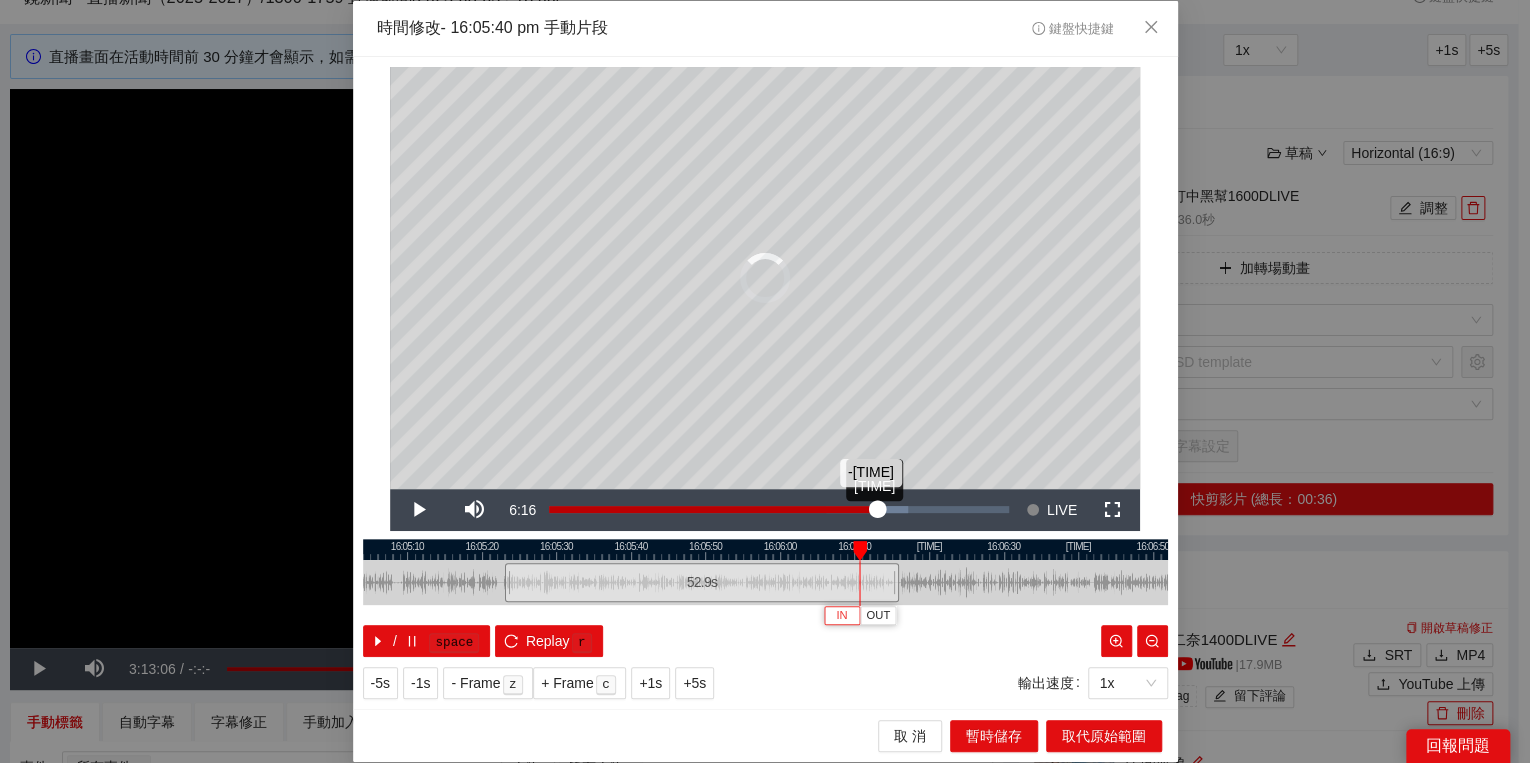 click on "Loaded :  78.15% -2:29 -2:29" at bounding box center (779, 510) 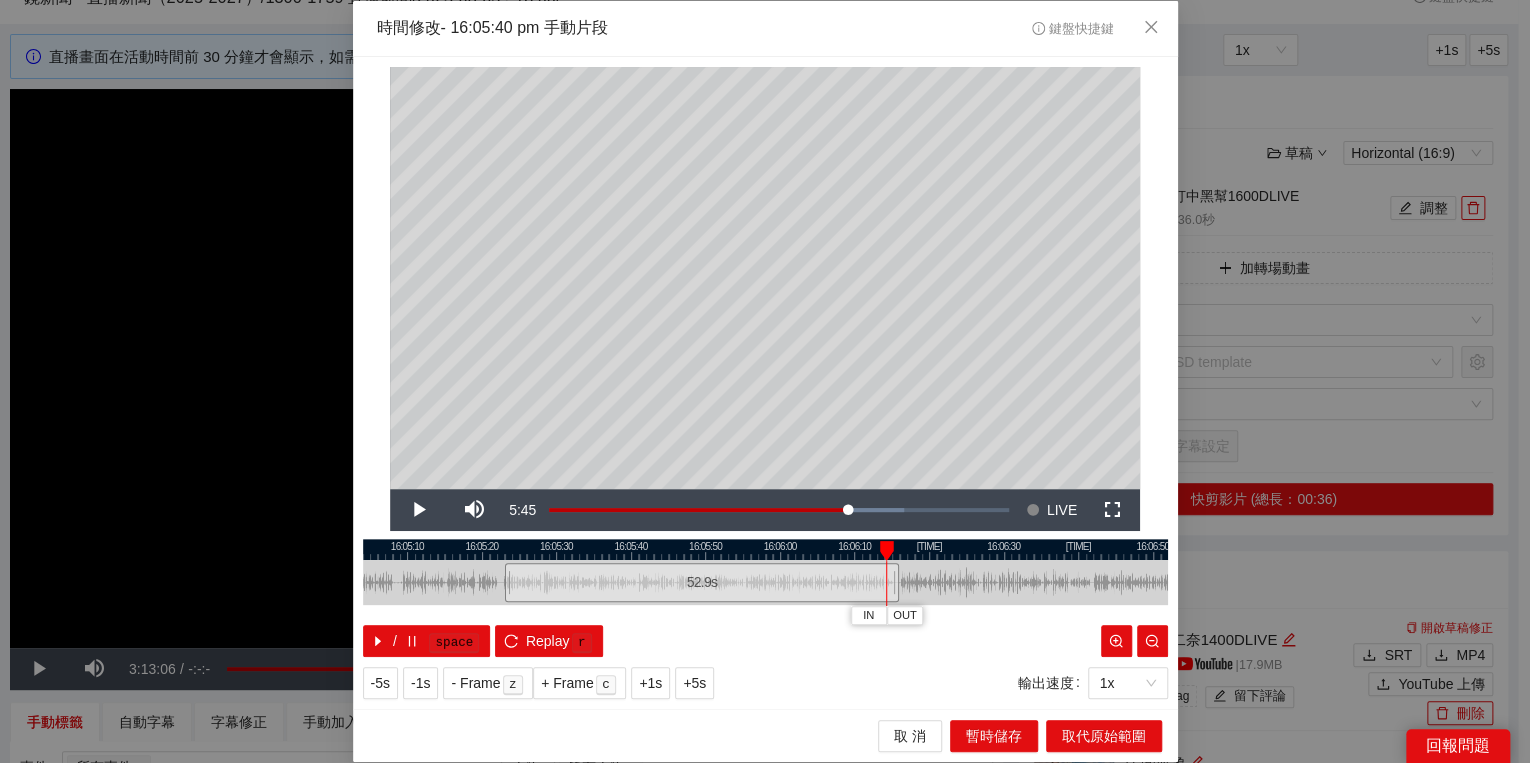 drag, startPoint x: 1112, startPoint y: 547, endPoint x: 883, endPoint y: 549, distance: 229.00873 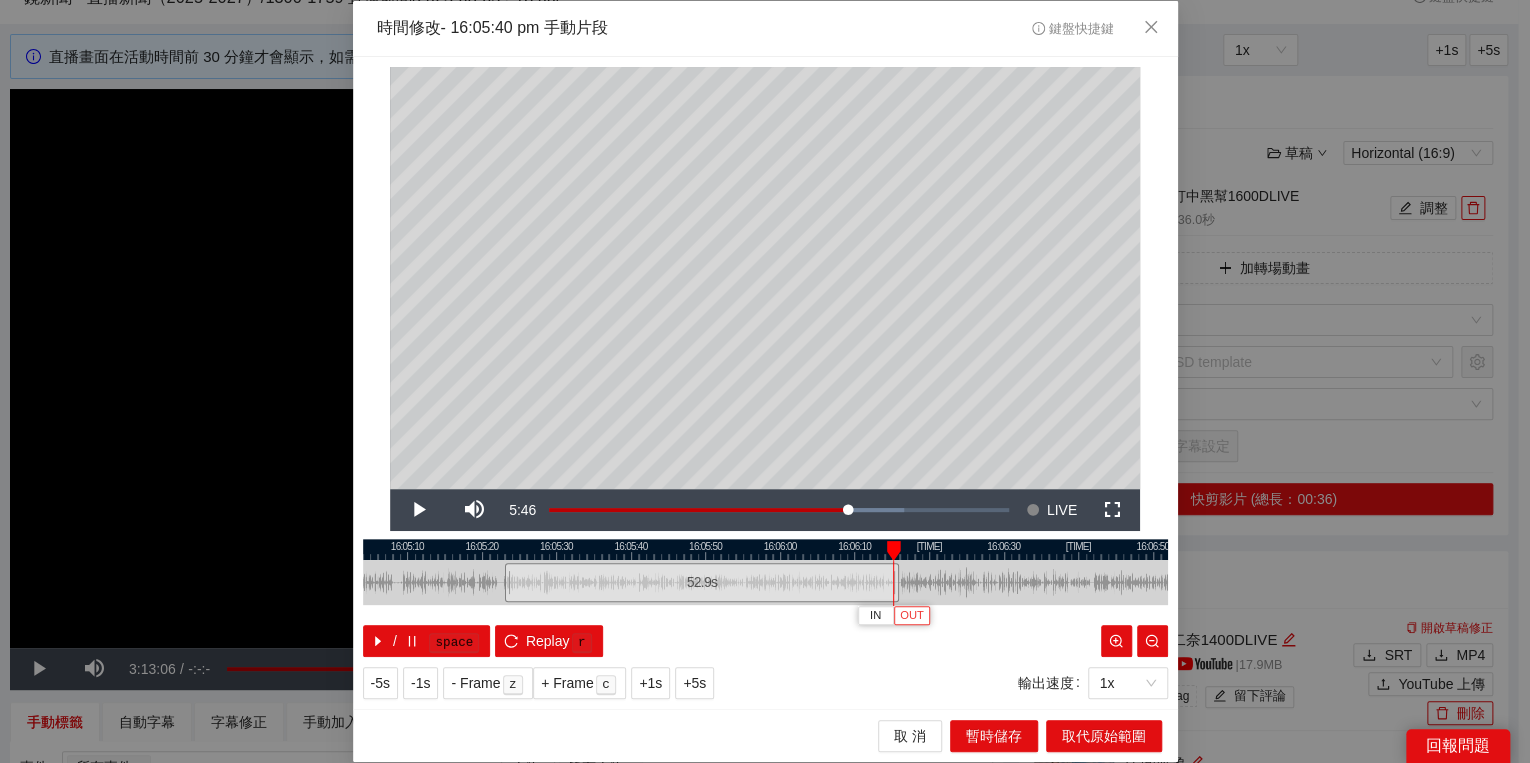click on "OUT" at bounding box center [912, 616] 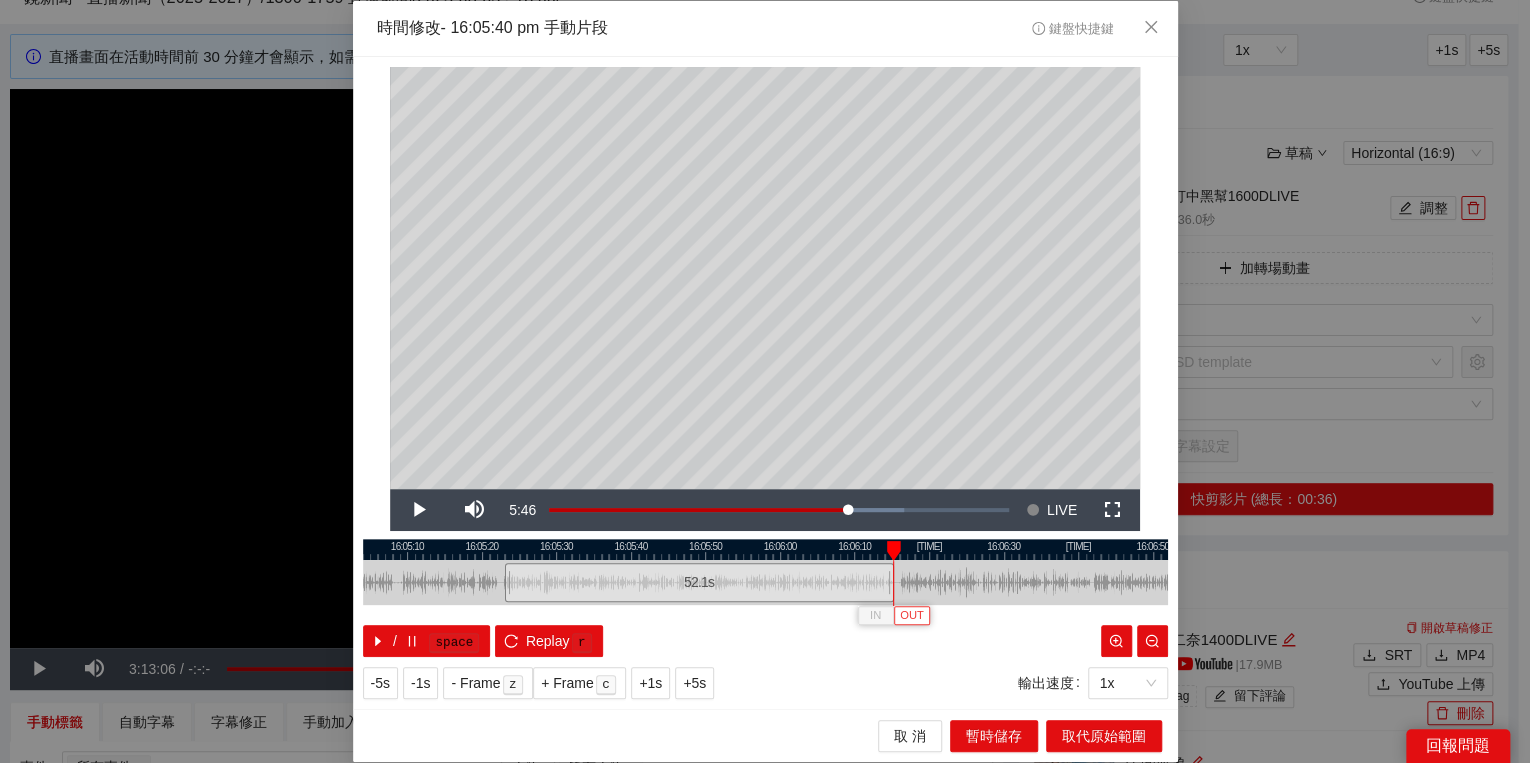 type 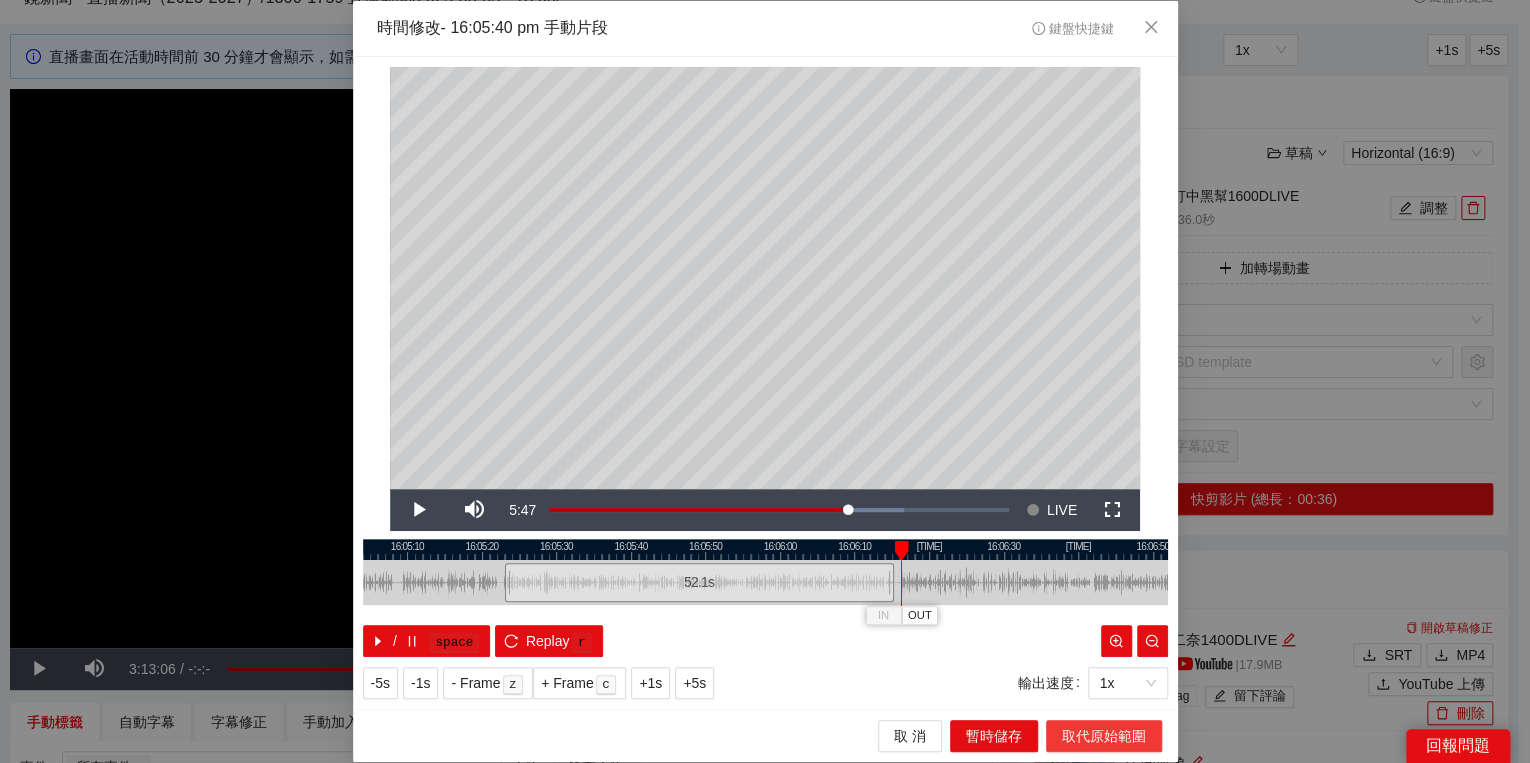 click on "取代原始範圍" at bounding box center [1104, 736] 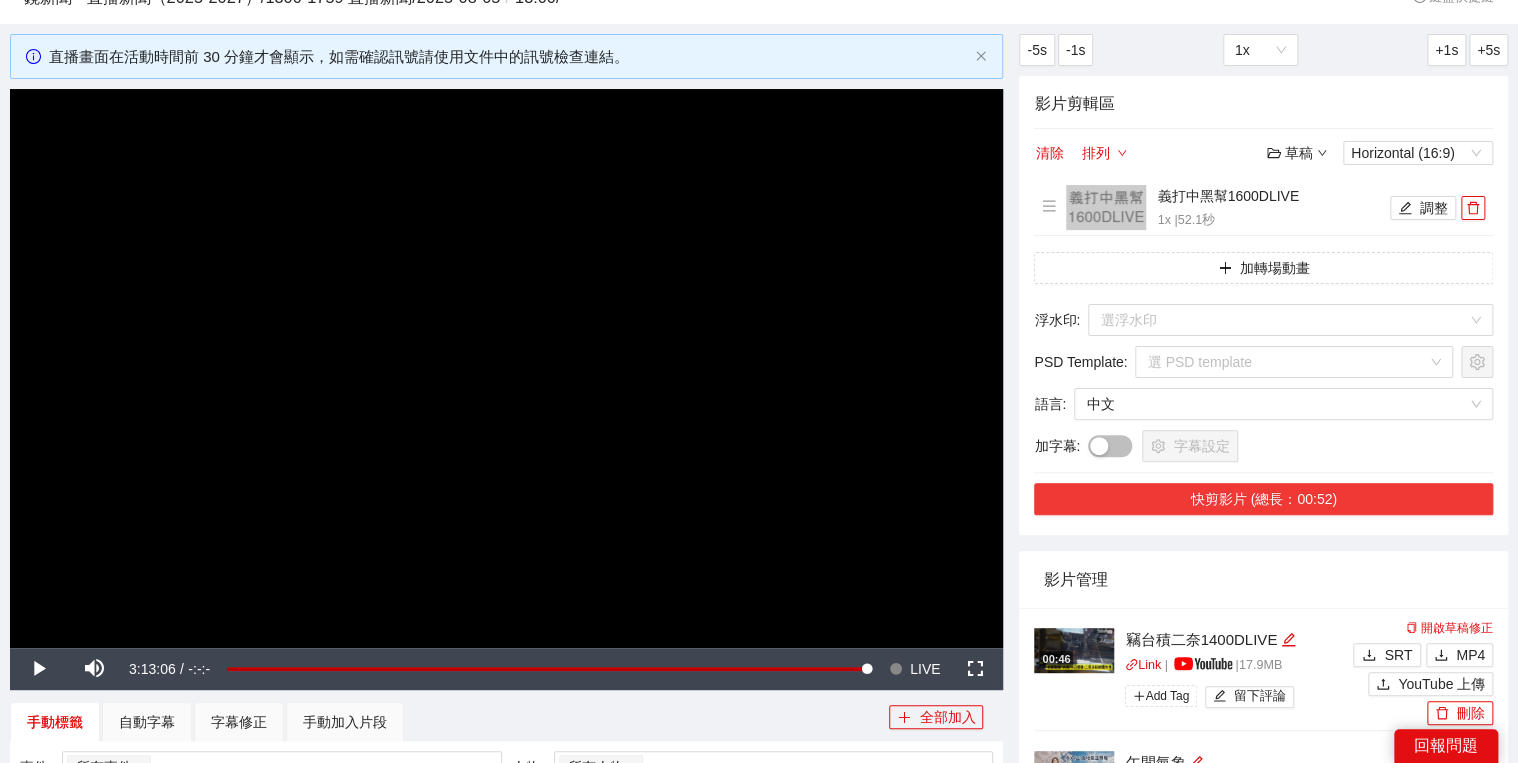 click on "快剪影片 (總長：00:52)" at bounding box center (1263, 499) 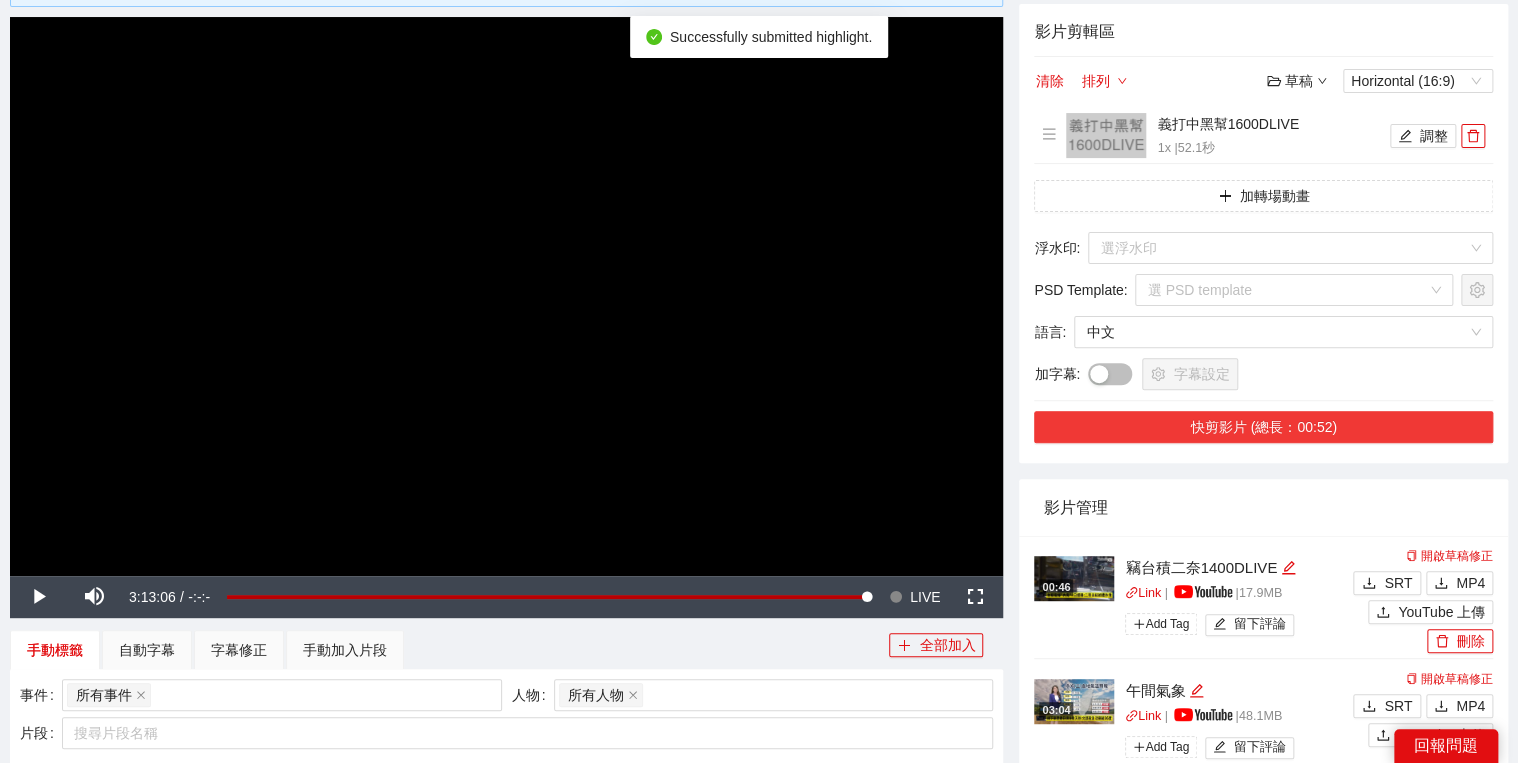 scroll, scrollTop: 240, scrollLeft: 0, axis: vertical 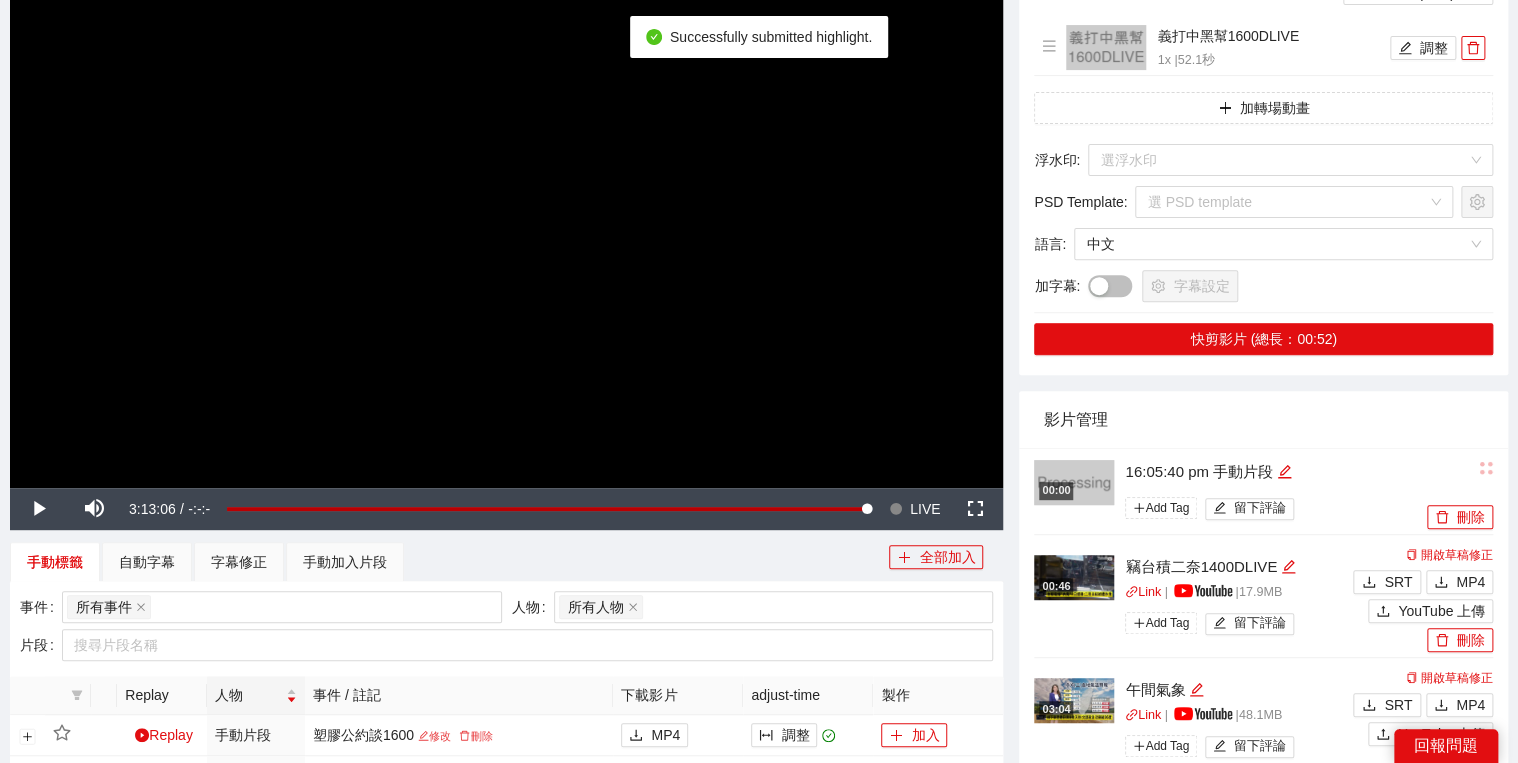 click on "16:05:40 pm 手動片段" at bounding box center [1273, 472] 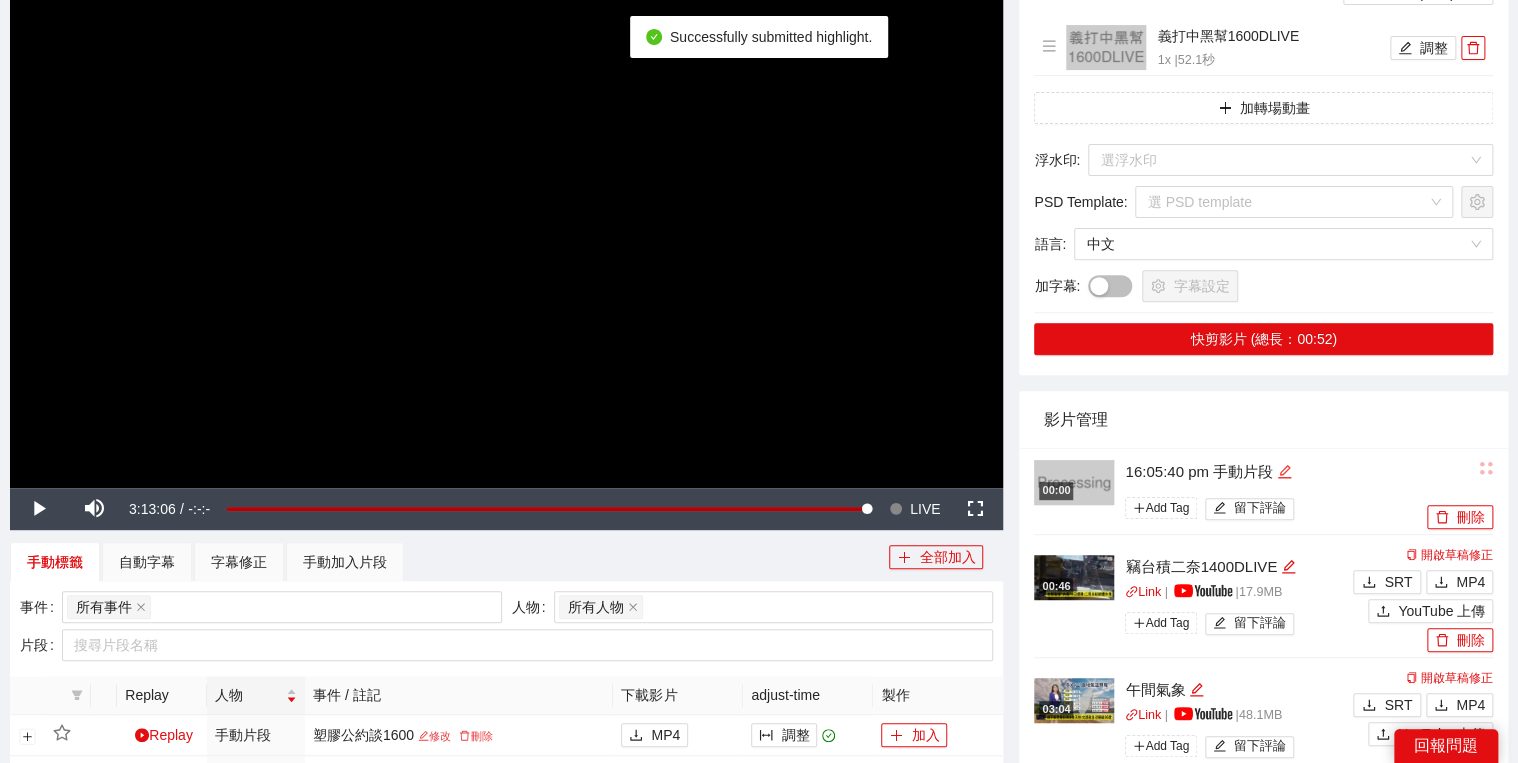 click 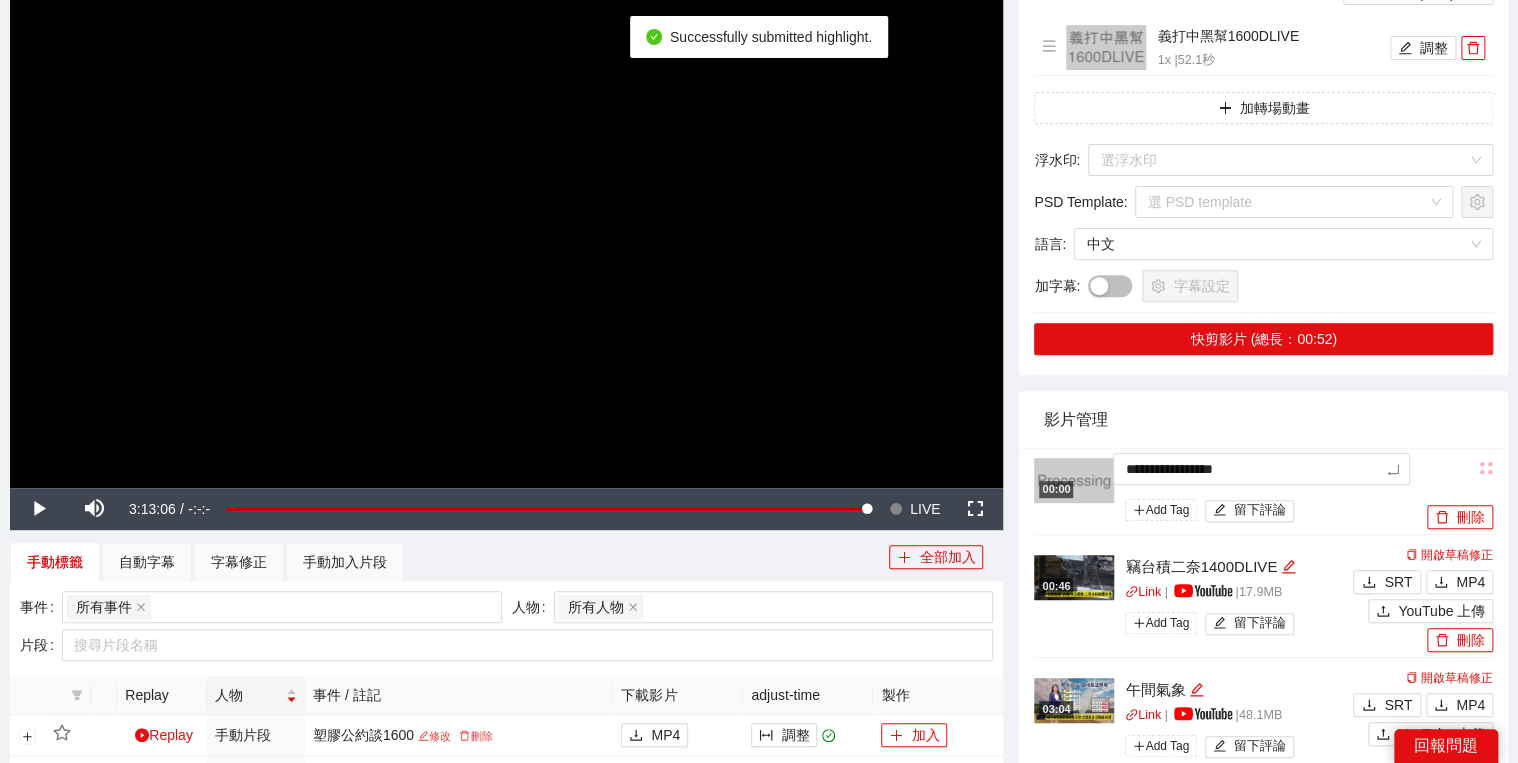 drag, startPoint x: 1291, startPoint y: 468, endPoint x: 1128, endPoint y: 448, distance: 164.22241 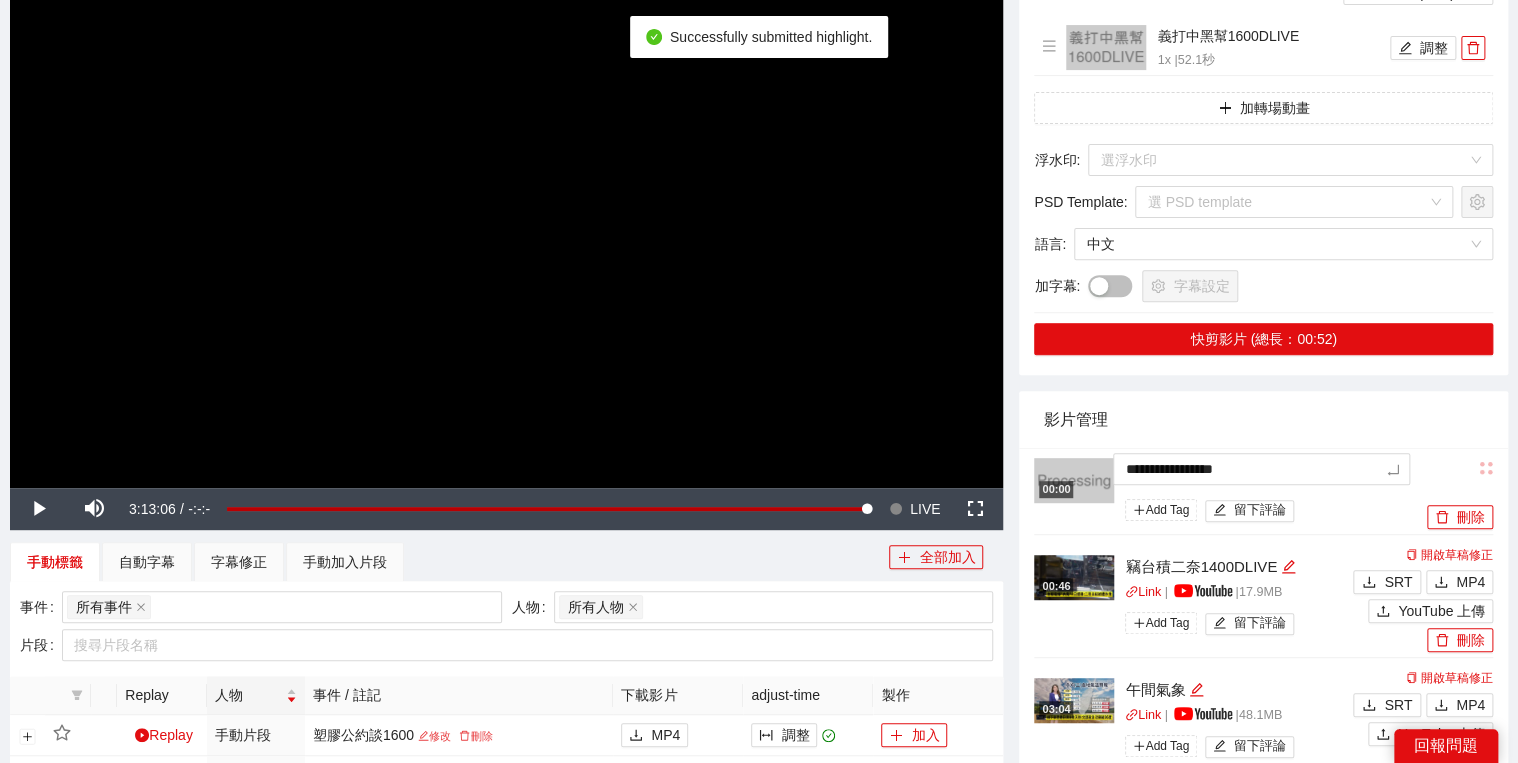 type on "**********" 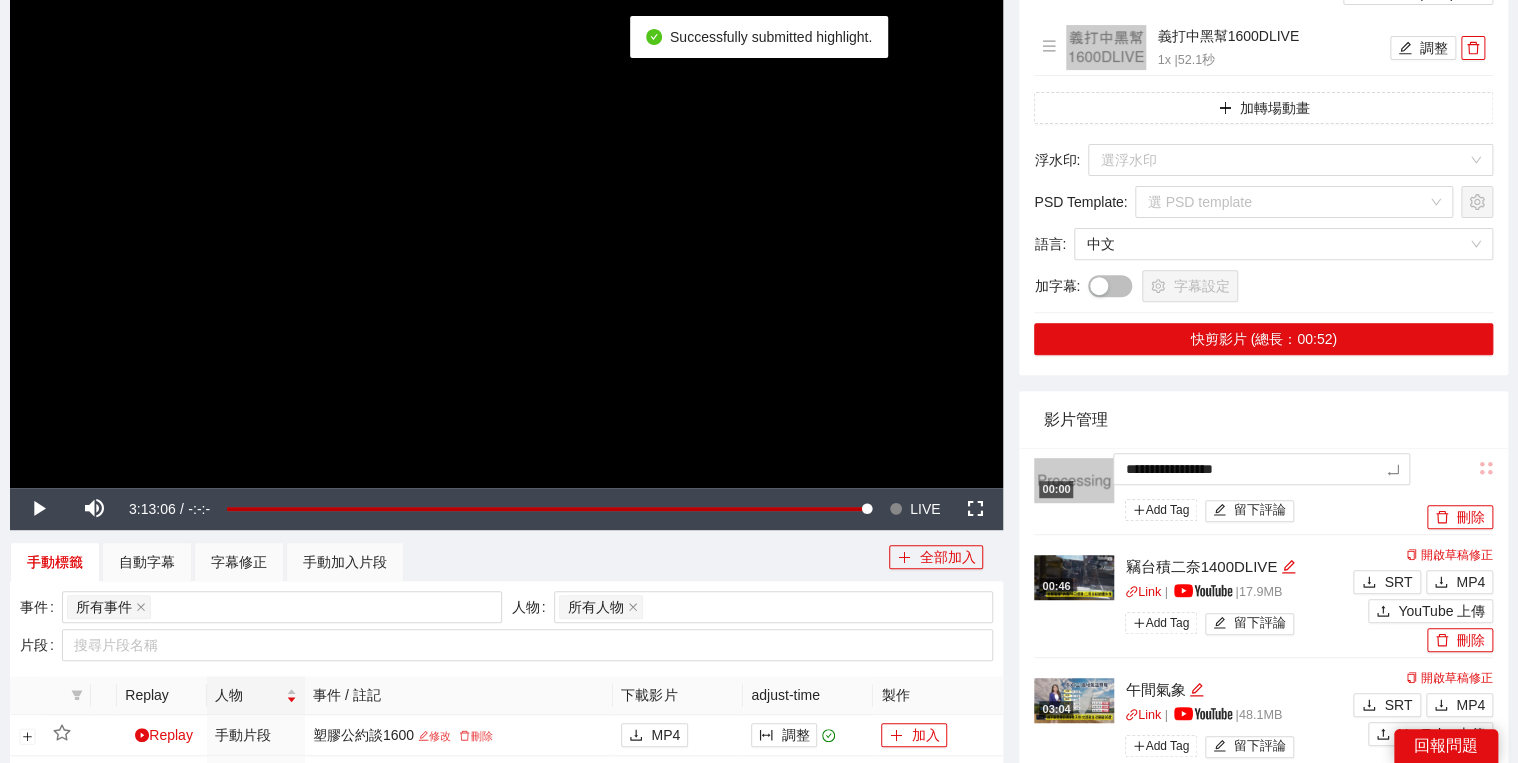 type on "**********" 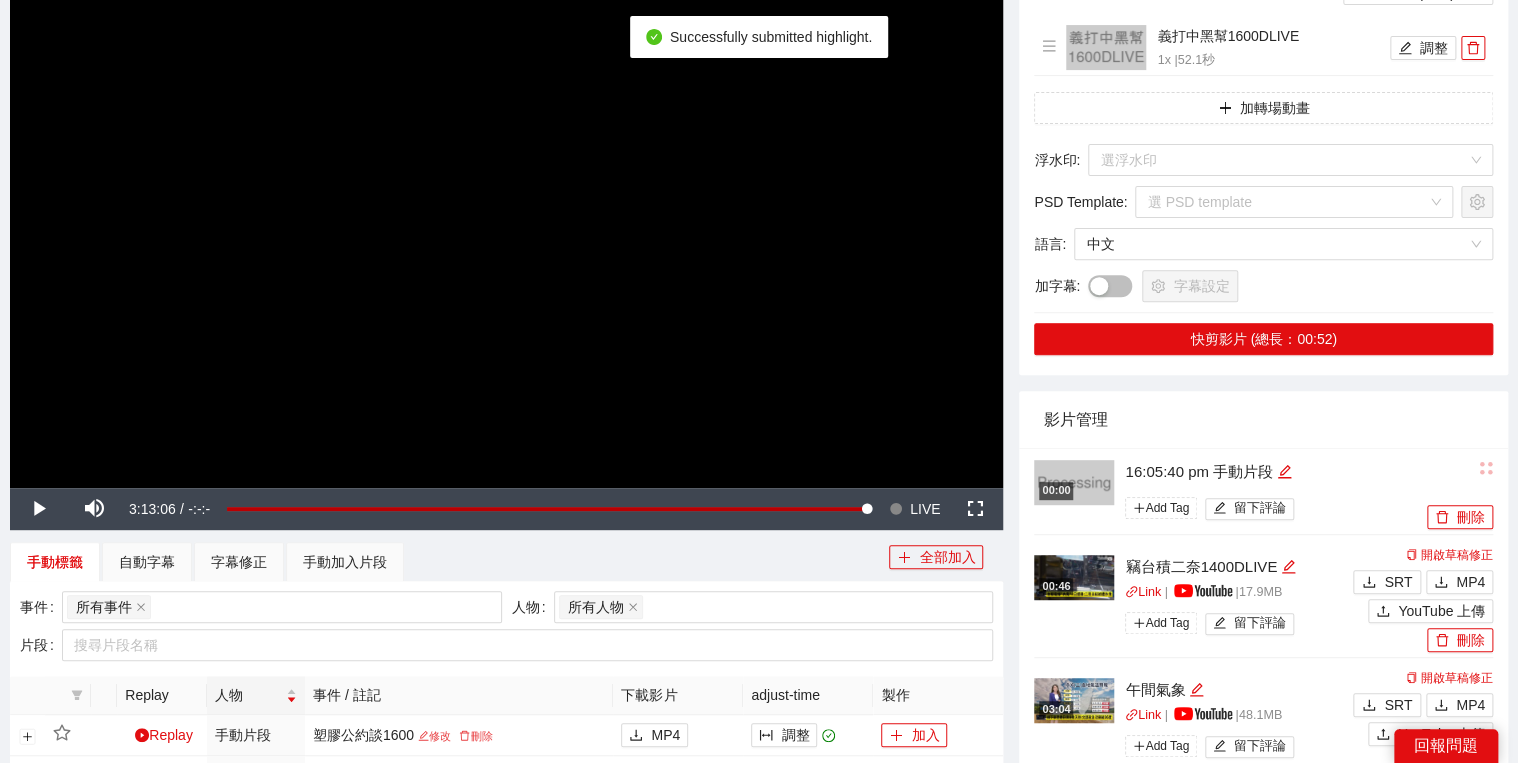 click on "影片管理" at bounding box center (1263, 419) 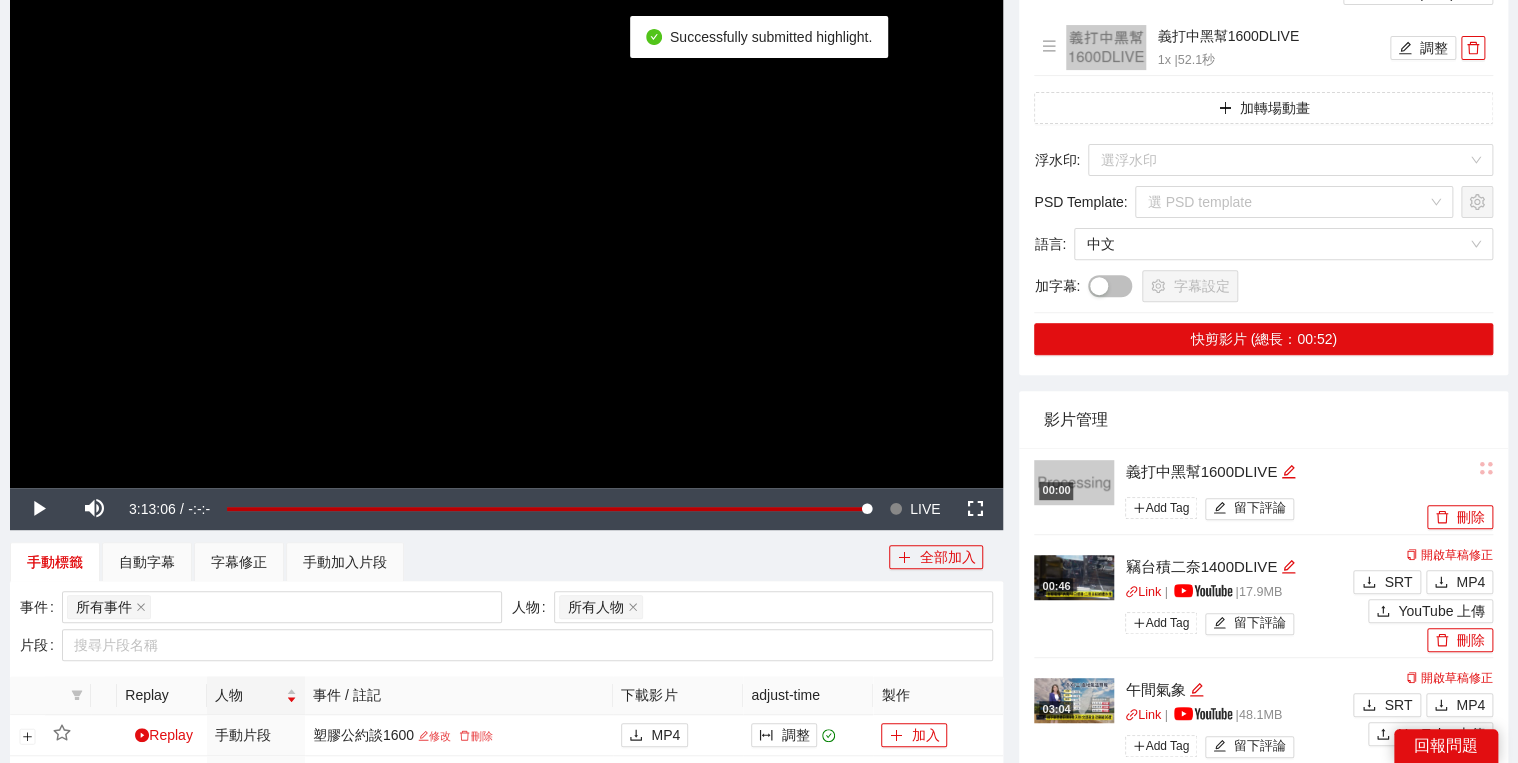 scroll, scrollTop: 400, scrollLeft: 0, axis: vertical 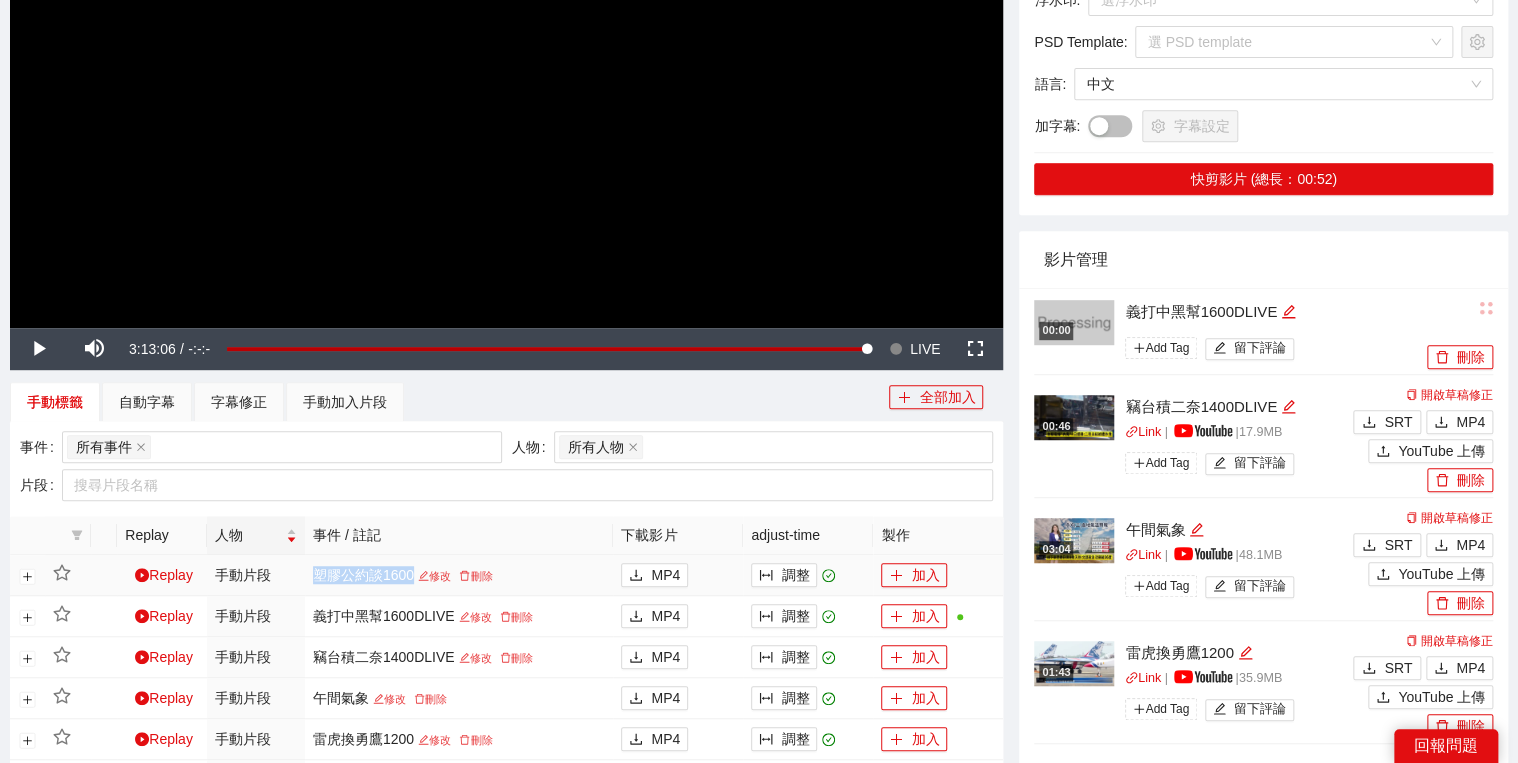 drag, startPoint x: 314, startPoint y: 573, endPoint x: 412, endPoint y: 576, distance: 98.045906 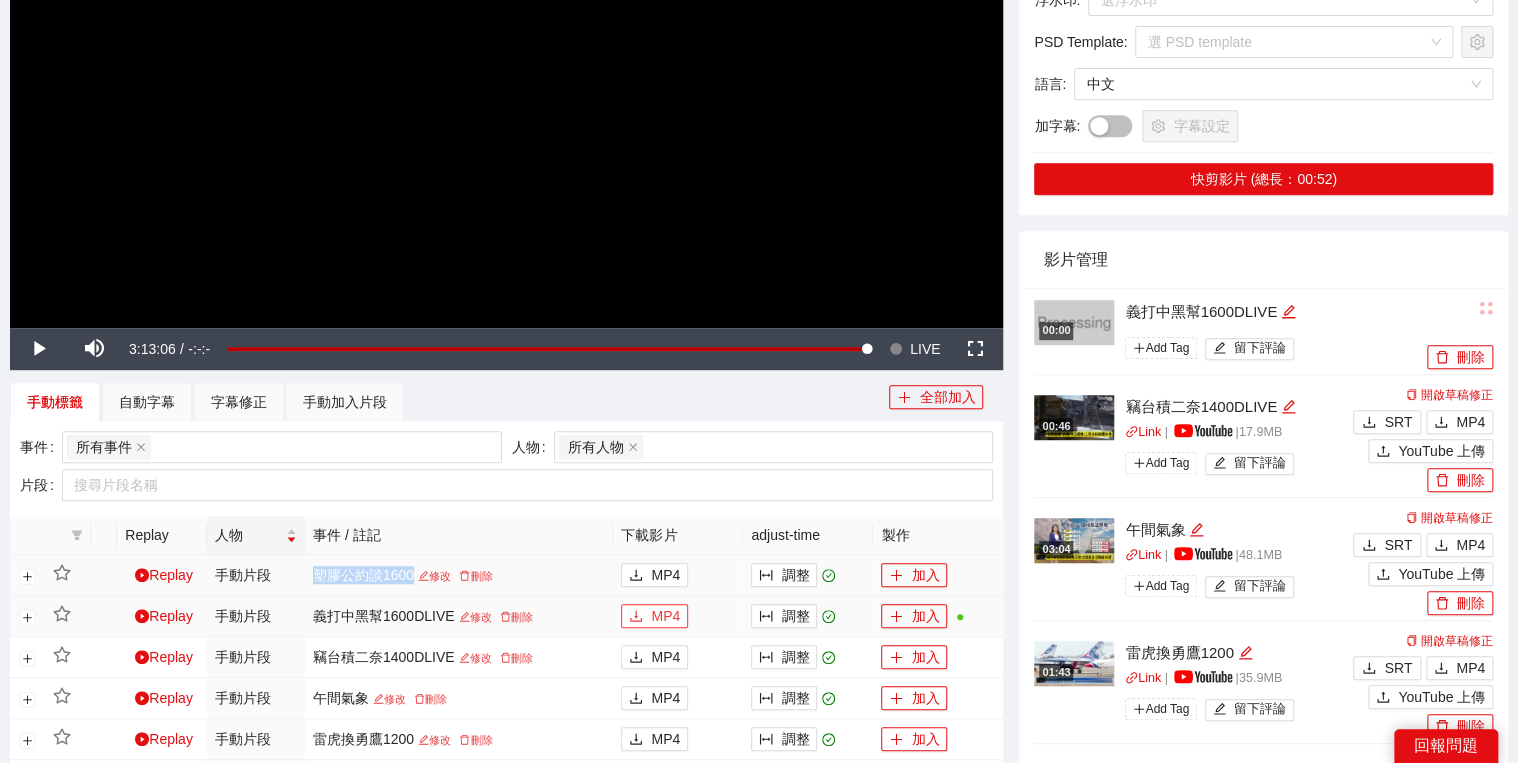 copy on "塑膠公約談1600" 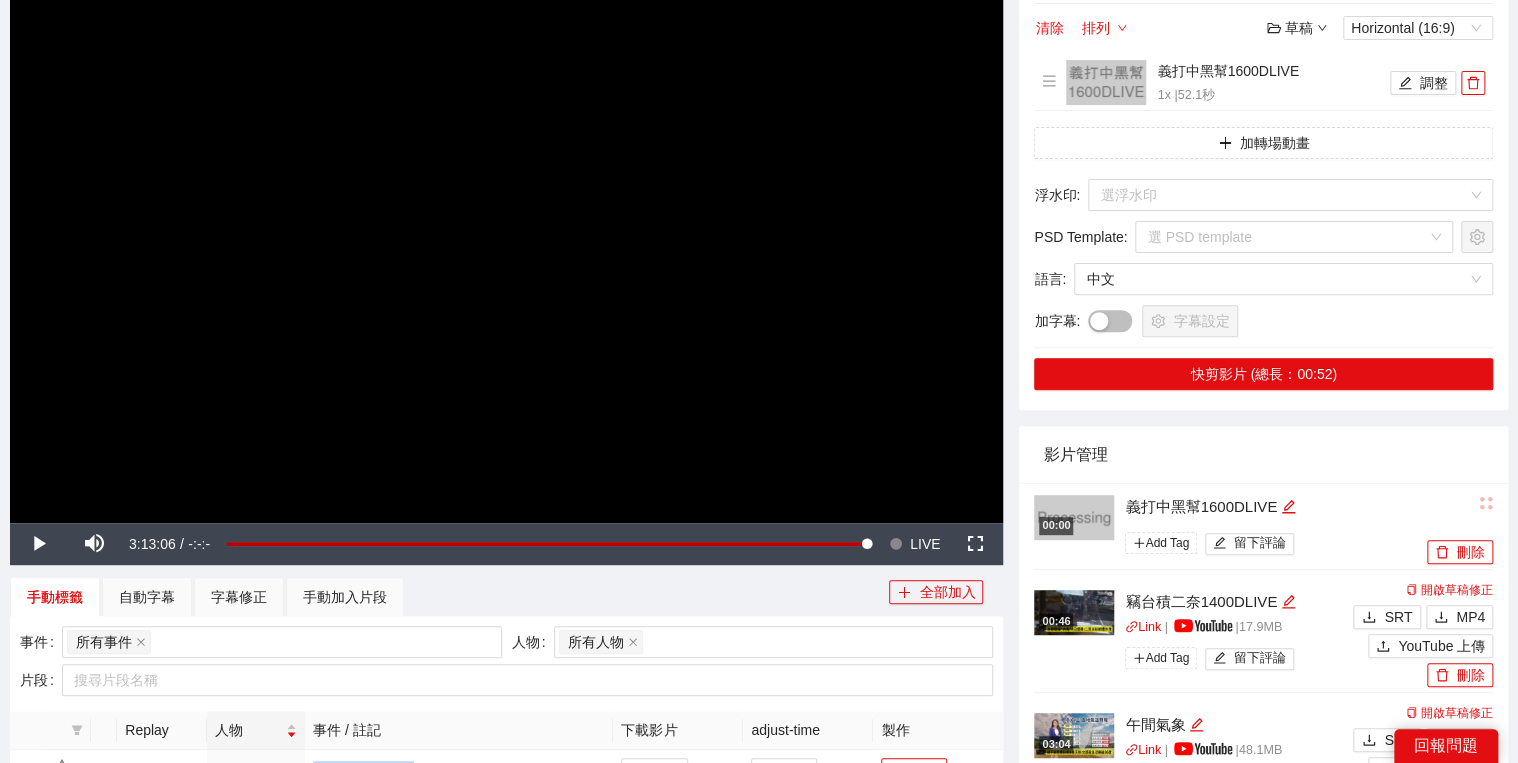 scroll, scrollTop: 0, scrollLeft: 0, axis: both 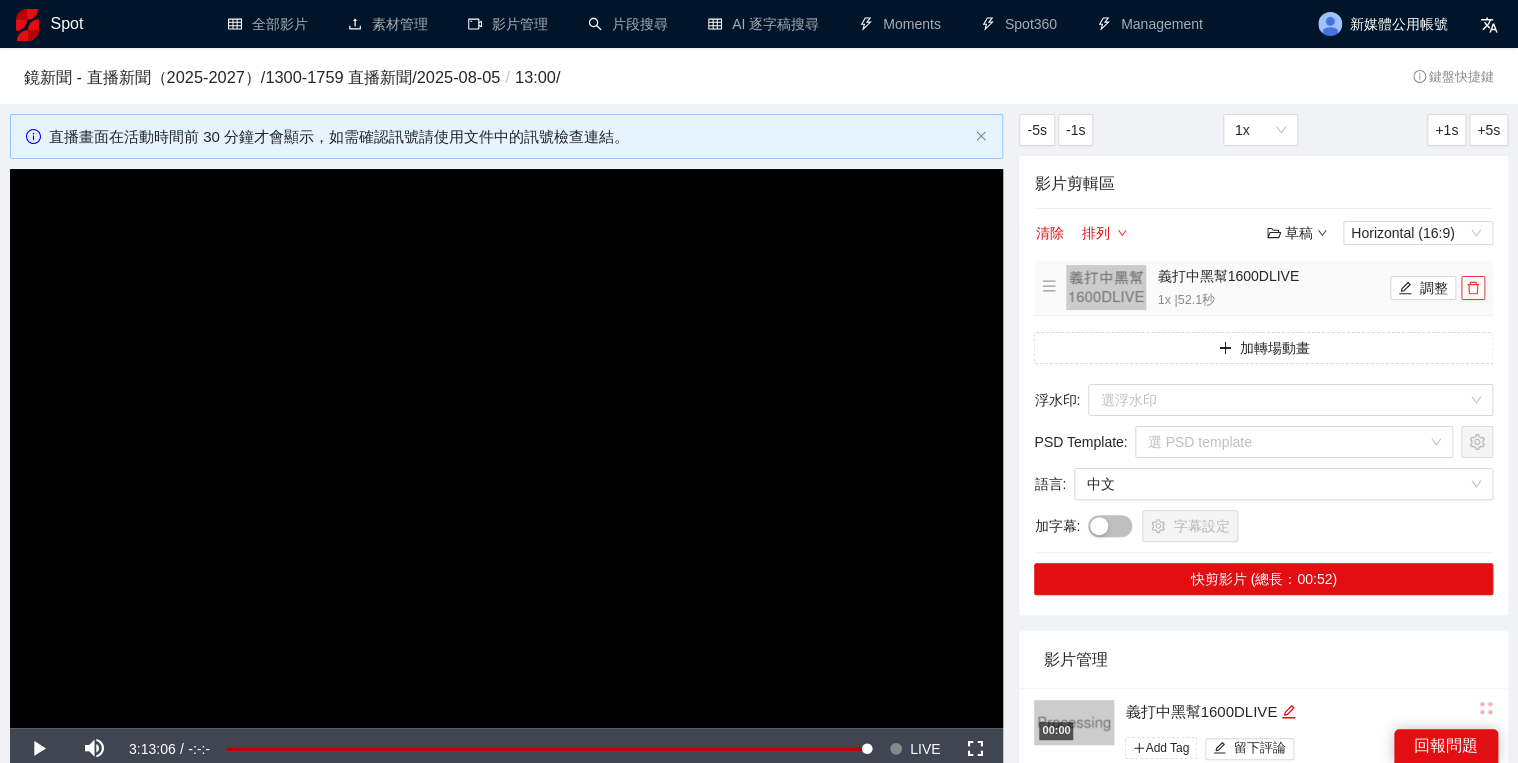 click 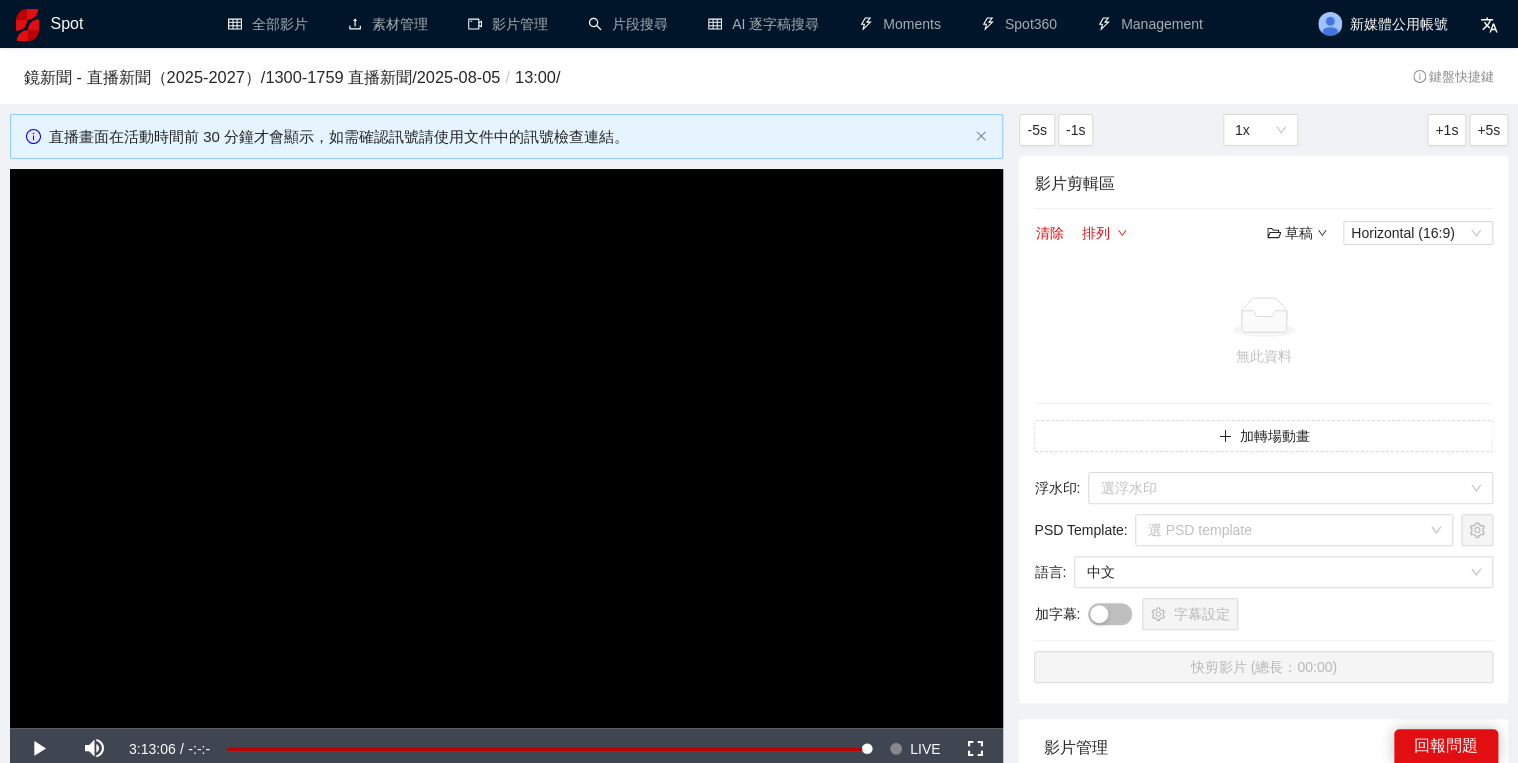 scroll, scrollTop: 480, scrollLeft: 0, axis: vertical 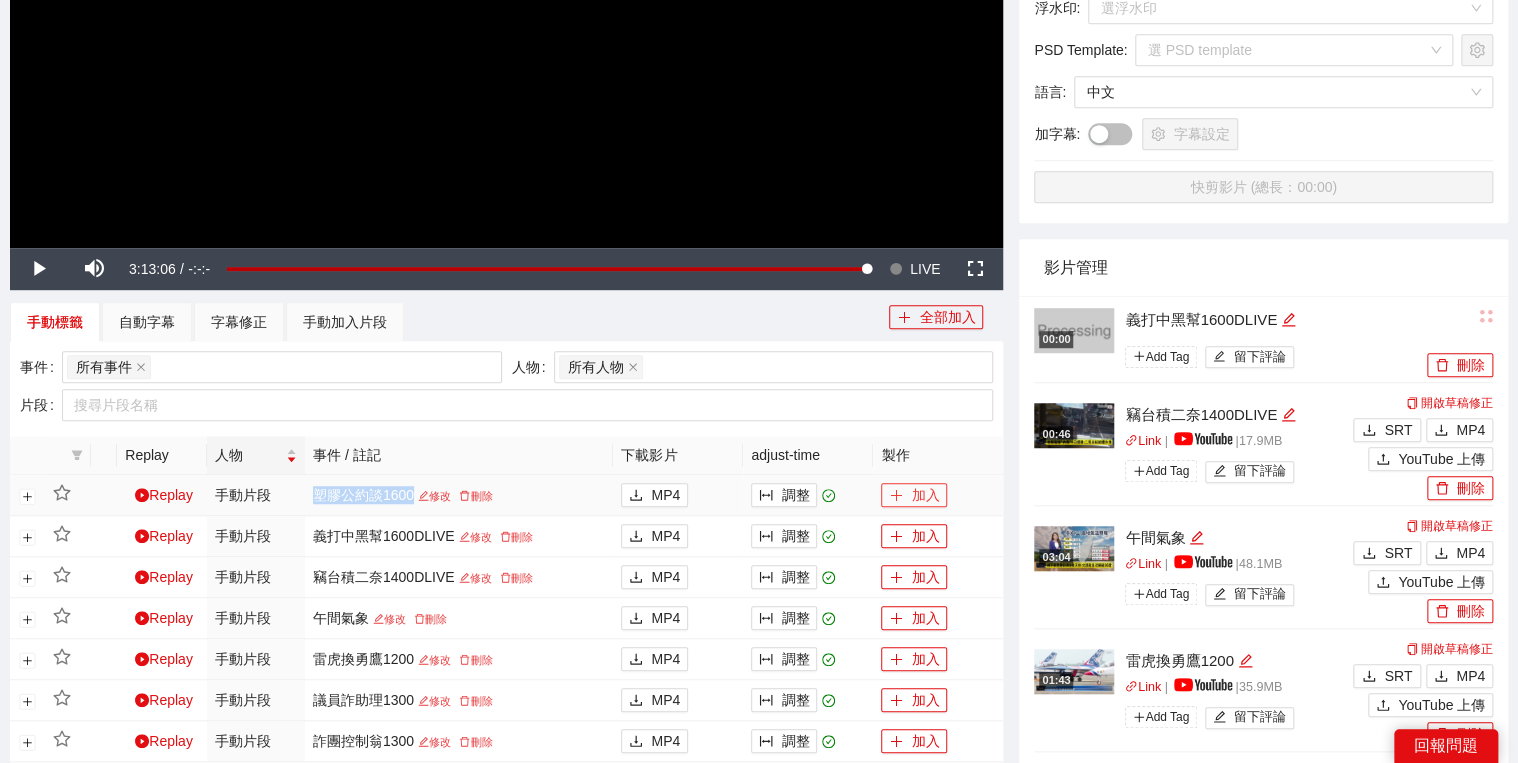 drag, startPoint x: 902, startPoint y: 483, endPoint x: 1045, endPoint y: 424, distance: 154.69324 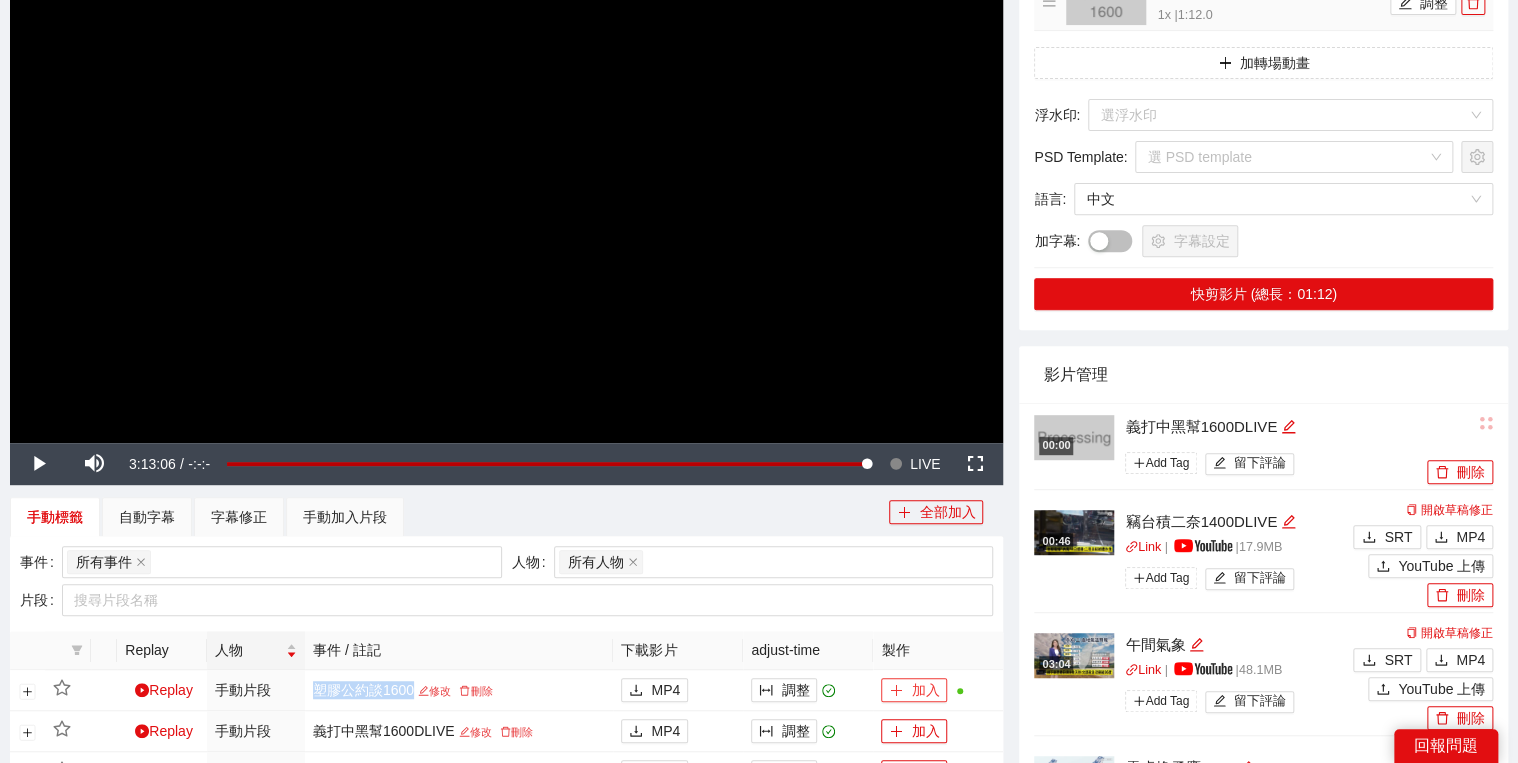 scroll, scrollTop: 80, scrollLeft: 0, axis: vertical 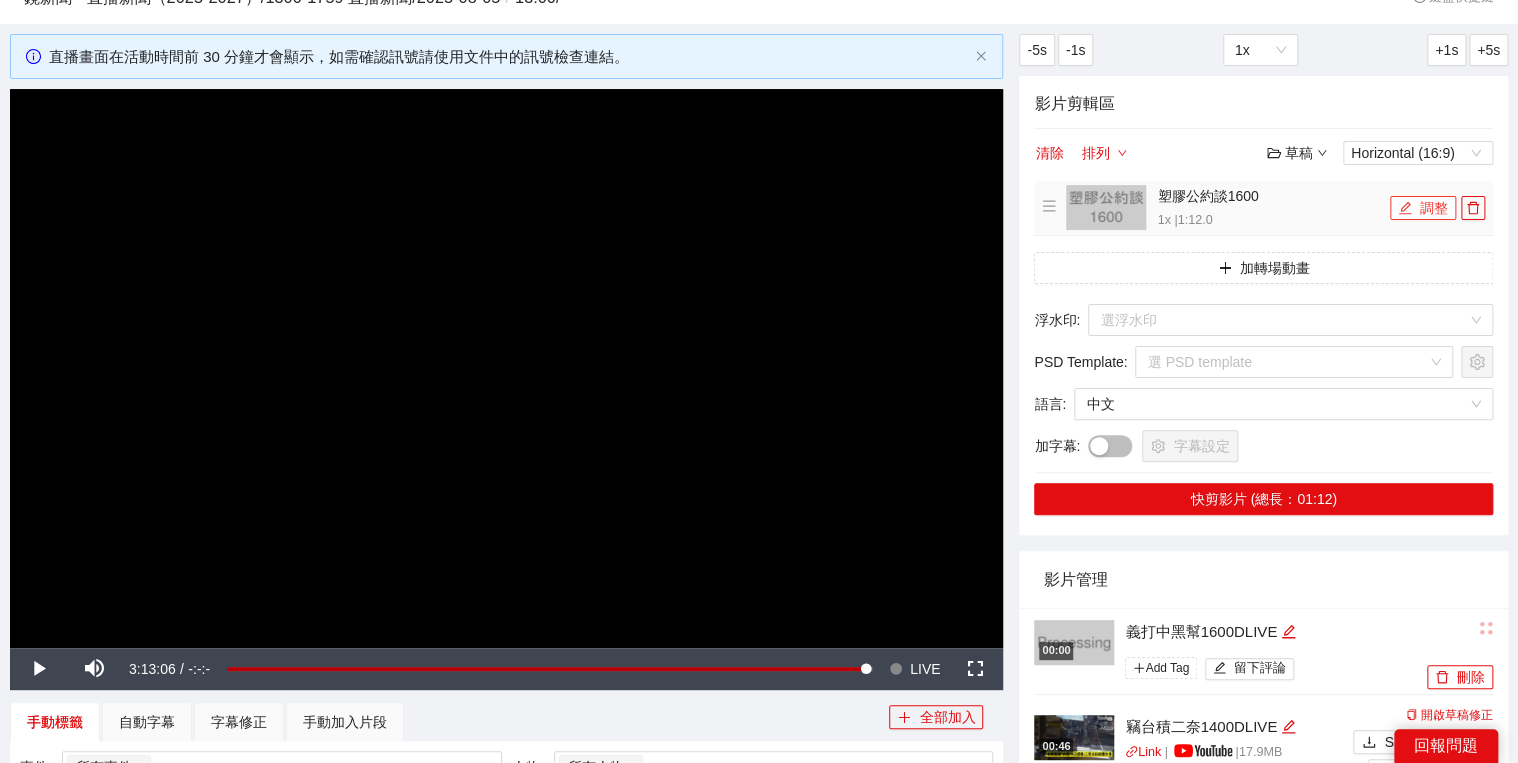 click on "調整" at bounding box center (1423, 208) 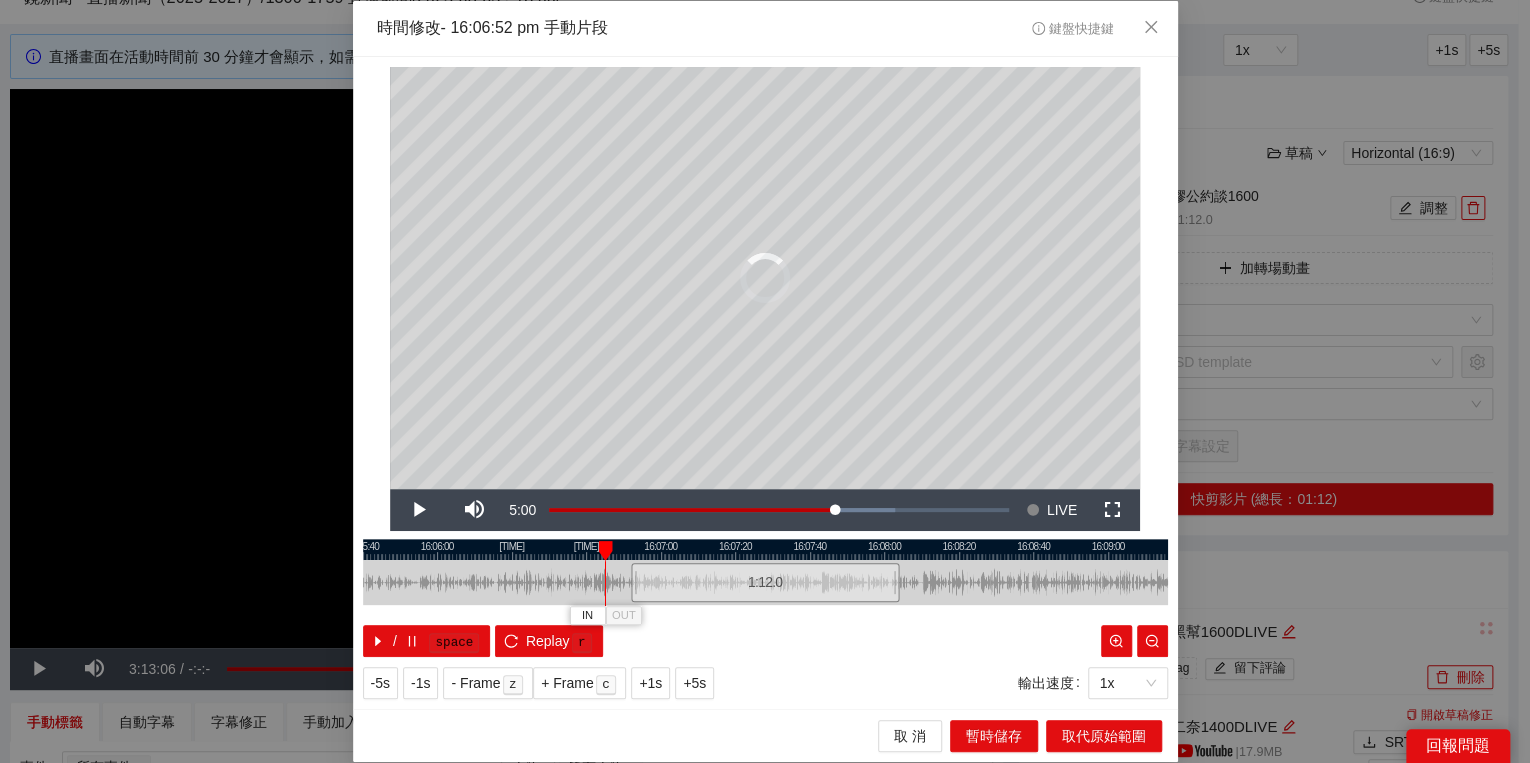 drag, startPoint x: 631, startPoint y: 545, endPoint x: 587, endPoint y: 552, distance: 44.553337 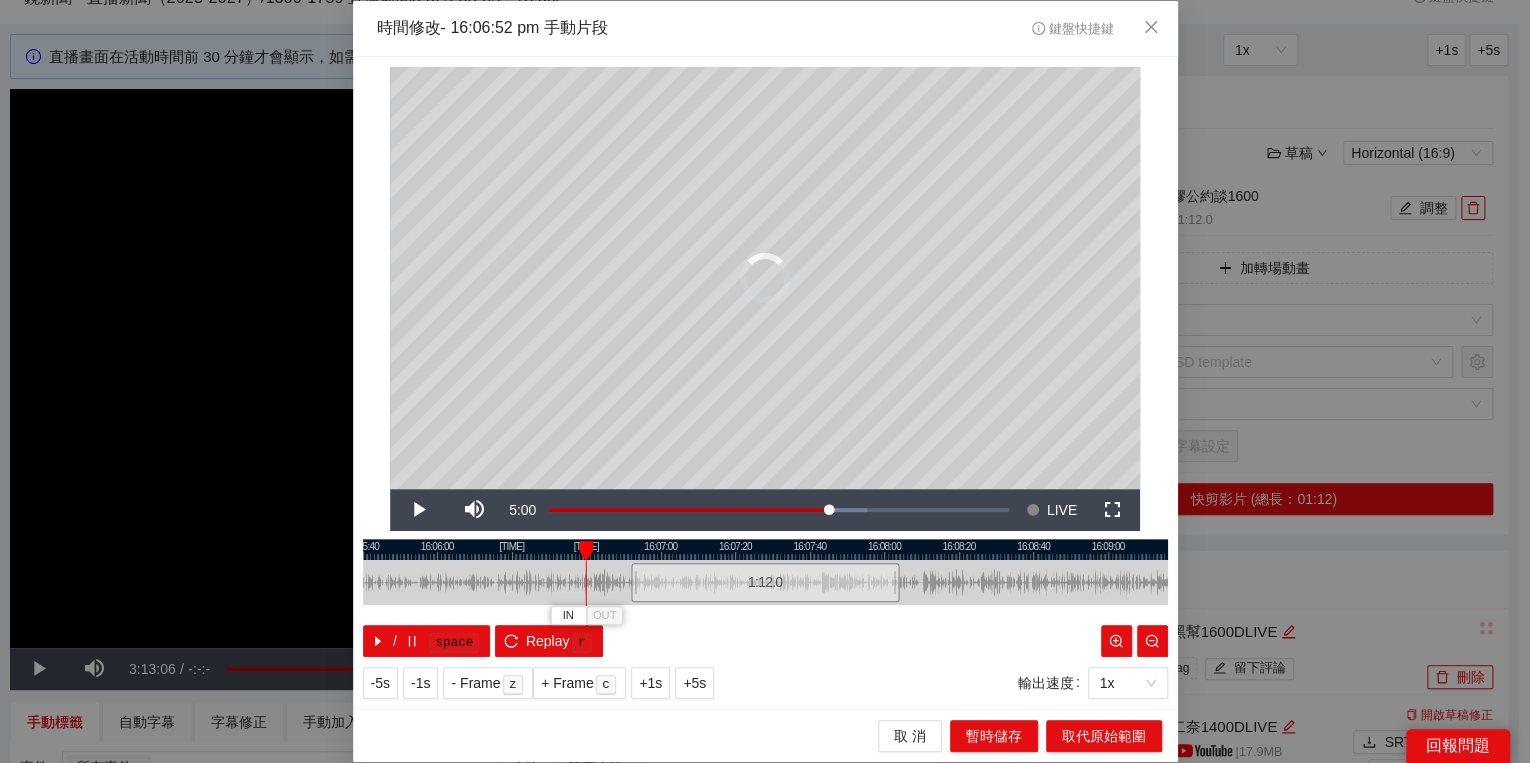 drag, startPoint x: 608, startPoint y: 548, endPoint x: 586, endPoint y: 547, distance: 22.022715 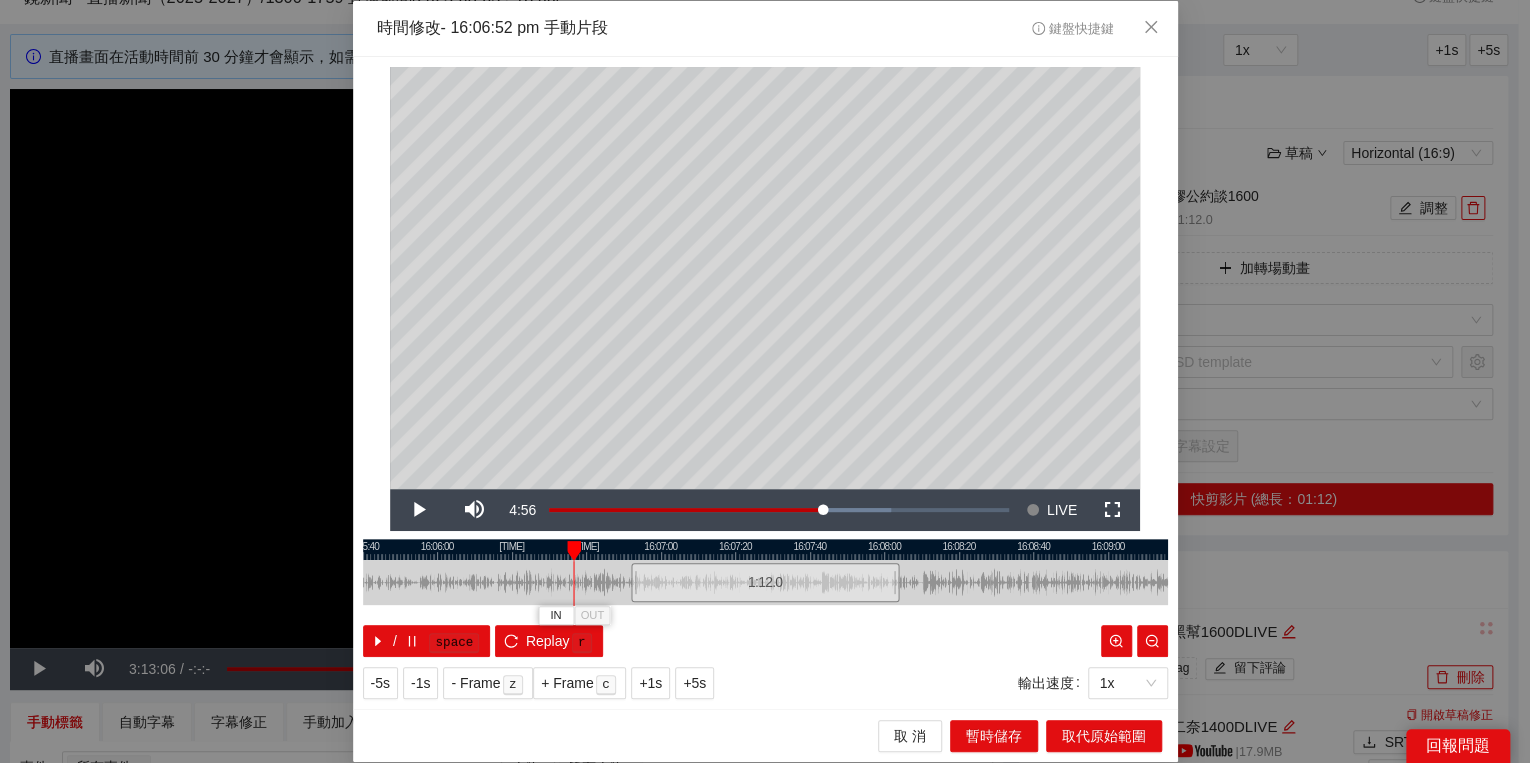 drag, startPoint x: 584, startPoint y: 544, endPoint x: 569, endPoint y: 548, distance: 15.524175 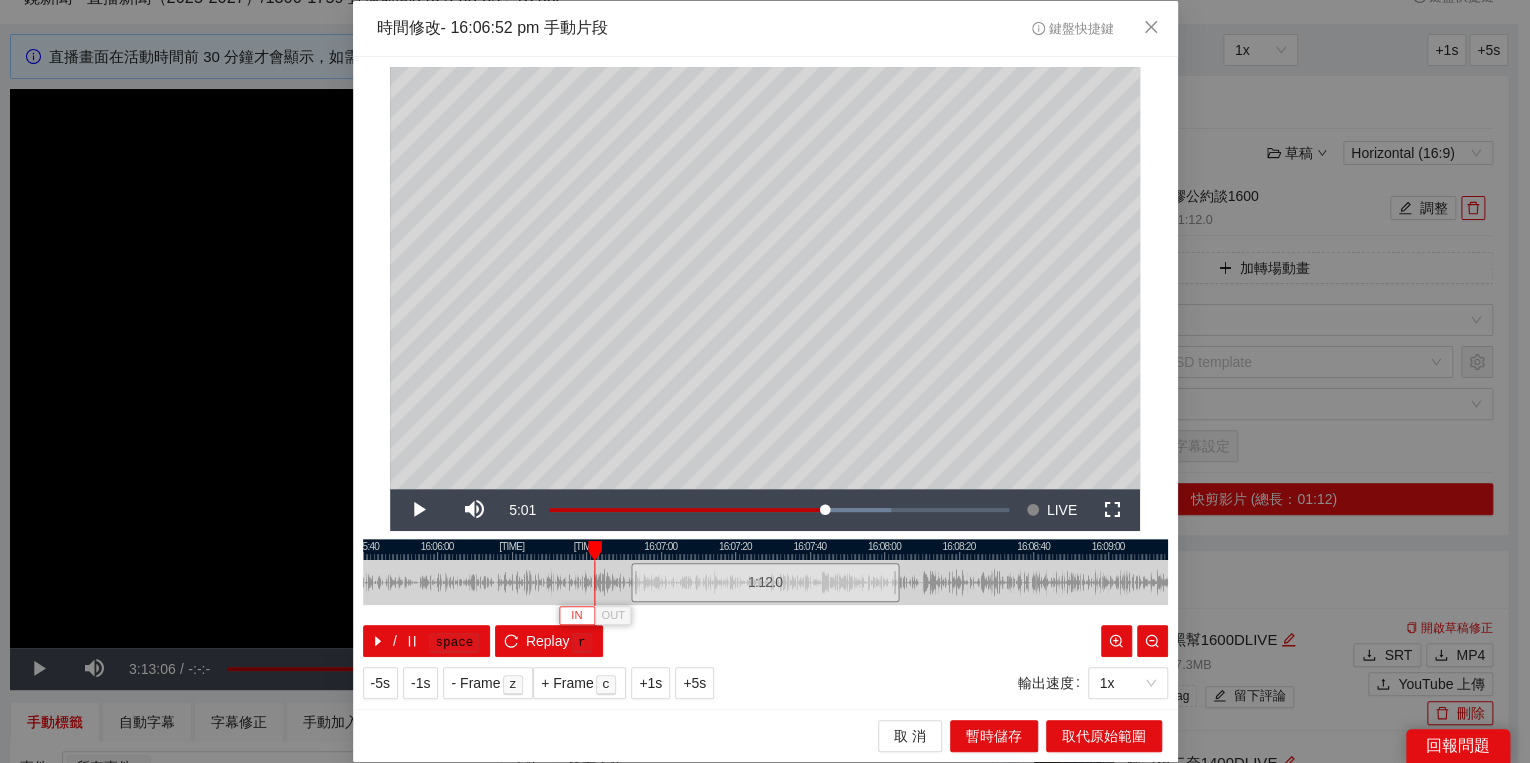 click on "IN" at bounding box center (577, 615) 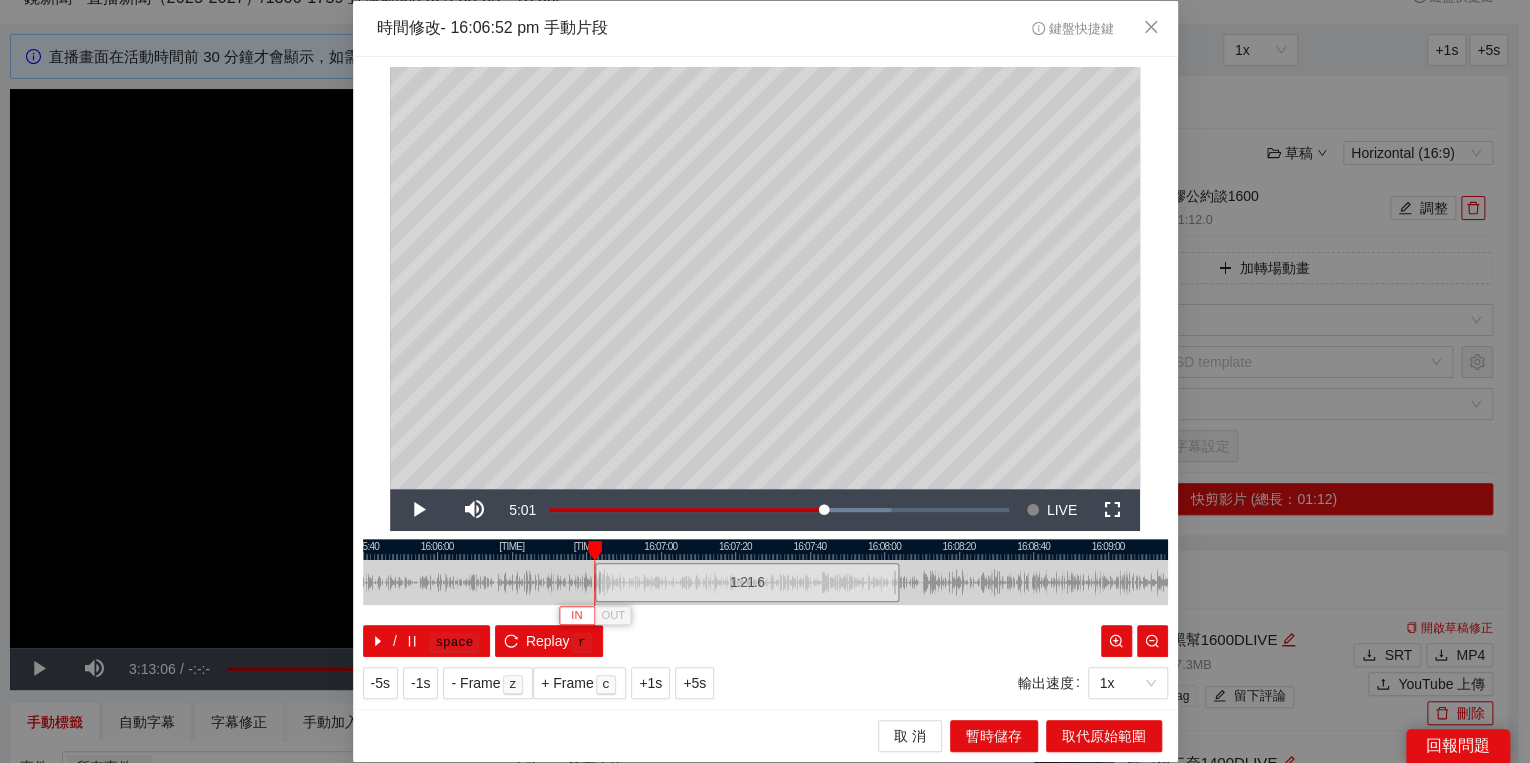 type 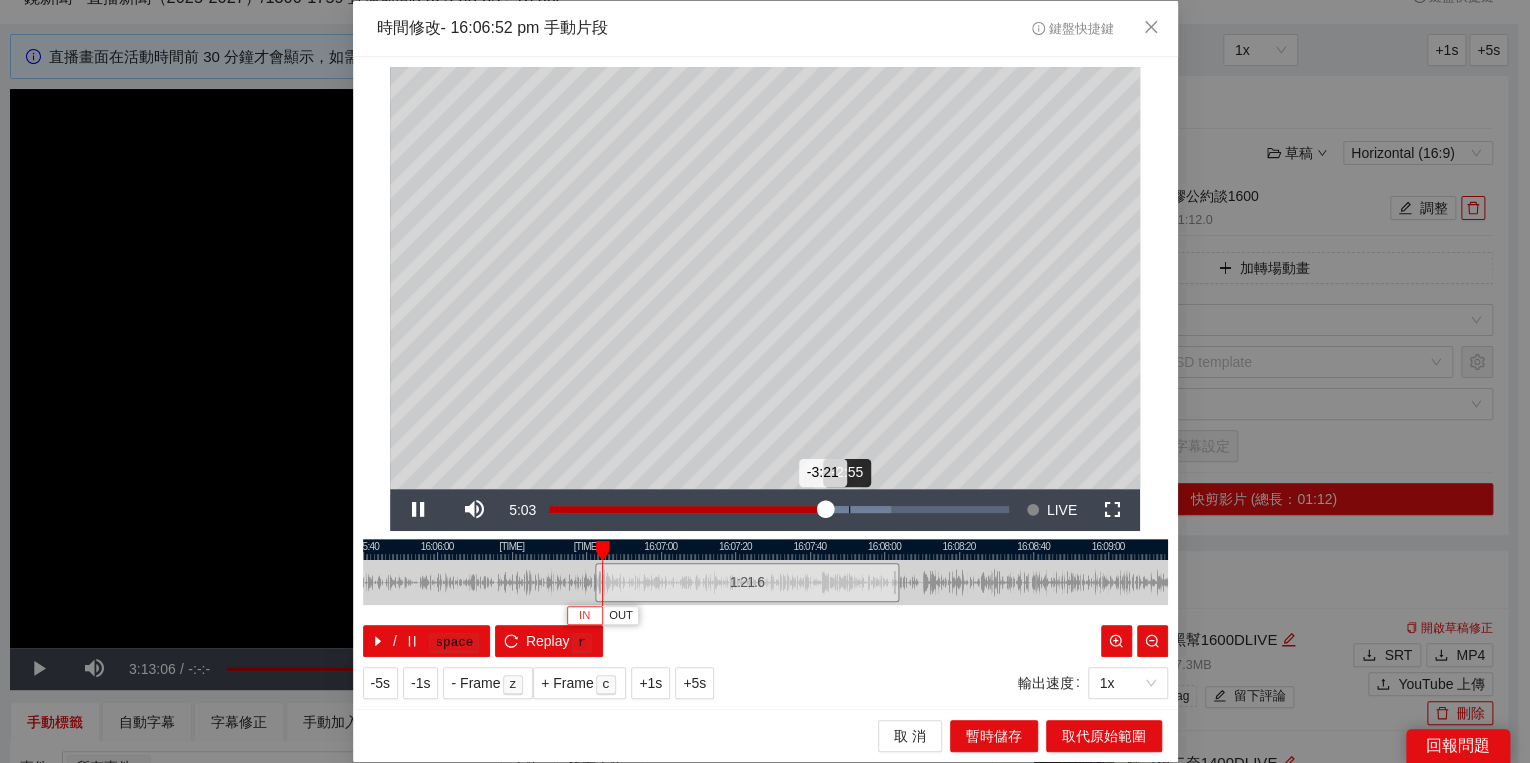 click on "Loaded :  74.38% -2:55 -3:21" at bounding box center [779, 509] 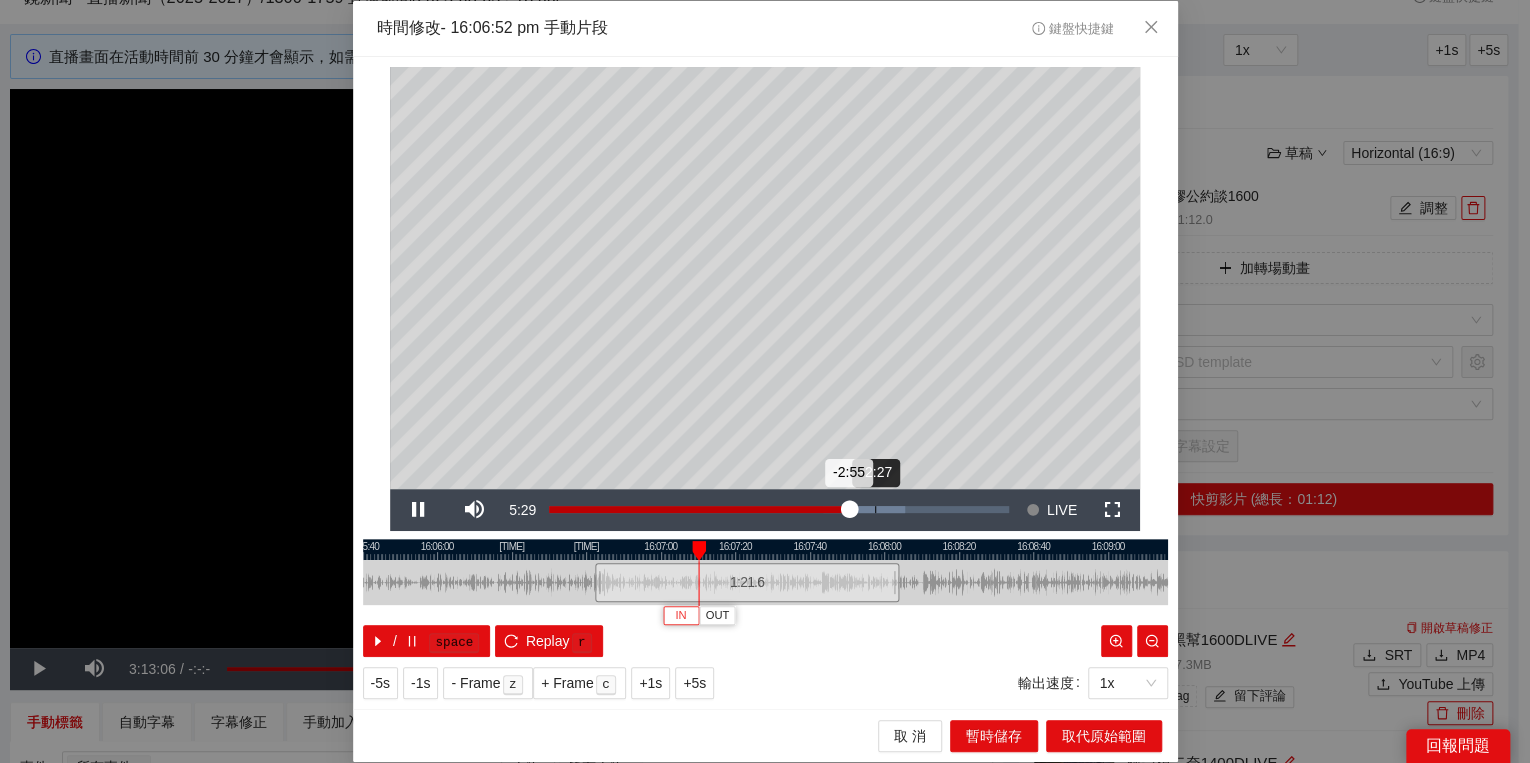 click on "Loaded :  [PERCENT]% -[TIME] -[TIME]" at bounding box center [779, 509] 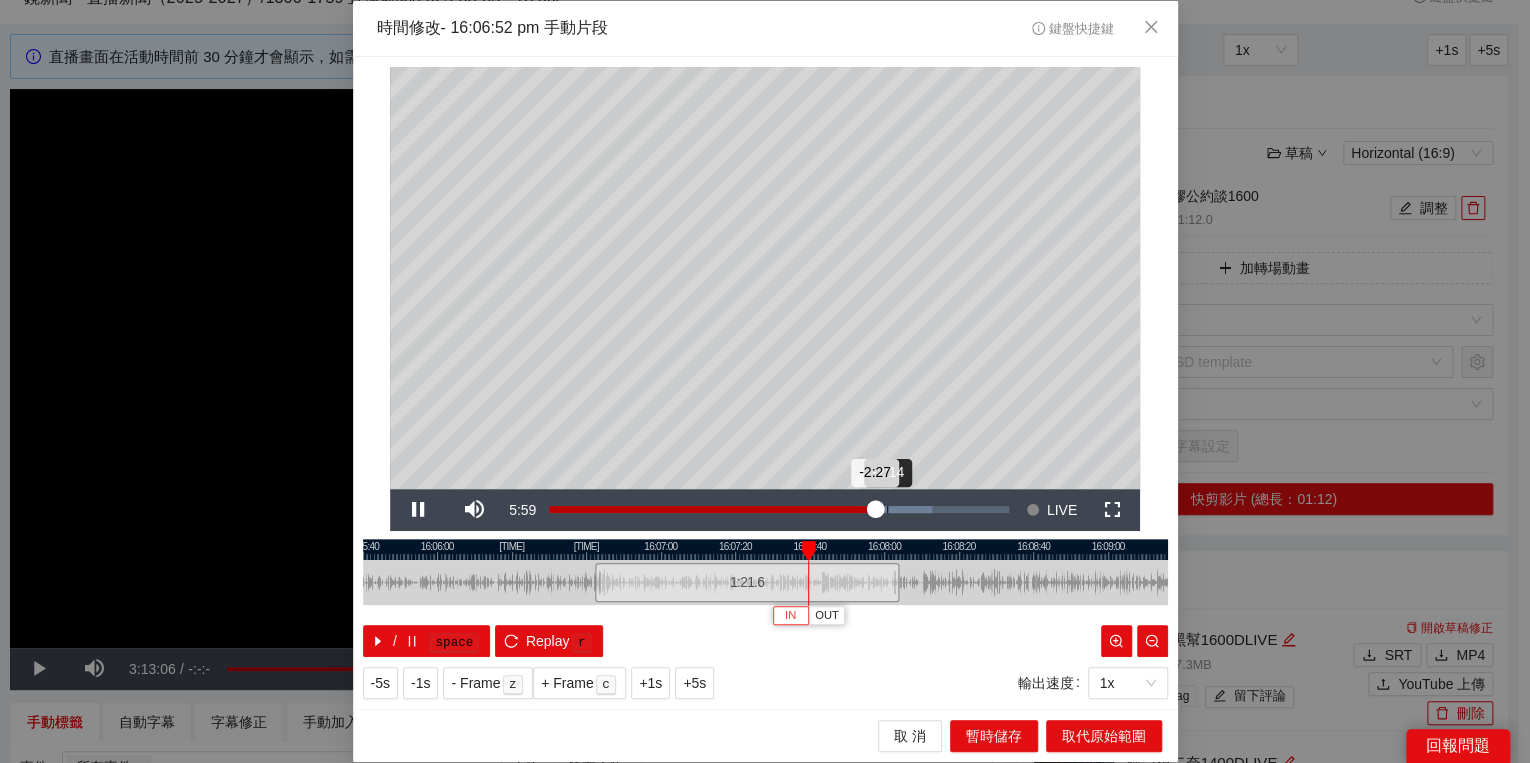 click on "Loaded : 83.32% -2:14 -2:27" at bounding box center (779, 509) 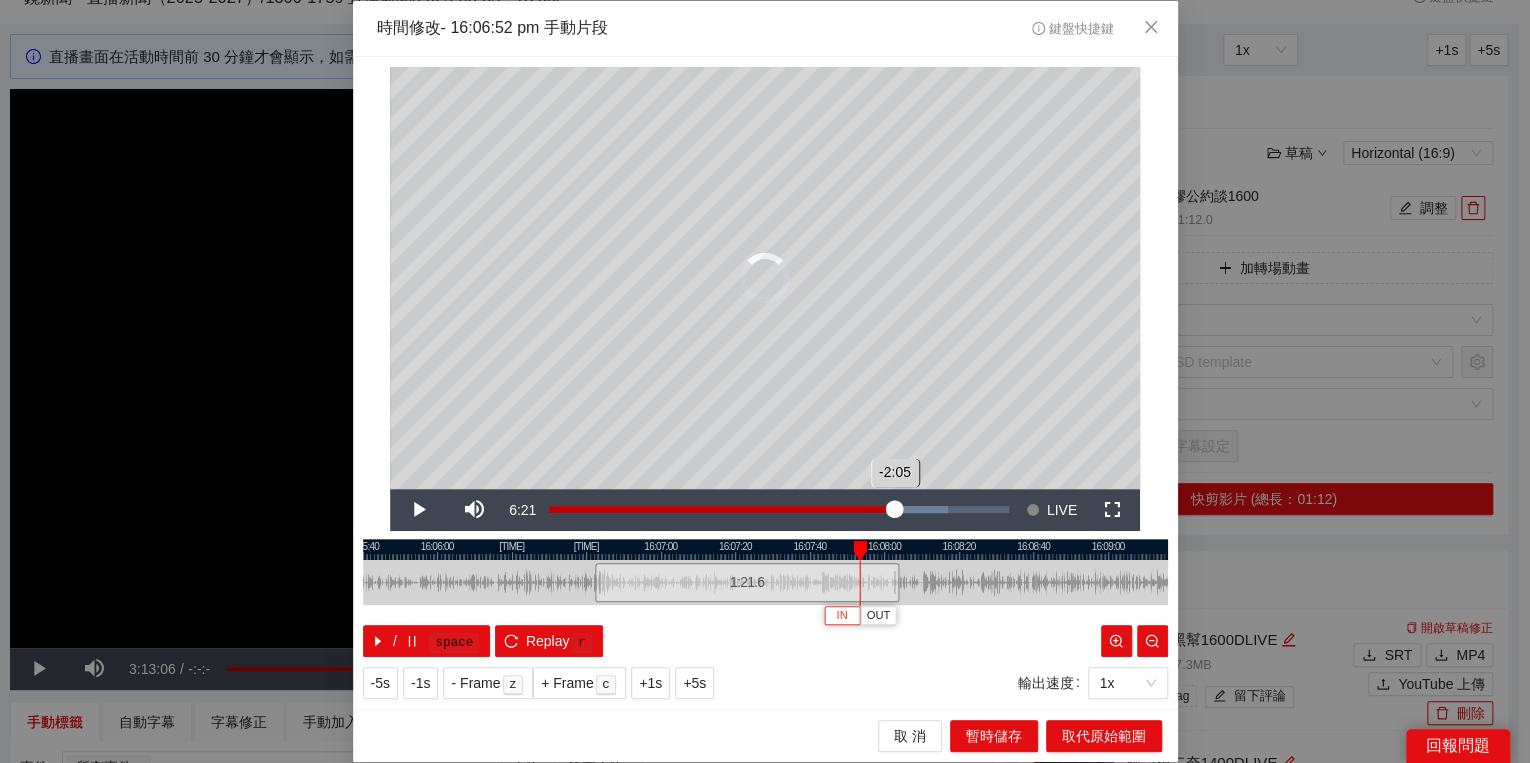click on "-2:05" at bounding box center [722, 509] 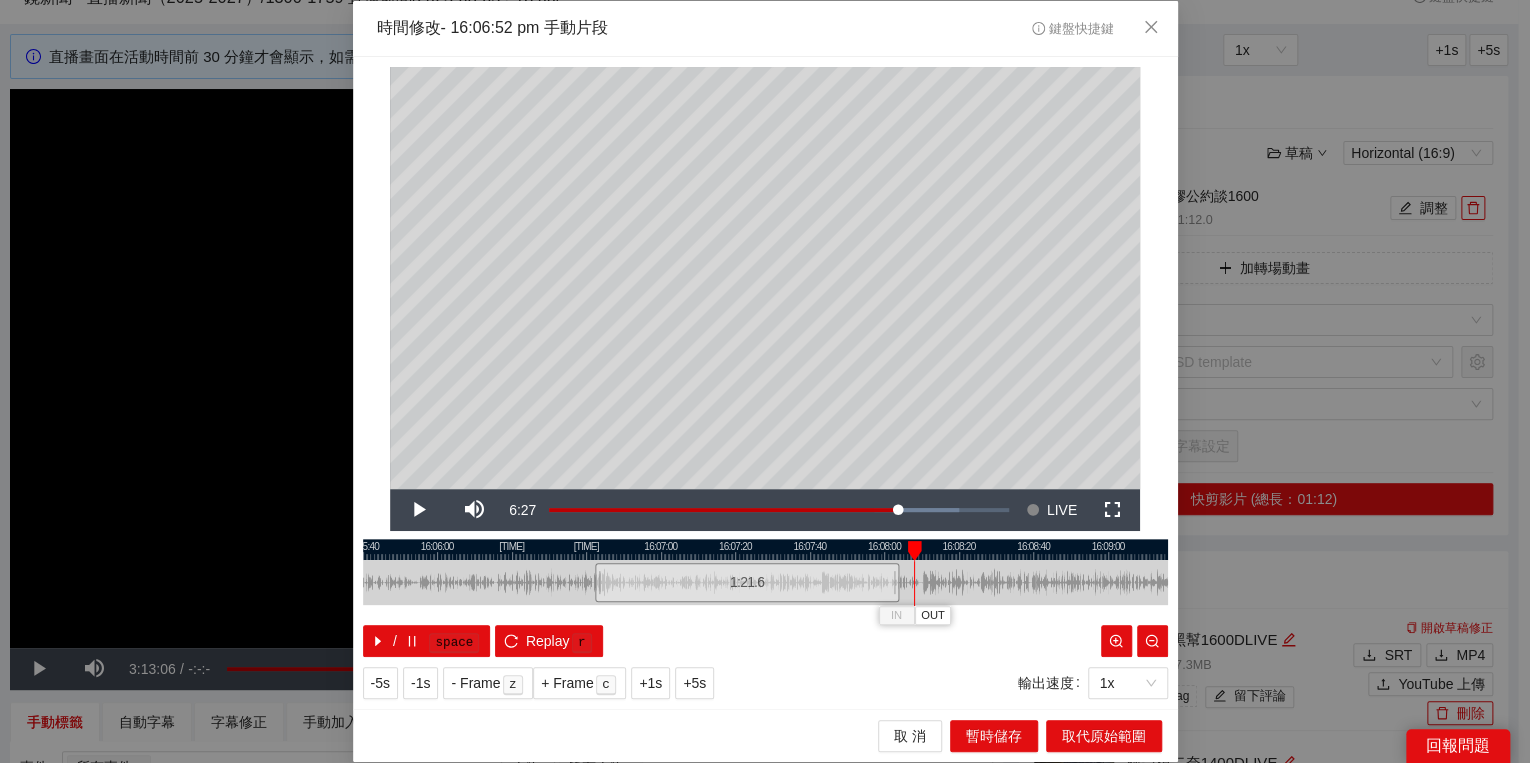 drag, startPoint x: 899, startPoint y: 556, endPoint x: 916, endPoint y: 549, distance: 18.384777 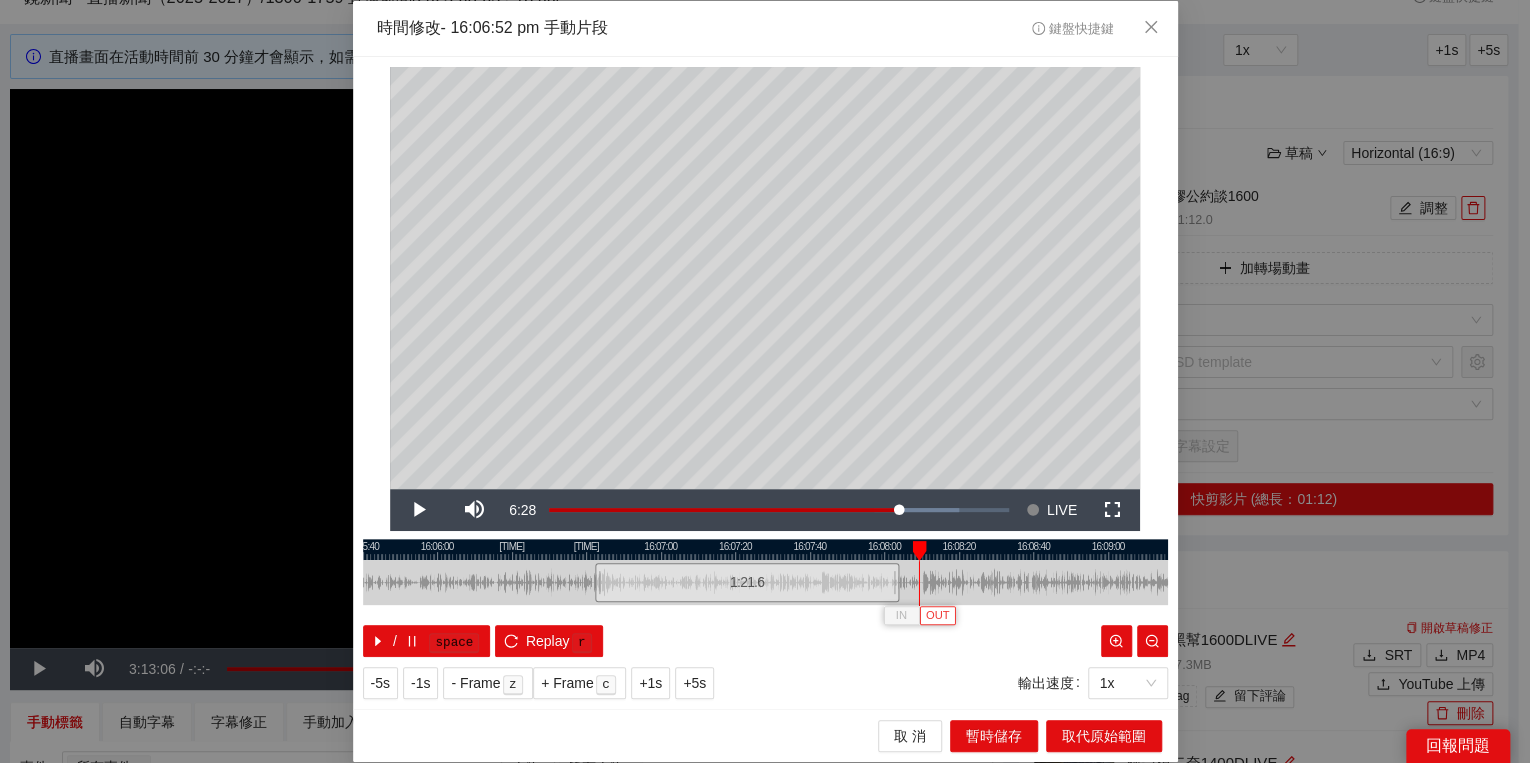 click on "OUT" at bounding box center (938, 616) 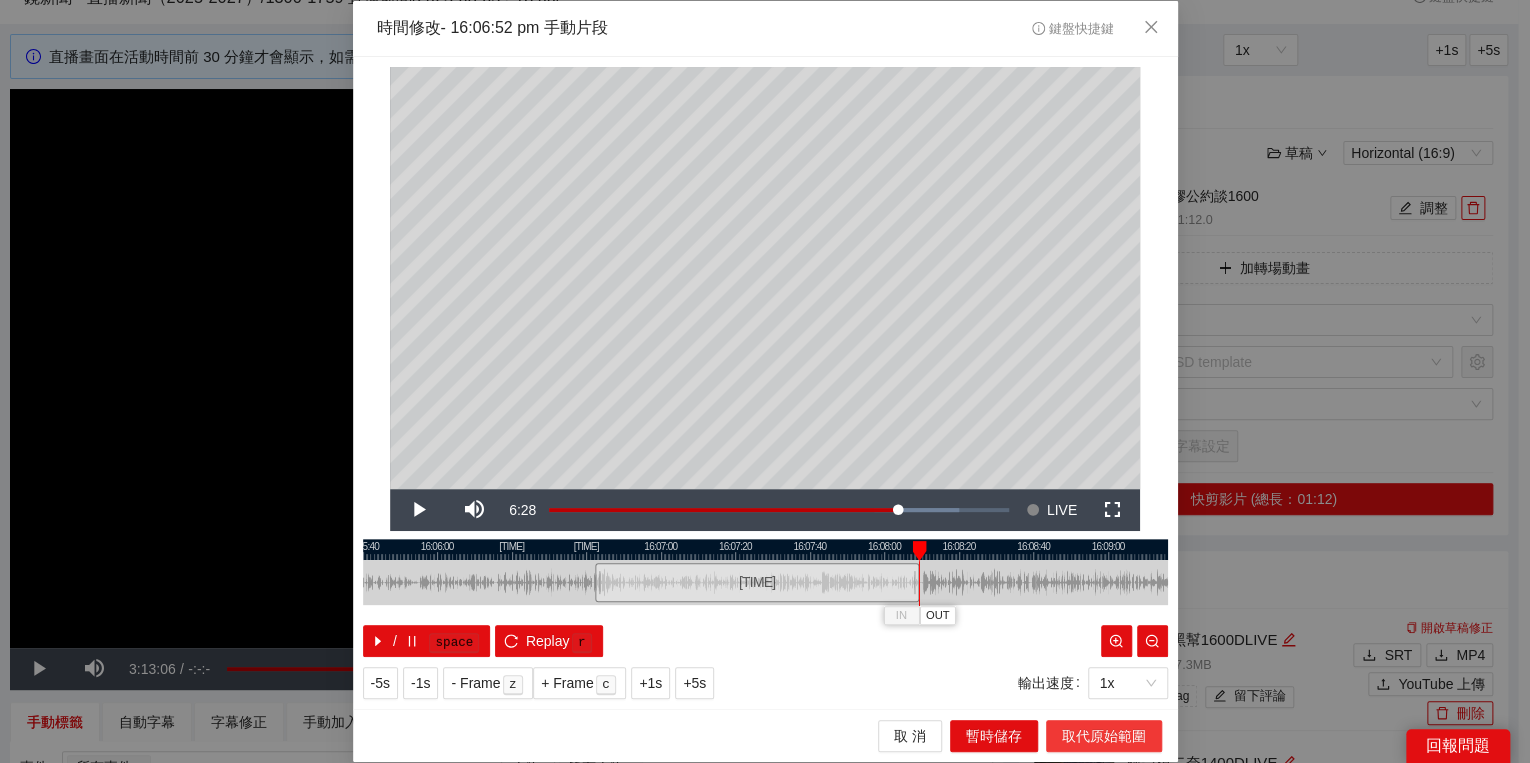 click on "取代原始範圍" at bounding box center [1104, 736] 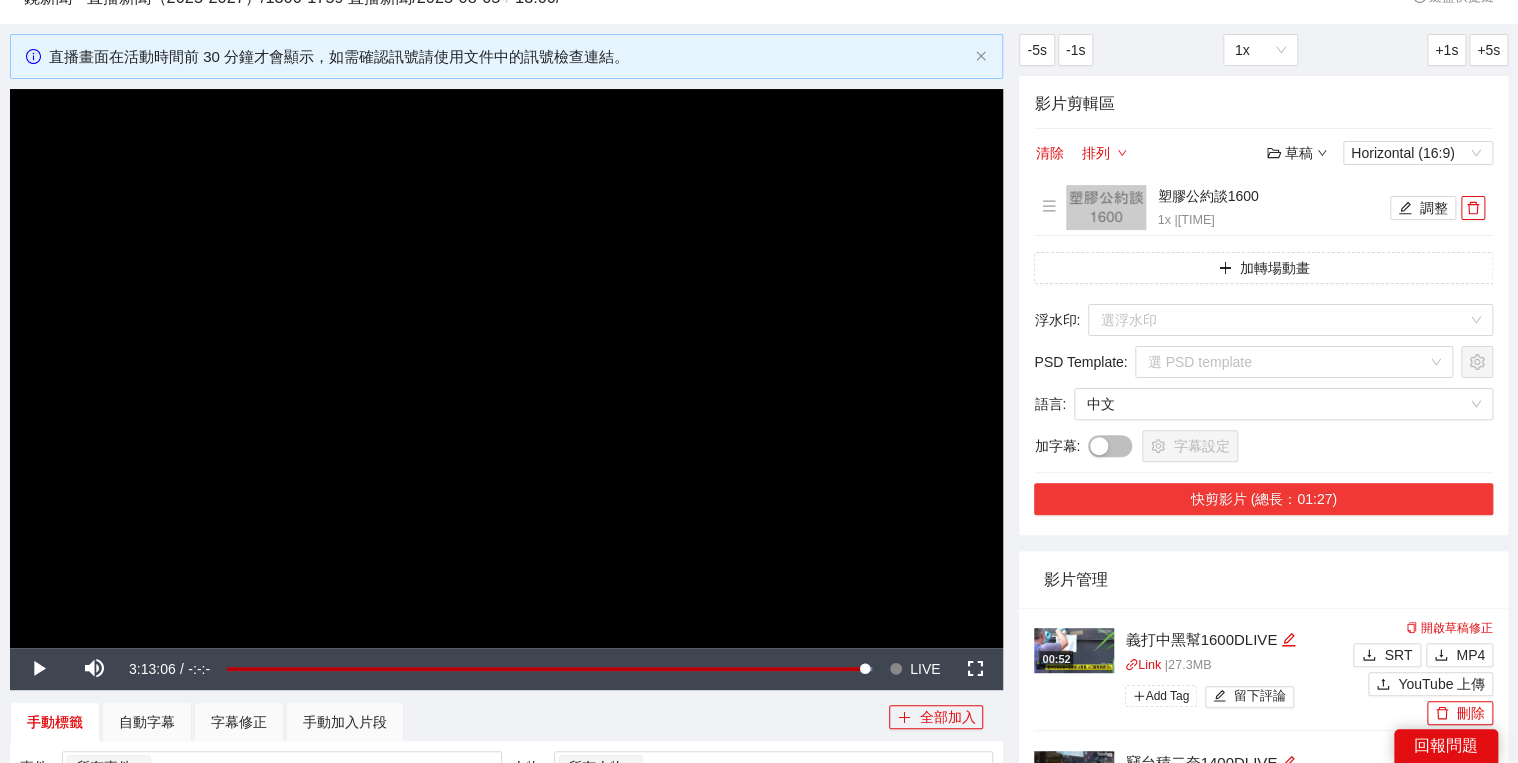 click on "快剪影片 (總長：01:27)" at bounding box center [1263, 499] 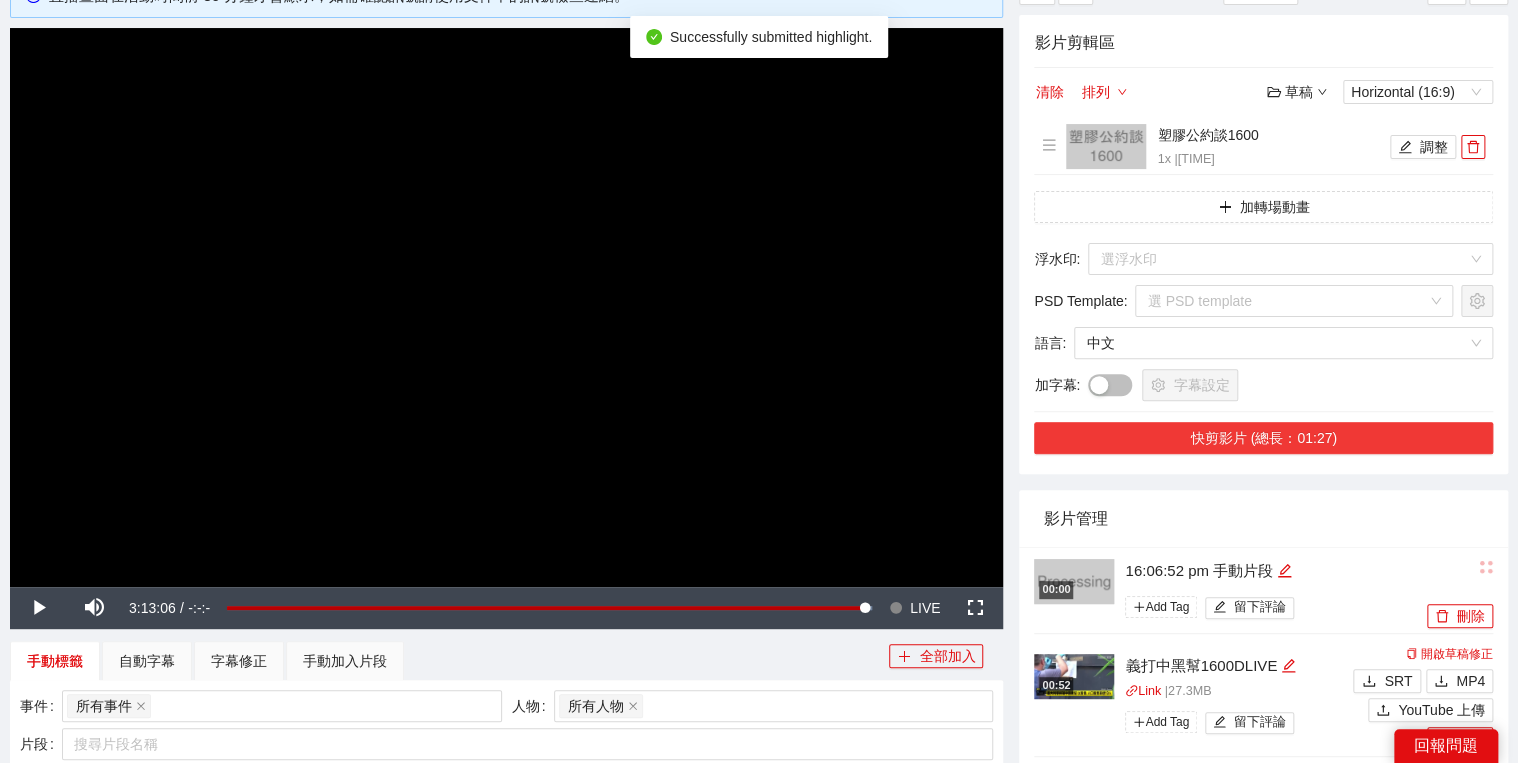 scroll, scrollTop: 240, scrollLeft: 0, axis: vertical 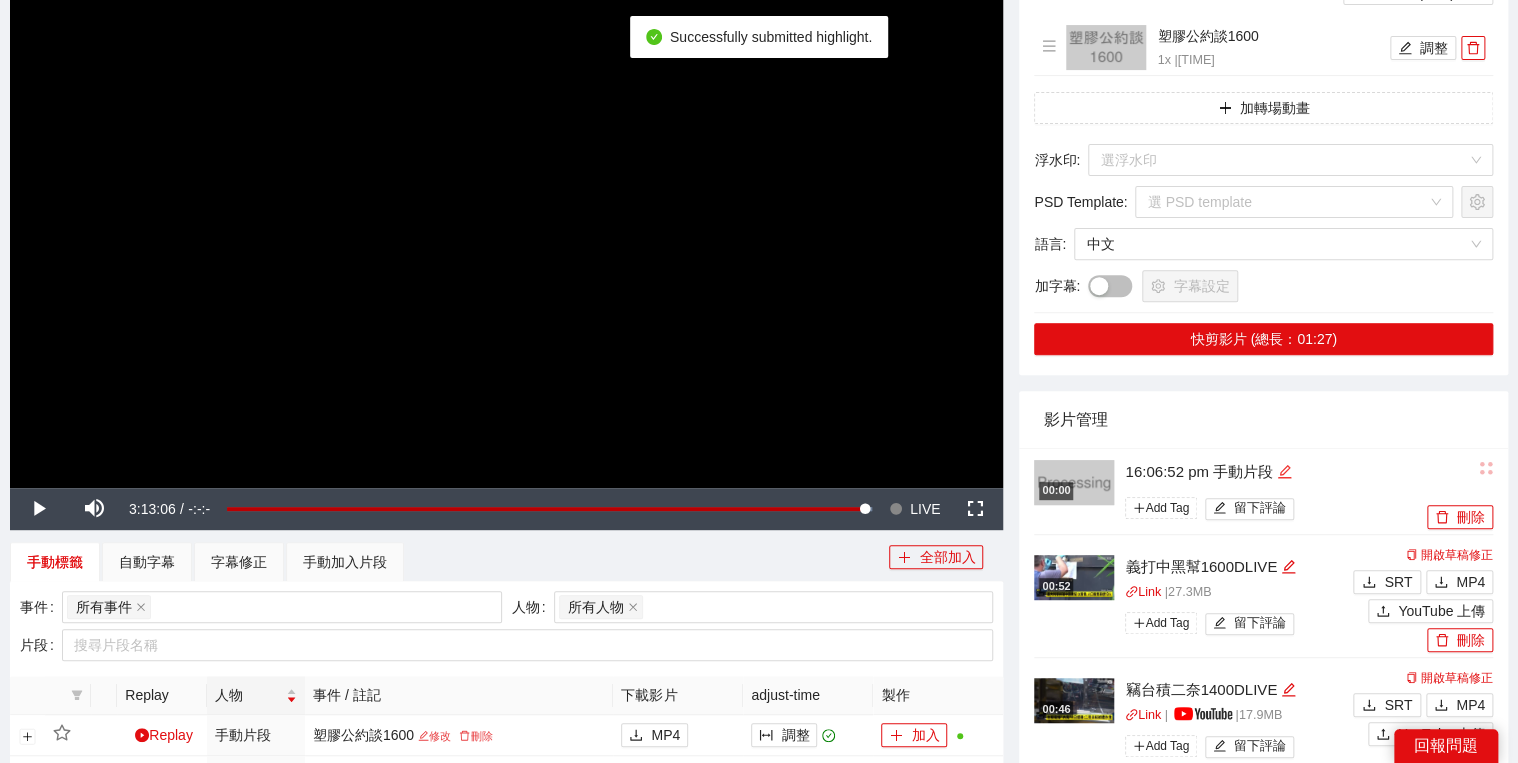 click 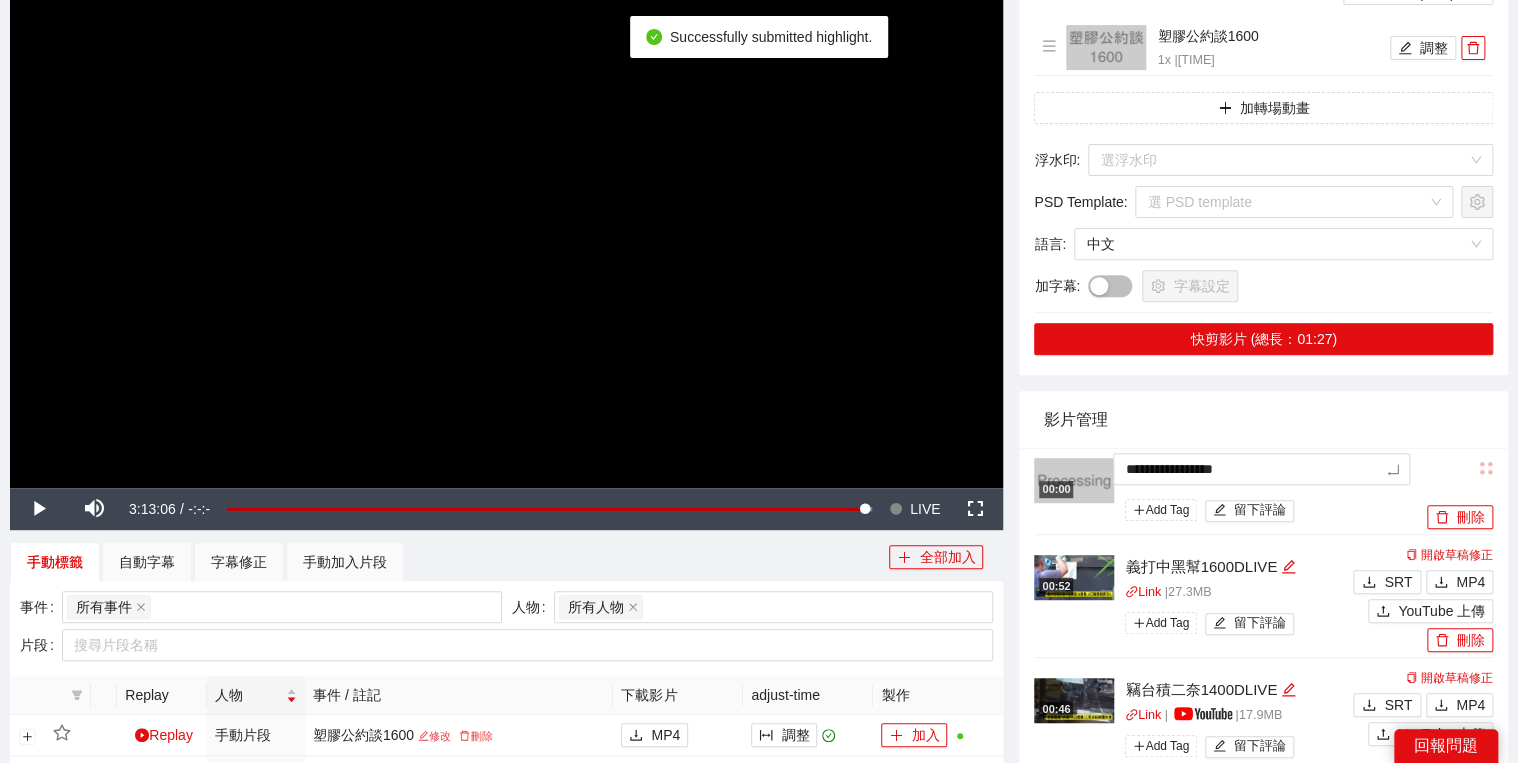click on "**********" at bounding box center [759, 678] 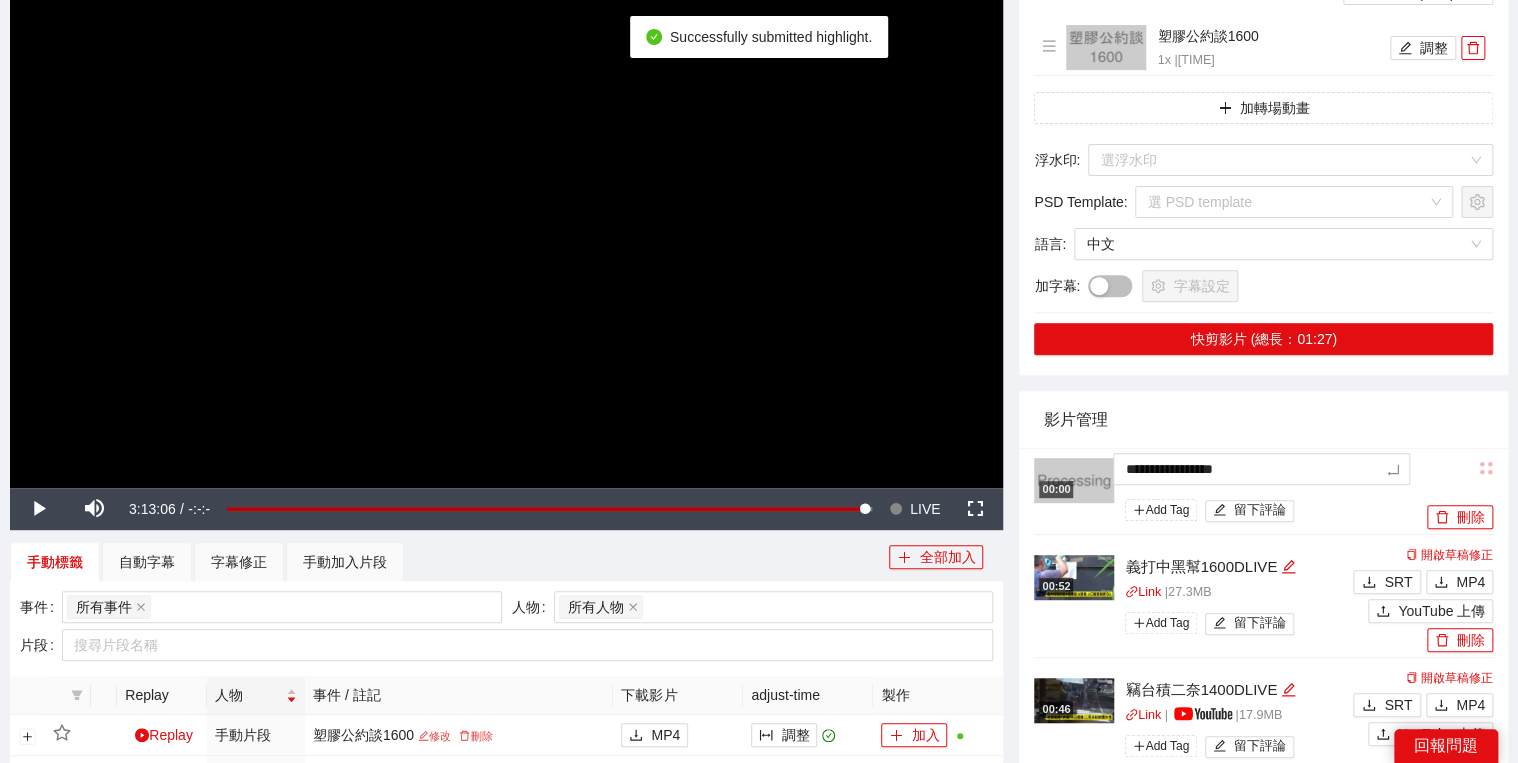 type on "*********" 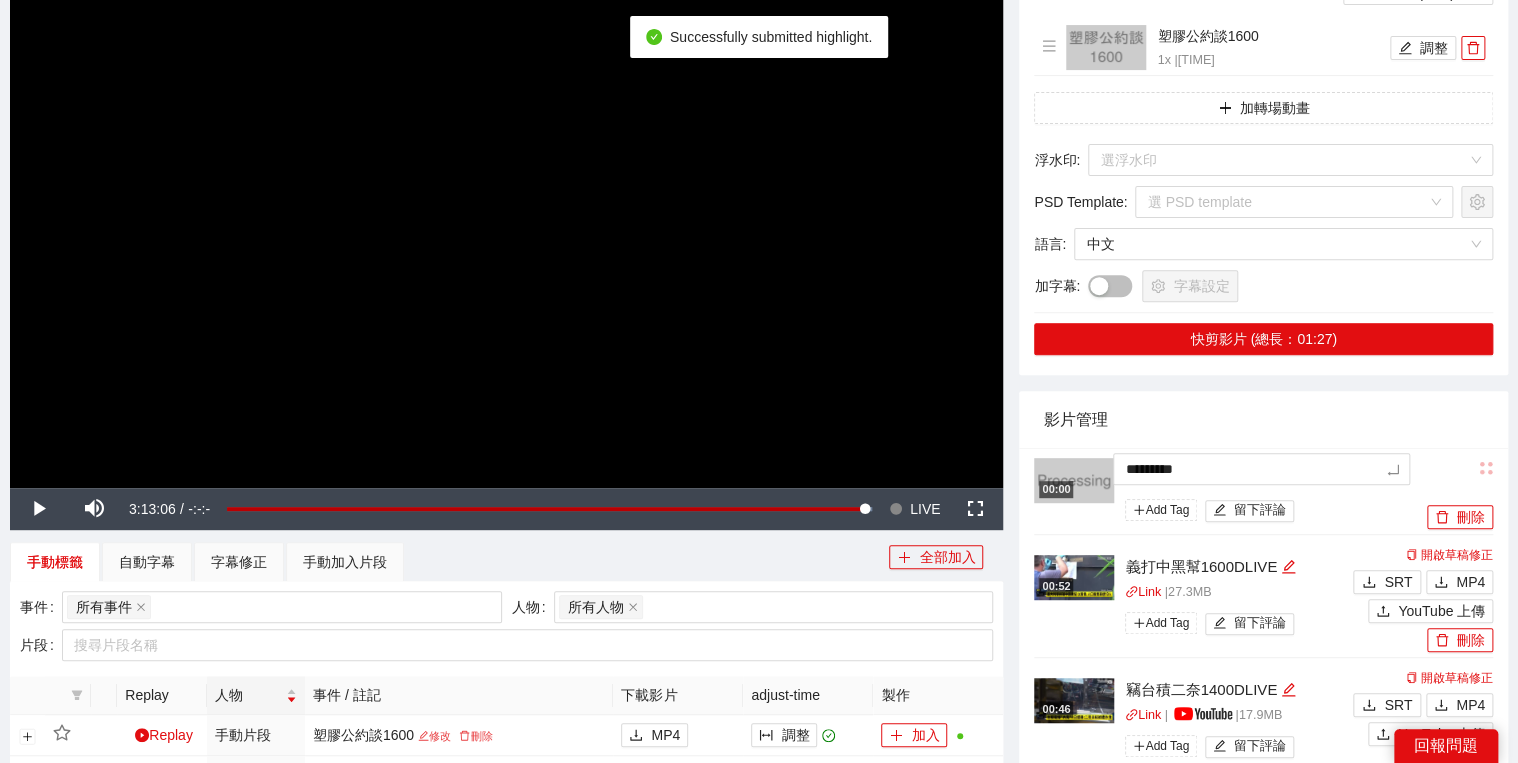 click on "影片管理" at bounding box center [1263, 419] 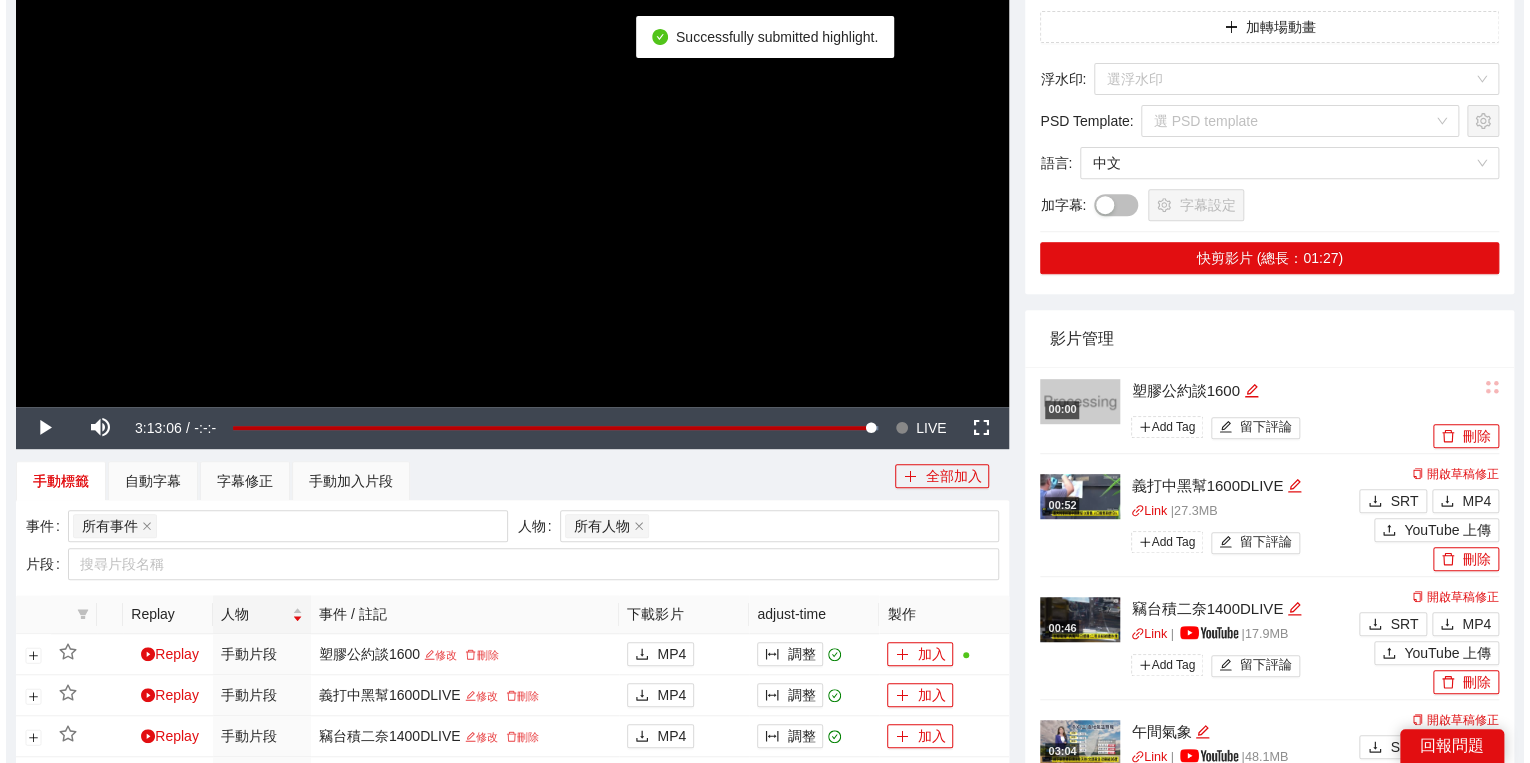 scroll, scrollTop: 400, scrollLeft: 0, axis: vertical 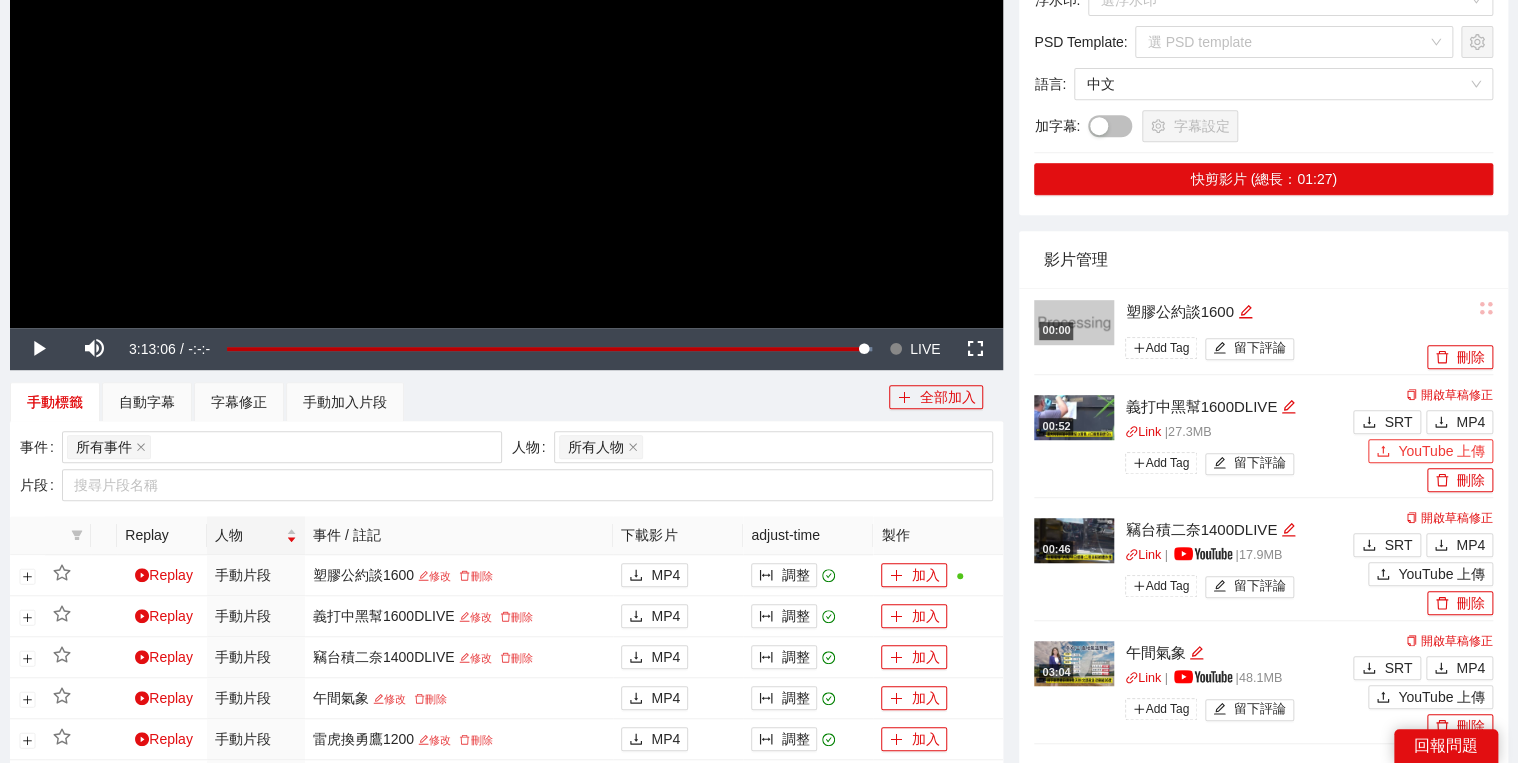 click on "YouTube 上傳" at bounding box center [1441, 451] 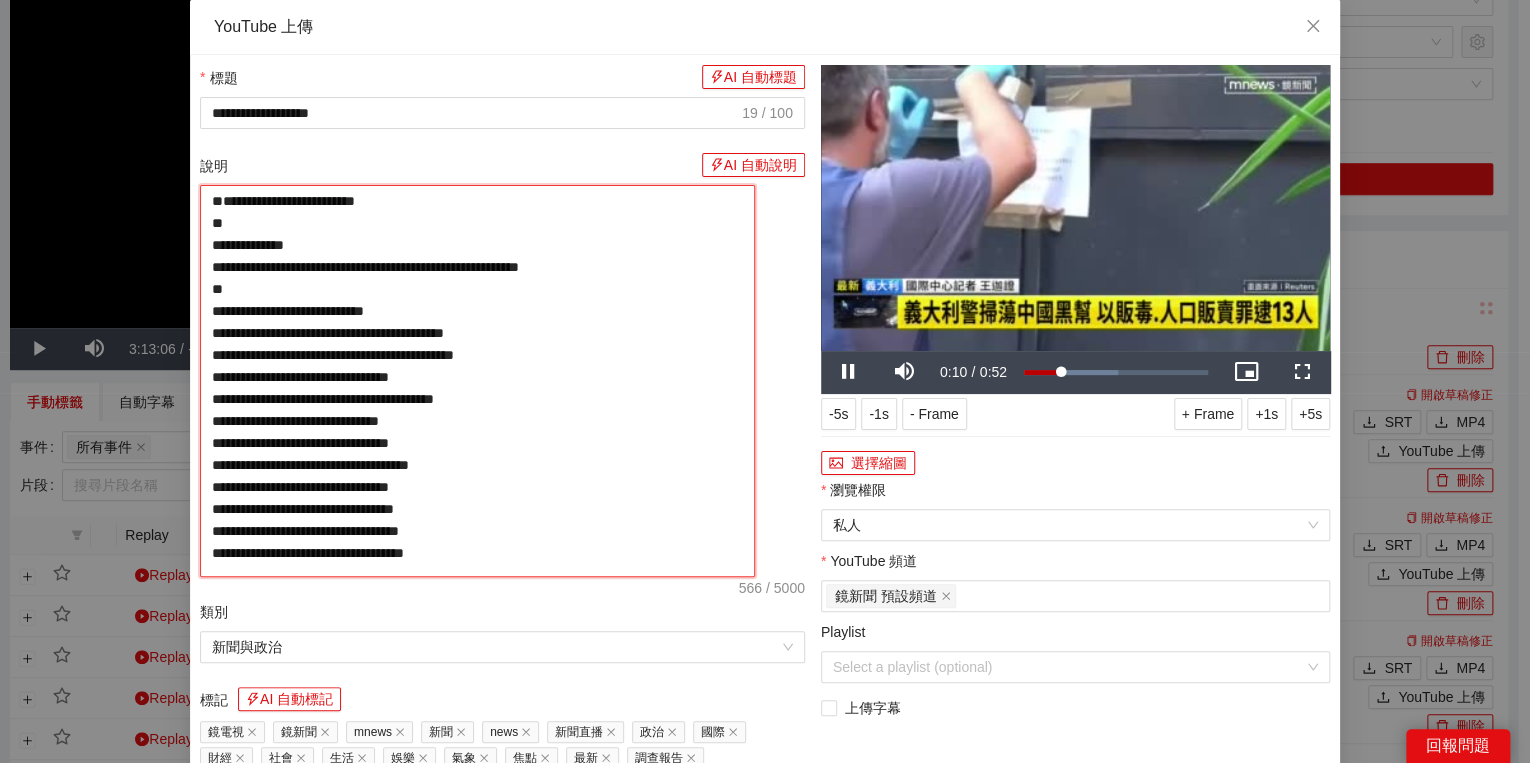 click on "**********" at bounding box center (477, 381) 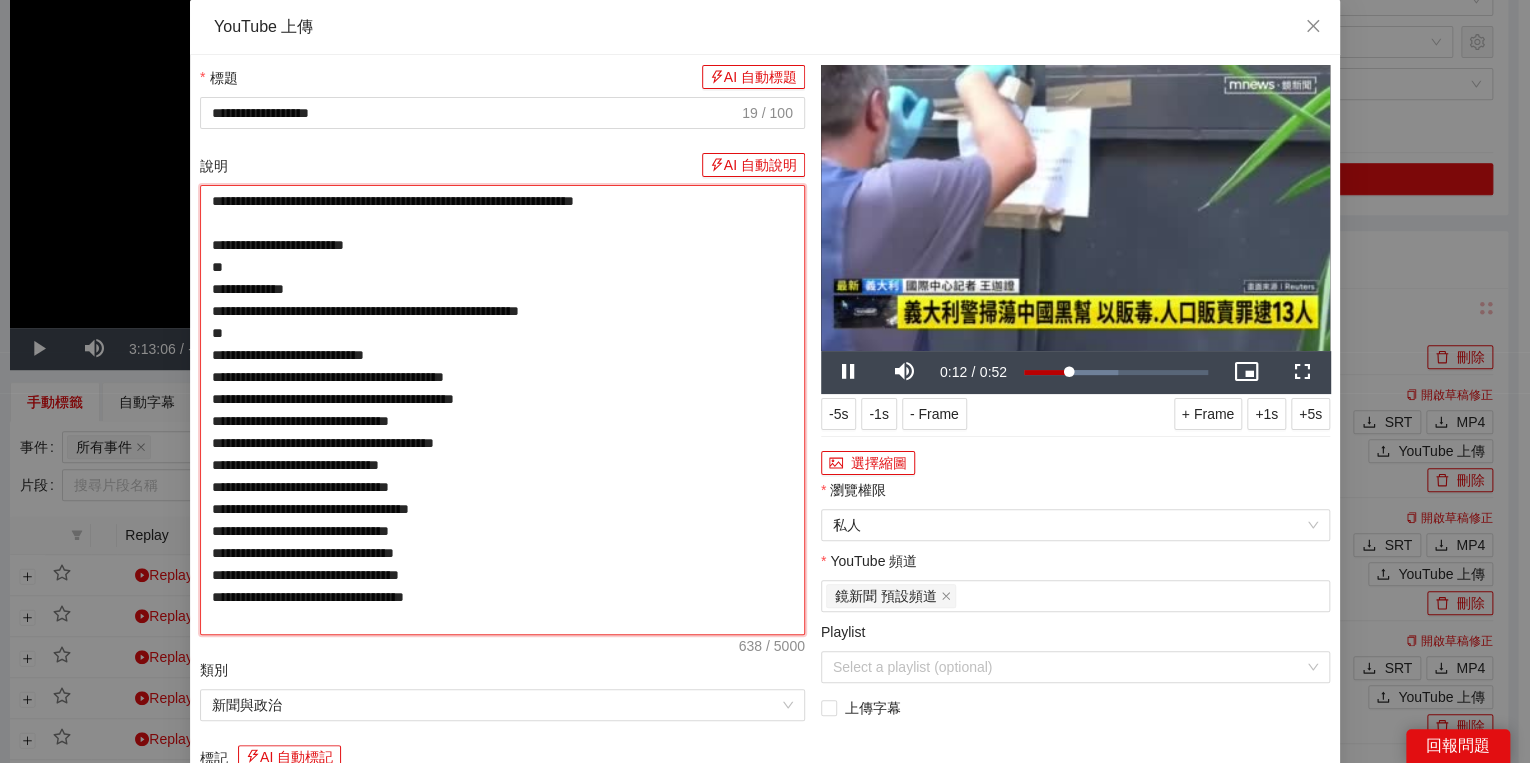 click on "**********" at bounding box center (502, 410) 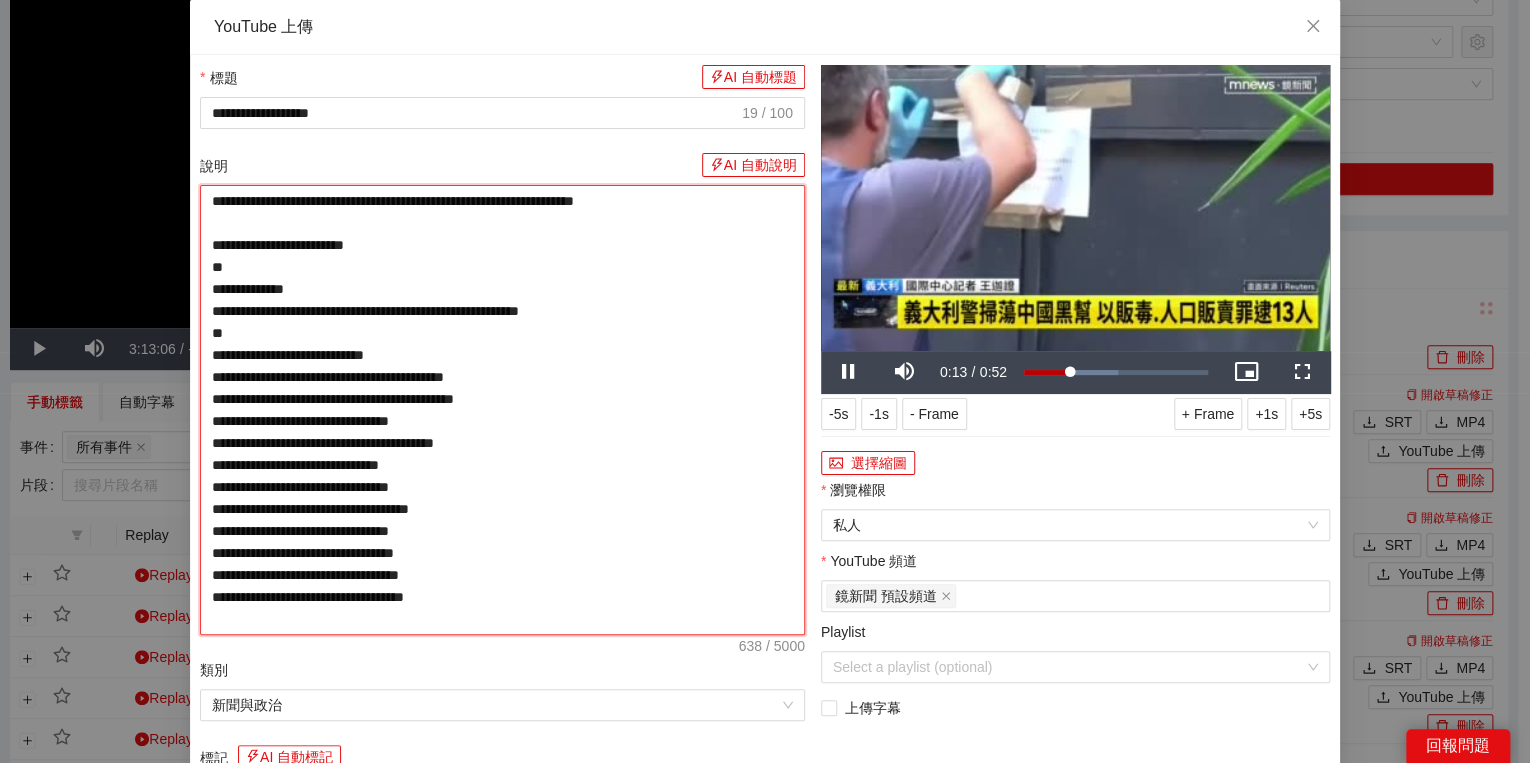 type on "**********" 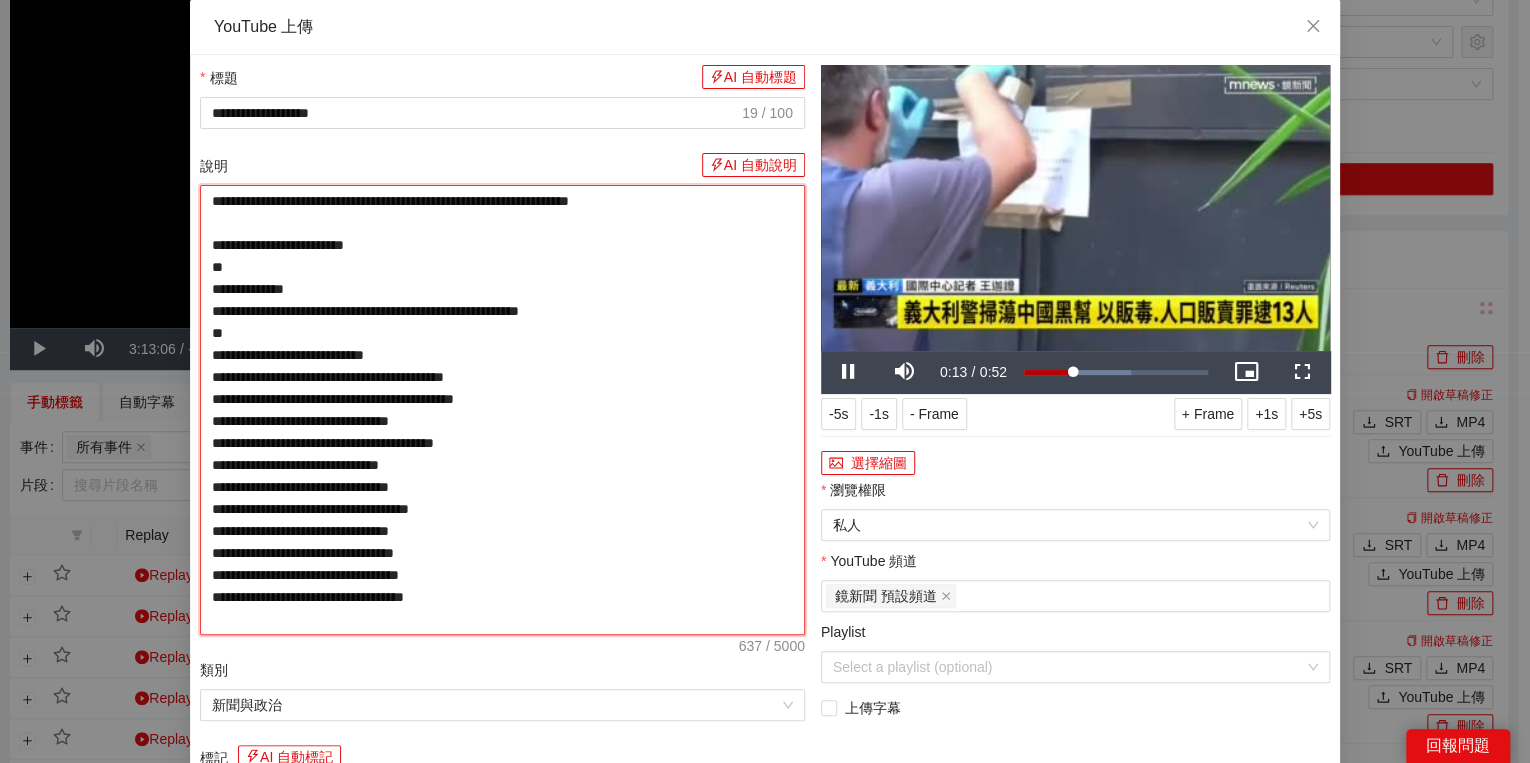click on "**********" at bounding box center (502, 410) 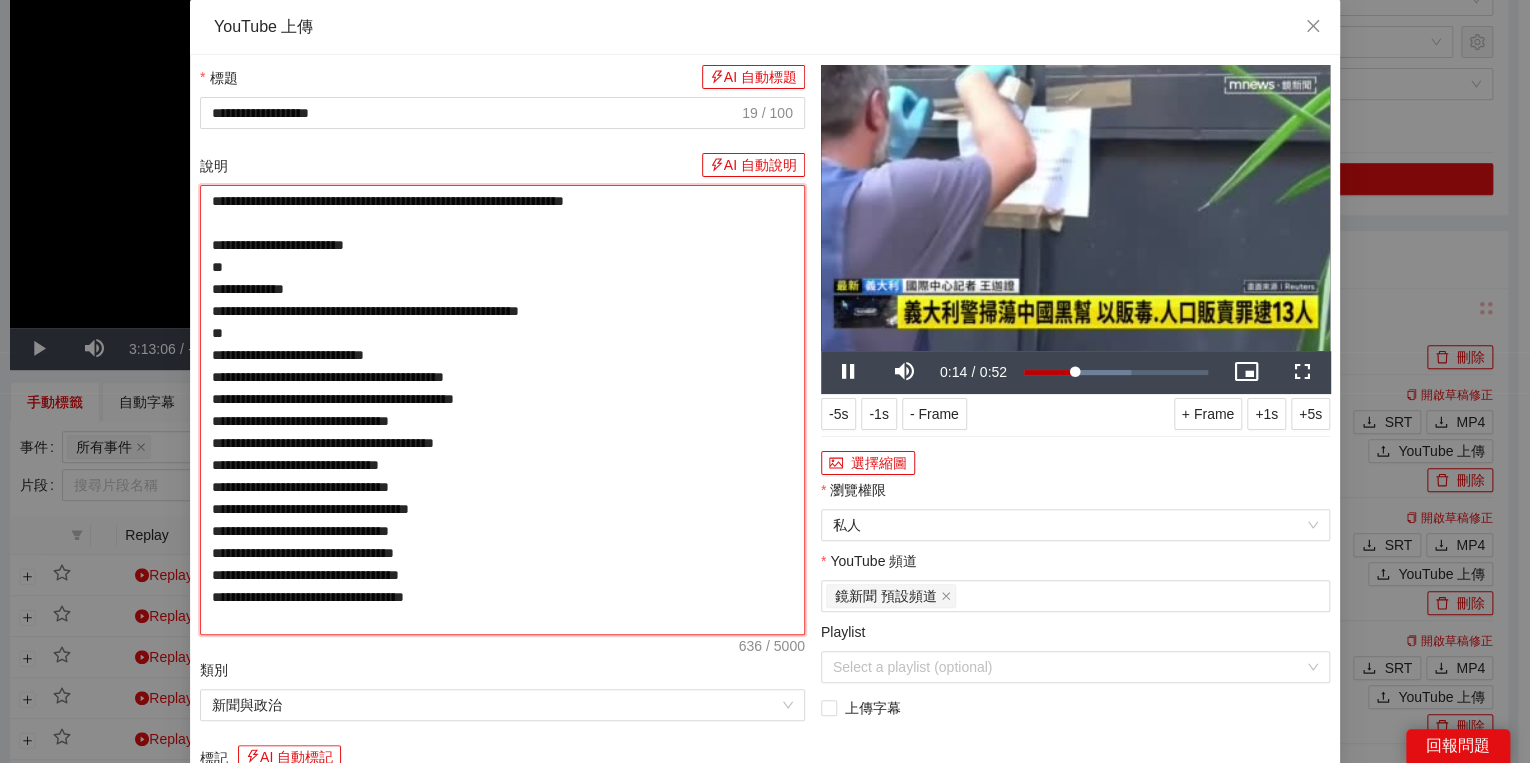 type on "**********" 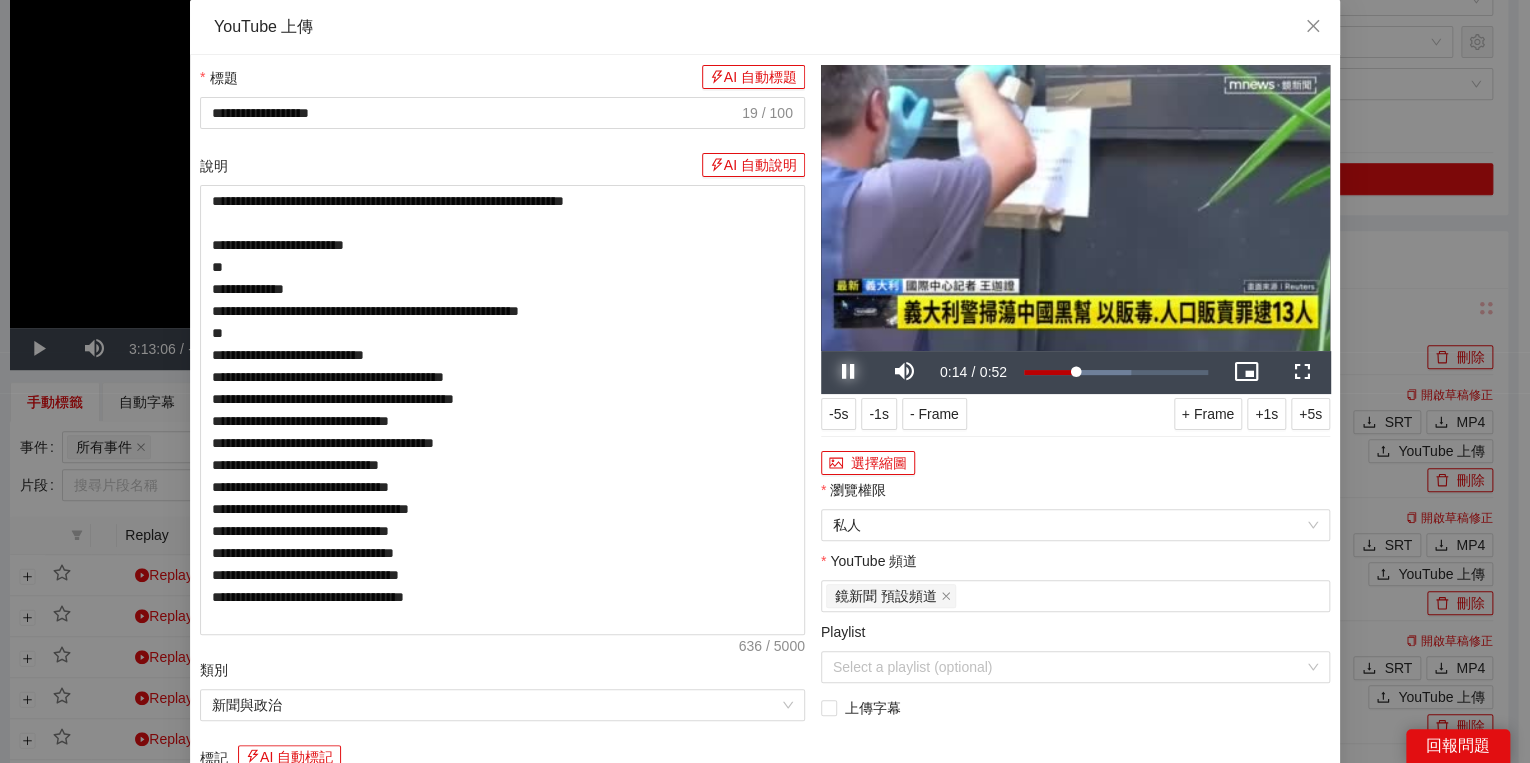 click at bounding box center (849, 372) 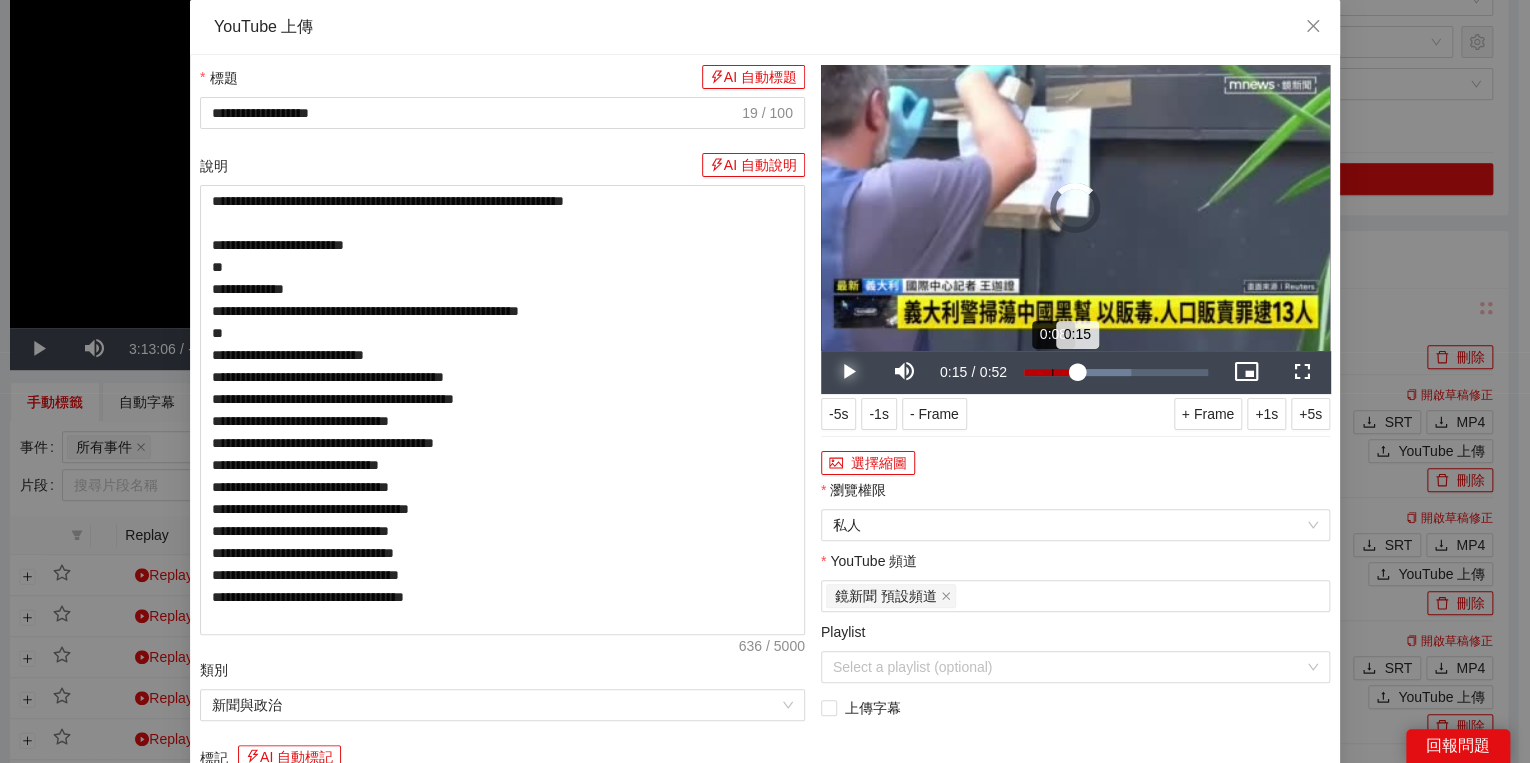 click on "Loaded :  [PERCENT]% [TIME] [TIME]" at bounding box center (1116, 372) 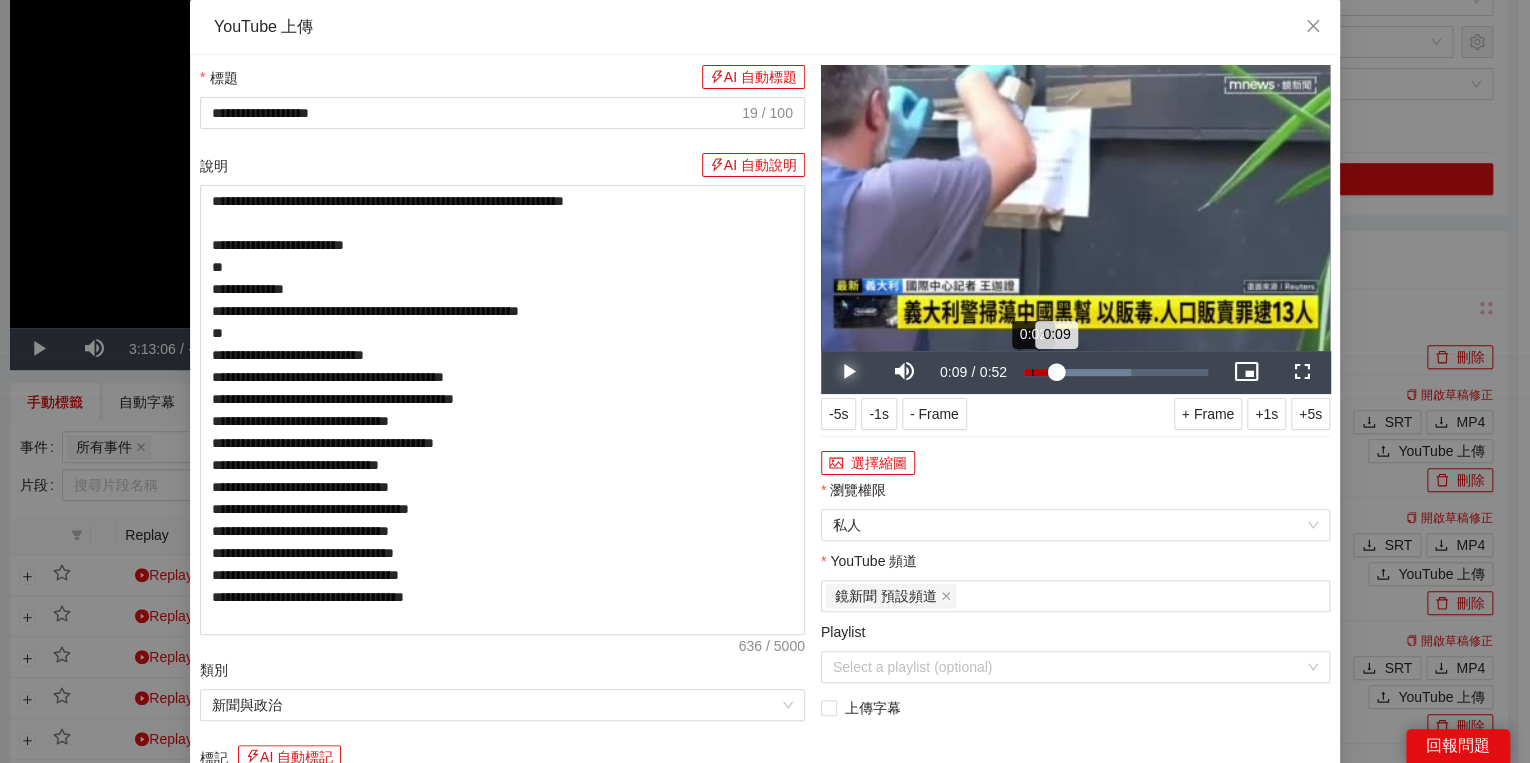 click on "Loaded :  58.24% 0:02 0:09" at bounding box center [1116, 372] 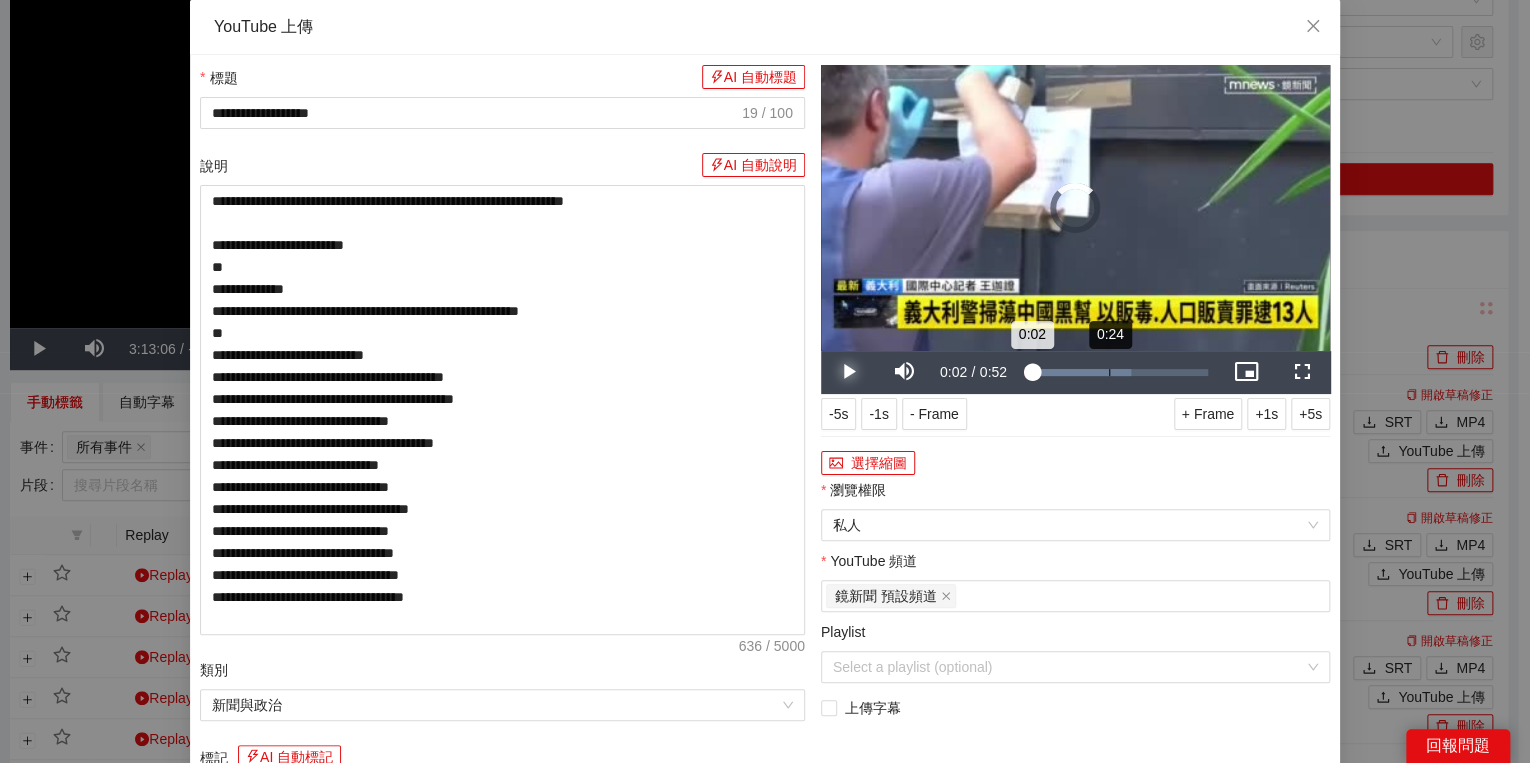 click on "0:24" at bounding box center (1109, 372) 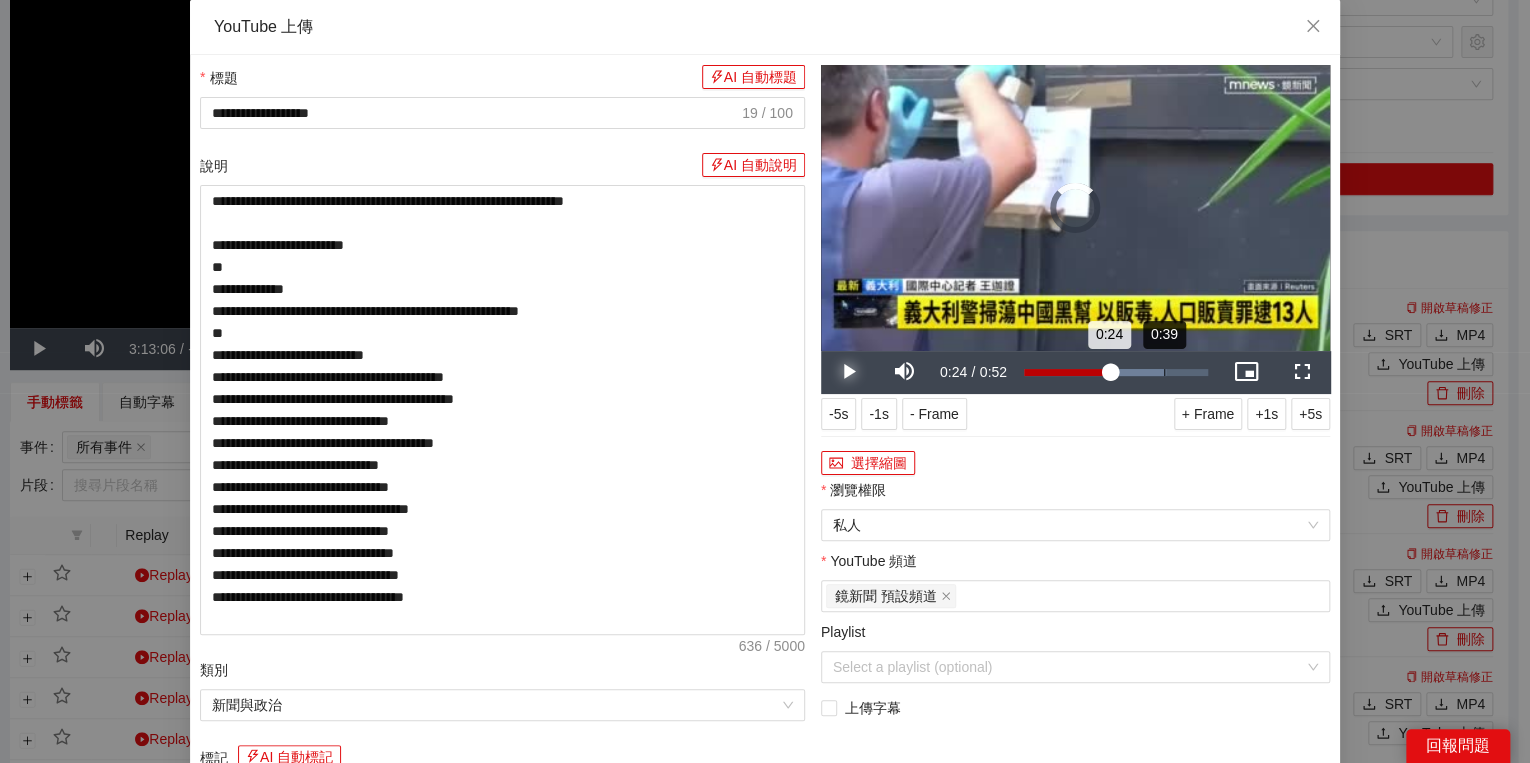 click on "Loaded : 77.18% 0:39 0:24" at bounding box center (1116, 372) 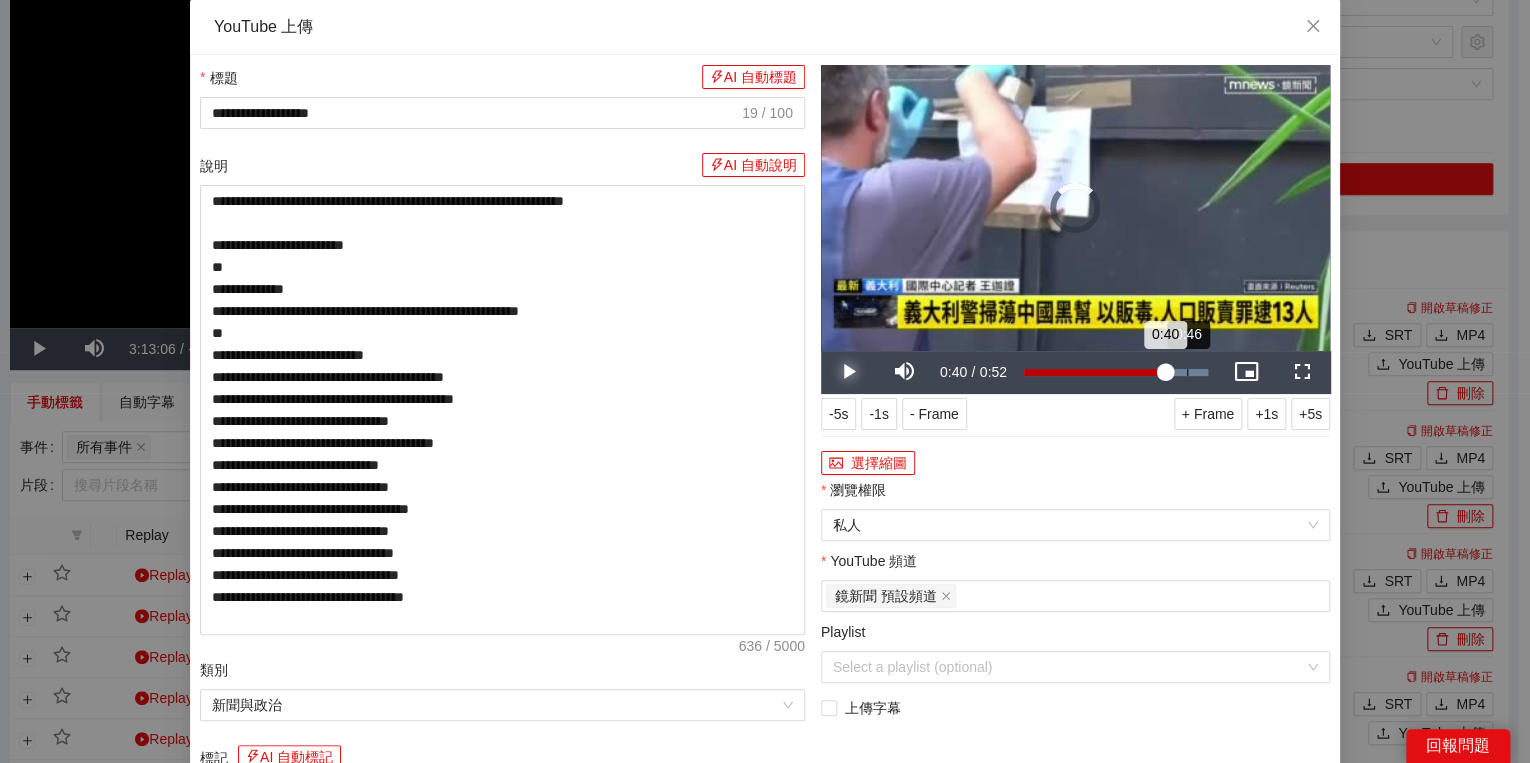click on "Loaded :  100.00% 0:46 0:40" at bounding box center [1116, 372] 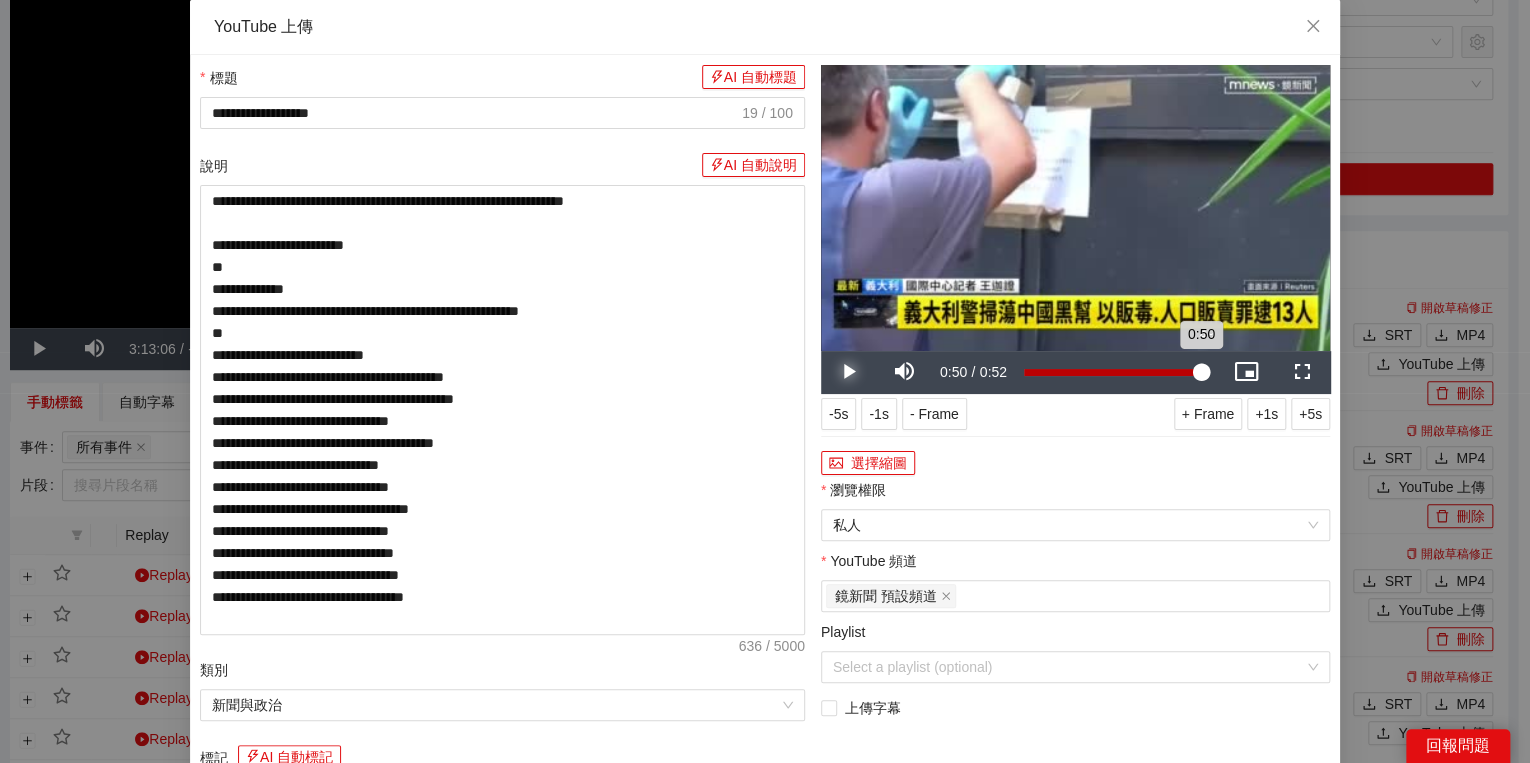 click on "Loaded :  100.00% 0:49 0:50" at bounding box center (1116, 372) 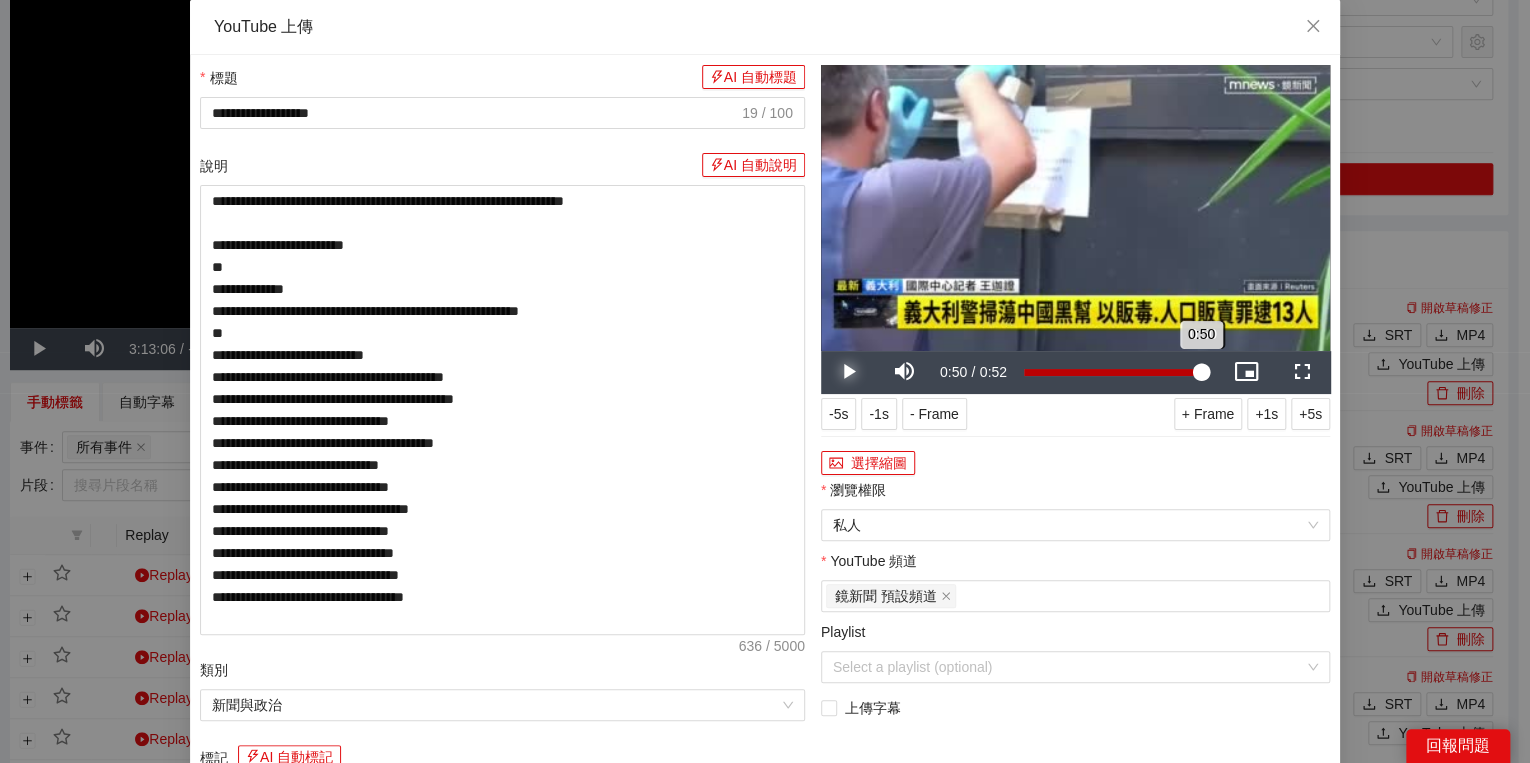 click on "0:50" at bounding box center (1112, 372) 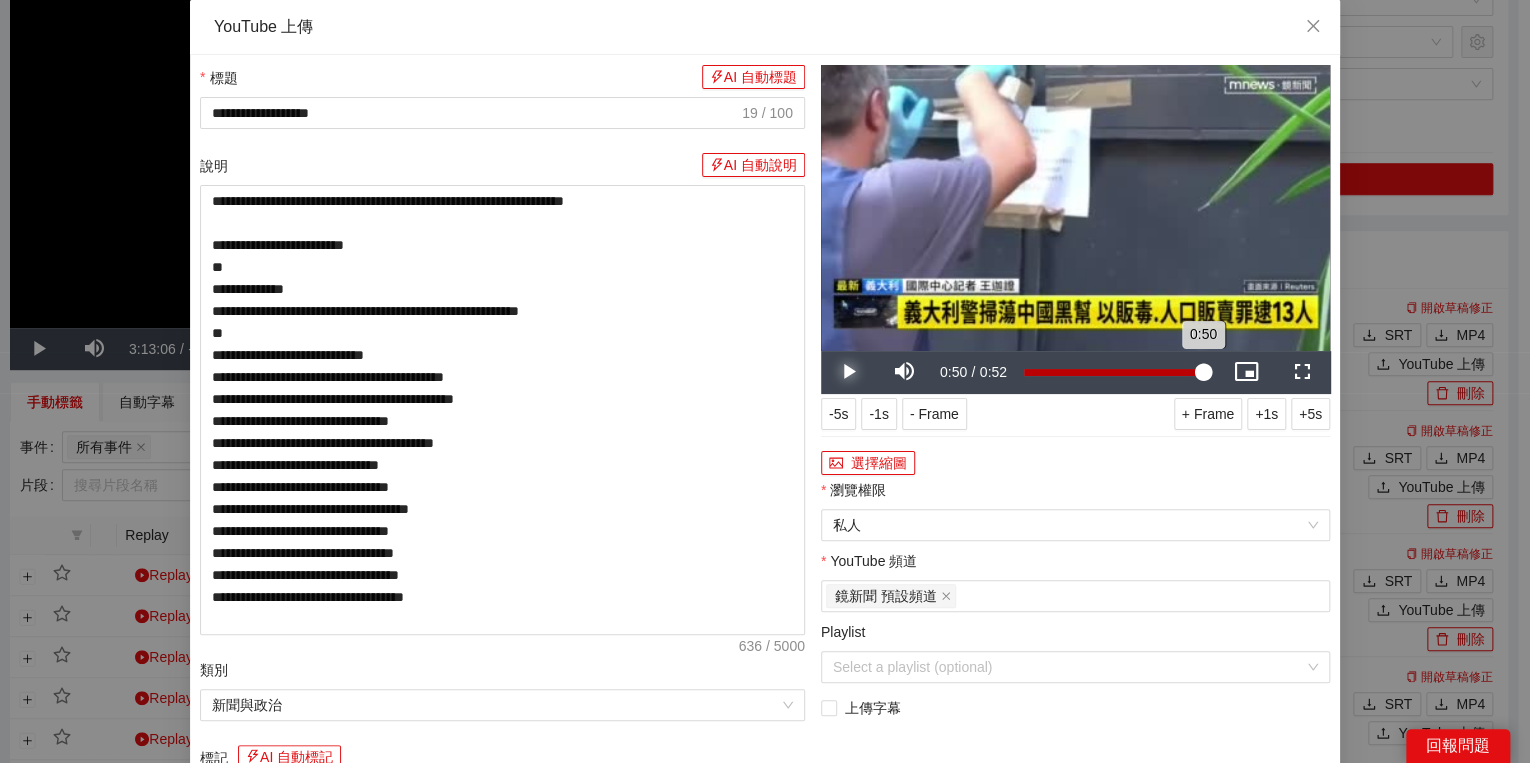 click on "0:50" at bounding box center [1113, 372] 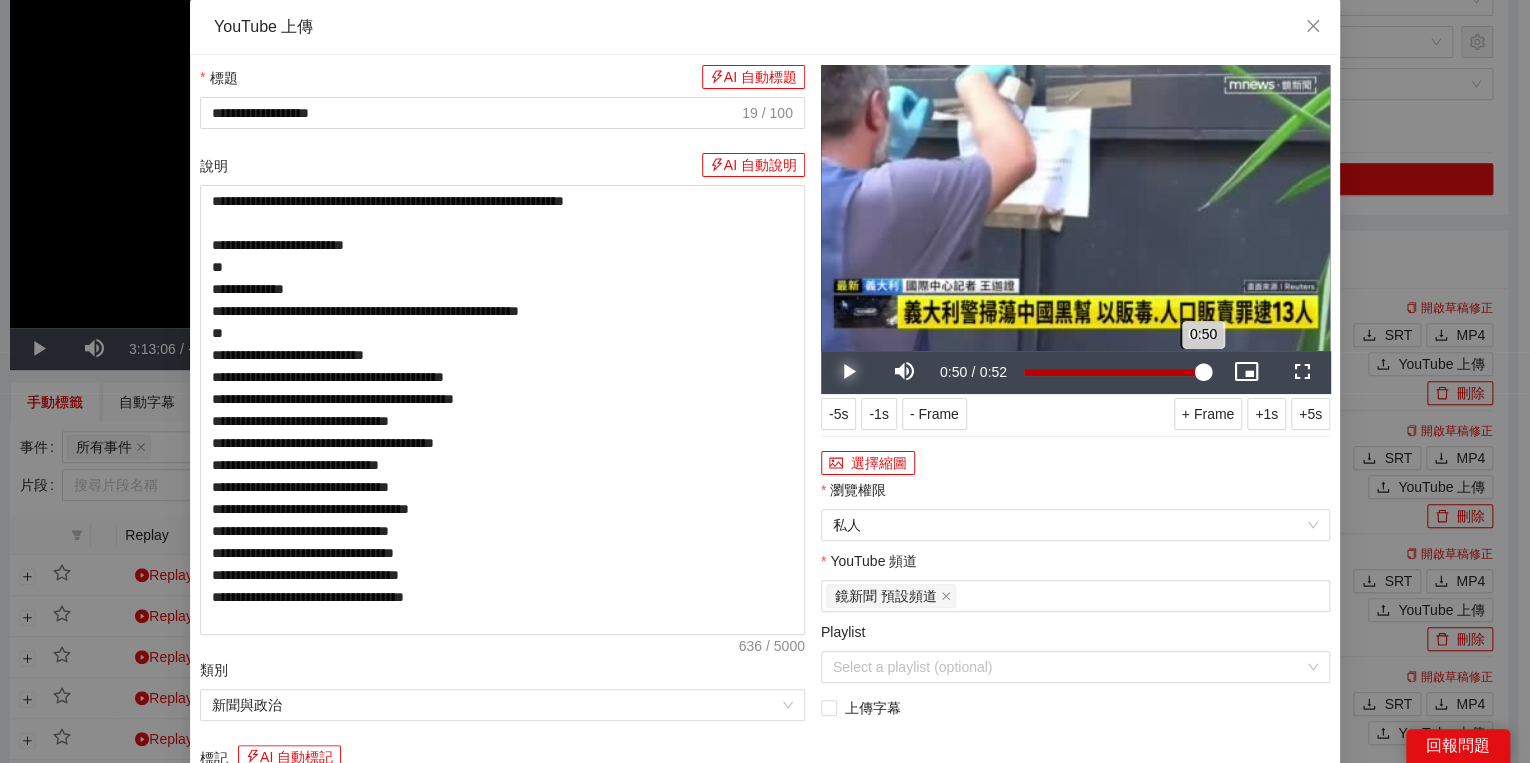 click on "0:50" at bounding box center (1113, 372) 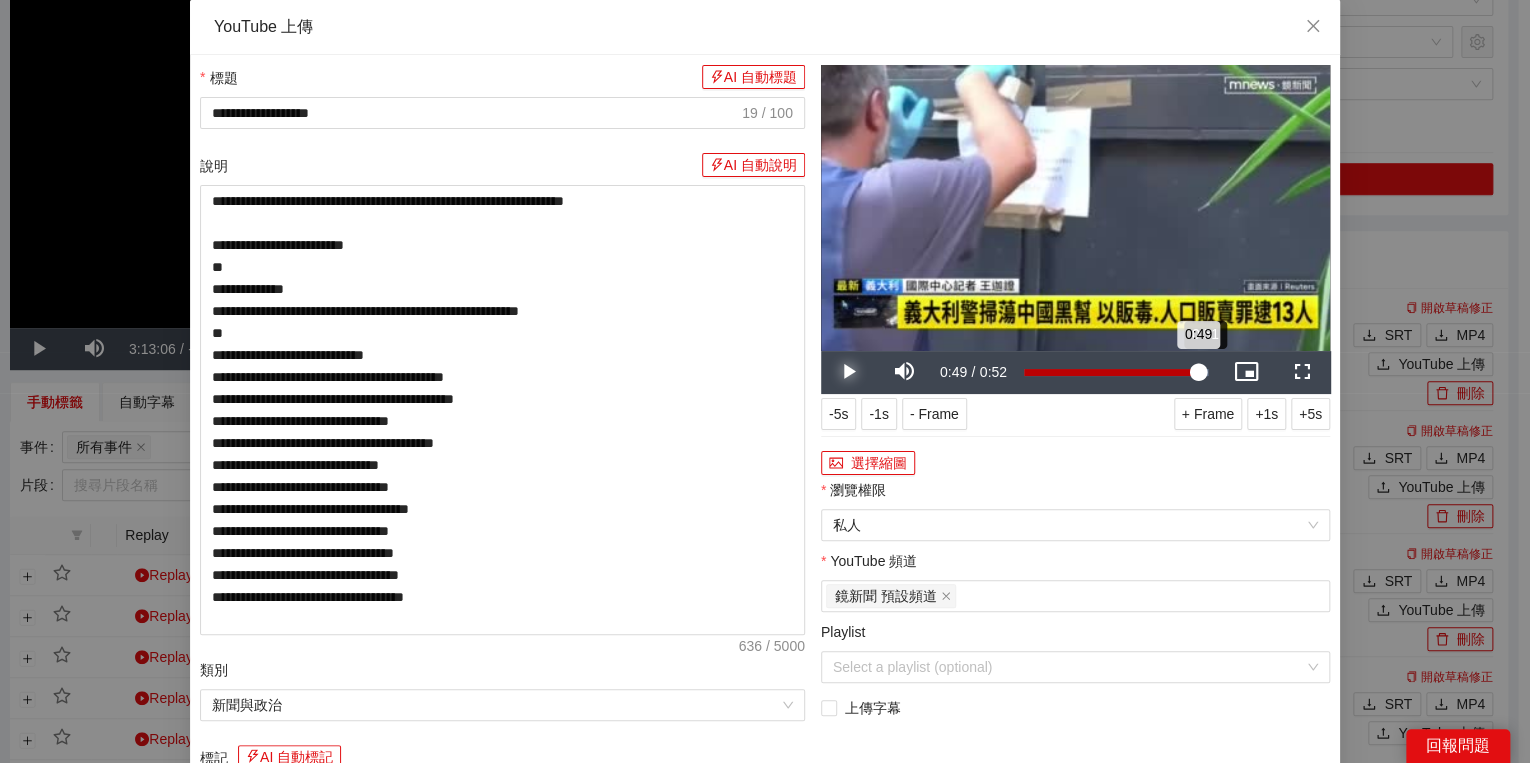 click on "0:49" at bounding box center [1111, 372] 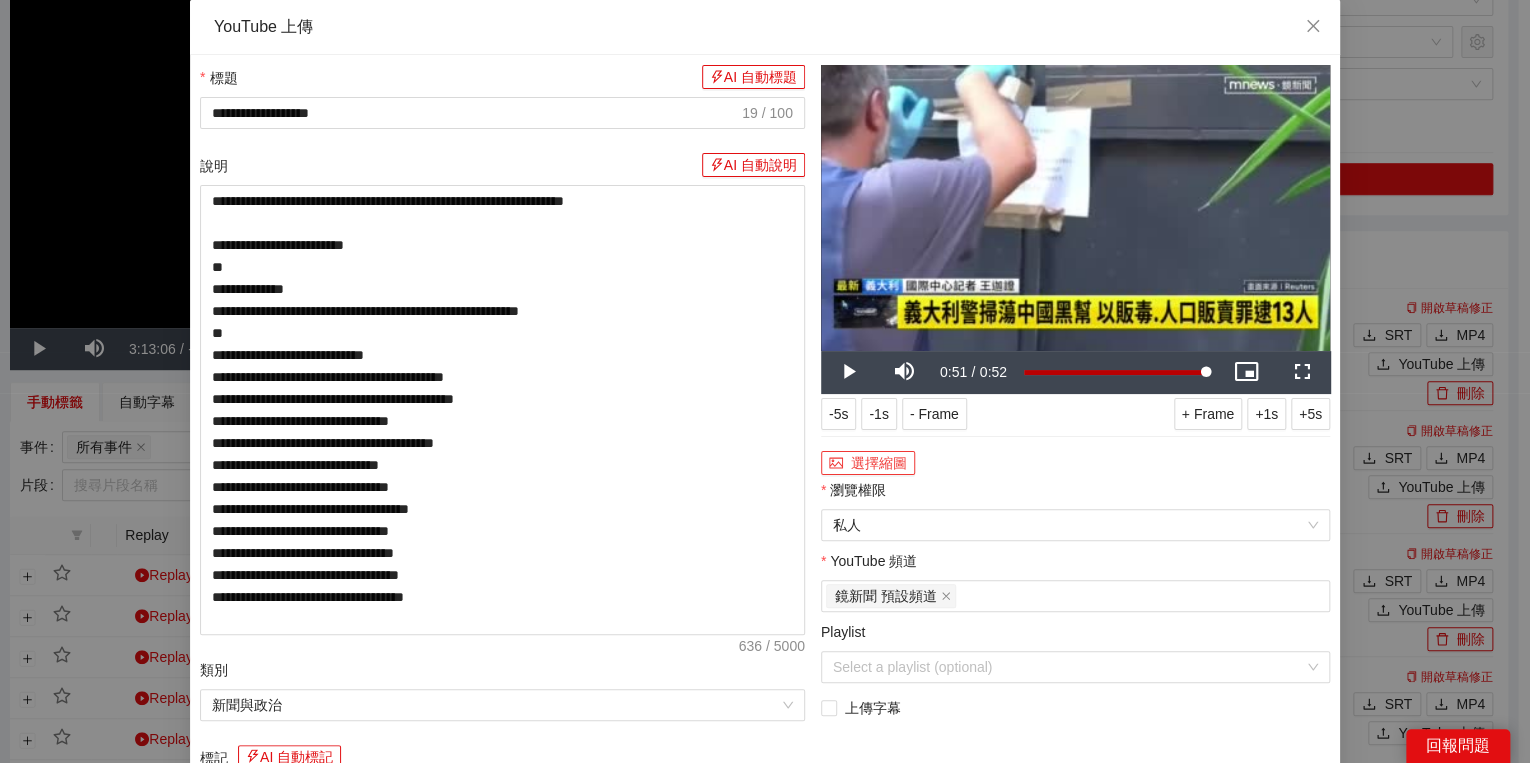 click on "選擇縮圖" at bounding box center [868, 463] 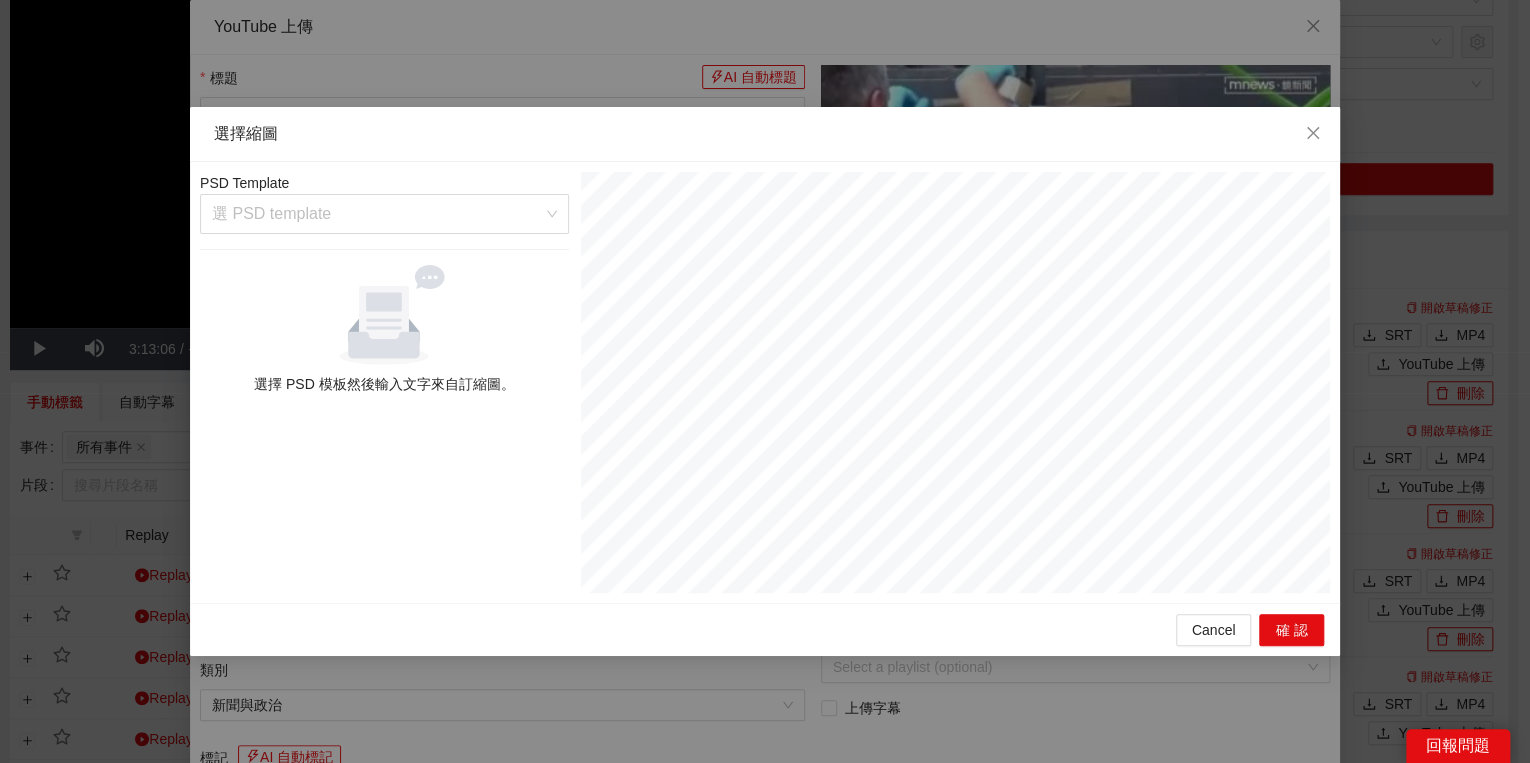 click on "PSD Template 選 PSD template 選擇 PSD 模板然後輸入文字來自訂縮圖。" at bounding box center [384, 382] 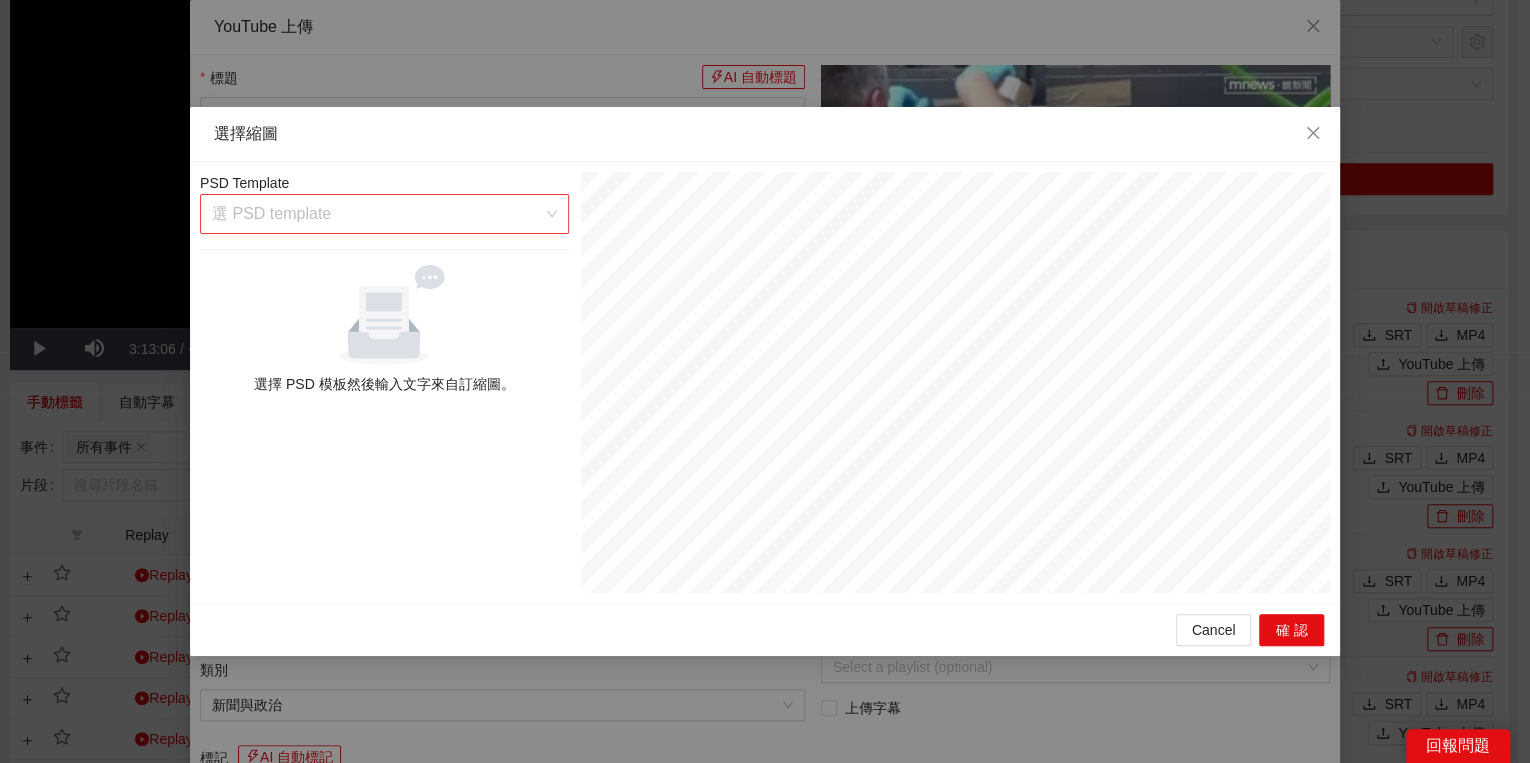 click at bounding box center (377, 214) 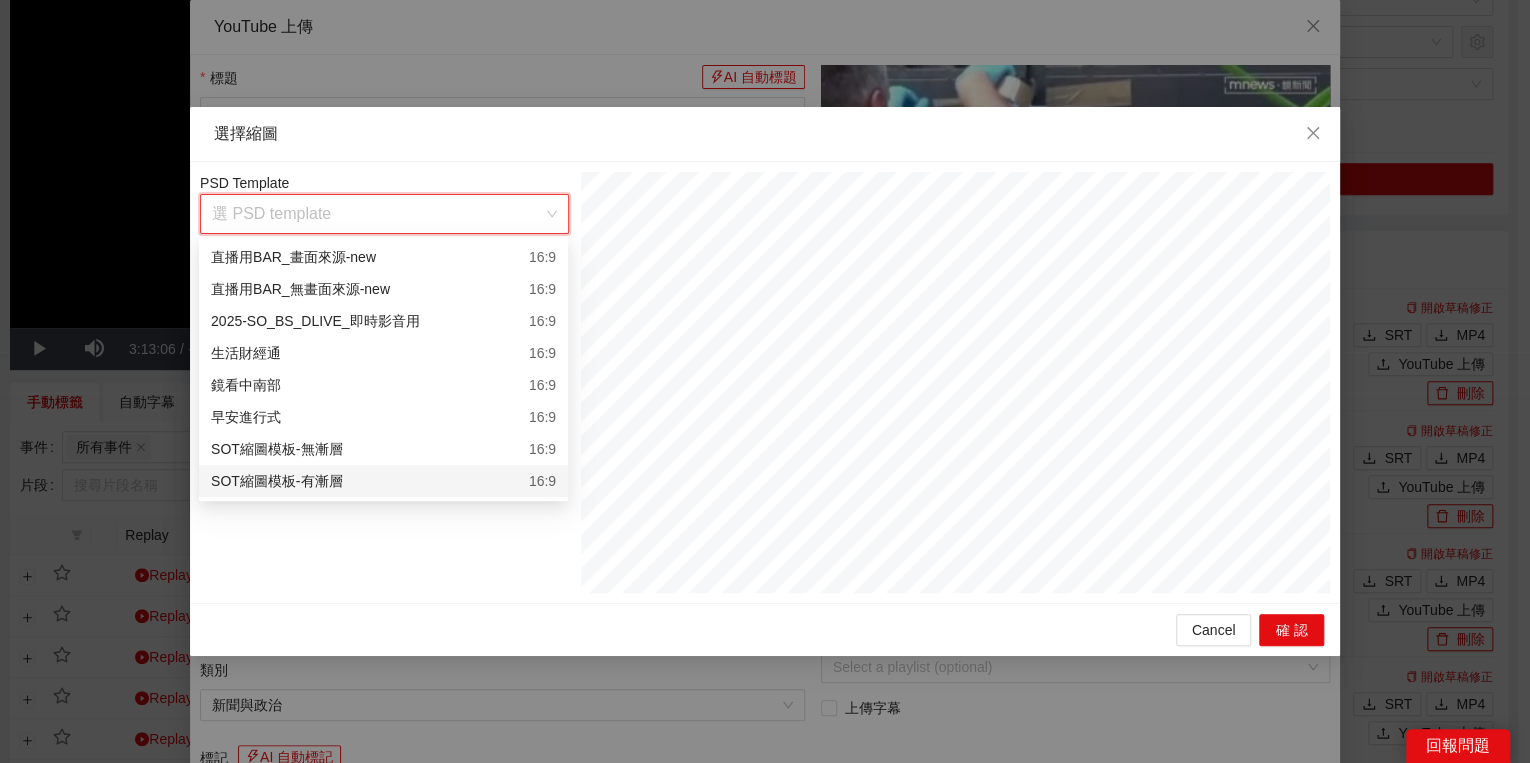 click on "SOT縮圖模板-有漸層 16:9" at bounding box center (383, 481) 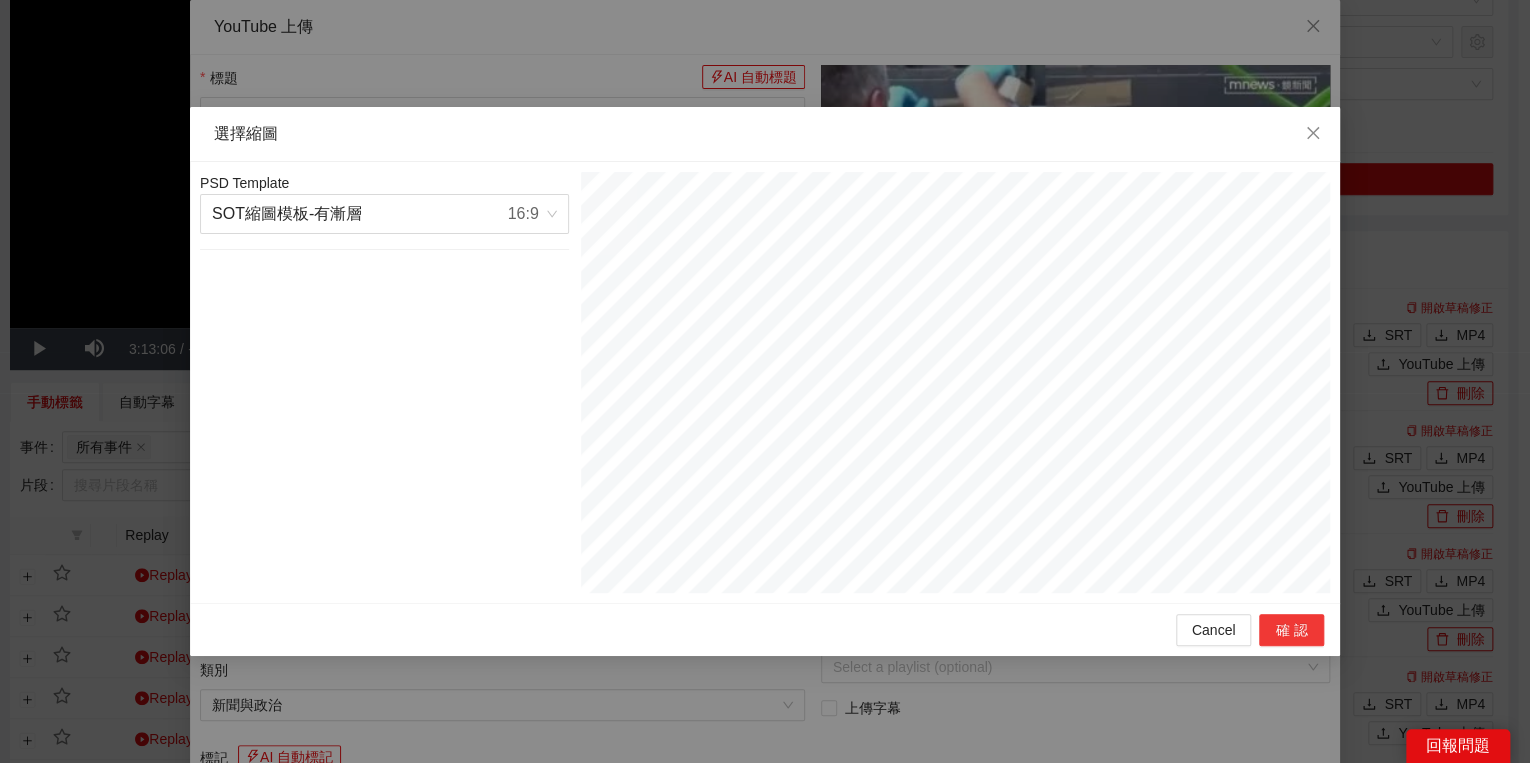 click on "確認" at bounding box center (1291, 630) 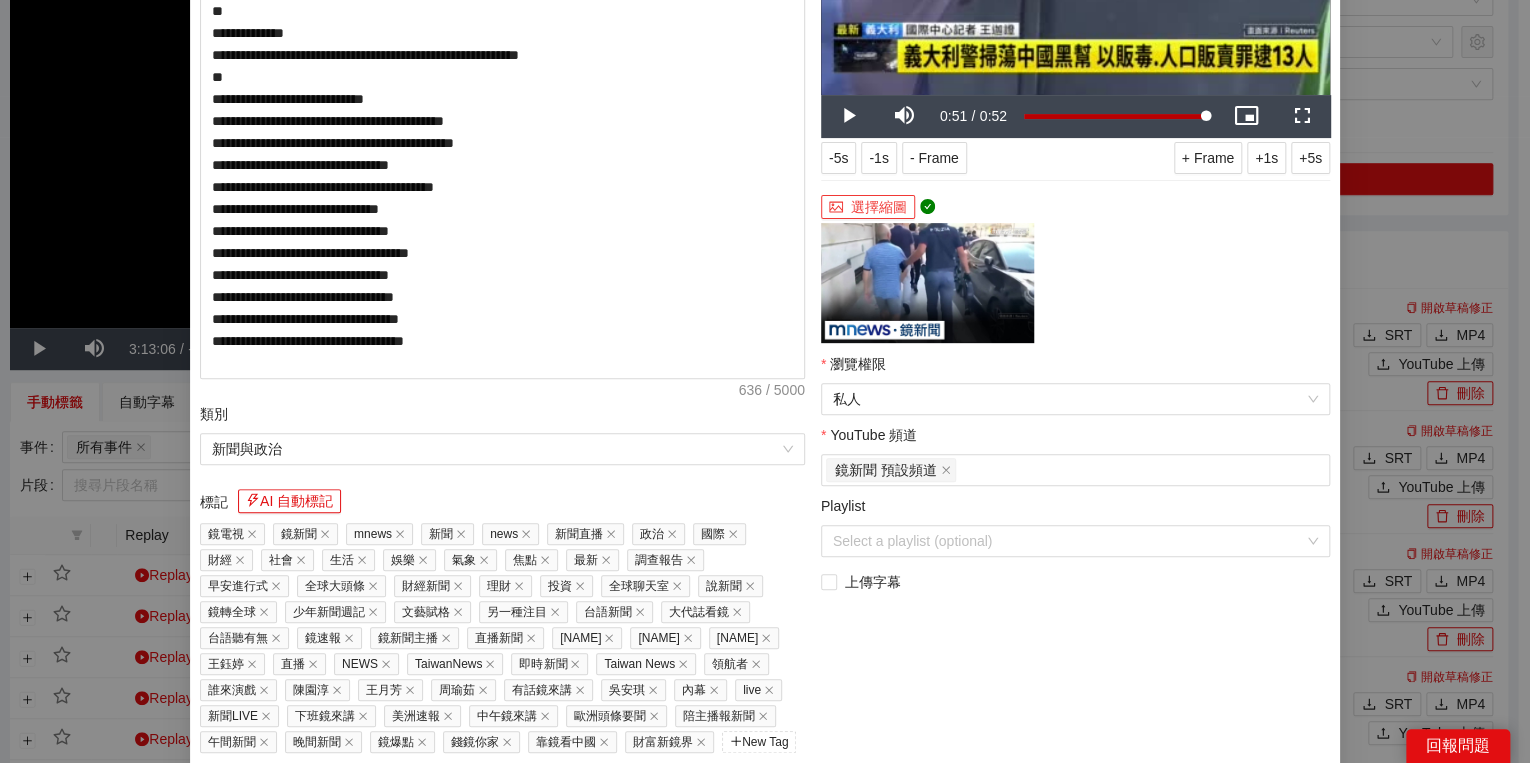 scroll, scrollTop: 320, scrollLeft: 0, axis: vertical 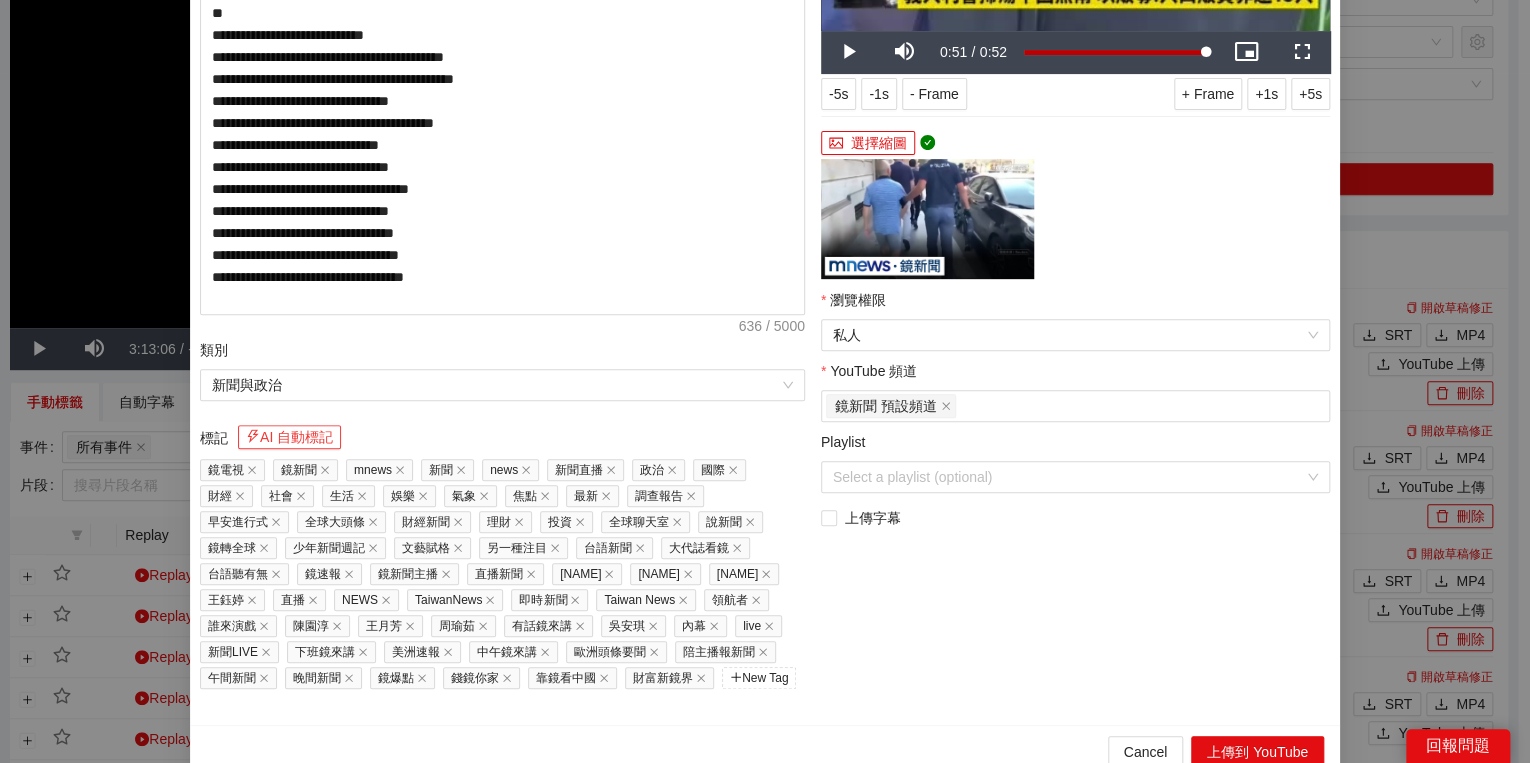 click on "AI 自動標記" at bounding box center [289, 437] 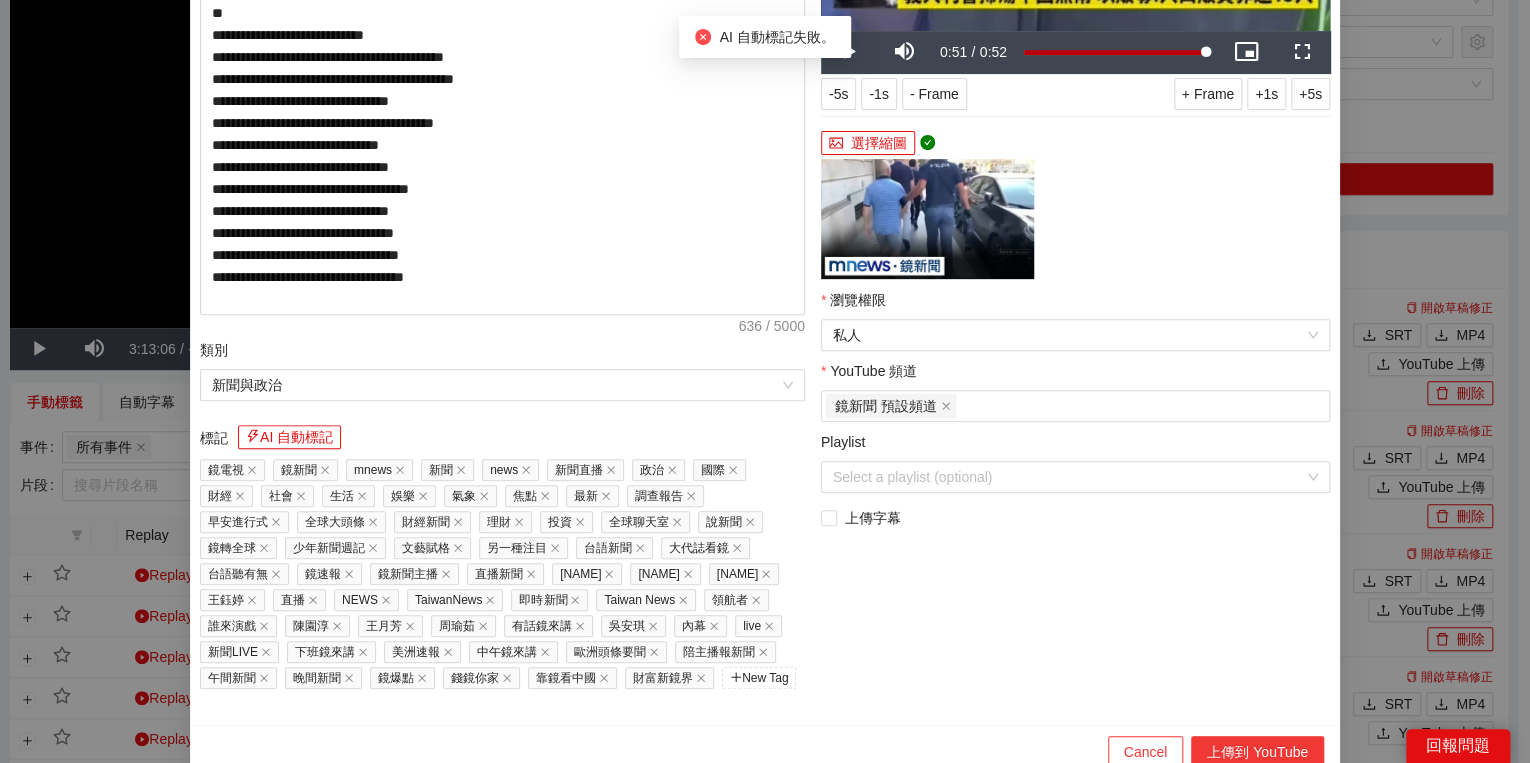 click on "上傳到 YouTube" at bounding box center [1257, 752] 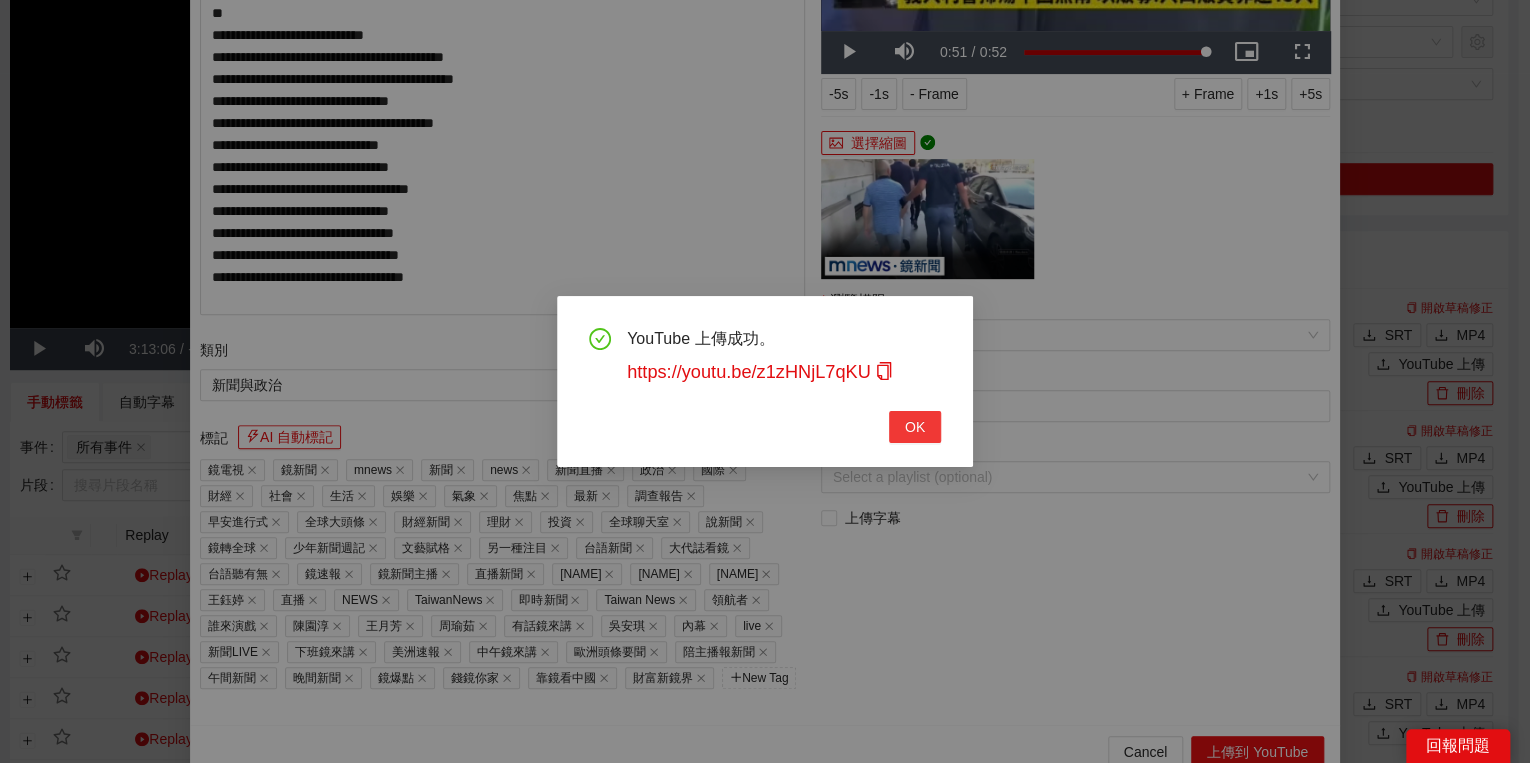 click on "OK" at bounding box center [915, 427] 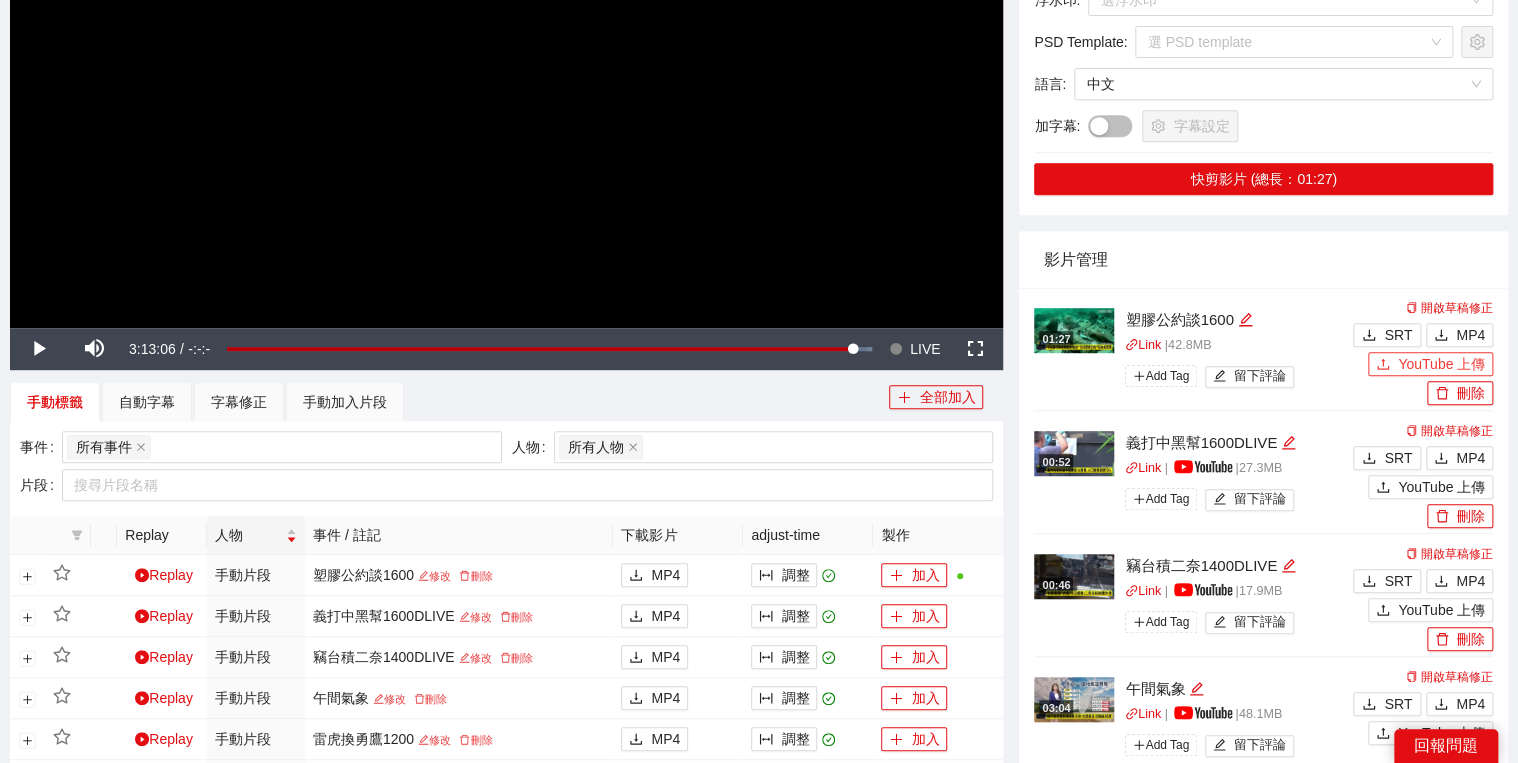 click on "YouTube 上傳" at bounding box center (1441, 364) 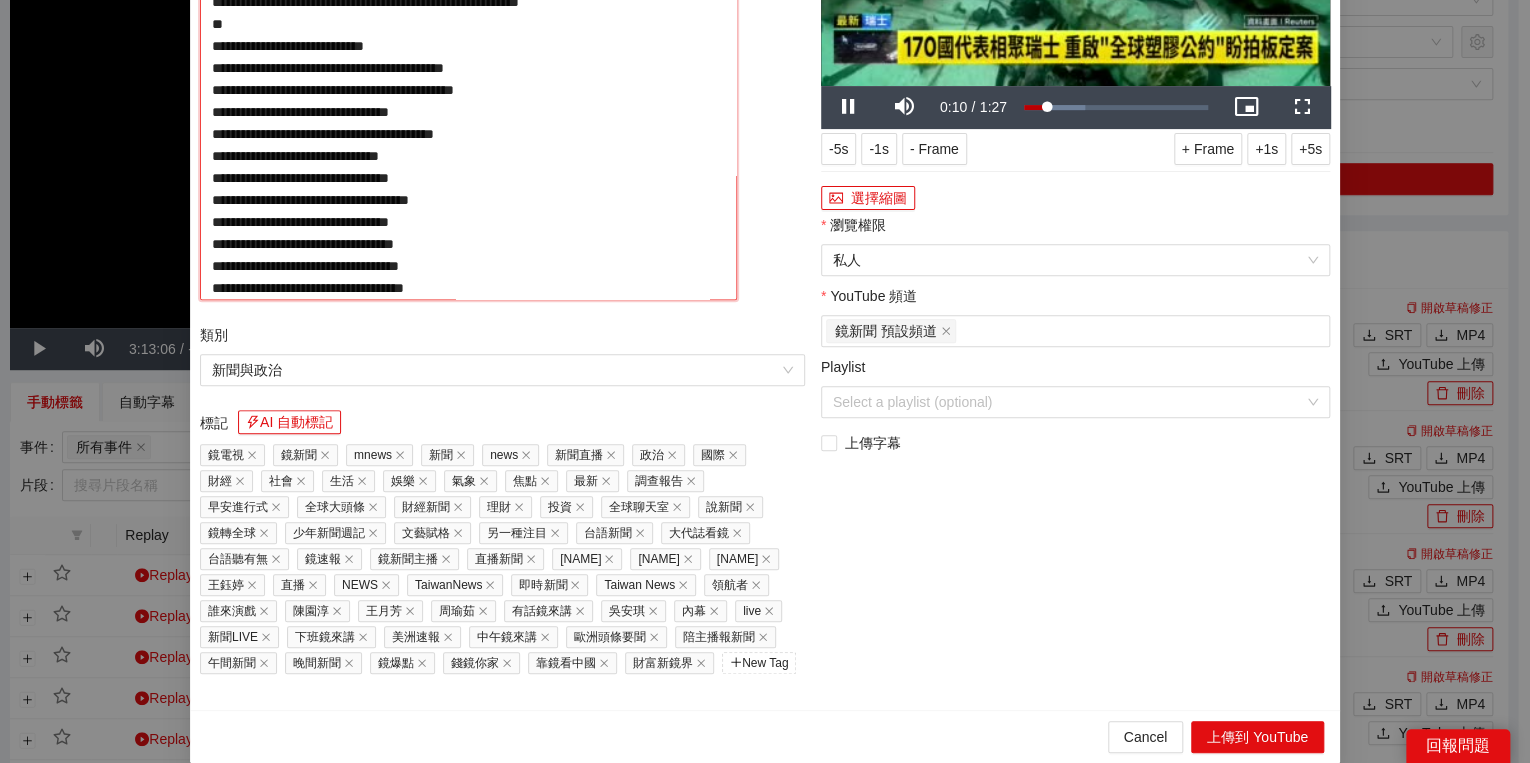 click on "**********" at bounding box center (468, 110) 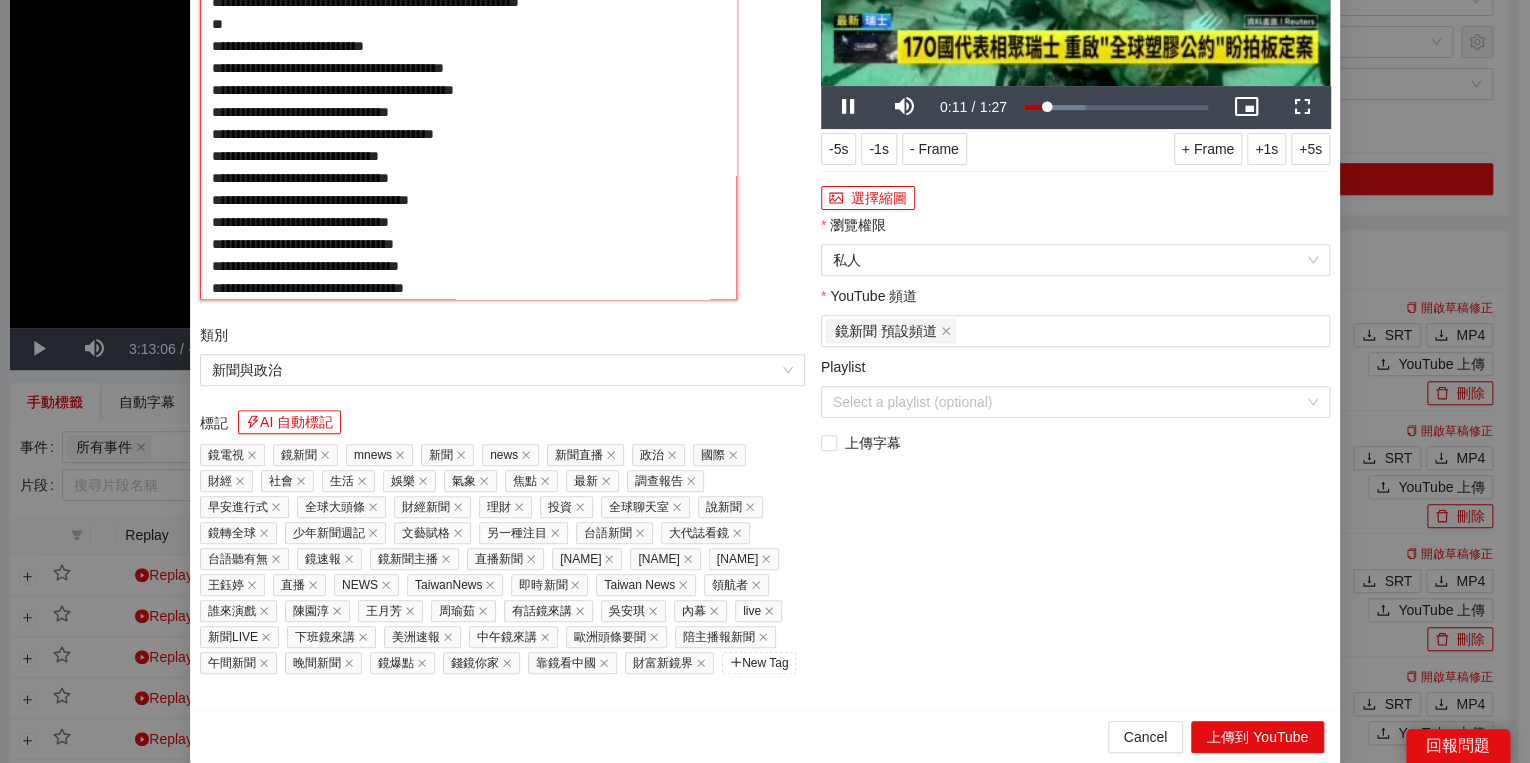 paste on "**********" 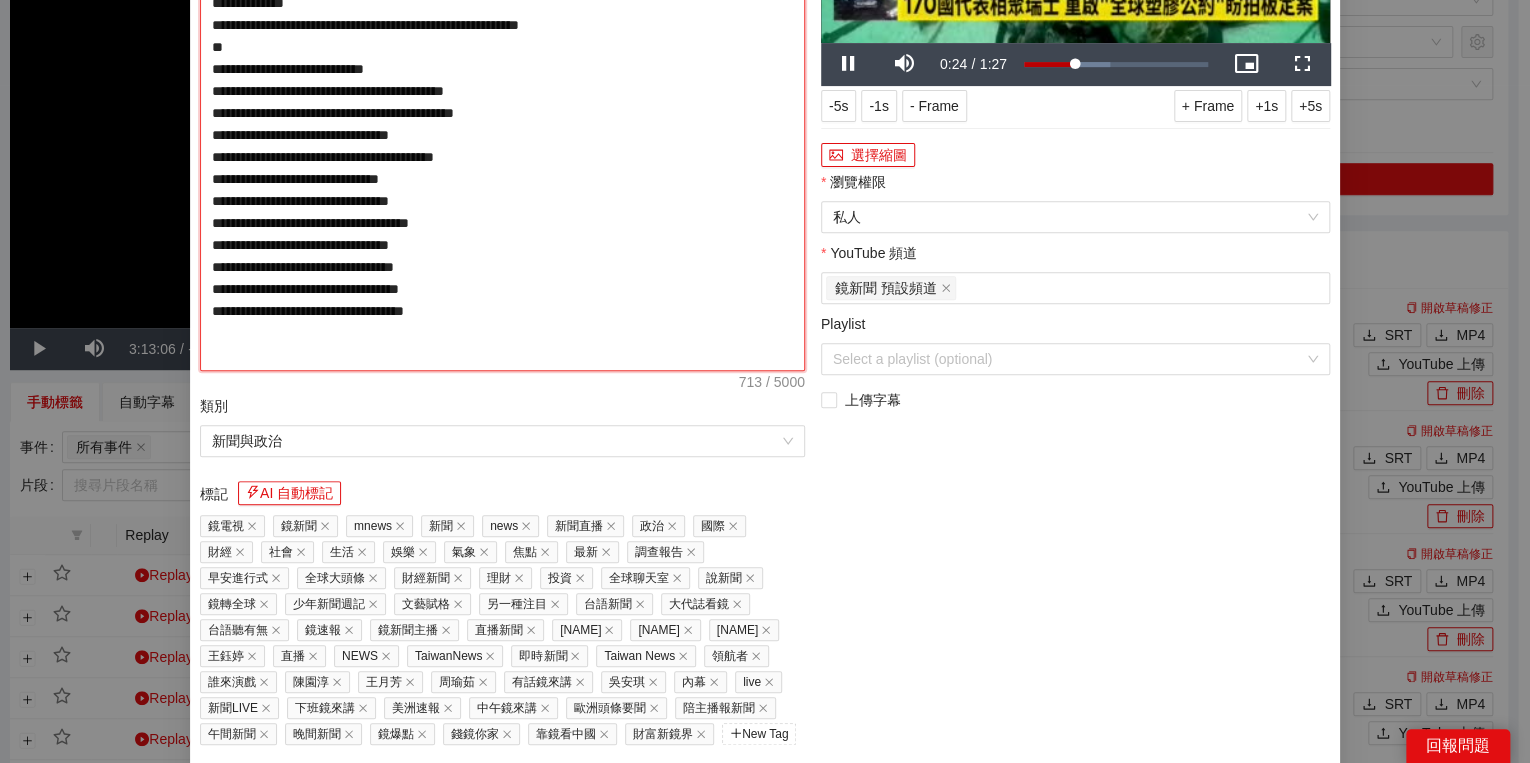 click on "**********" at bounding box center (502, 124) 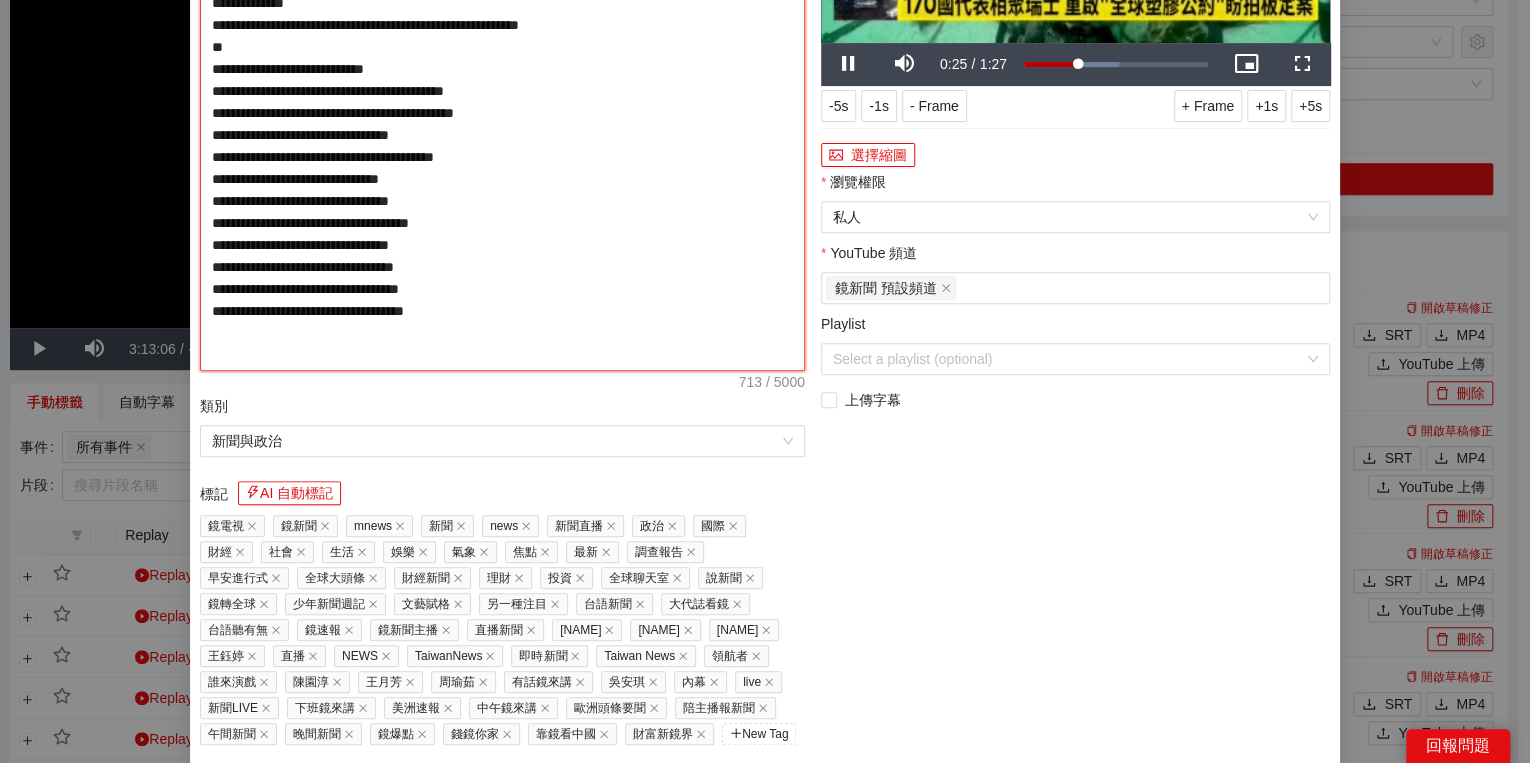 type on "**********" 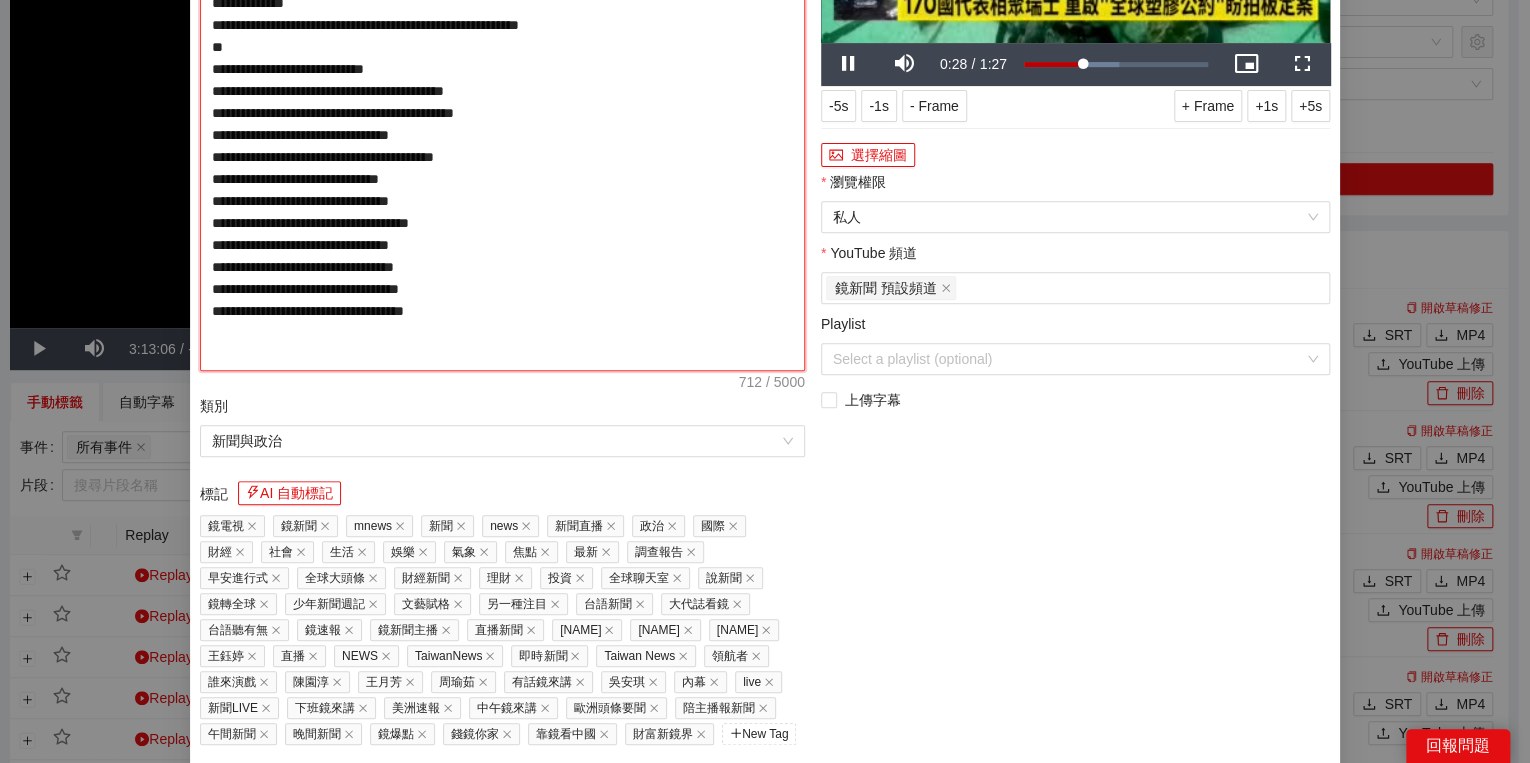 type on "**********" 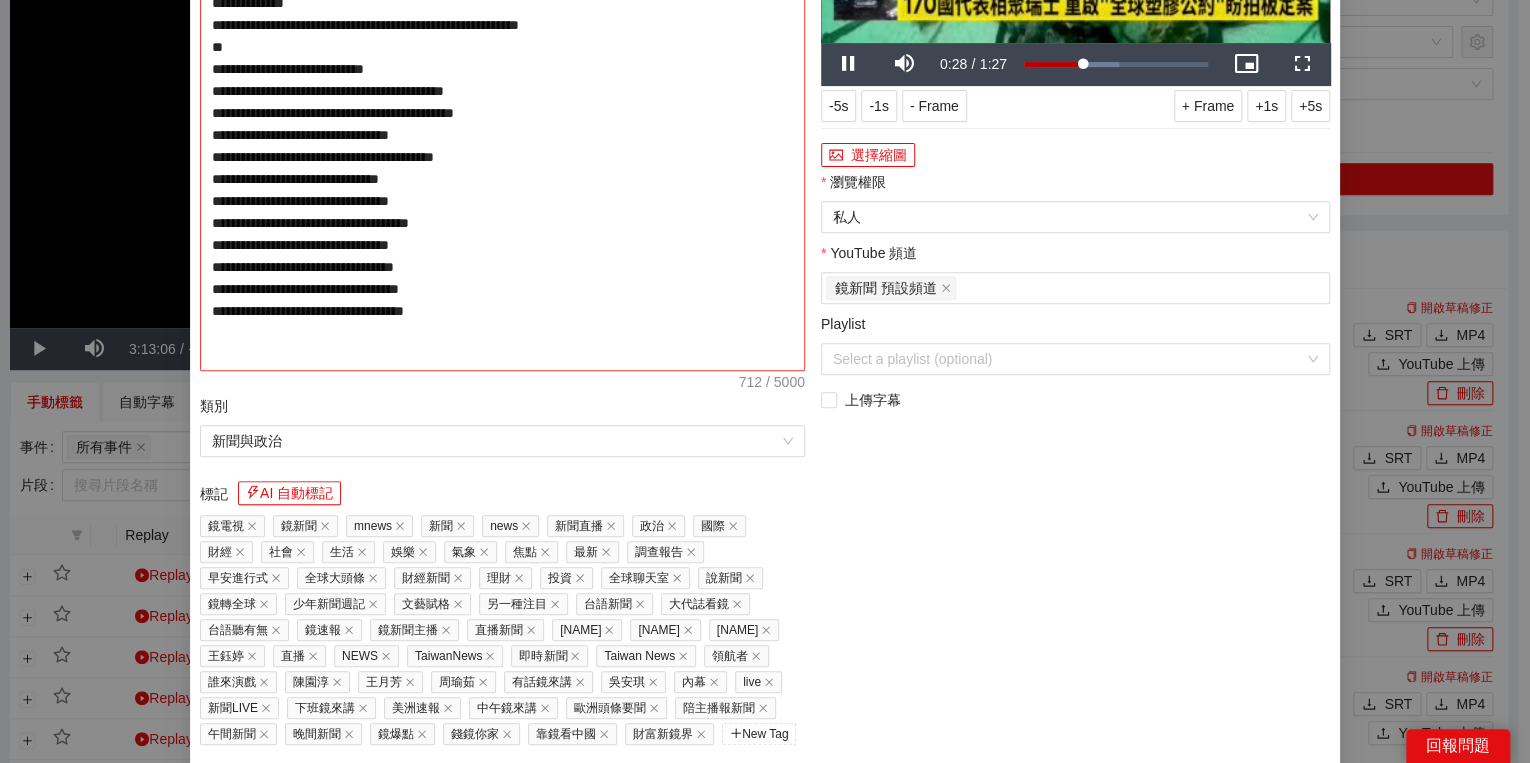type on "**********" 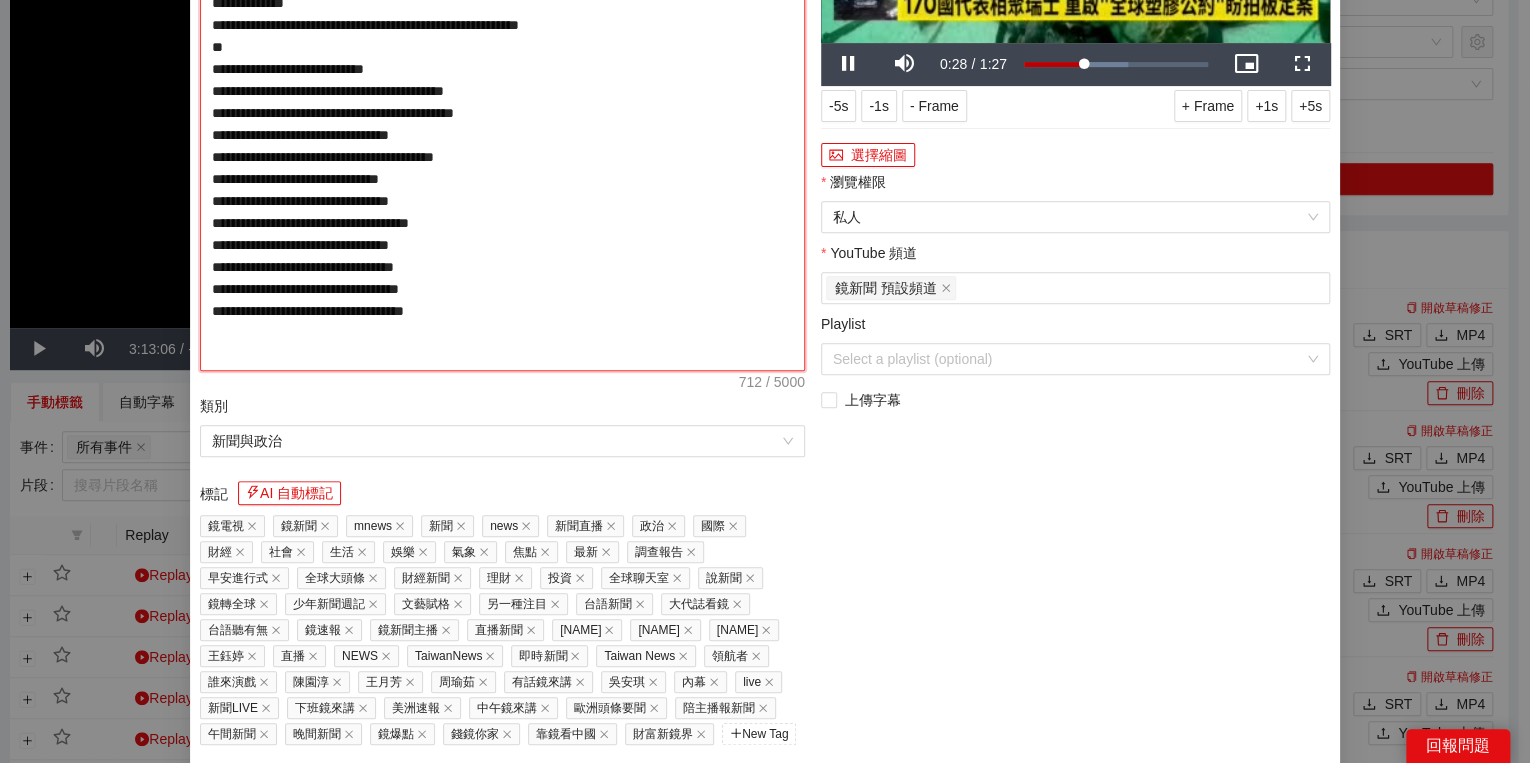 click on "**********" at bounding box center [502, 124] 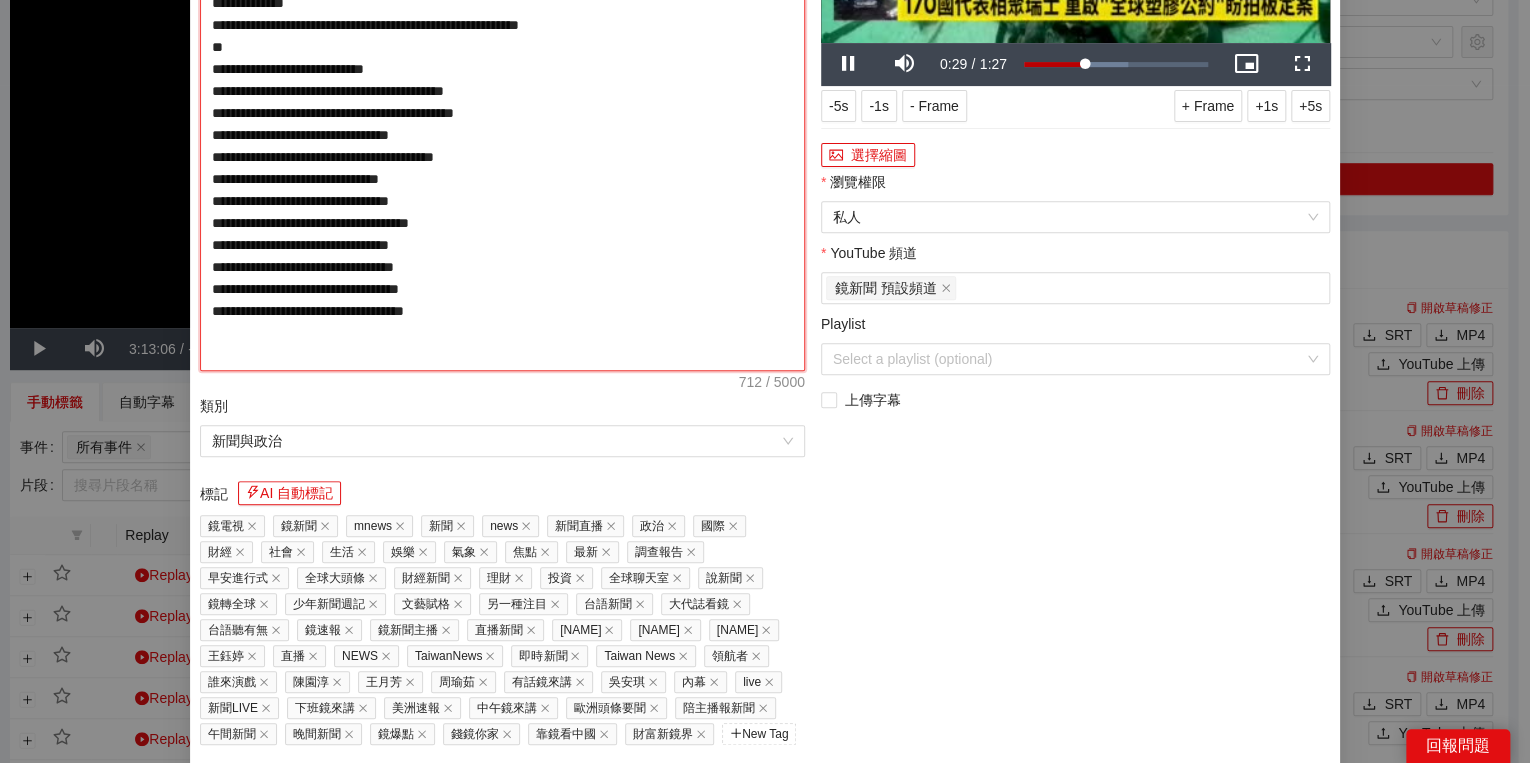 click on "**********" at bounding box center (502, 124) 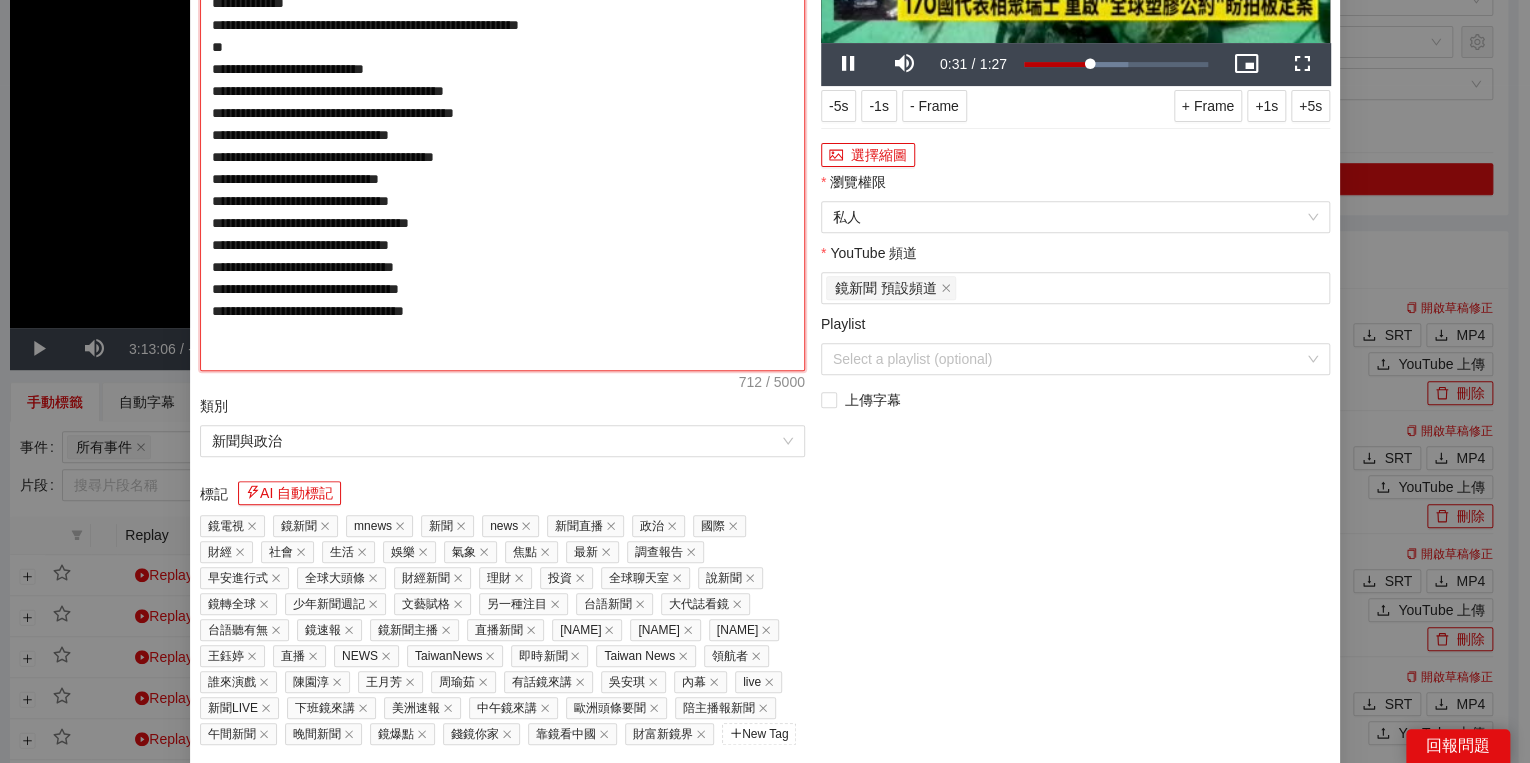 type on "**********" 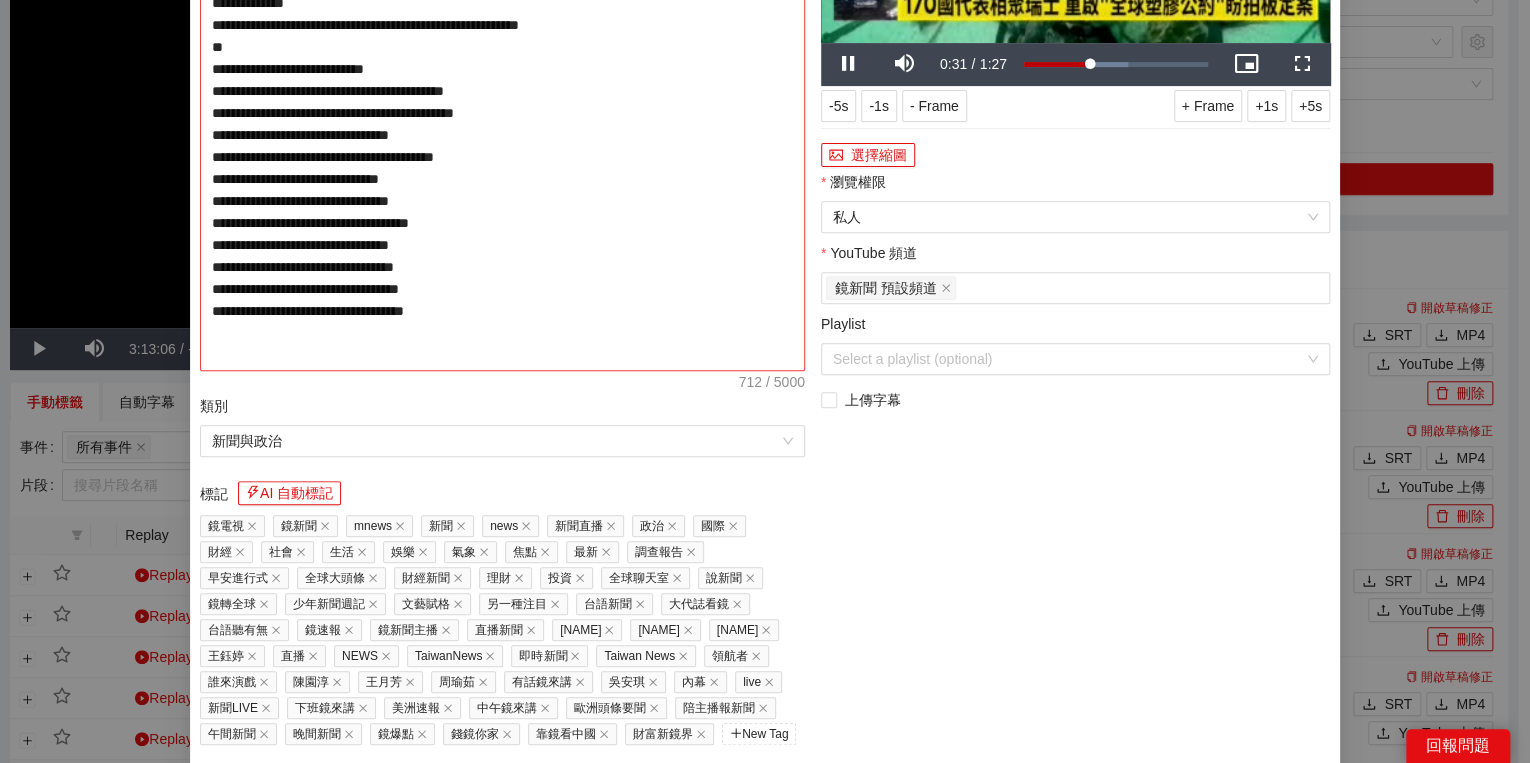 type on "**********" 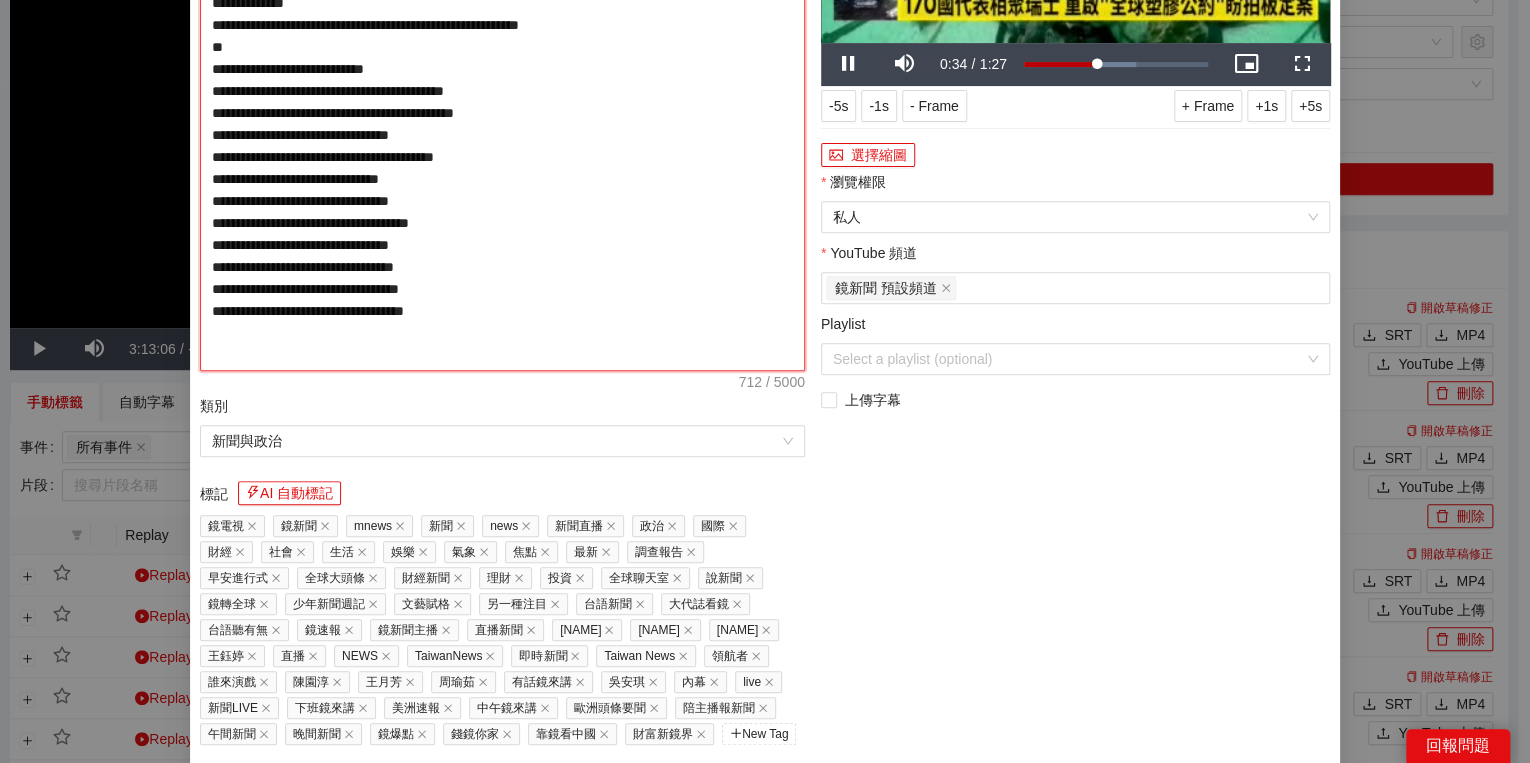 type on "**********" 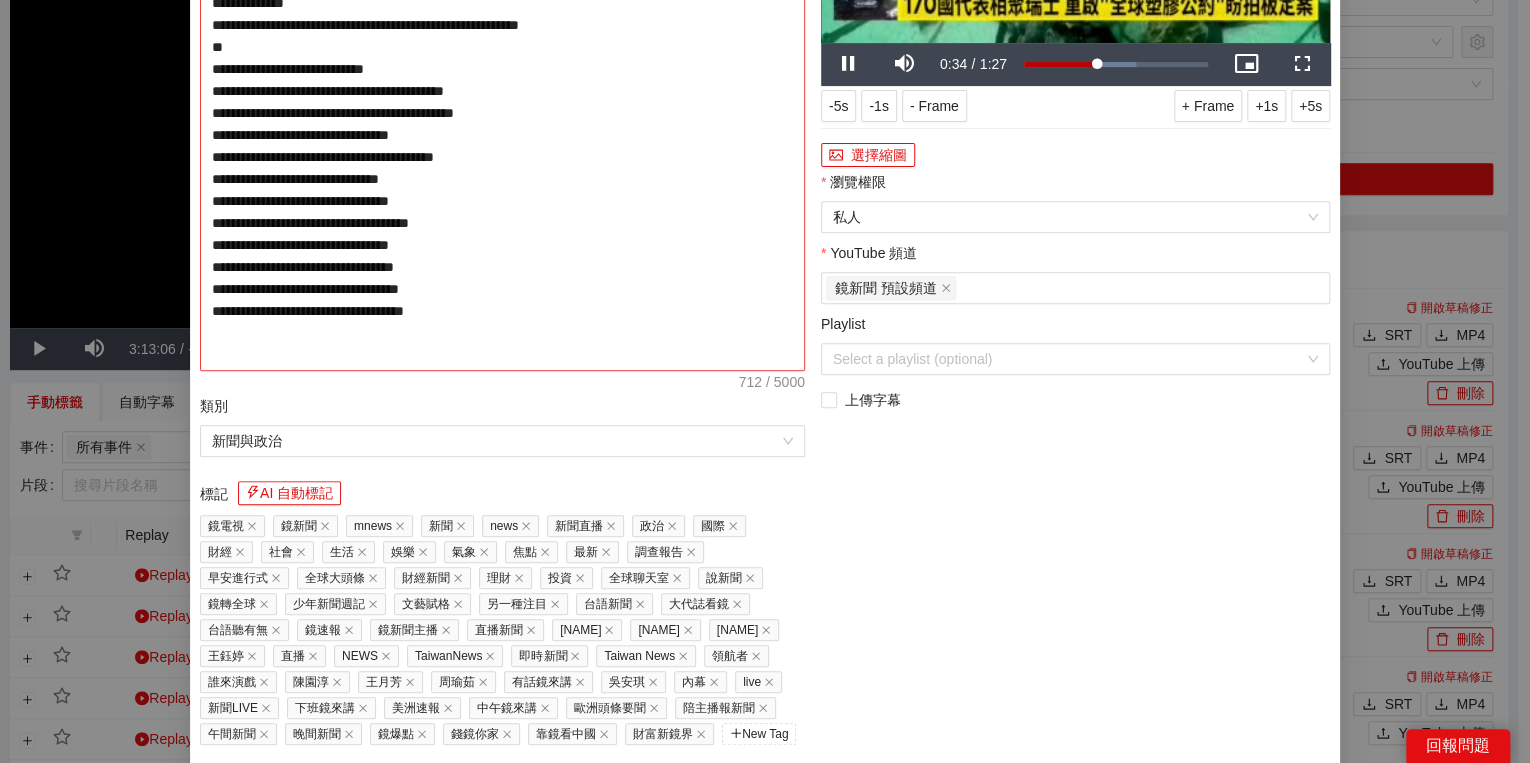 type on "**********" 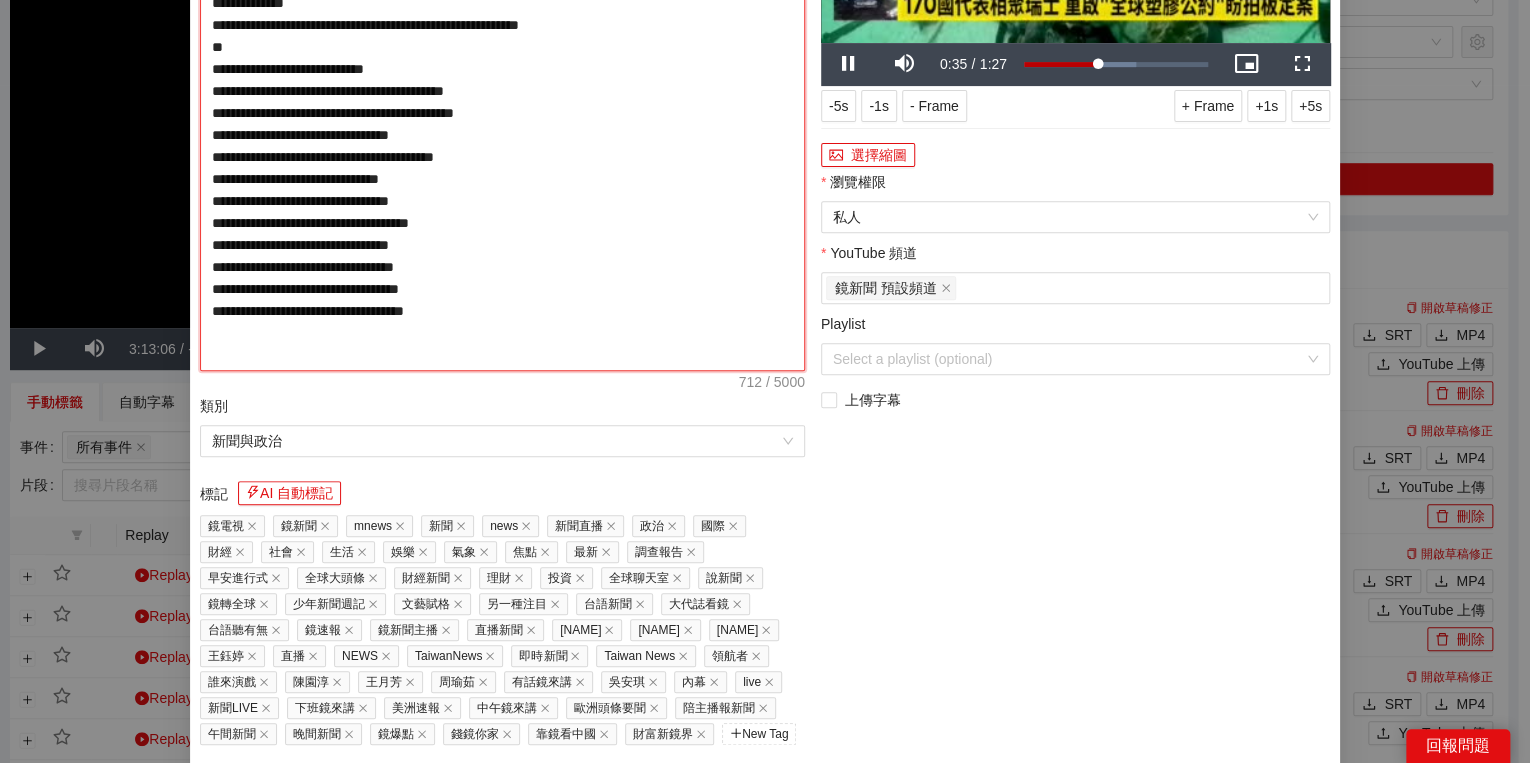 click on "**********" at bounding box center (502, 124) 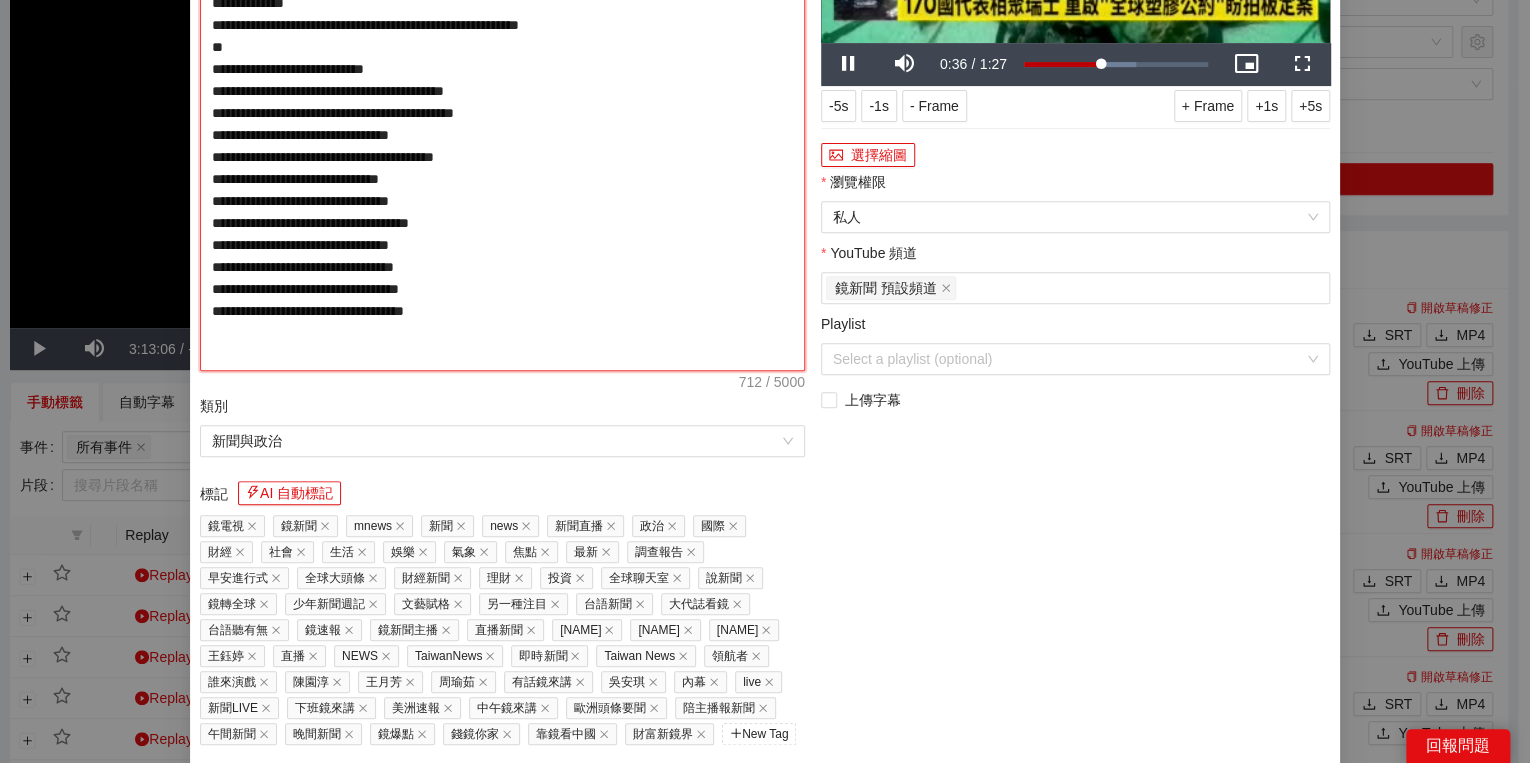 drag, startPoint x: 664, startPoint y: 248, endPoint x: 676, endPoint y: 248, distance: 12 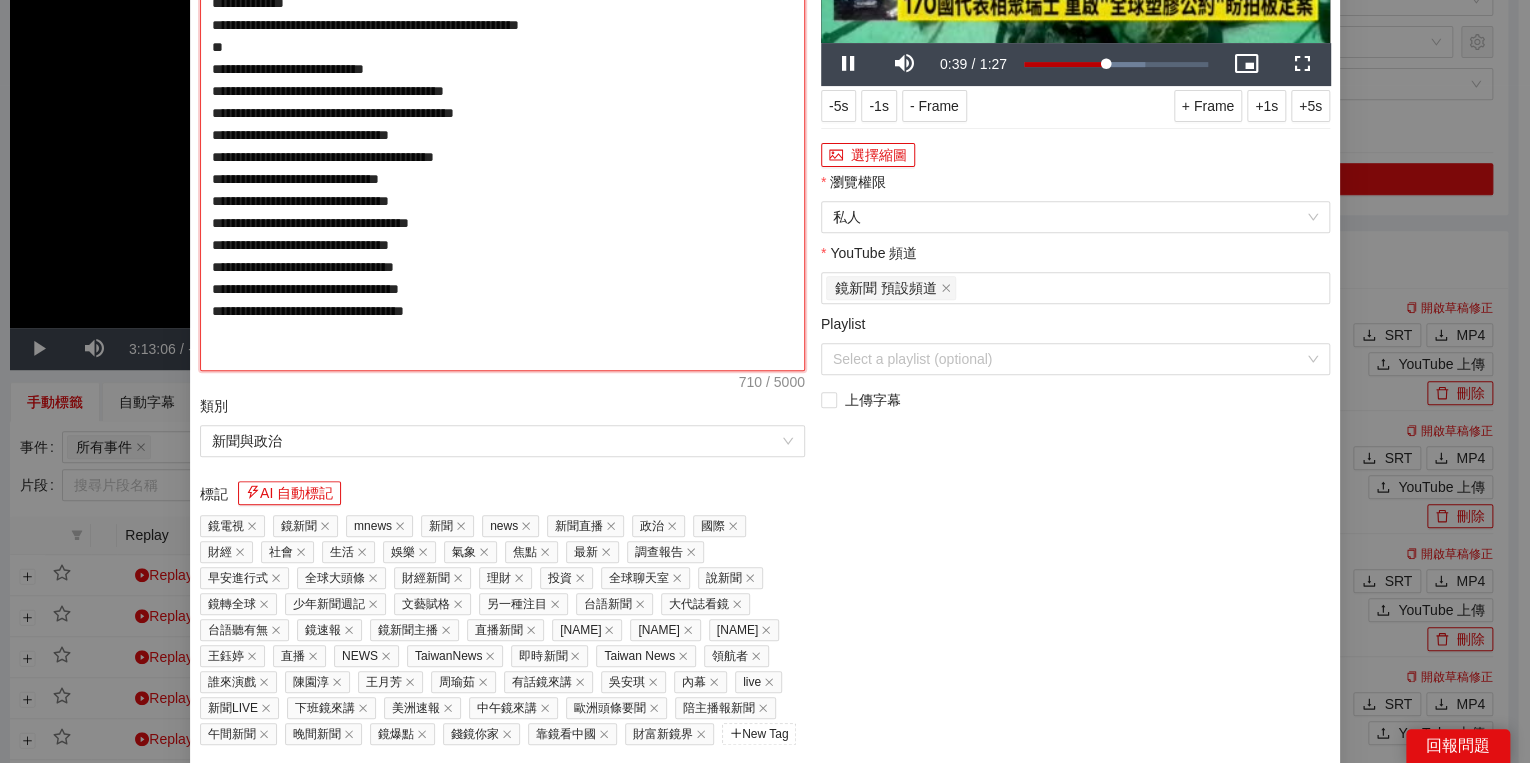 click on "**********" at bounding box center [502, 124] 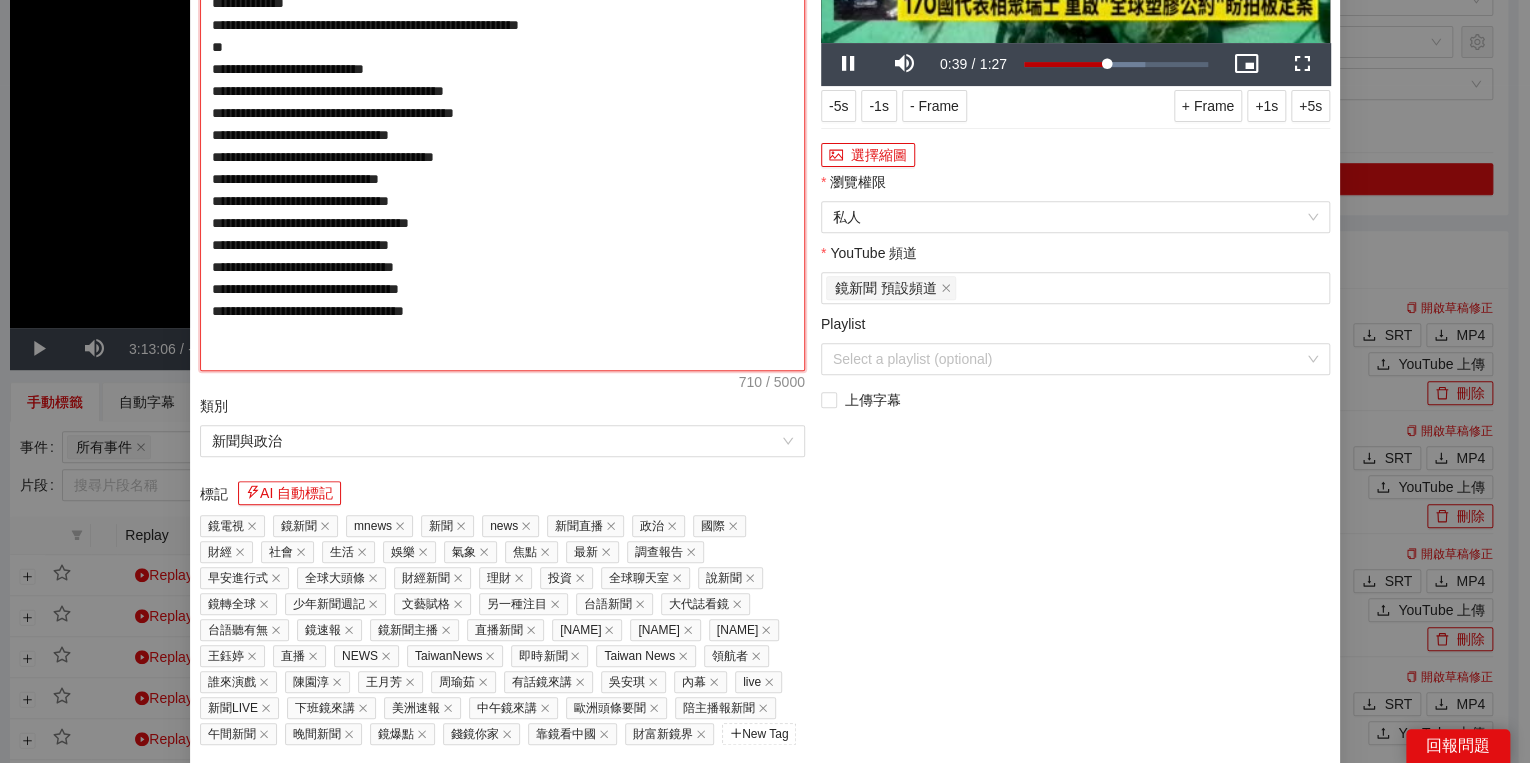 type on "**********" 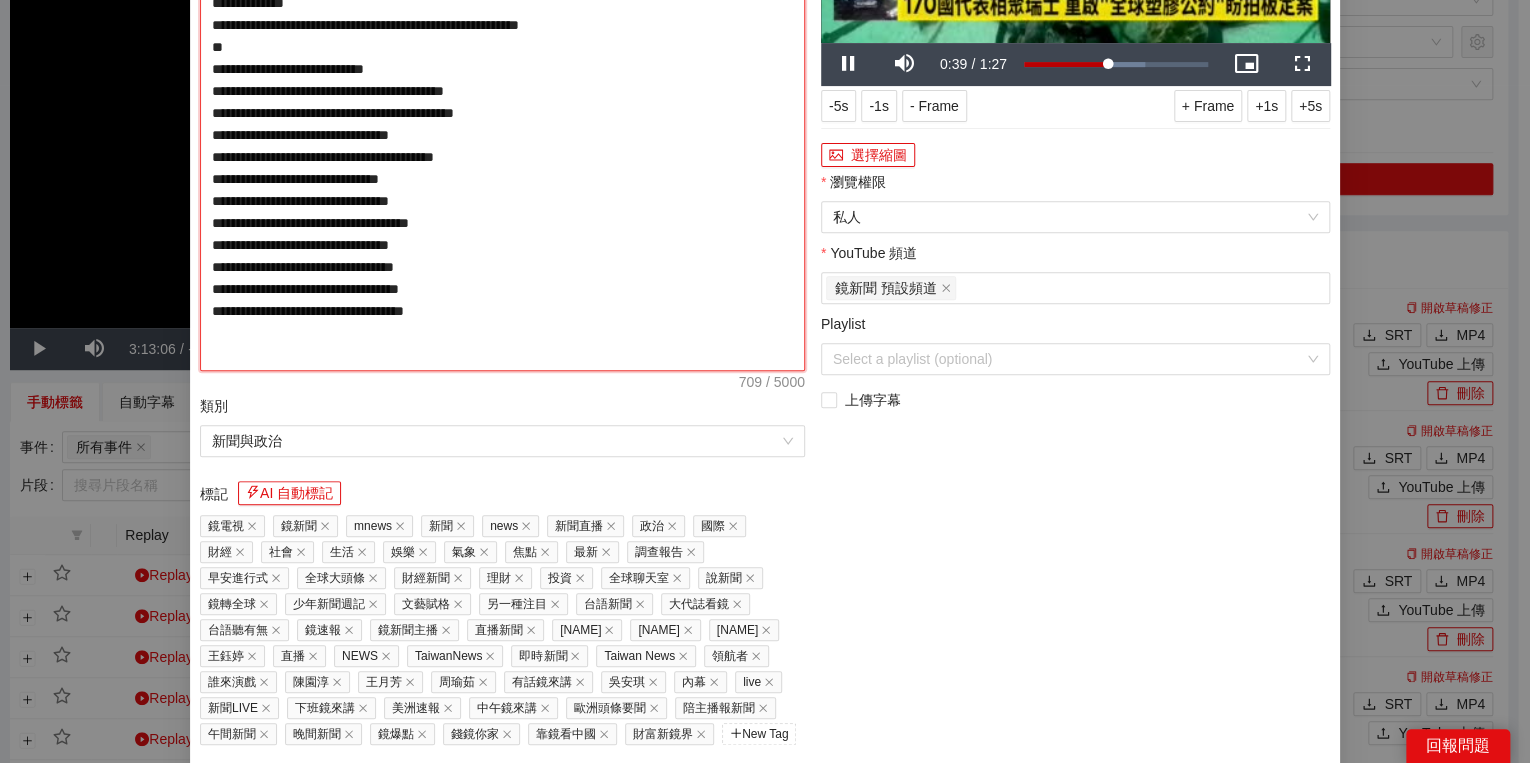 click on "**********" at bounding box center [502, 124] 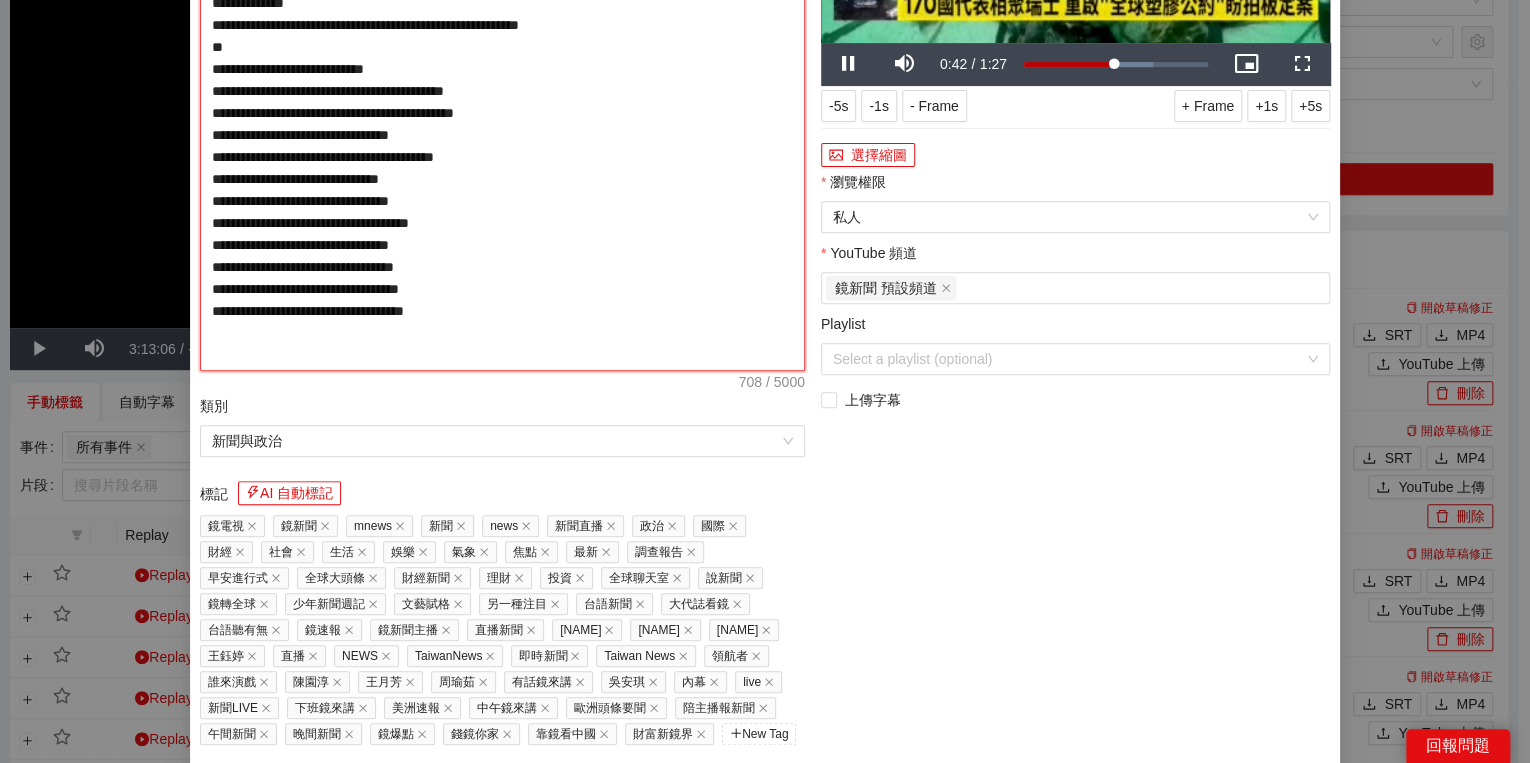 type on "**********" 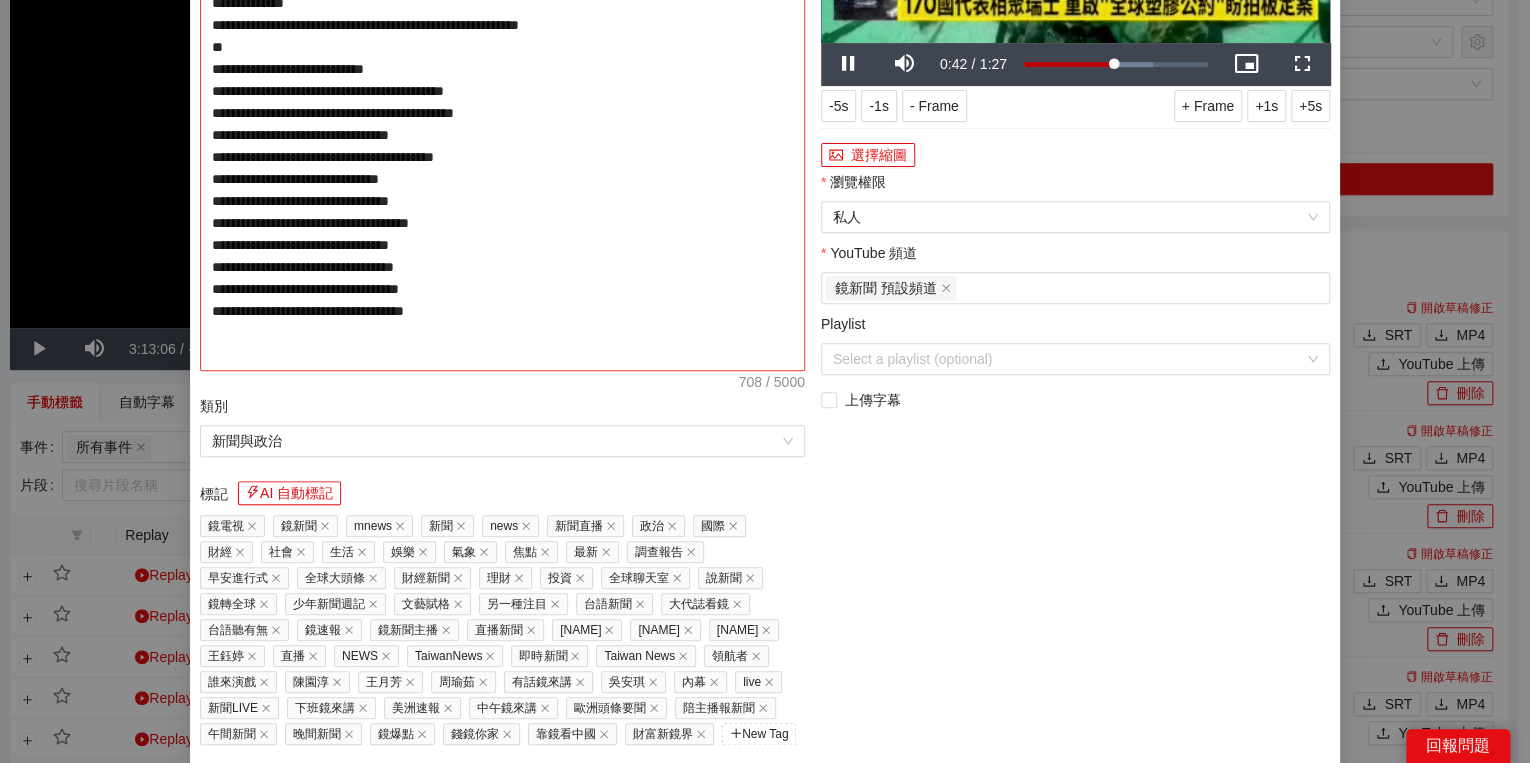 type on "**********" 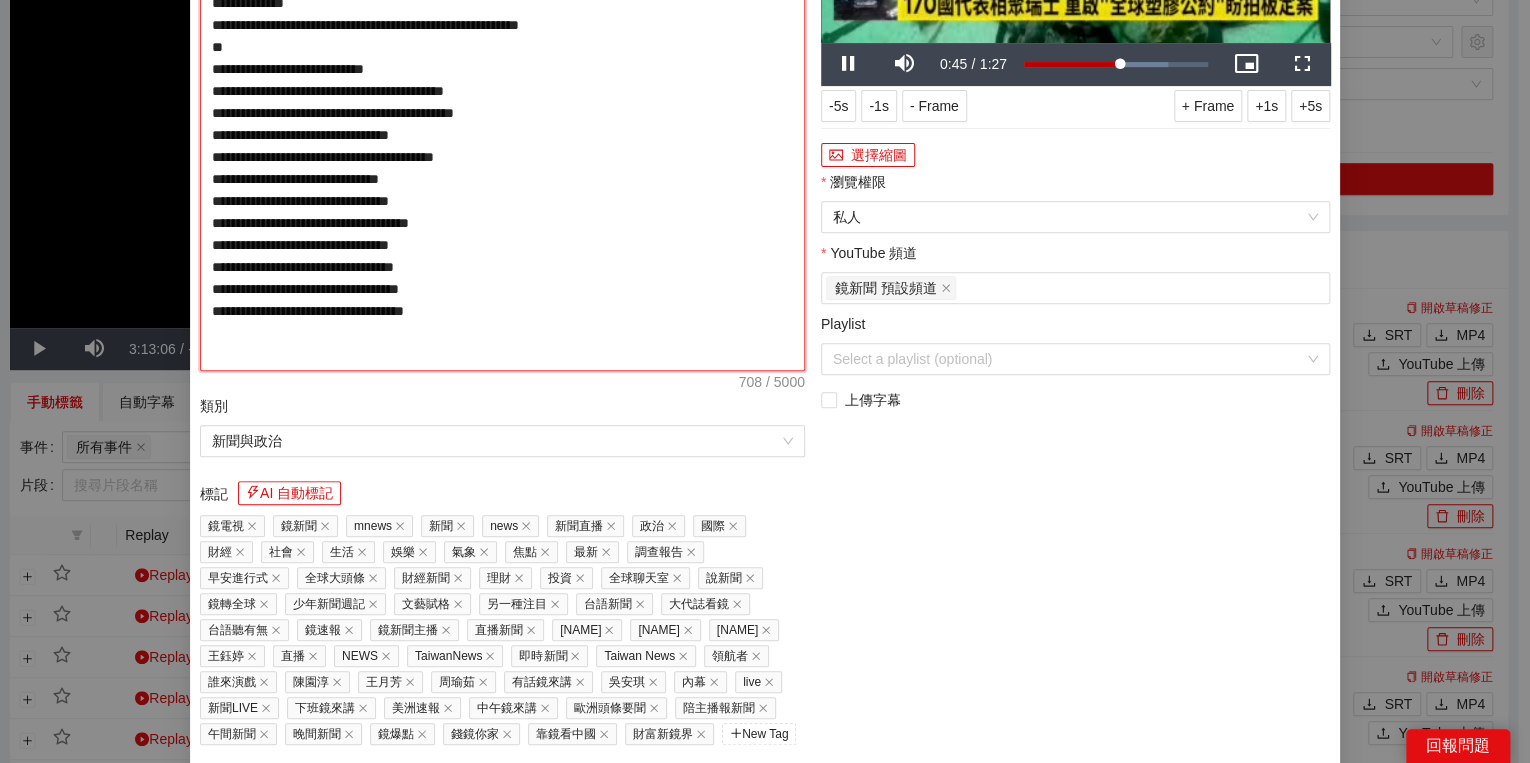 click on "**********" at bounding box center (502, 124) 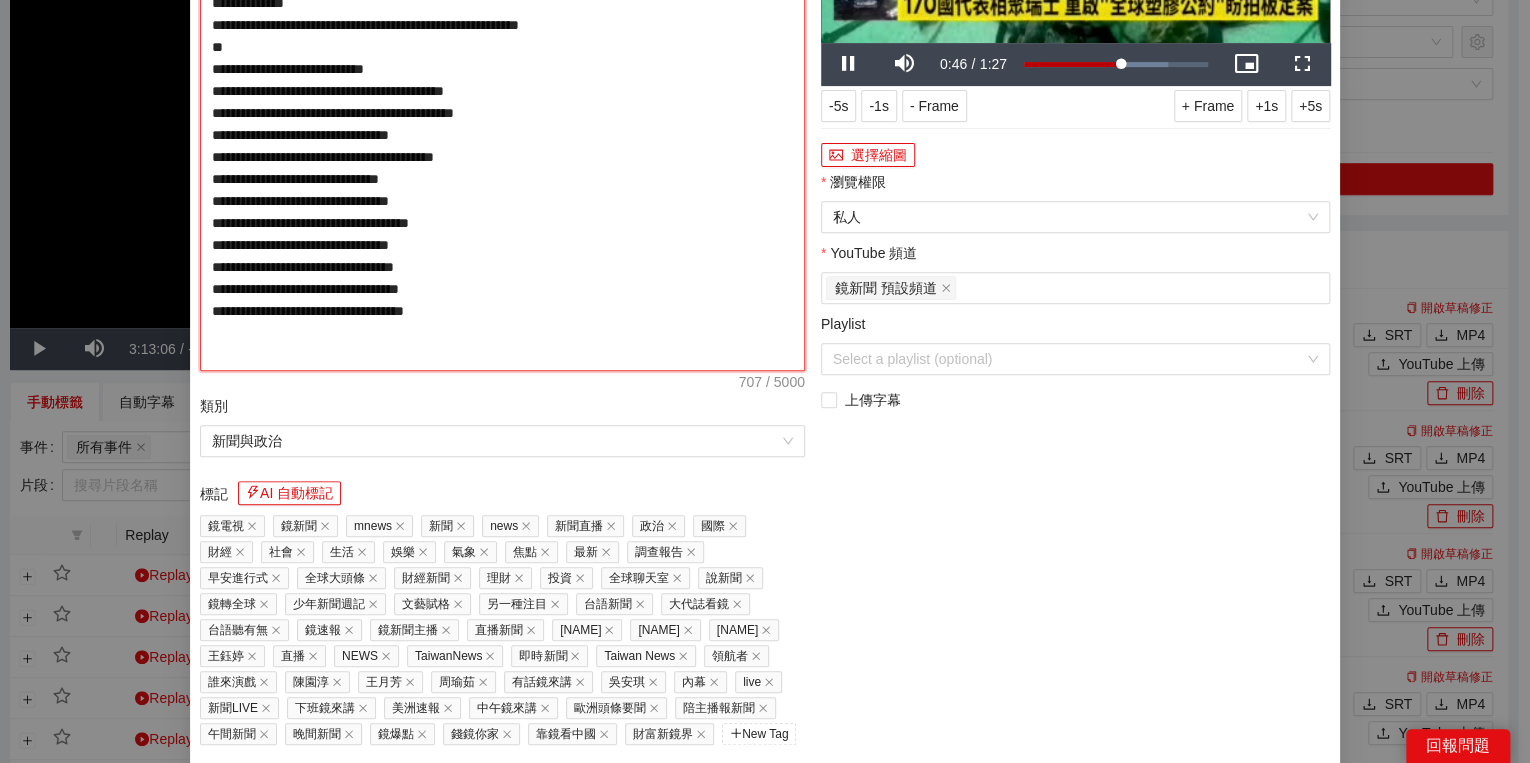 type on "**********" 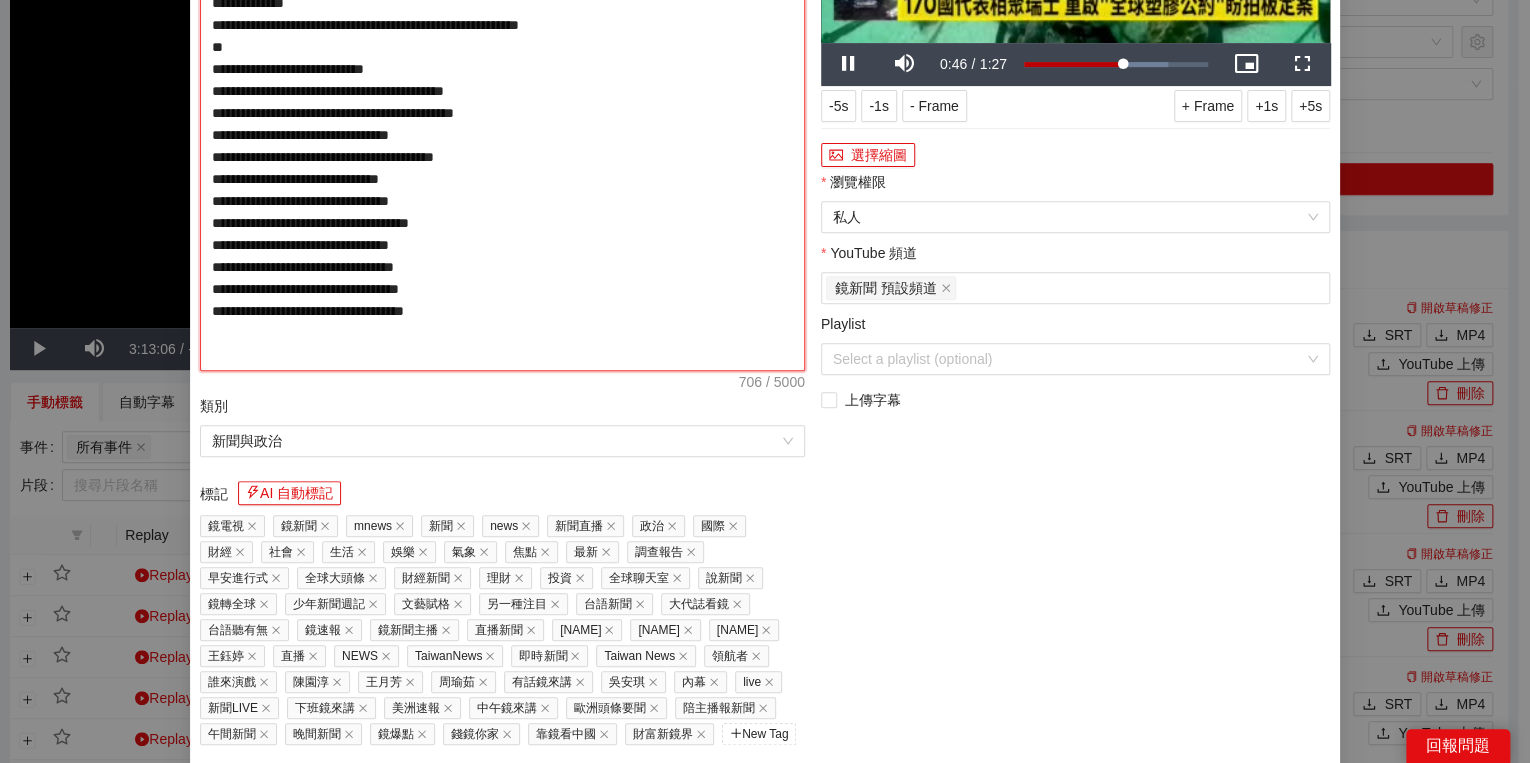 type on "**********" 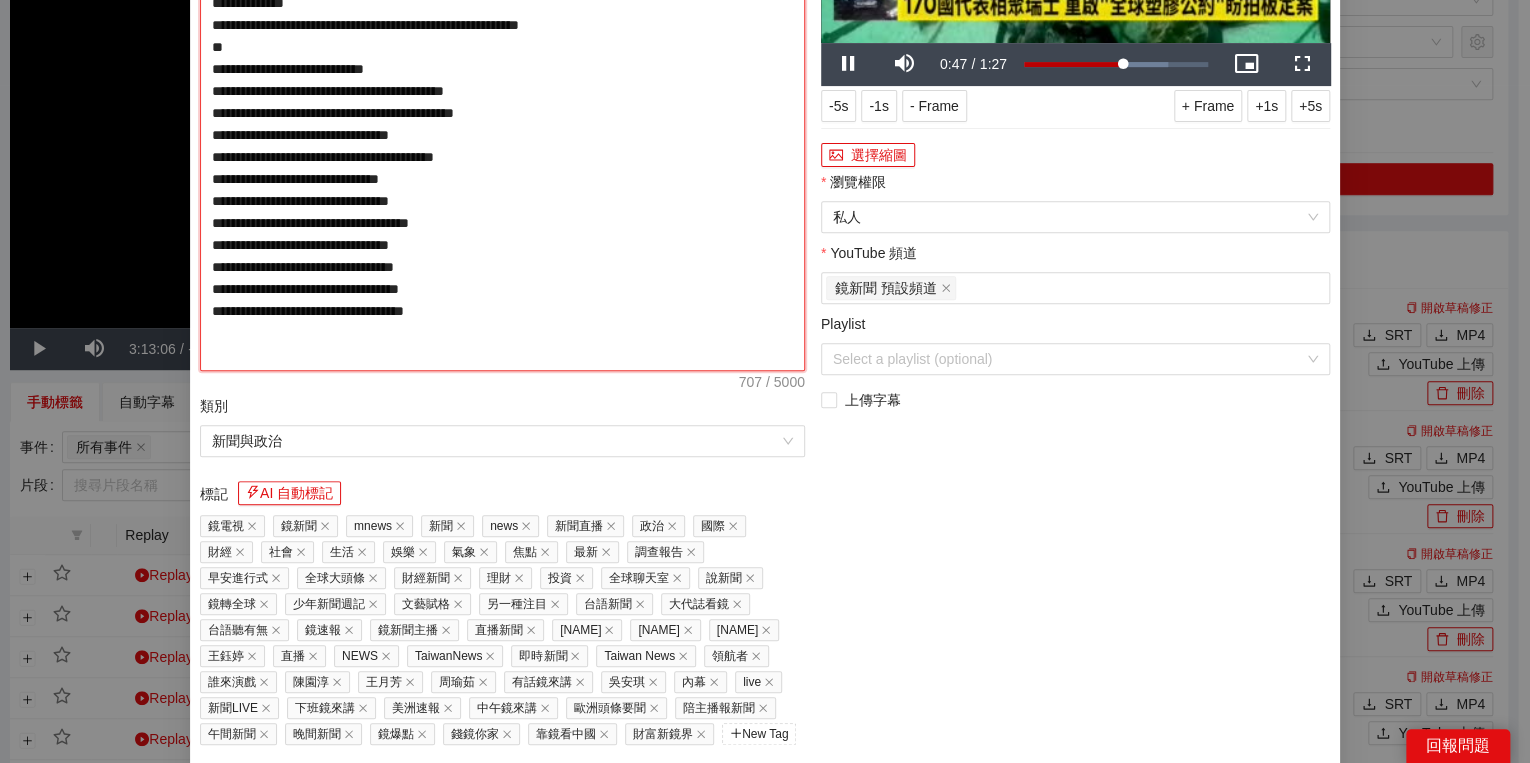 type on "**********" 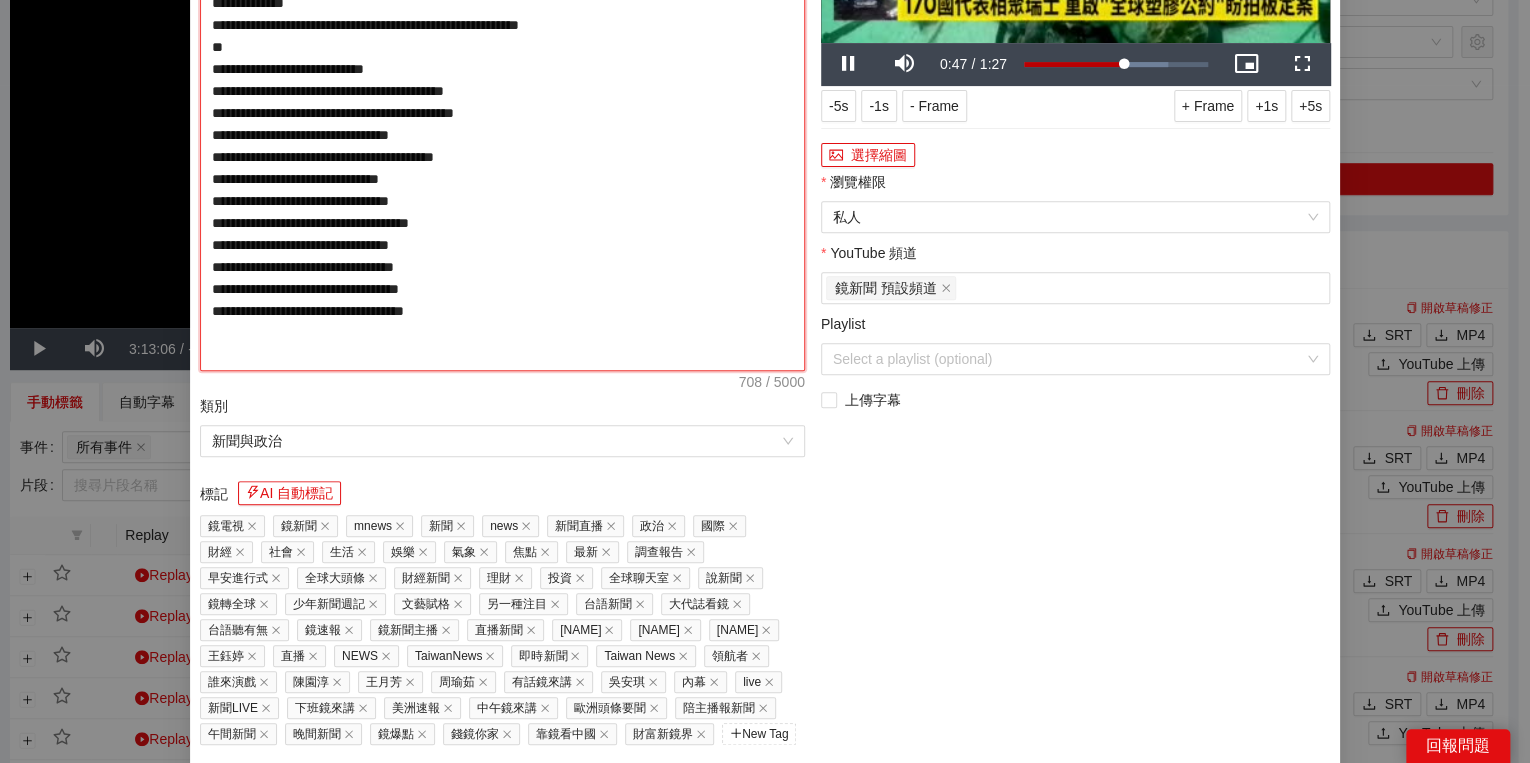 type on "**********" 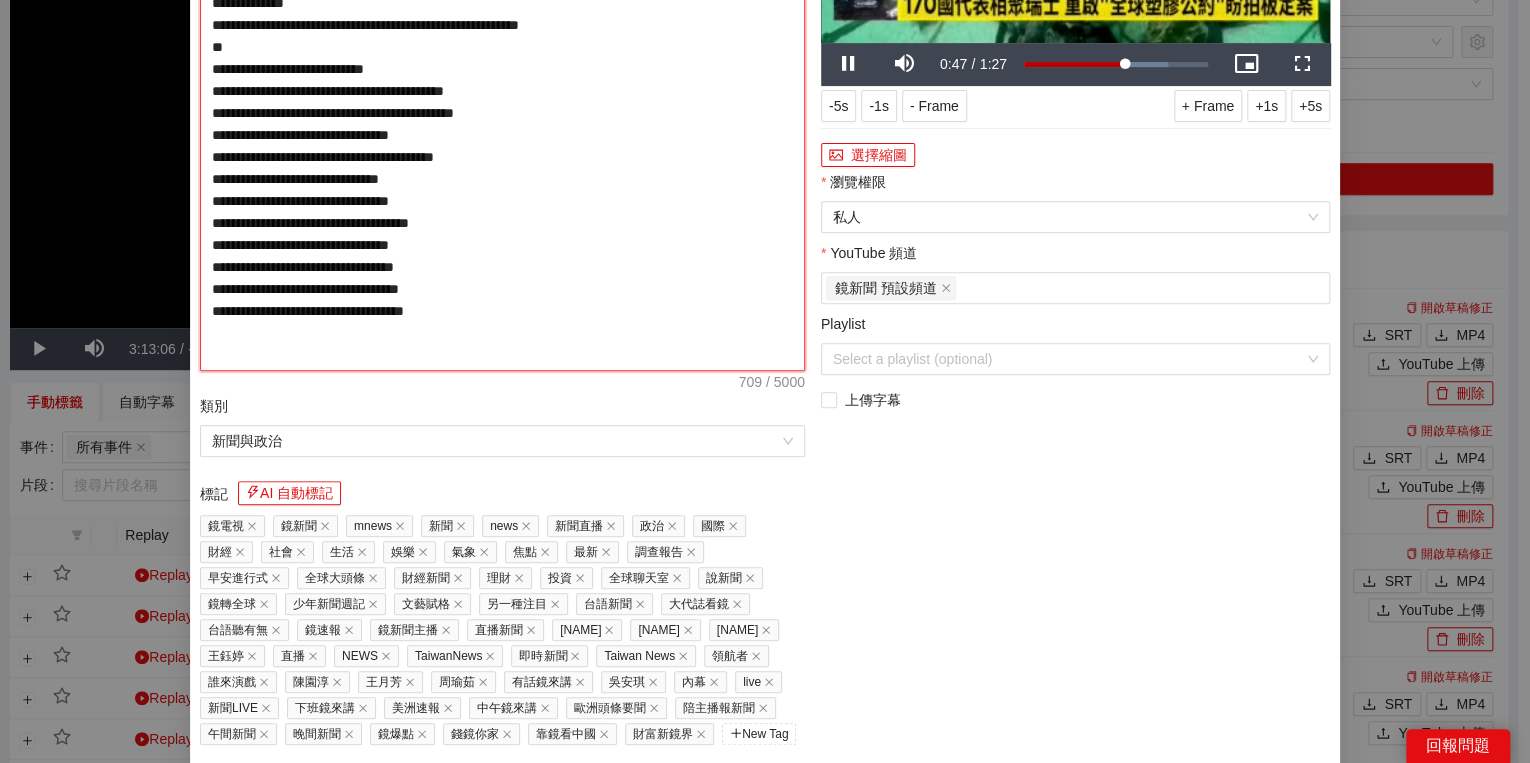 type on "**********" 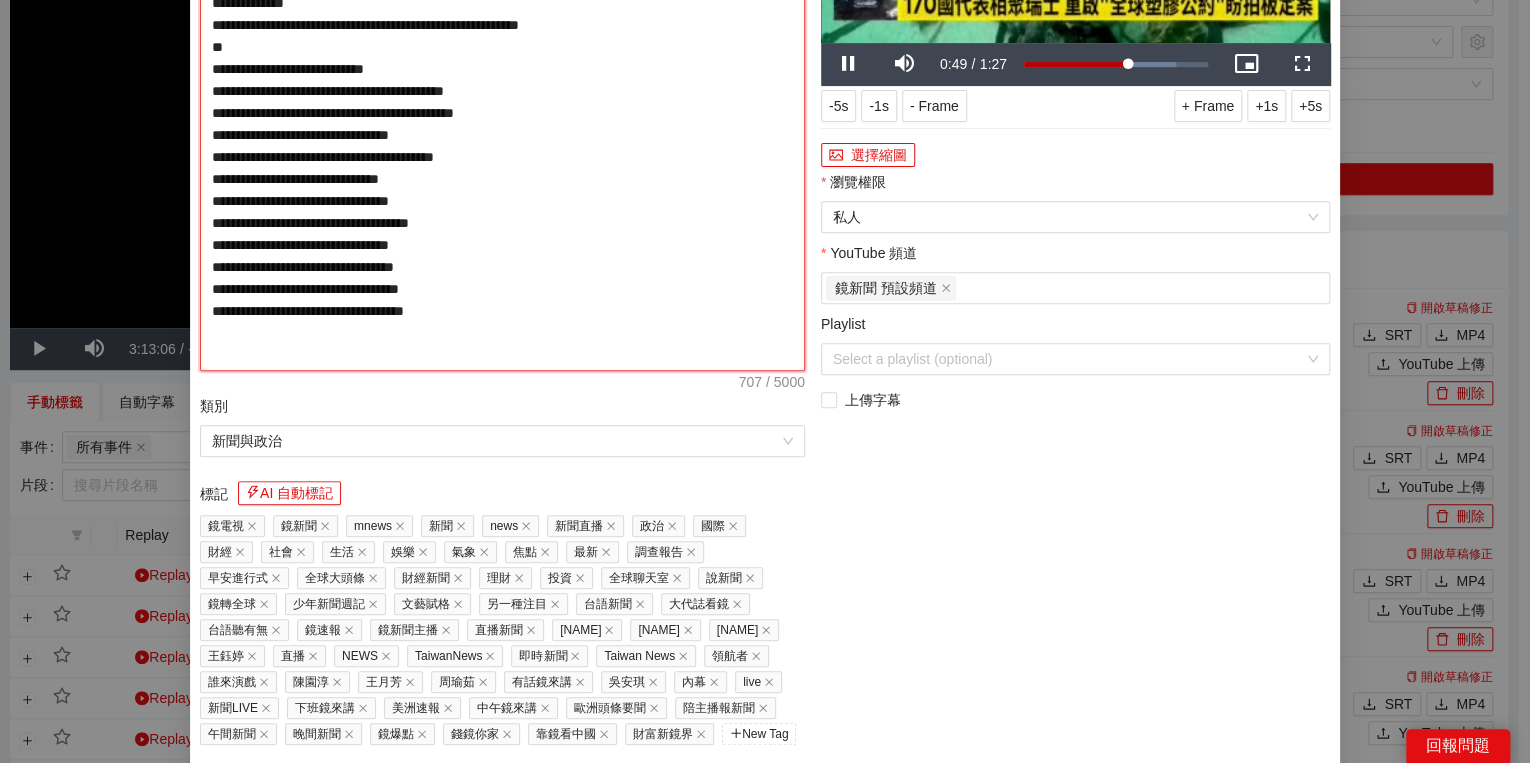 click on "**********" at bounding box center [502, 124] 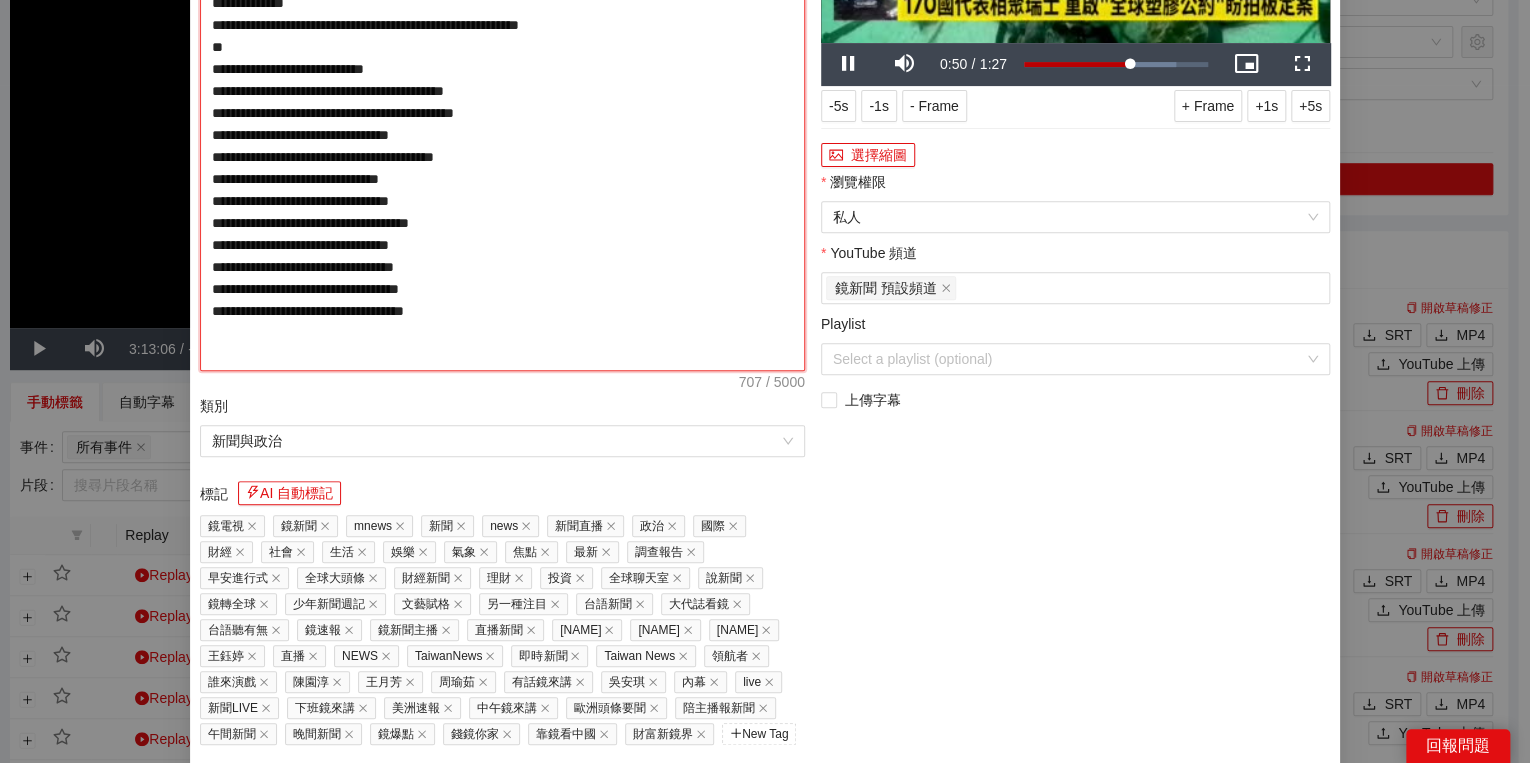 type on "**********" 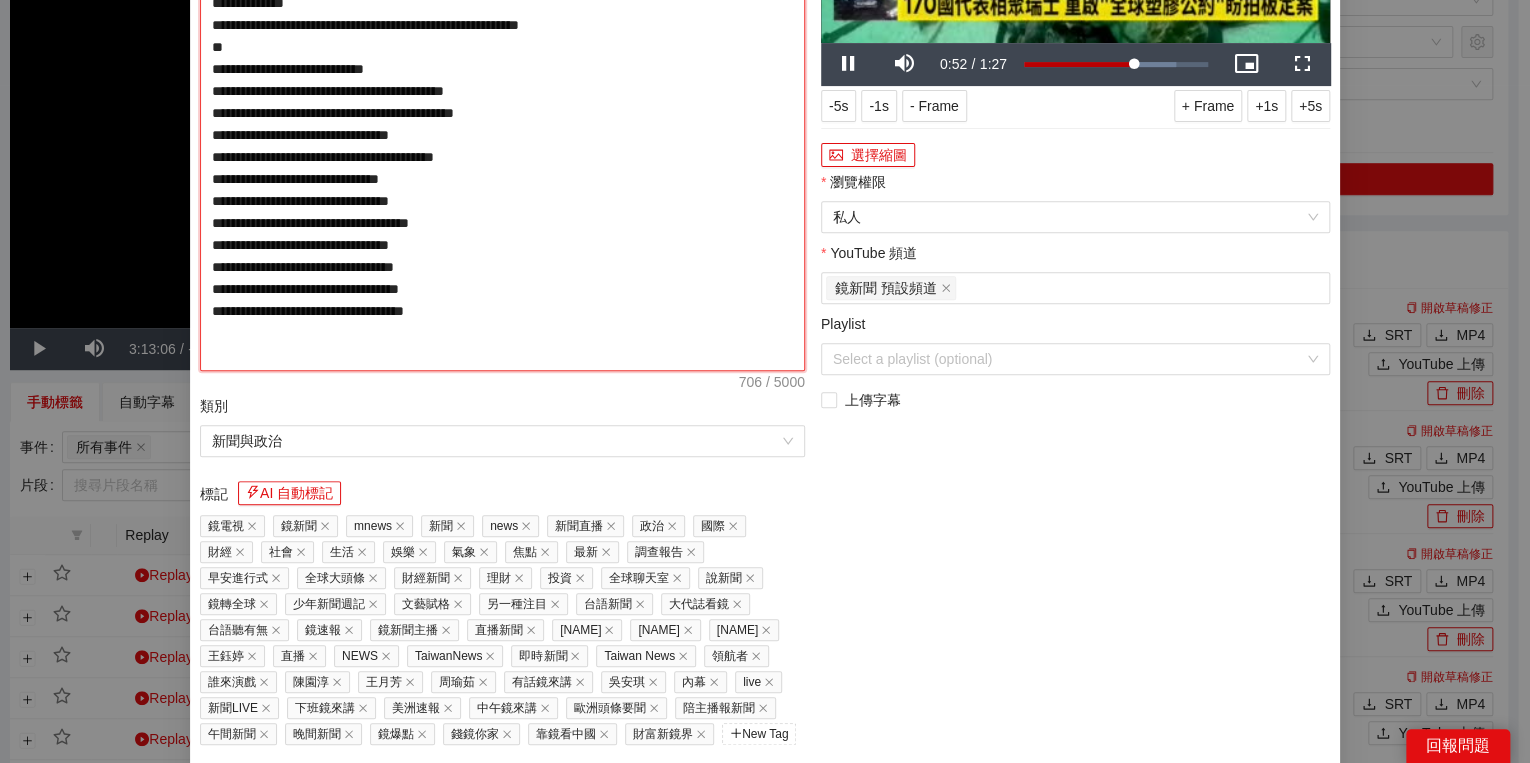 type on "**********" 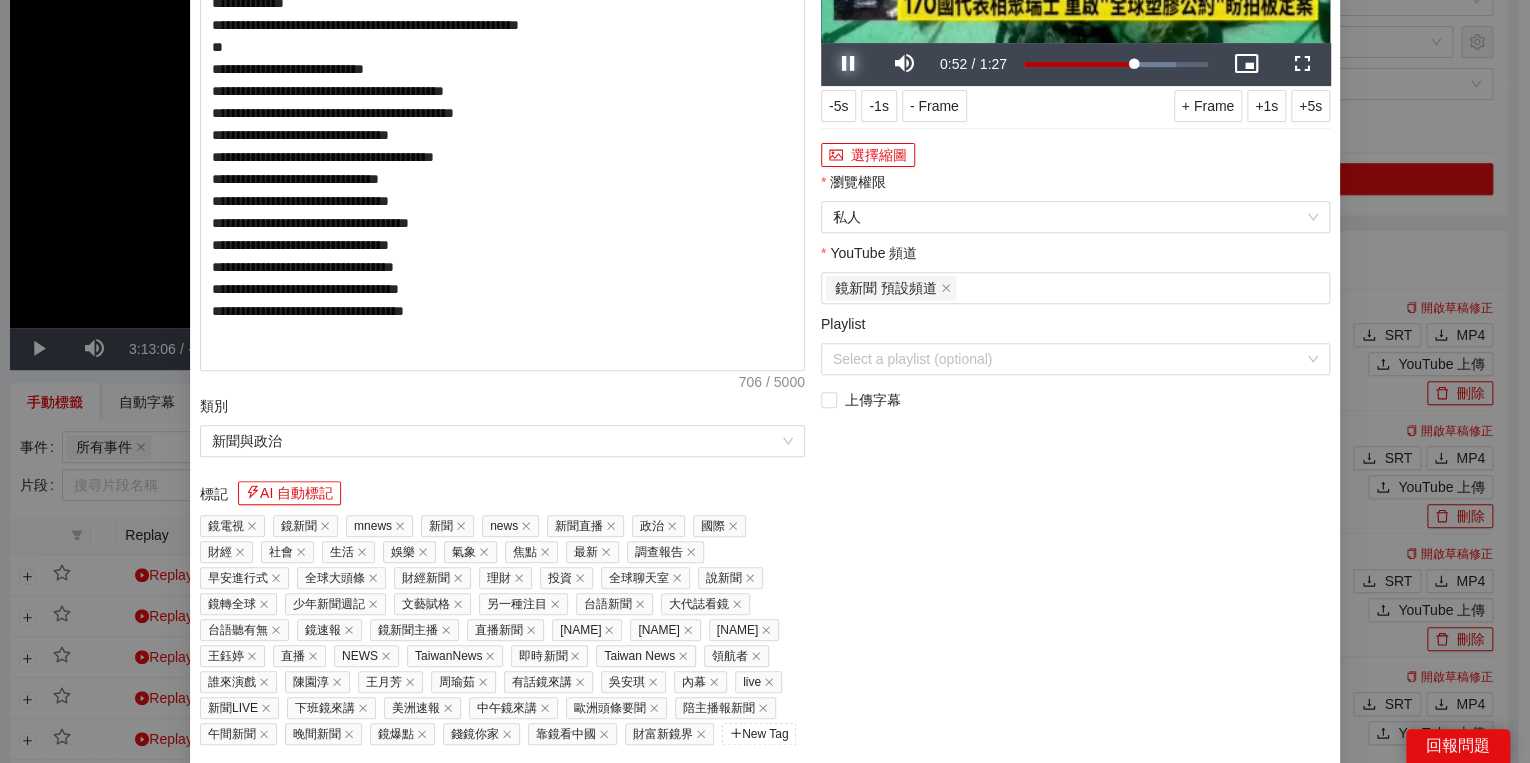 click at bounding box center (849, 64) 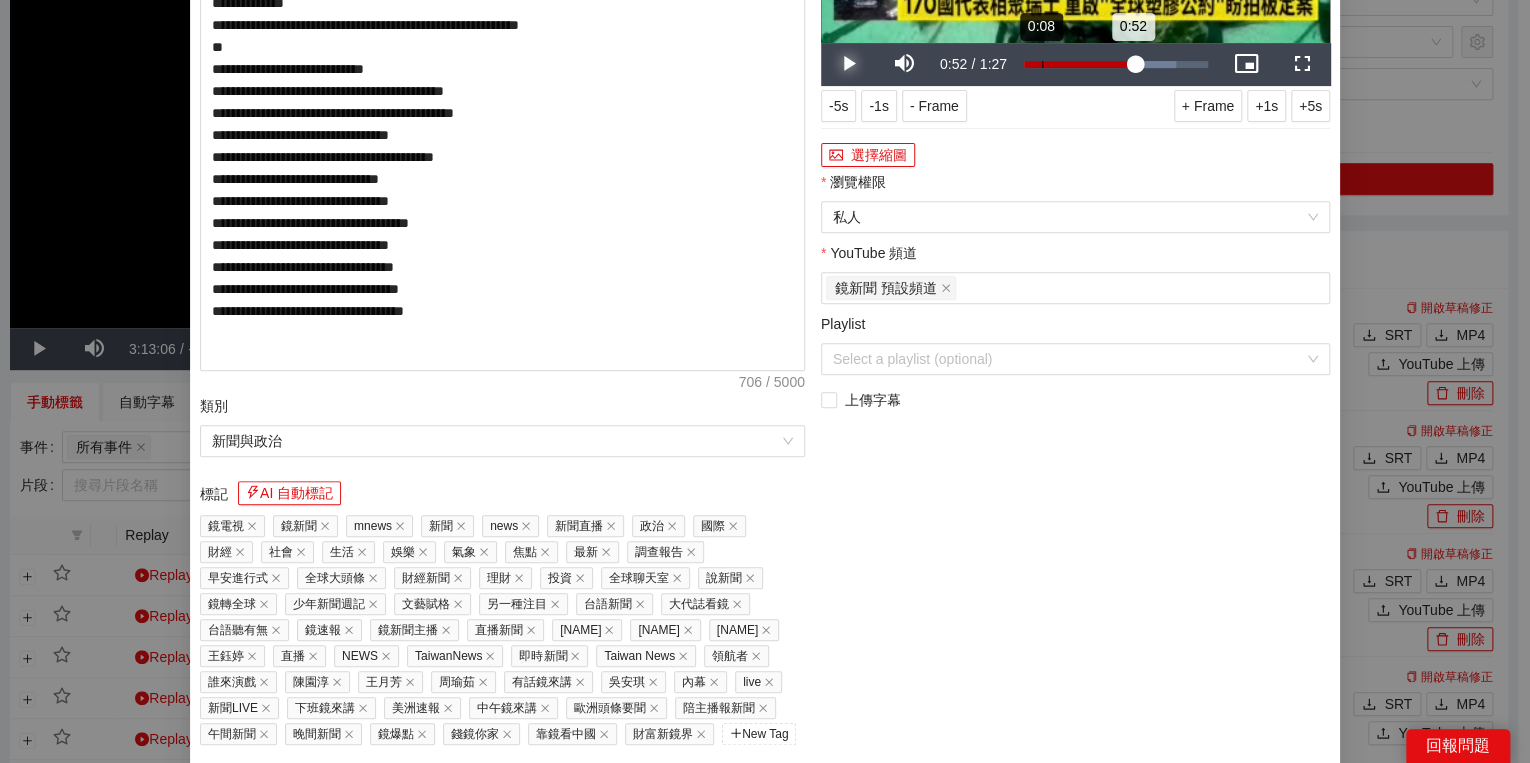 click on "0:08" at bounding box center [1042, 64] 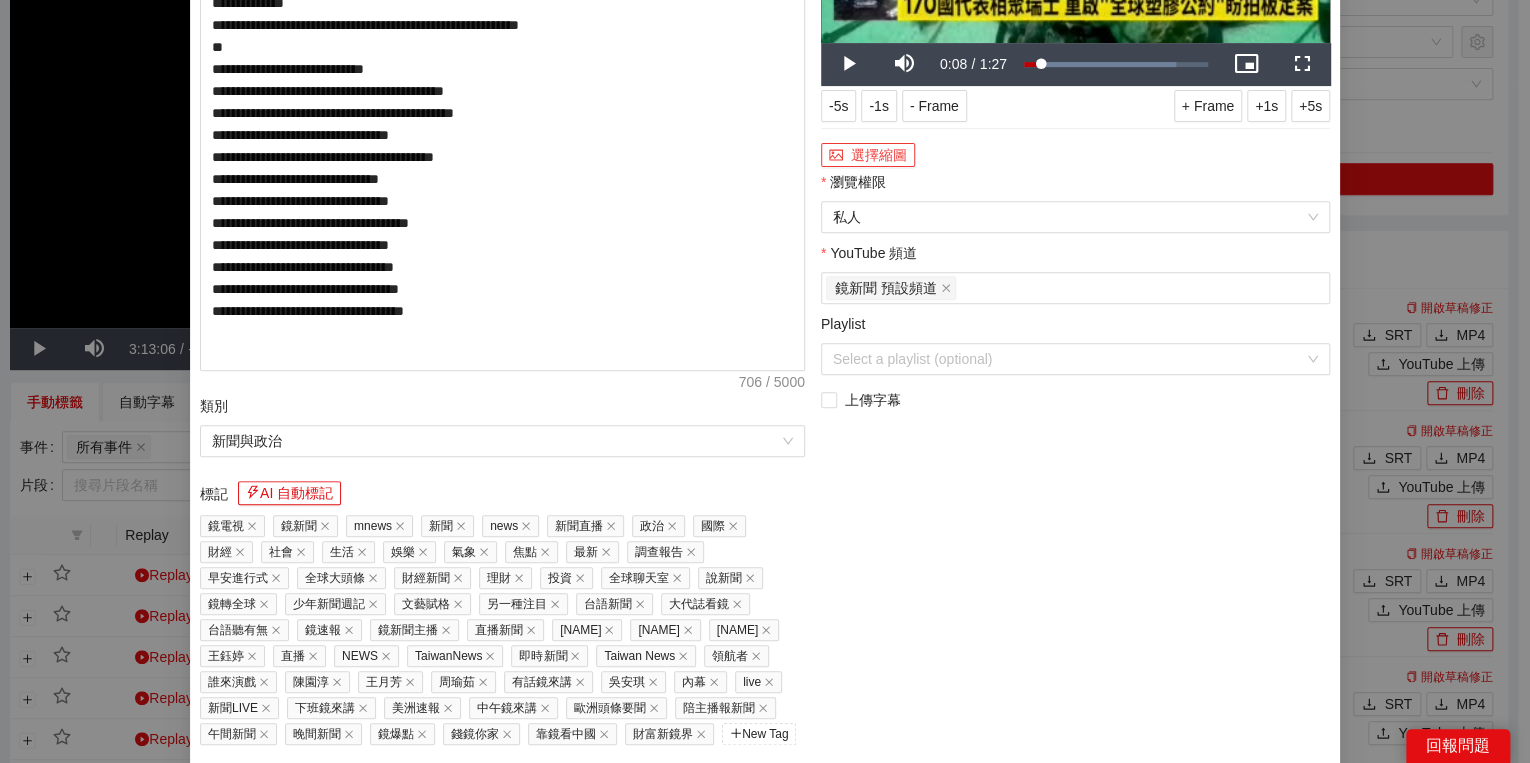 click on "選擇縮圖" at bounding box center [868, 155] 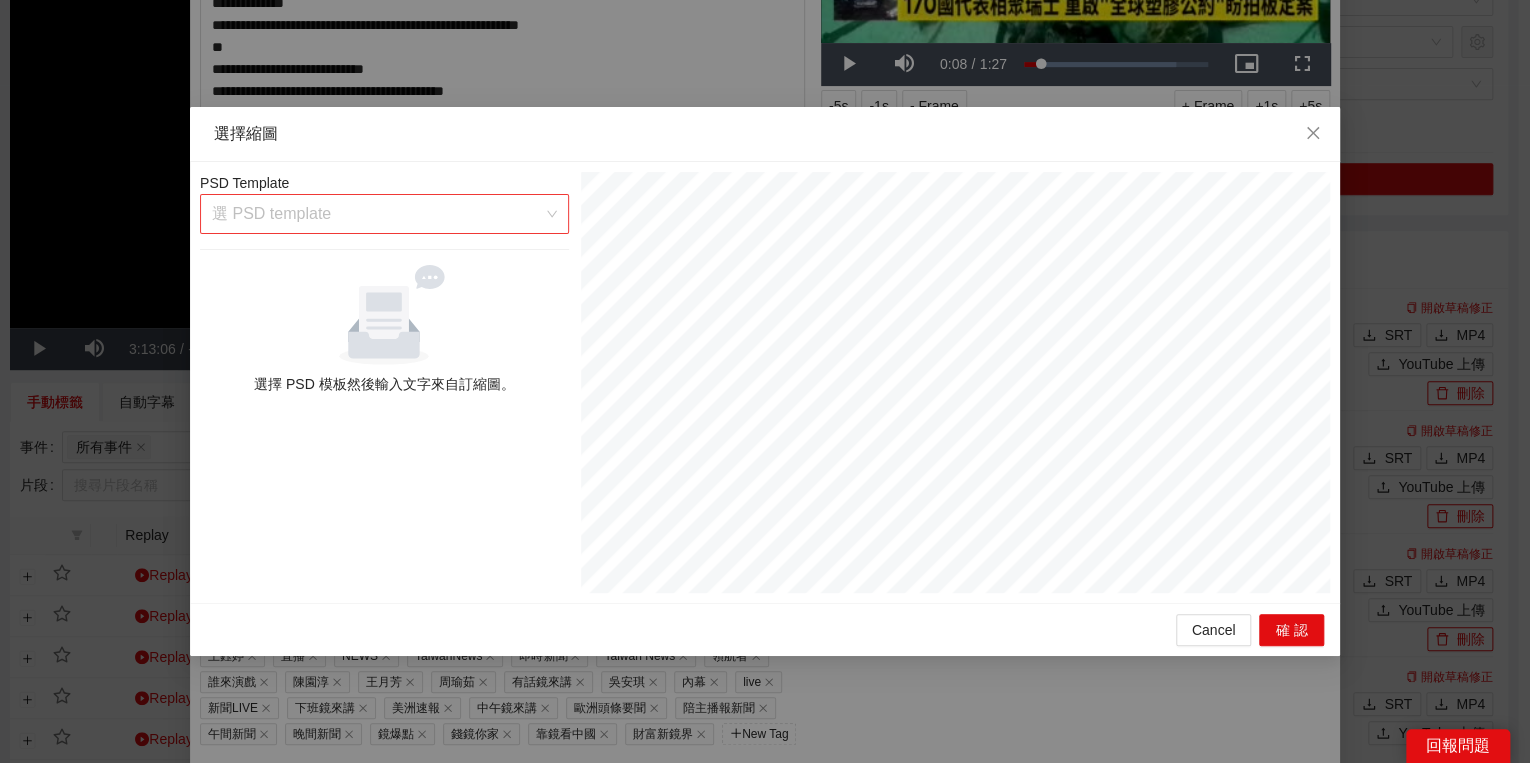 click at bounding box center (377, 214) 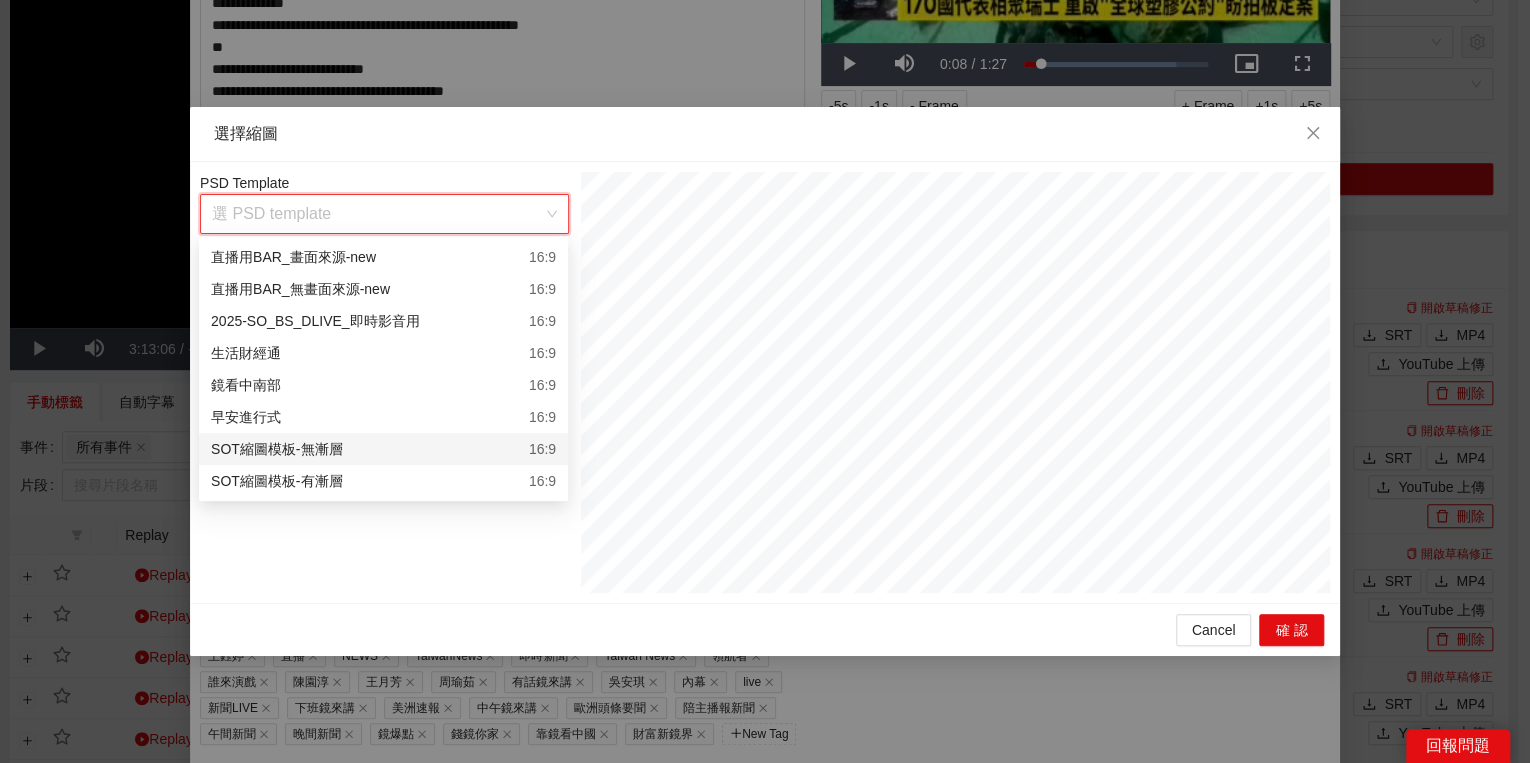click on "SOT縮圖模板-無漸層 16:9" at bounding box center (383, 449) 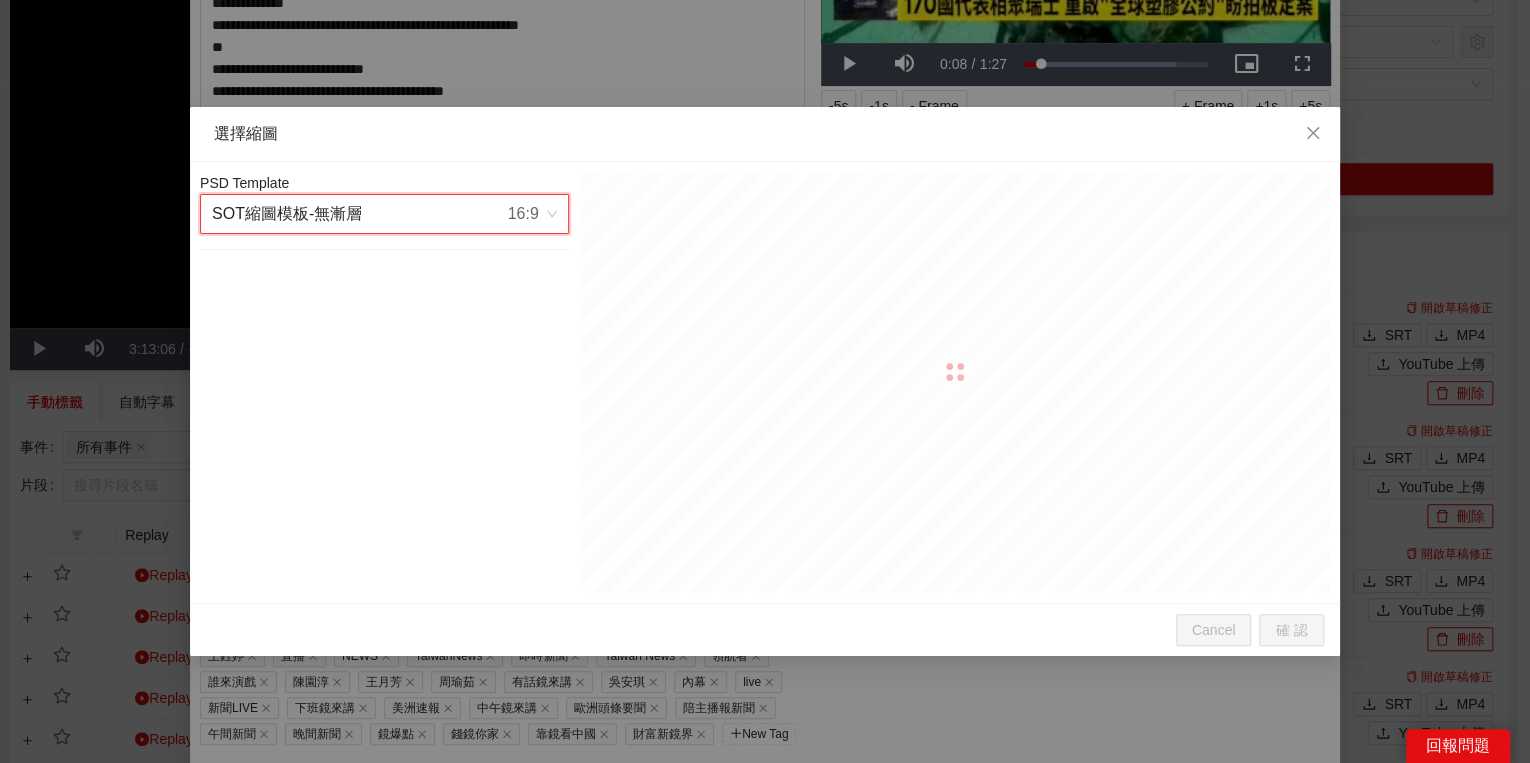 click on "PSD Template 829 SOT縮圖模板-無漸層 16:9" at bounding box center [384, 382] 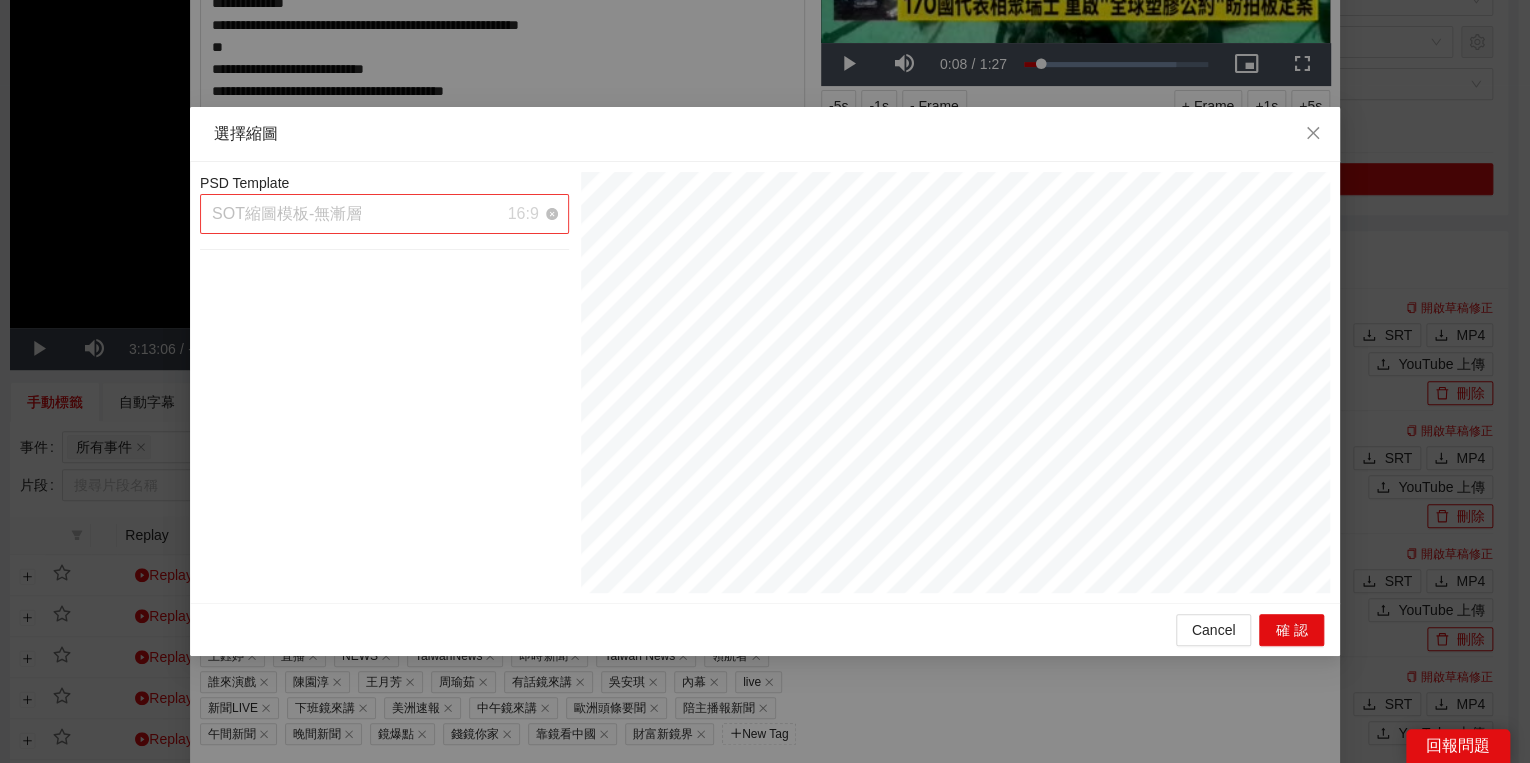 click on "SOT縮圖模板-無漸層 16:9" at bounding box center (375, 214) 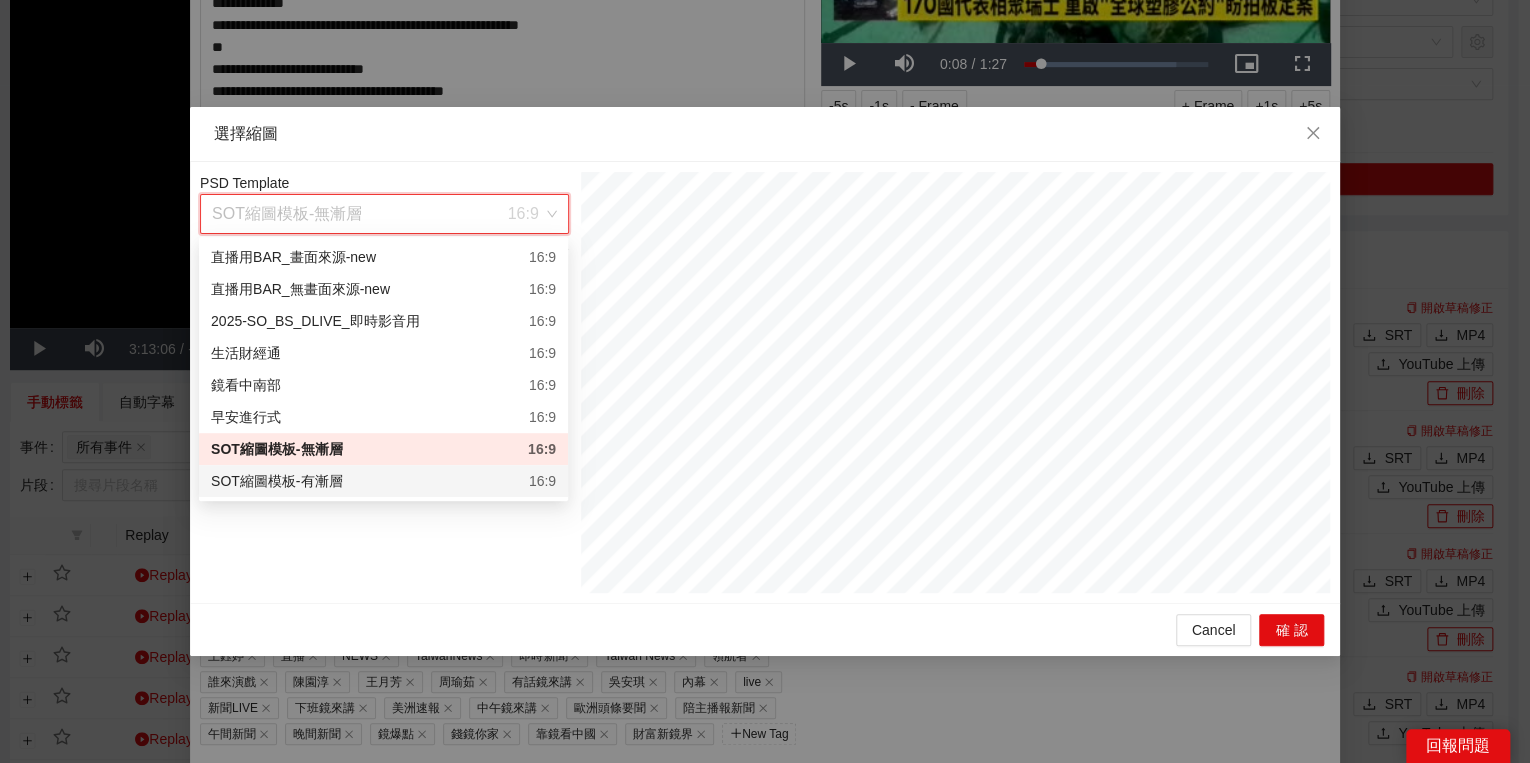 click on "SOT縮圖模板-有漸層 16:9" at bounding box center (383, 481) 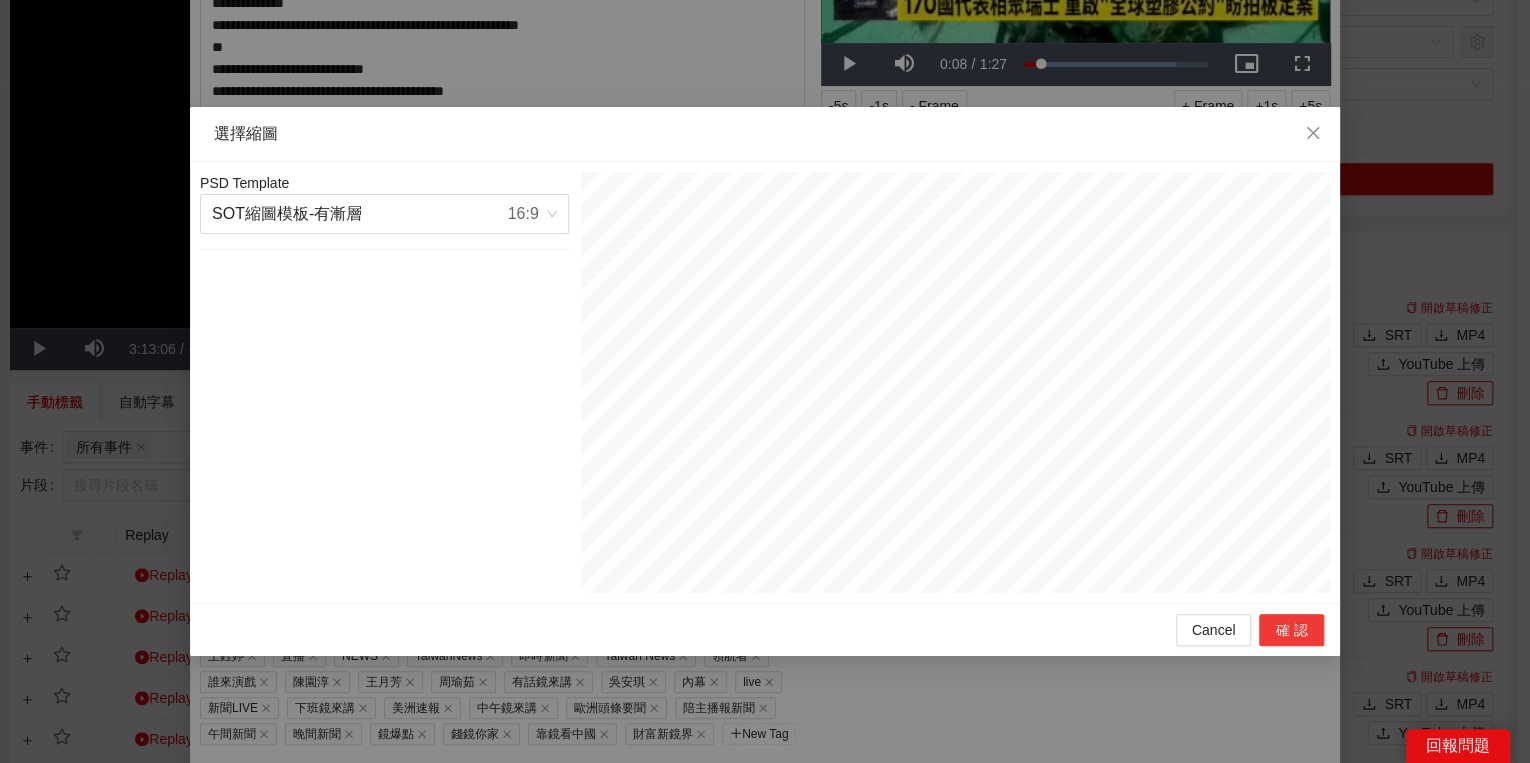 click on "確認" at bounding box center [1291, 630] 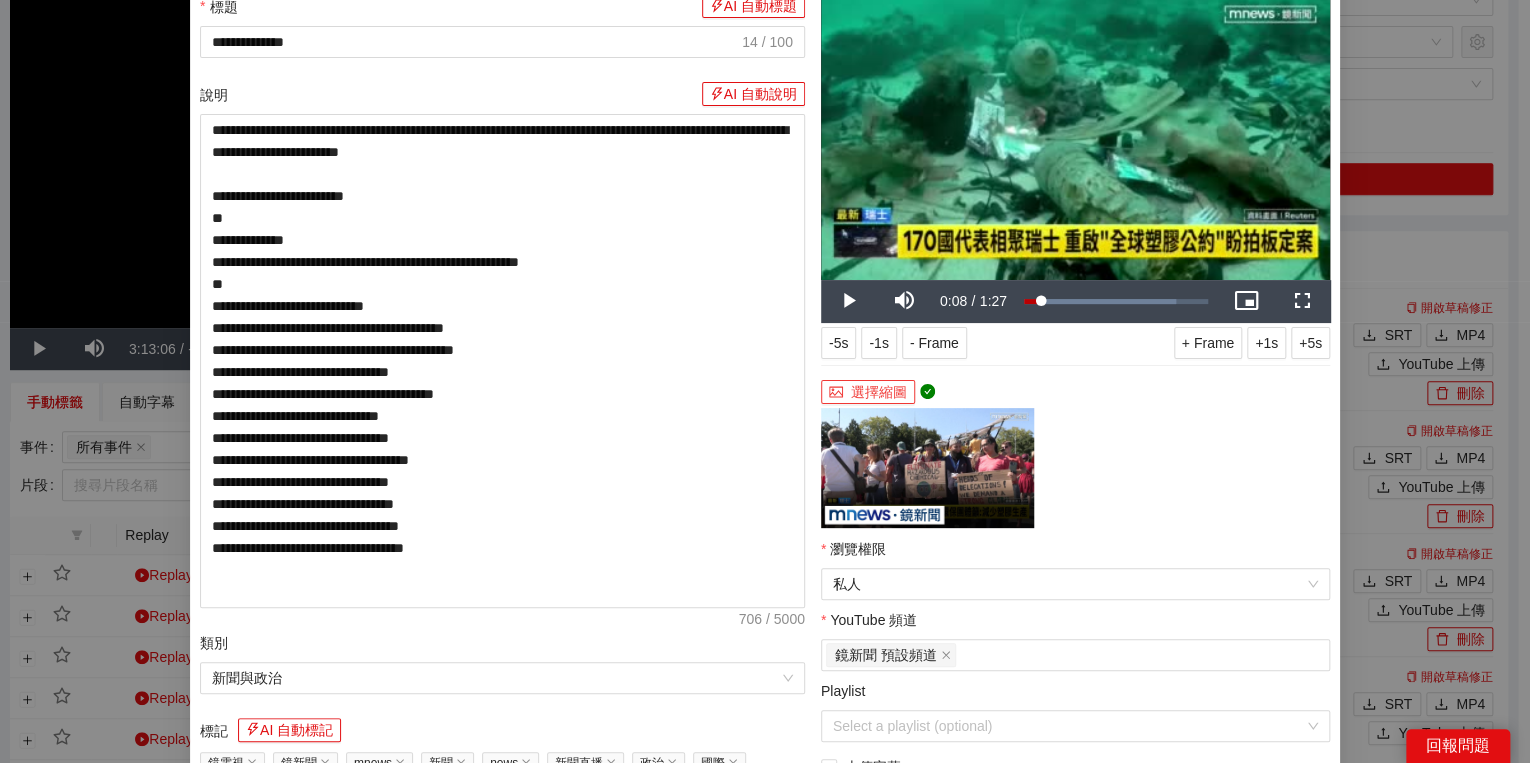 scroll, scrollTop: 320, scrollLeft: 0, axis: vertical 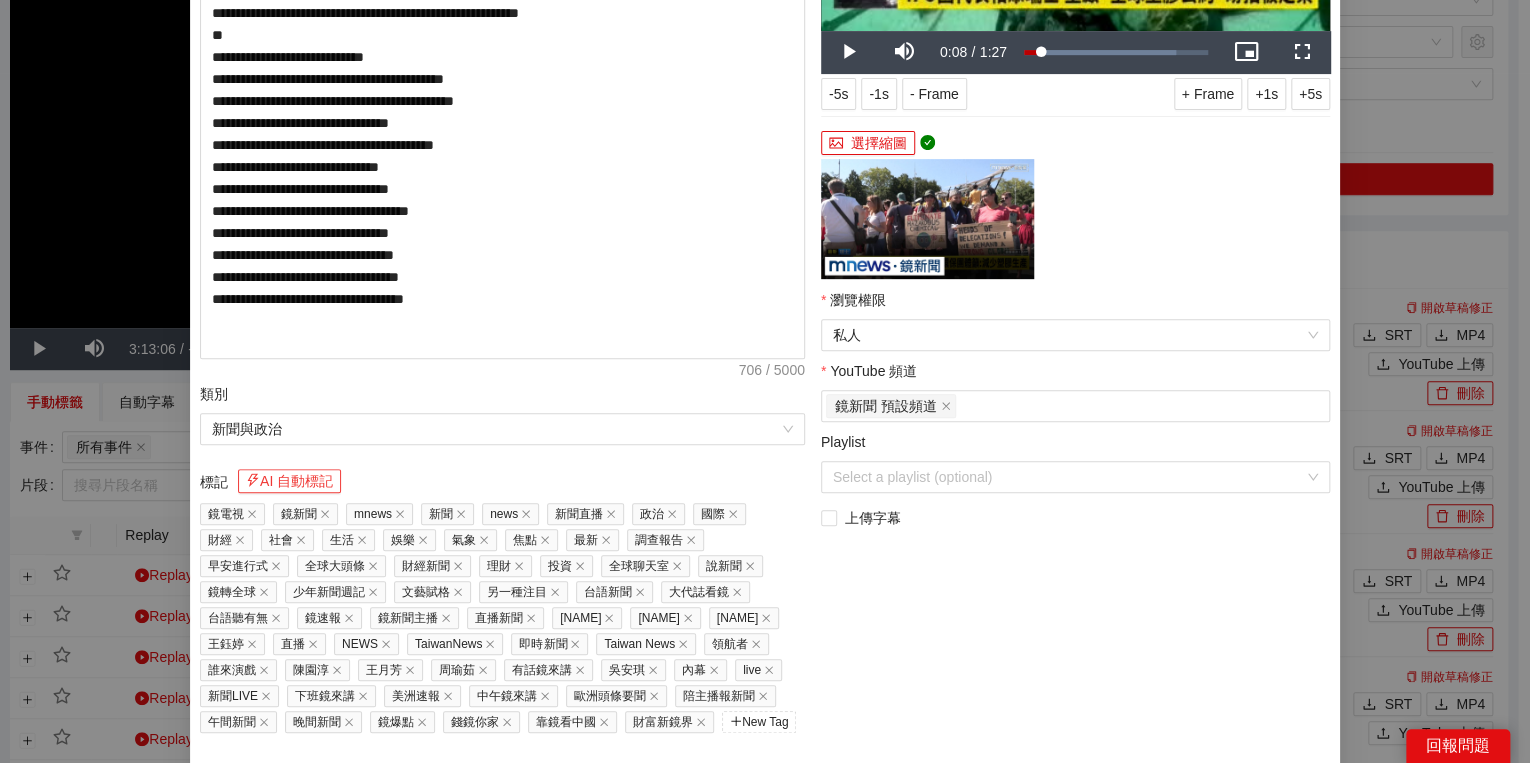 click on "AI 自動標記" at bounding box center [289, 481] 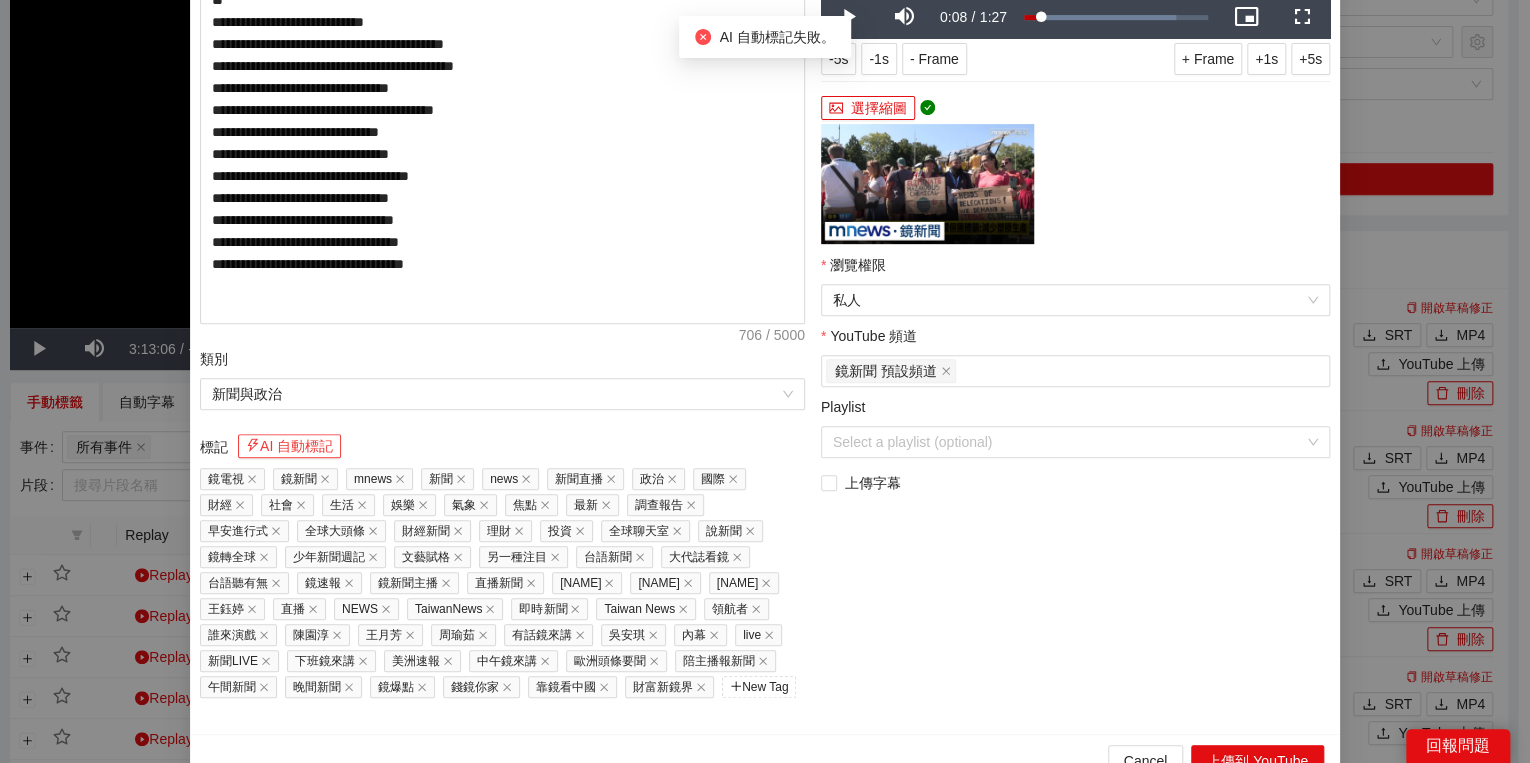 scroll, scrollTop: 374, scrollLeft: 0, axis: vertical 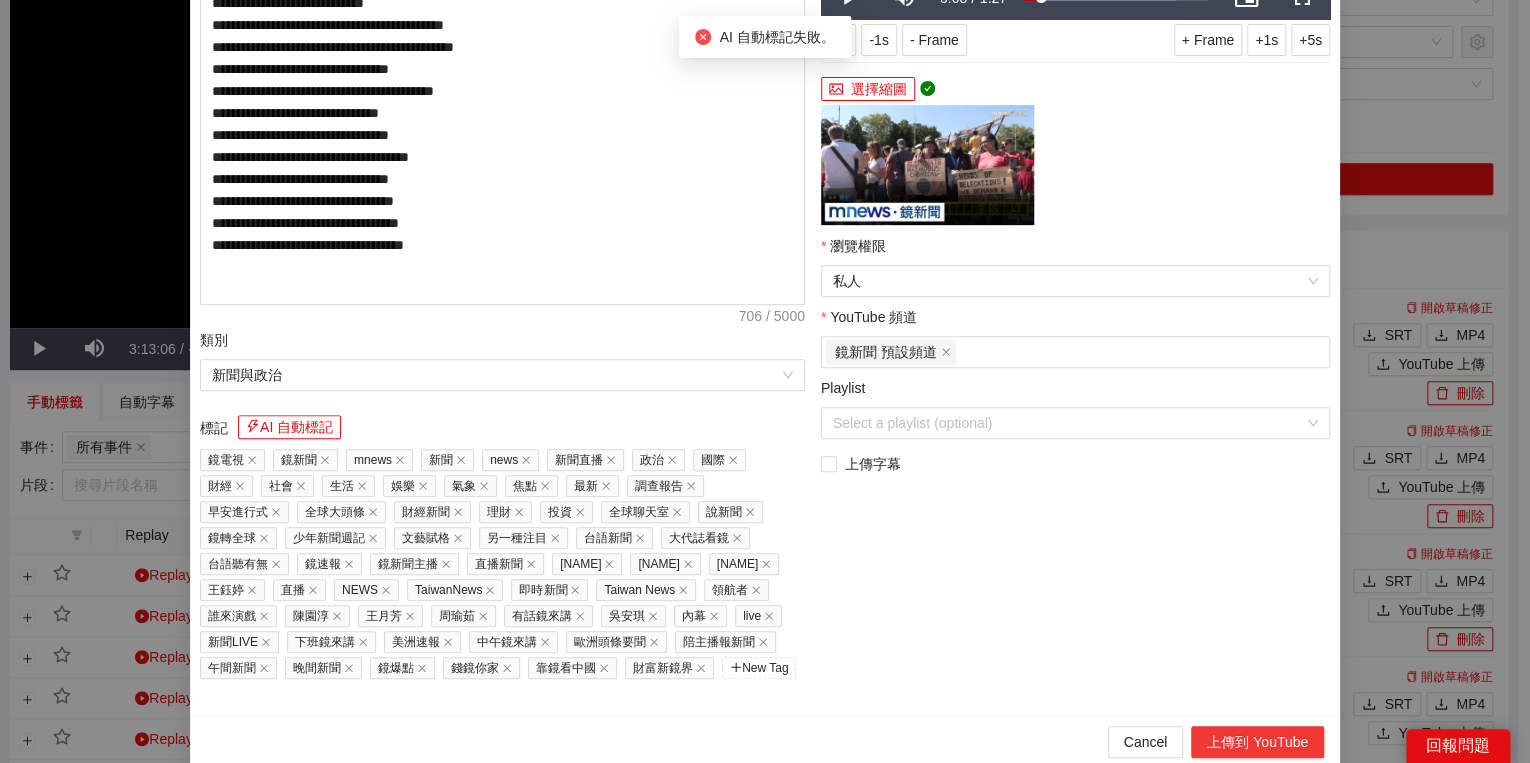 click on "上傳到 YouTube" at bounding box center (1257, 742) 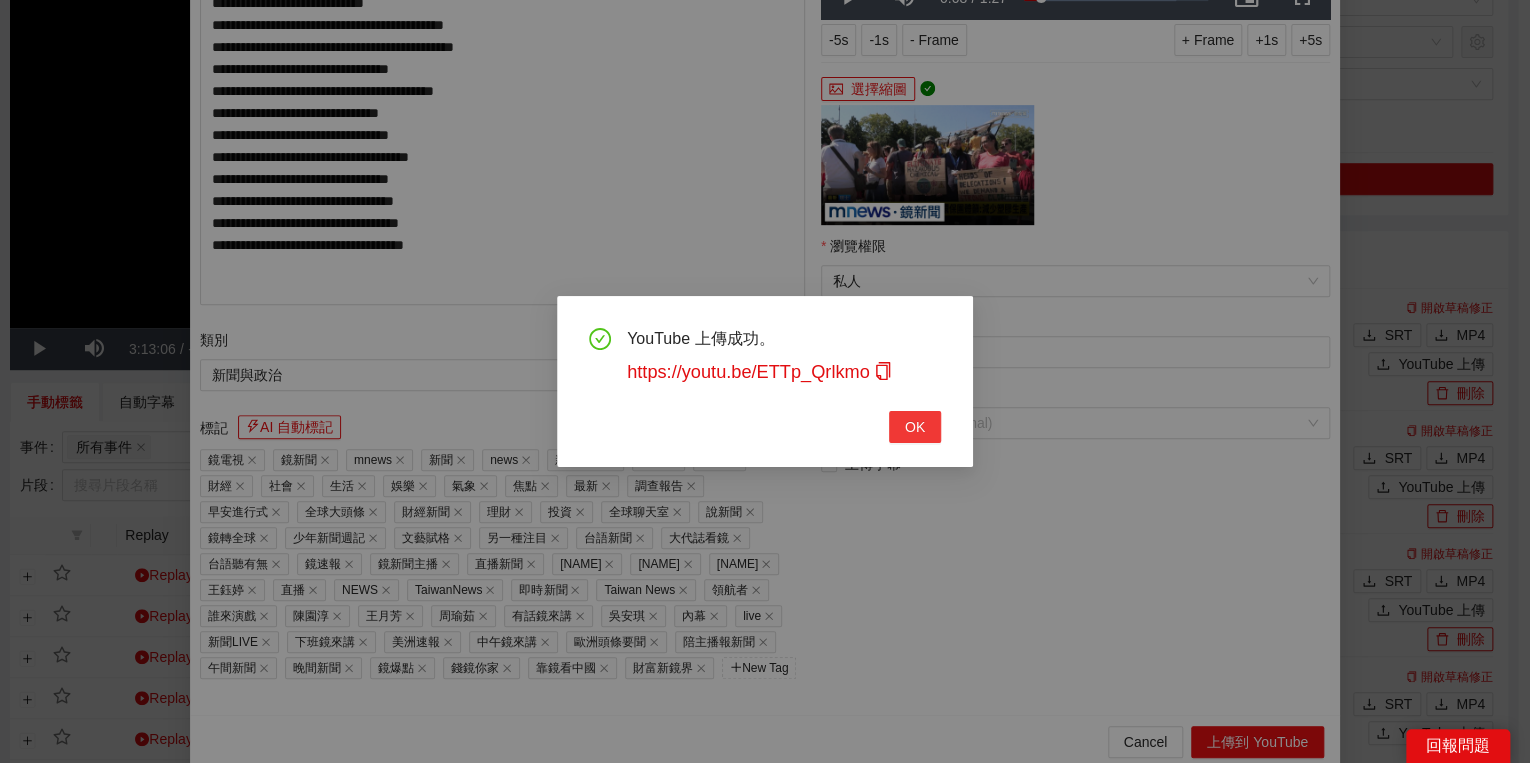 click on "OK" at bounding box center [915, 427] 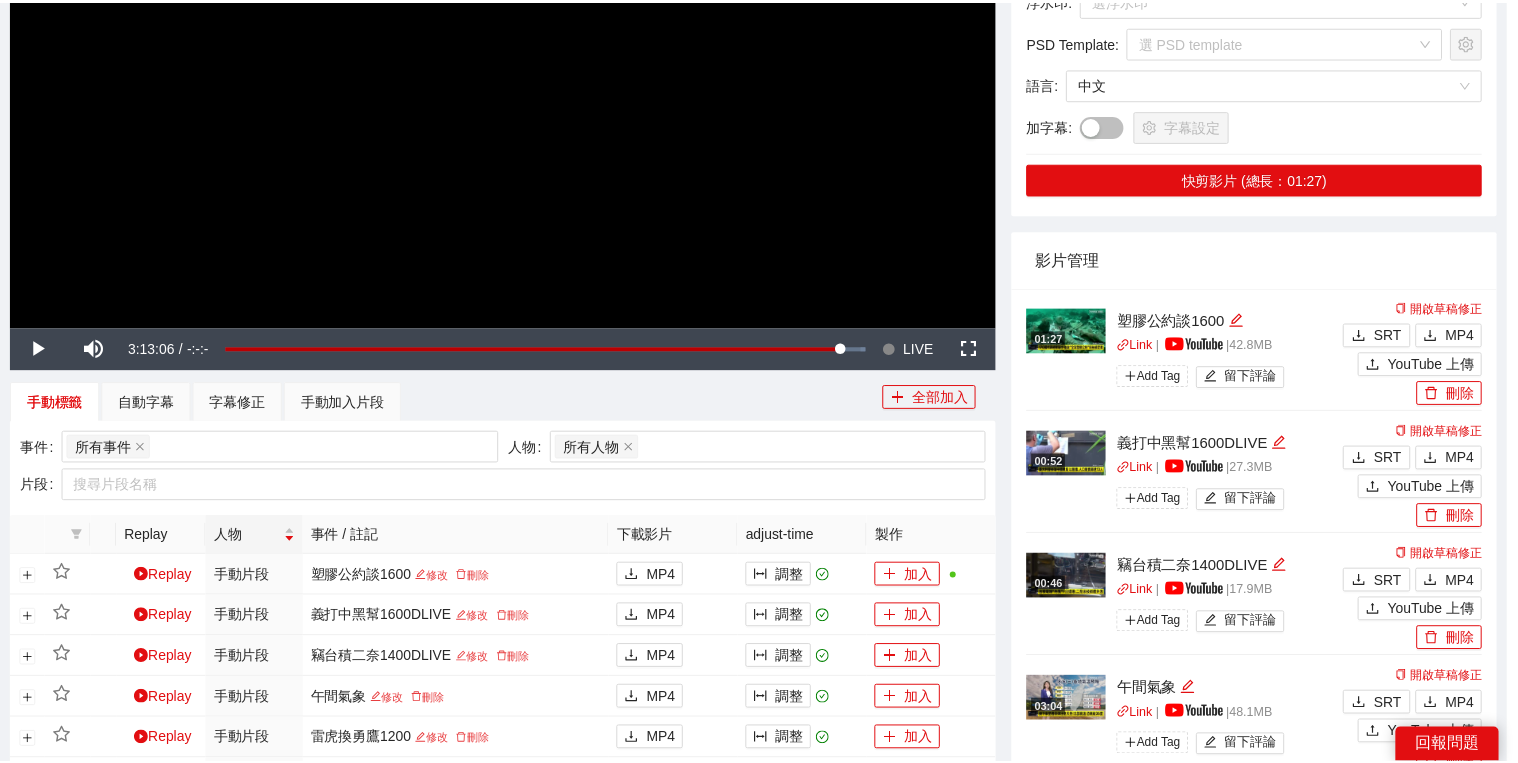 scroll, scrollTop: 308, scrollLeft: 0, axis: vertical 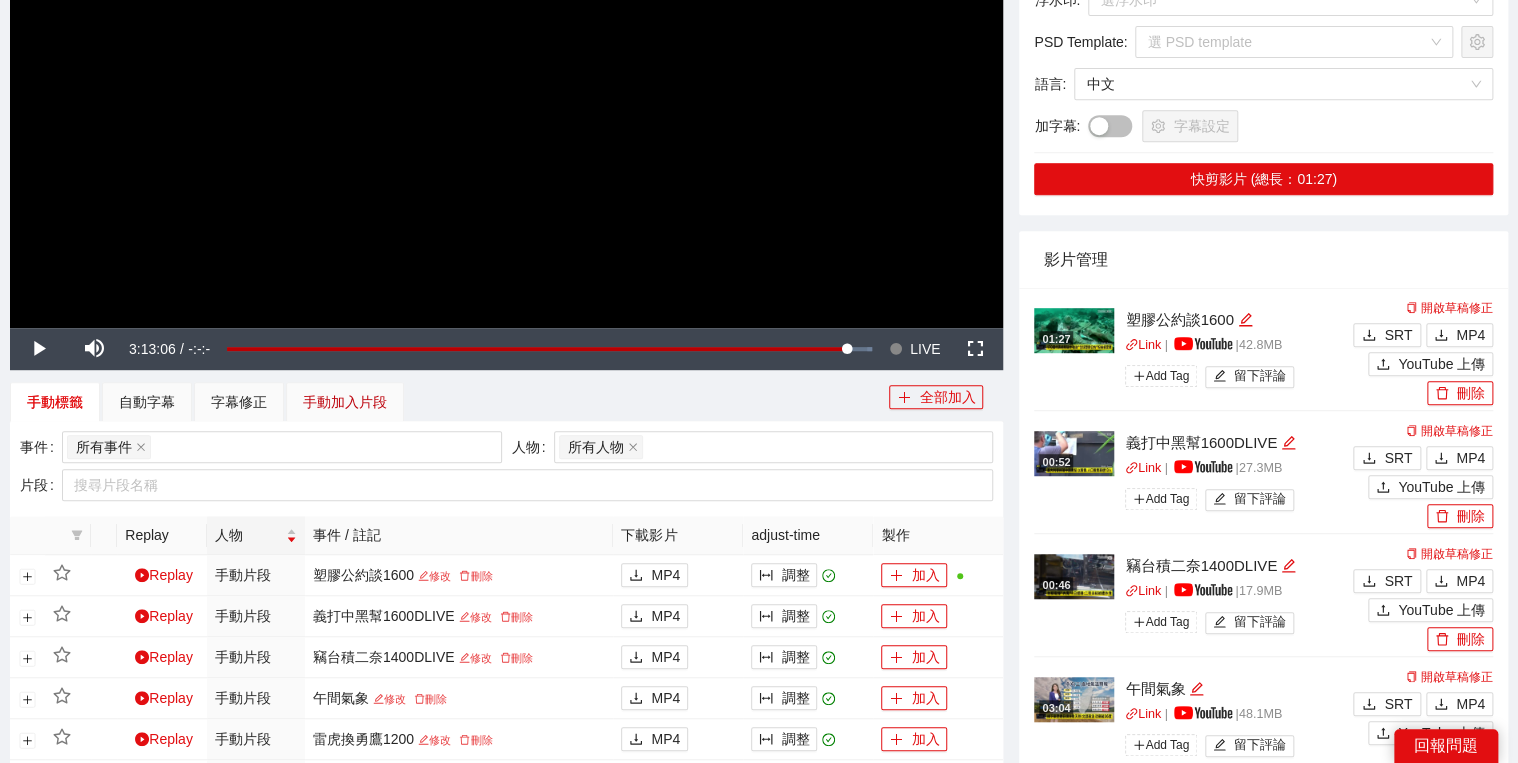 click on "手動加入片段" at bounding box center [345, 402] 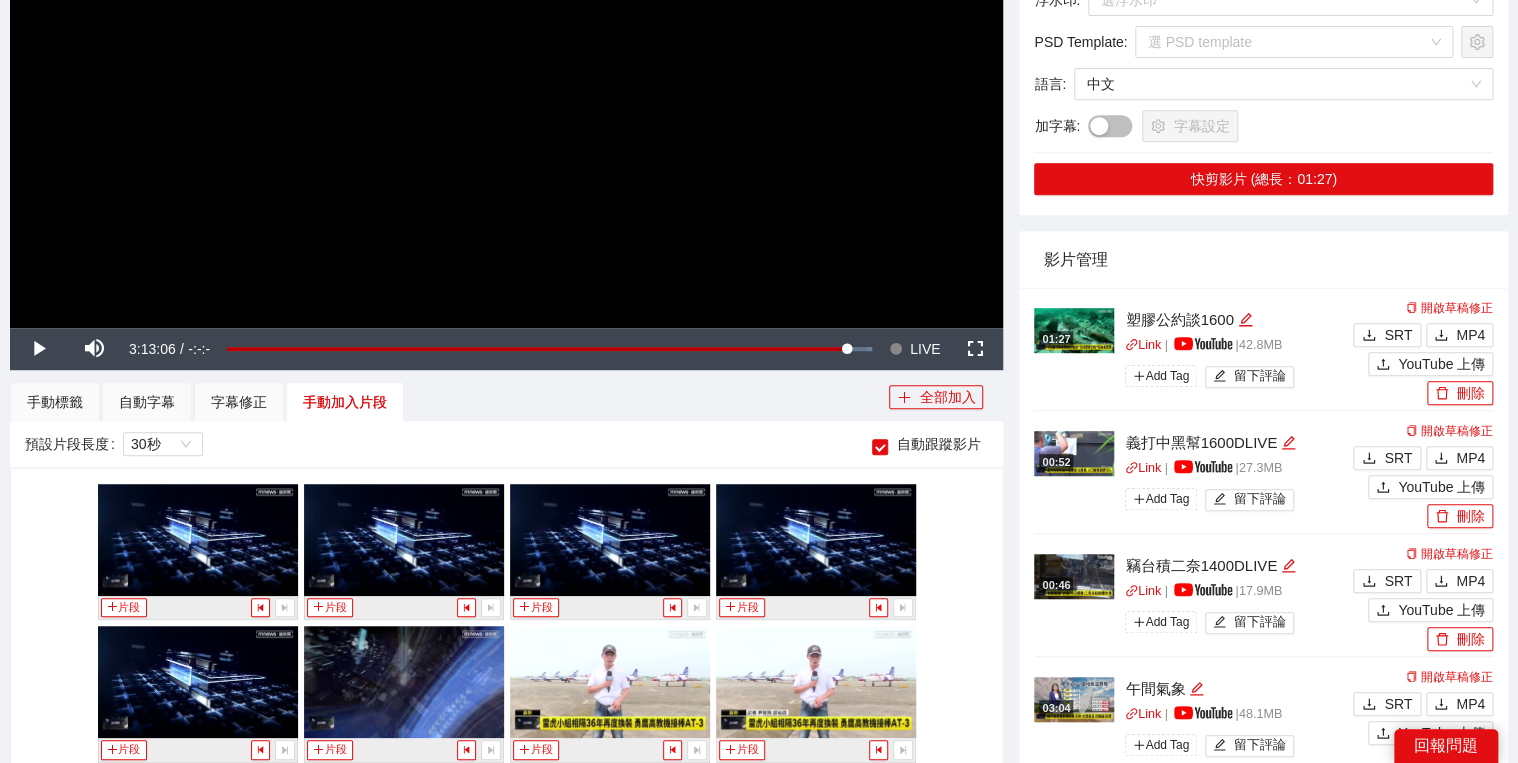 scroll, scrollTop: 880, scrollLeft: 0, axis: vertical 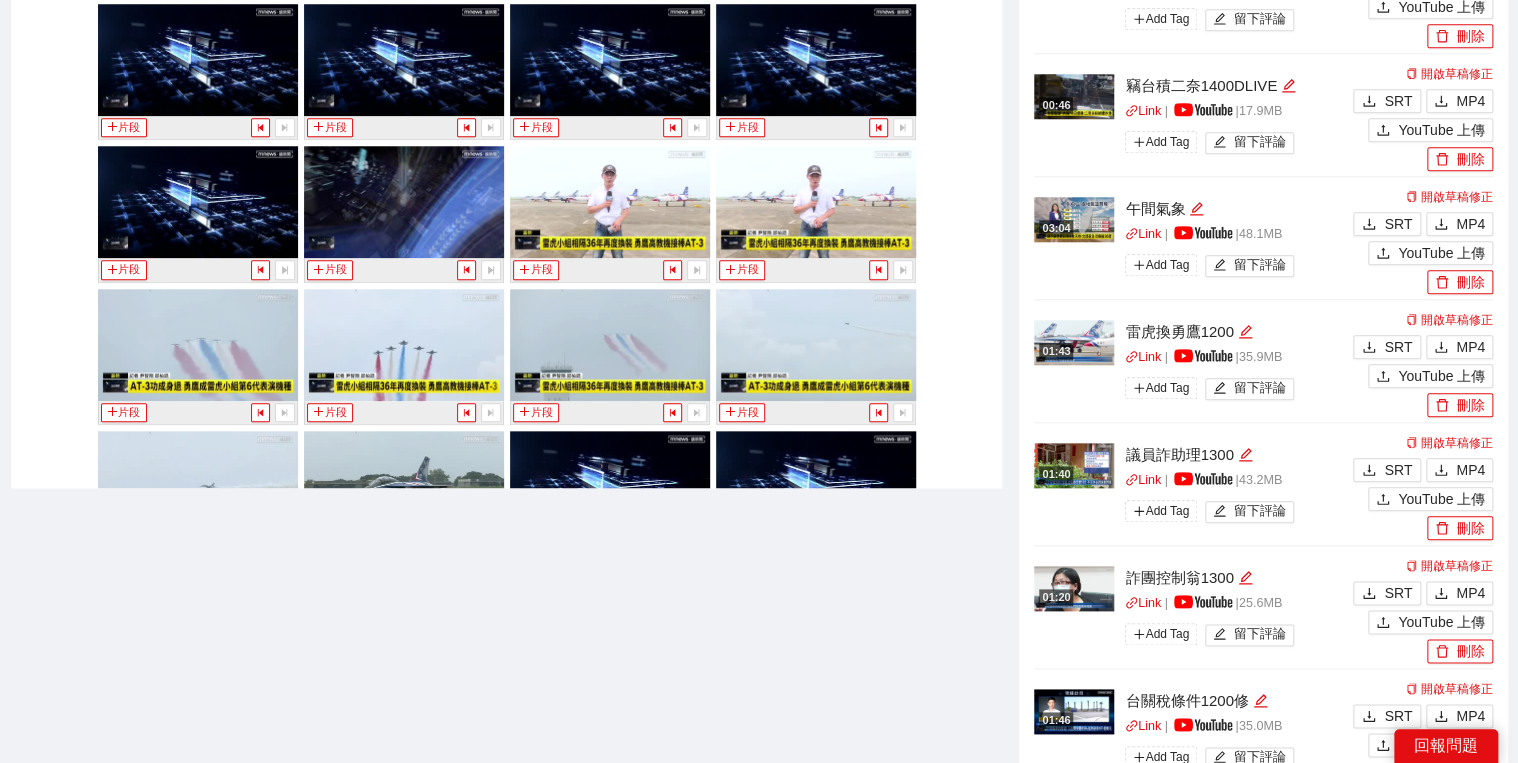 click on "**********" at bounding box center [506, 56] 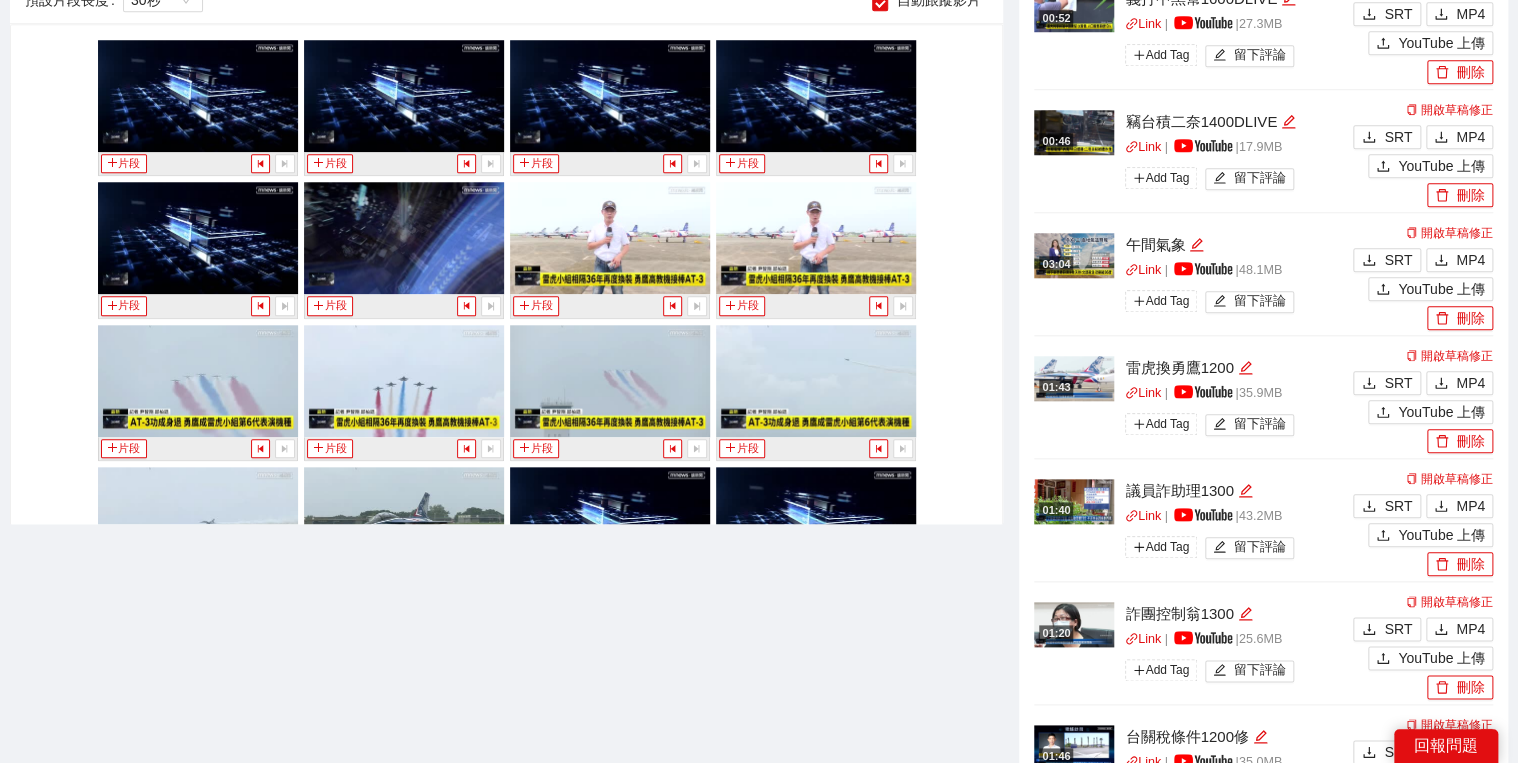 scroll, scrollTop: 720, scrollLeft: 0, axis: vertical 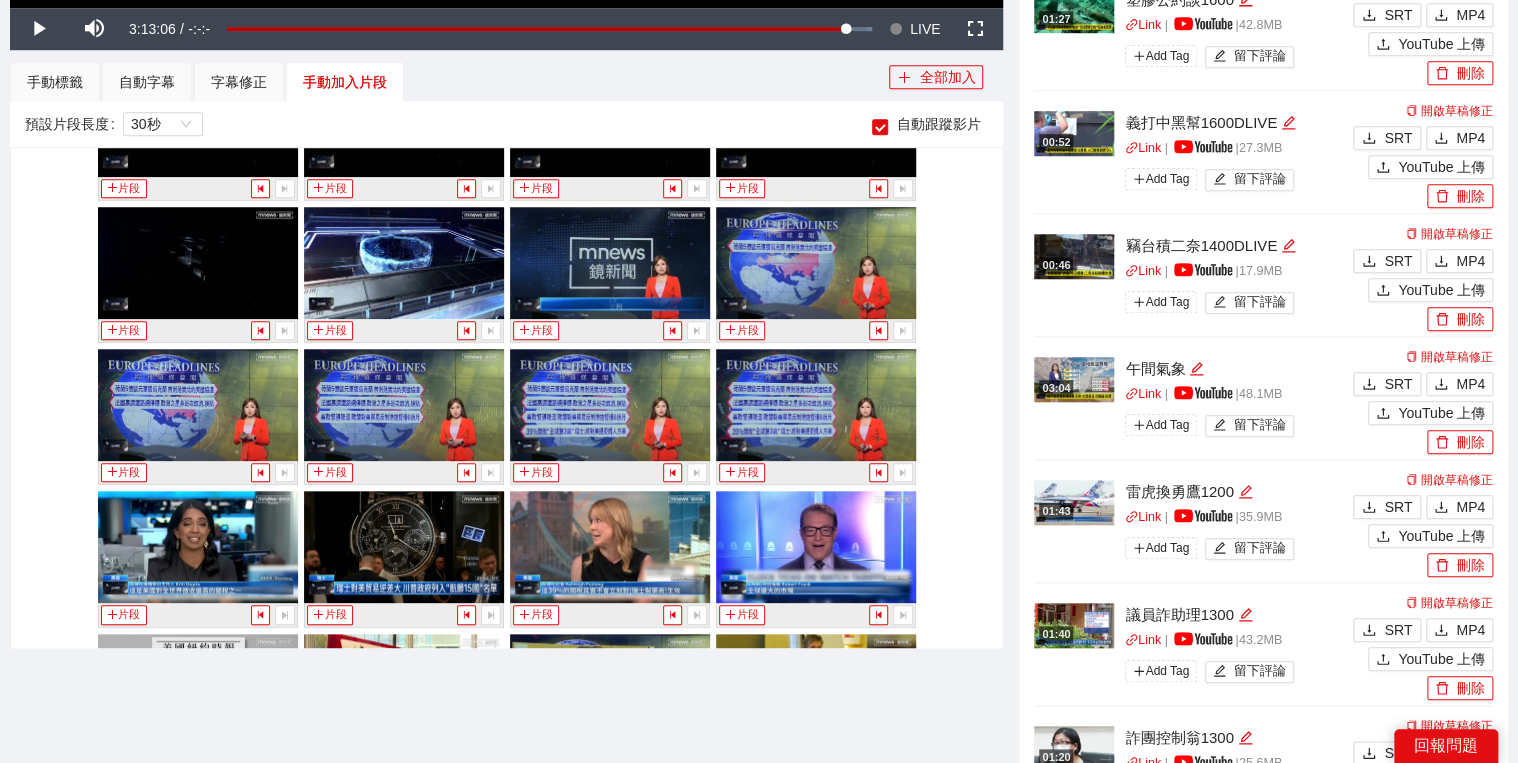 click on "**********" at bounding box center (506, 216) 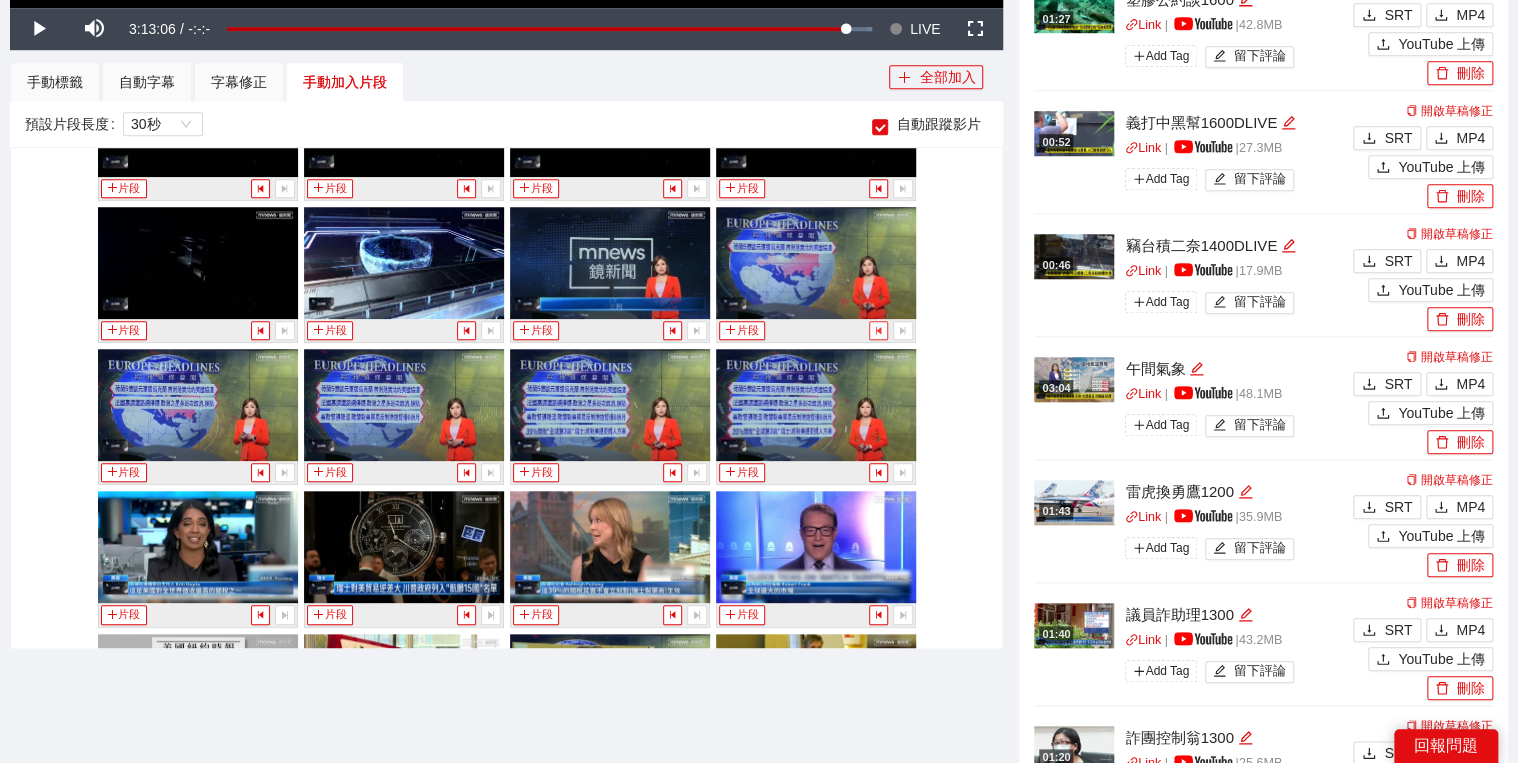 click at bounding box center (878, 330) 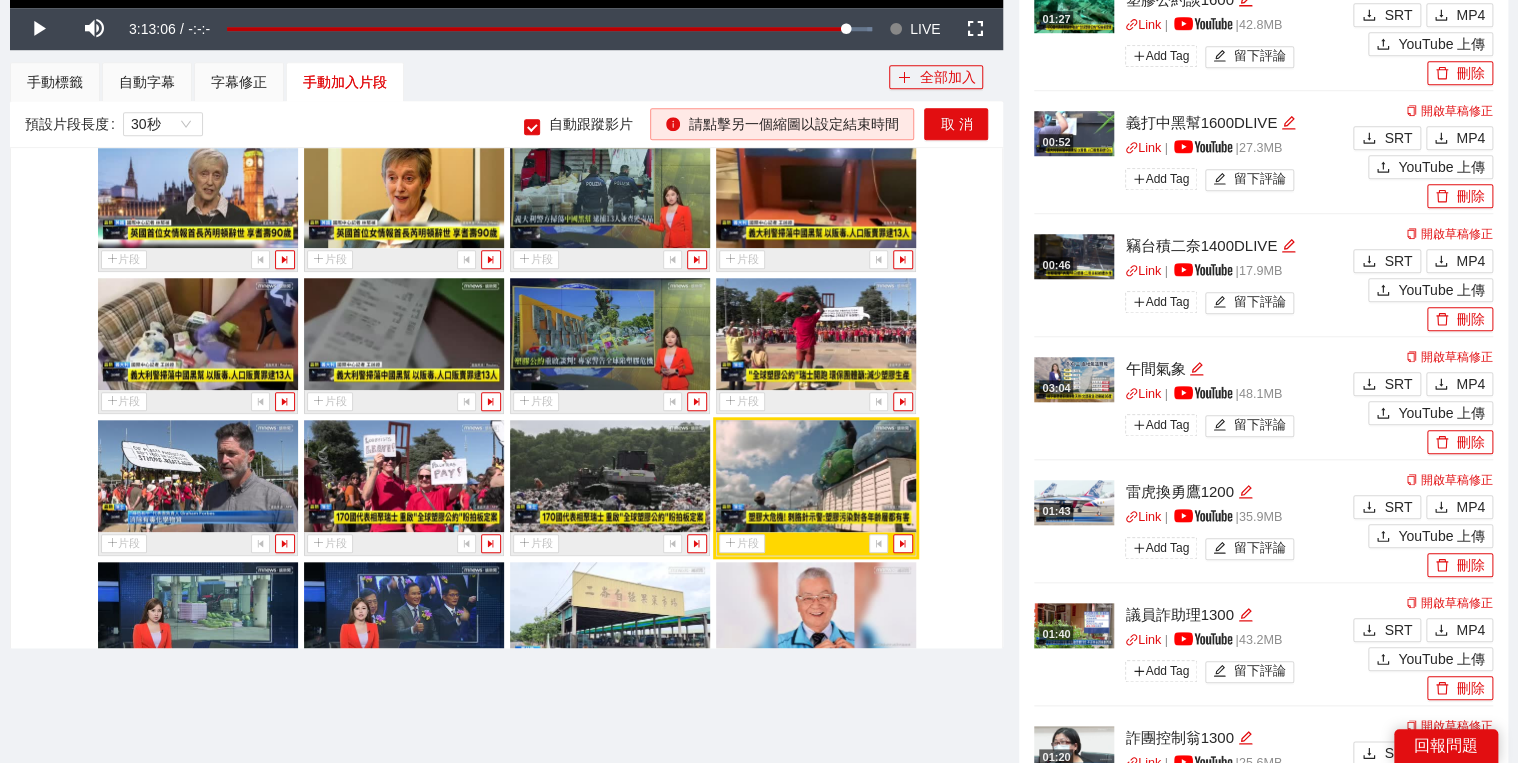 scroll, scrollTop: 22574, scrollLeft: 0, axis: vertical 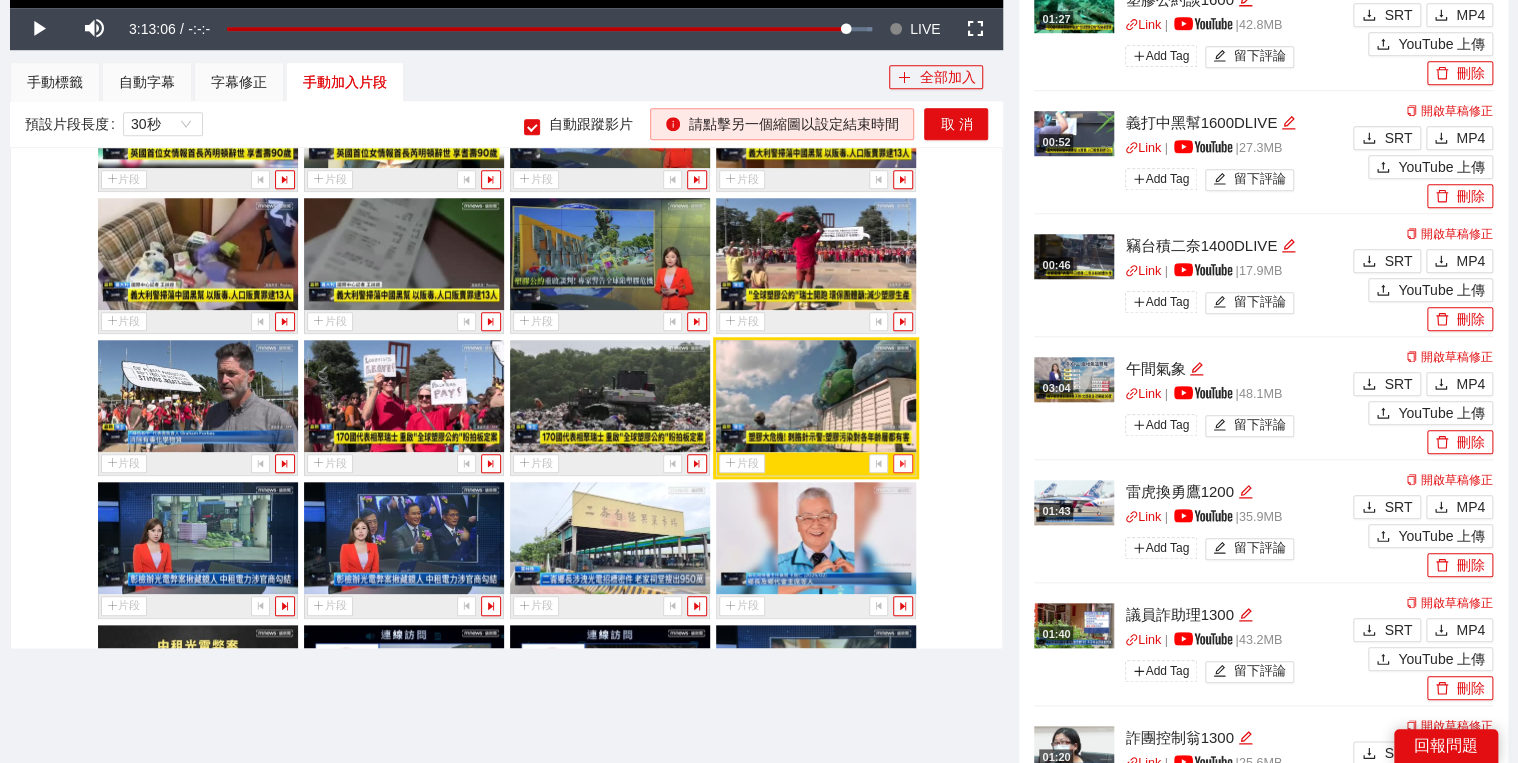 click 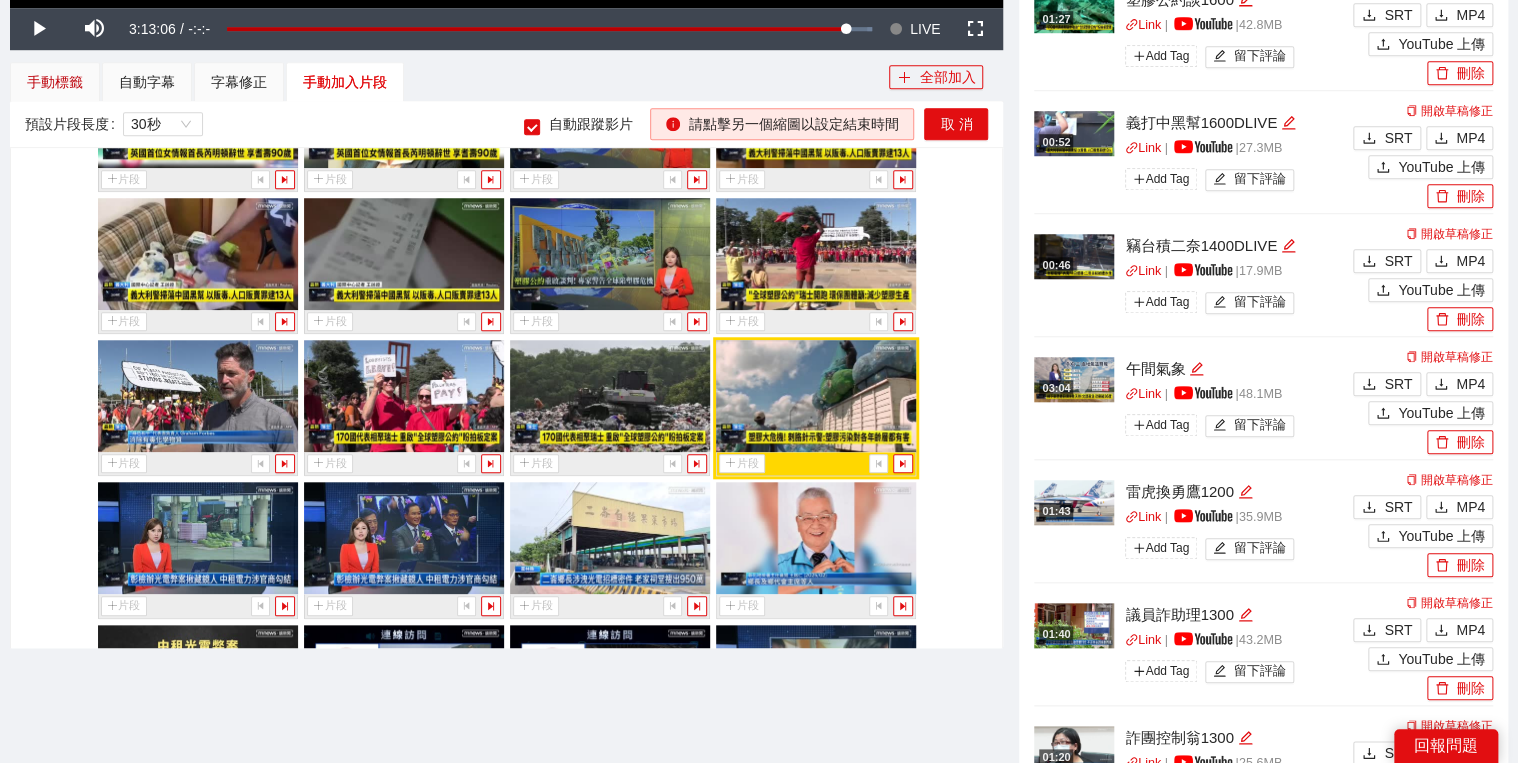 click on "手動標籤" at bounding box center [55, 82] 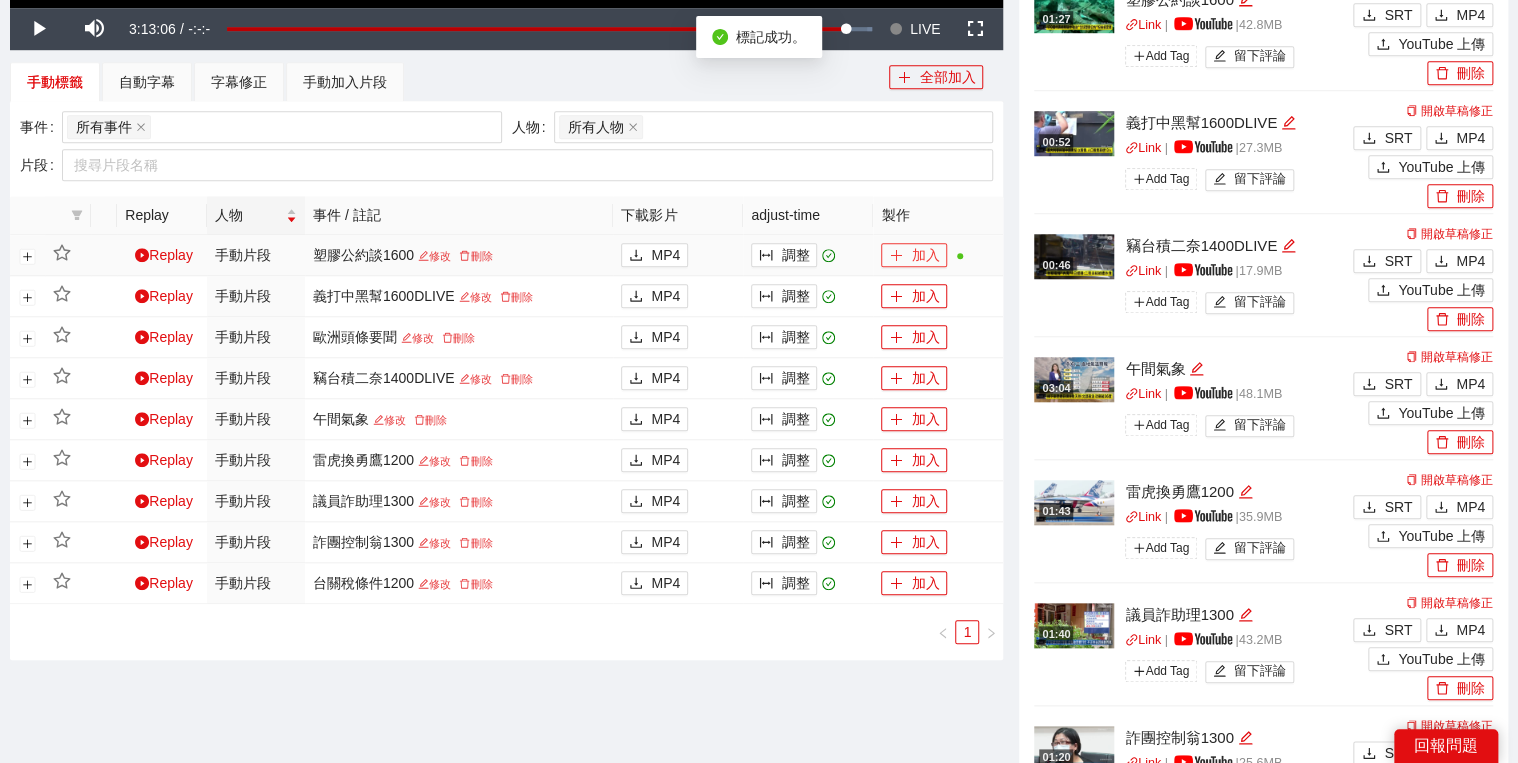 click on "加入" at bounding box center [914, 255] 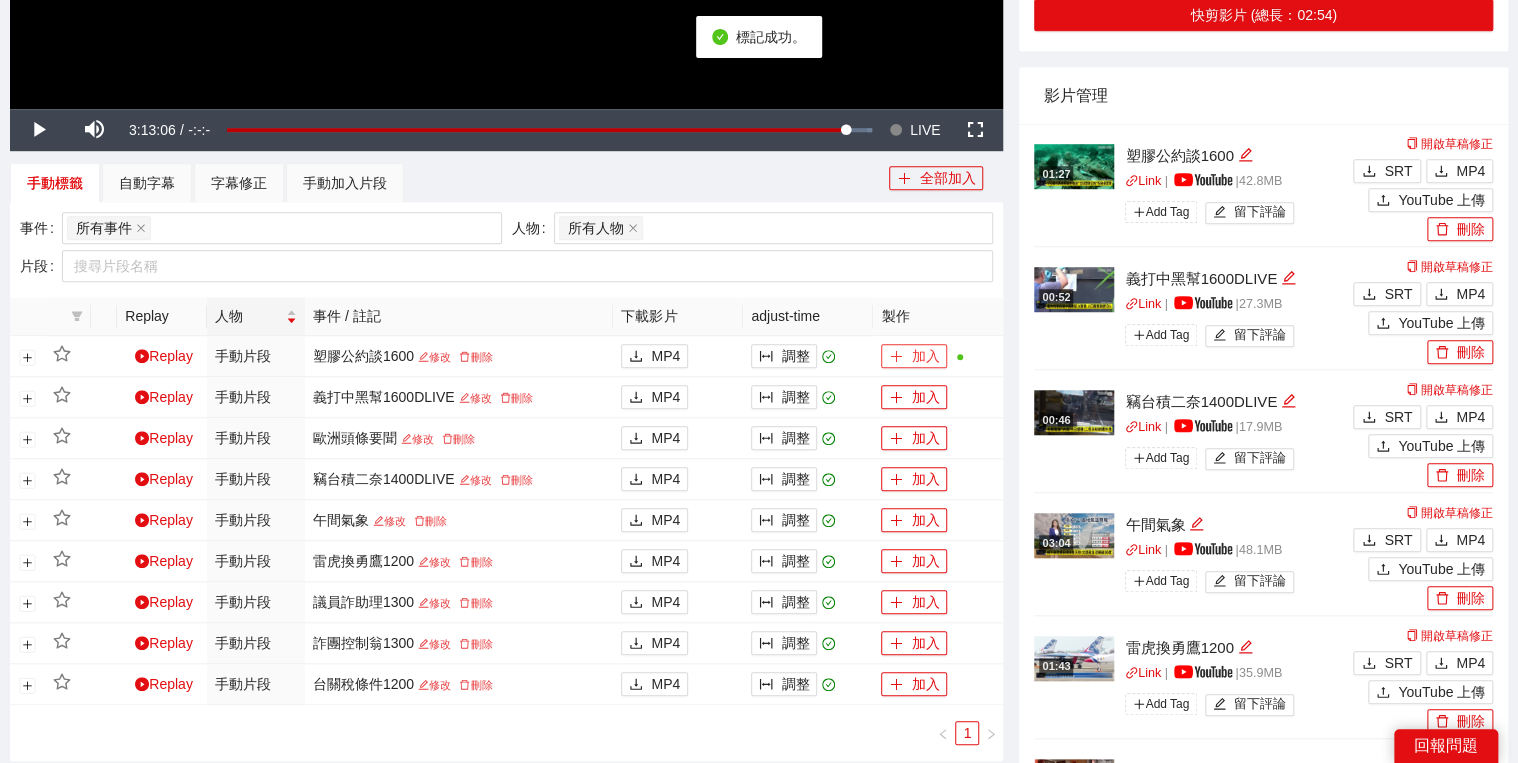 scroll, scrollTop: 480, scrollLeft: 0, axis: vertical 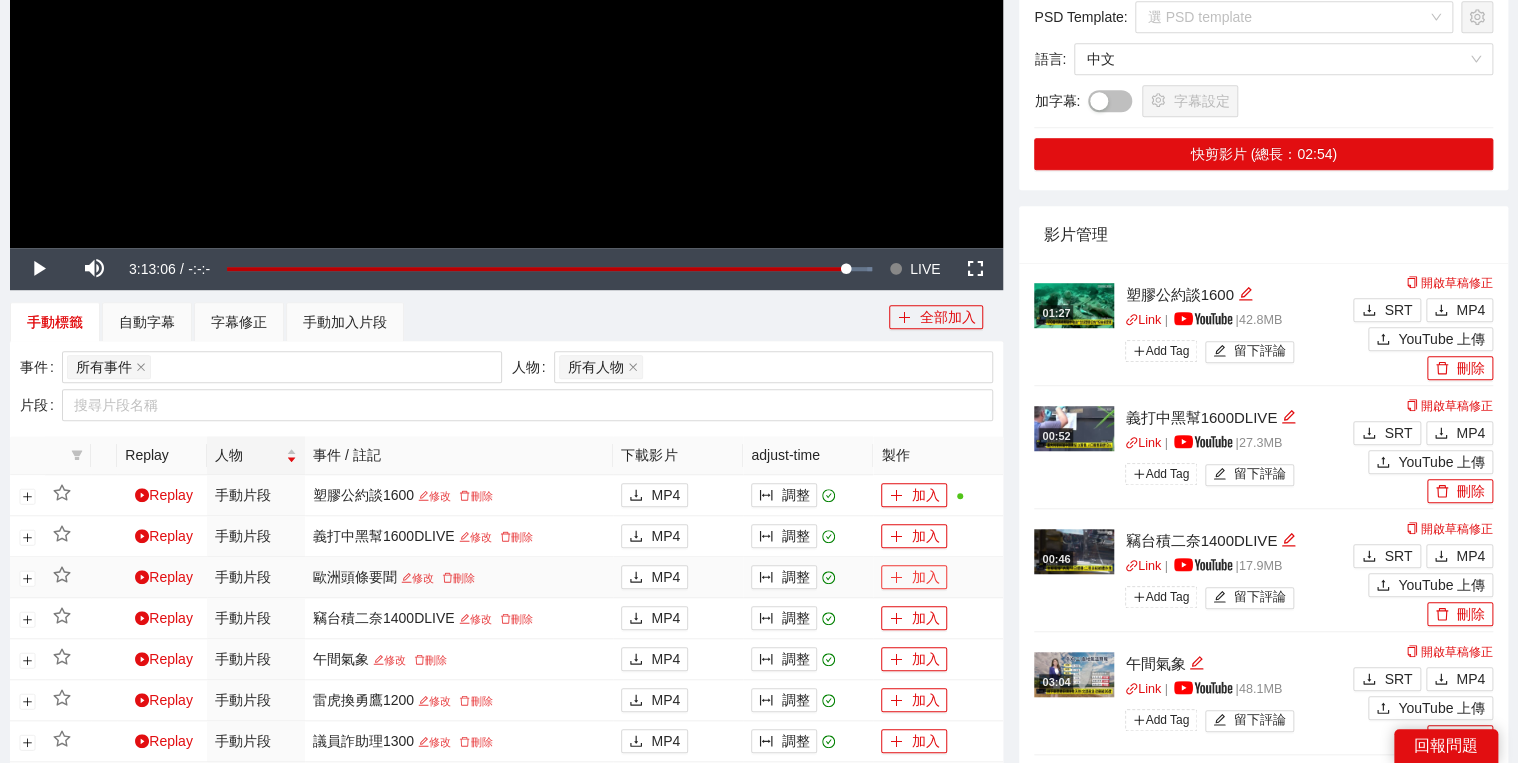 click on "加入" at bounding box center [914, 577] 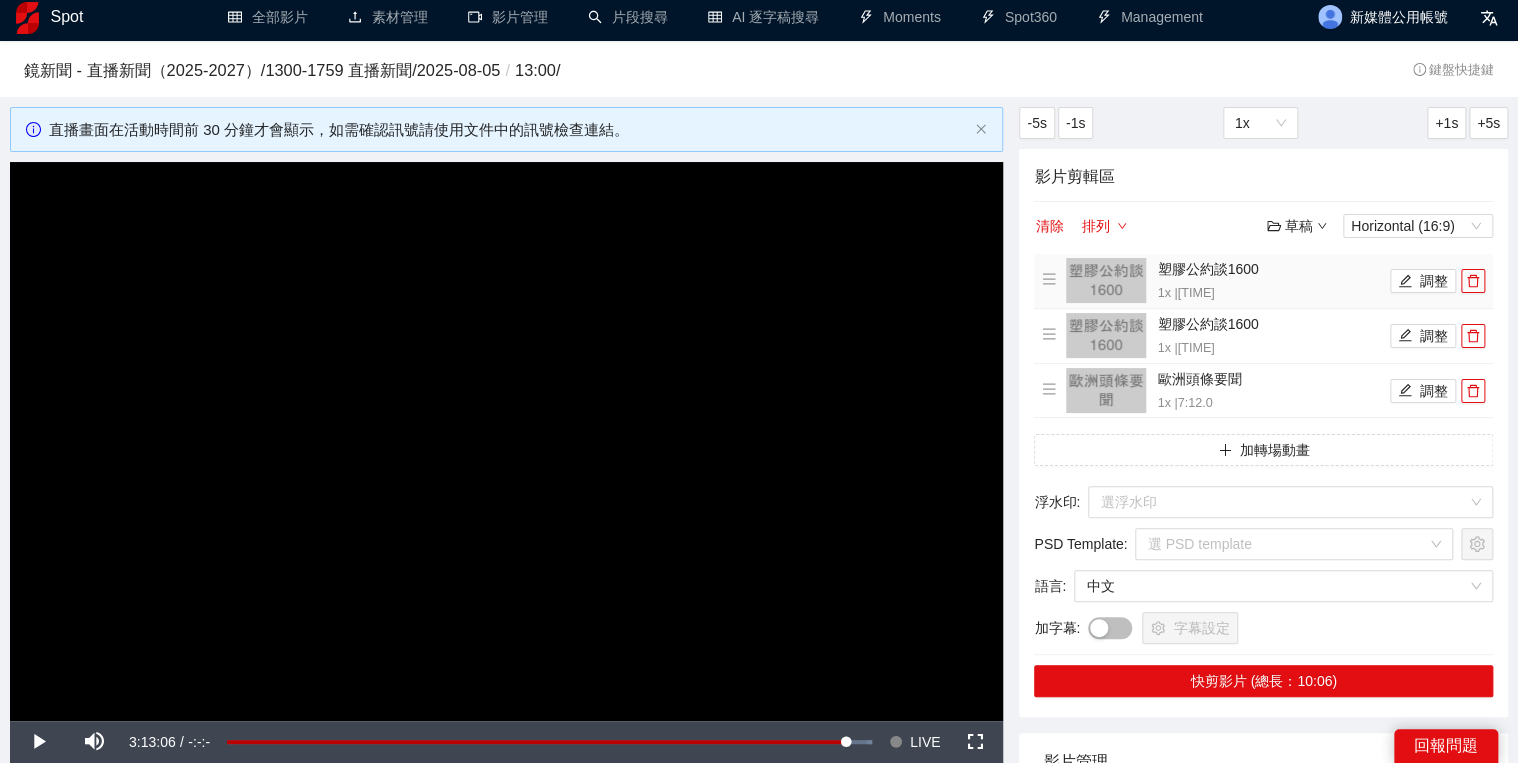 scroll, scrollTop: 0, scrollLeft: 0, axis: both 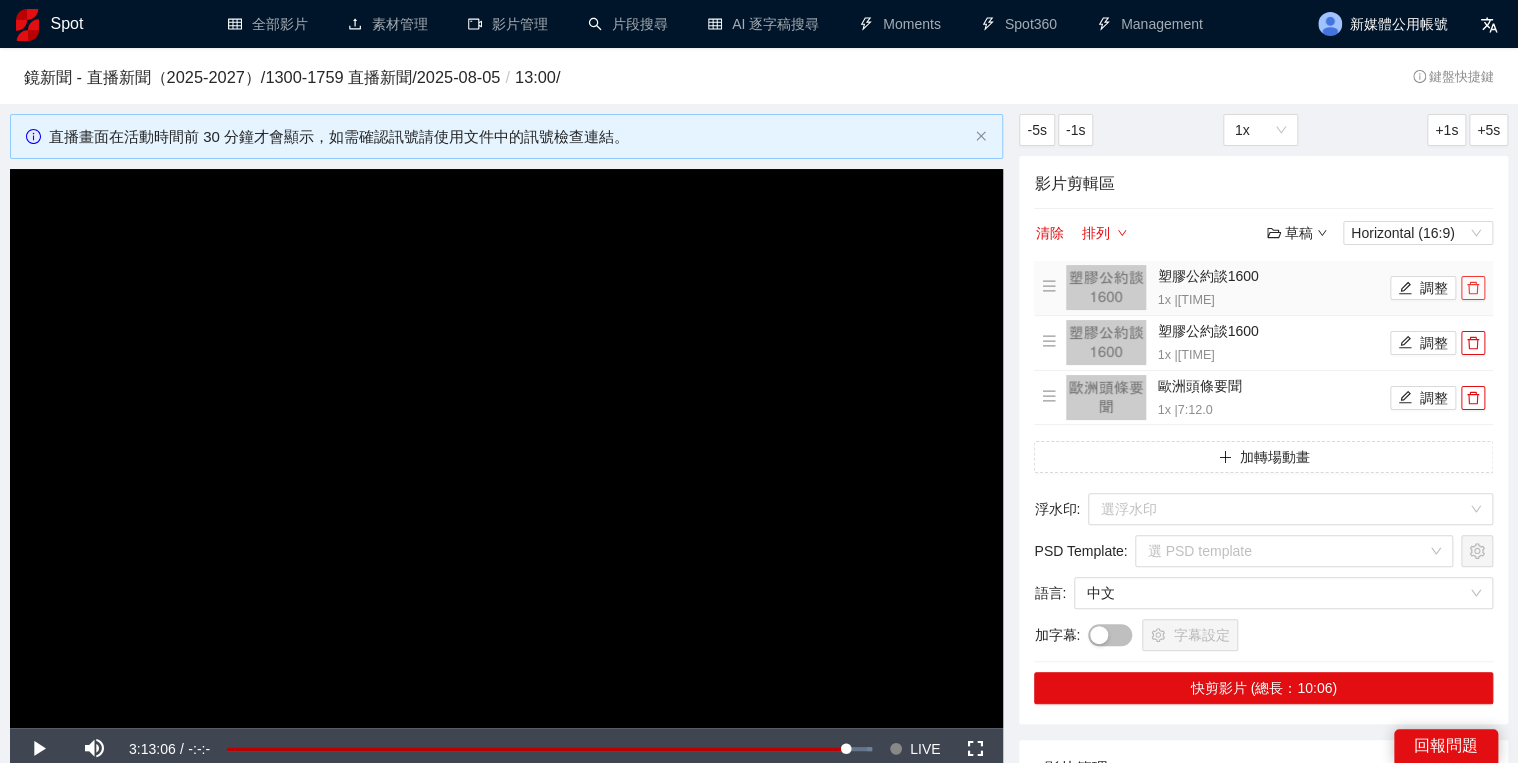 click 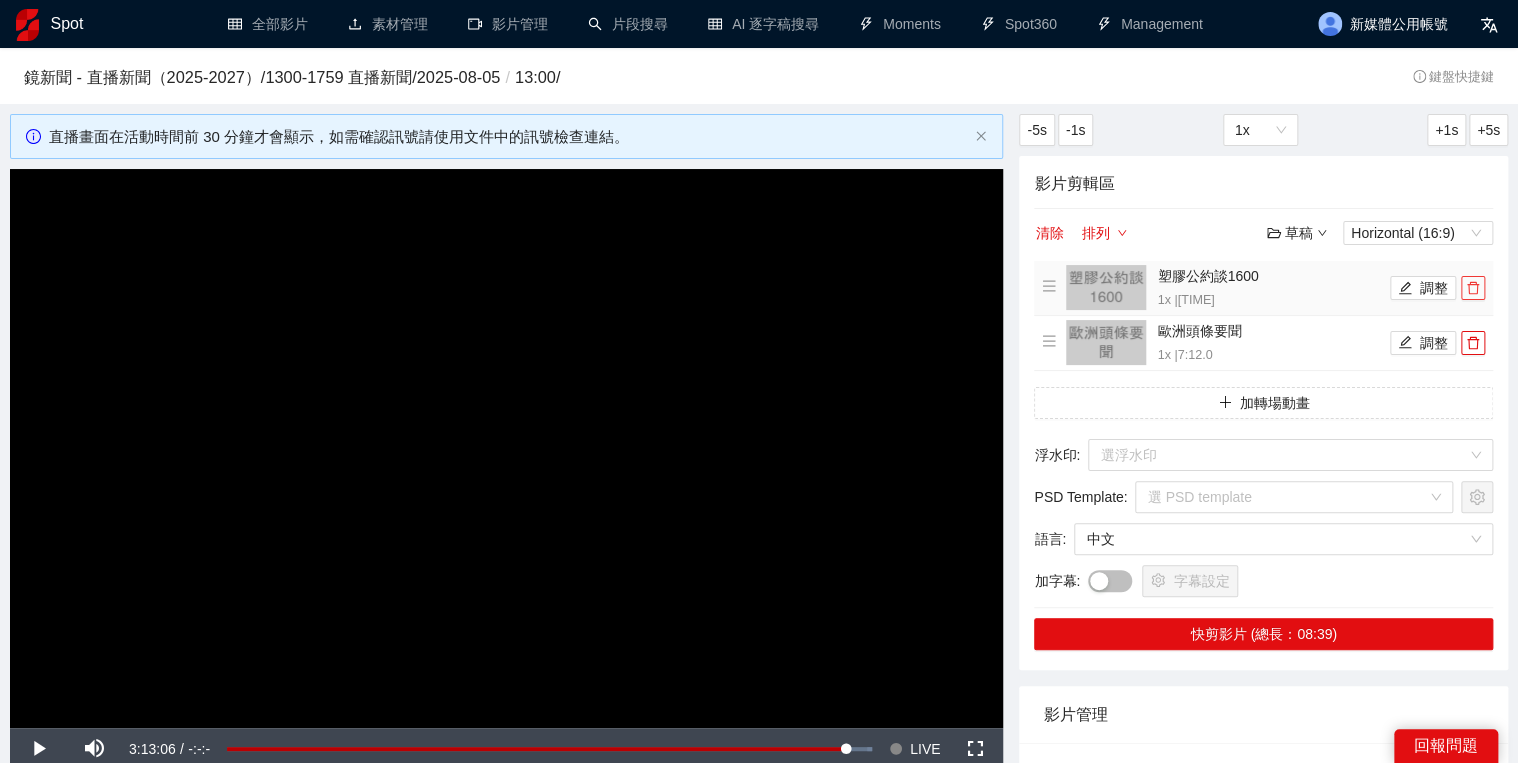 click 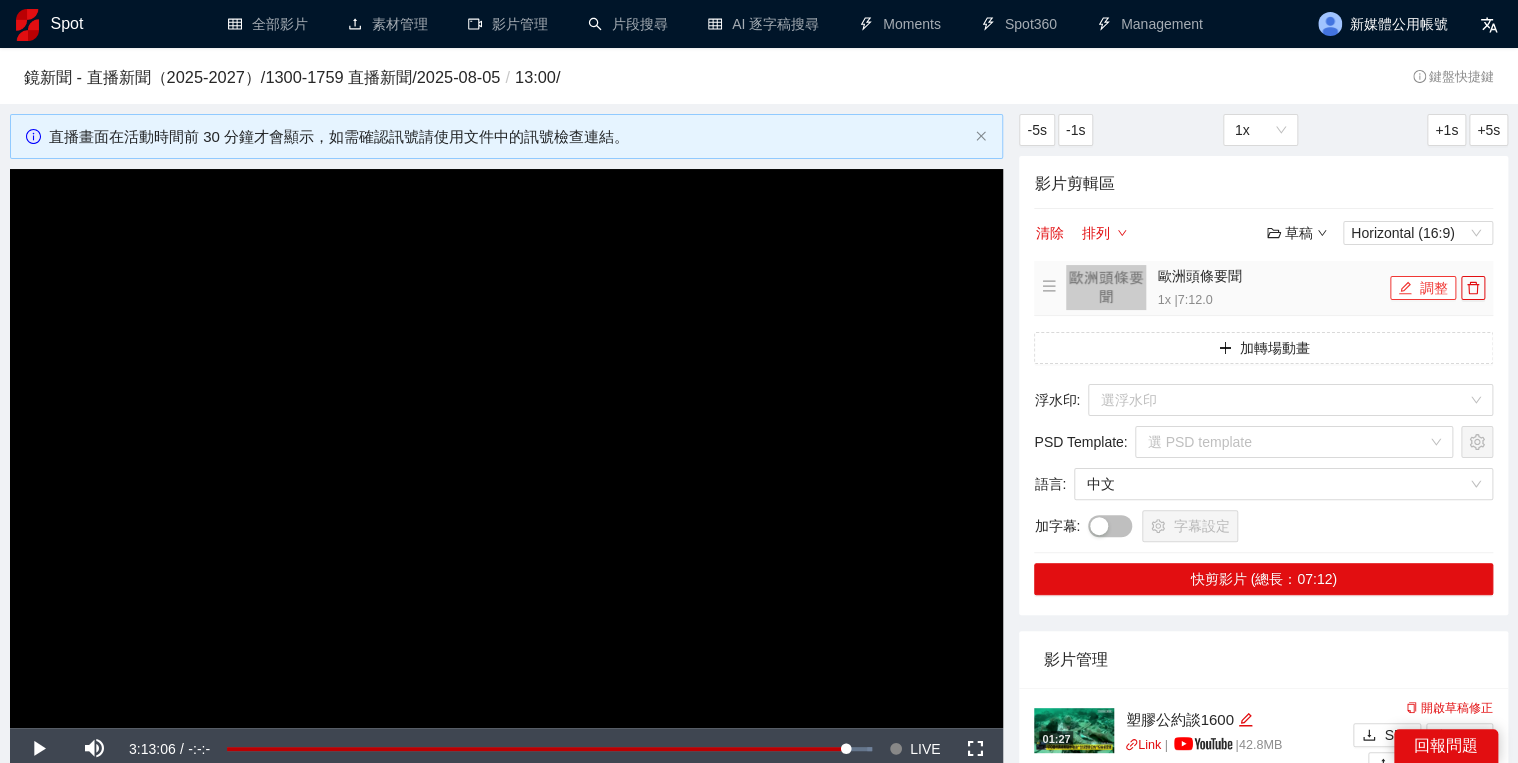 click on "調整" at bounding box center (1423, 288) 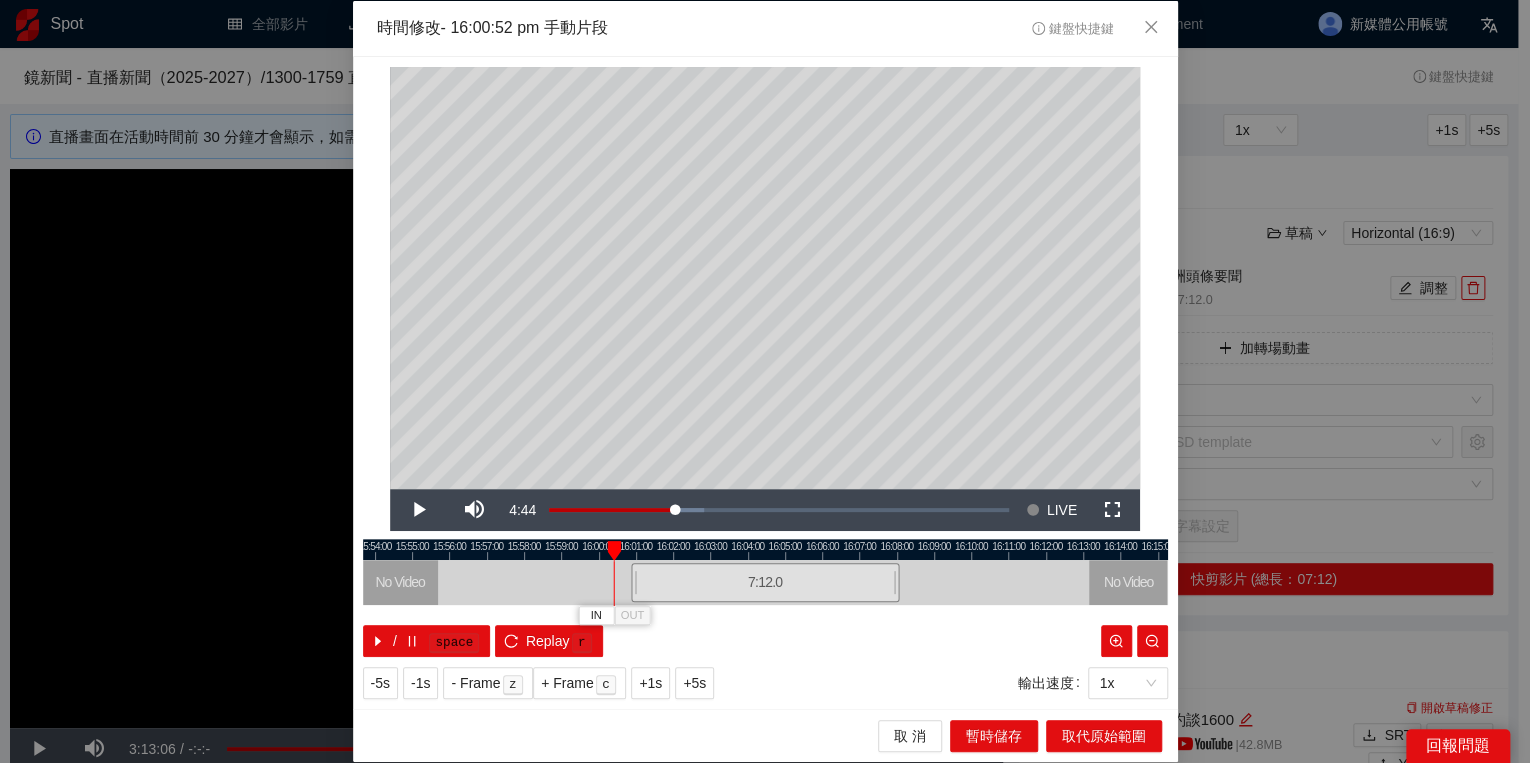 drag, startPoint x: 636, startPoint y: 553, endPoint x: 615, endPoint y: 549, distance: 21.377558 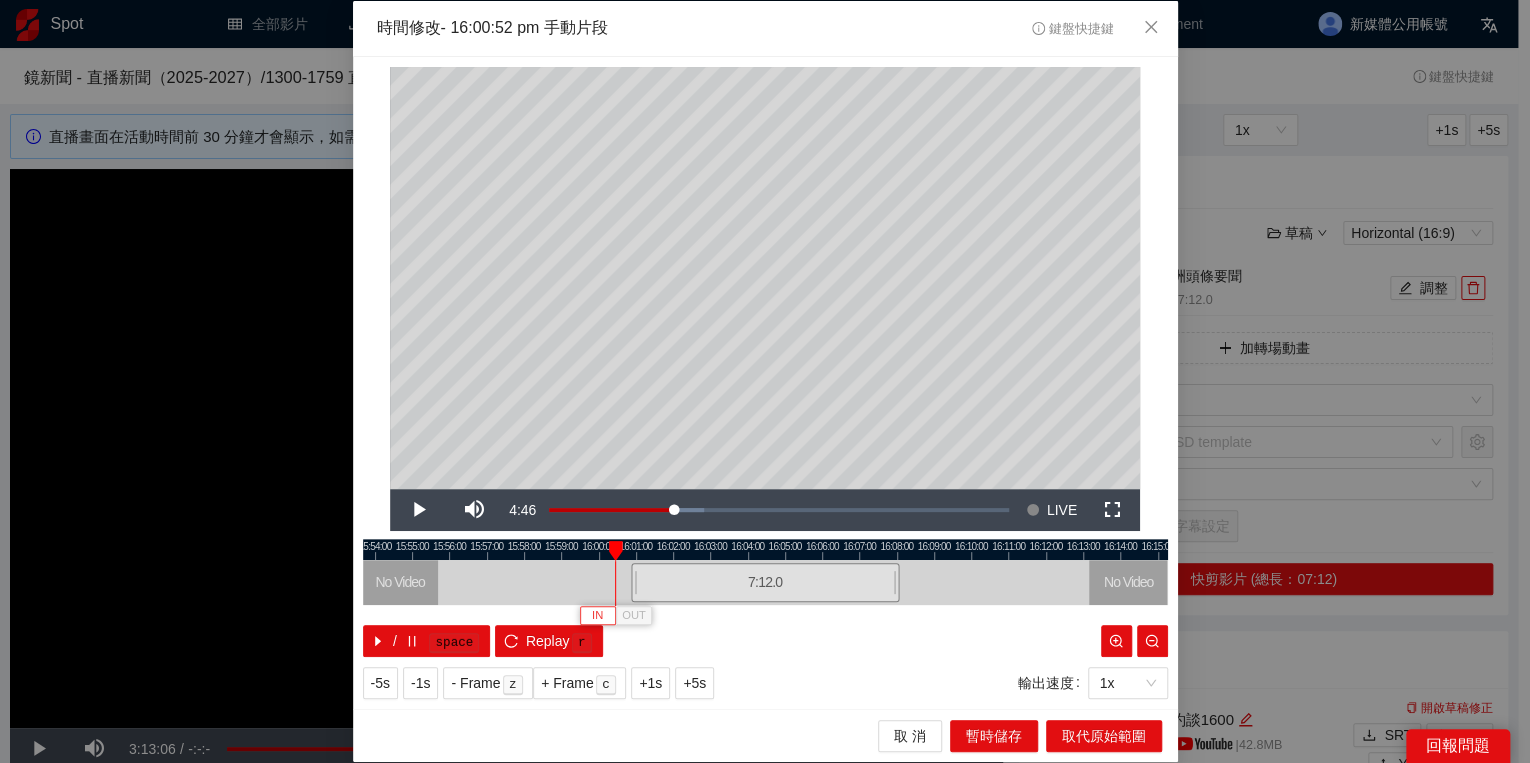click on "IN" at bounding box center [597, 616] 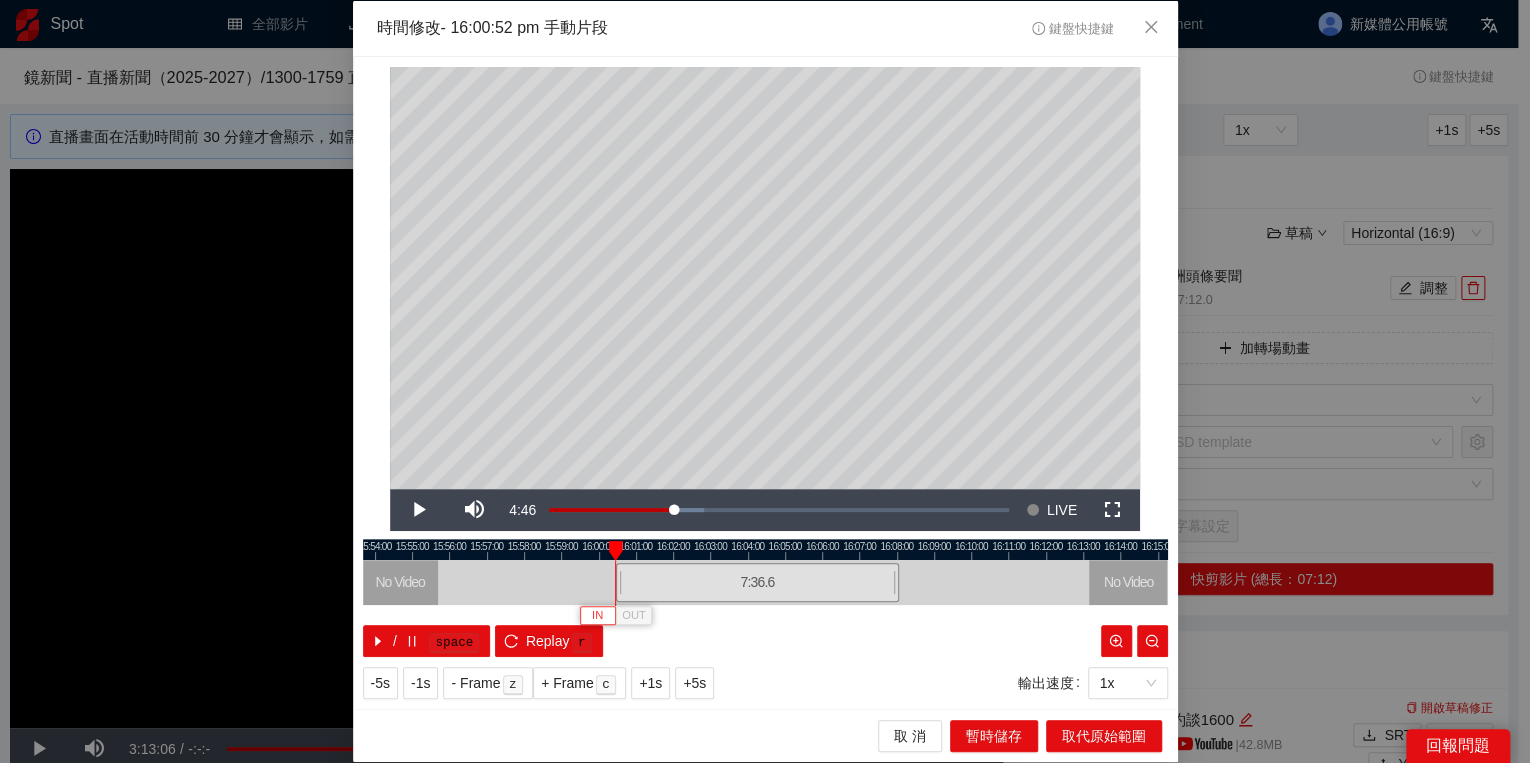 type 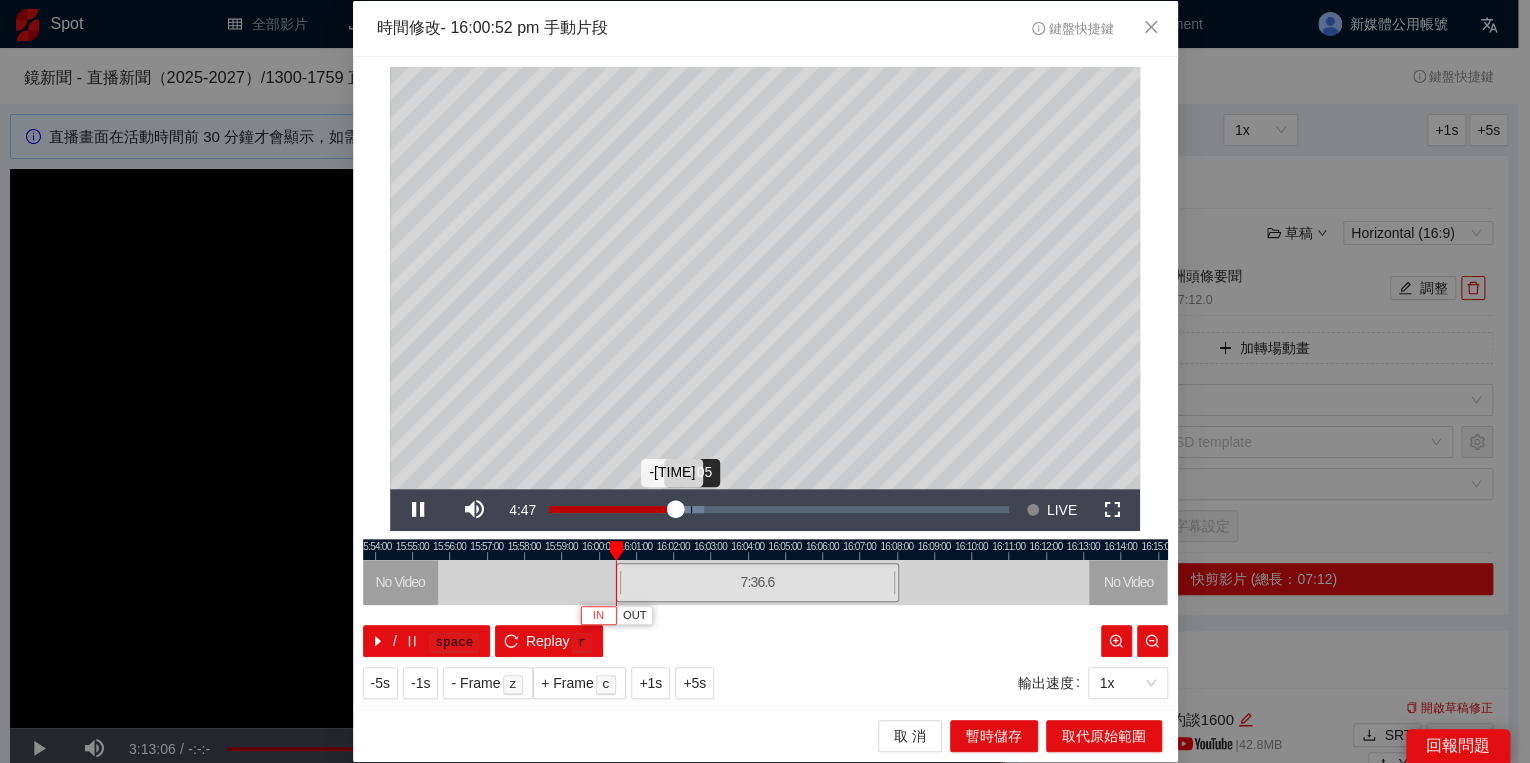 click on "Loaded :  [PERCENT]% -[TIME] -[TIME]" at bounding box center (779, 509) 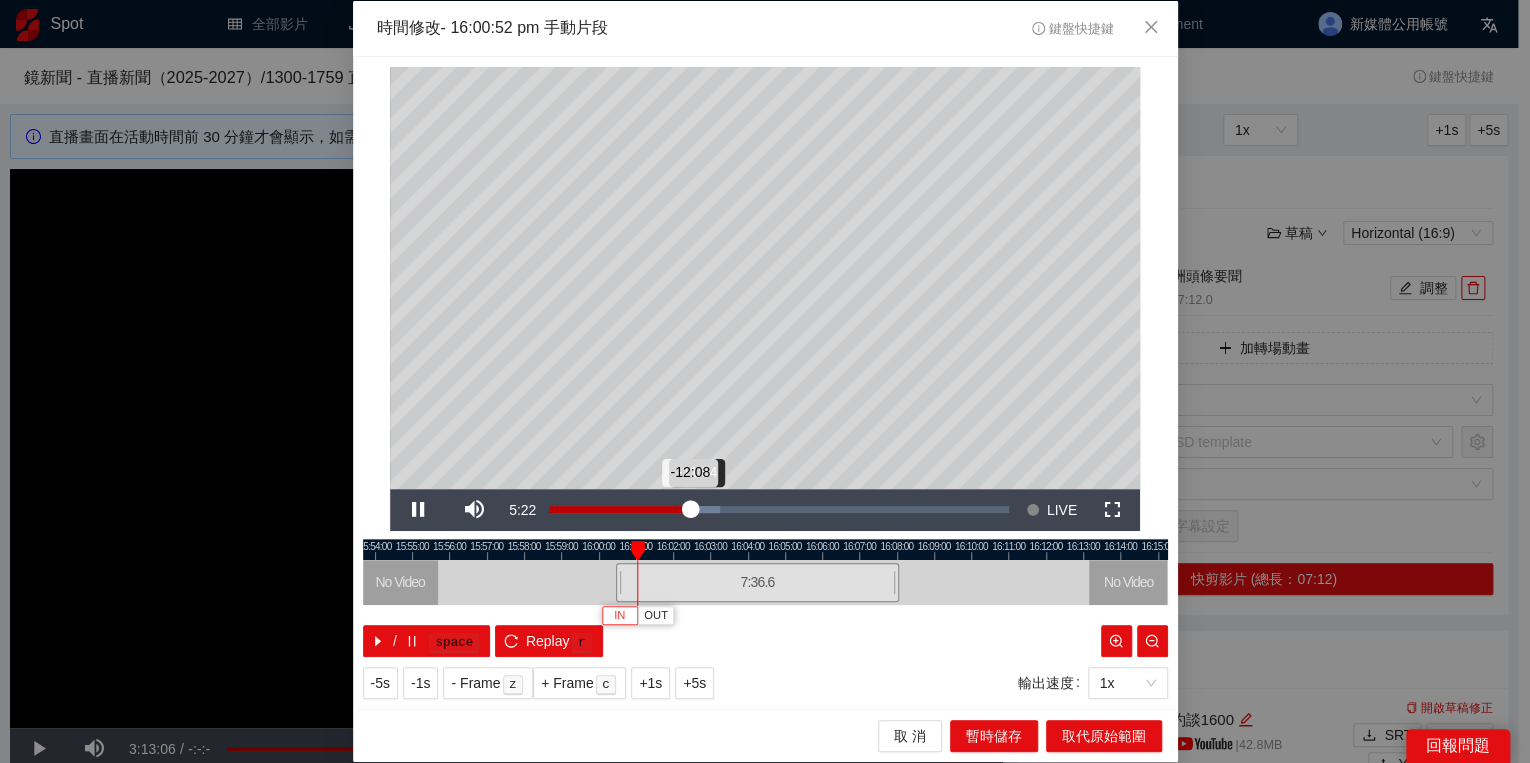 click on "-12:08" at bounding box center (619, 509) 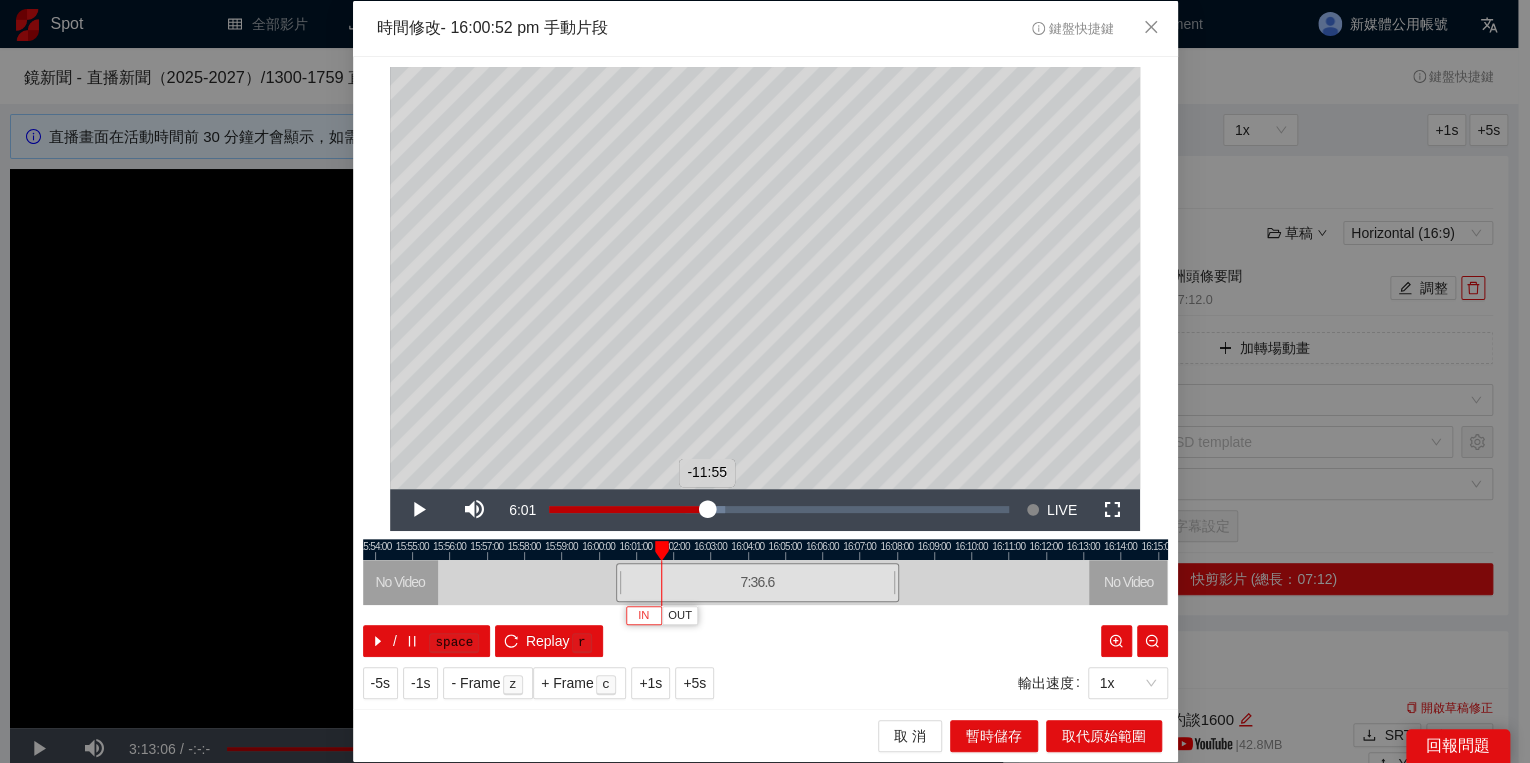click on "Loaded :  [PERCENT]% -[TIME] -[TIME]" at bounding box center [779, 509] 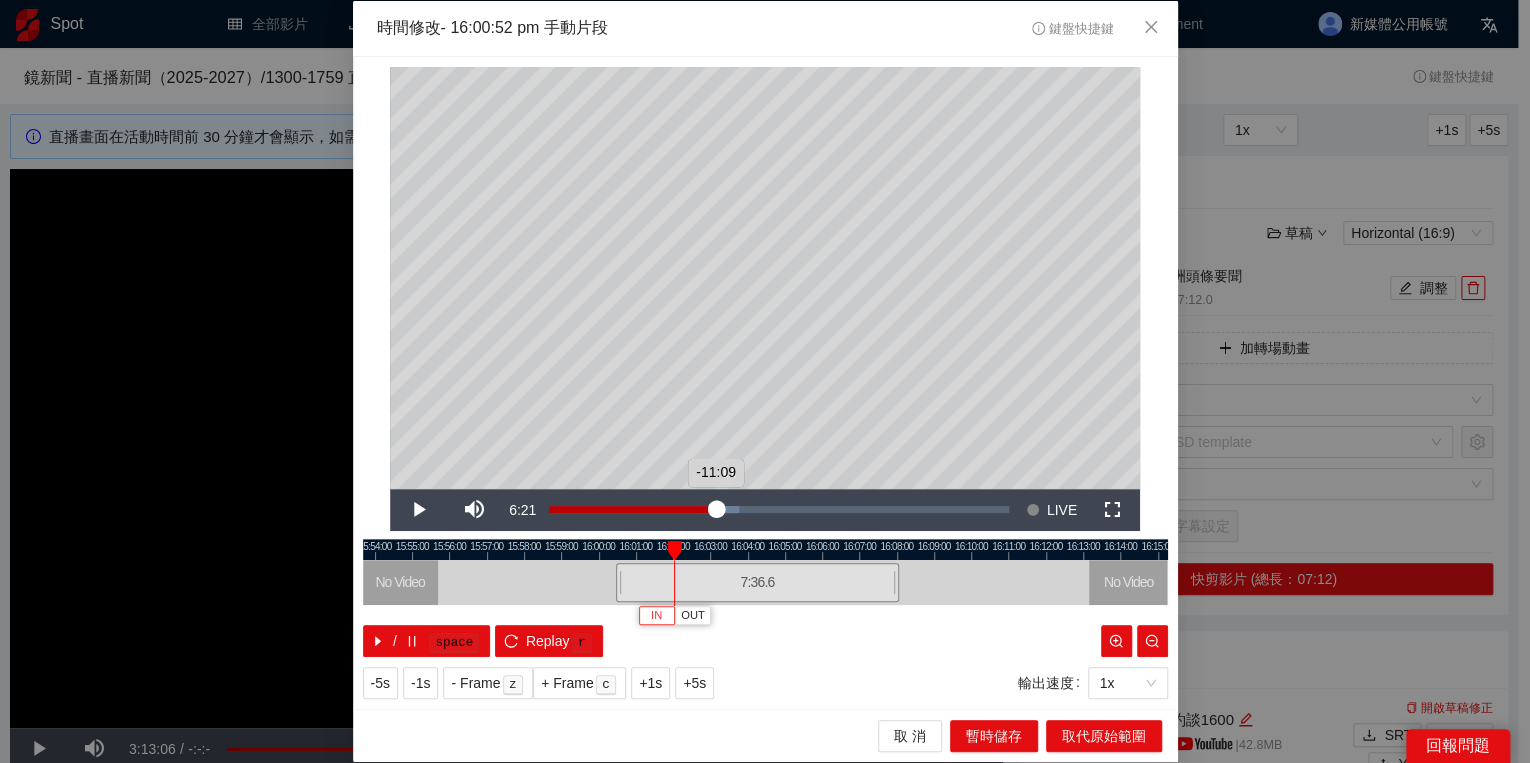 click on "-11:09" at bounding box center (632, 509) 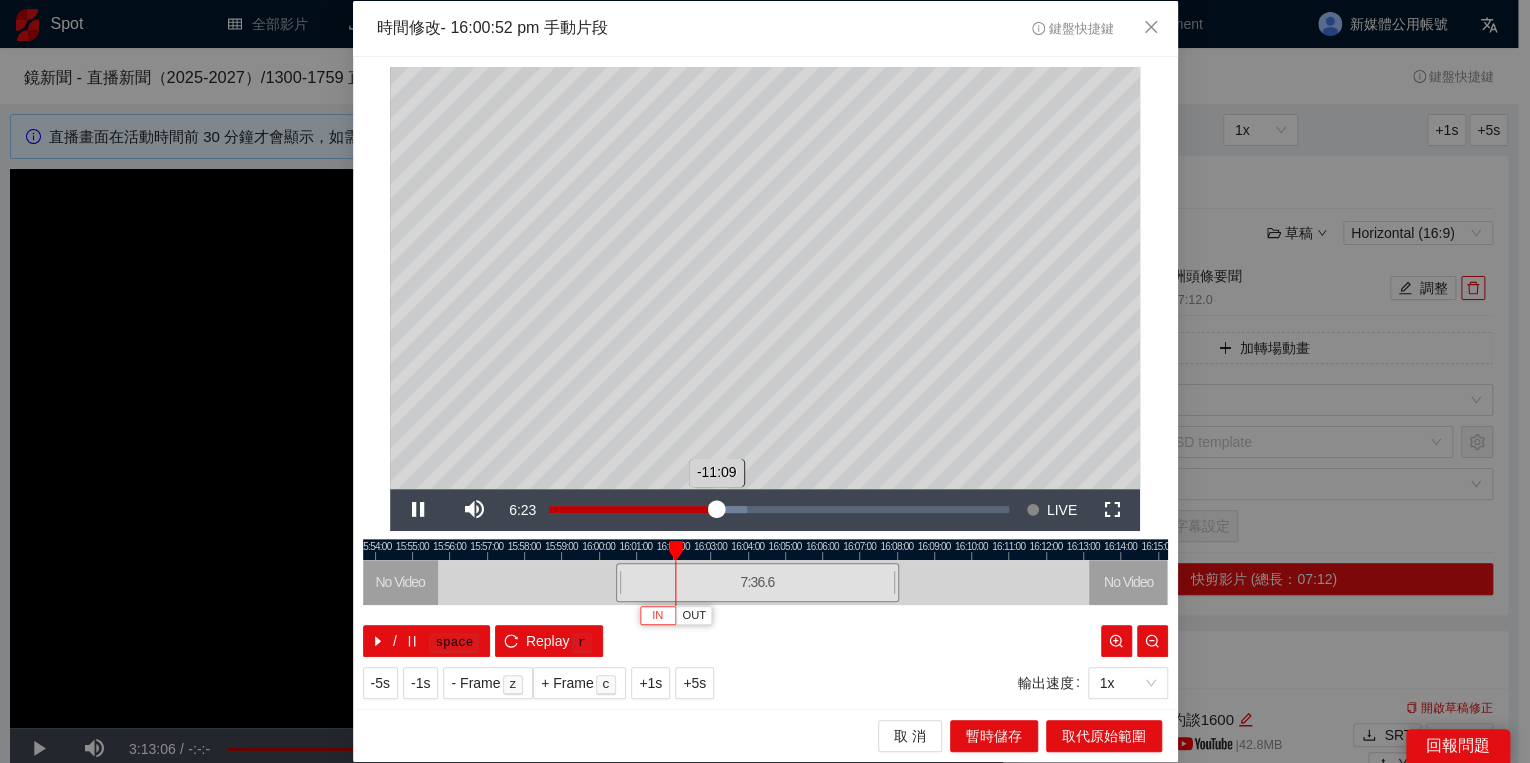 click on "-11:09" at bounding box center [632, 509] 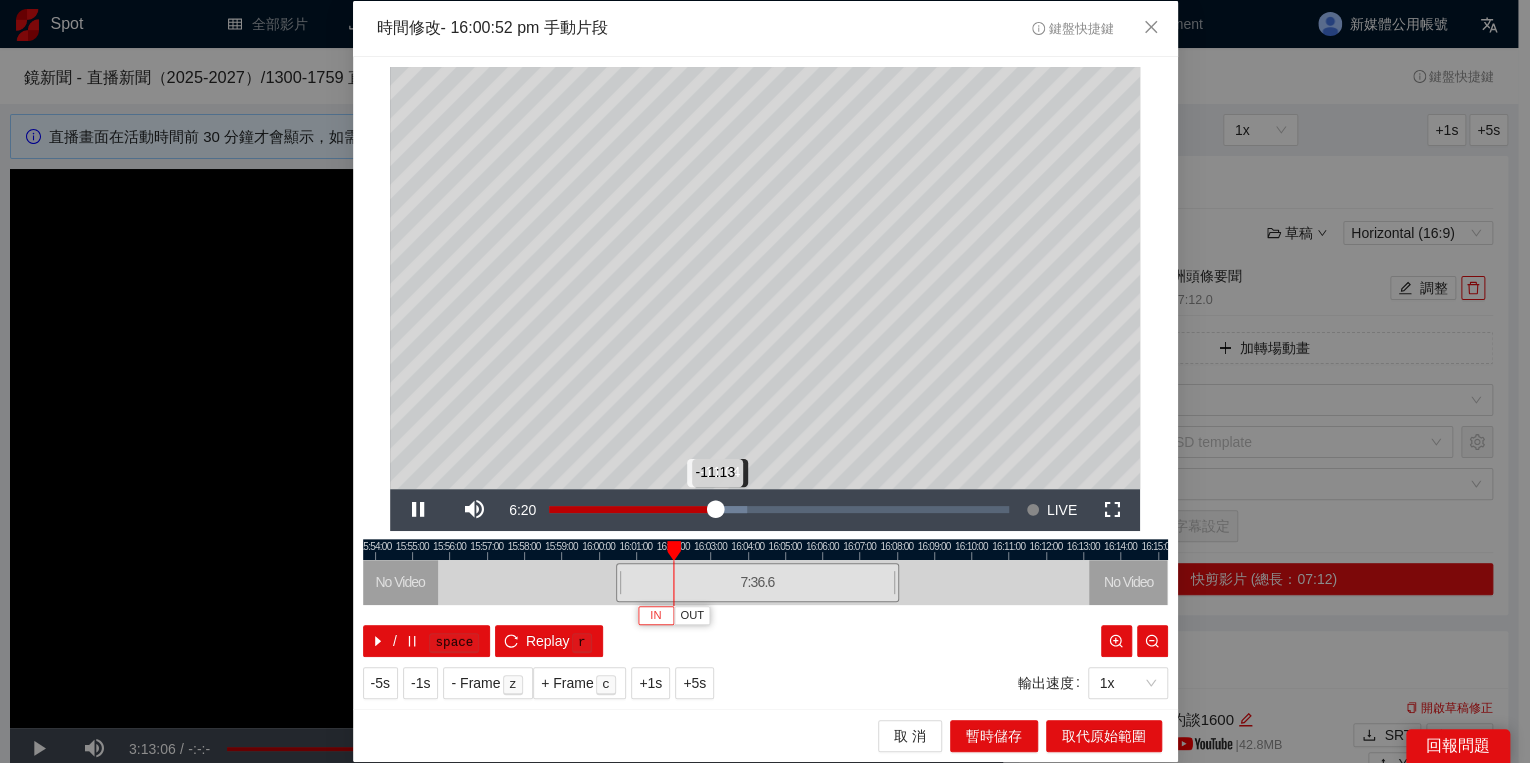 click on "-11:13" at bounding box center (632, 509) 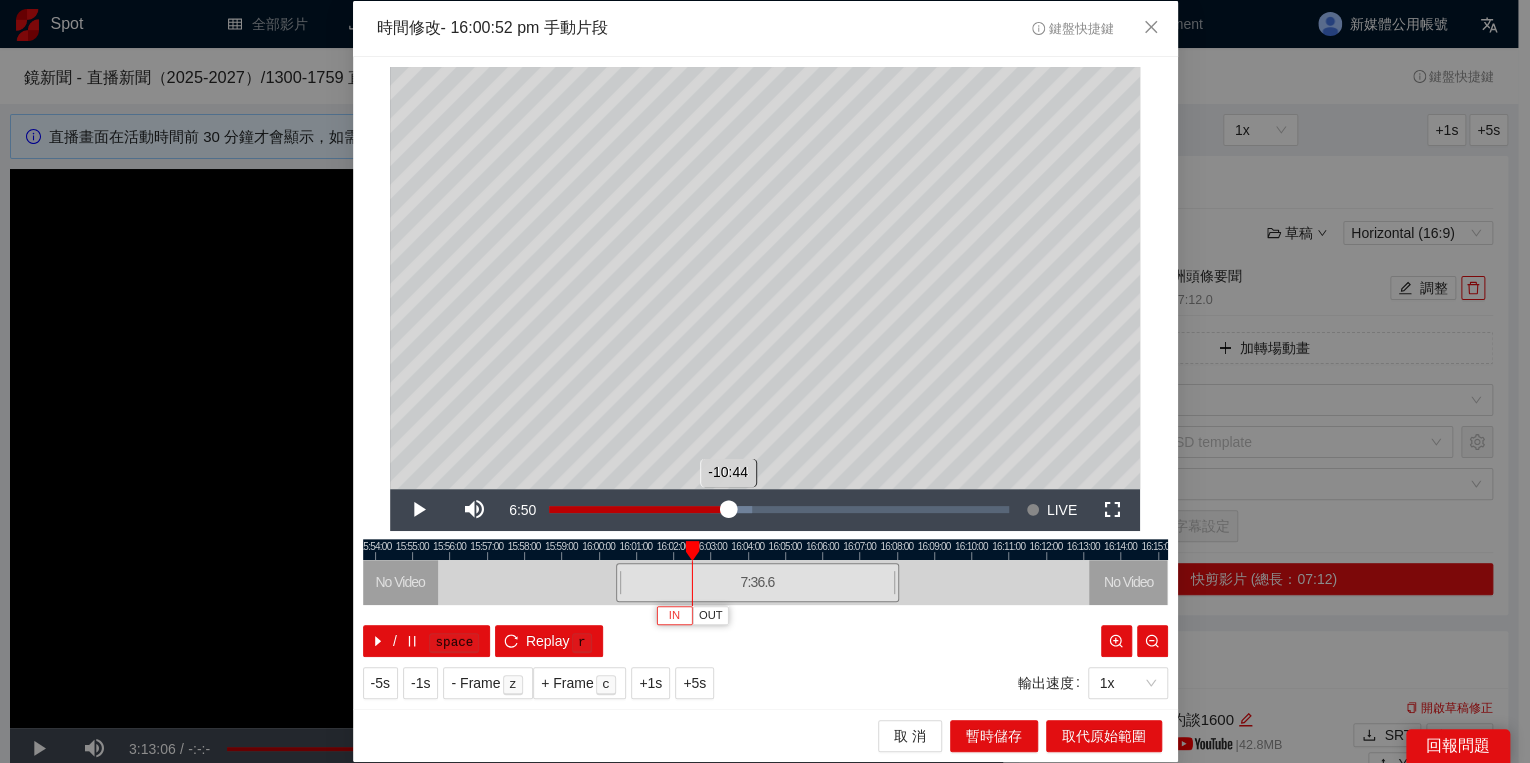 click on "-10:44" at bounding box center [638, 509] 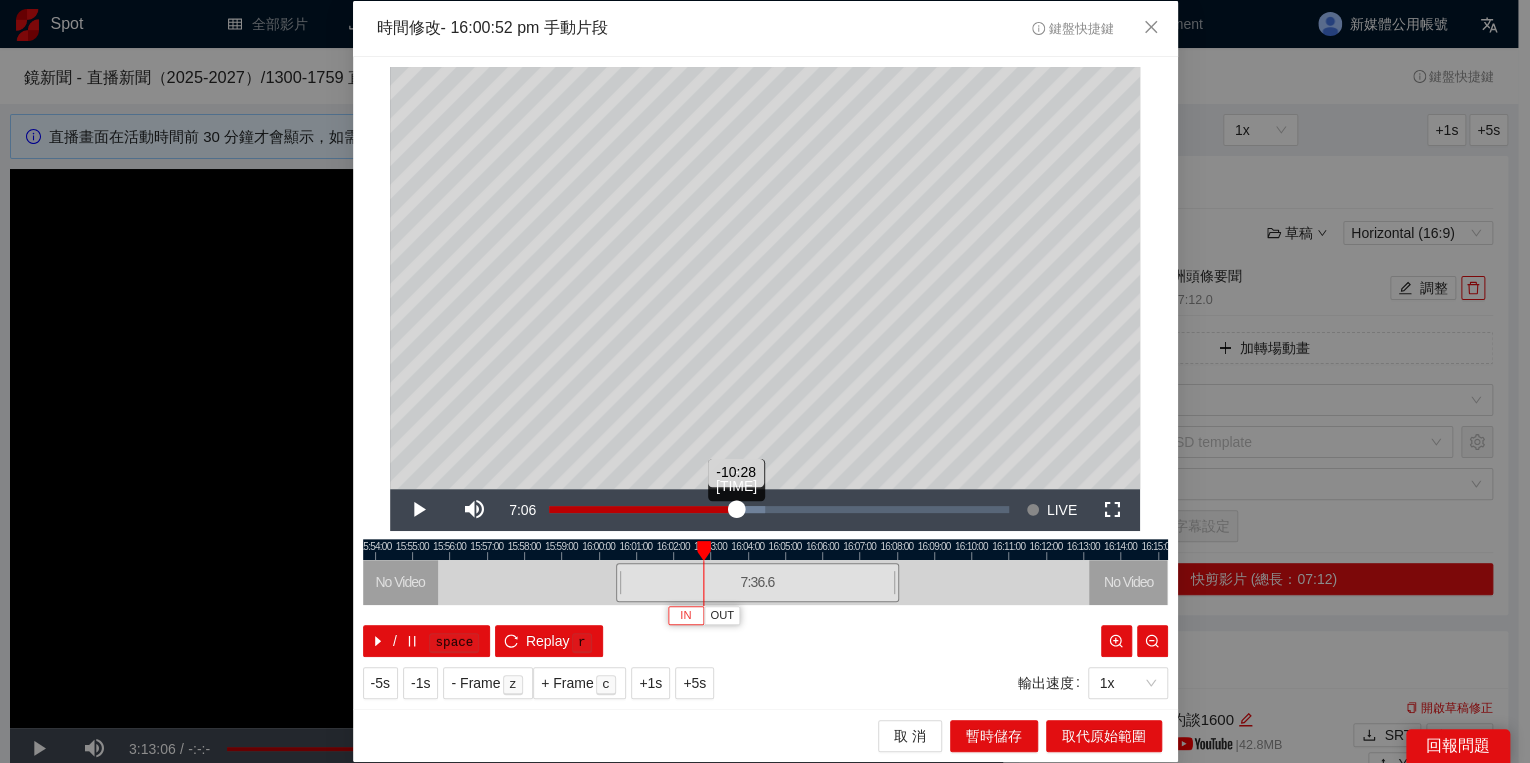 click on "-10:28" at bounding box center (642, 509) 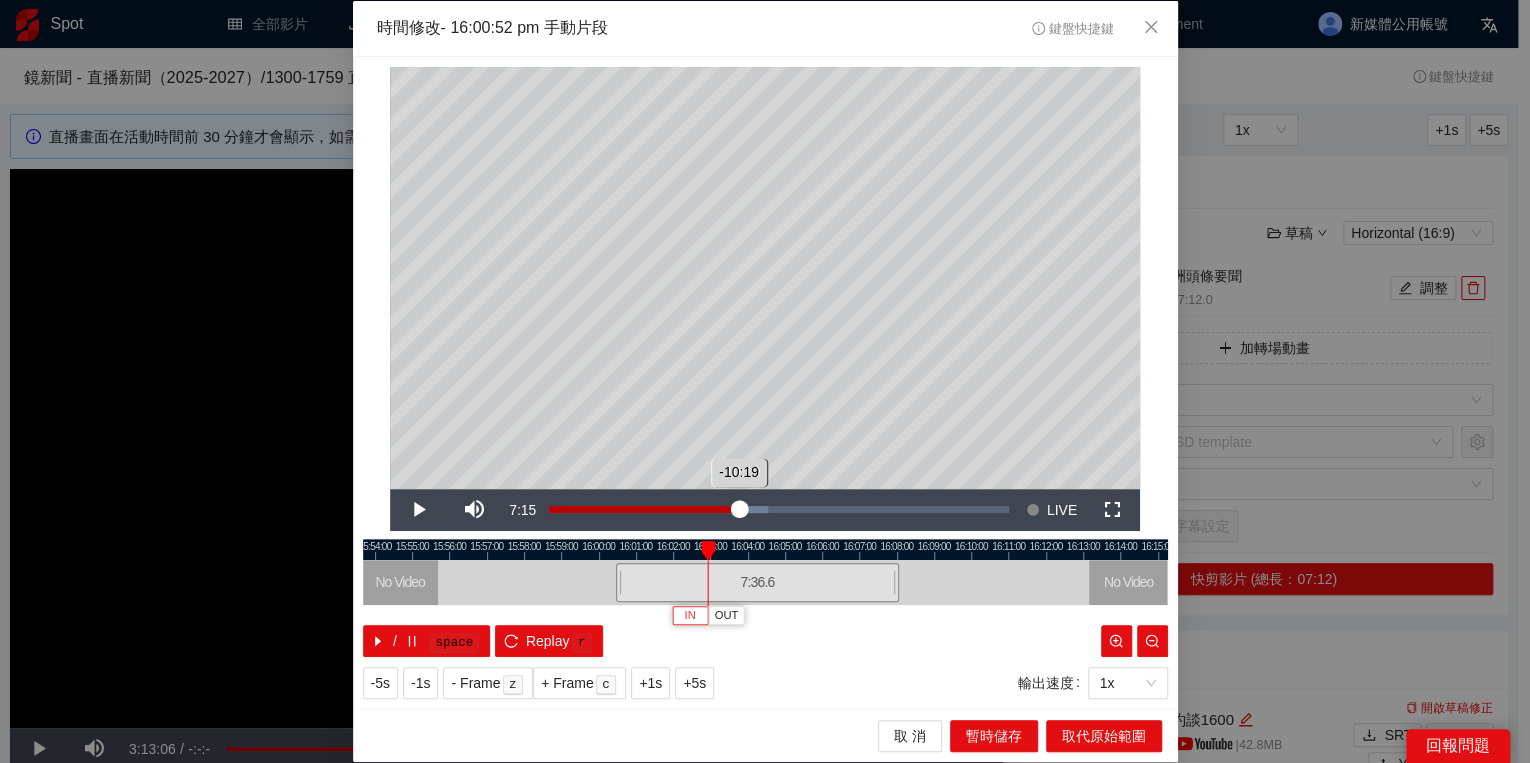 click on "-10:19" at bounding box center (644, 509) 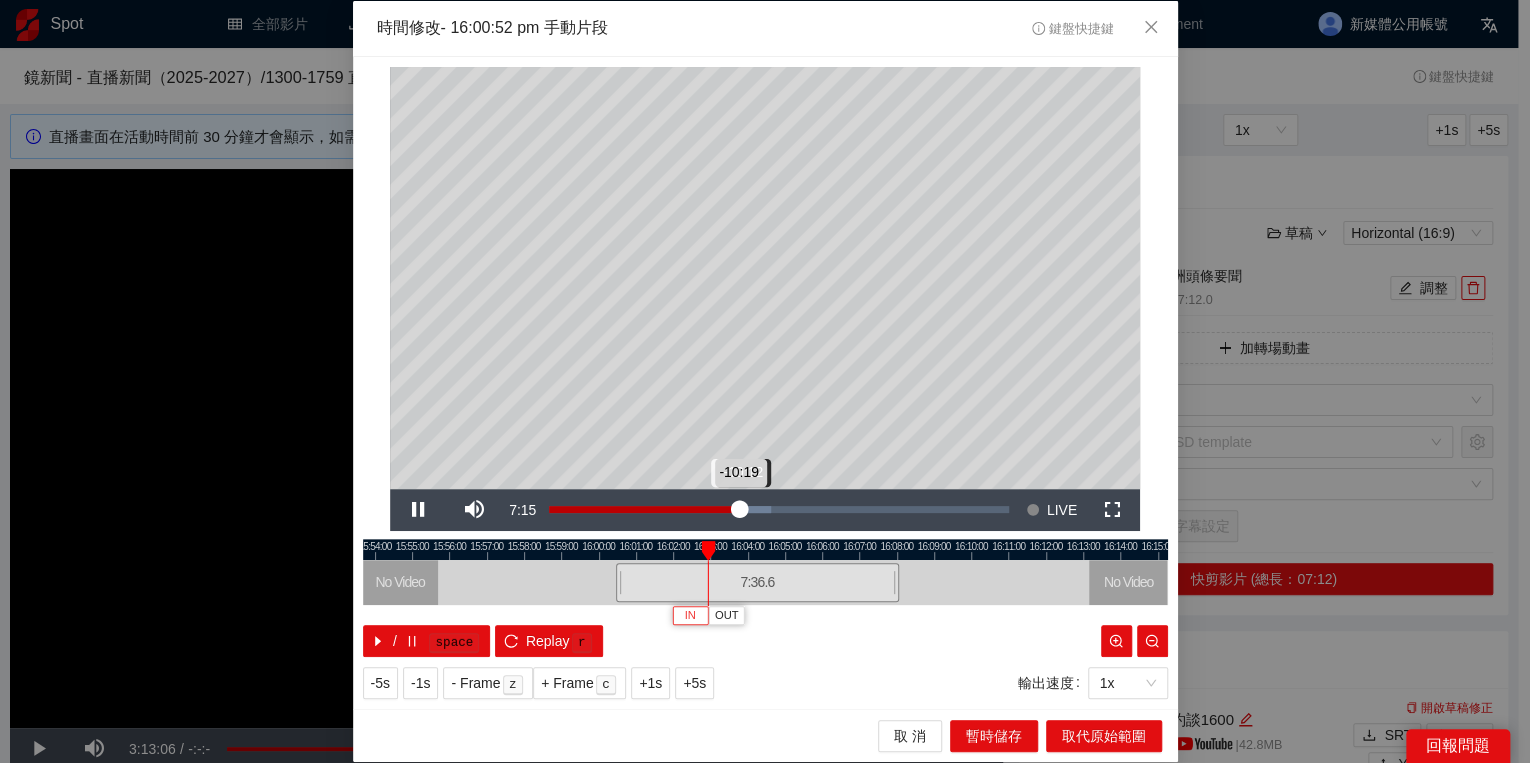 click on "-10:19" at bounding box center (644, 509) 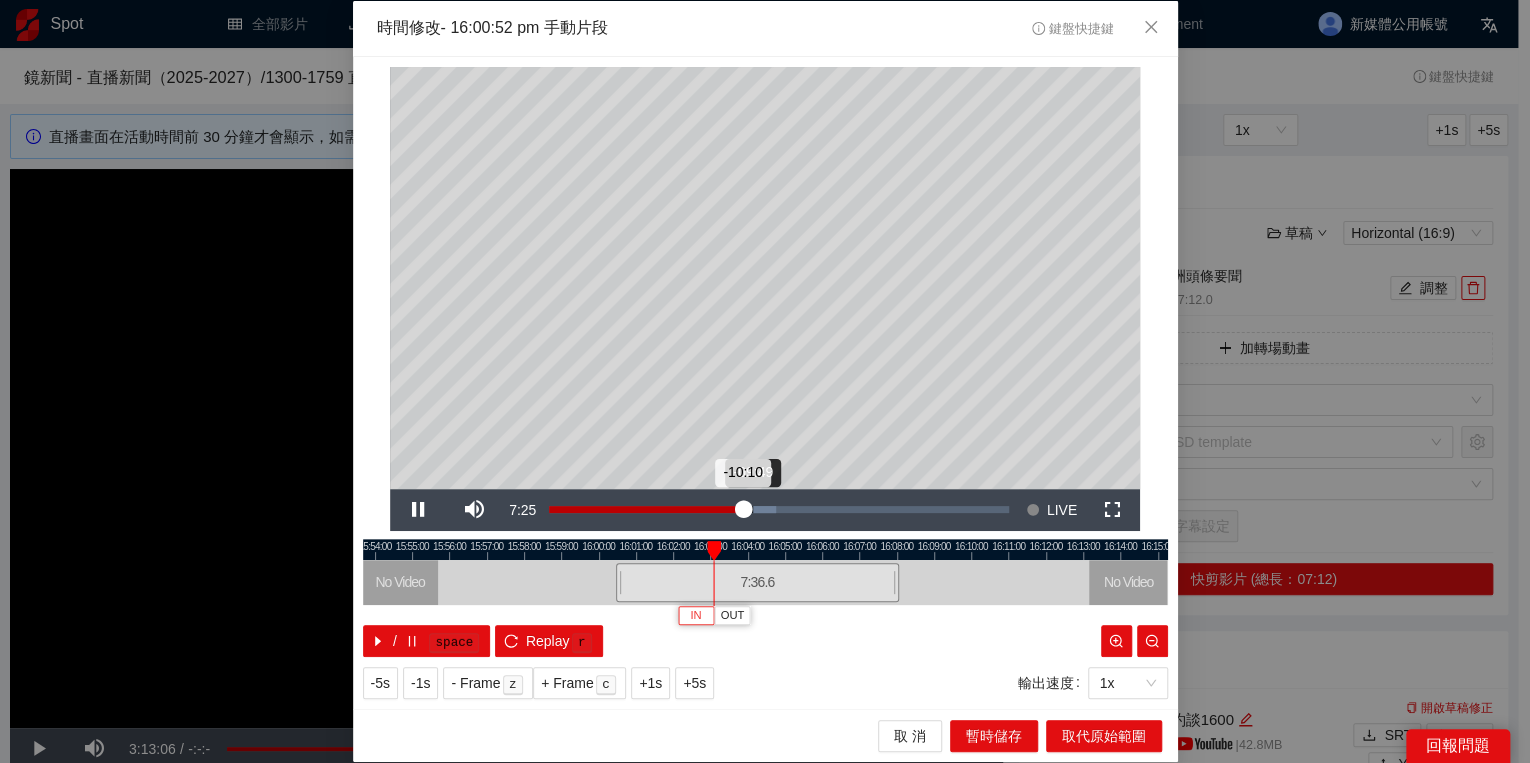 click on "Loaded :  49.41% -09:49 -10:10" at bounding box center [779, 510] 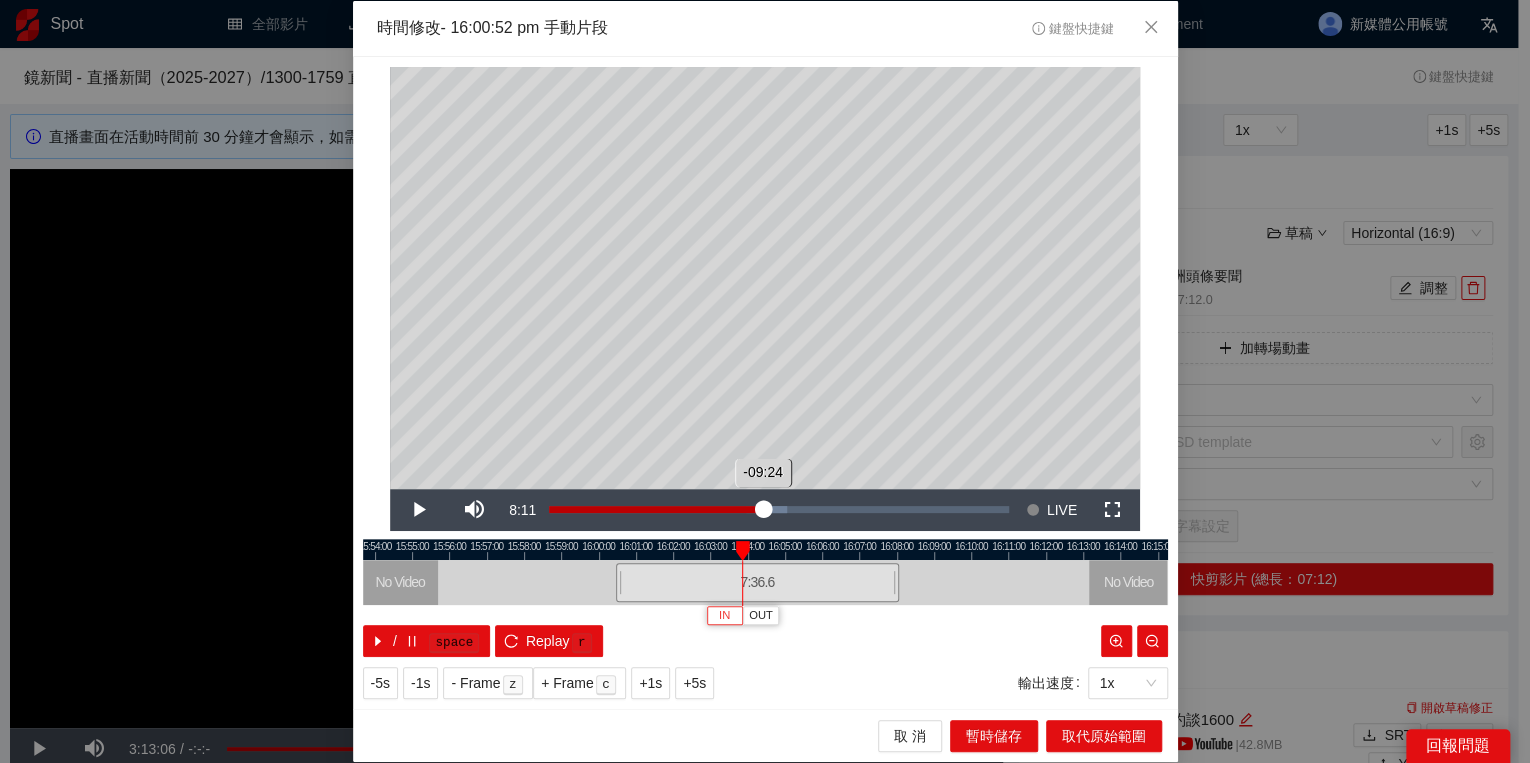 click on "-09:24" at bounding box center [656, 509] 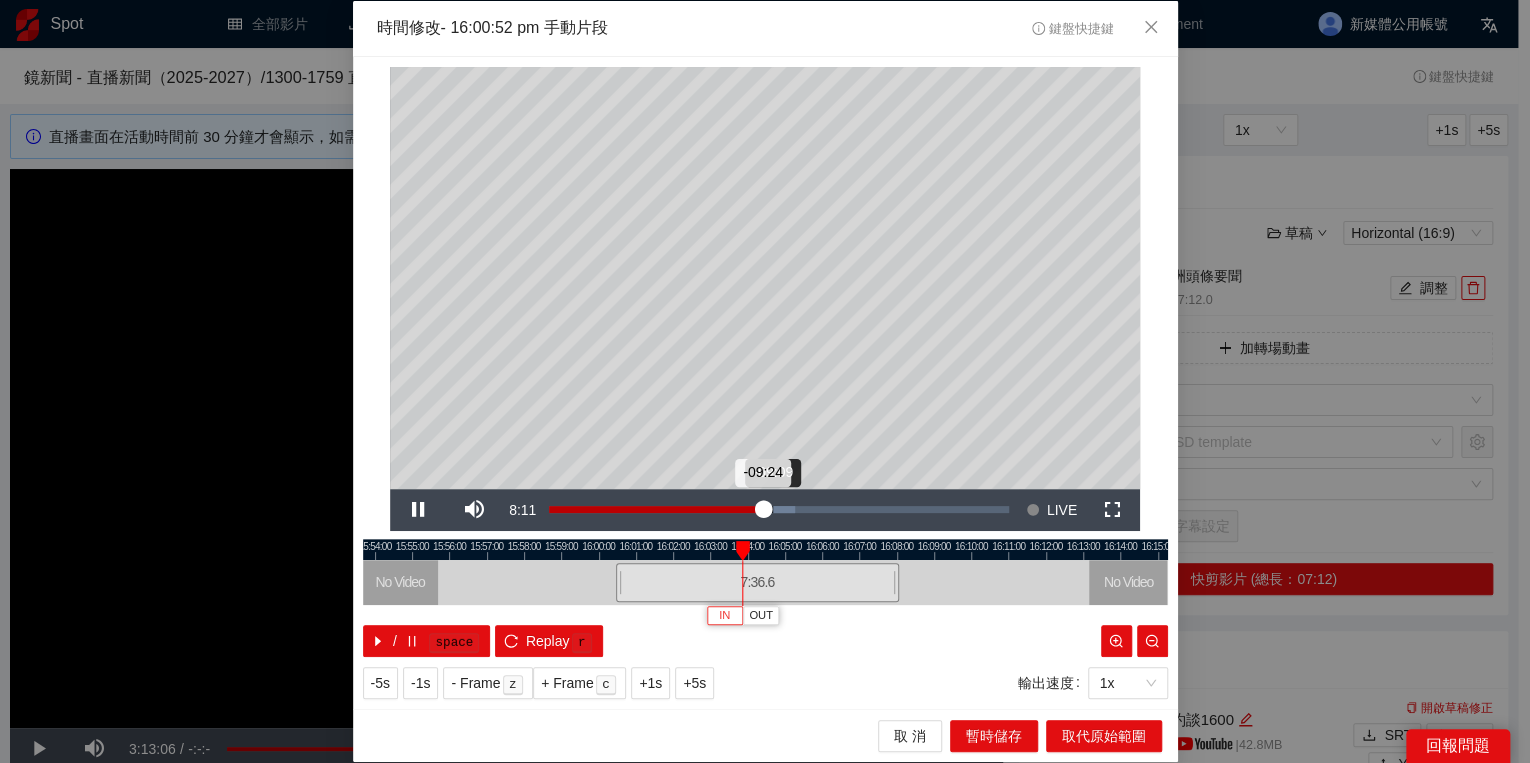 drag, startPoint x: 770, startPoint y: 513, endPoint x: 783, endPoint y: 516, distance: 13.341664 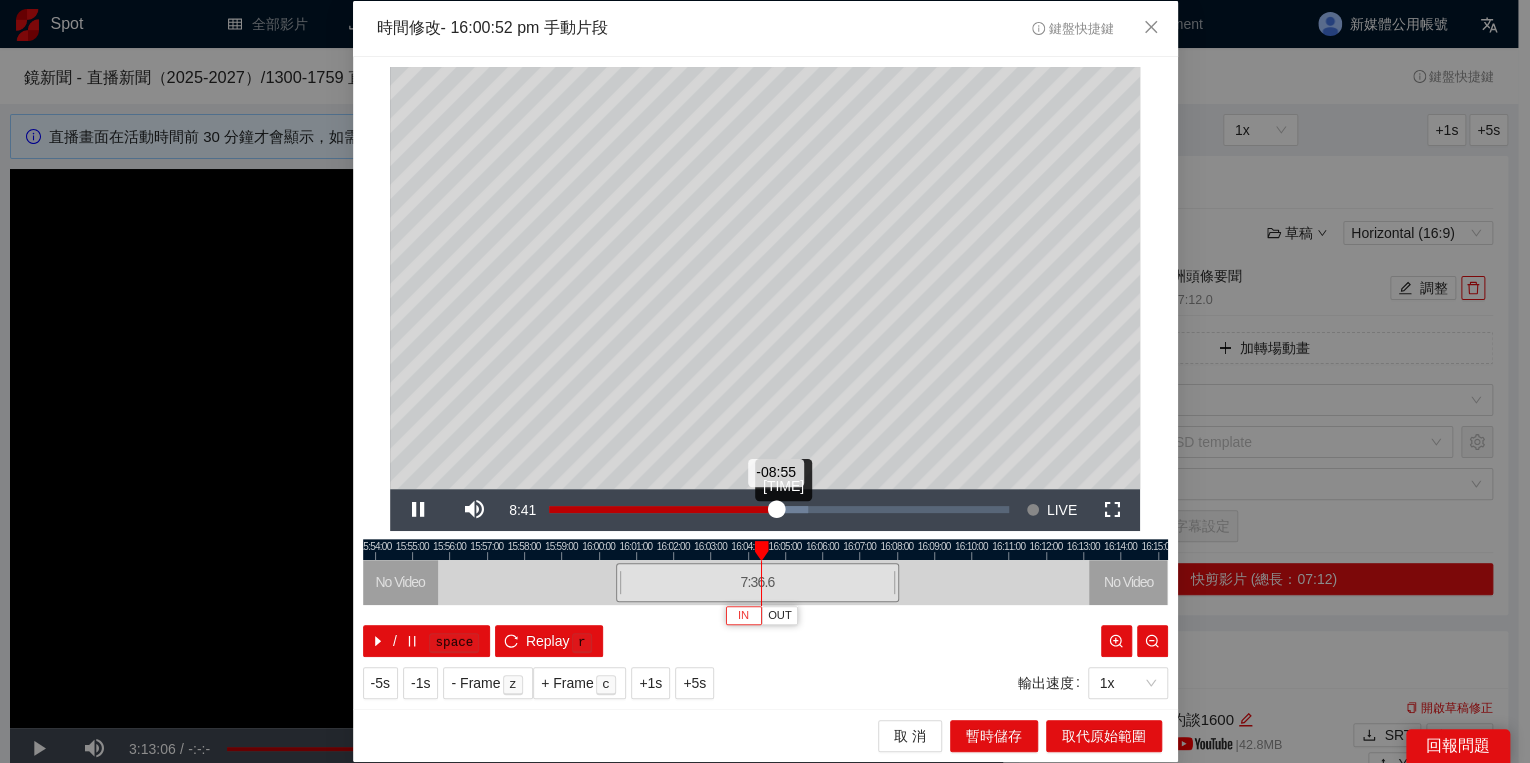 click on "-08:55" at bounding box center [662, 509] 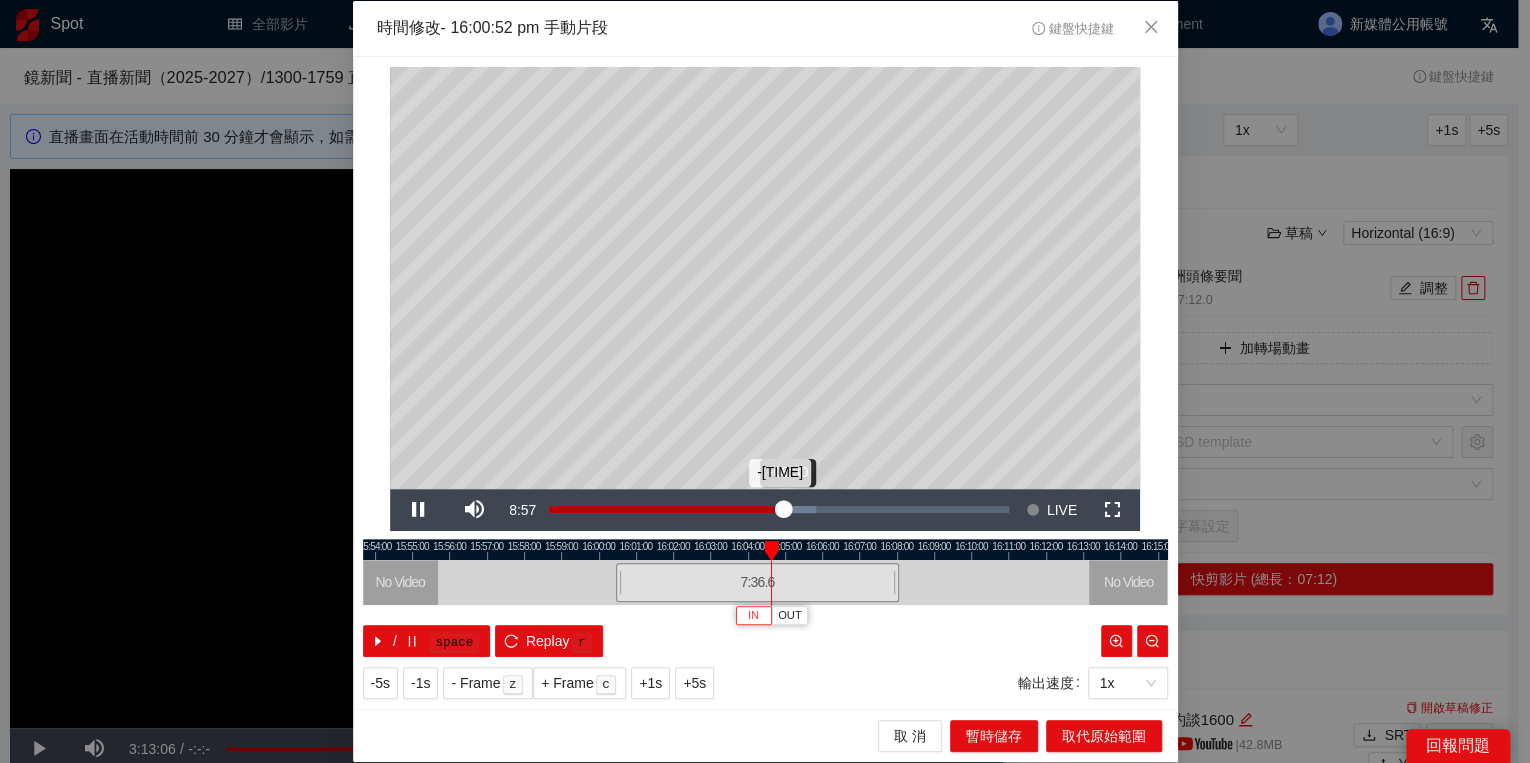 click on "-[TIME]" at bounding box center [666, 509] 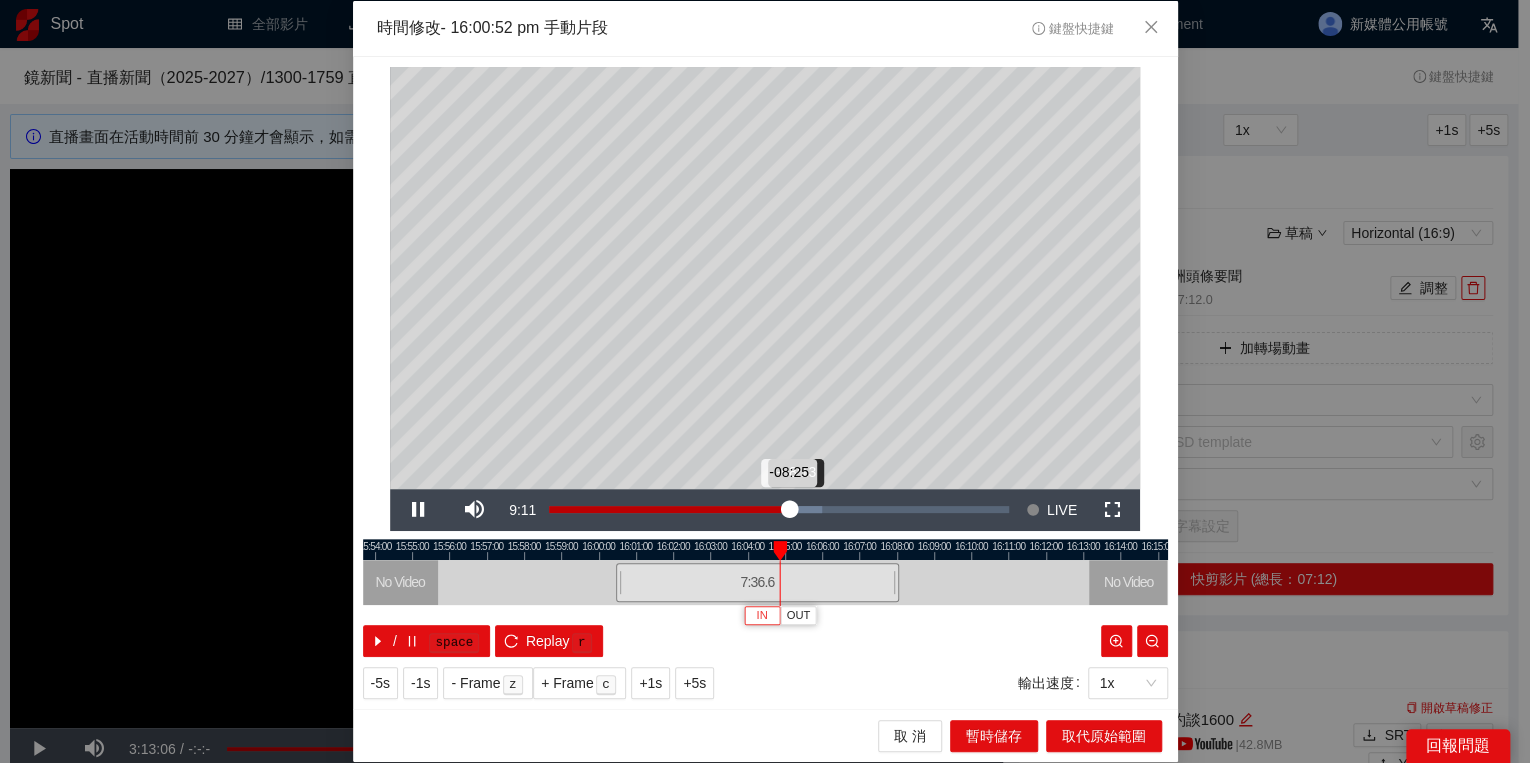 click on "Loaded :  59.30% -08:13 -08:25" at bounding box center (779, 510) 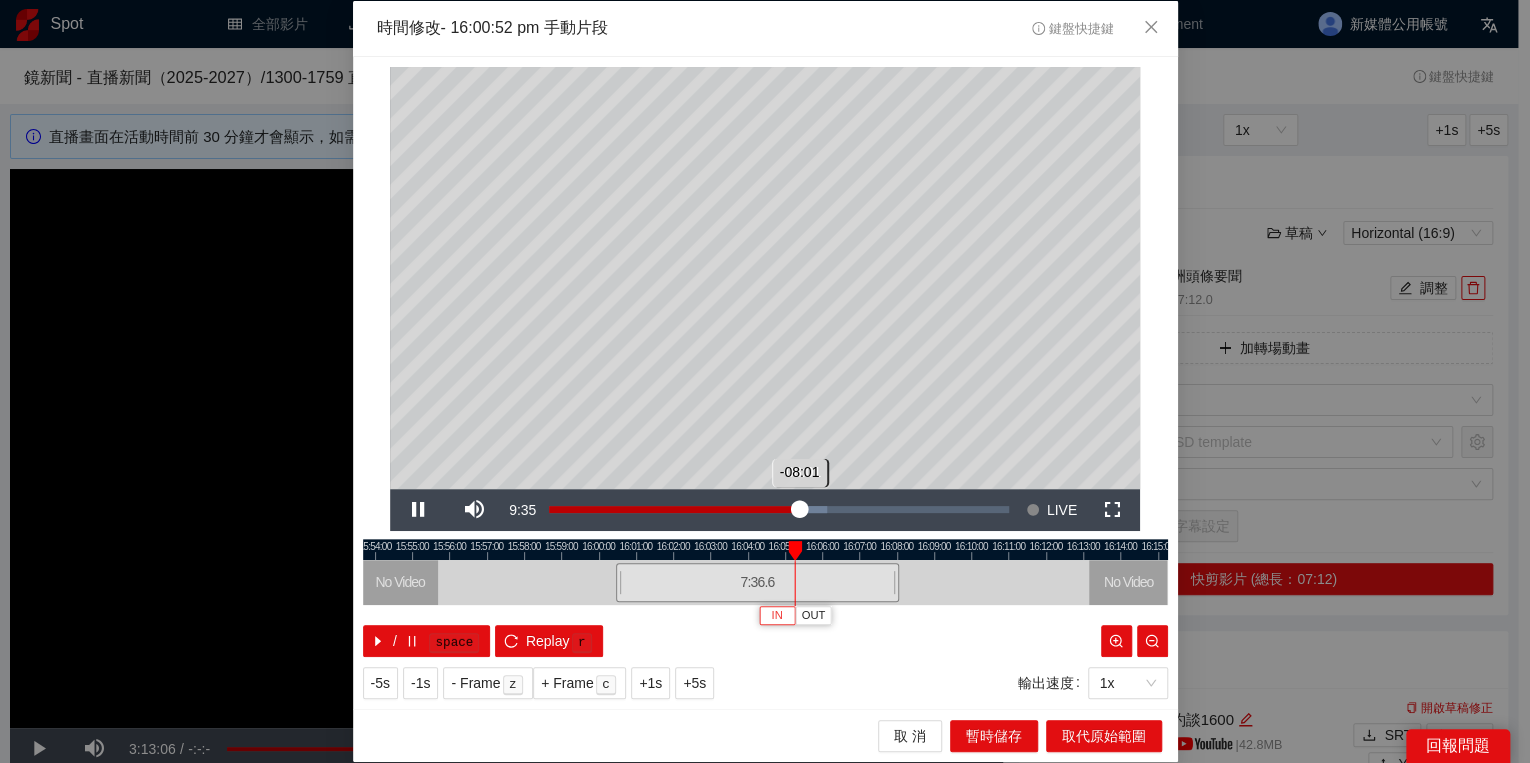 click on "-08:01" at bounding box center (674, 509) 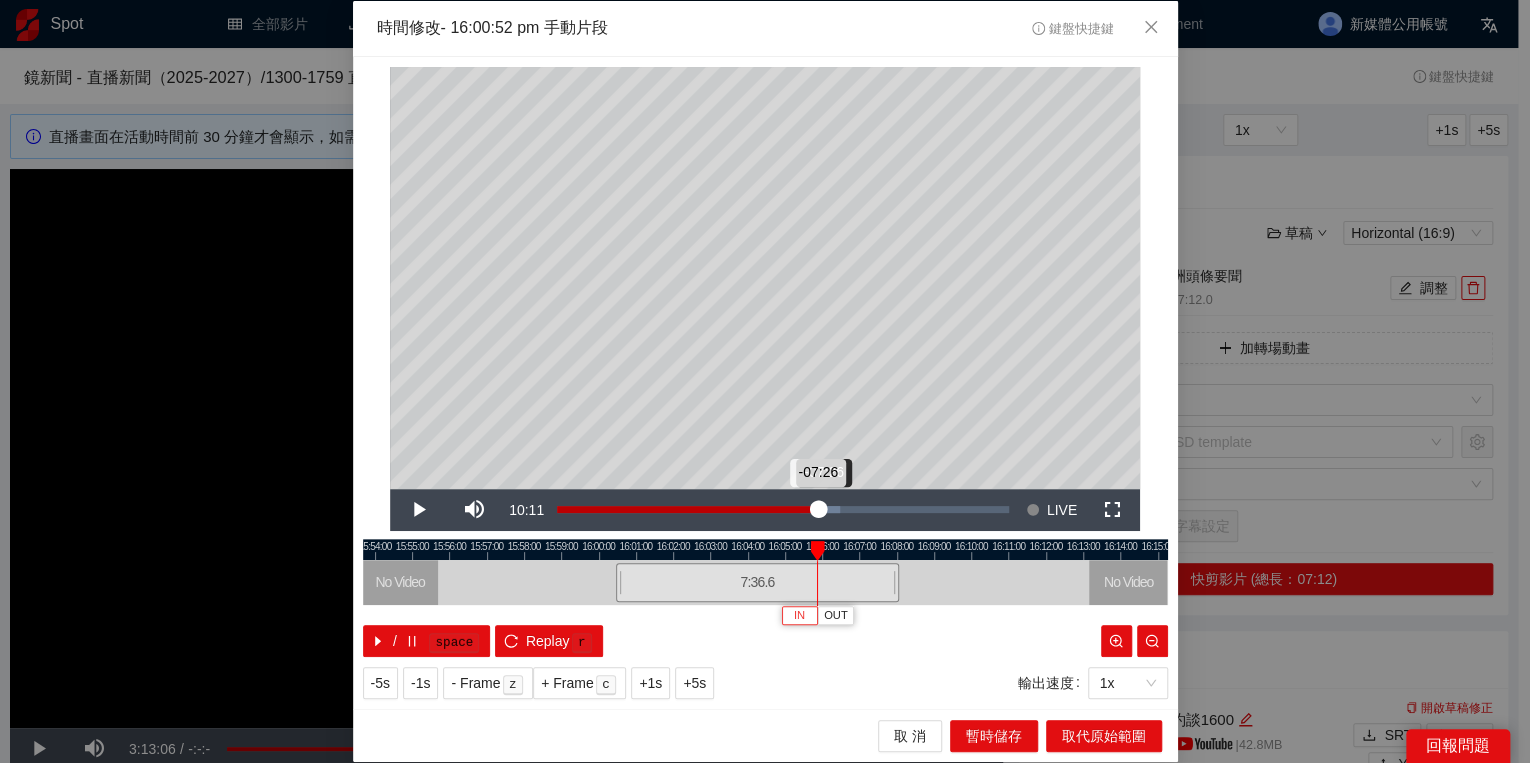 click on "Loaded : 62.78% -07:26 -07:26" at bounding box center [783, 510] 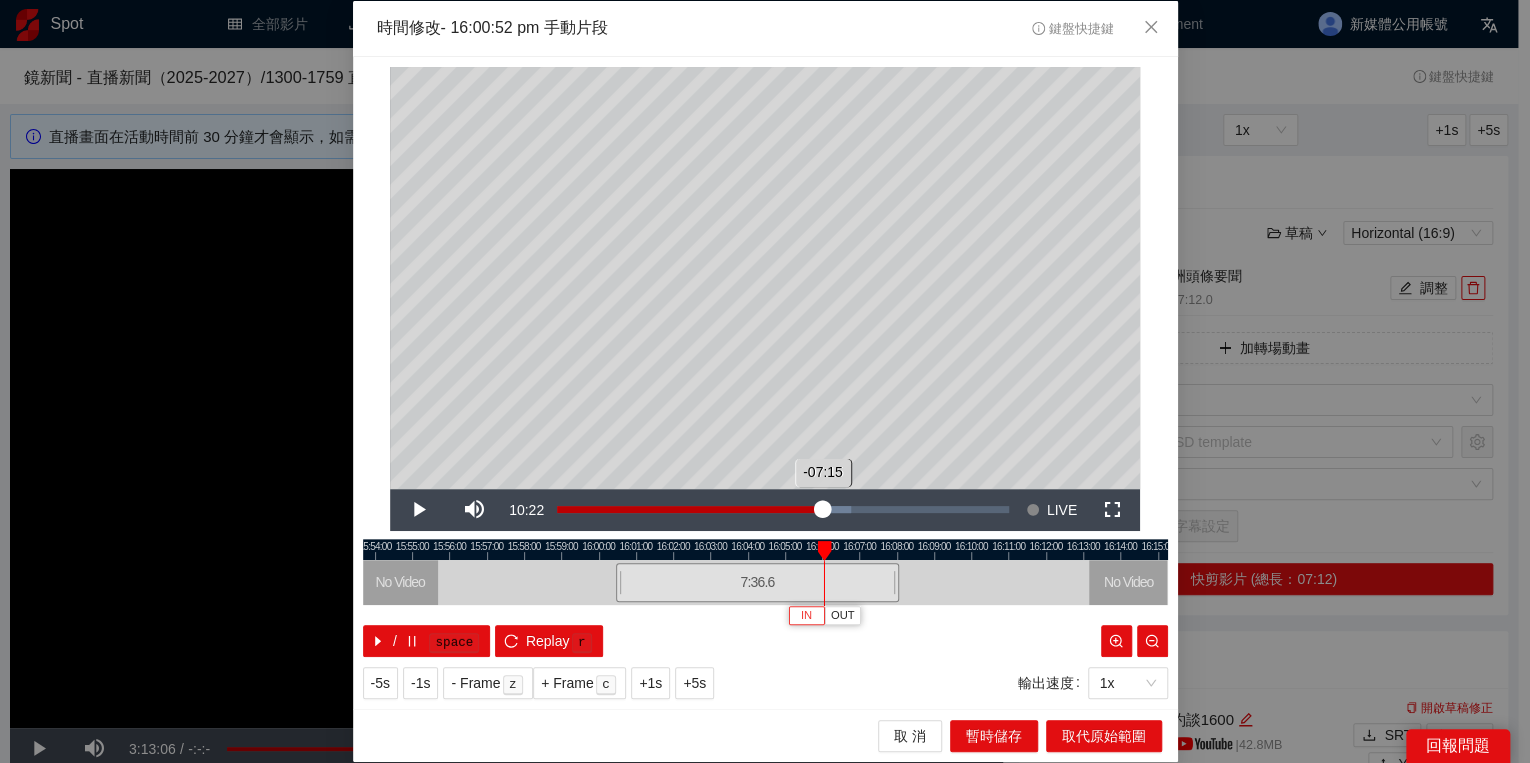 click on "-07:15" at bounding box center [690, 509] 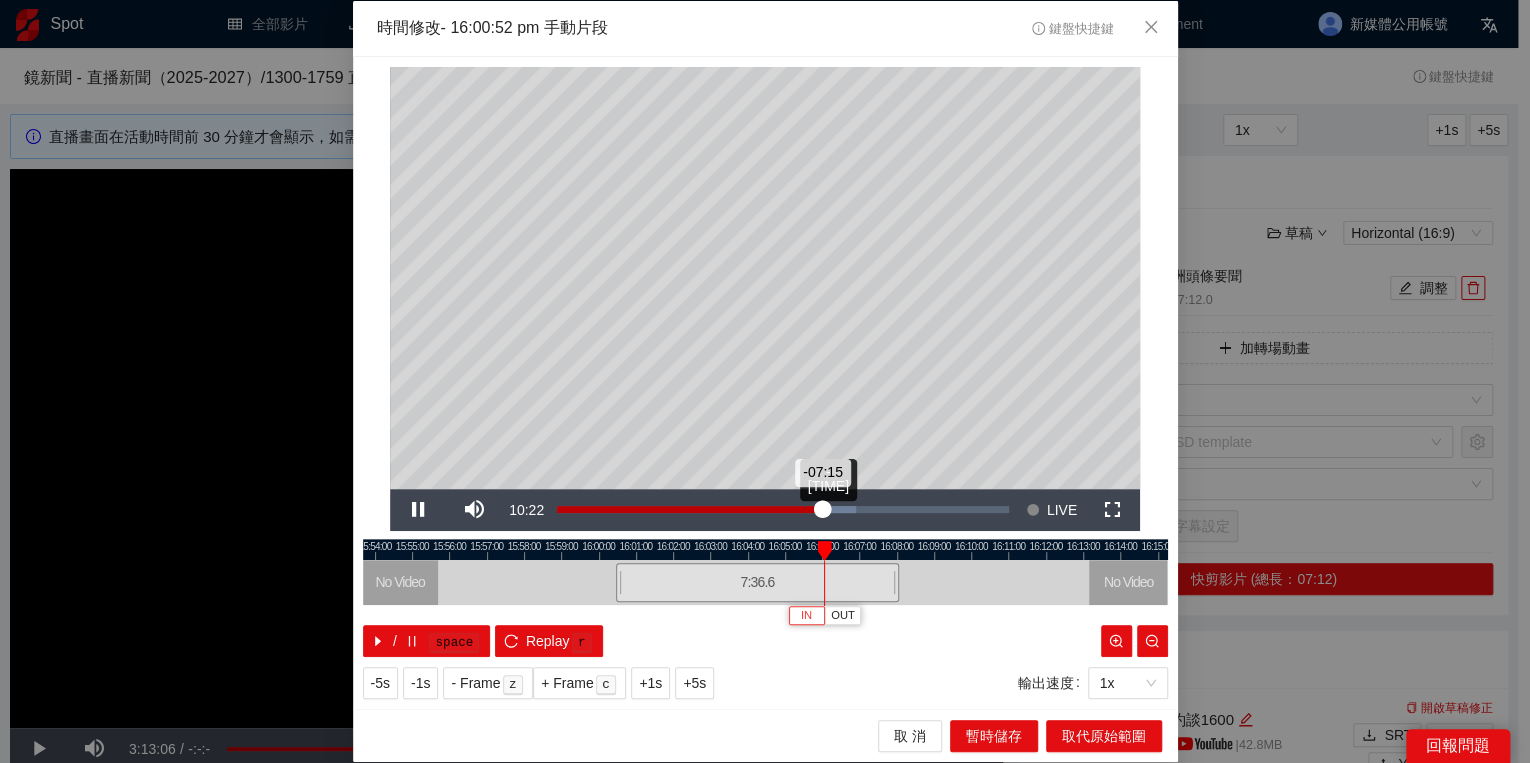 drag, startPoint x: 828, startPoint y: 514, endPoint x: 840, endPoint y: 514, distance: 12 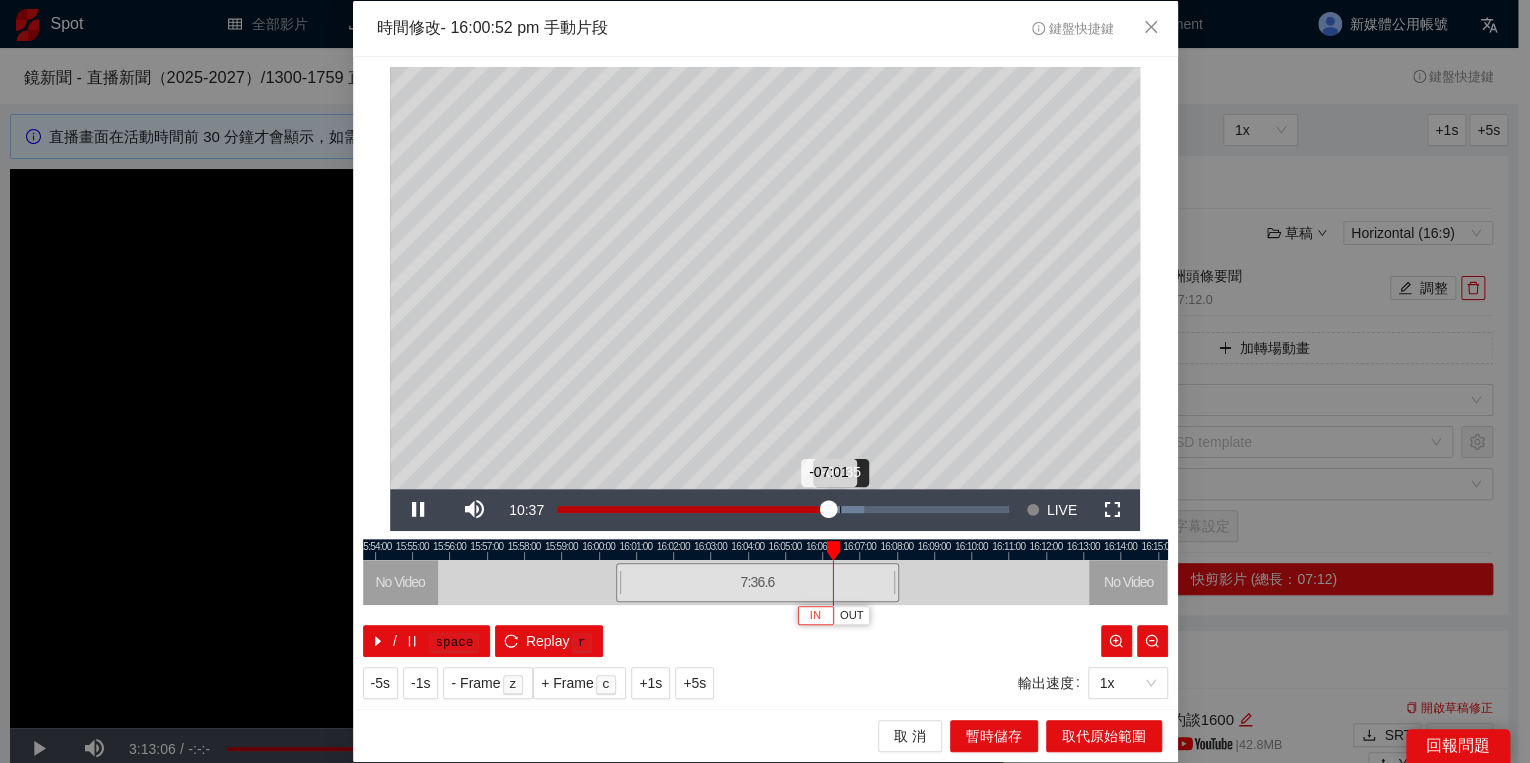 click on "Loaded : 68.02% -06:35 -07:01" at bounding box center [783, 510] 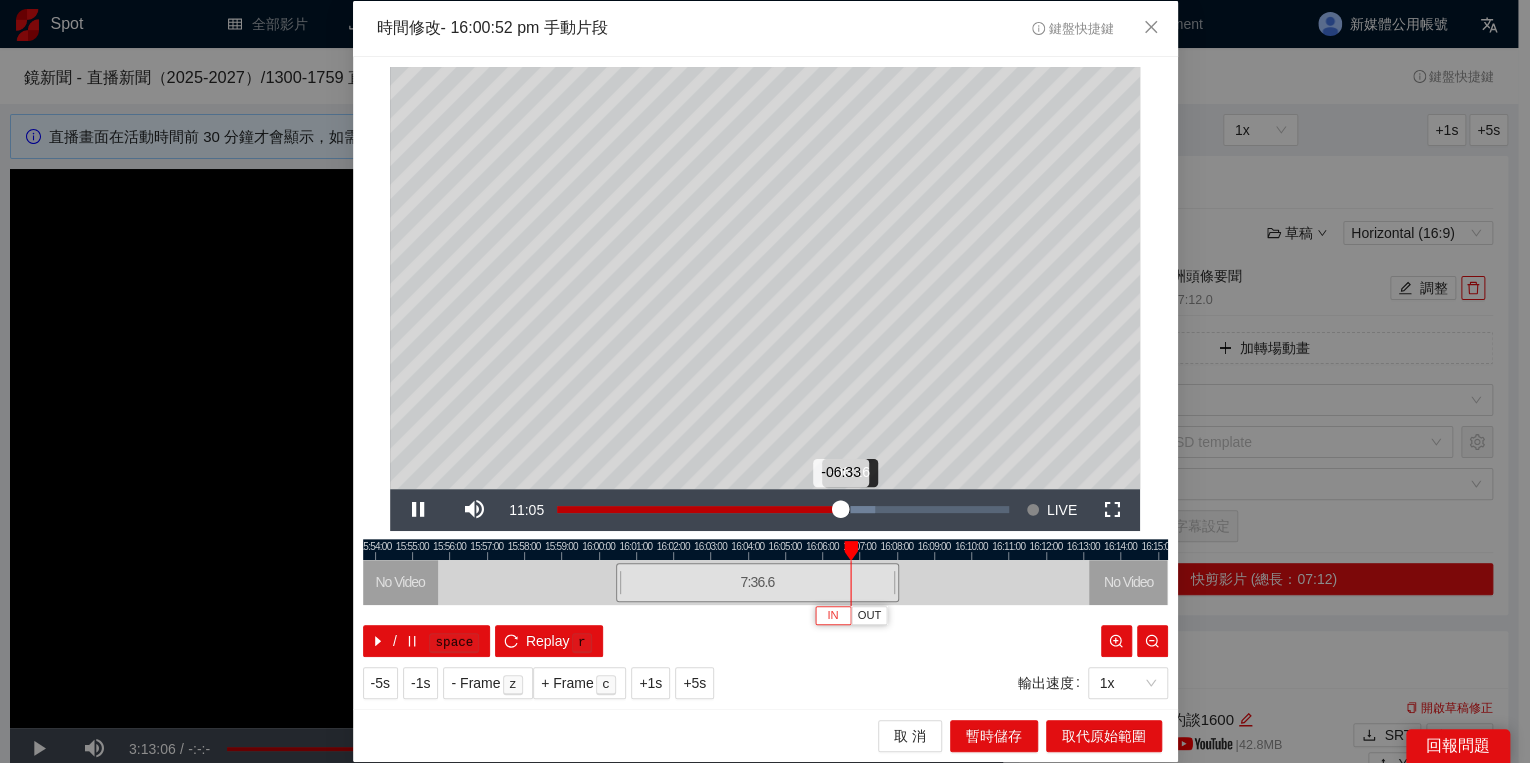 click on "-06:33" at bounding box center (699, 509) 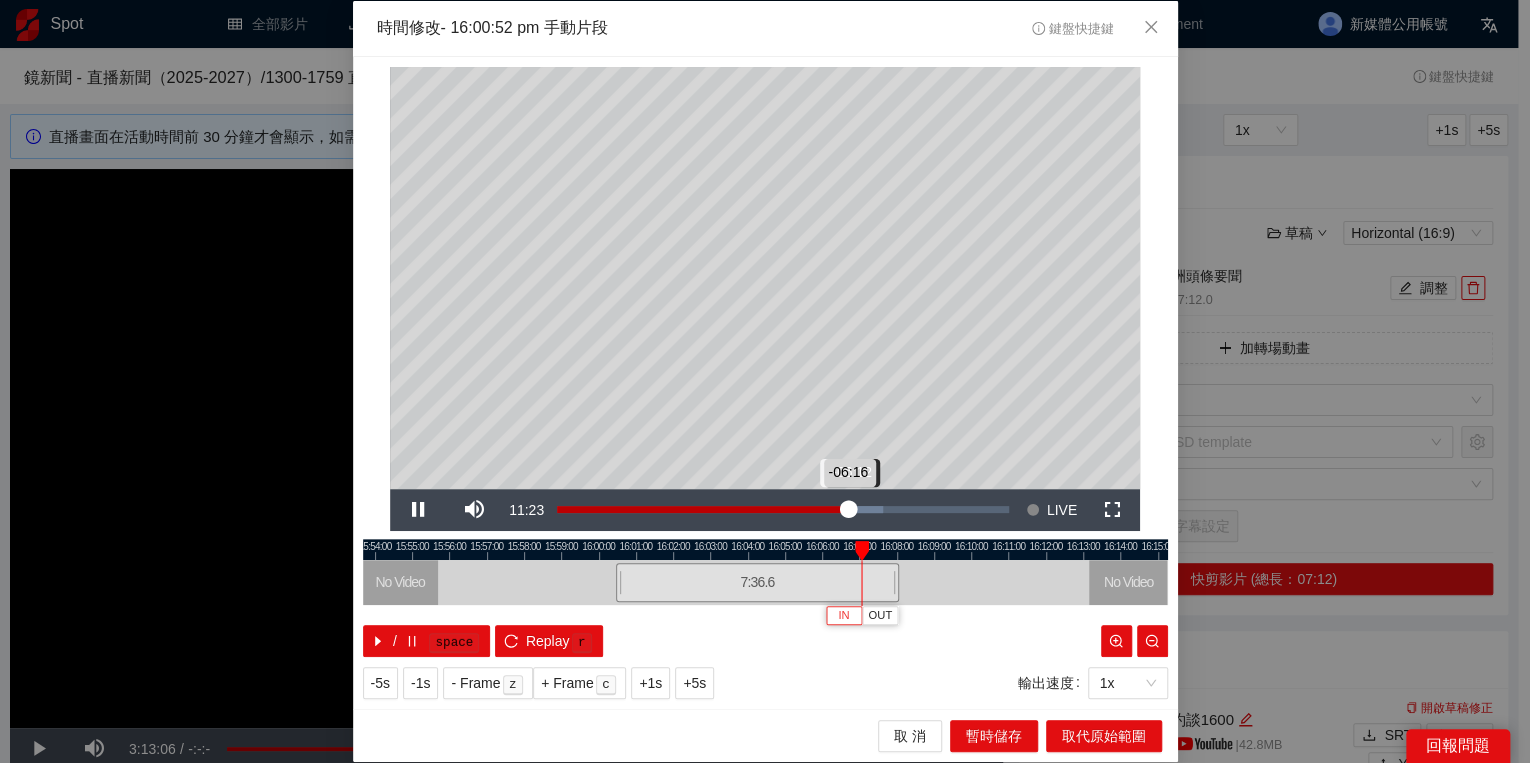 click on "-06:16" at bounding box center [702, 509] 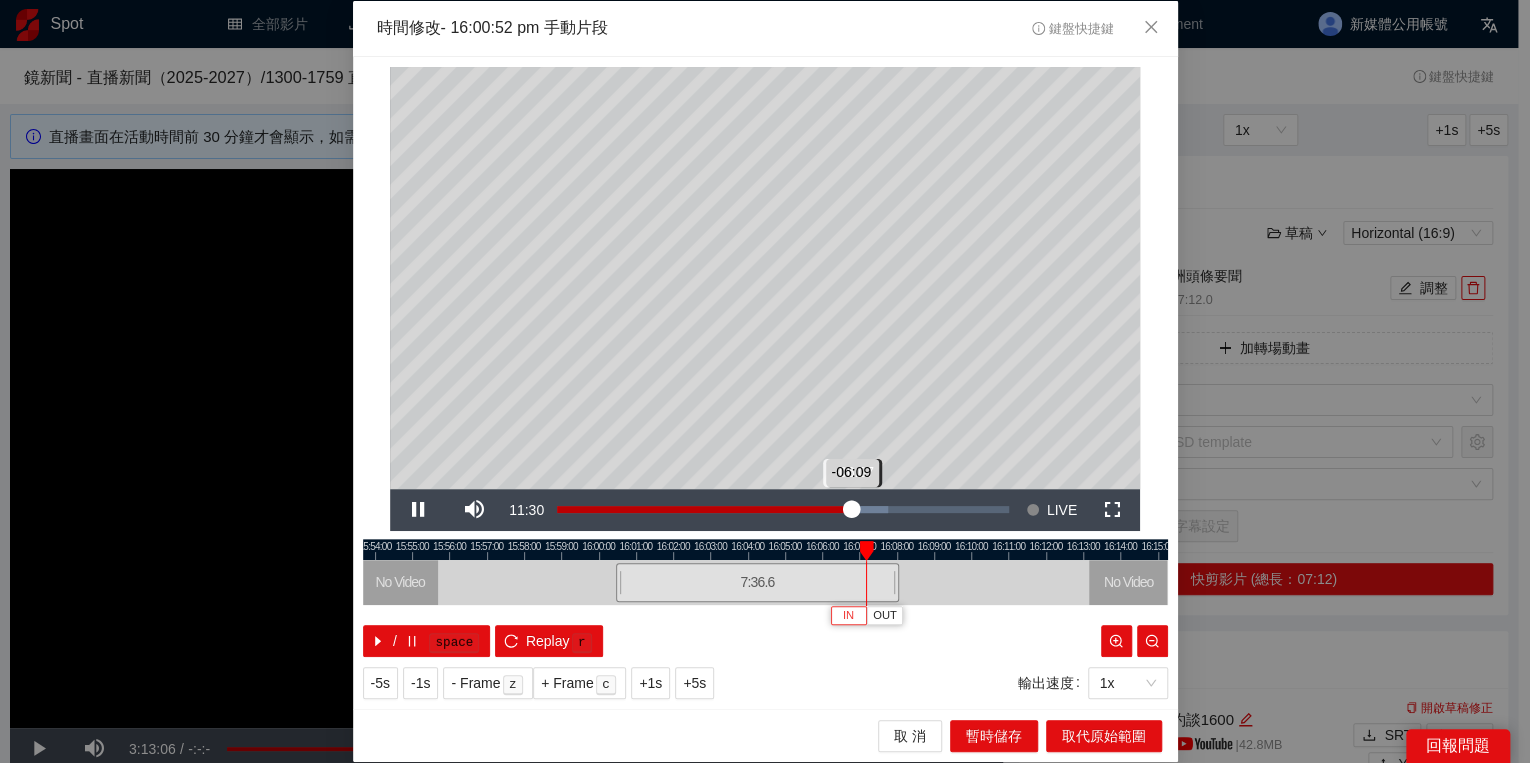 click on "-06:09" at bounding box center (704, 509) 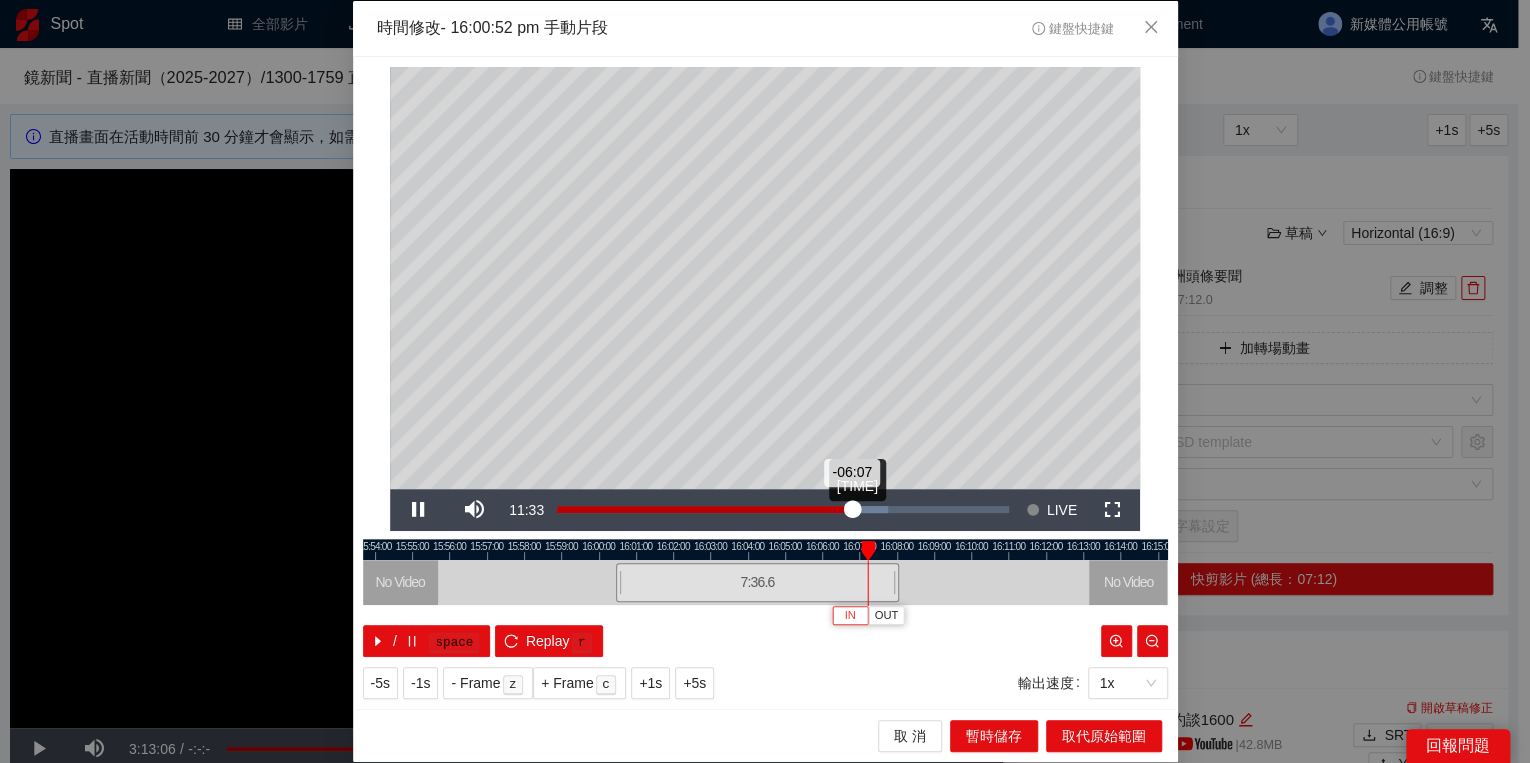 click on "-06:07" at bounding box center (704, 509) 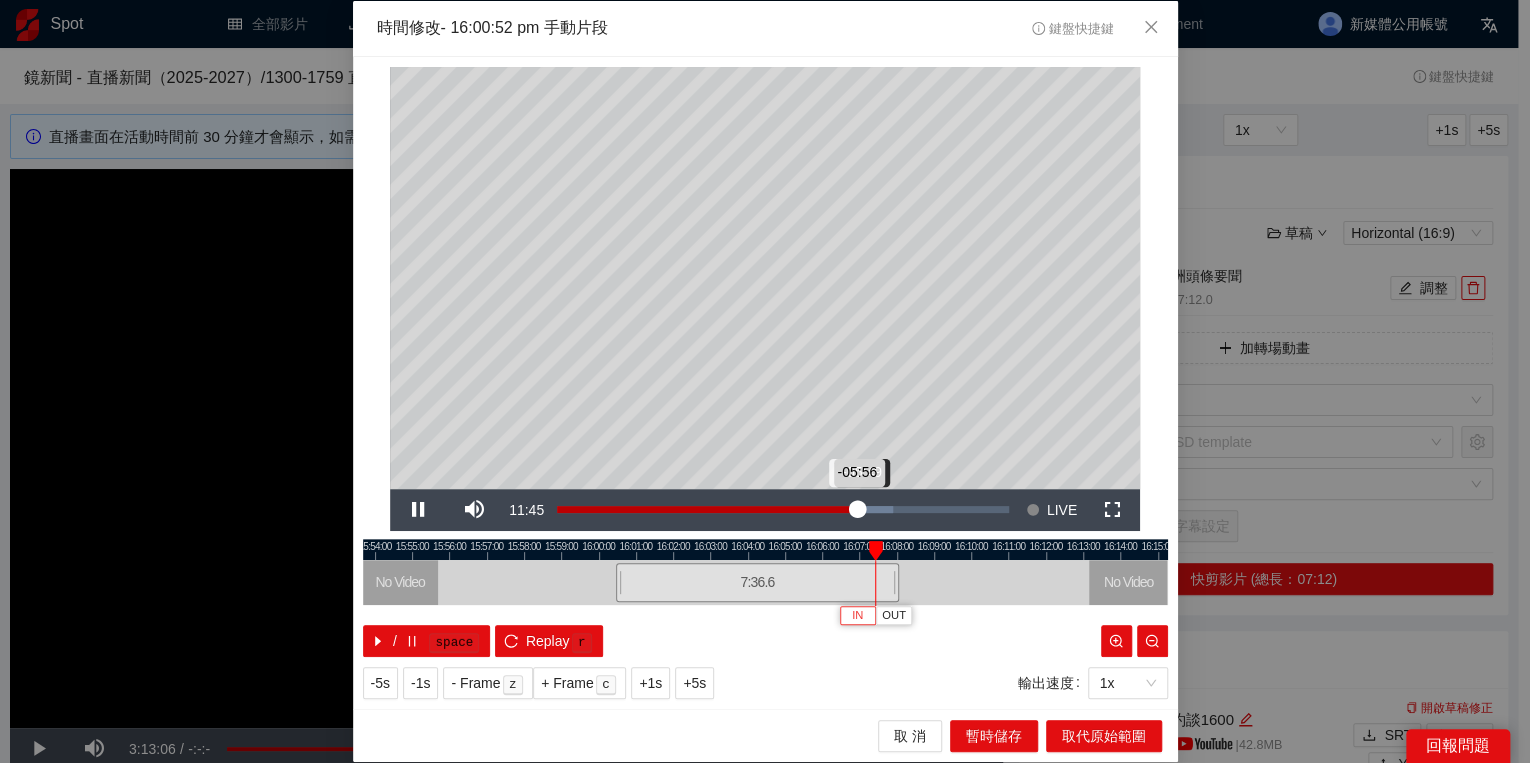 click on "-05:56" at bounding box center (707, 509) 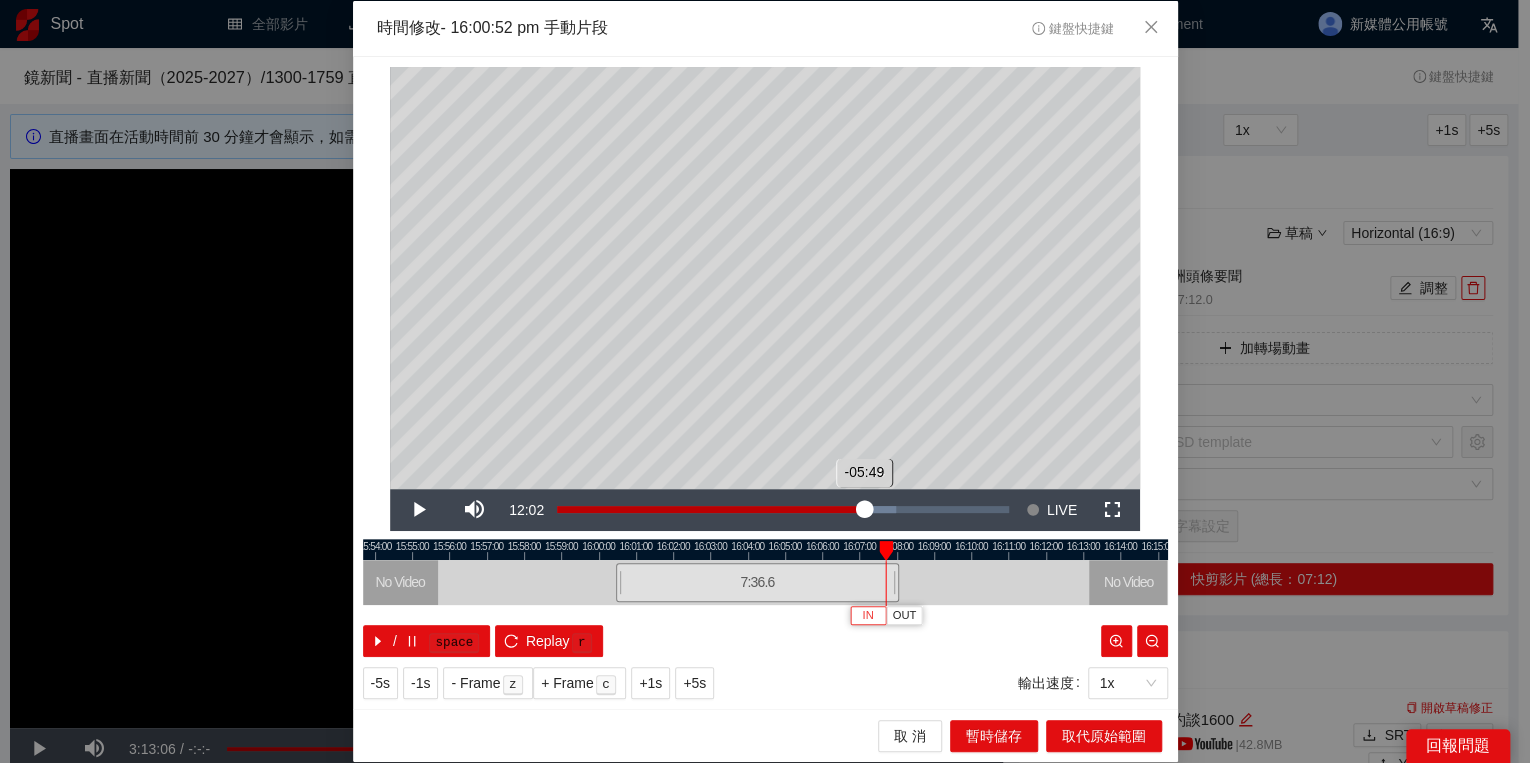 click on "-05:49" at bounding box center (710, 509) 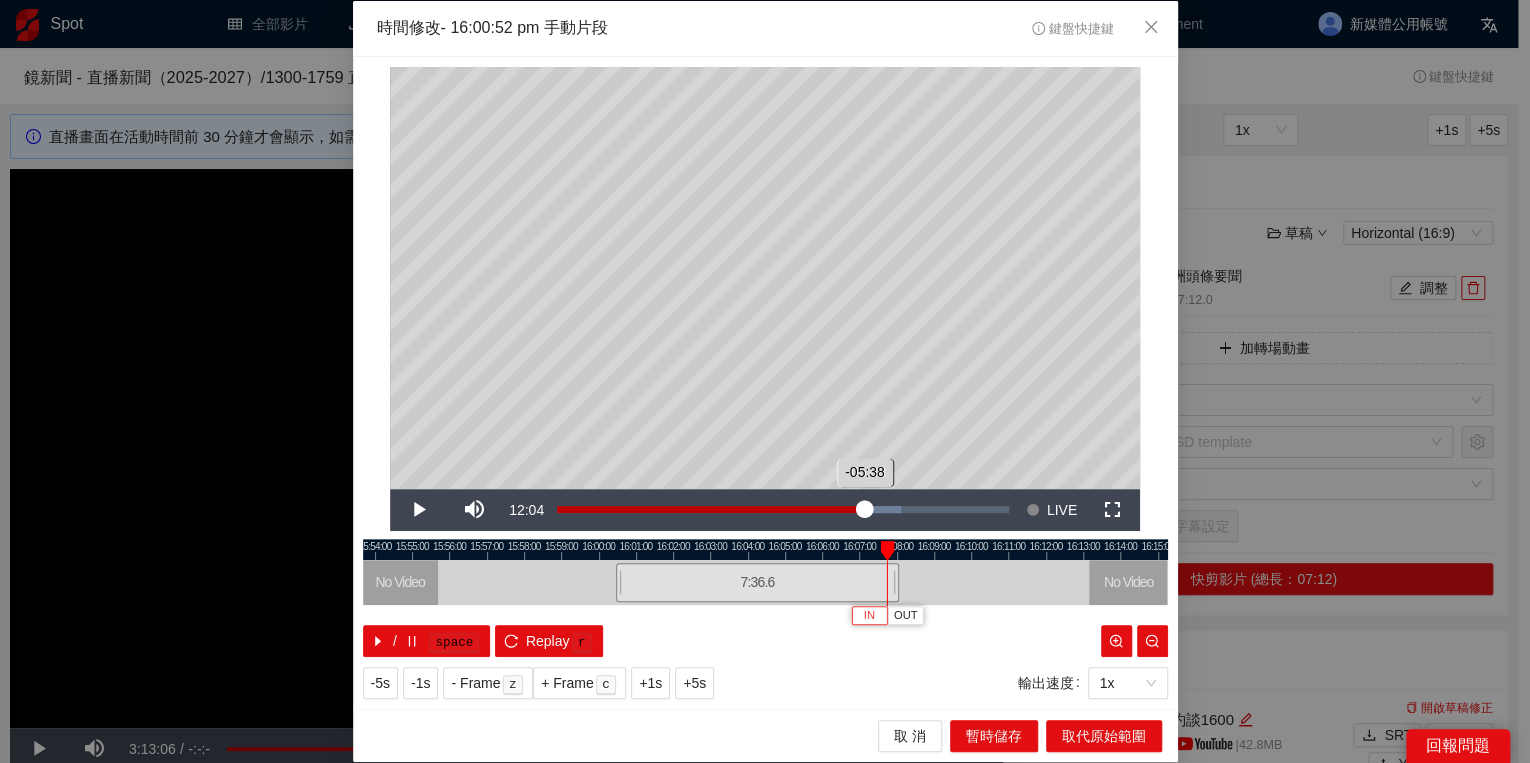 click on "-05:38" at bounding box center (711, 509) 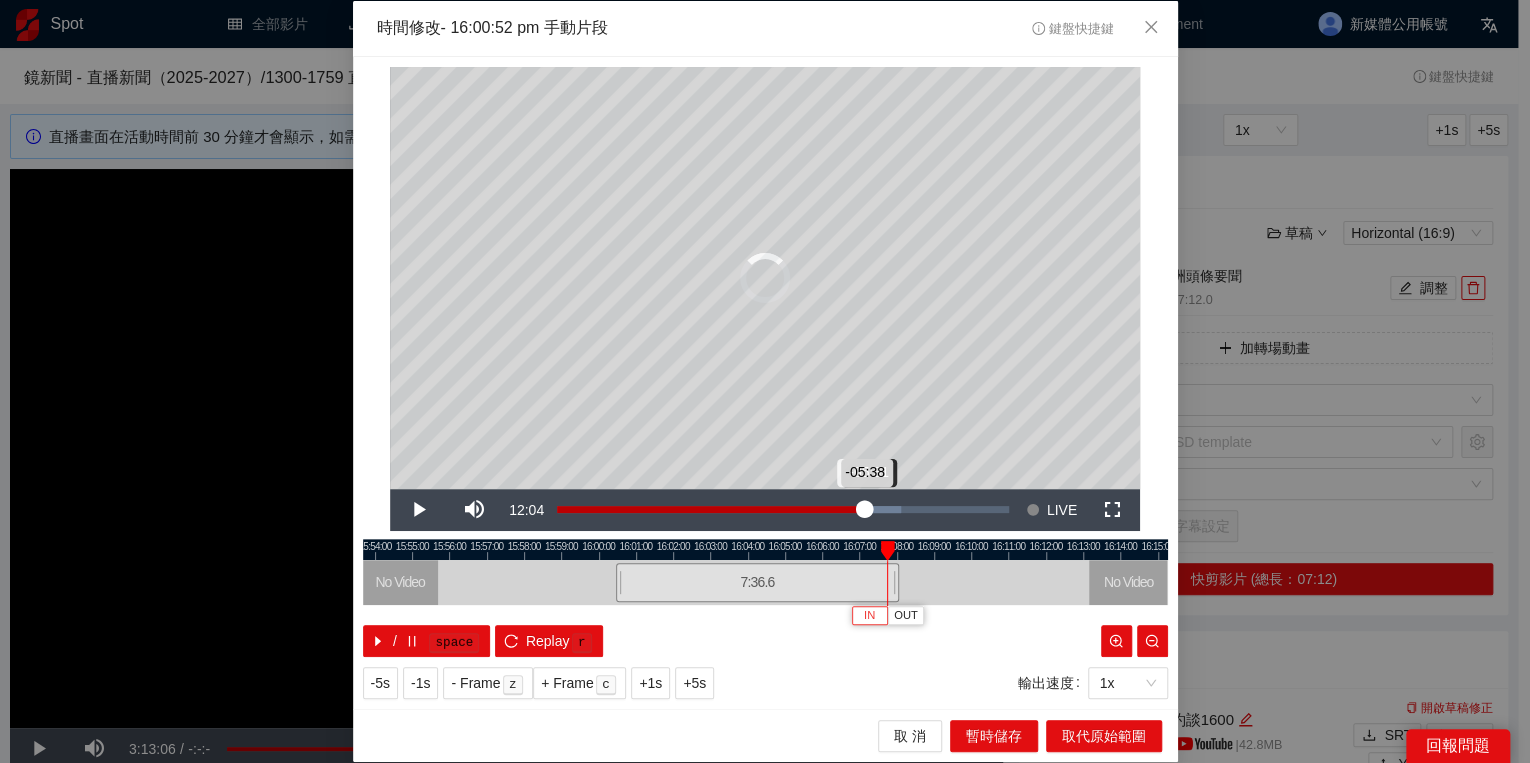 click on "-05:38" at bounding box center (711, 509) 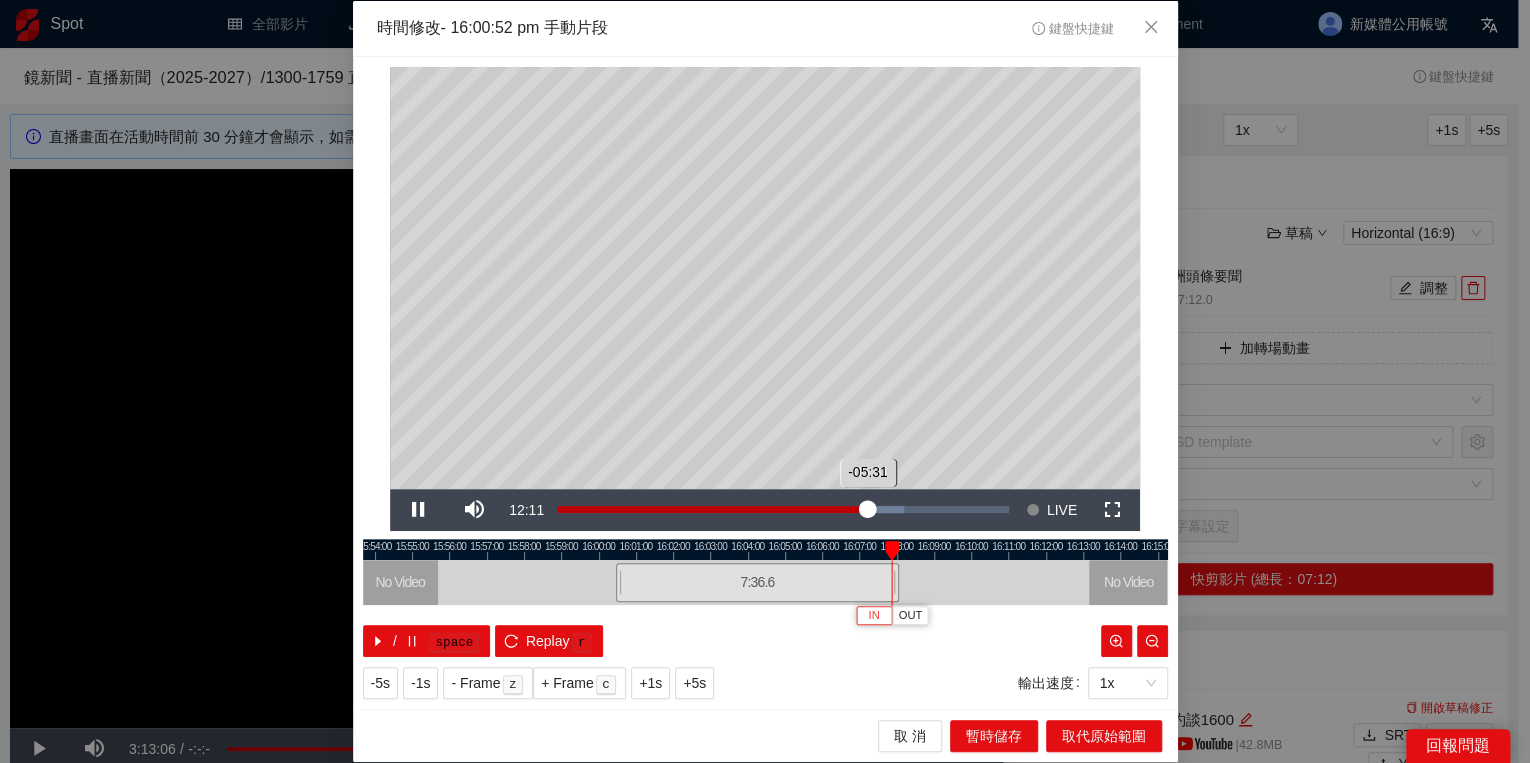click on "-05:31" at bounding box center (712, 509) 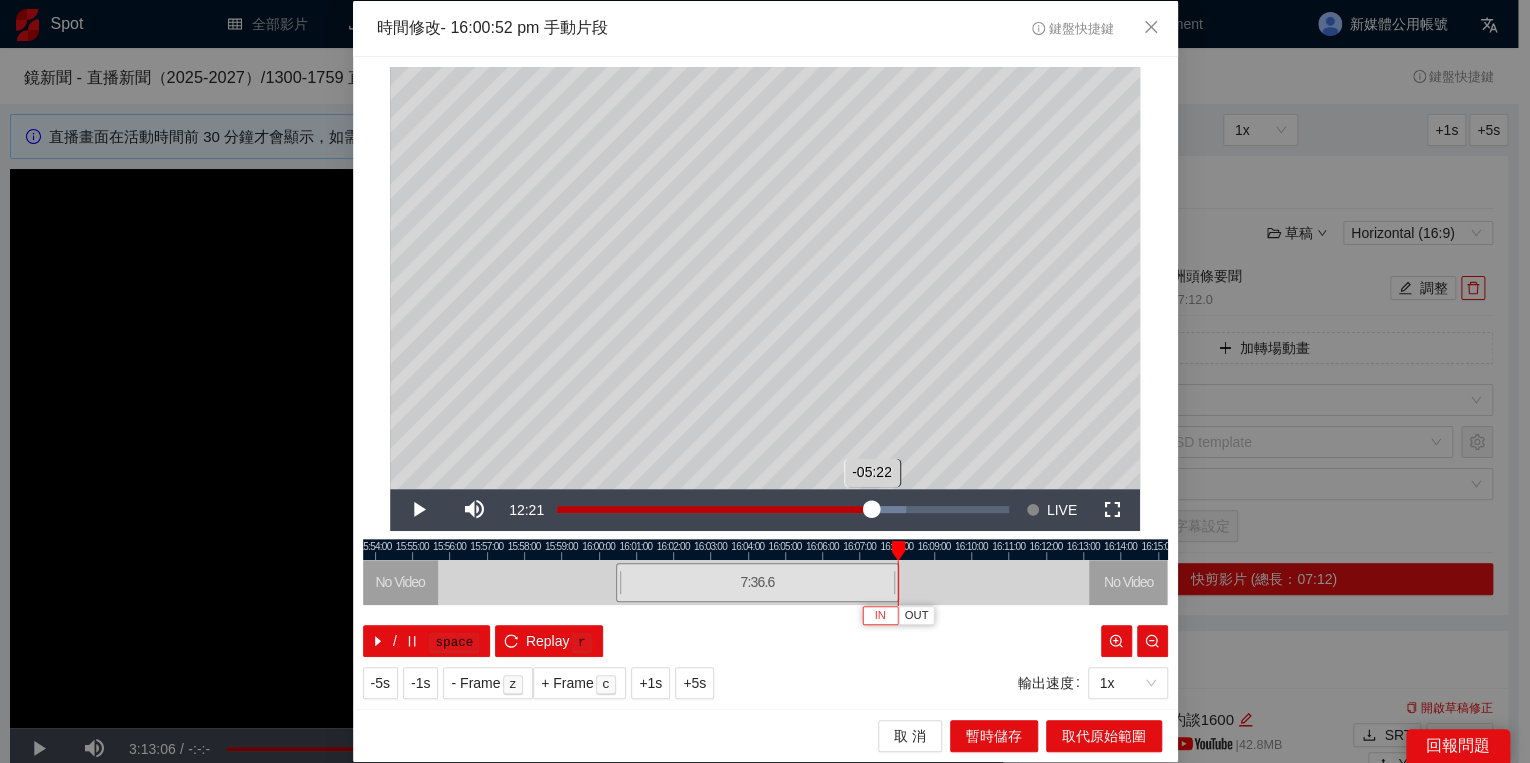 click on "-05:22" at bounding box center [714, 509] 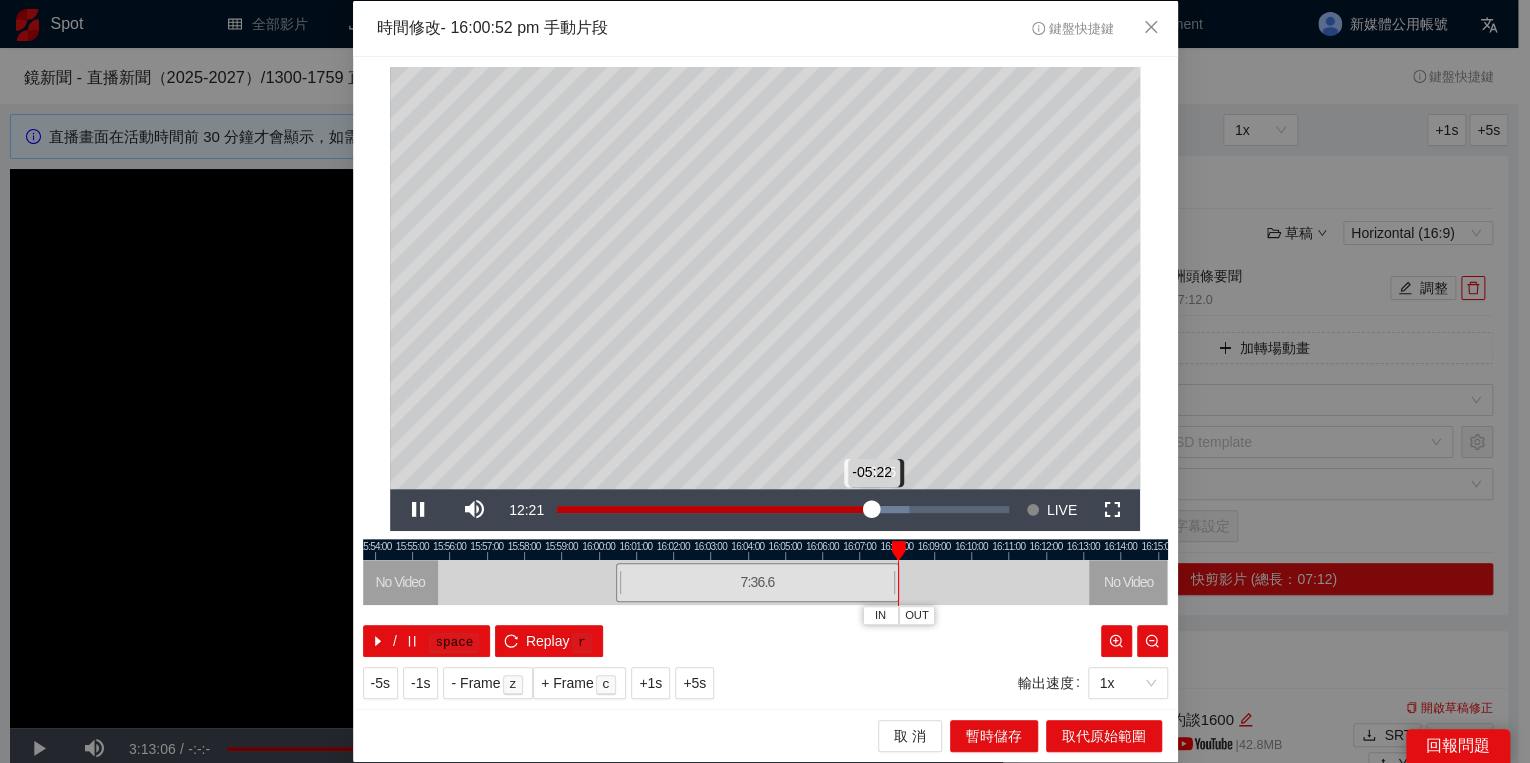 click on "-05:22" at bounding box center (714, 509) 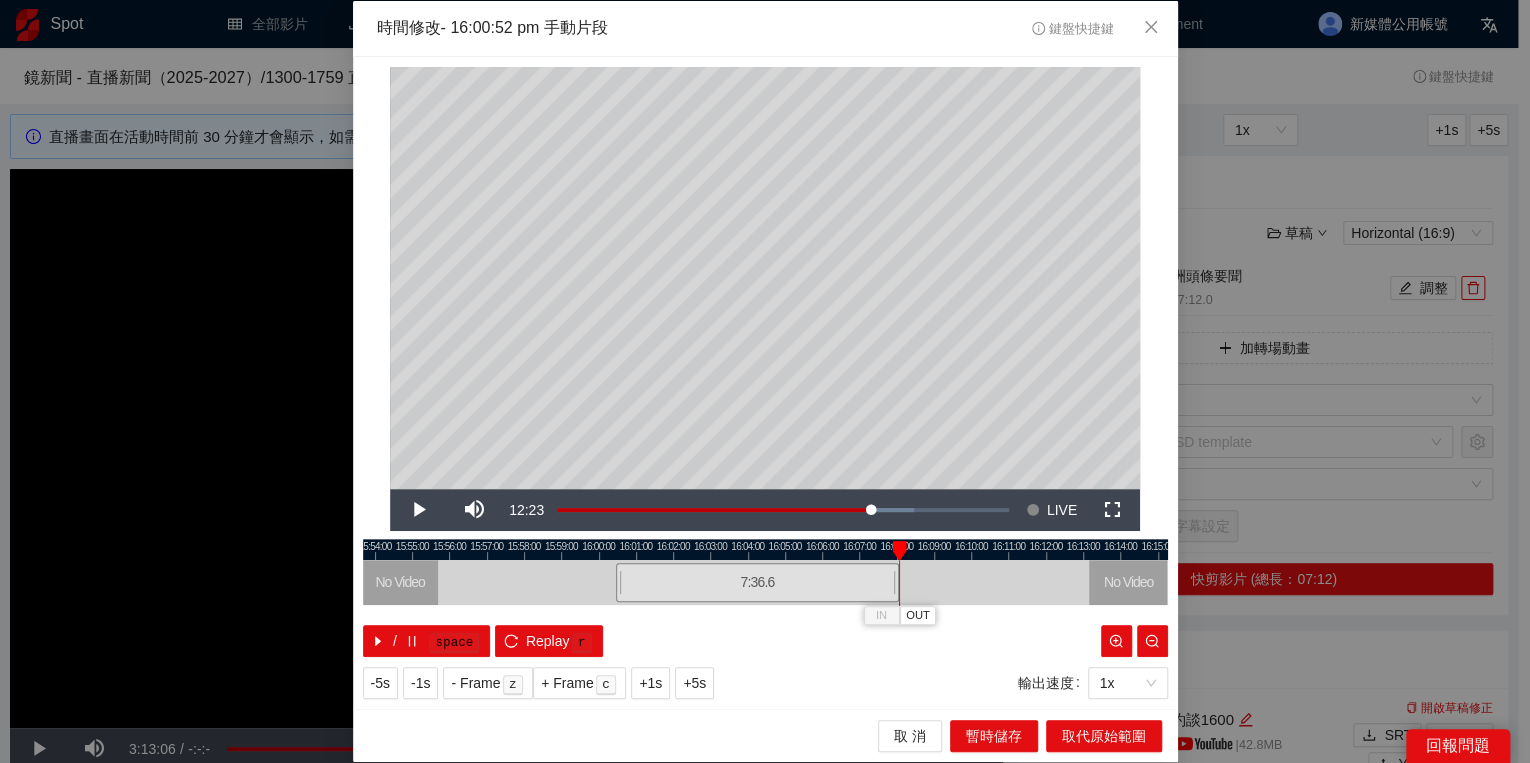 click at bounding box center [899, 551] 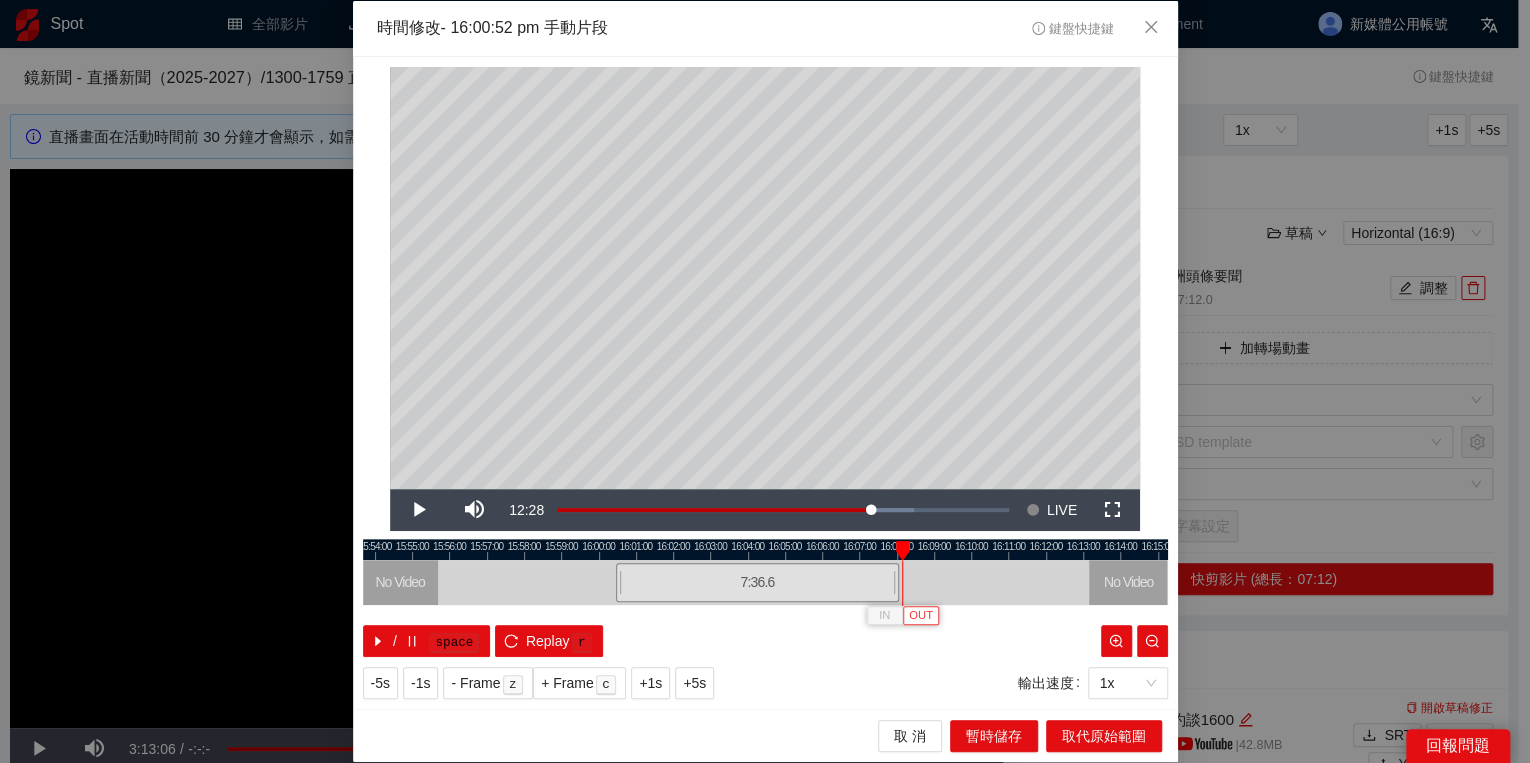 click on "OUT" at bounding box center [921, 615] 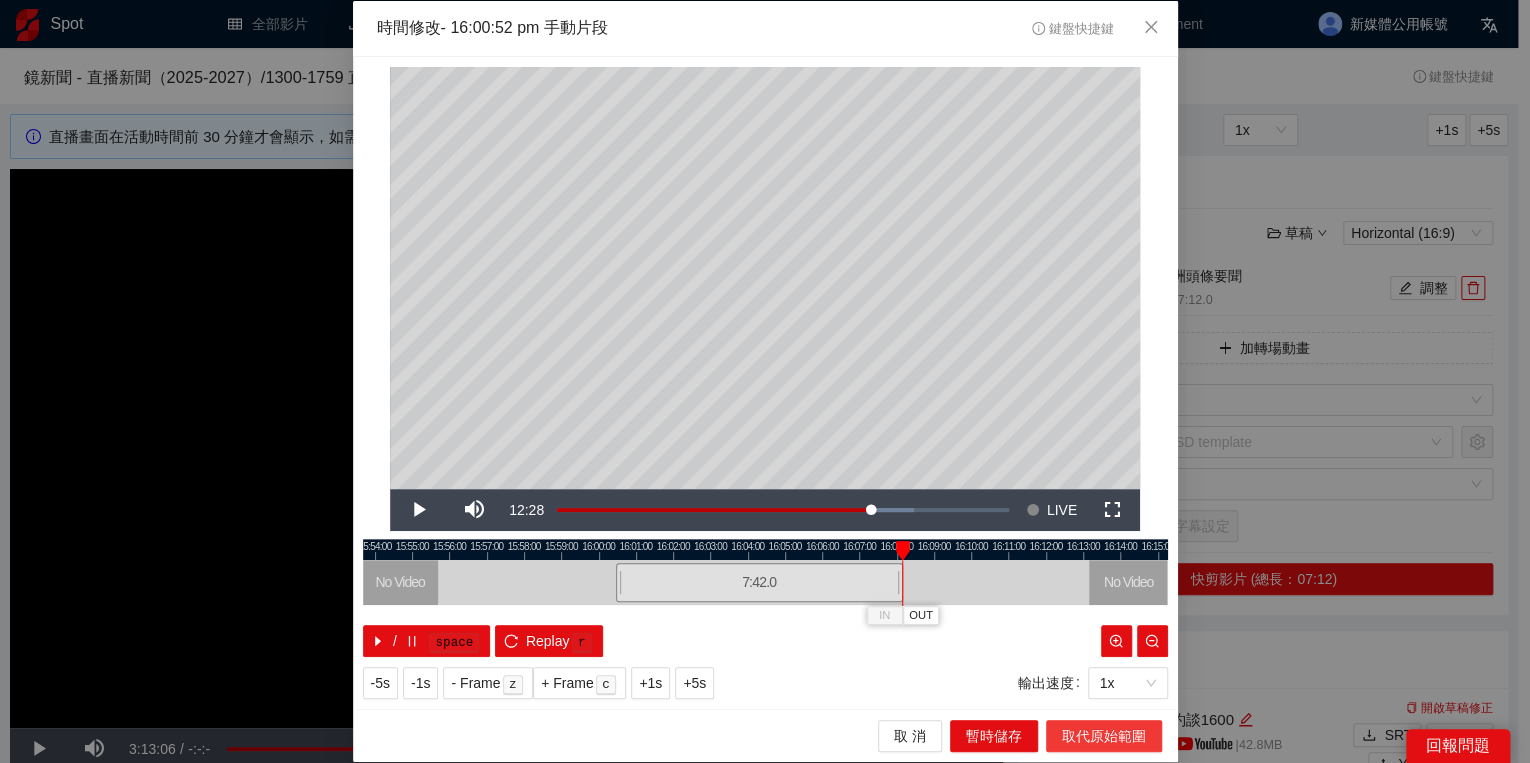click on "取代原始範圍" at bounding box center [1104, 736] 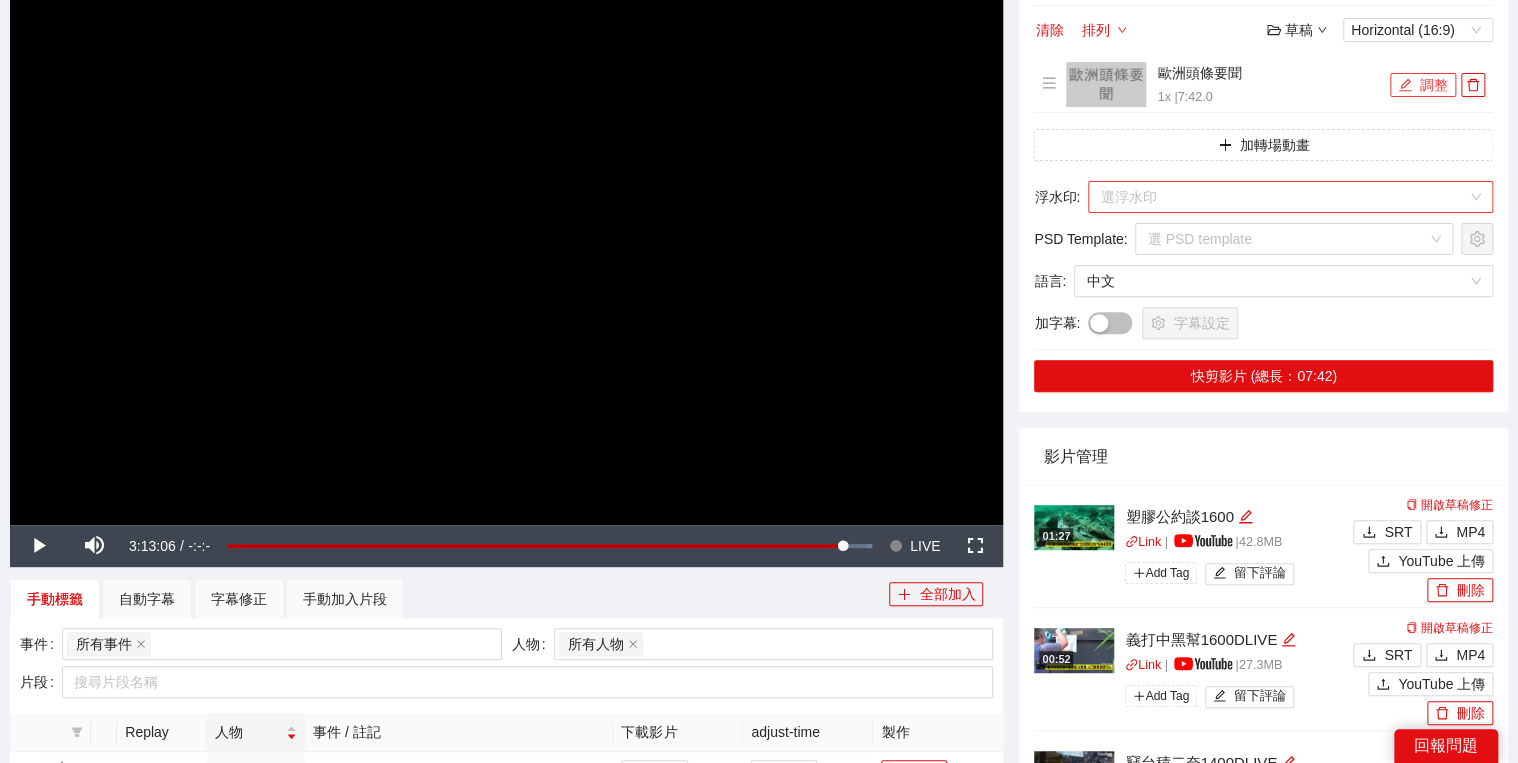 scroll, scrollTop: 80, scrollLeft: 0, axis: vertical 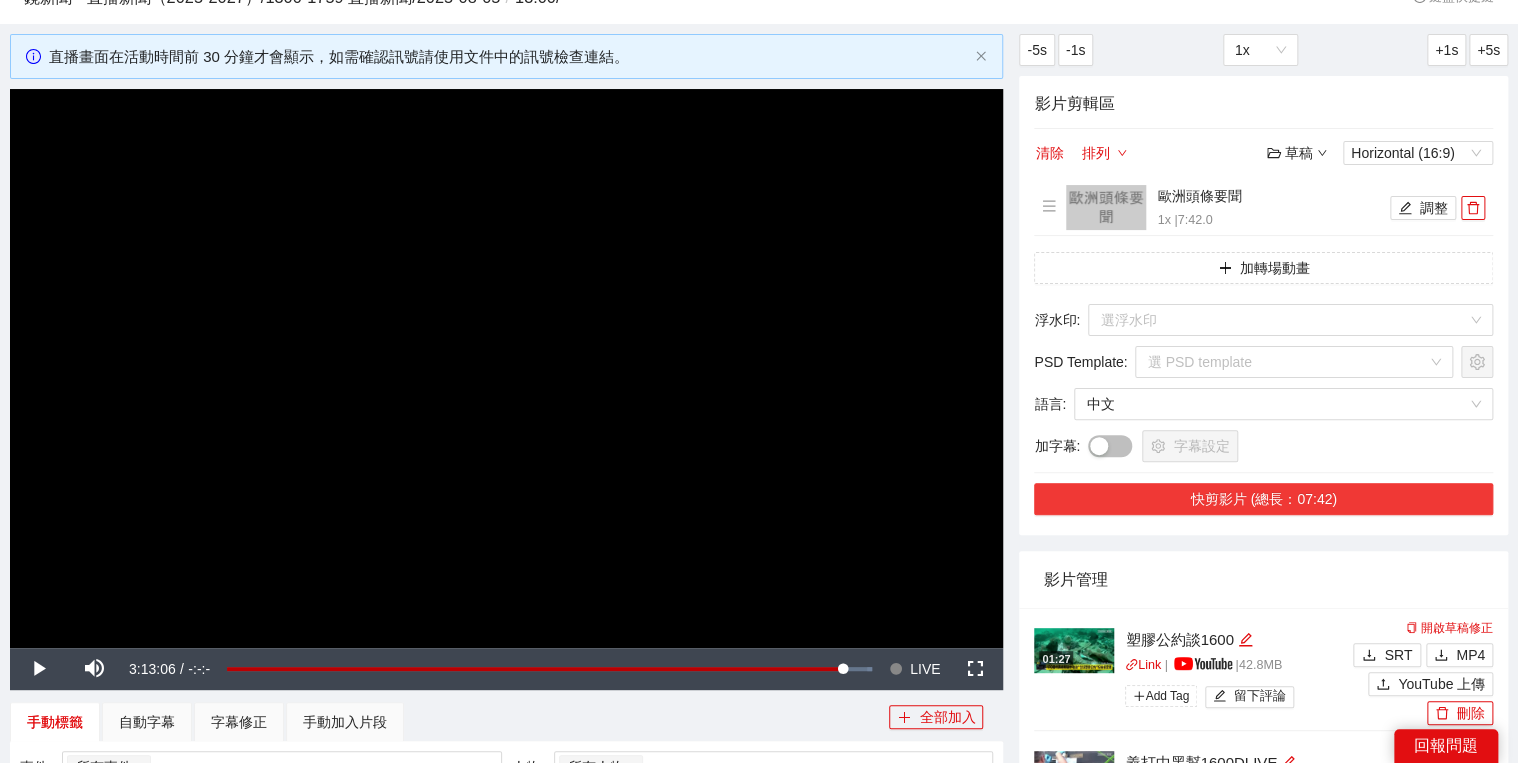 click on "快剪影片 (總長：07:42)" at bounding box center (1263, 499) 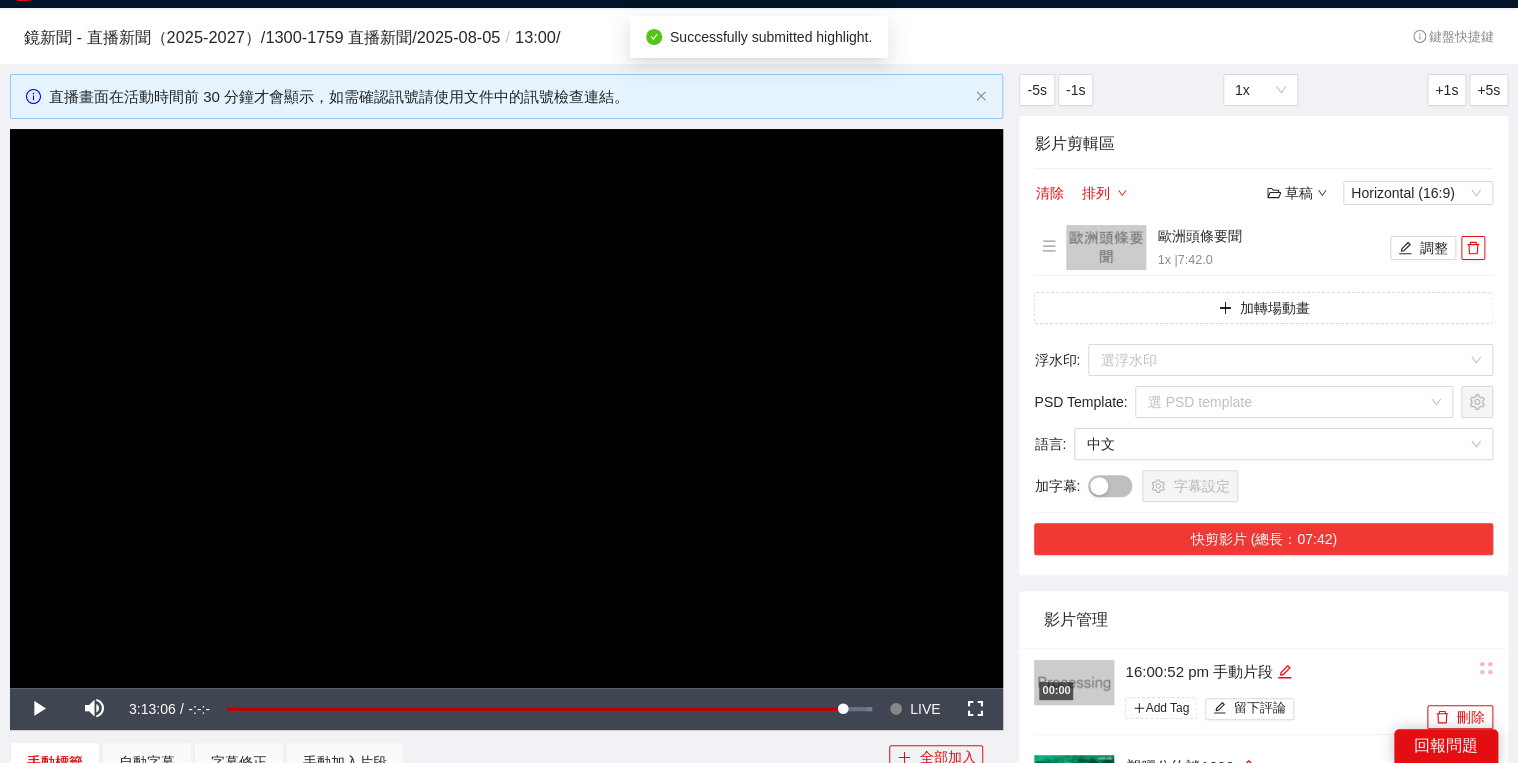scroll, scrollTop: 0, scrollLeft: 0, axis: both 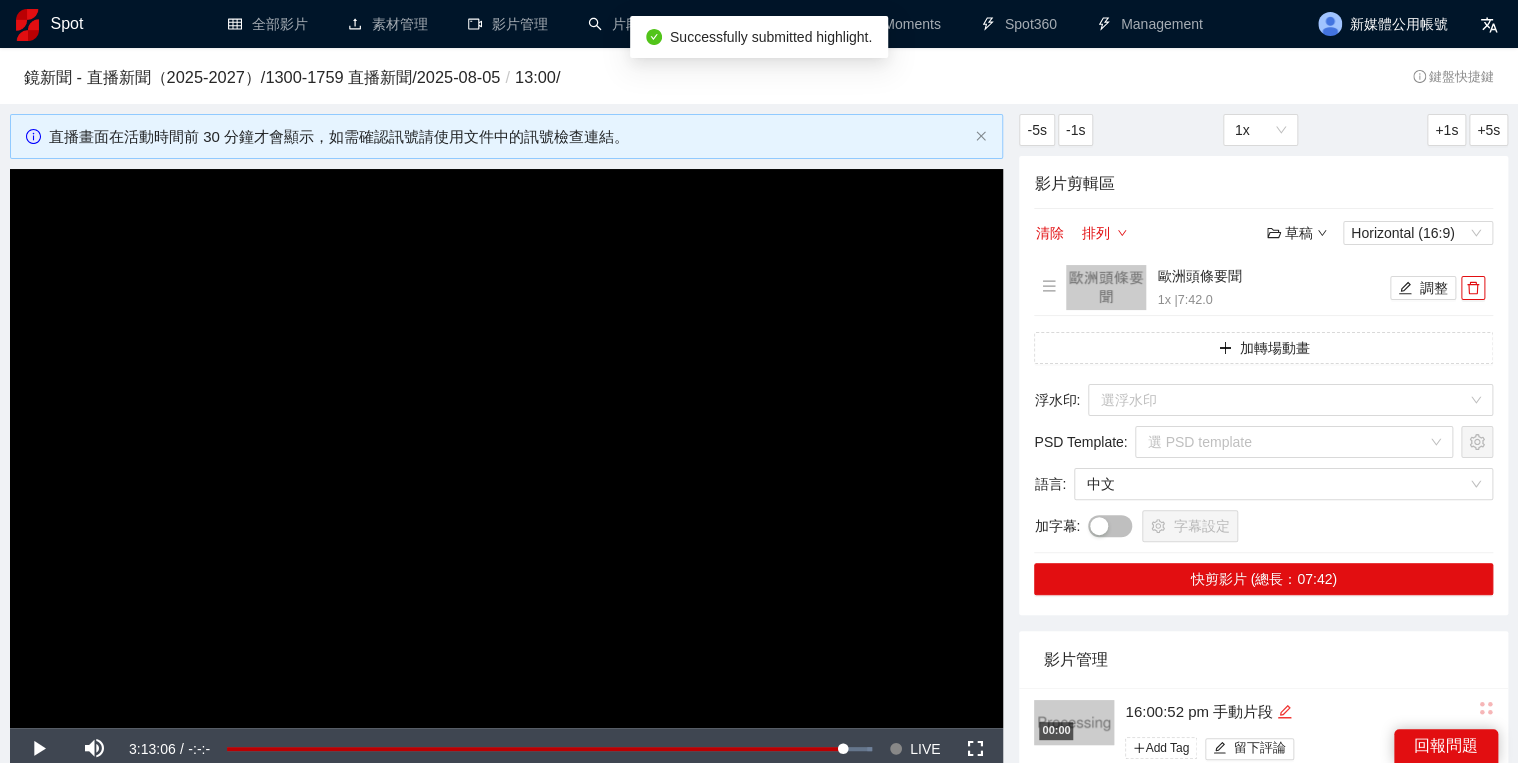 click 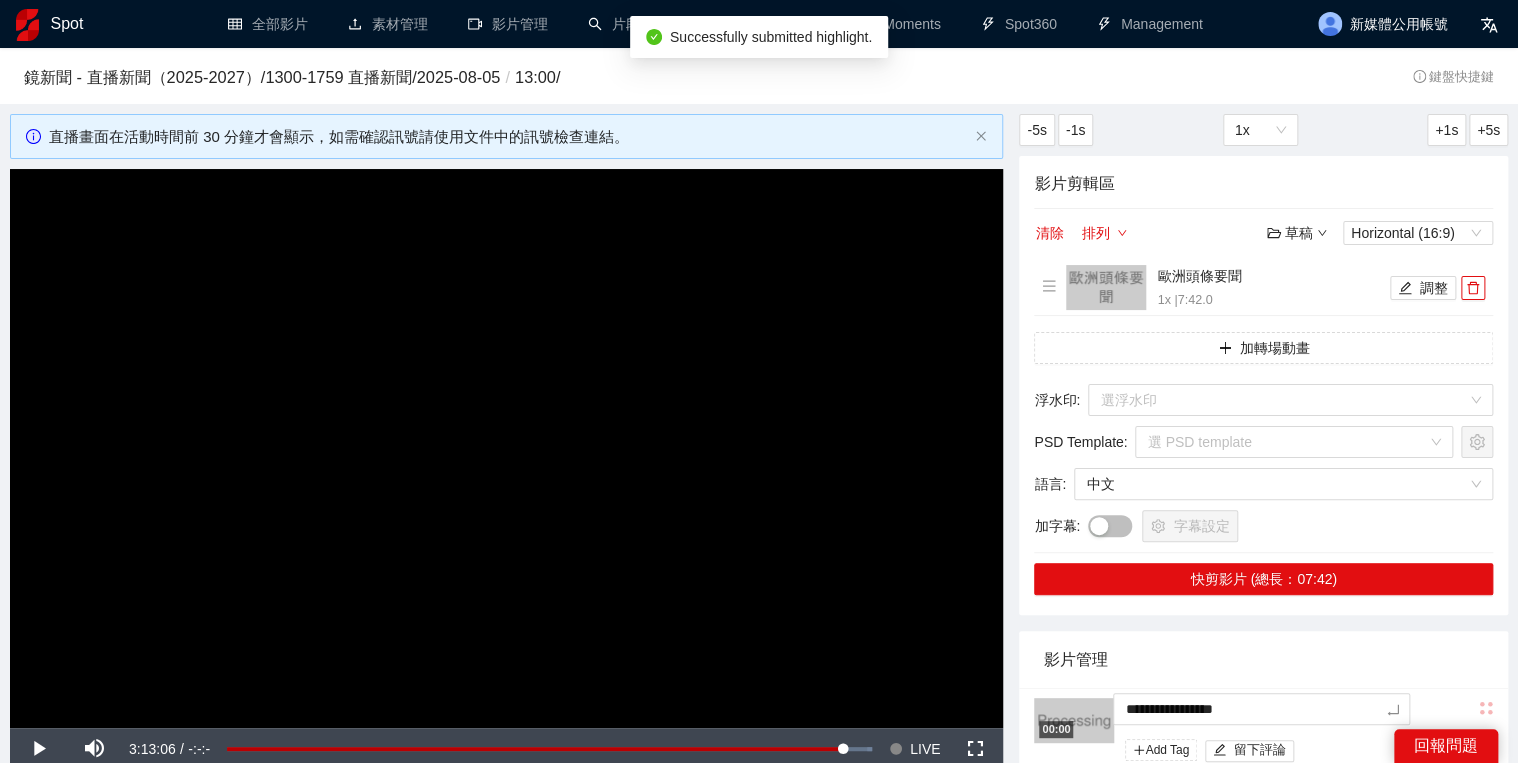 drag, startPoint x: 1285, startPoint y: 710, endPoint x: 1216, endPoint y: 661, distance: 84.6286 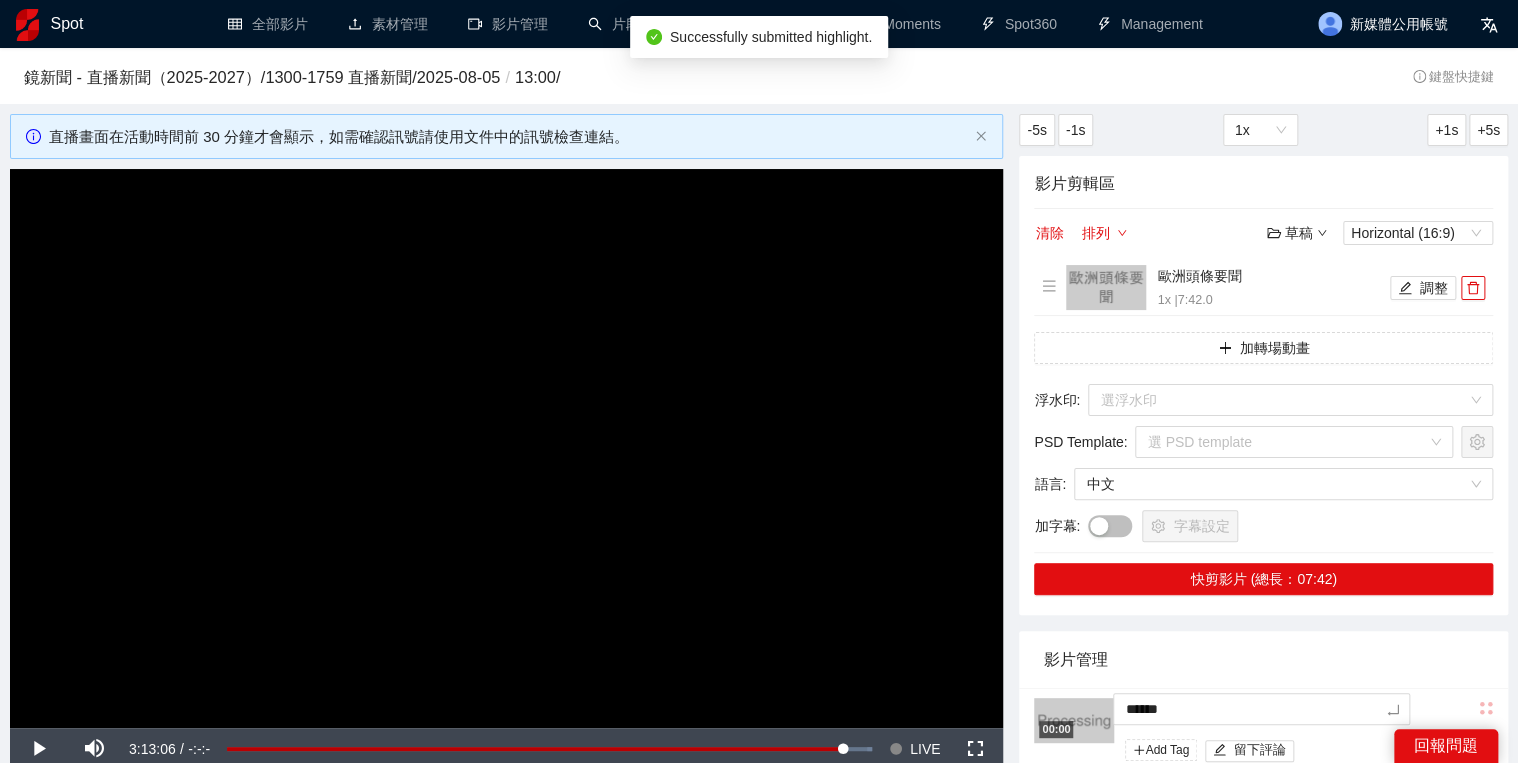 click on "影片管理" at bounding box center (1263, 659) 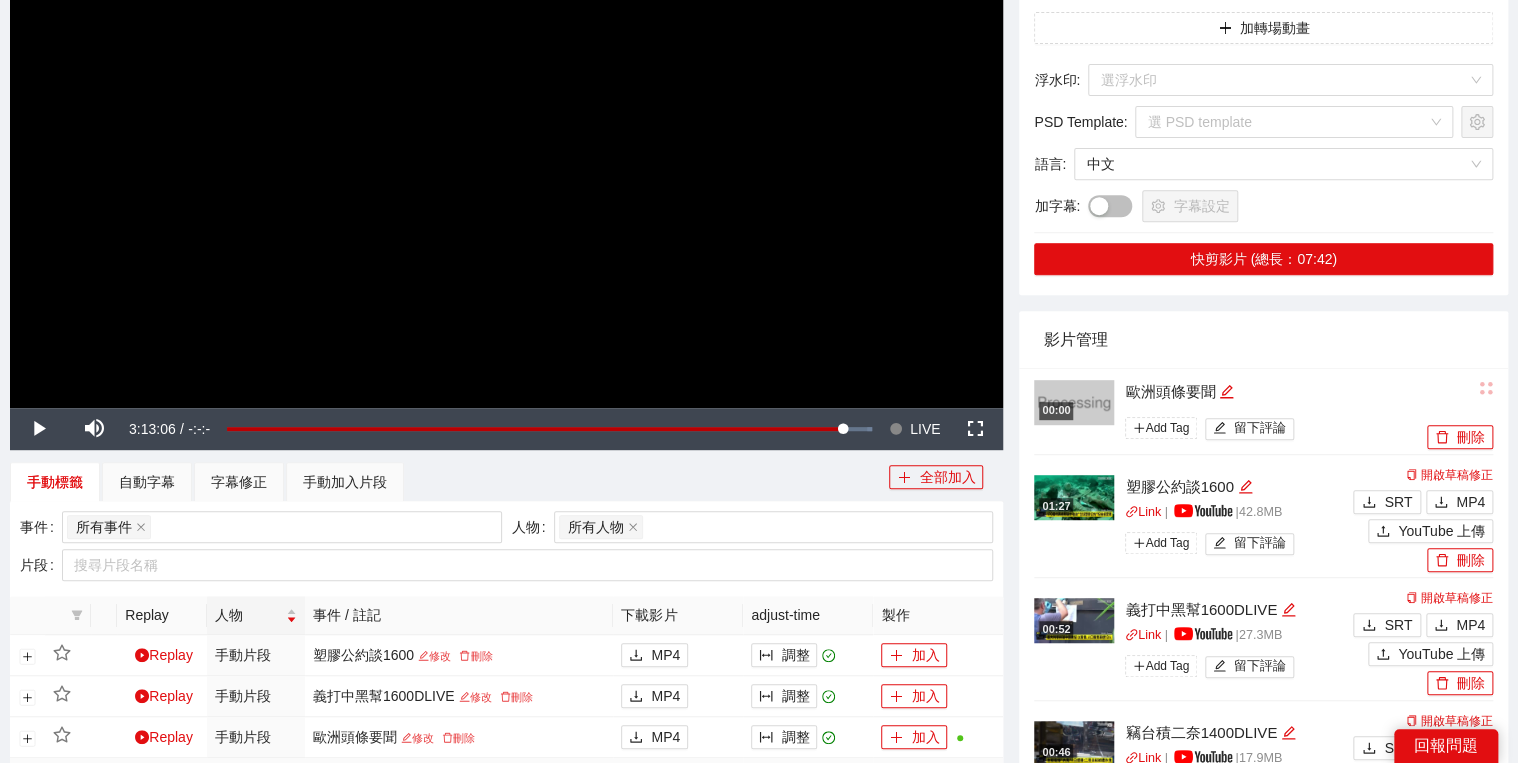 scroll, scrollTop: 480, scrollLeft: 0, axis: vertical 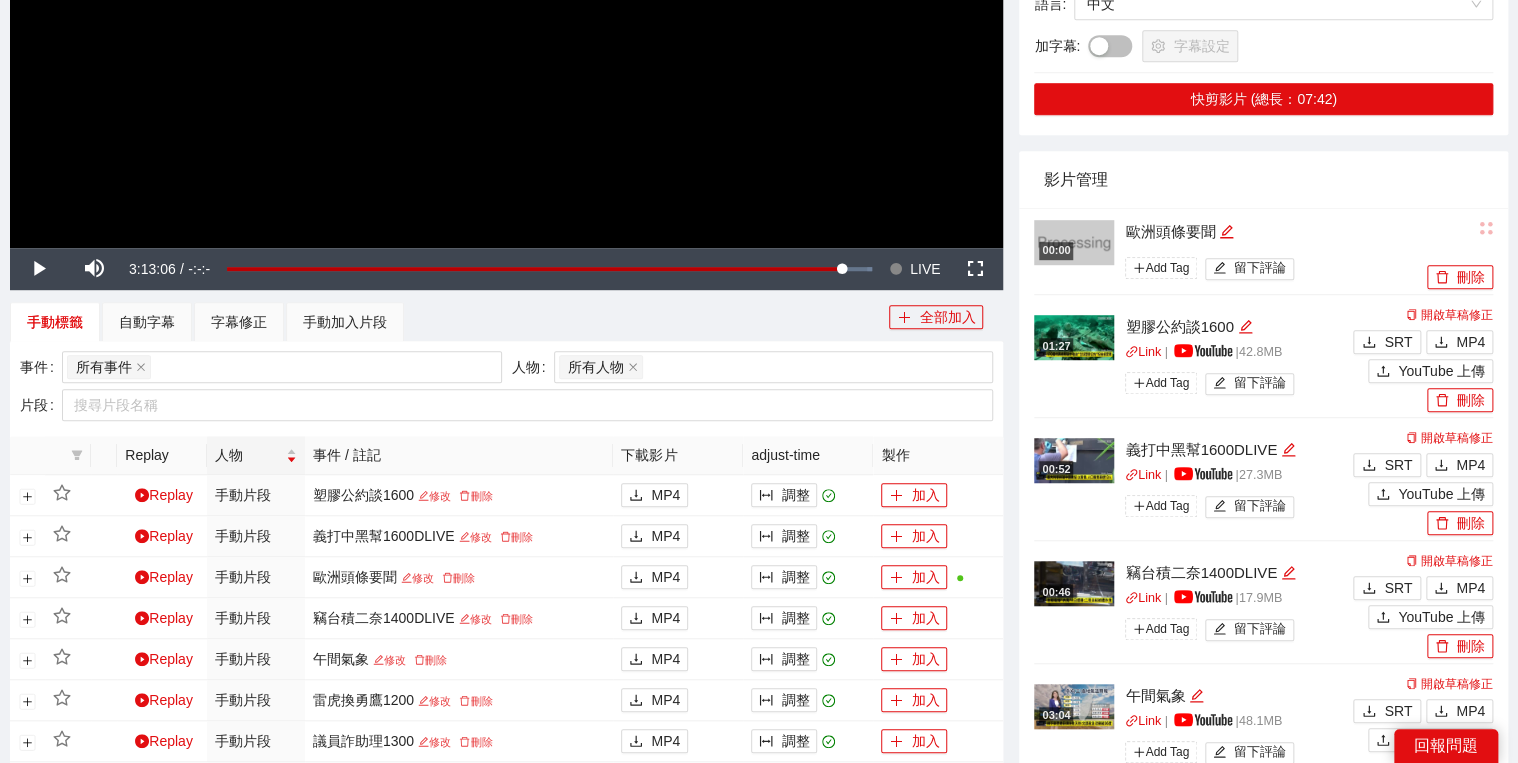 click on "Link | | 42.8 MB Add Tag 留下評論" at bounding box center (1236, 371) 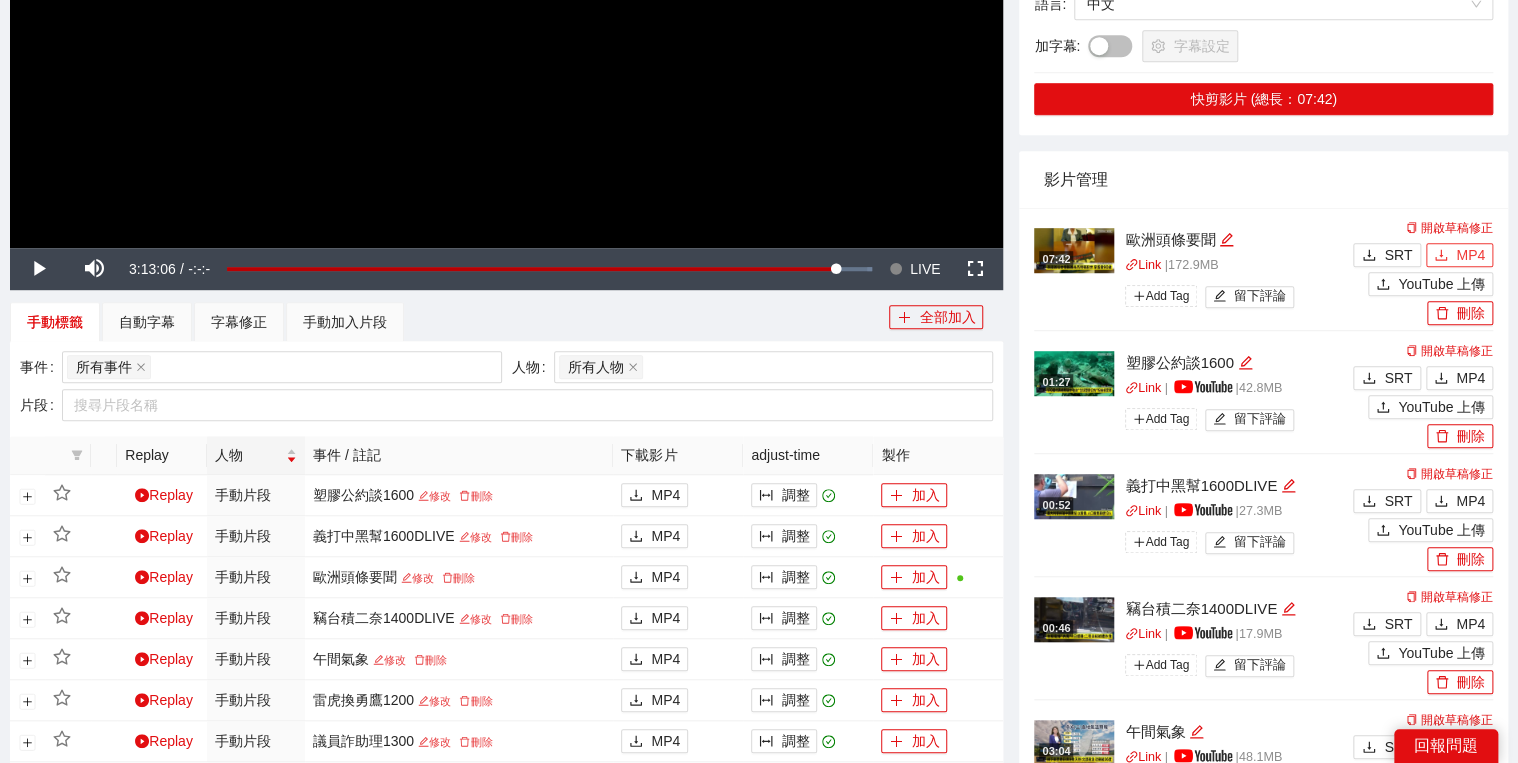 click on "MP4" at bounding box center (1470, 255) 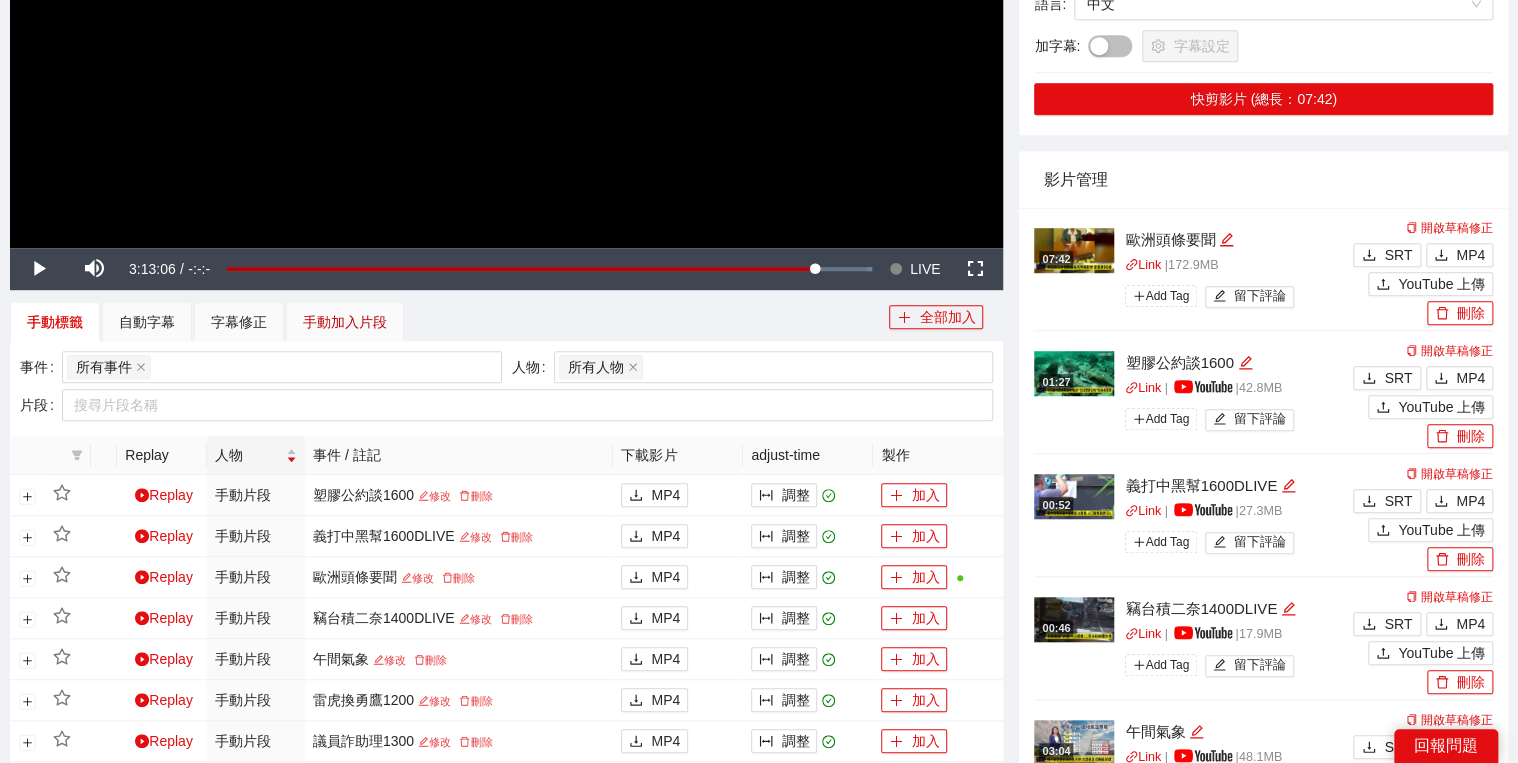 click on "手動加入片段" at bounding box center (345, 322) 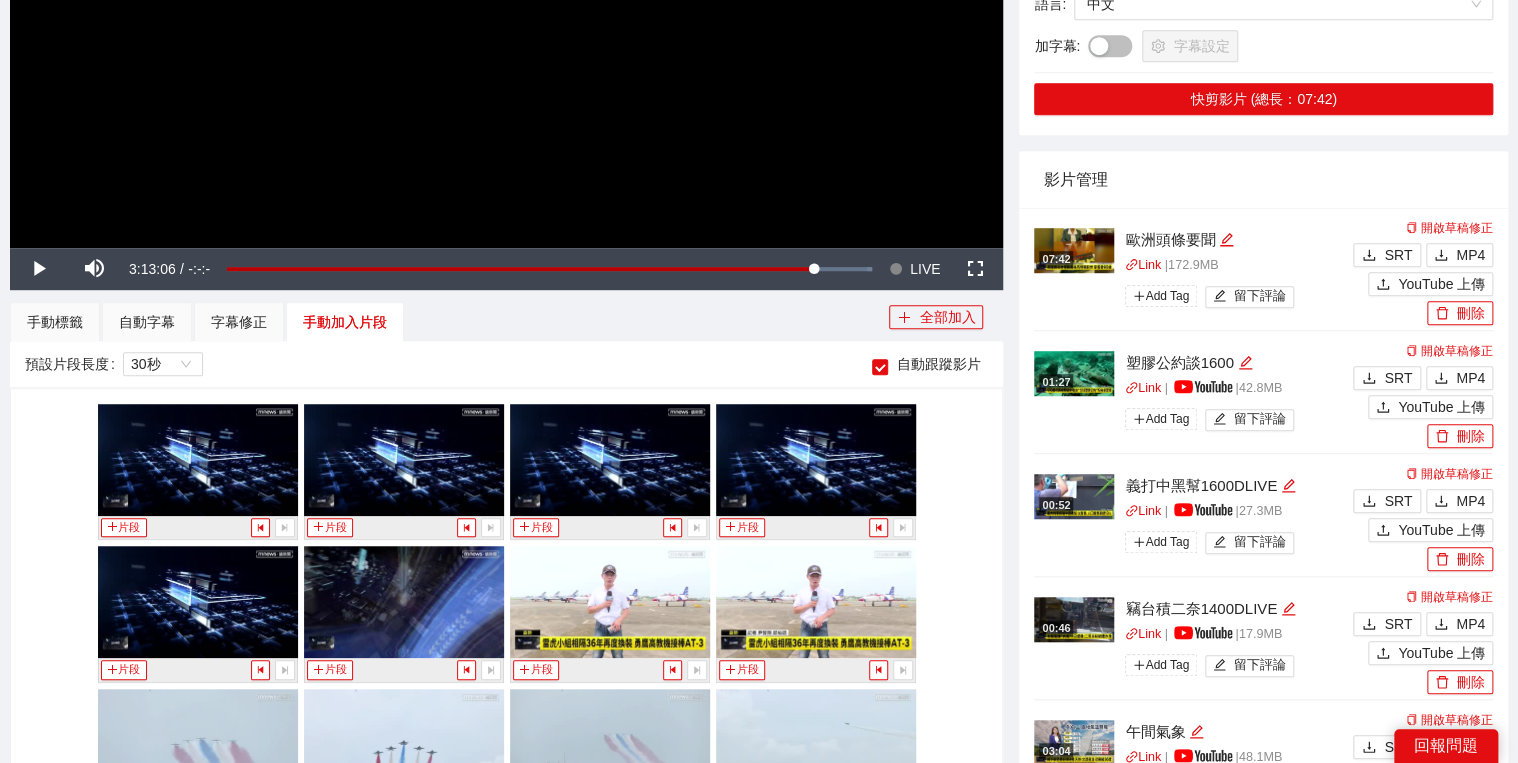 scroll, scrollTop: 800, scrollLeft: 0, axis: vertical 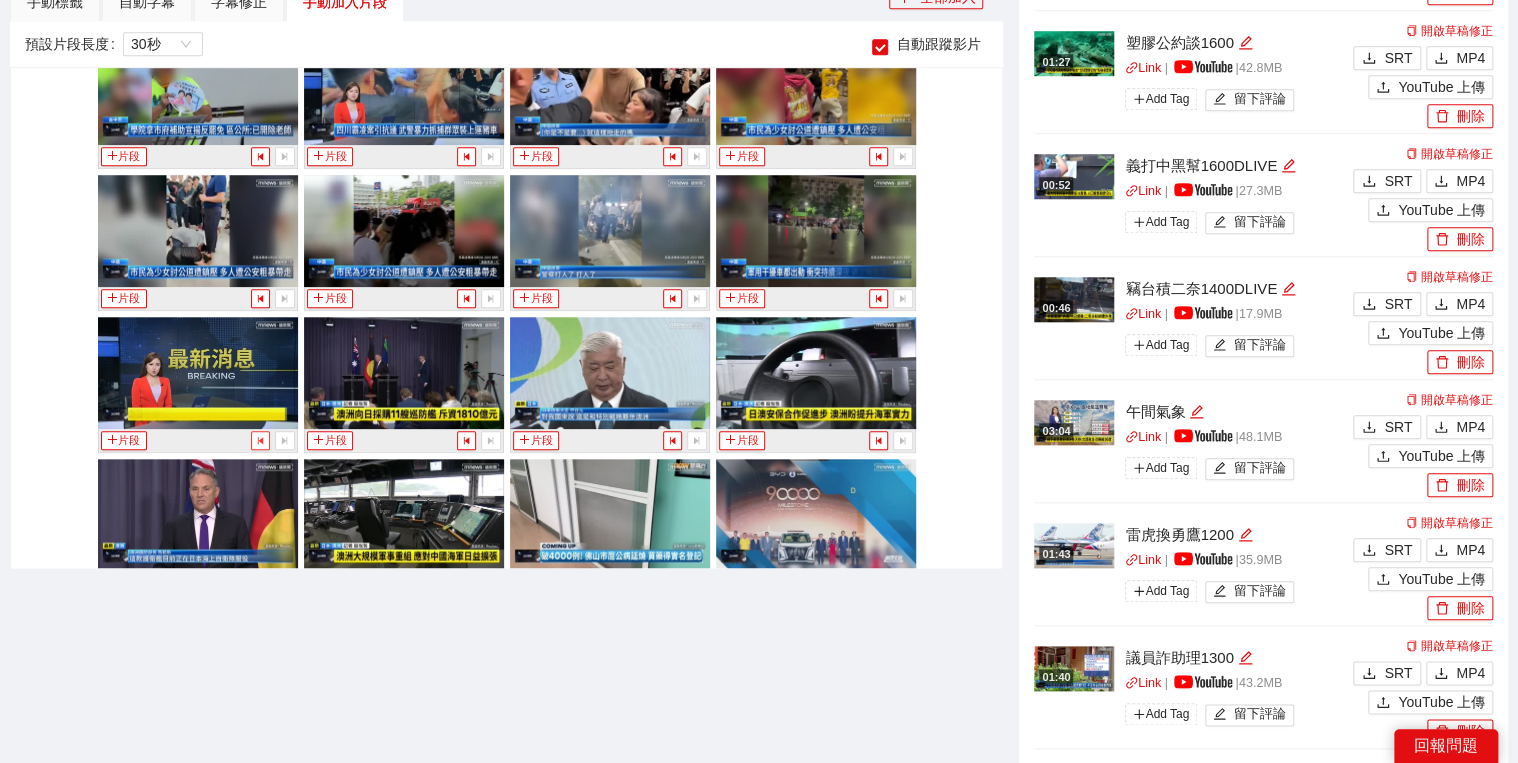 click 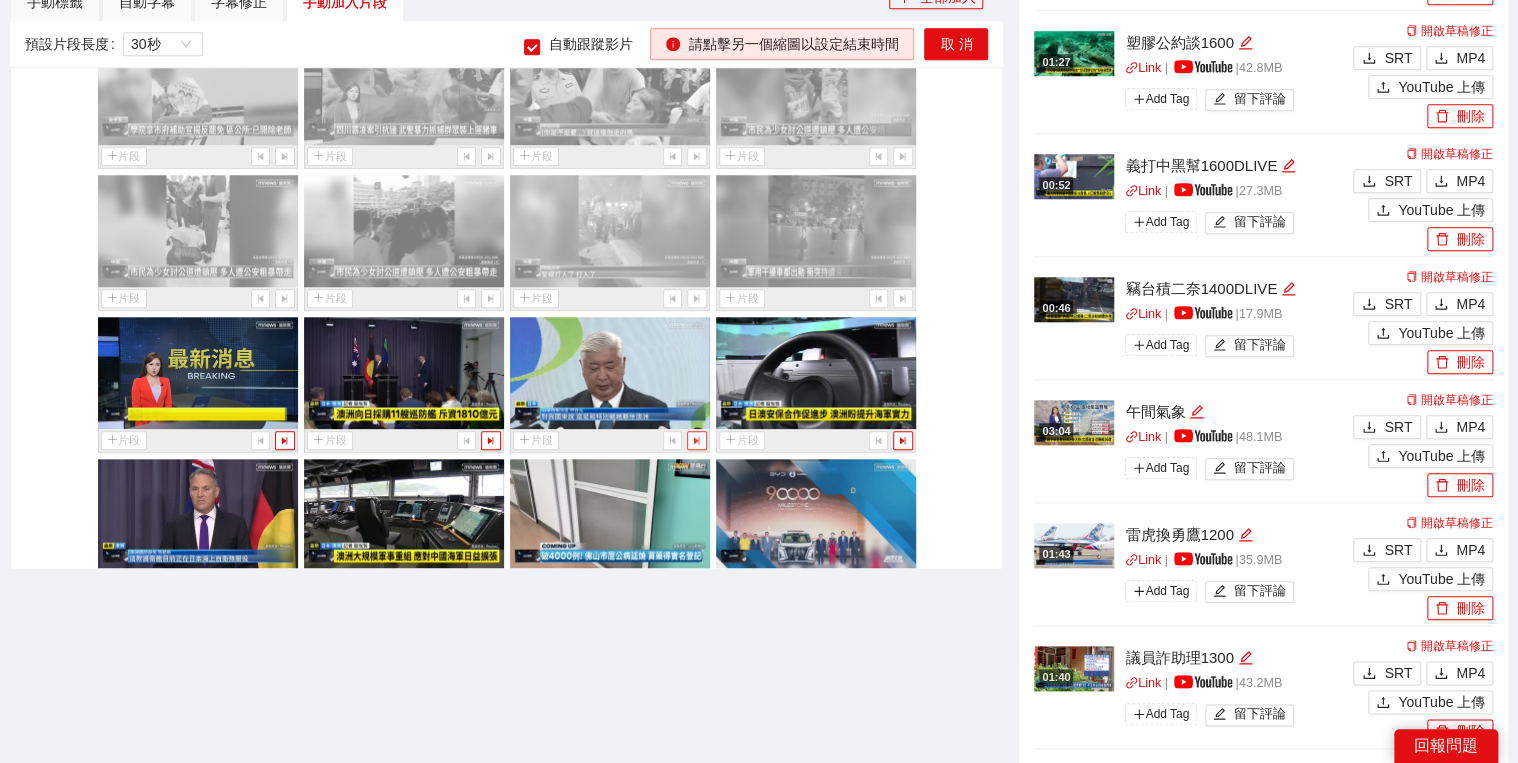 click 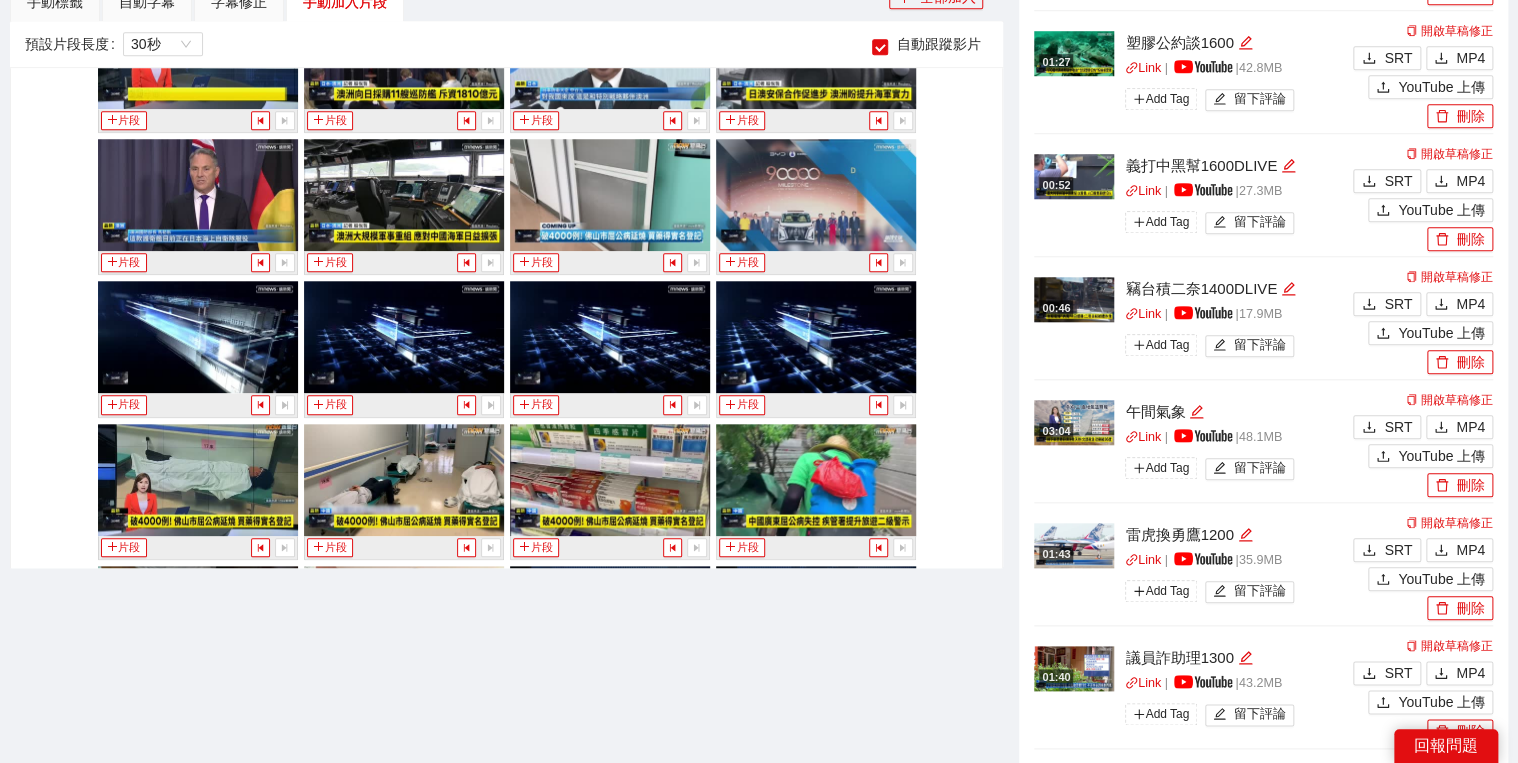 scroll, scrollTop: 24419, scrollLeft: 0, axis: vertical 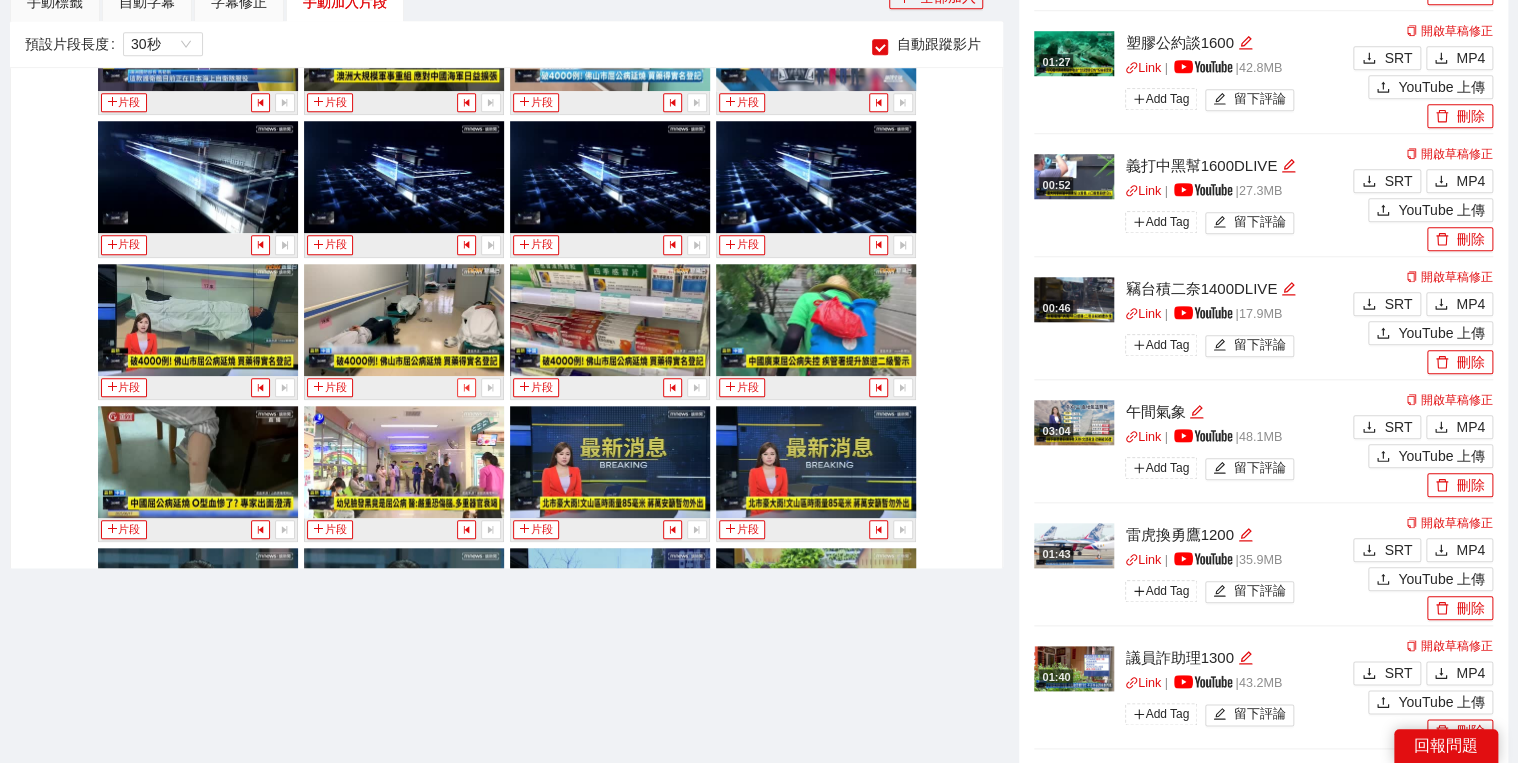click at bounding box center [466, 387] 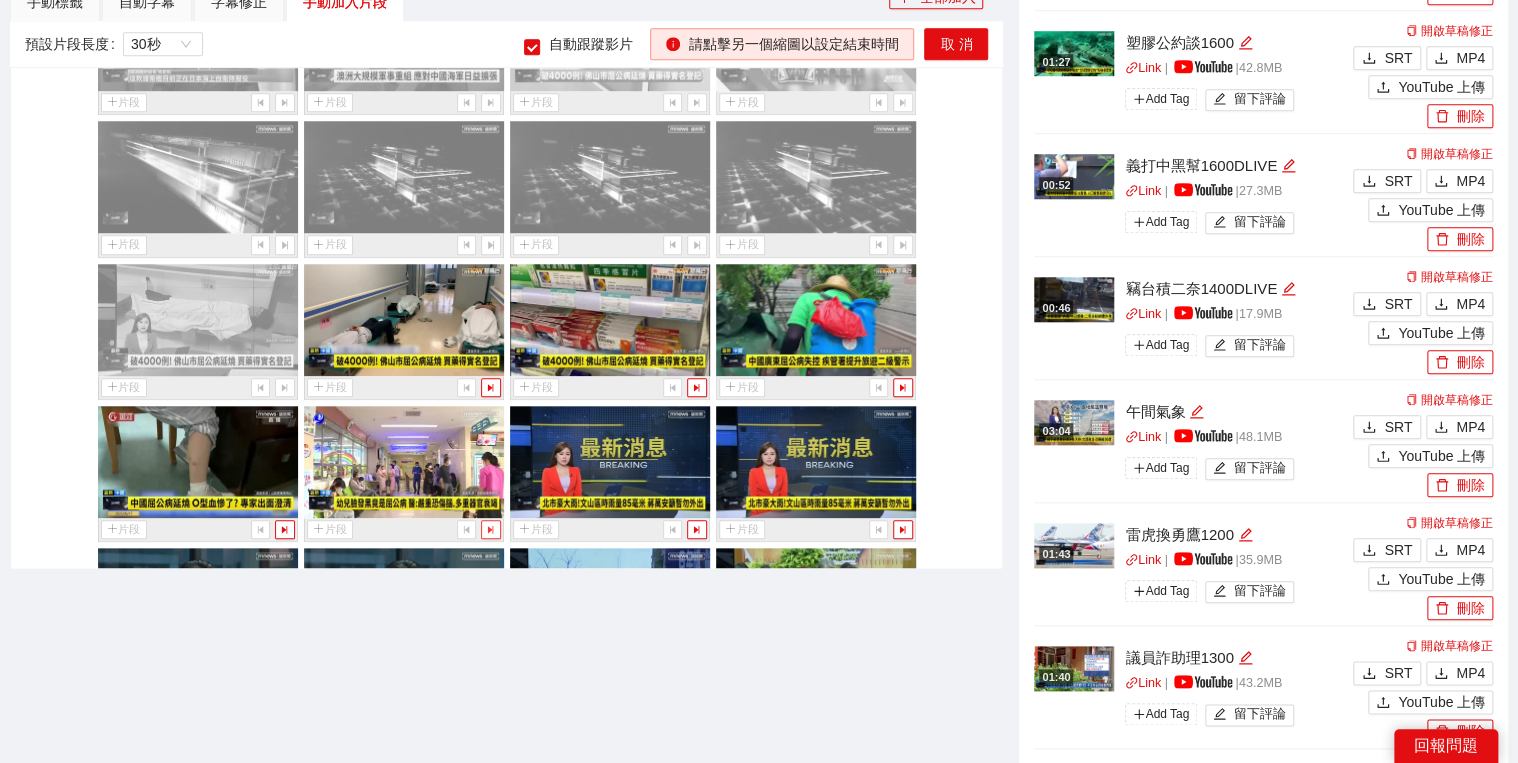 click 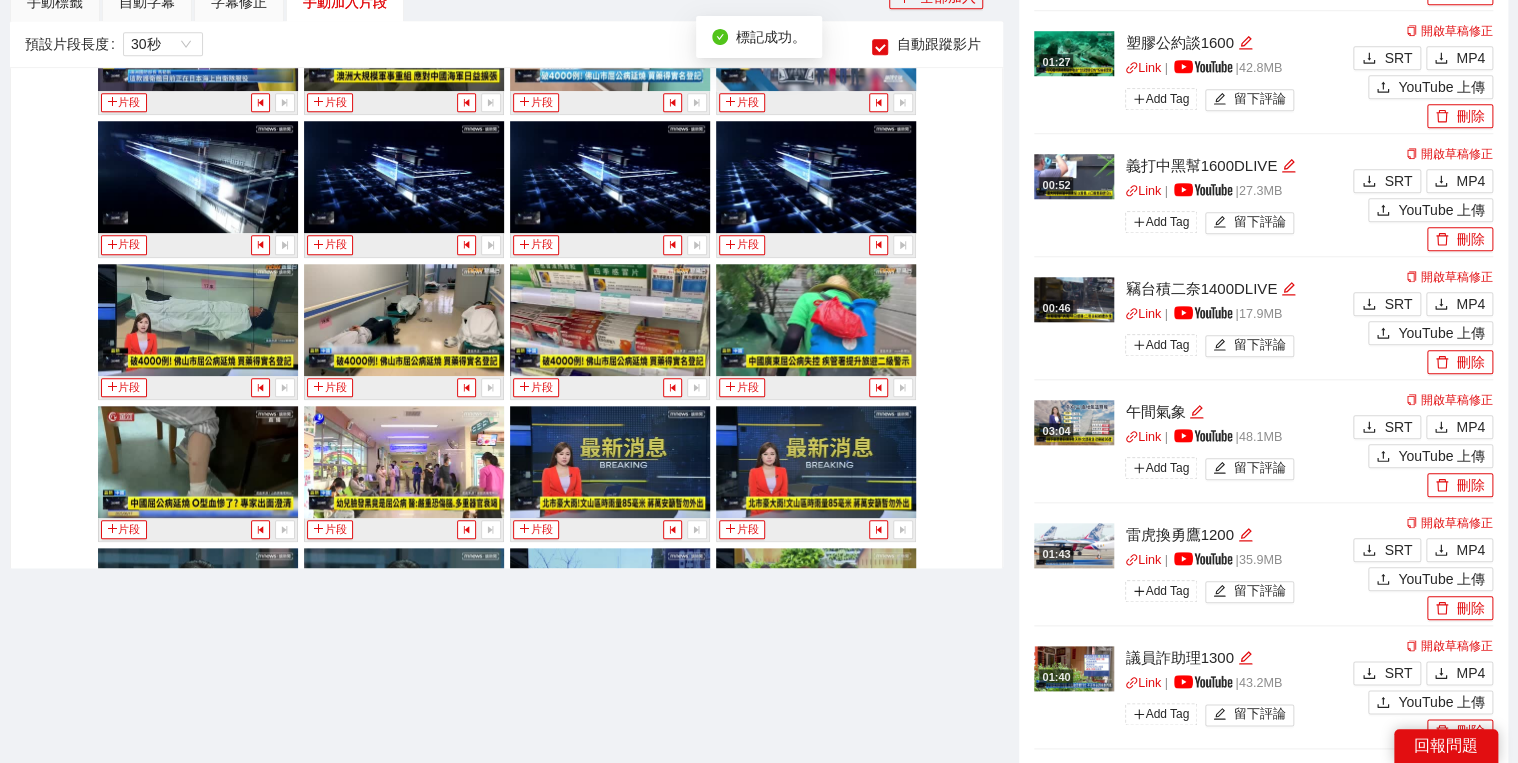 scroll, scrollTop: 24659, scrollLeft: 0, axis: vertical 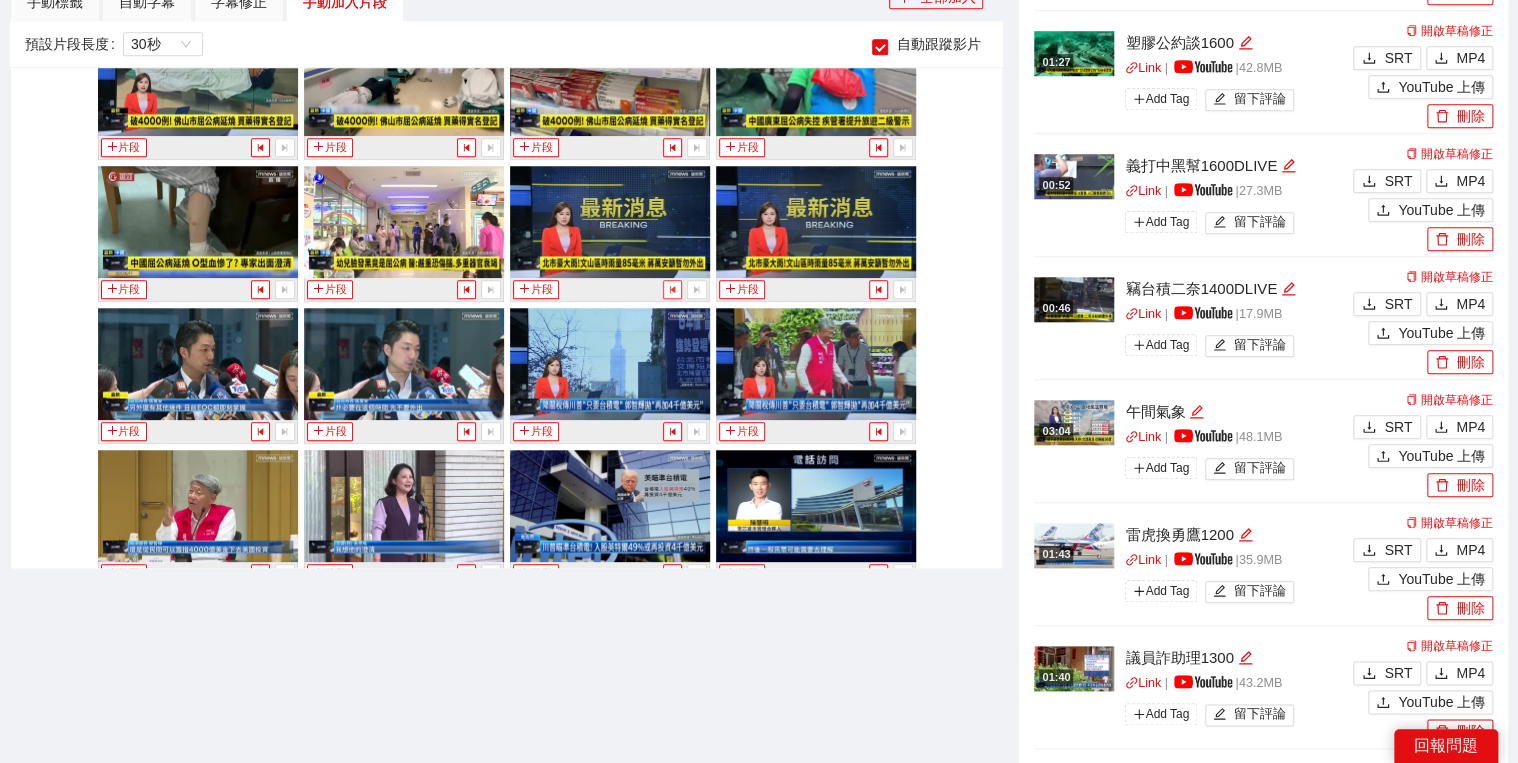 click 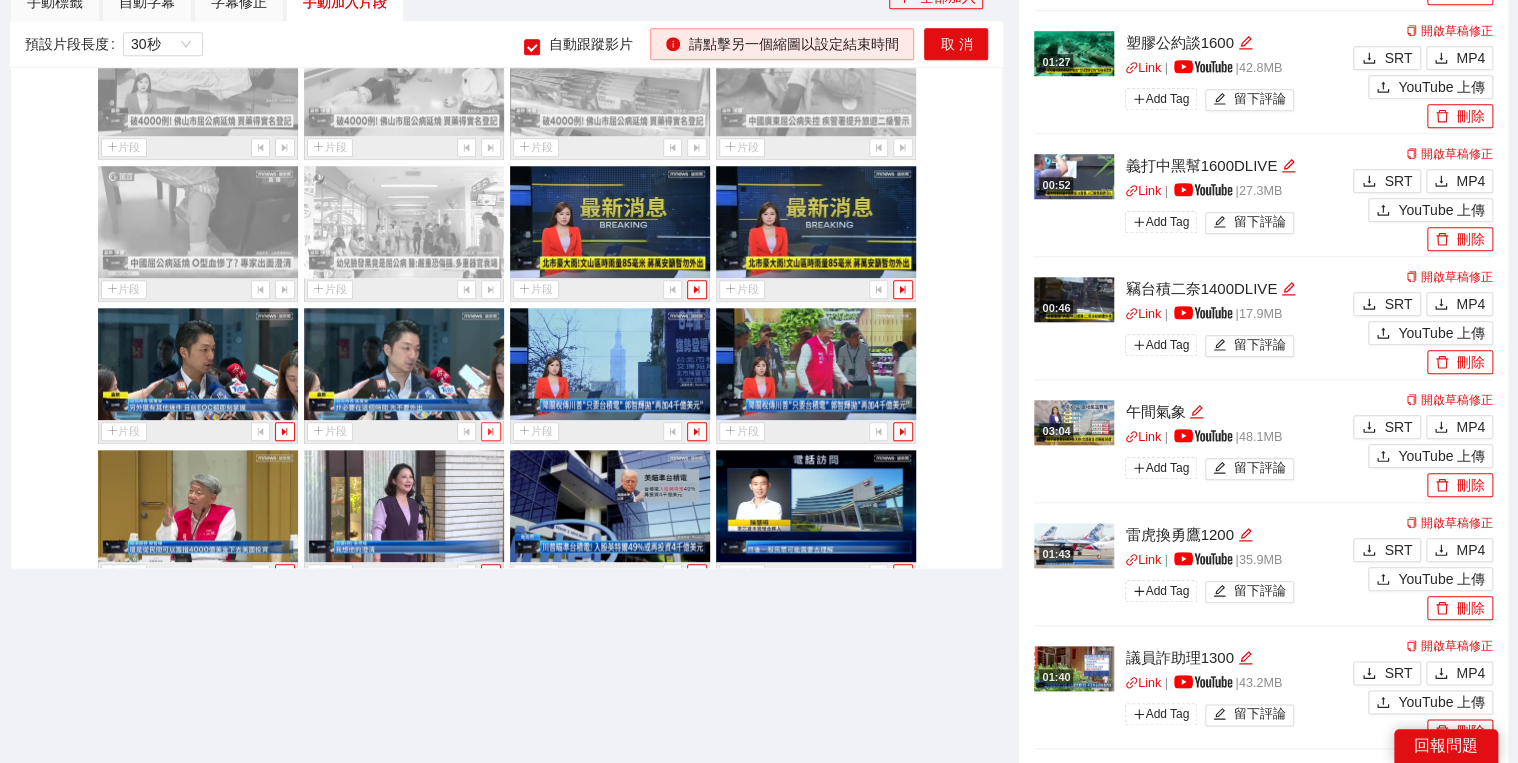 click 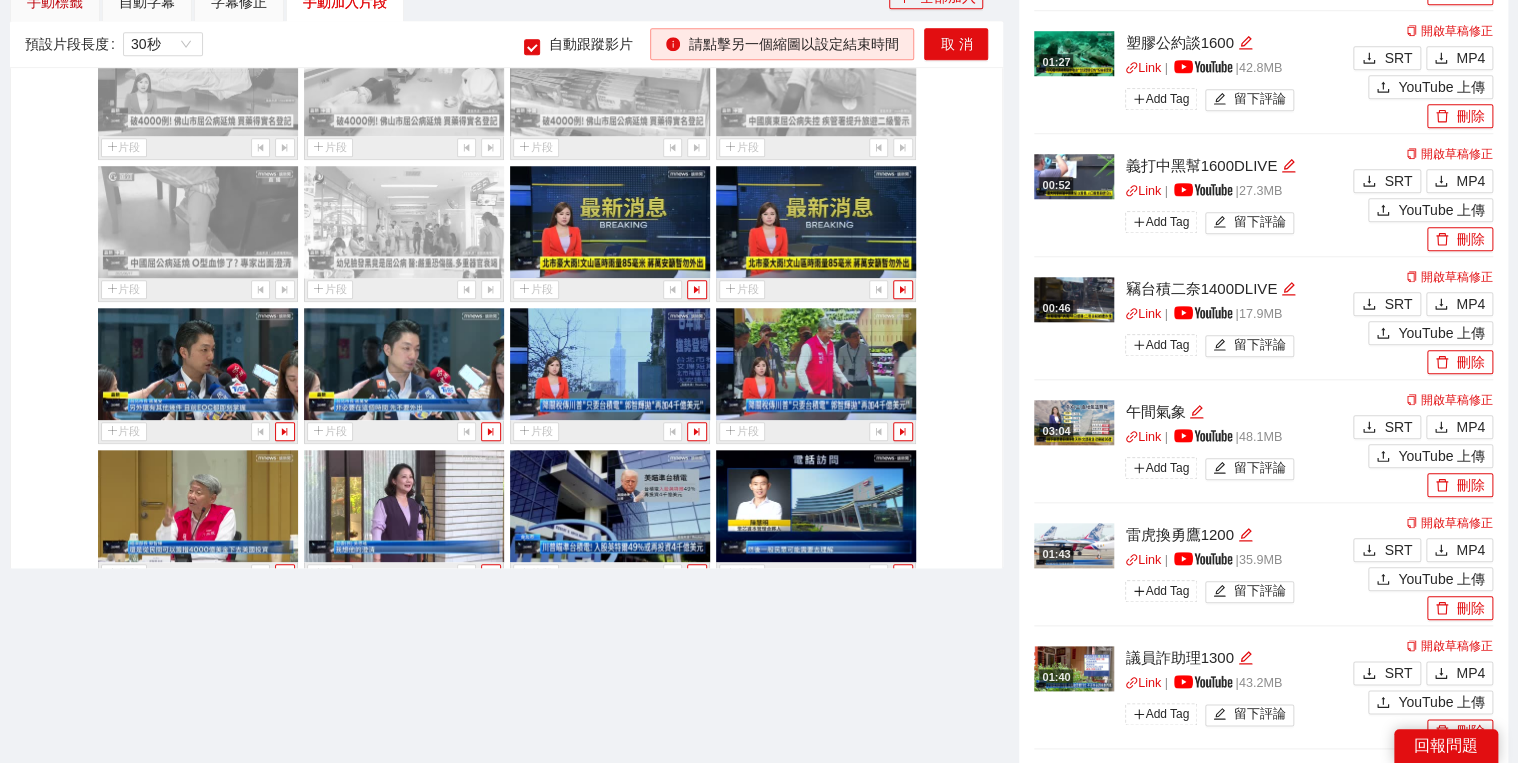 click on "手動標籤" at bounding box center [55, 2] 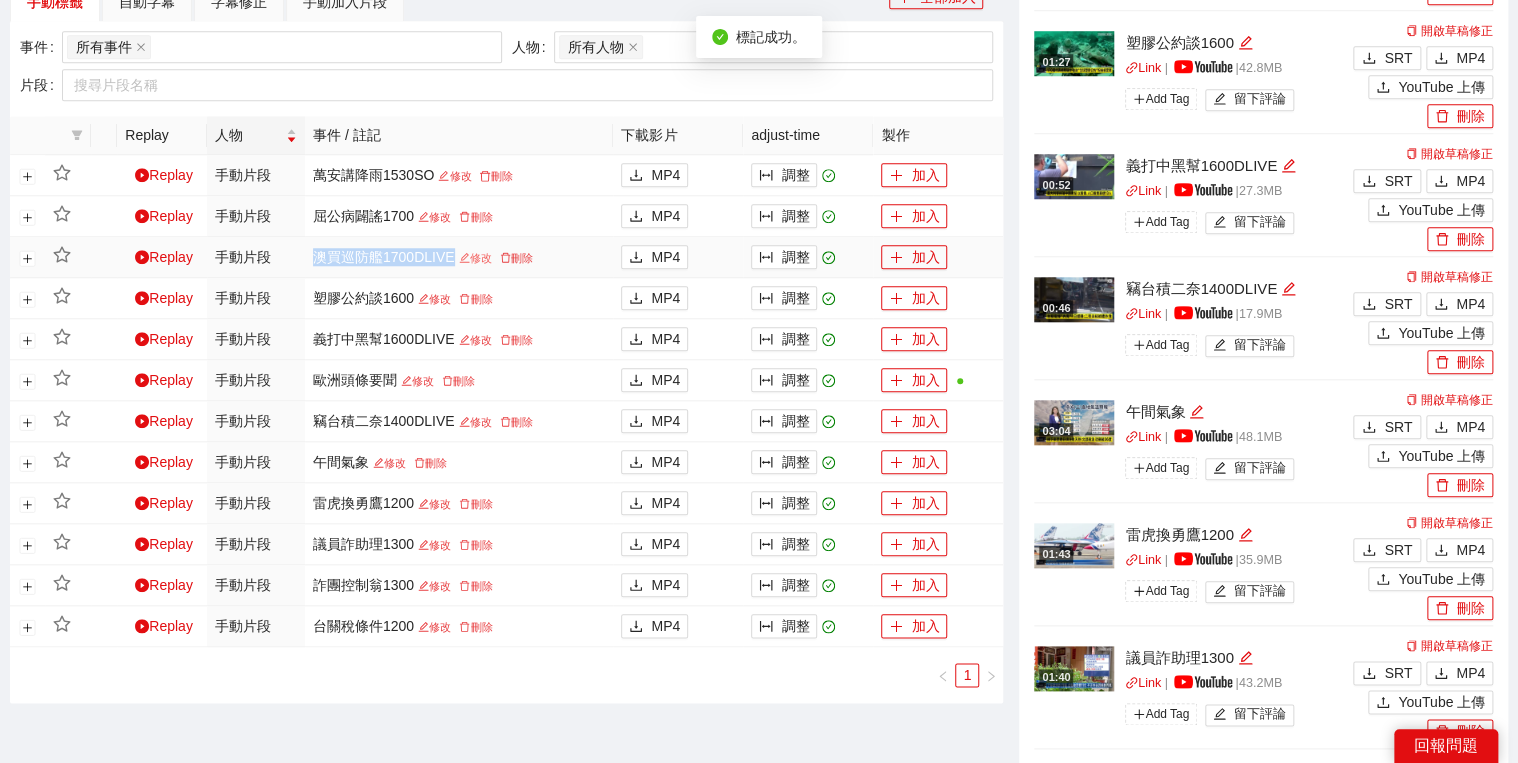 drag, startPoint x: 316, startPoint y: 253, endPoint x: 452, endPoint y: 263, distance: 136.36716 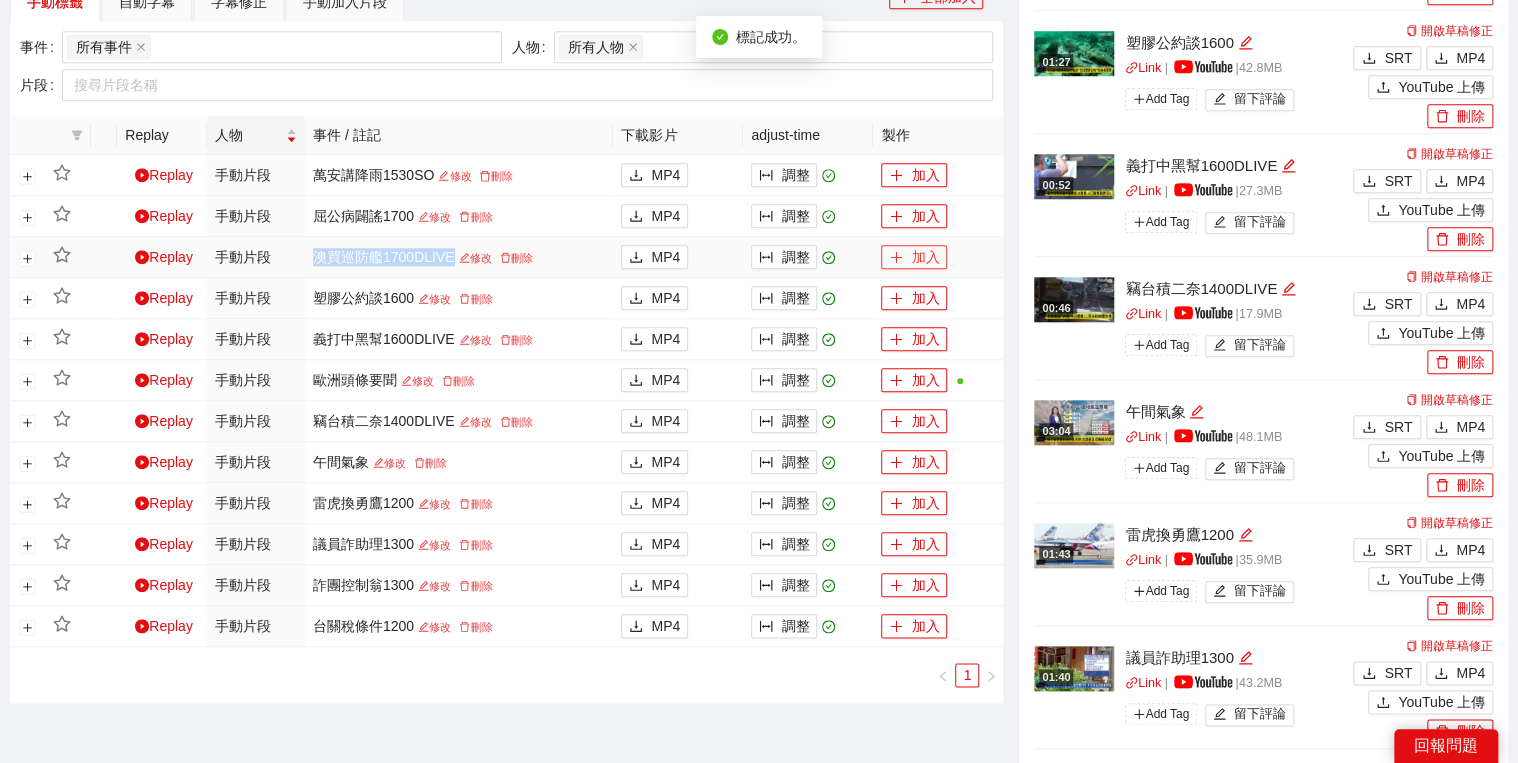 copy on "澳買巡防艦1700DLIVE" 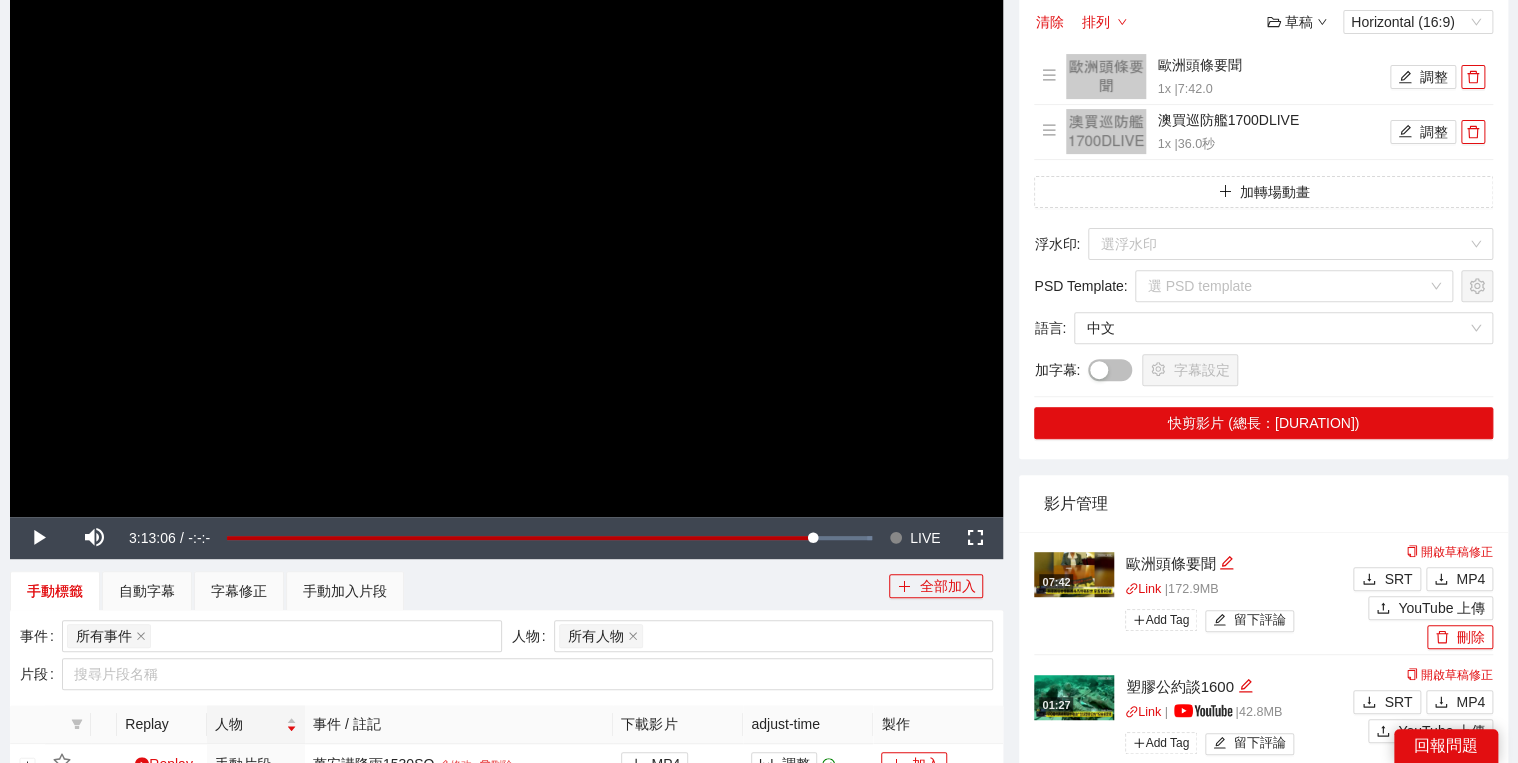scroll, scrollTop: 80, scrollLeft: 0, axis: vertical 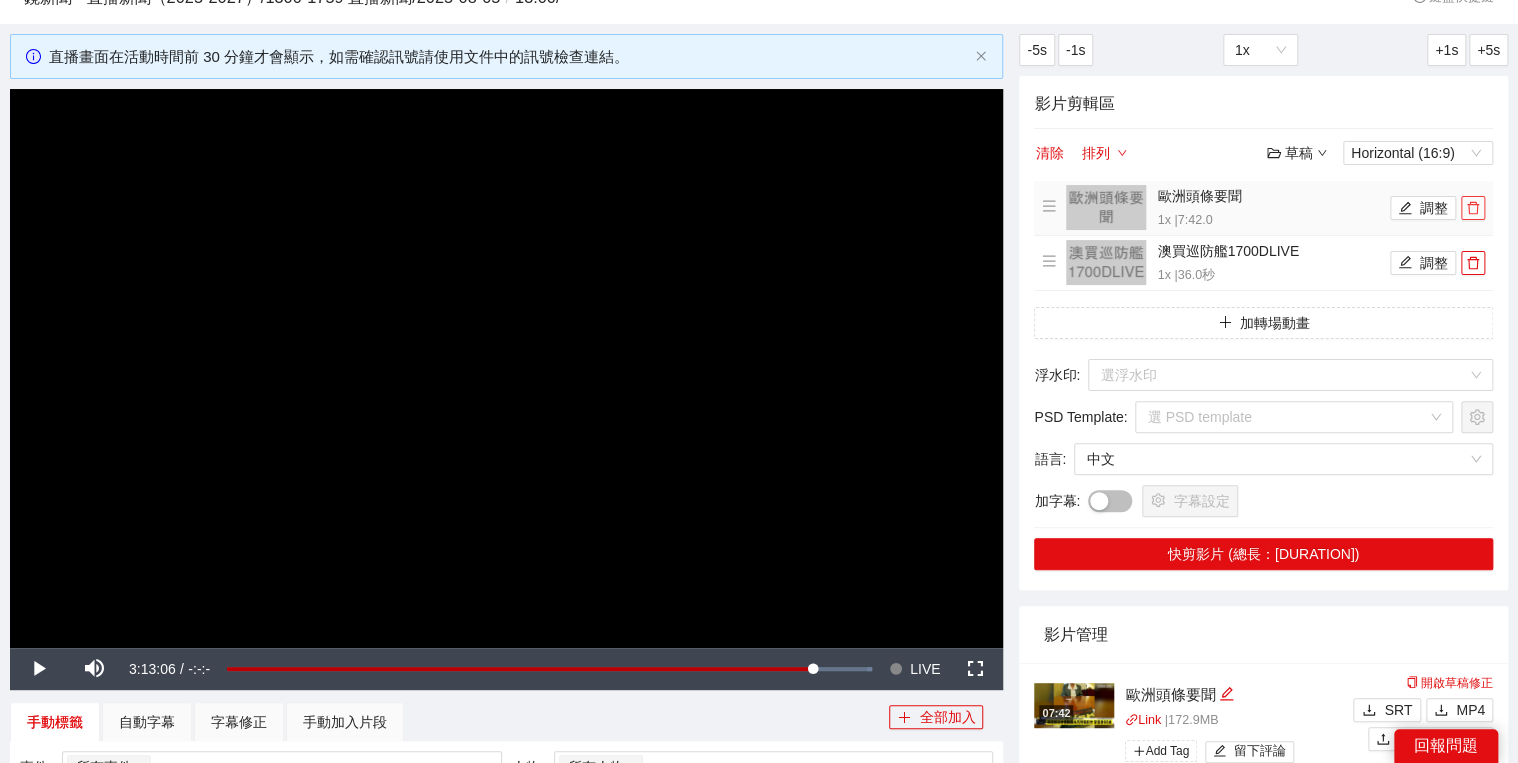 click at bounding box center (1473, 208) 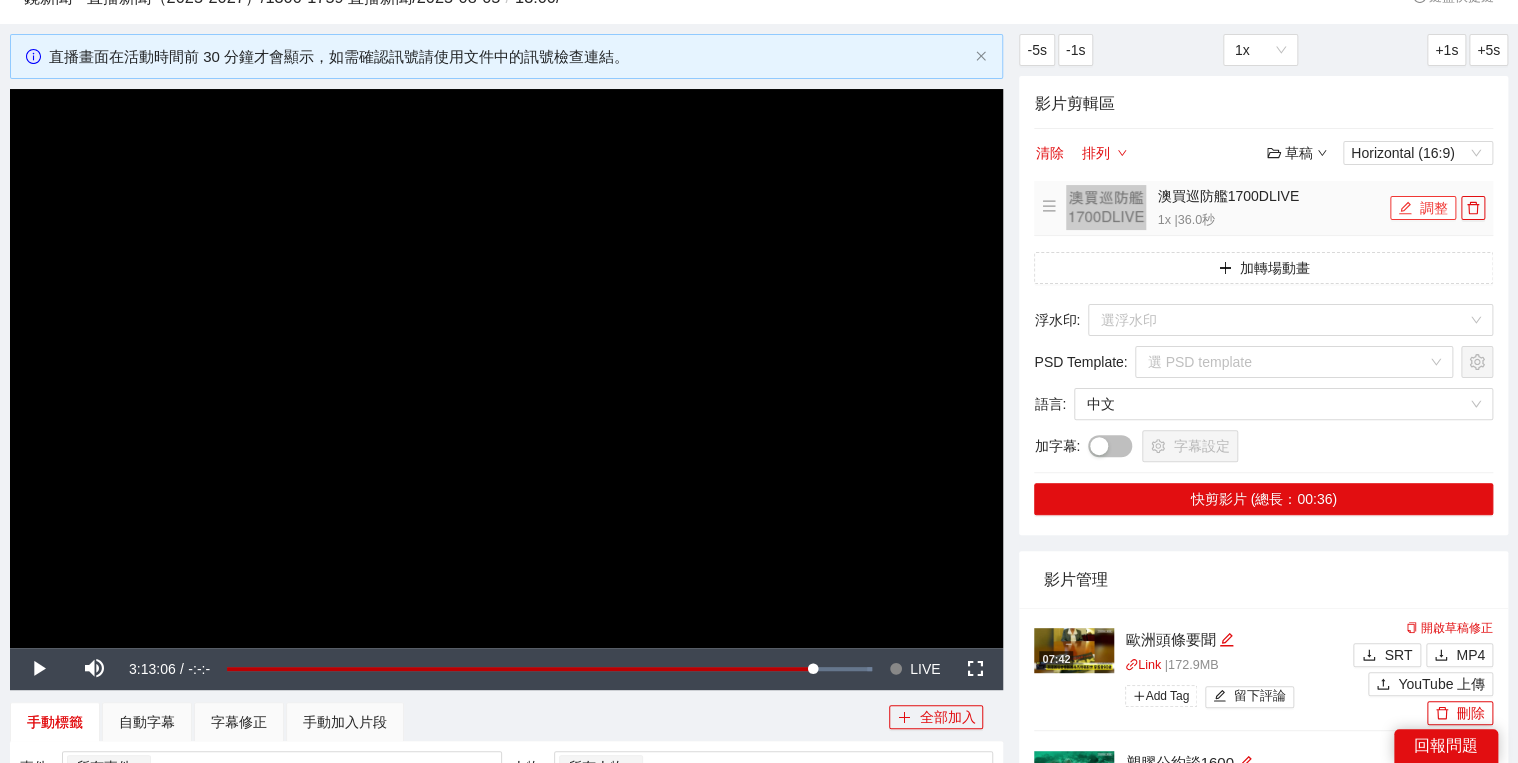 click on "調整" at bounding box center [1423, 208] 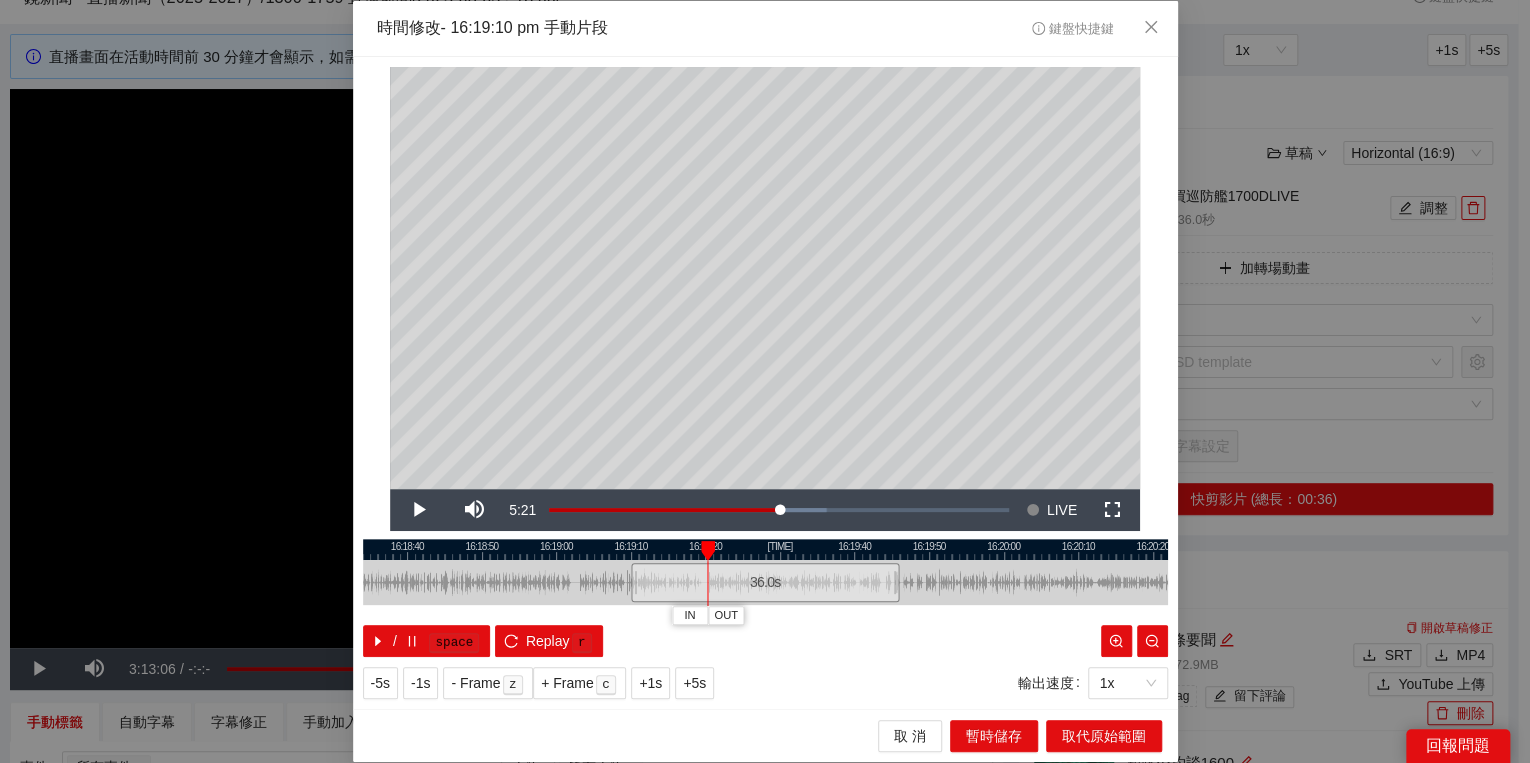 drag, startPoint x: 635, startPoint y: 551, endPoint x: 707, endPoint y: 562, distance: 72.835434 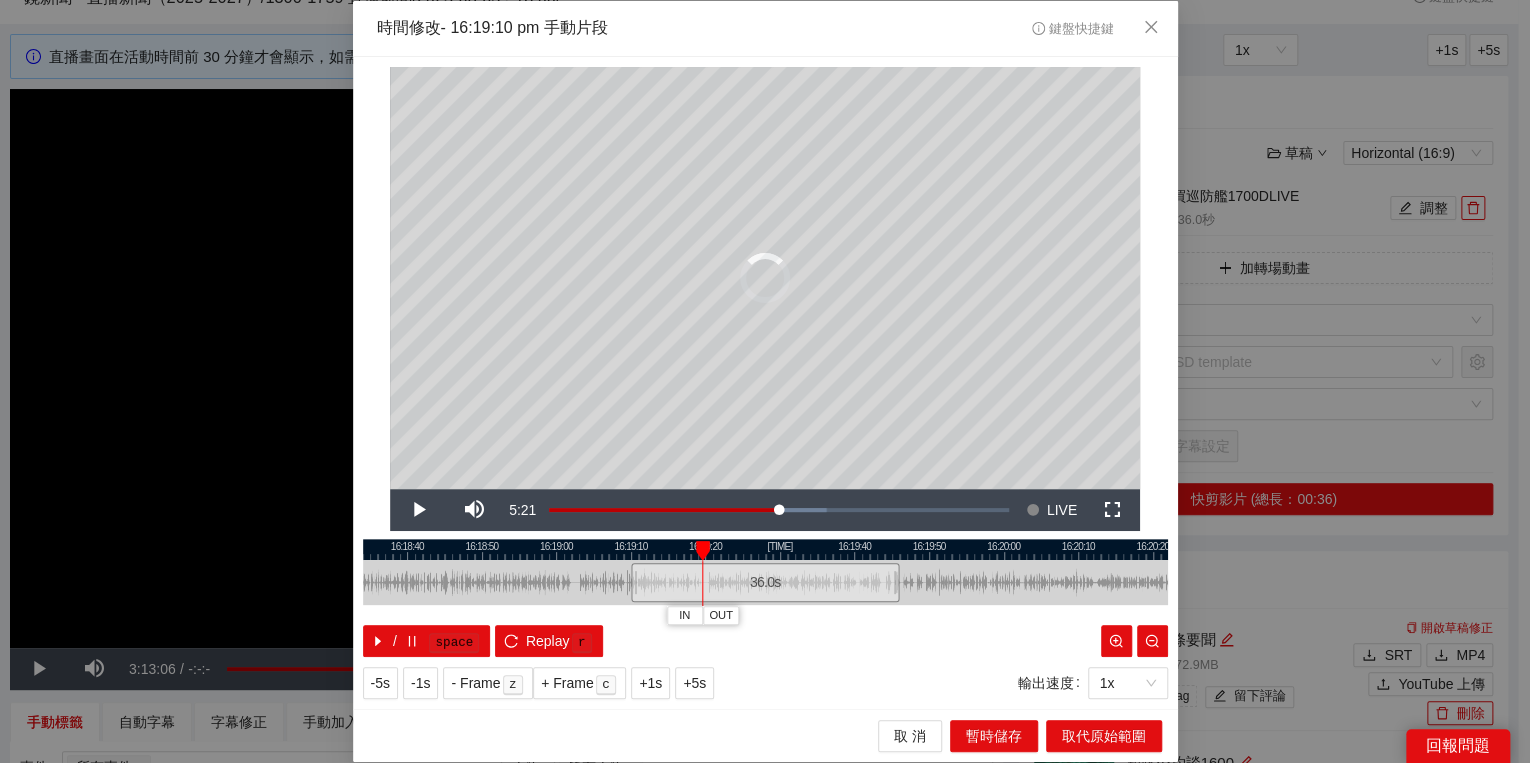 drag, startPoint x: 708, startPoint y: 551, endPoint x: 698, endPoint y: 552, distance: 10.049875 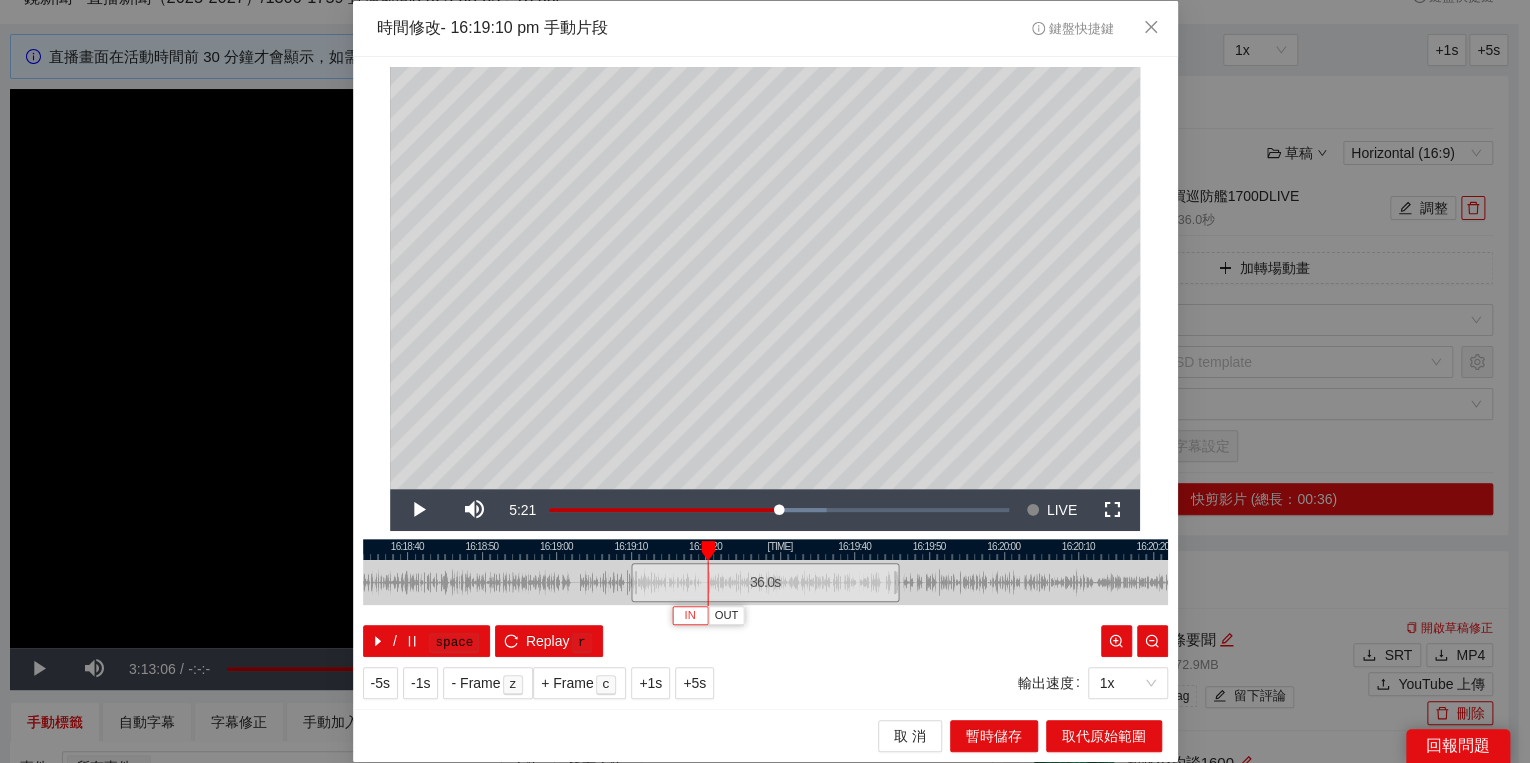 click on "IN" at bounding box center [690, 615] 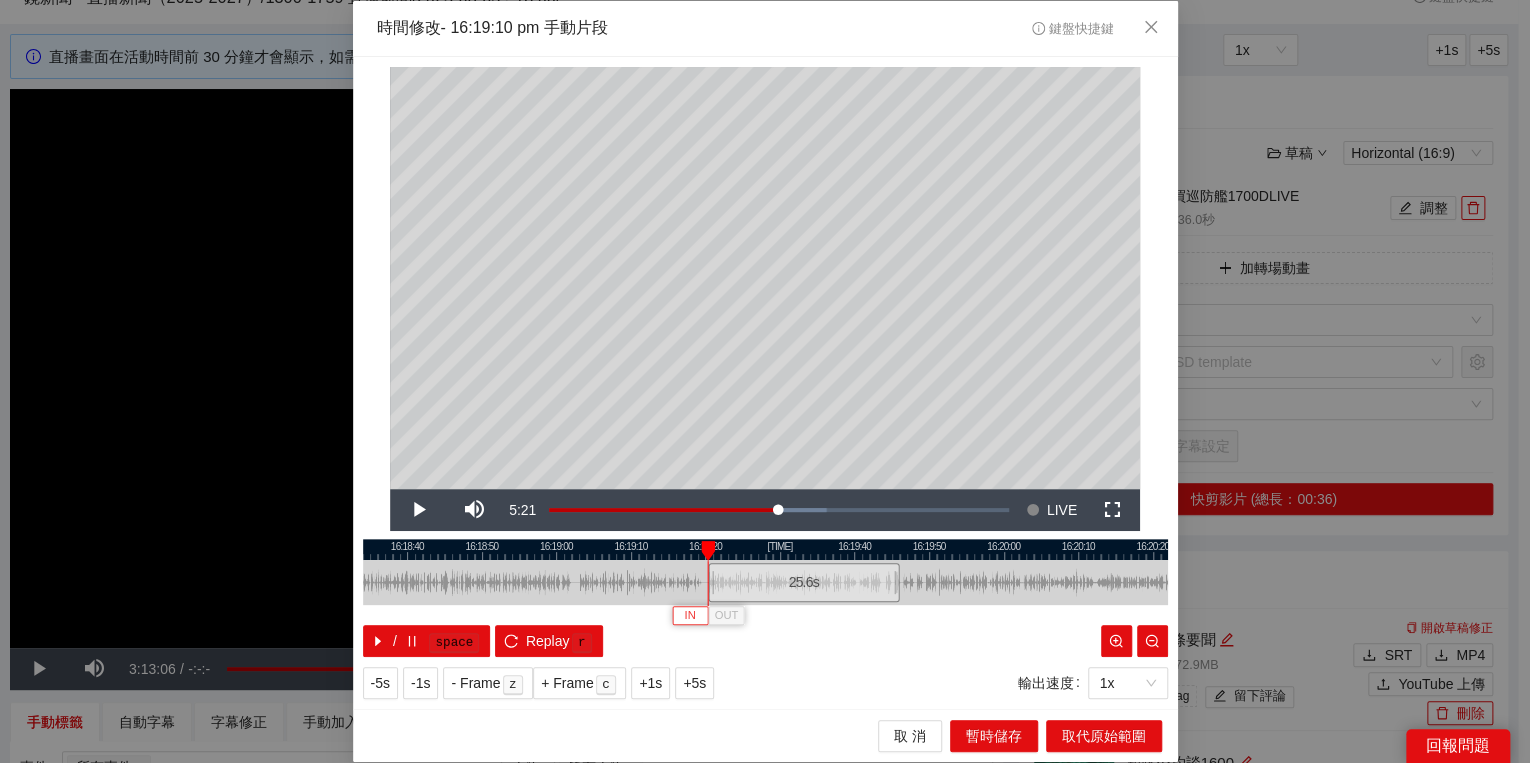 type 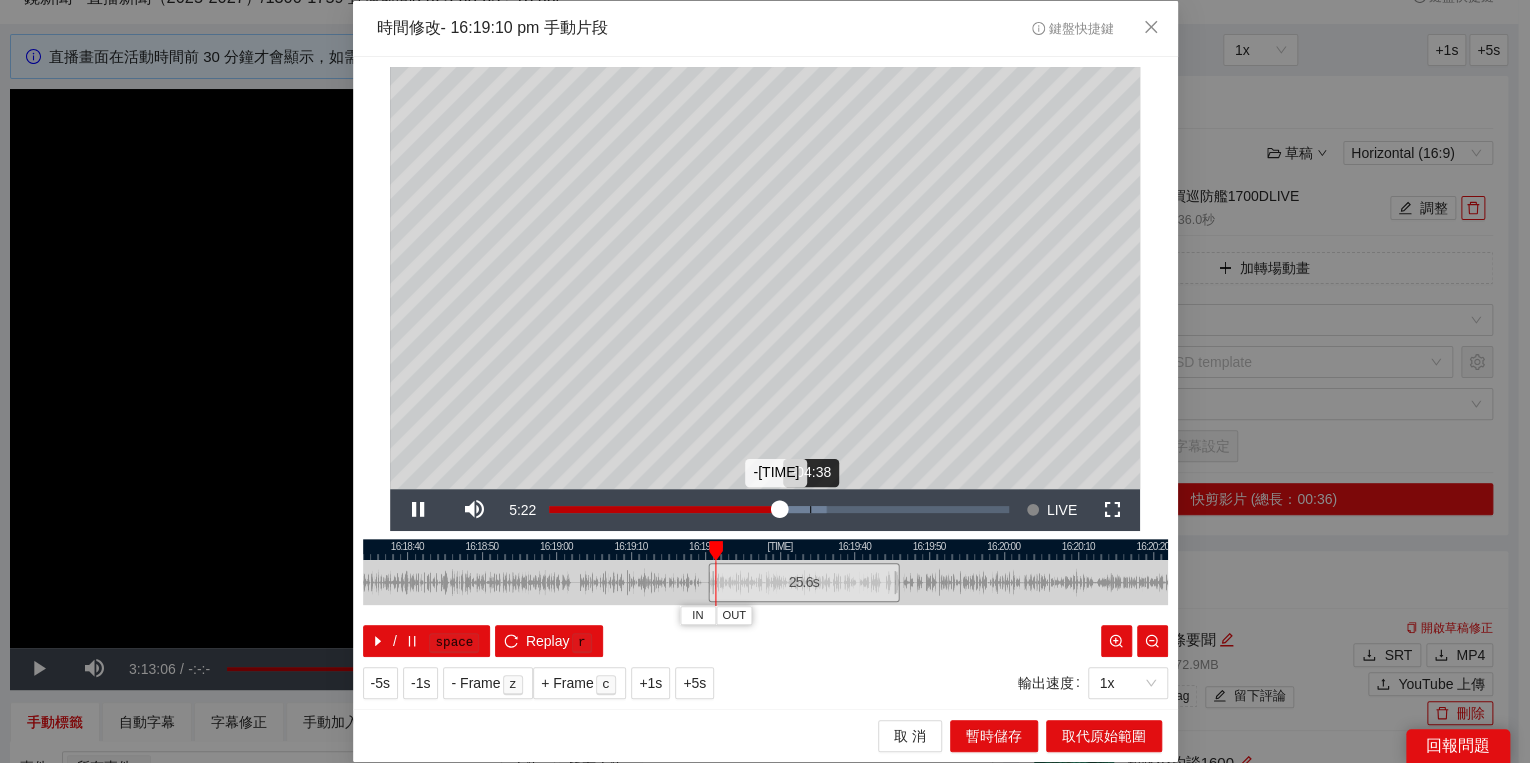 click on "Loaded :  [PERCENT]% -[TIME] -[TIME]" at bounding box center (779, 510) 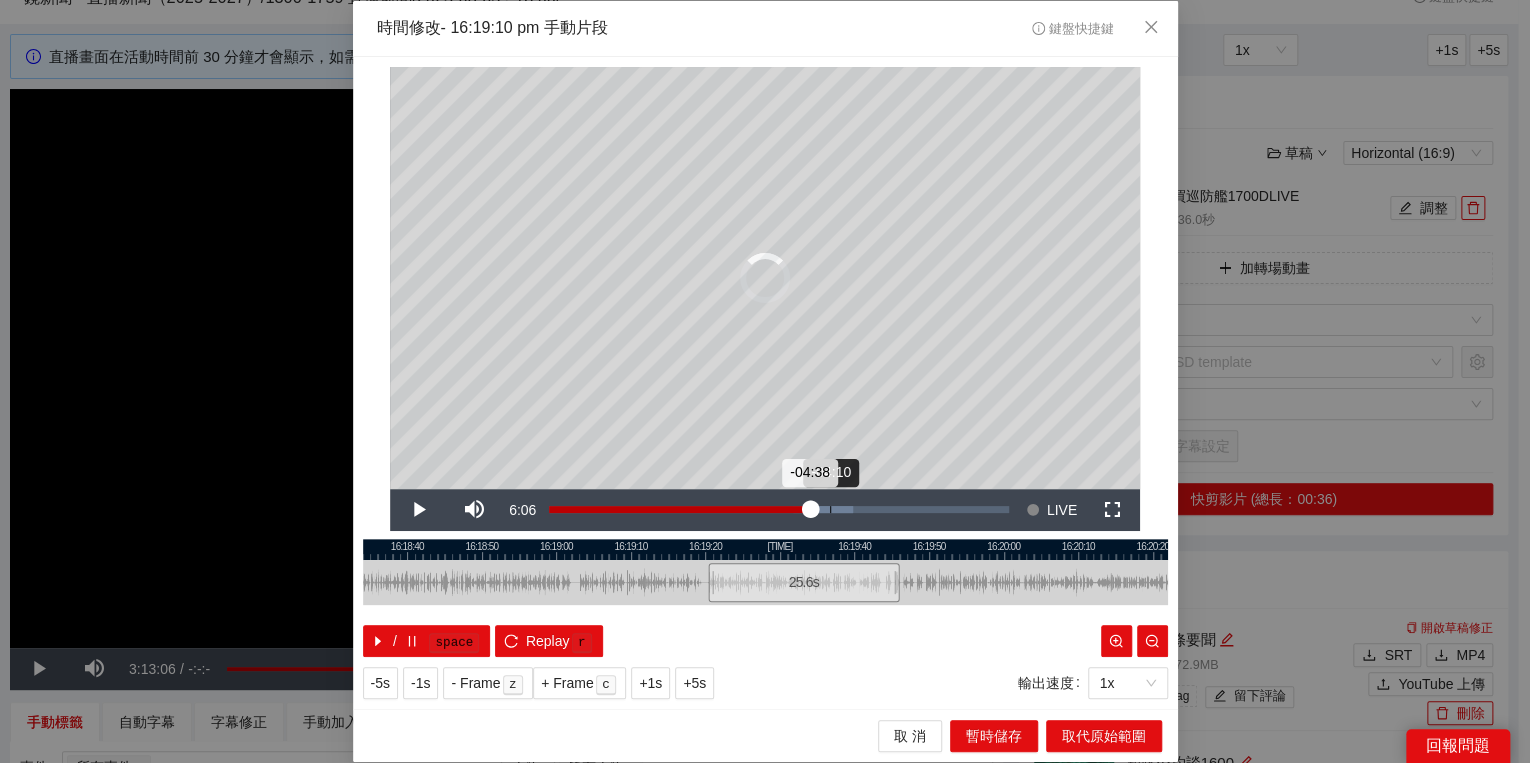 click on "Loaded : 66.03% -04:10 -04:38" at bounding box center [779, 510] 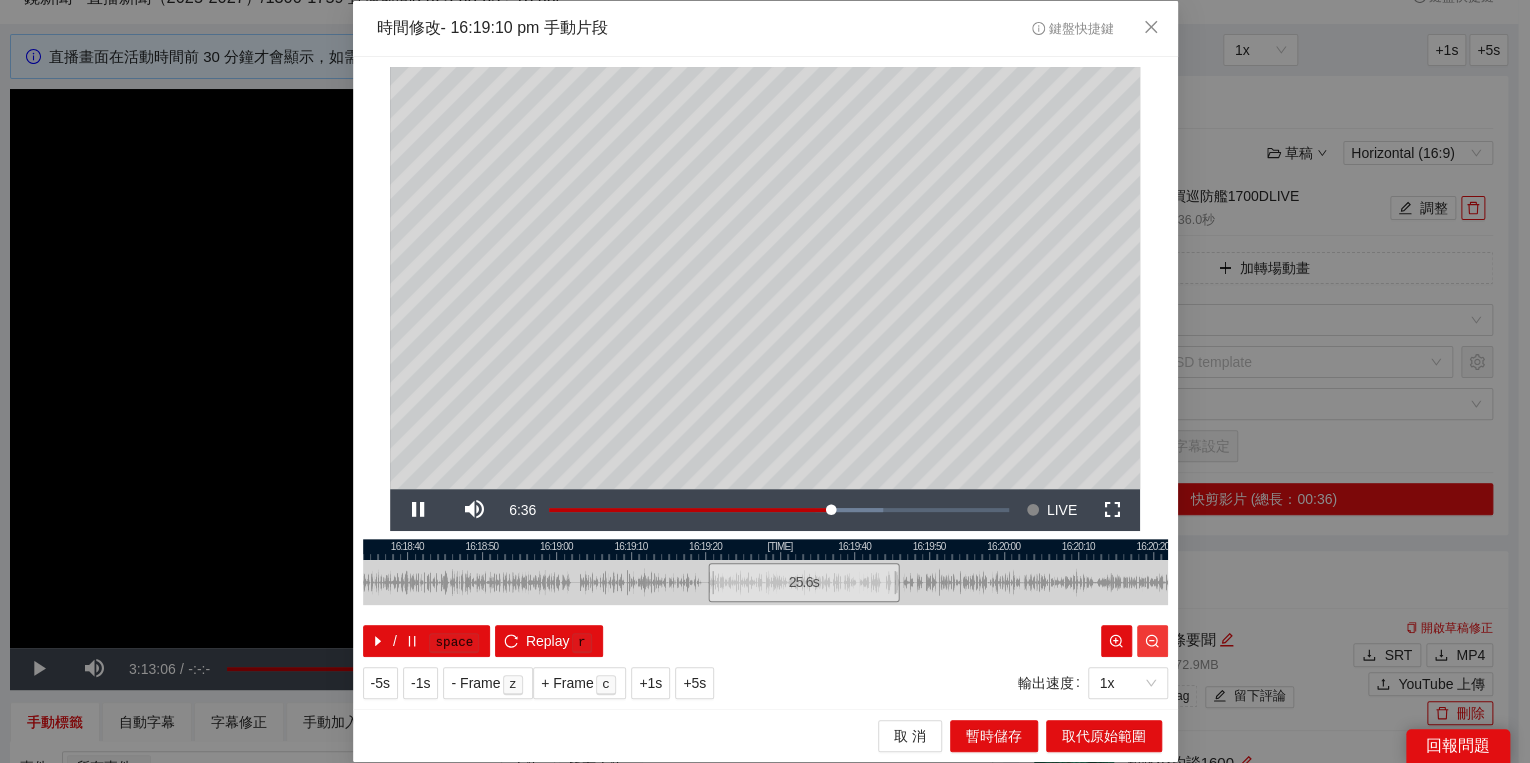 click at bounding box center [1152, 641] 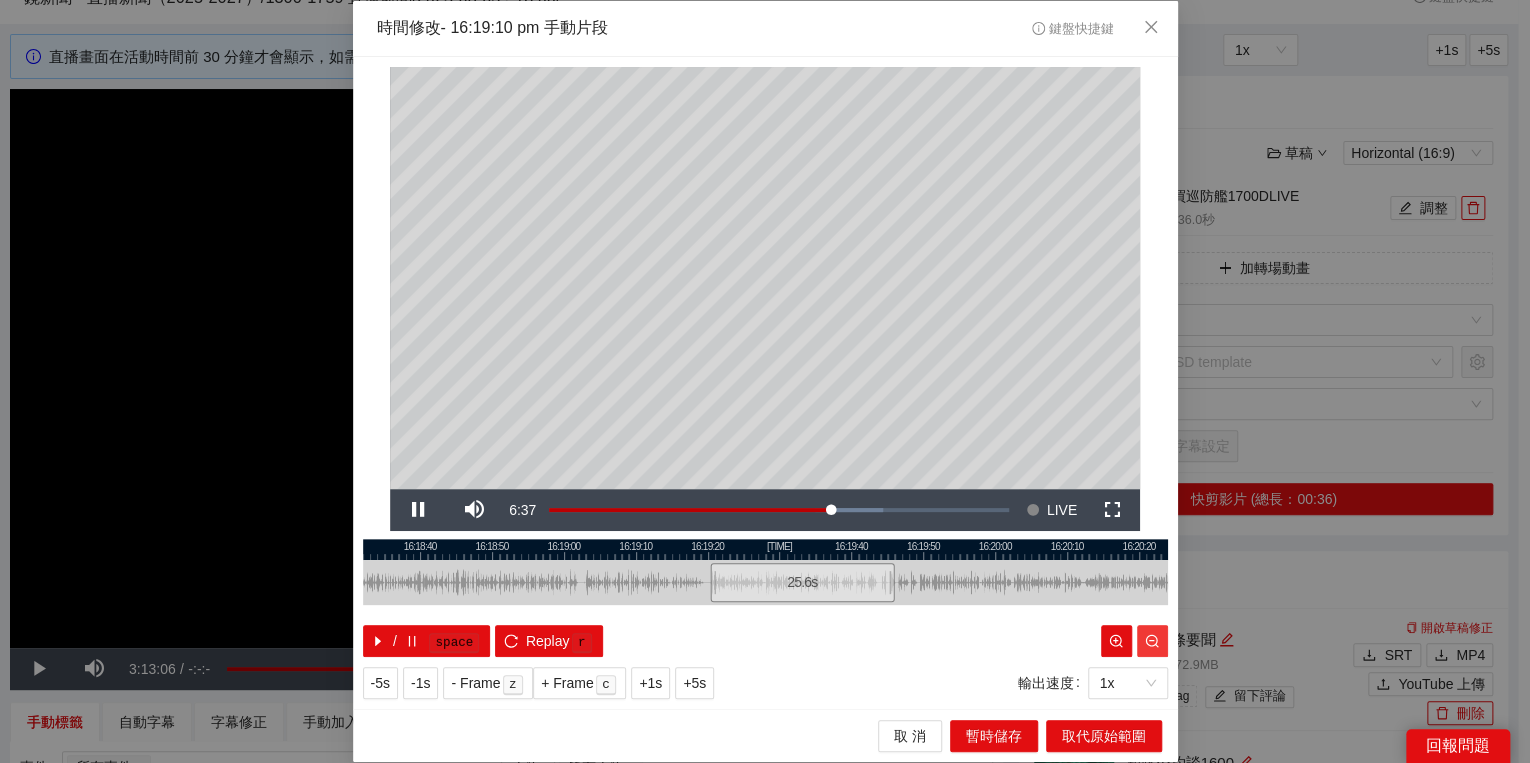 click at bounding box center (1152, 641) 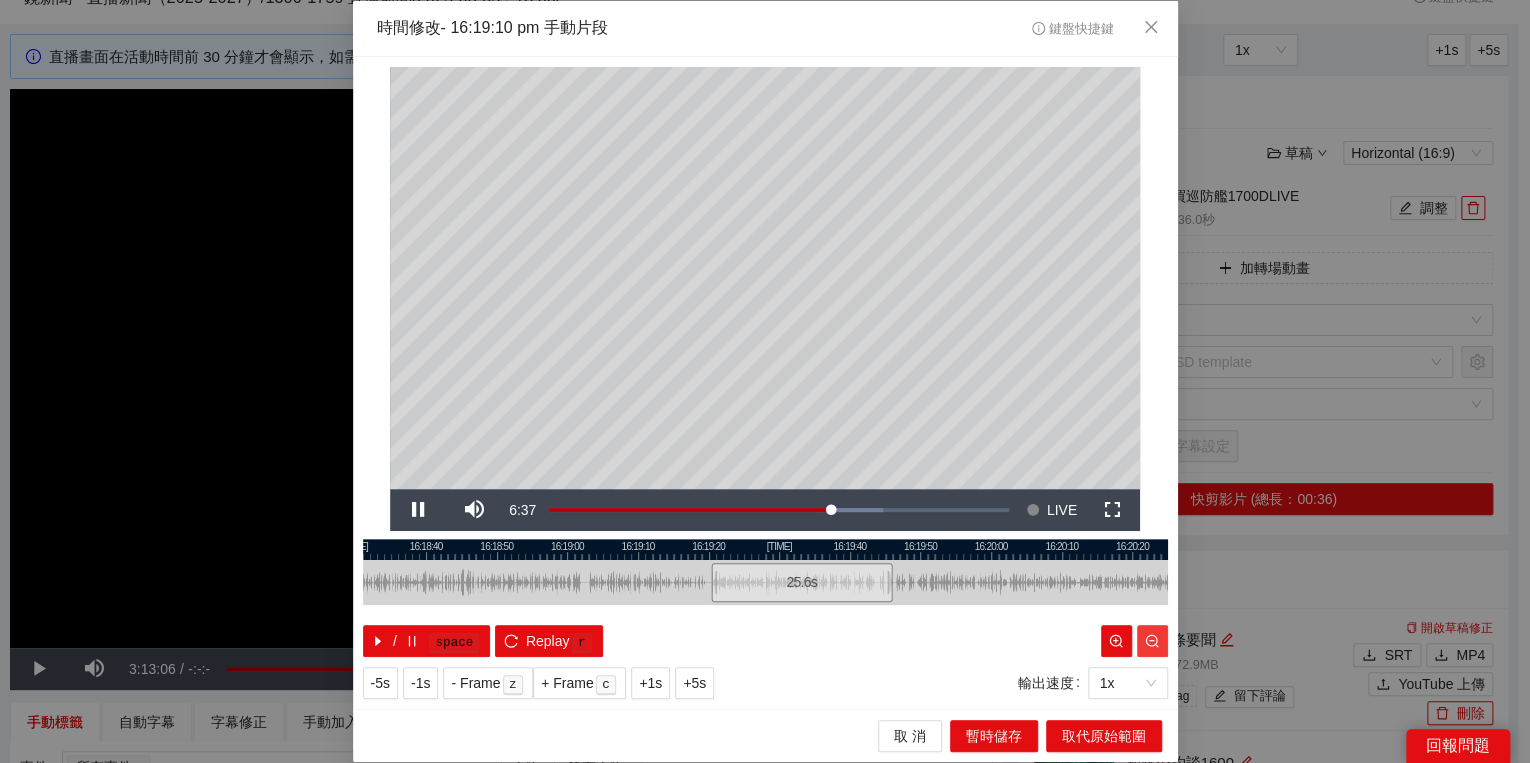 click at bounding box center (1152, 641) 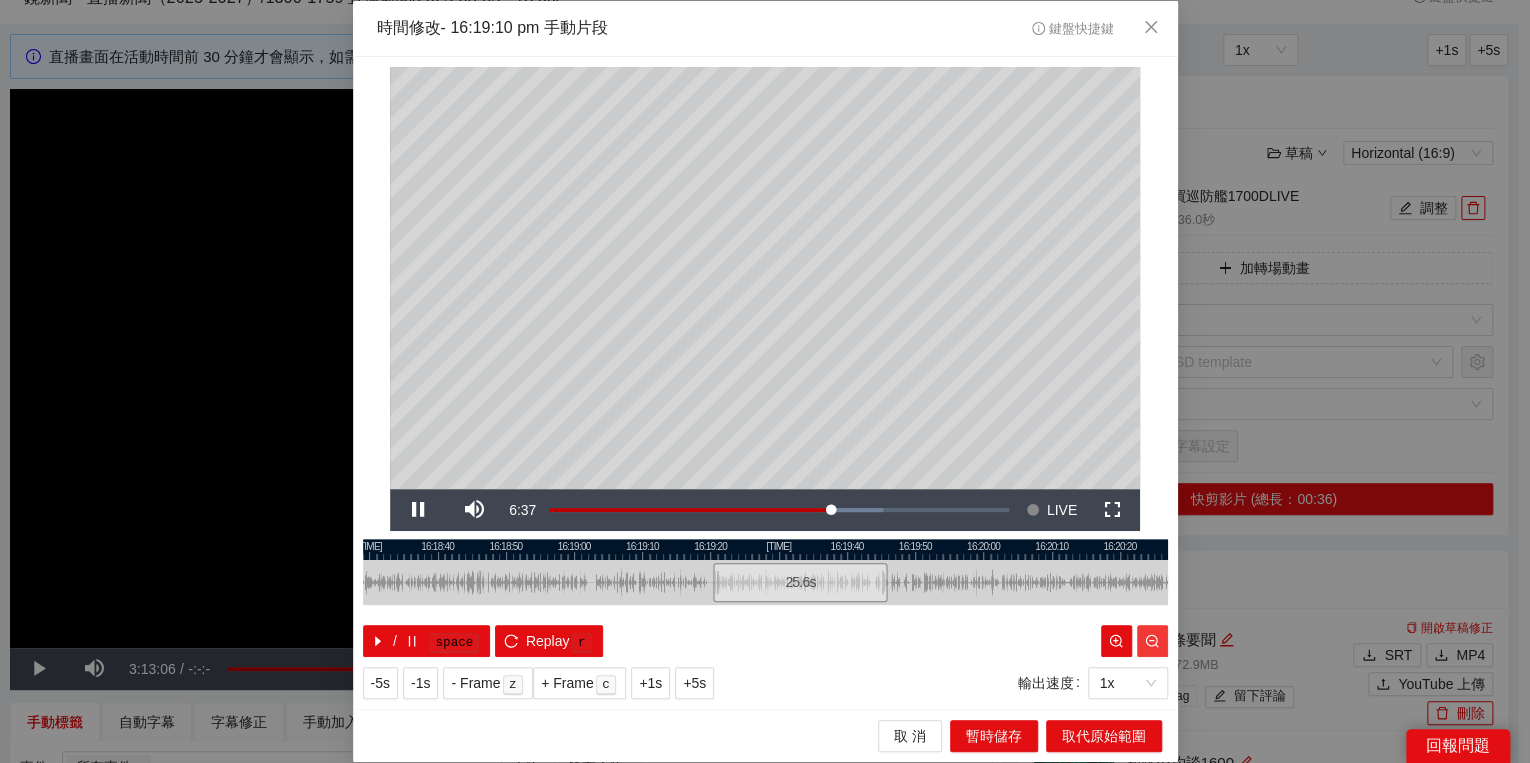 click at bounding box center [1152, 641] 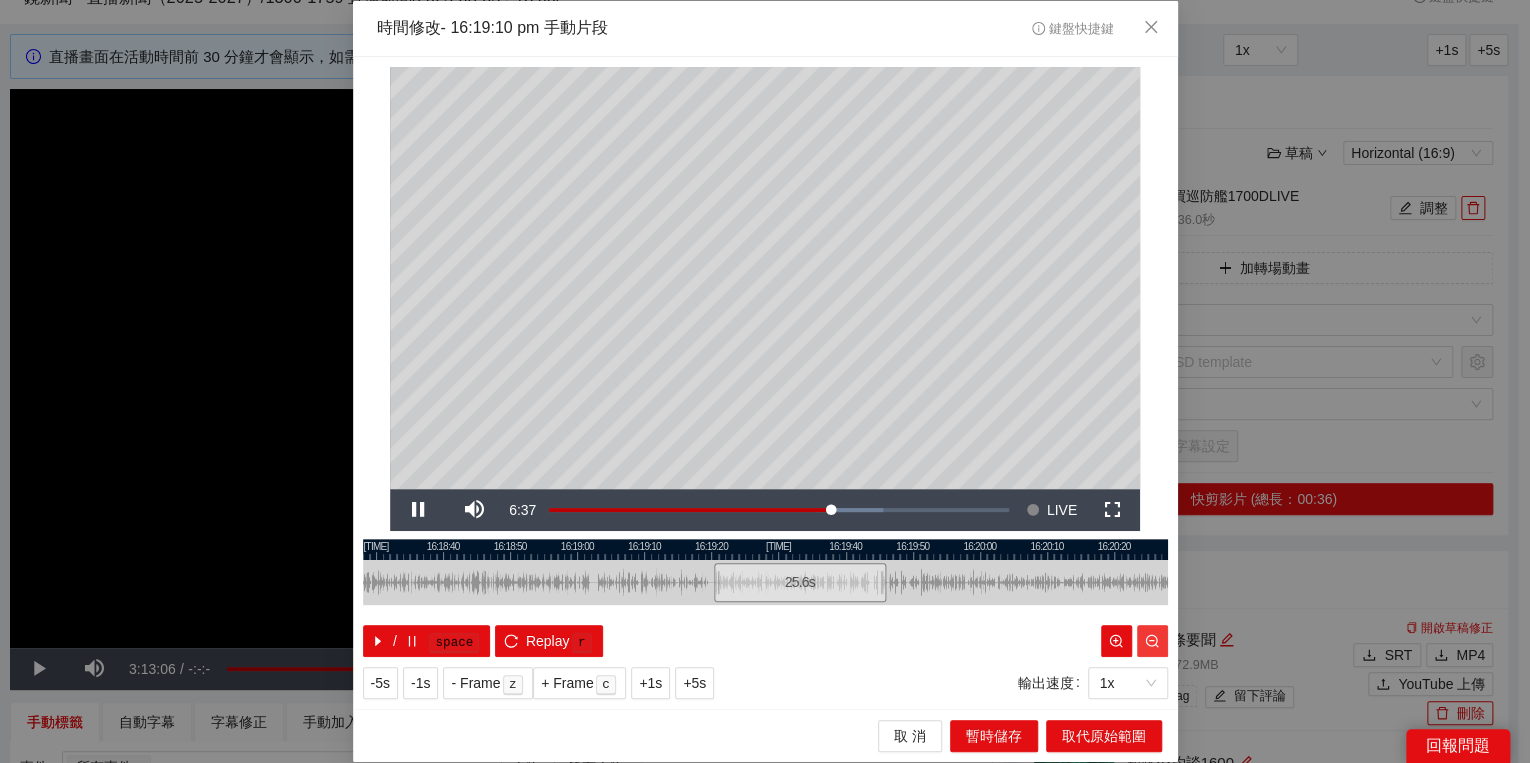 click at bounding box center [1152, 641] 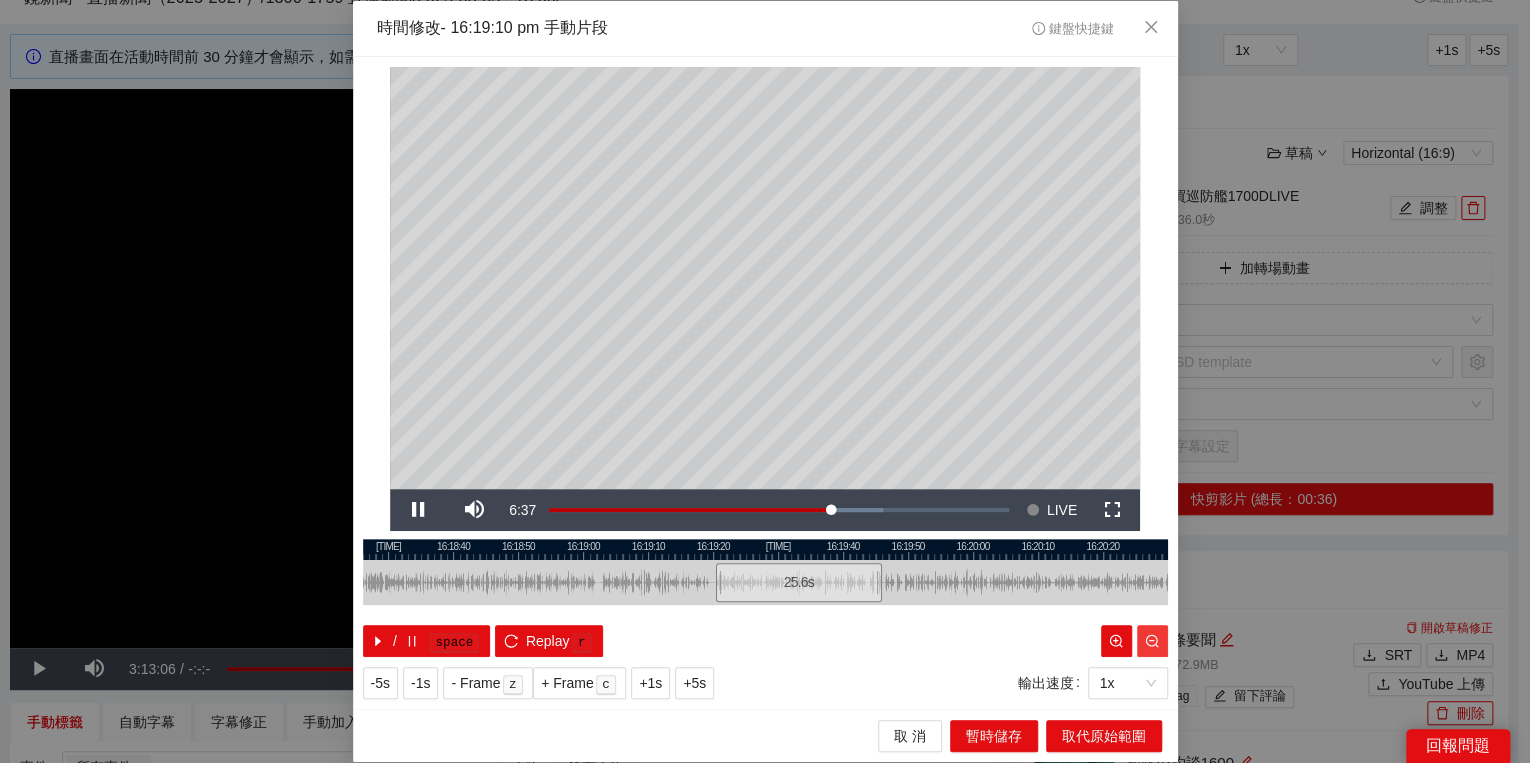 click at bounding box center [1152, 641] 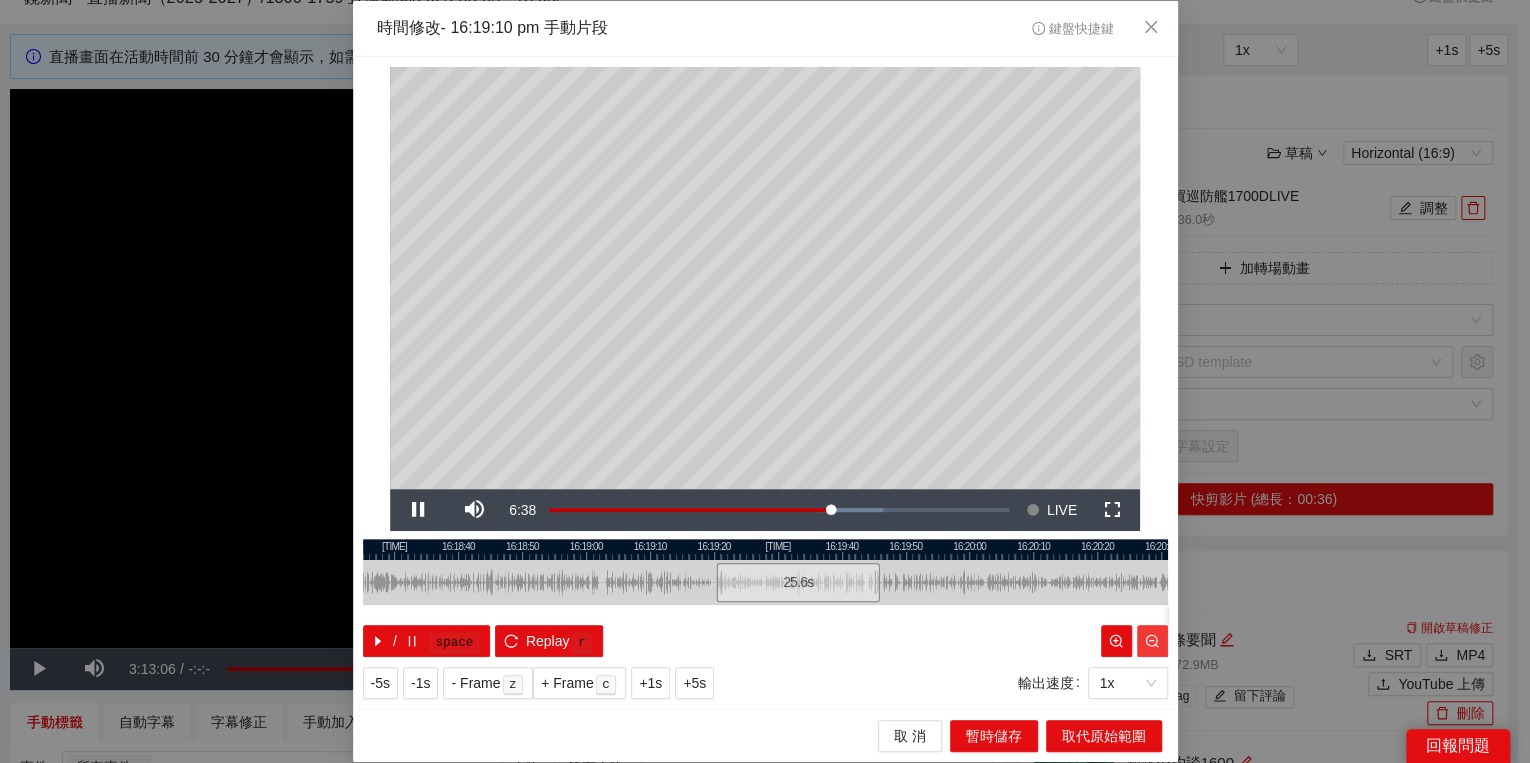 click at bounding box center (1152, 641) 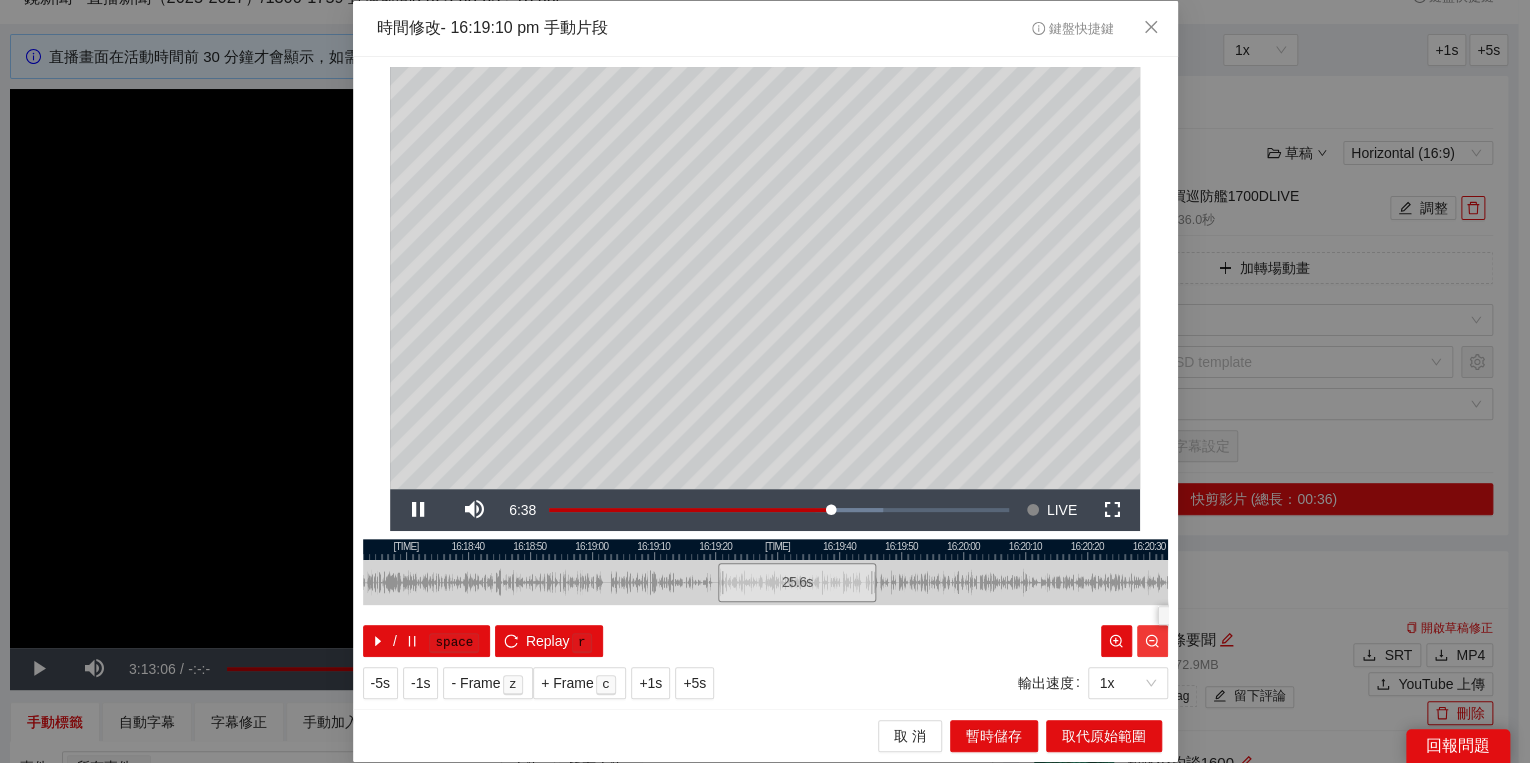click at bounding box center [1152, 641] 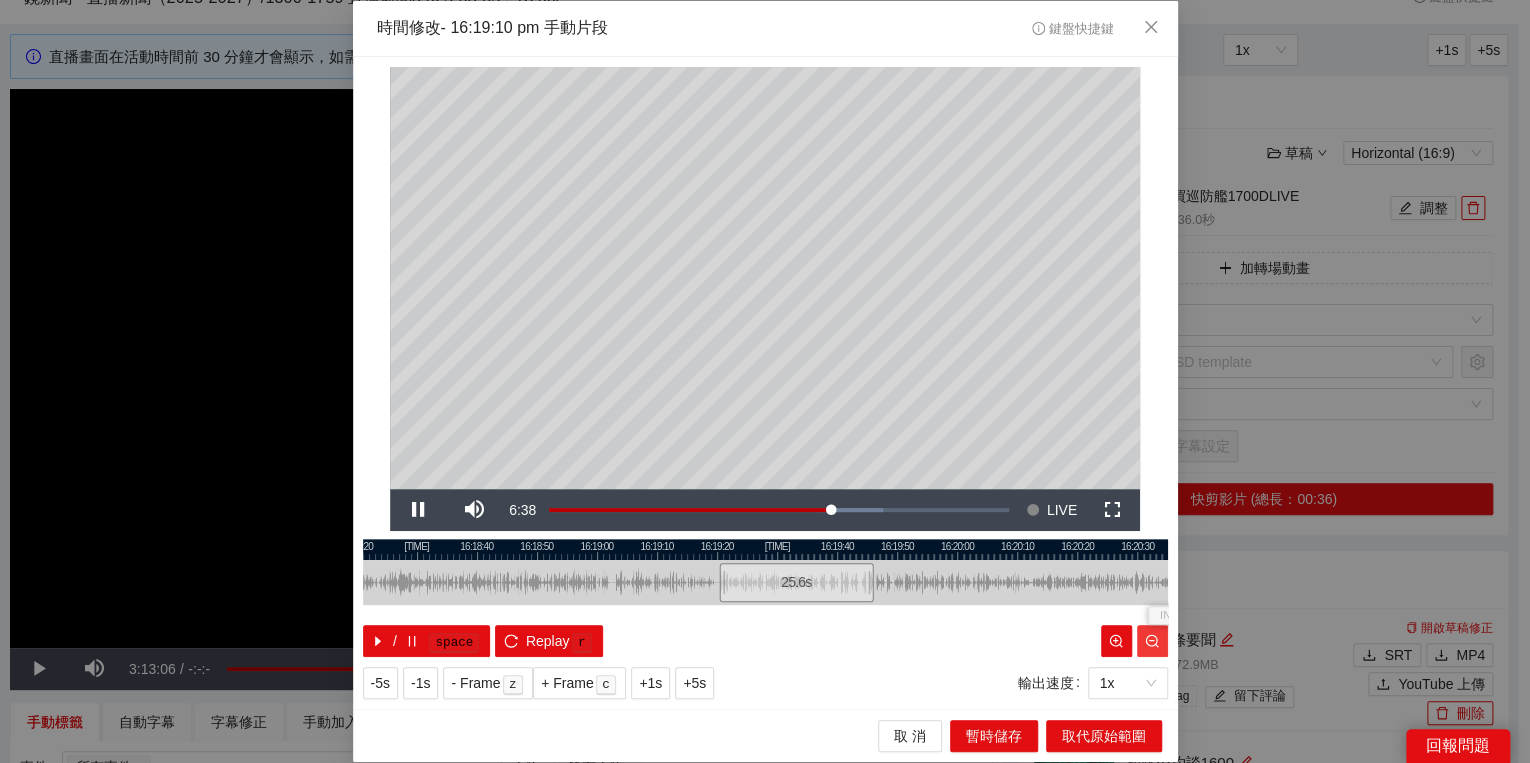 click at bounding box center (1152, 641) 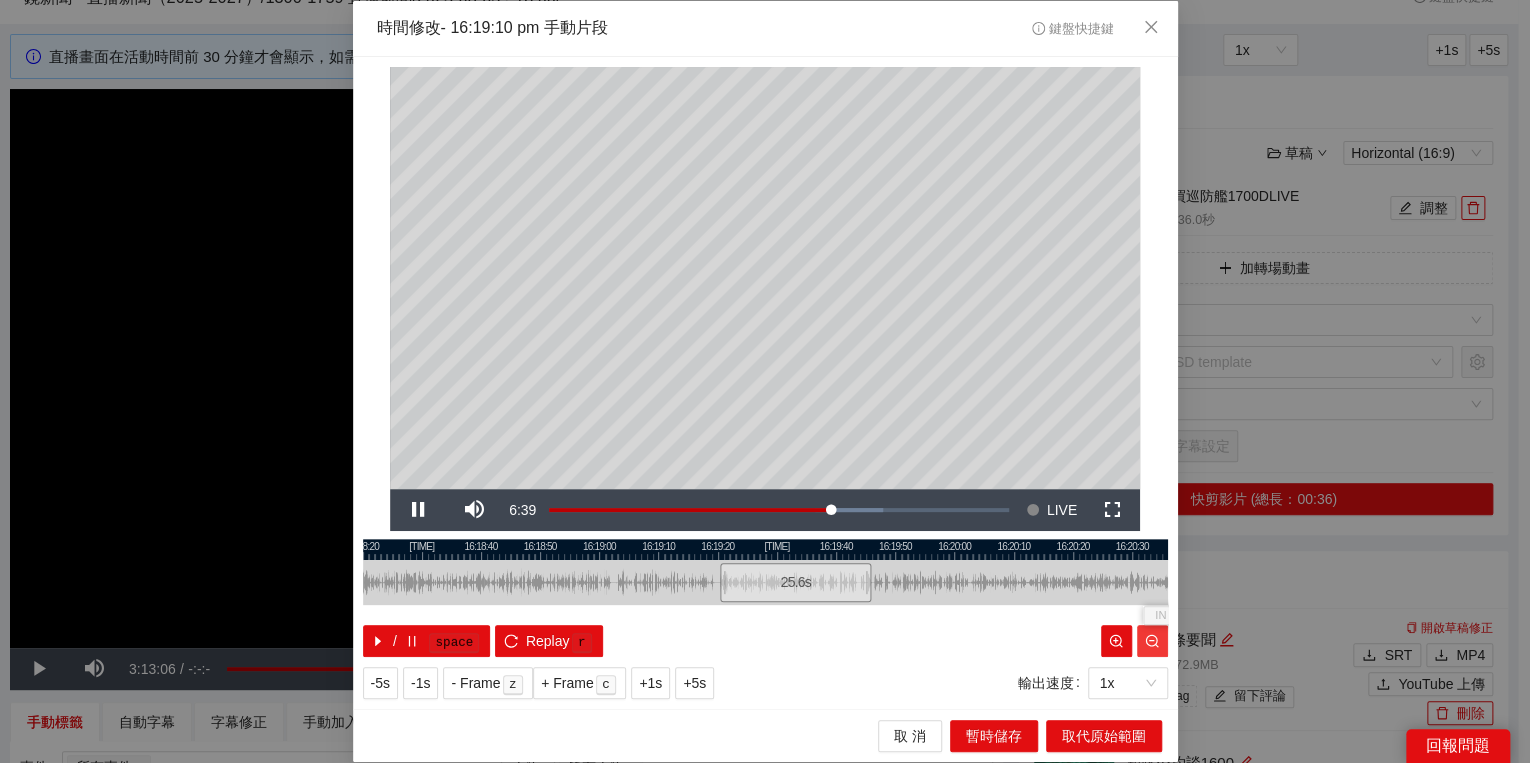 click at bounding box center [1152, 641] 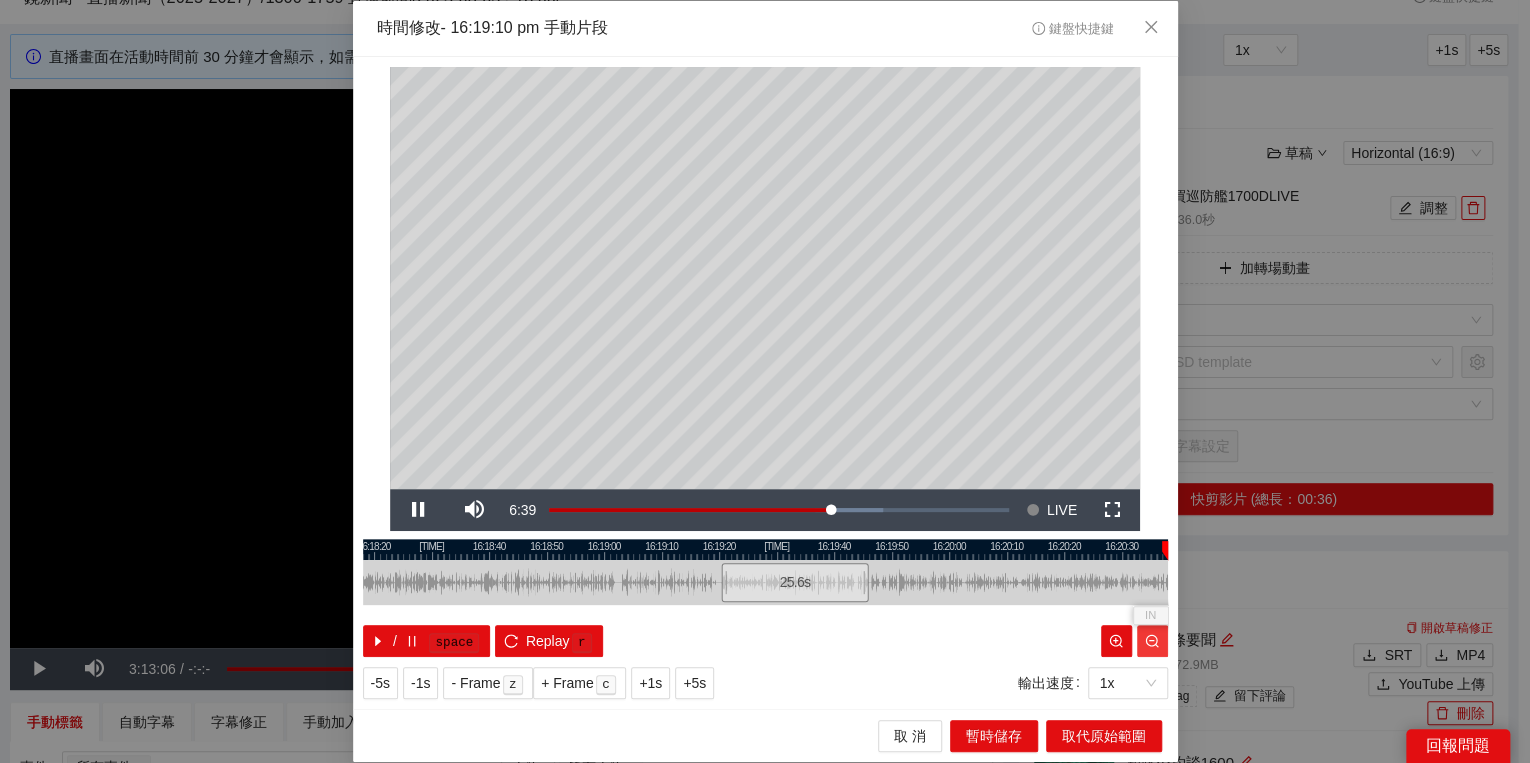 click at bounding box center [1152, 641] 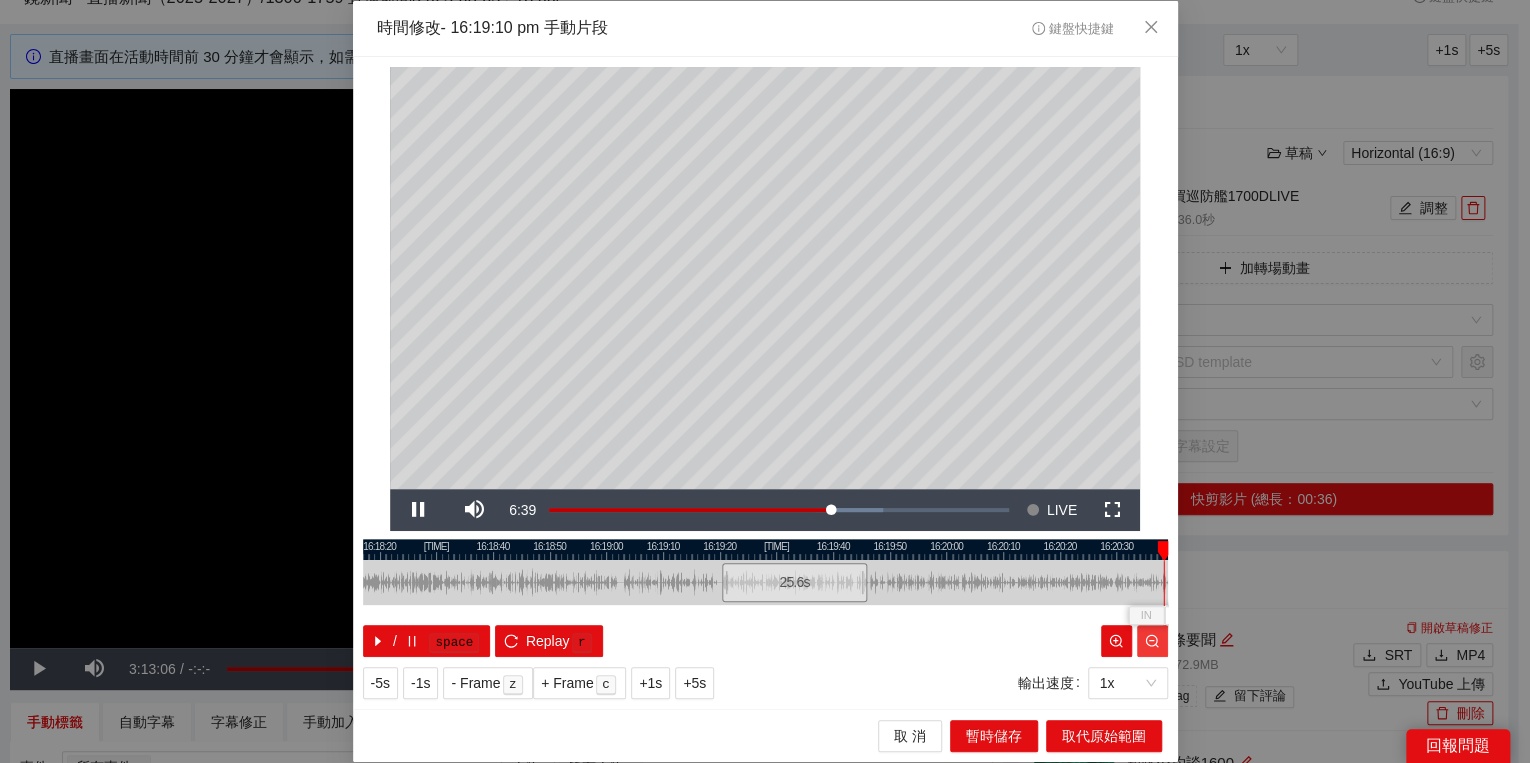 click at bounding box center [1152, 641] 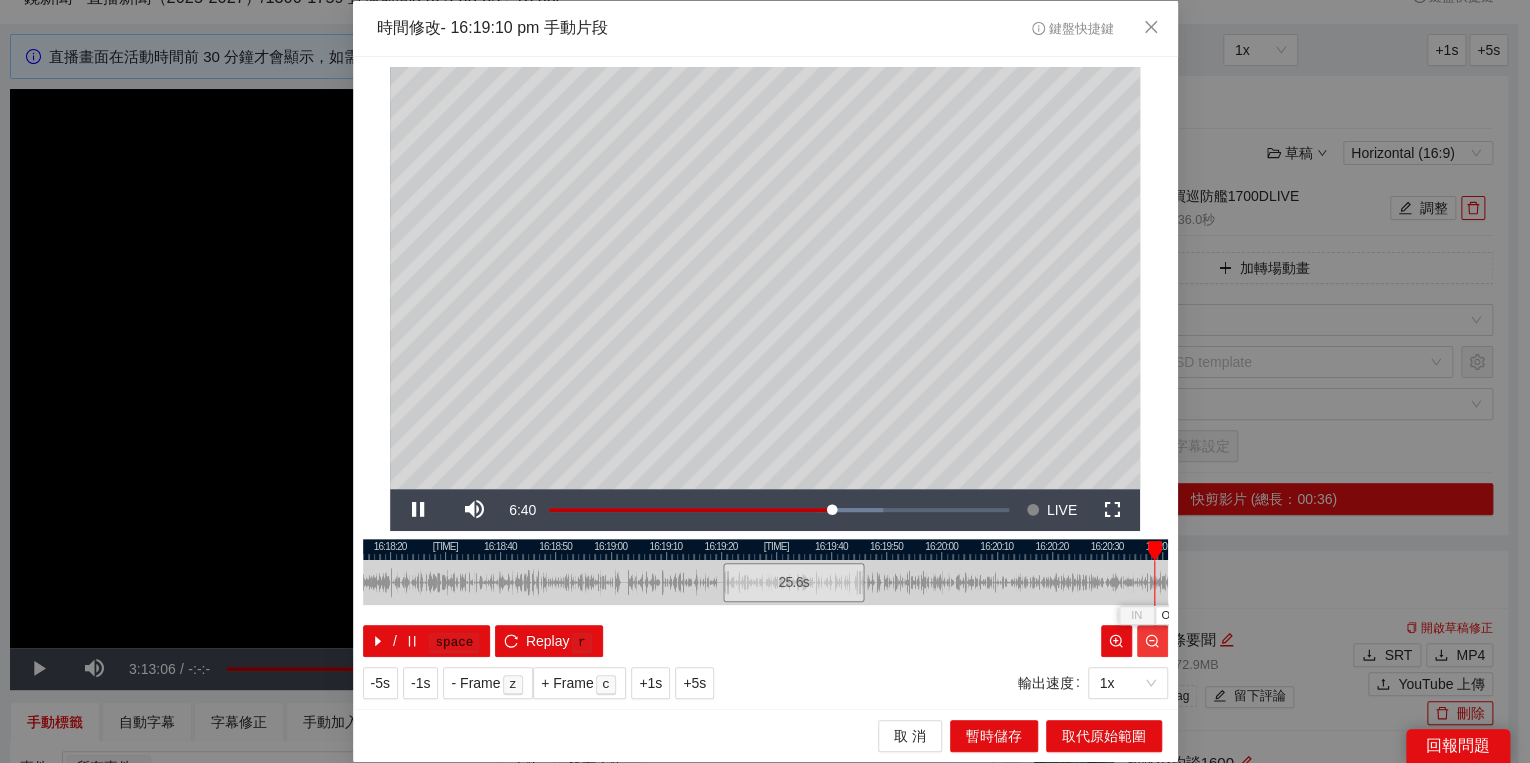 click at bounding box center [1152, 641] 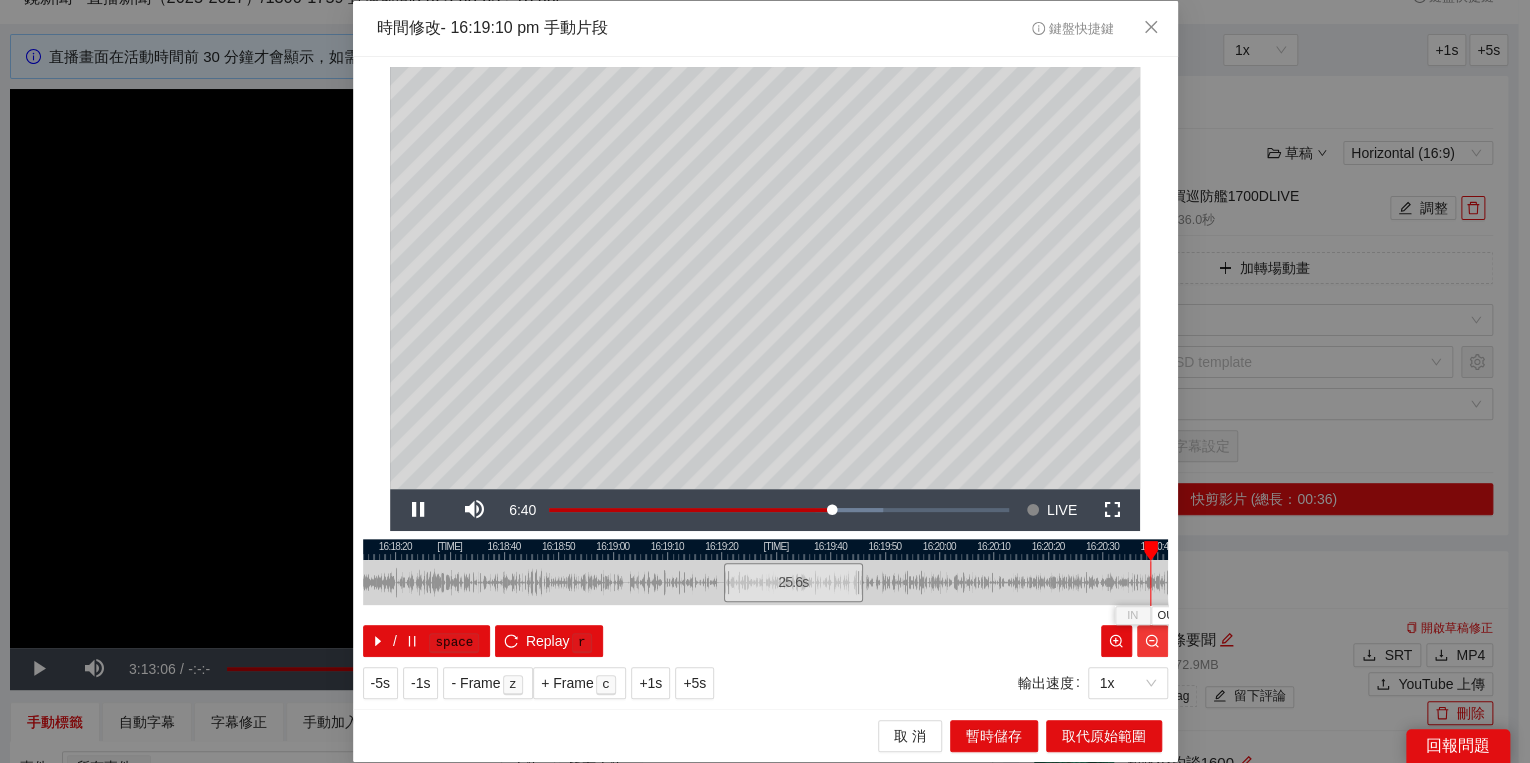 click at bounding box center [1152, 641] 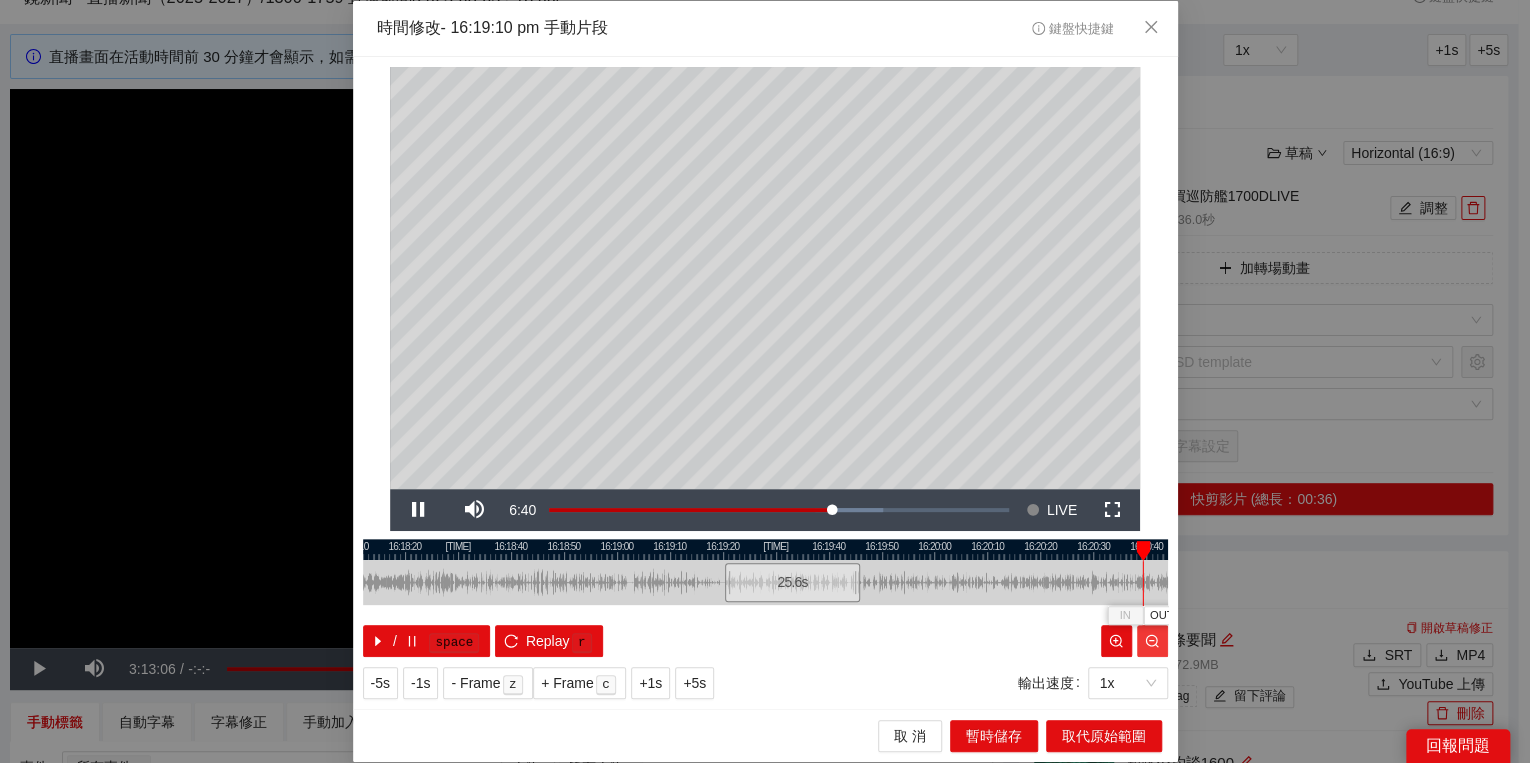 click at bounding box center (1152, 641) 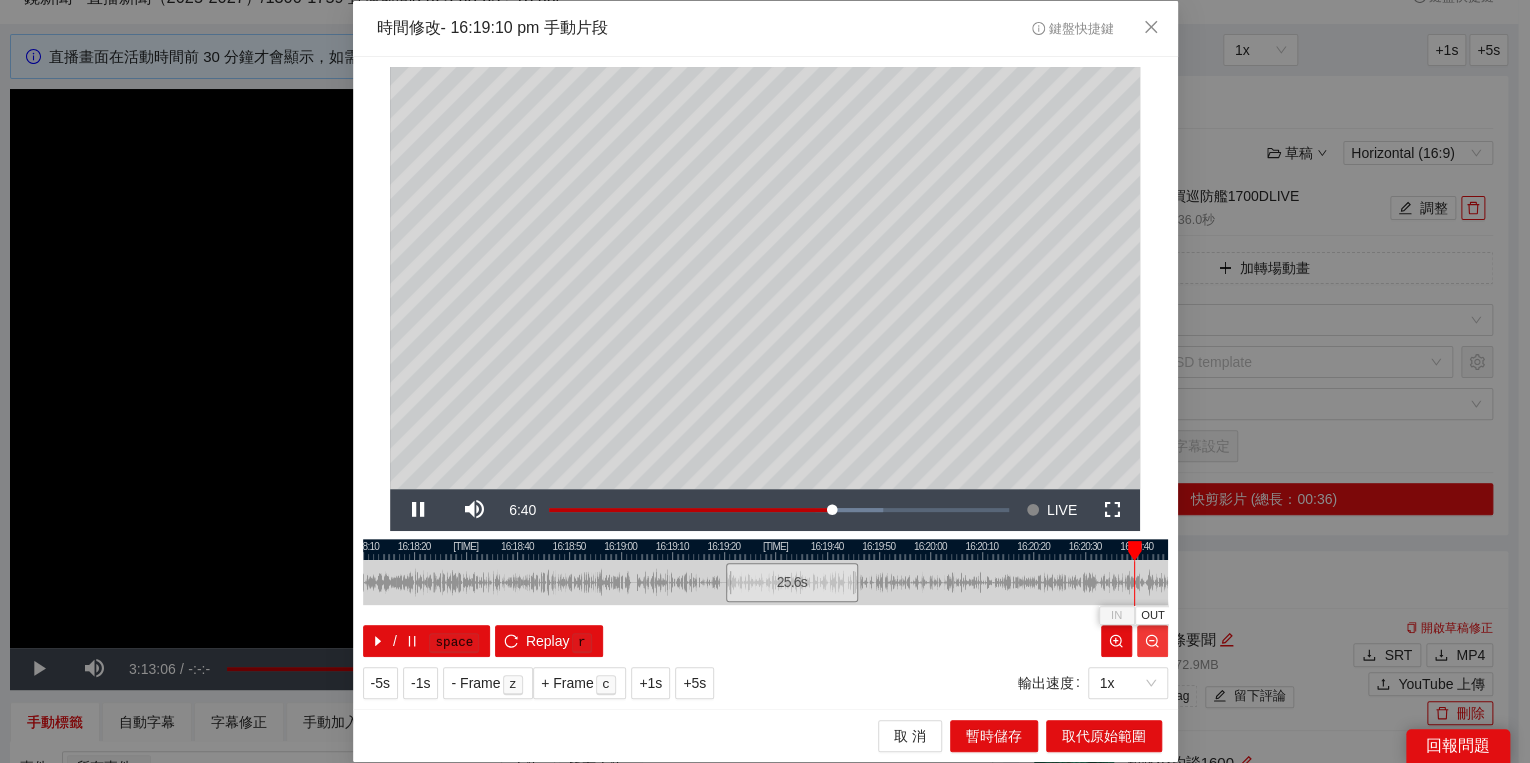 click at bounding box center (1152, 641) 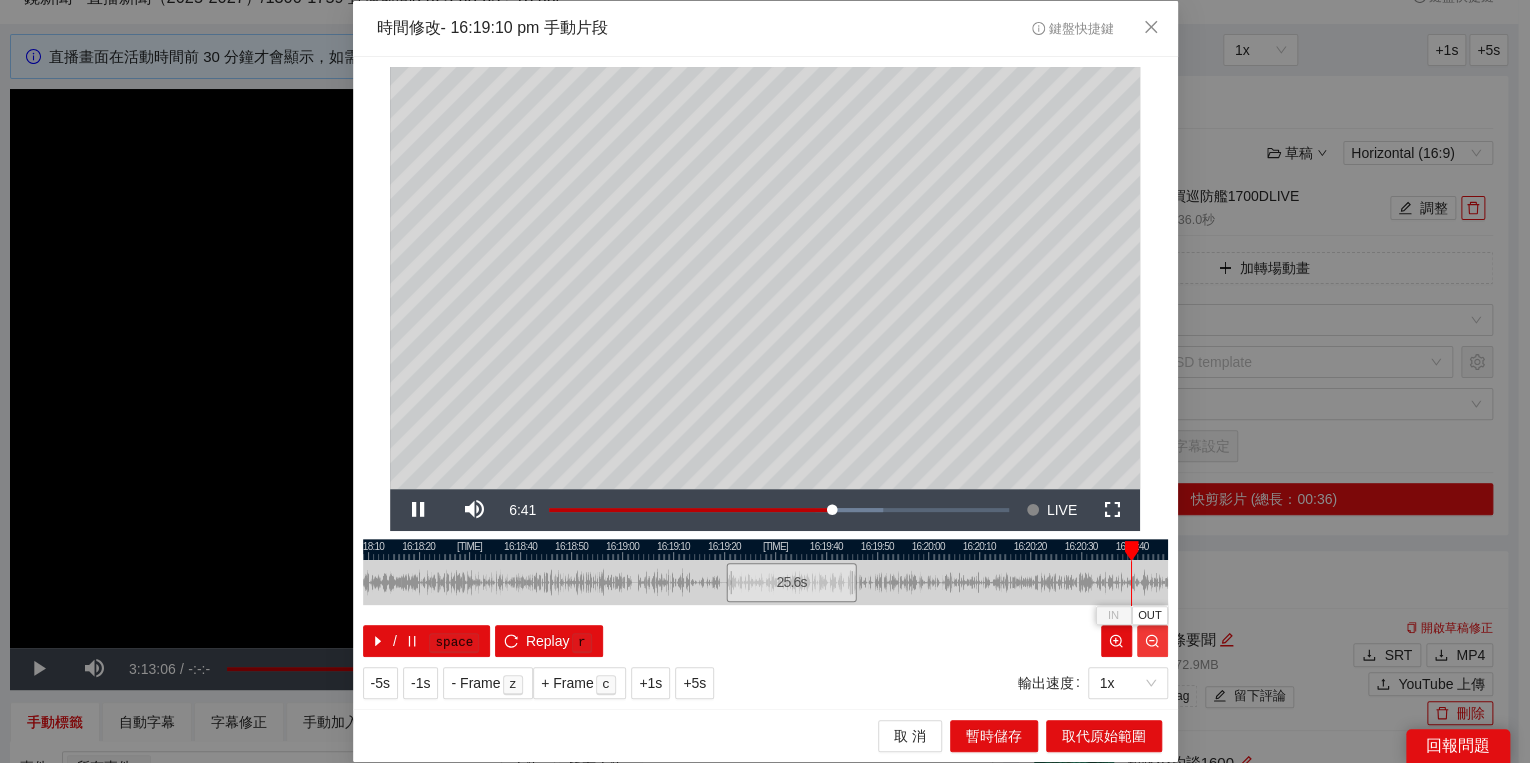 click at bounding box center (1152, 641) 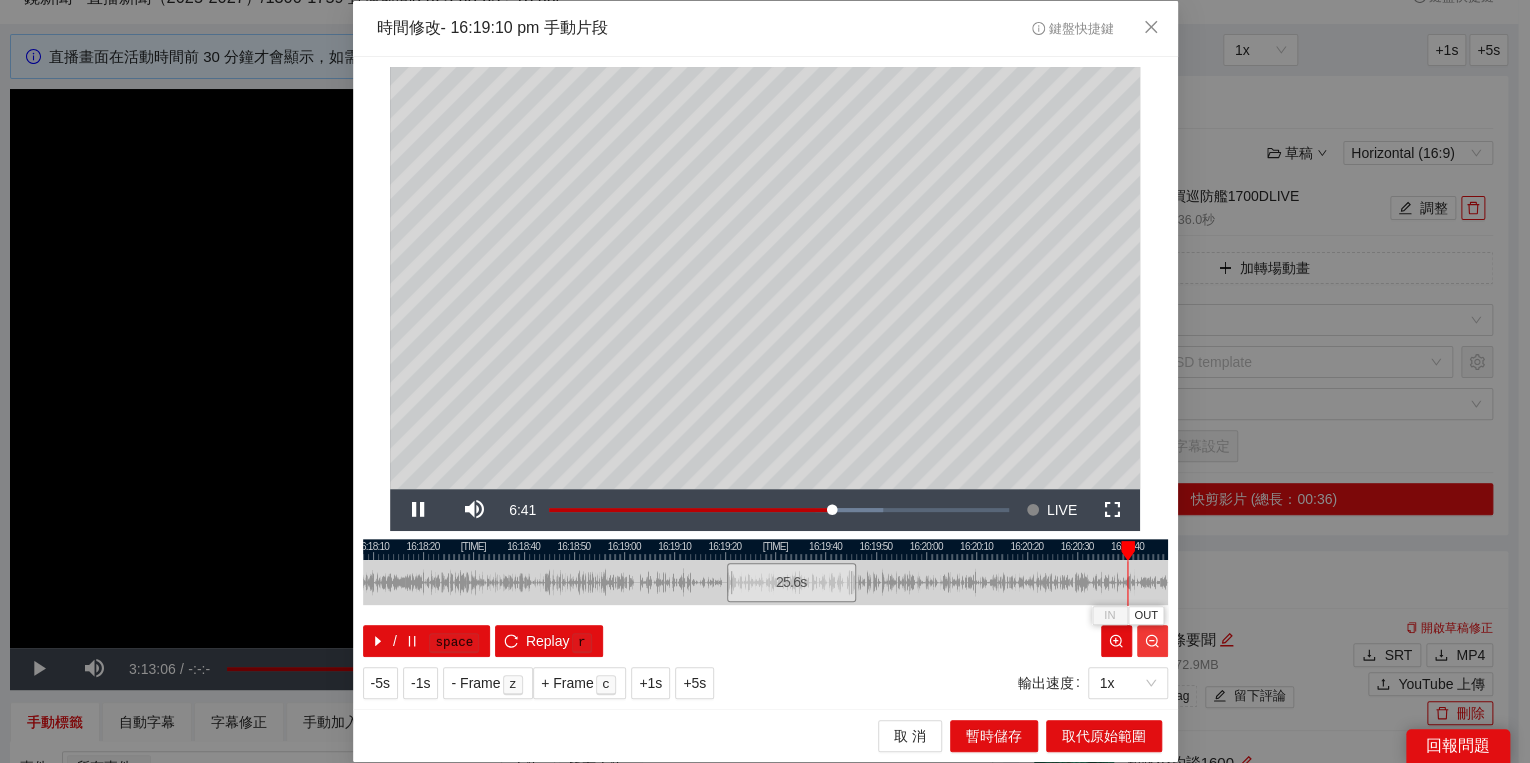 click at bounding box center (1152, 641) 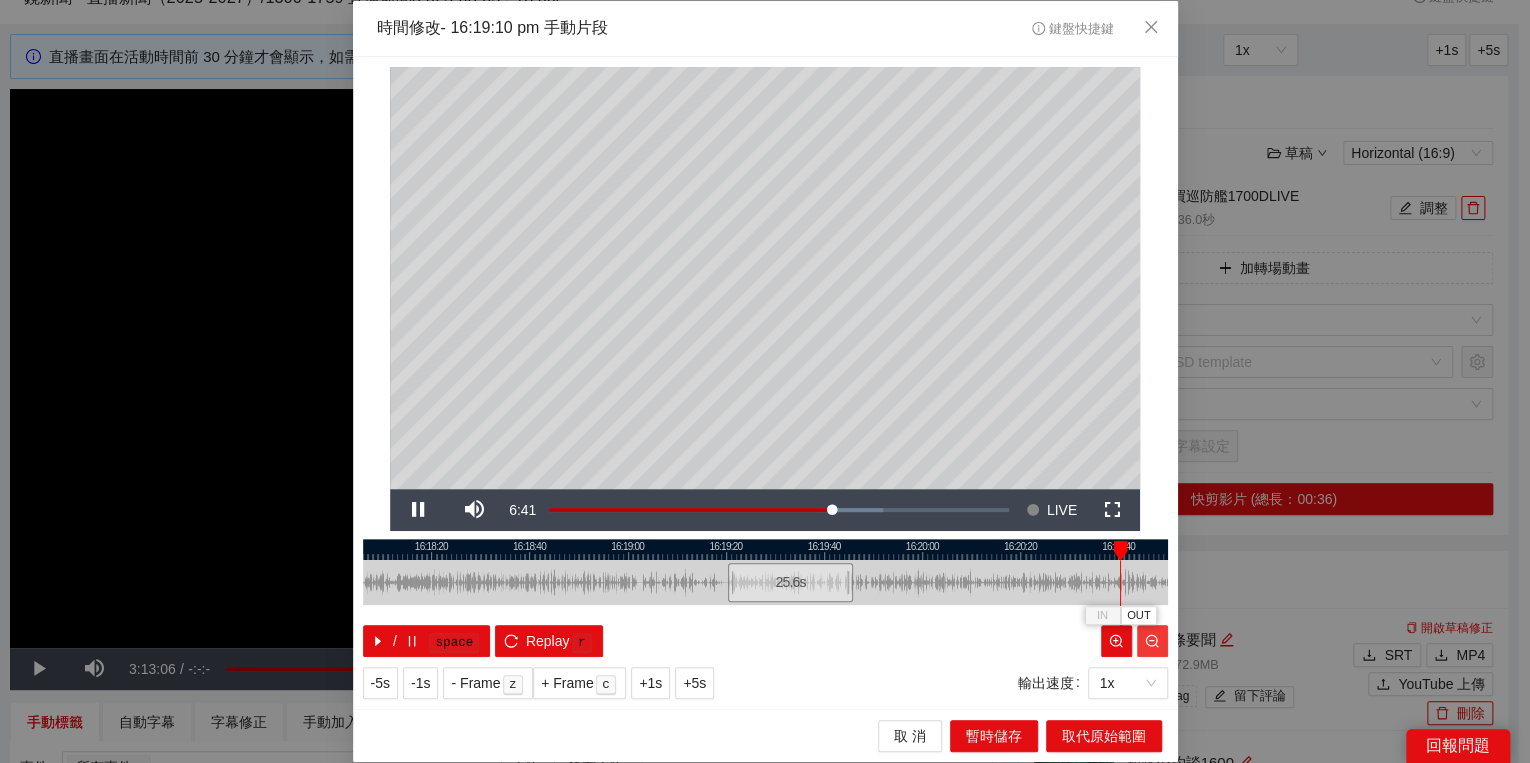 click at bounding box center [1152, 641] 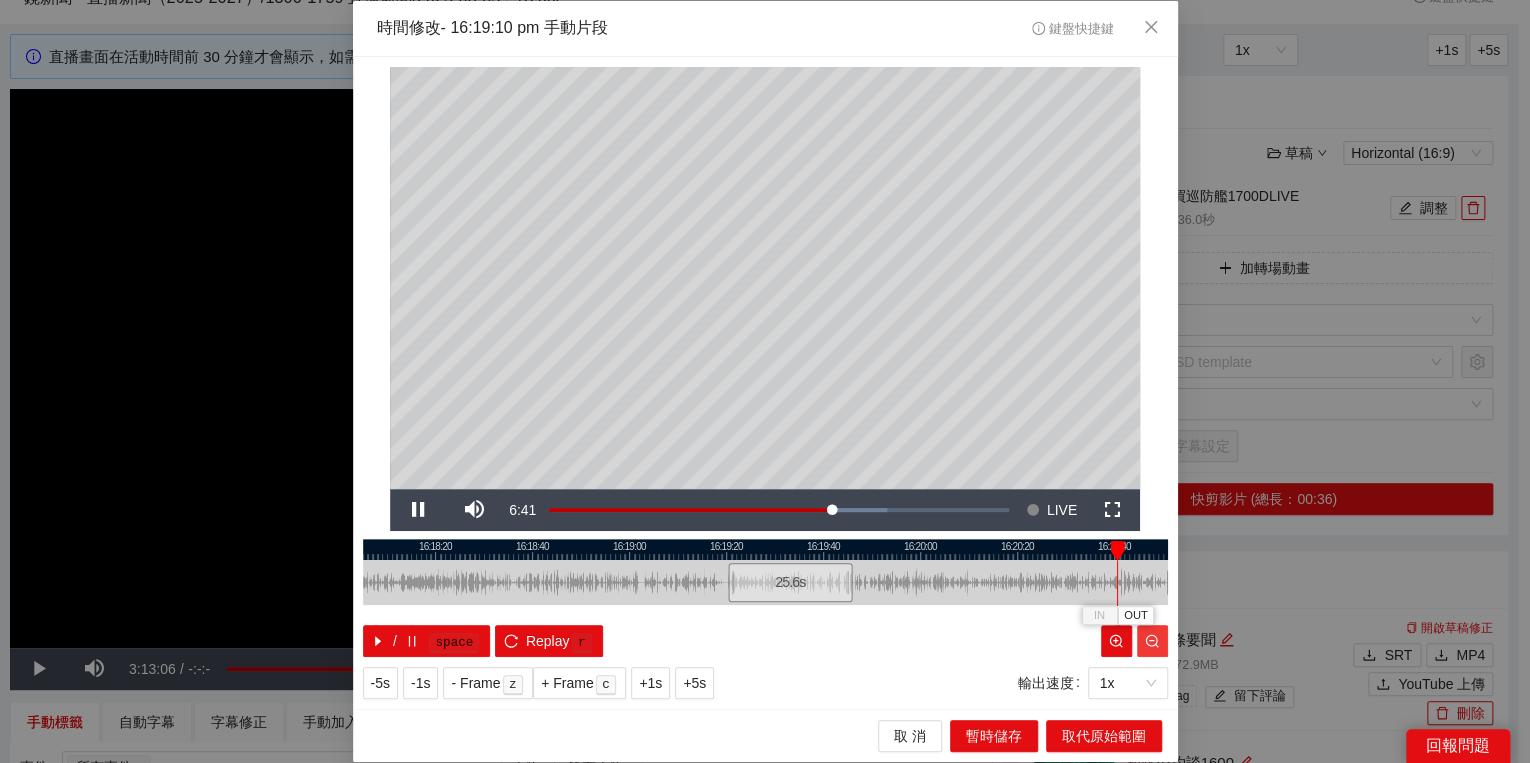 click at bounding box center [1152, 641] 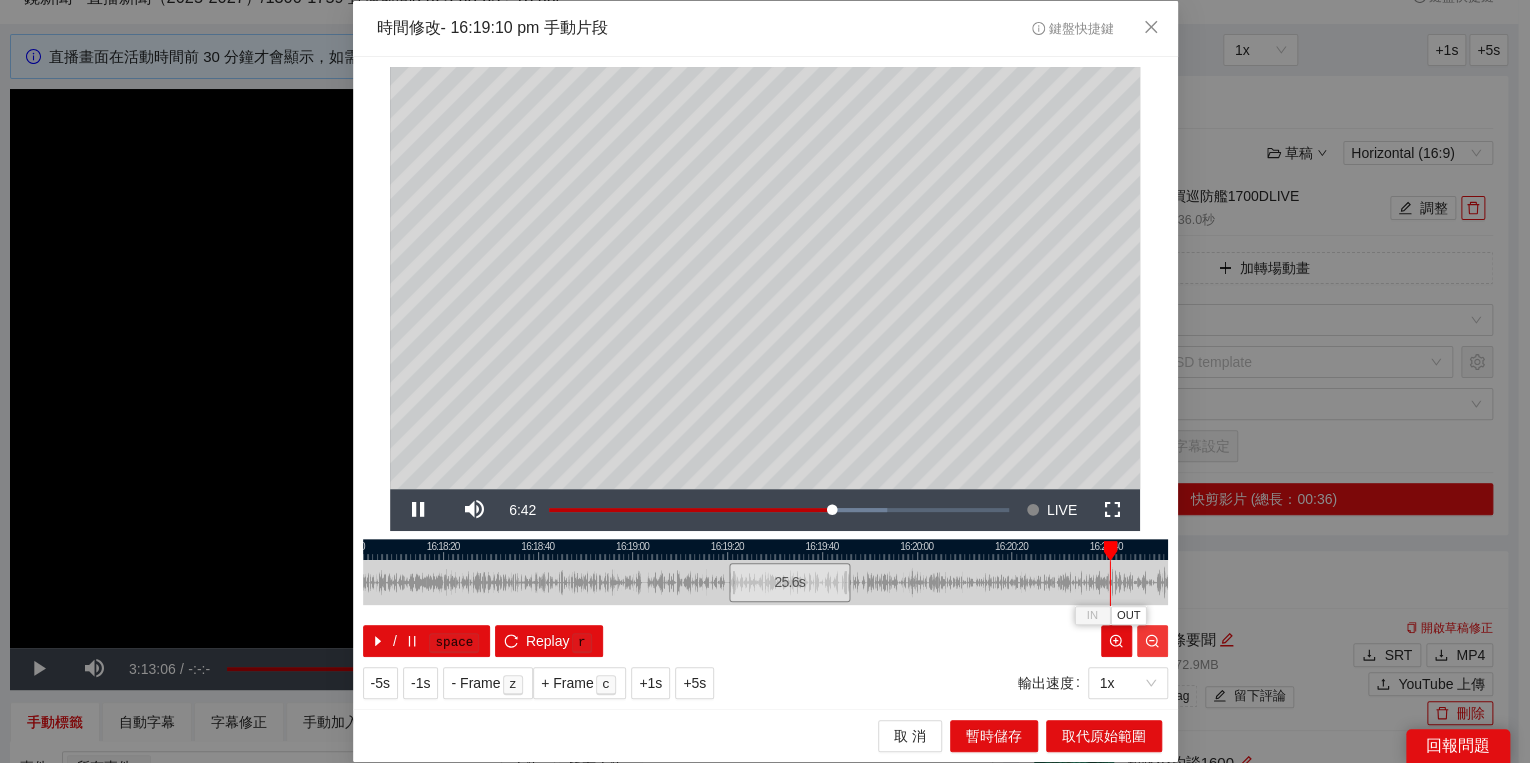 click at bounding box center [1152, 641] 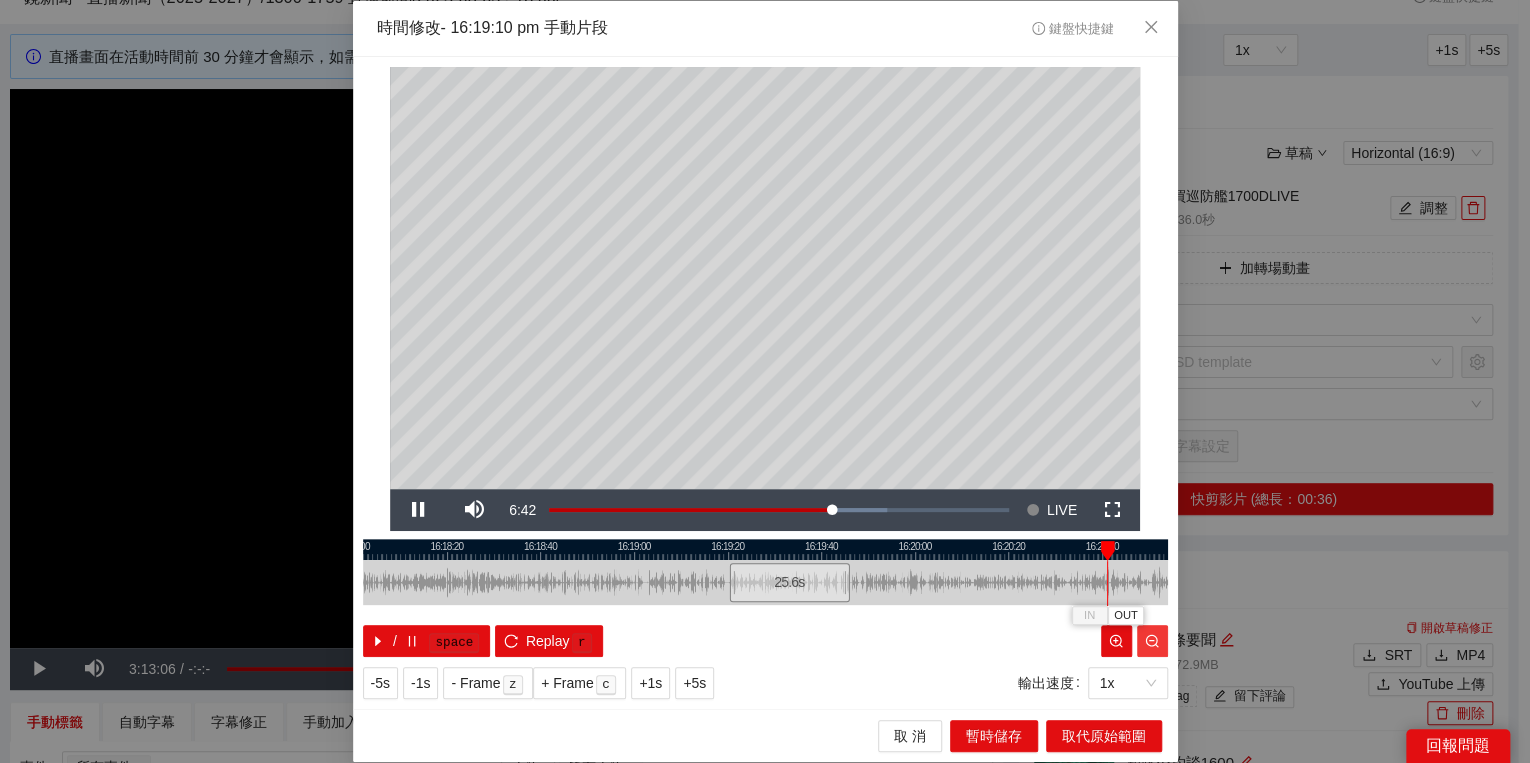 click at bounding box center (1152, 641) 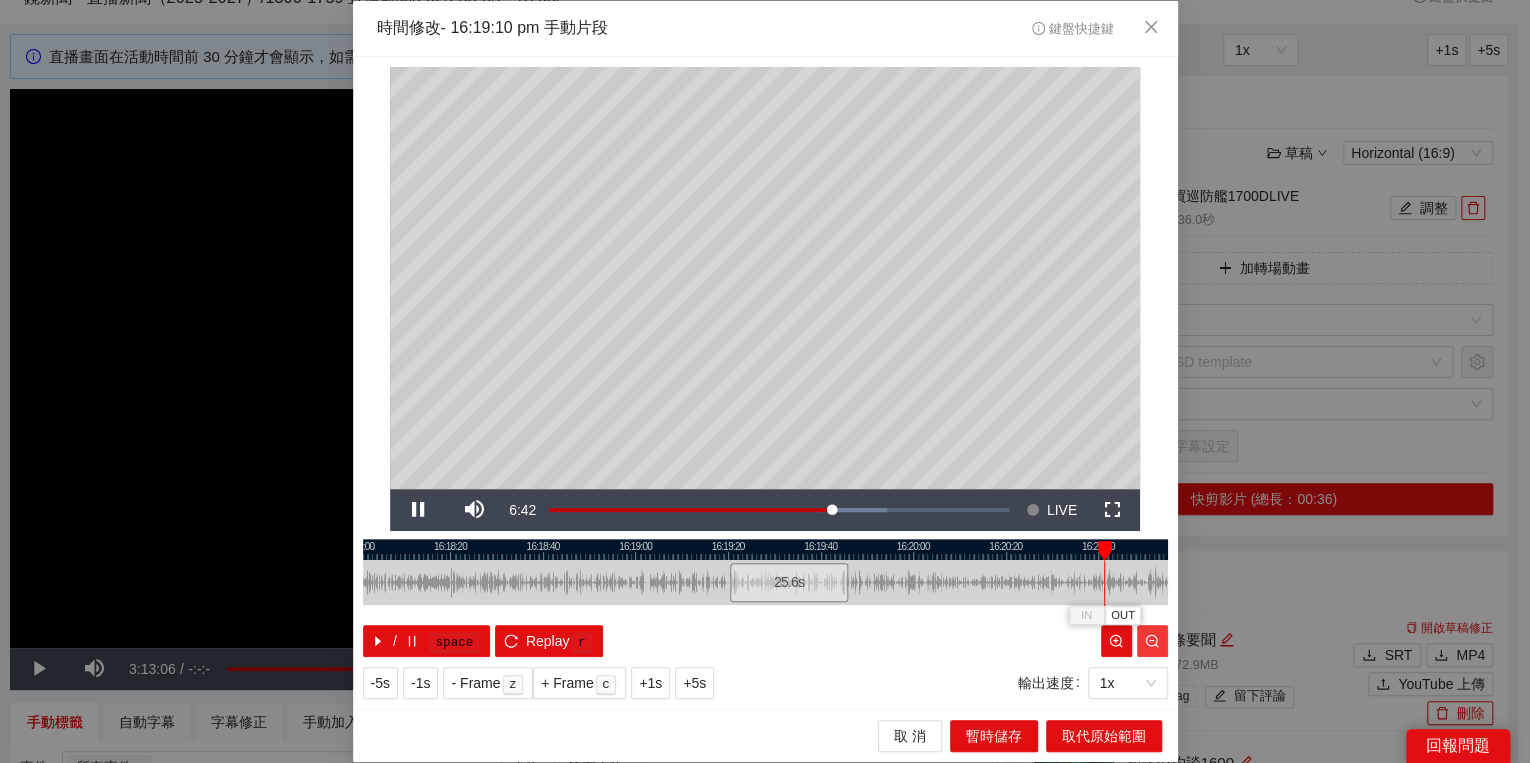 click at bounding box center (1152, 641) 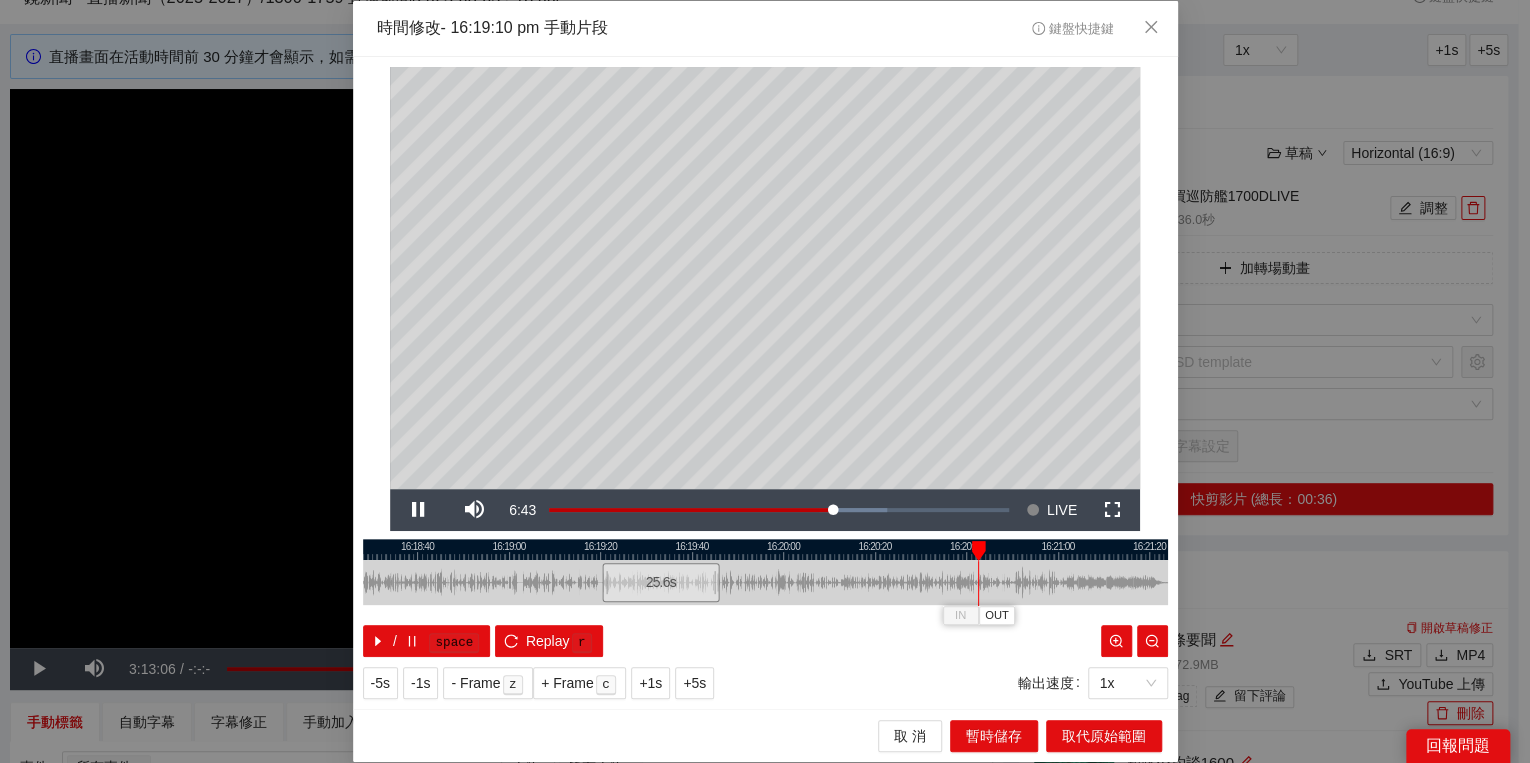 drag, startPoint x: 1136, startPoint y: 548, endPoint x: 1008, endPoint y: 547, distance: 128.0039 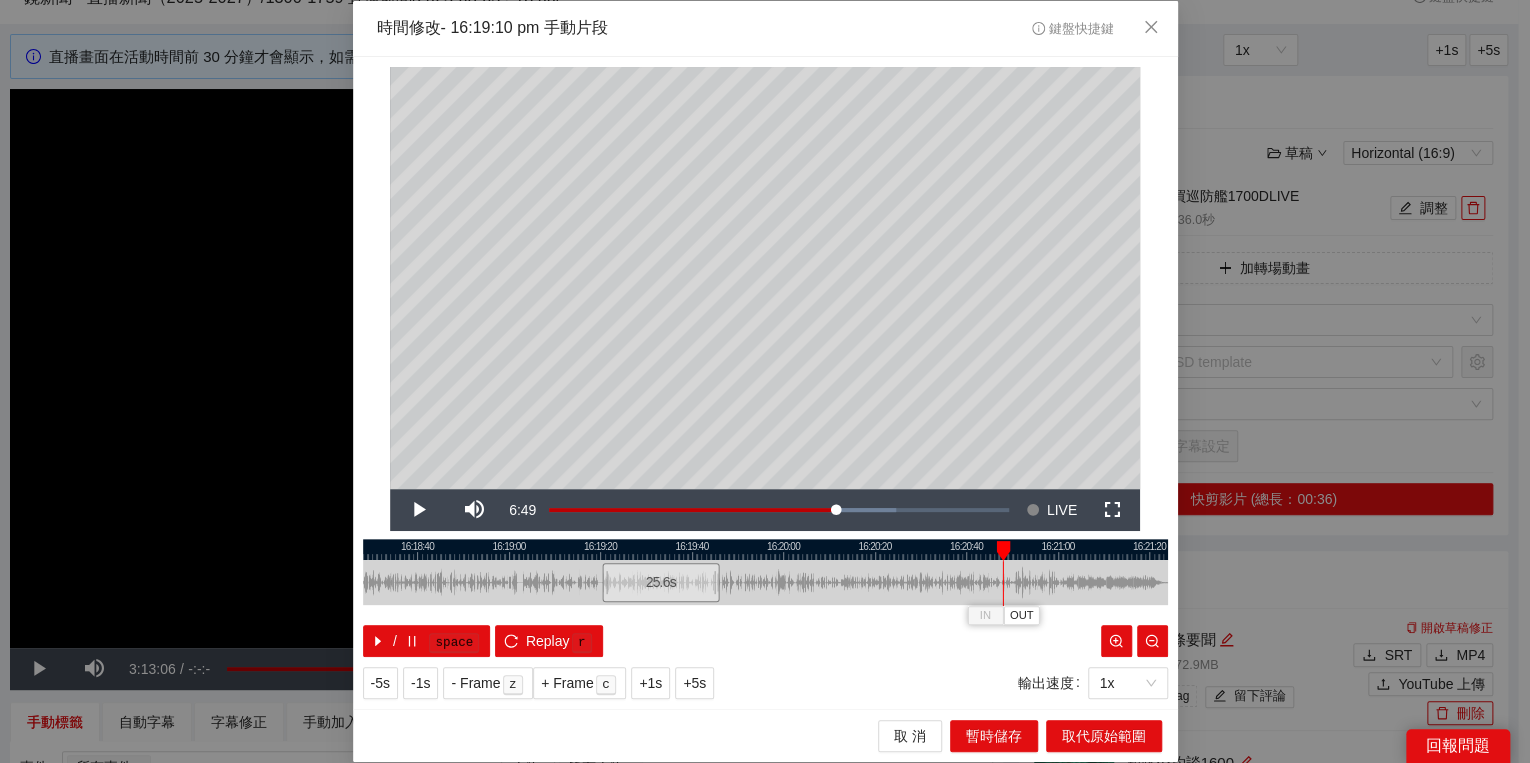 drag, startPoint x: 984, startPoint y: 549, endPoint x: 1006, endPoint y: 555, distance: 22.803509 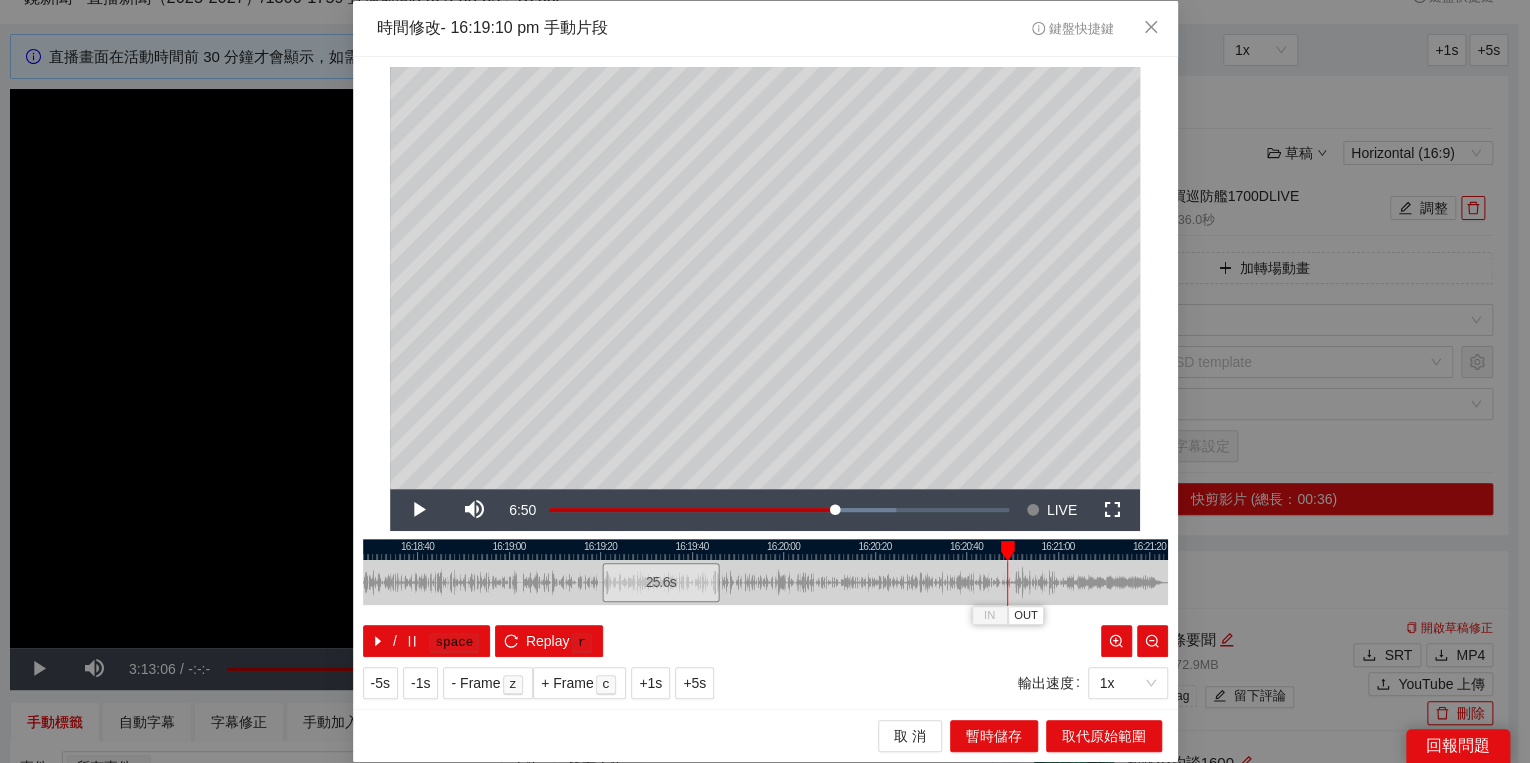 click at bounding box center (1007, 551) 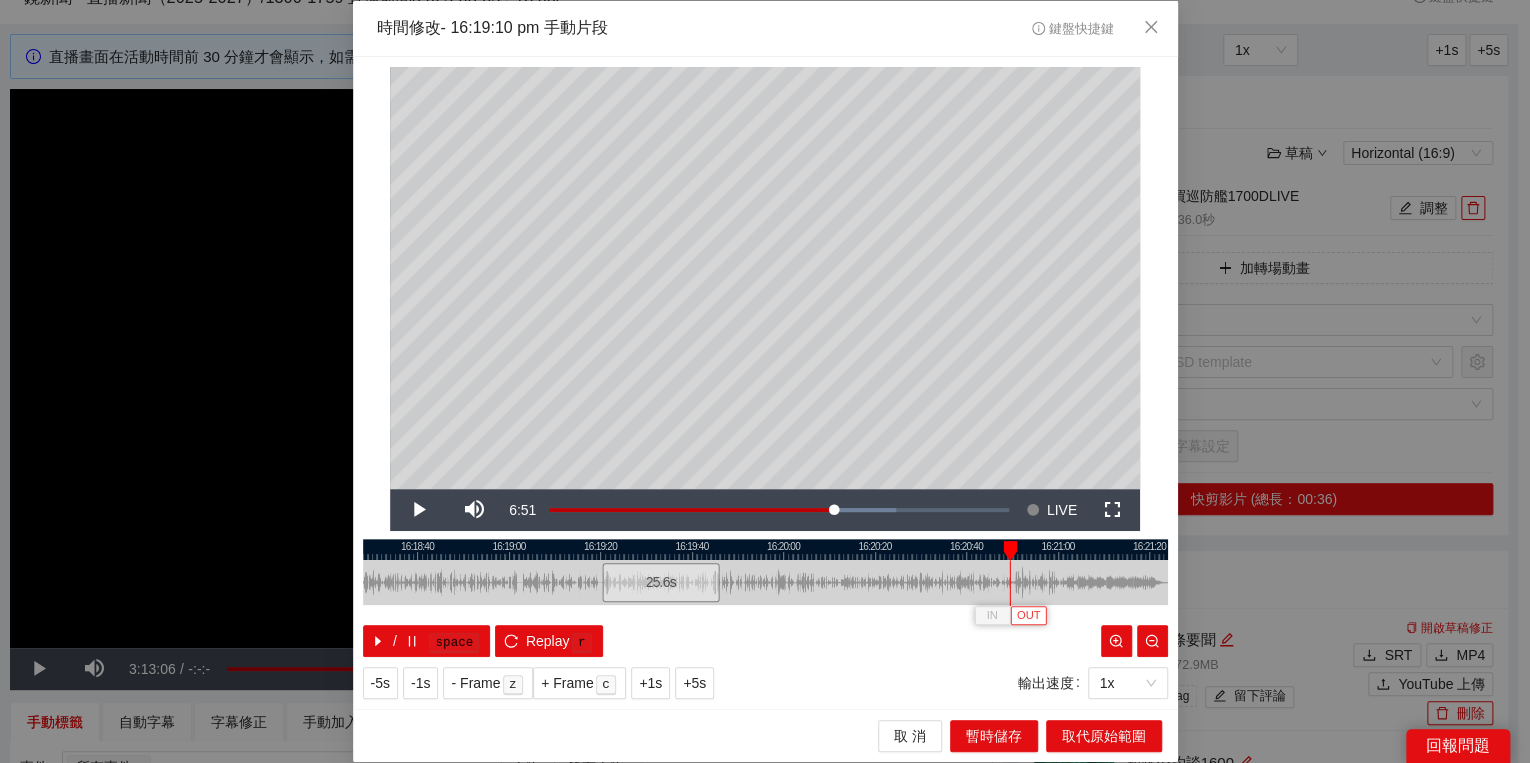 click on "OUT" at bounding box center [1029, 616] 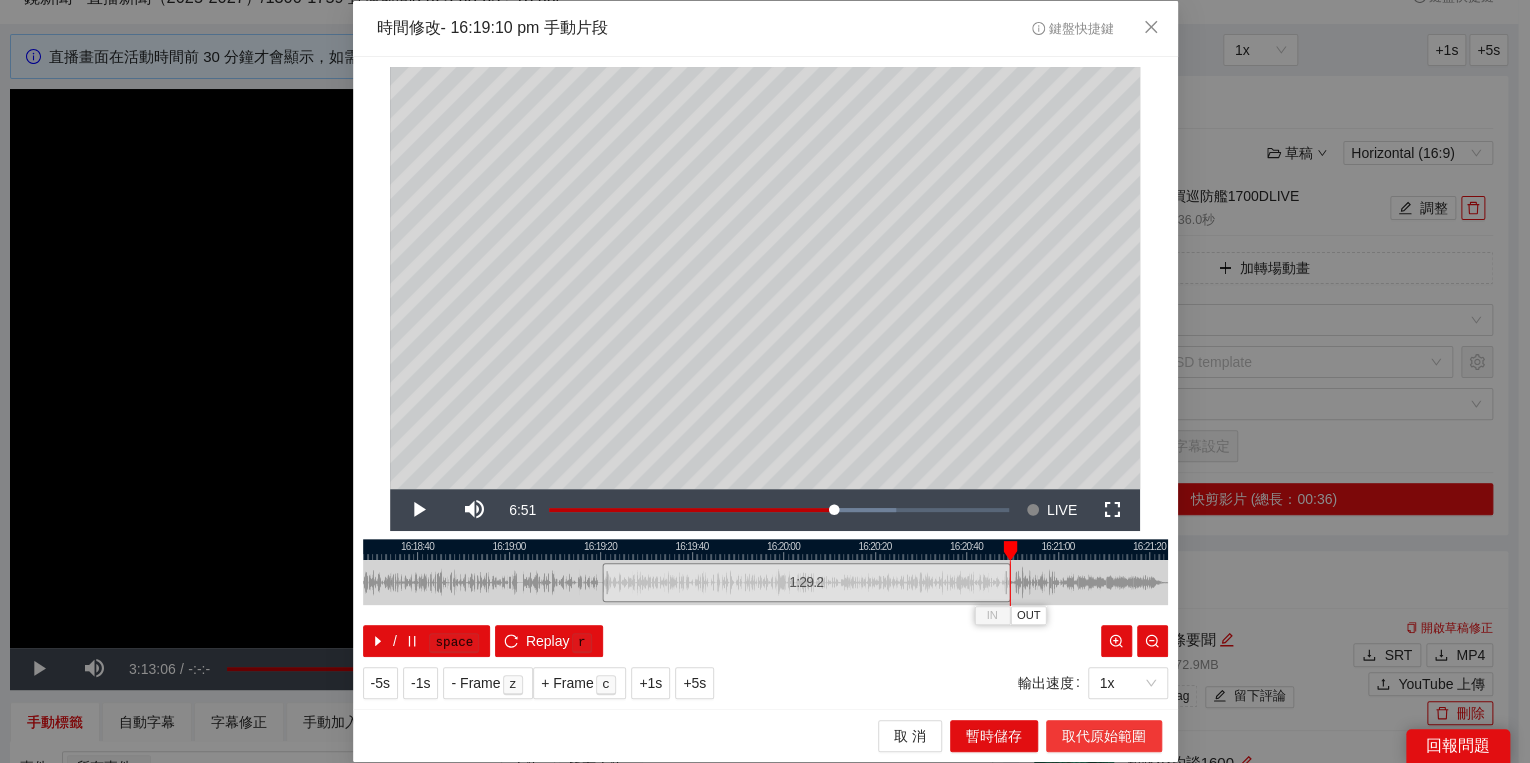 click on "取代原始範圍" at bounding box center [1104, 736] 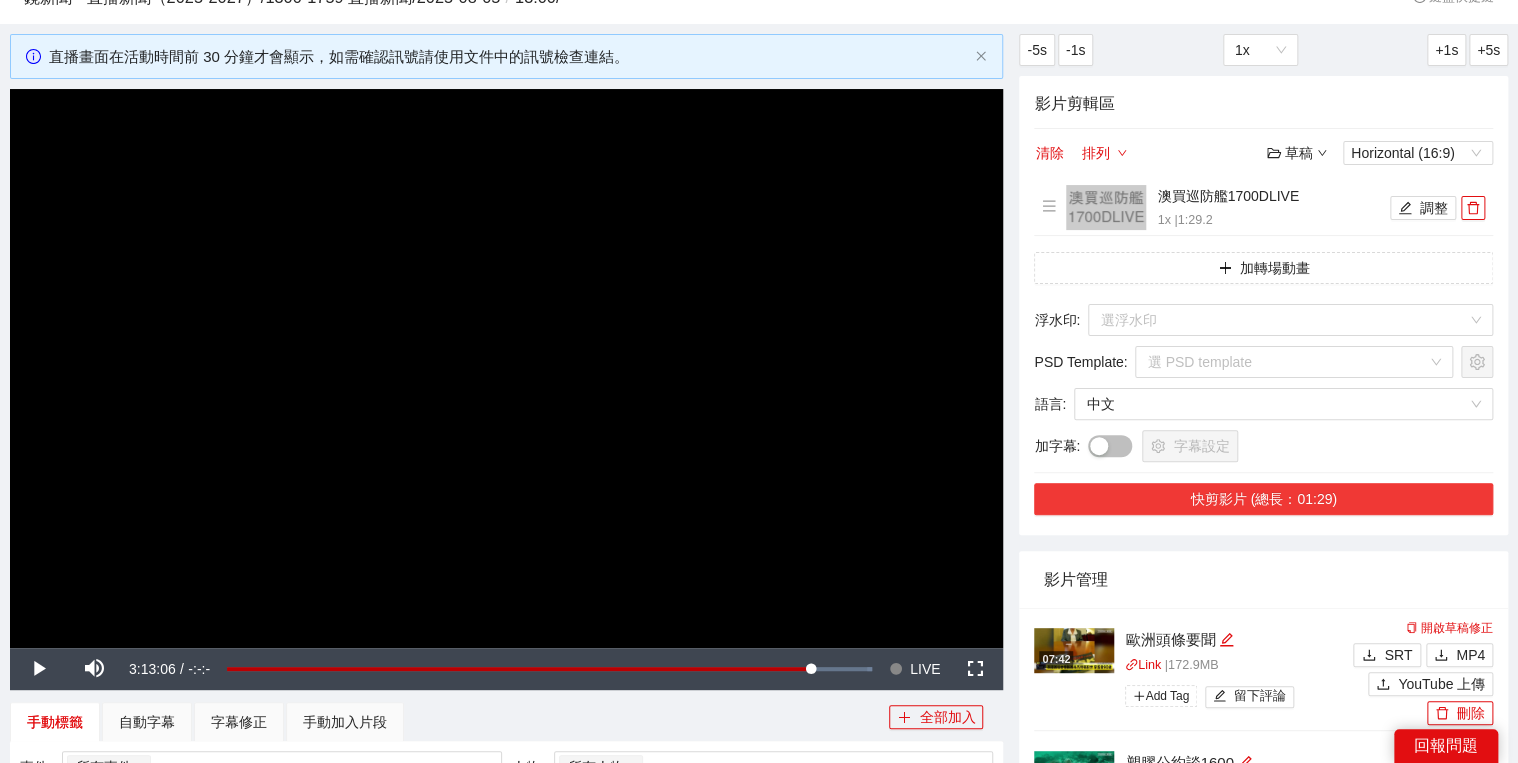 click on "快剪影片 (總長：01:29)" at bounding box center [1263, 499] 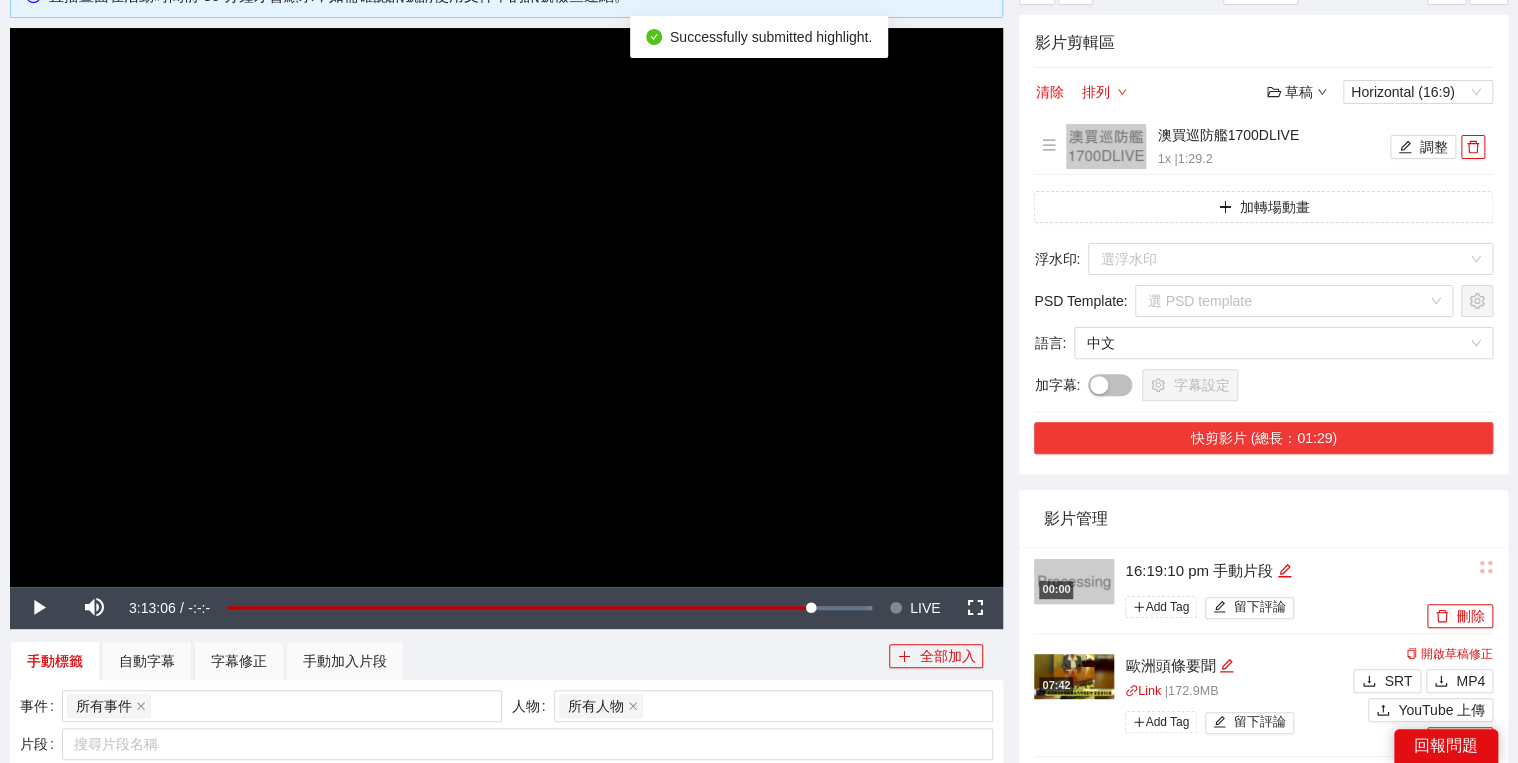 scroll, scrollTop: 160, scrollLeft: 0, axis: vertical 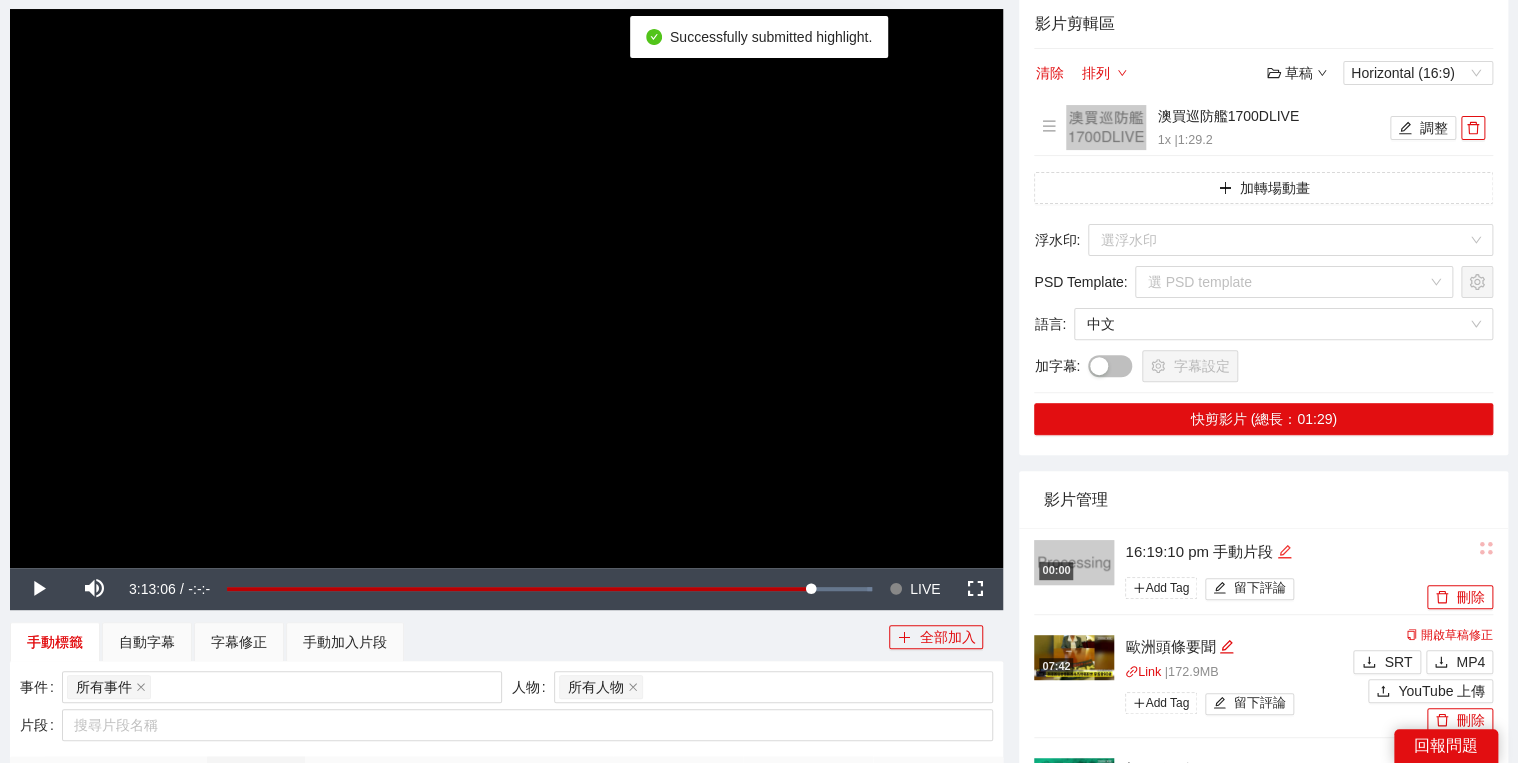 click 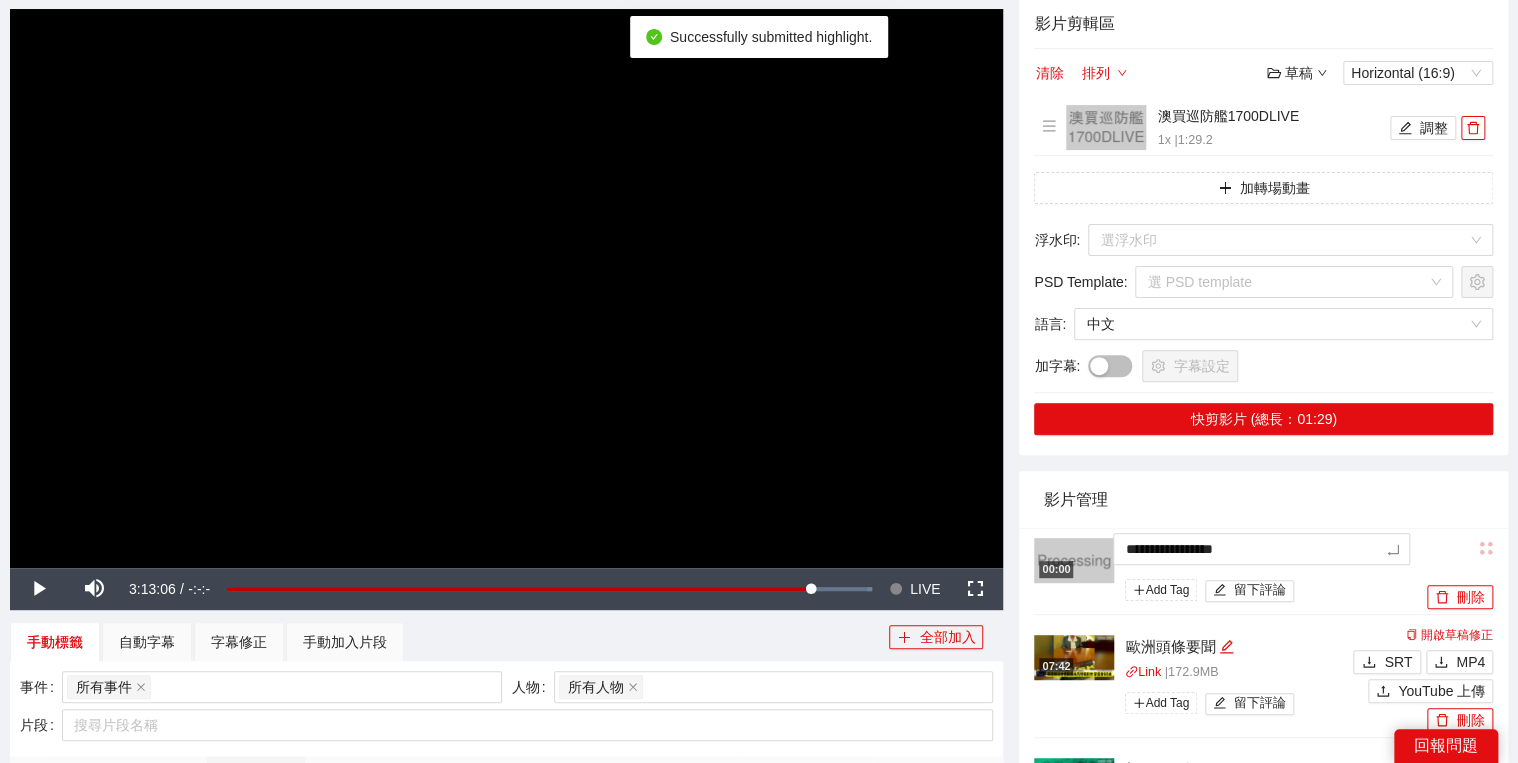 drag, startPoint x: 1240, startPoint y: 536, endPoint x: 1096, endPoint y: 504, distance: 147.51271 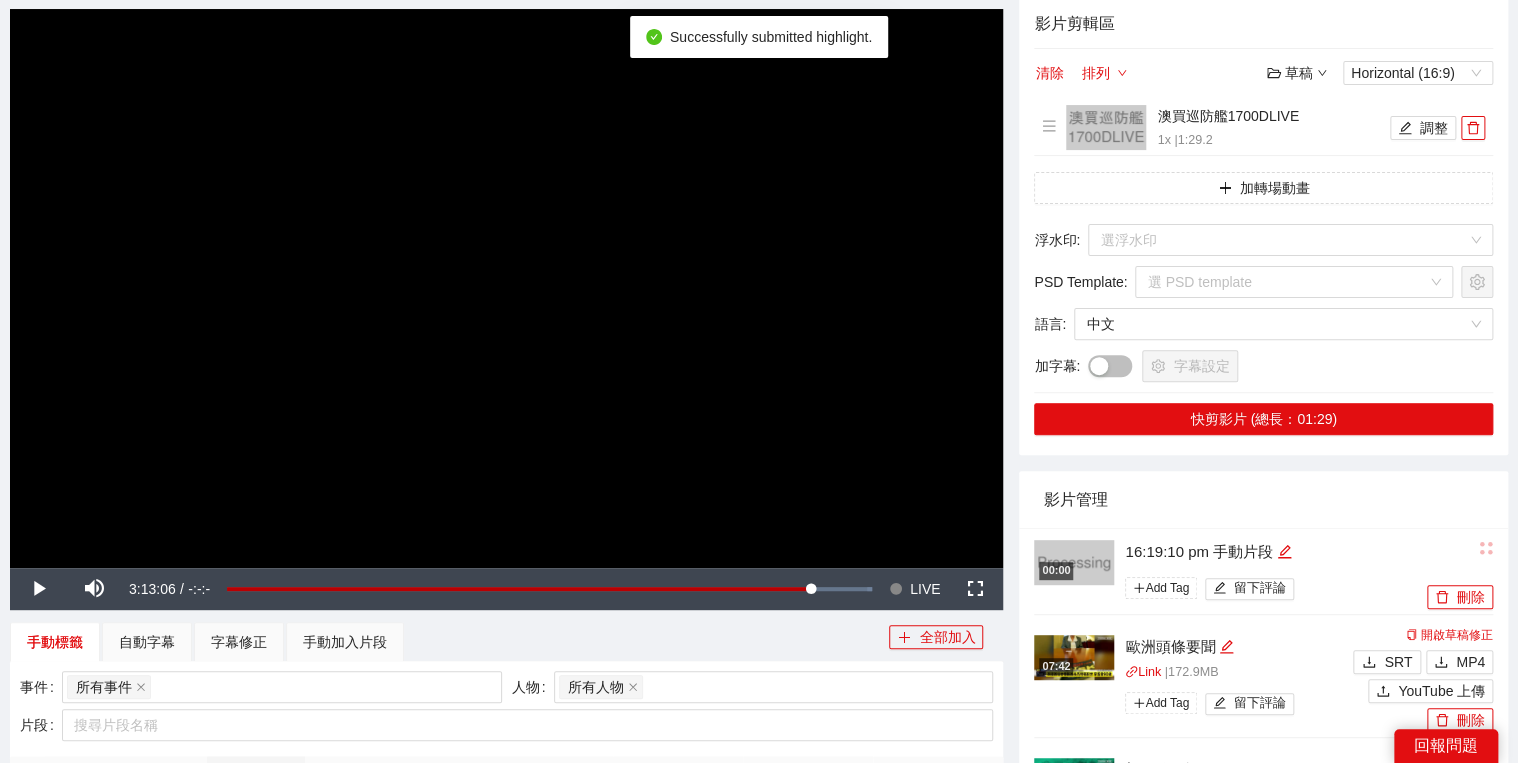 click on "影片管理" at bounding box center [1263, 499] 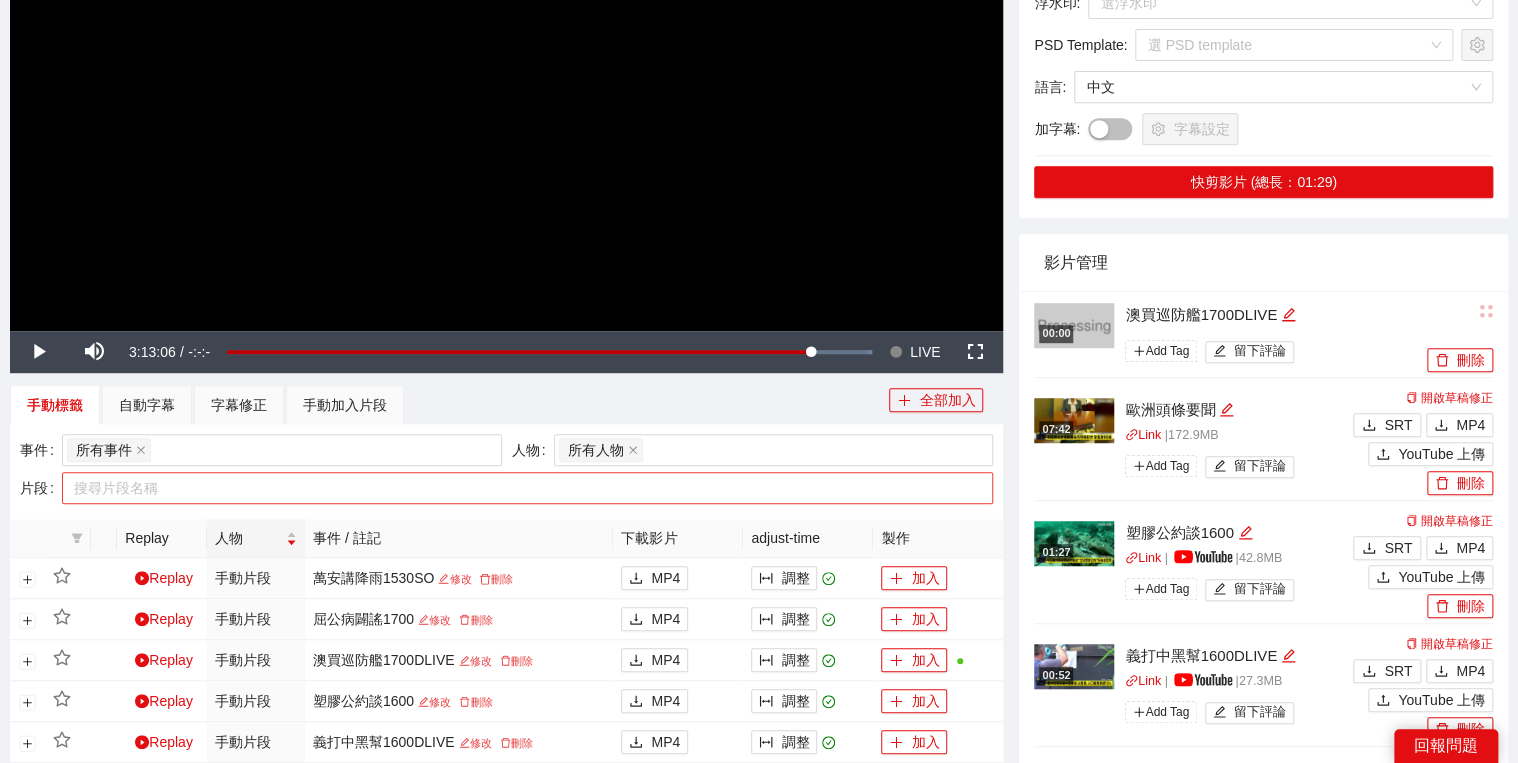 scroll, scrollTop: 400, scrollLeft: 0, axis: vertical 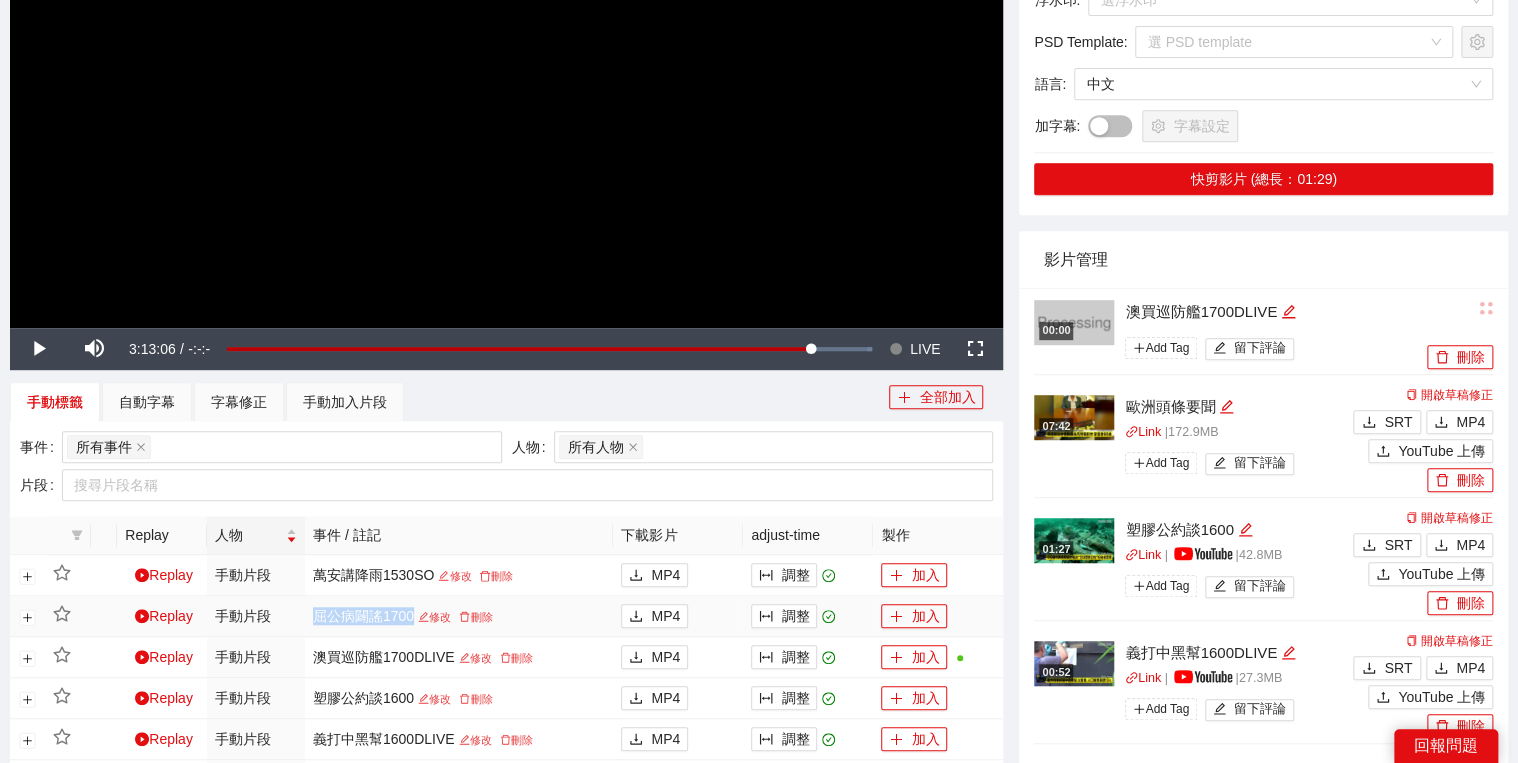 drag, startPoint x: 321, startPoint y: 617, endPoint x: 416, endPoint y: 606, distance: 95.63472 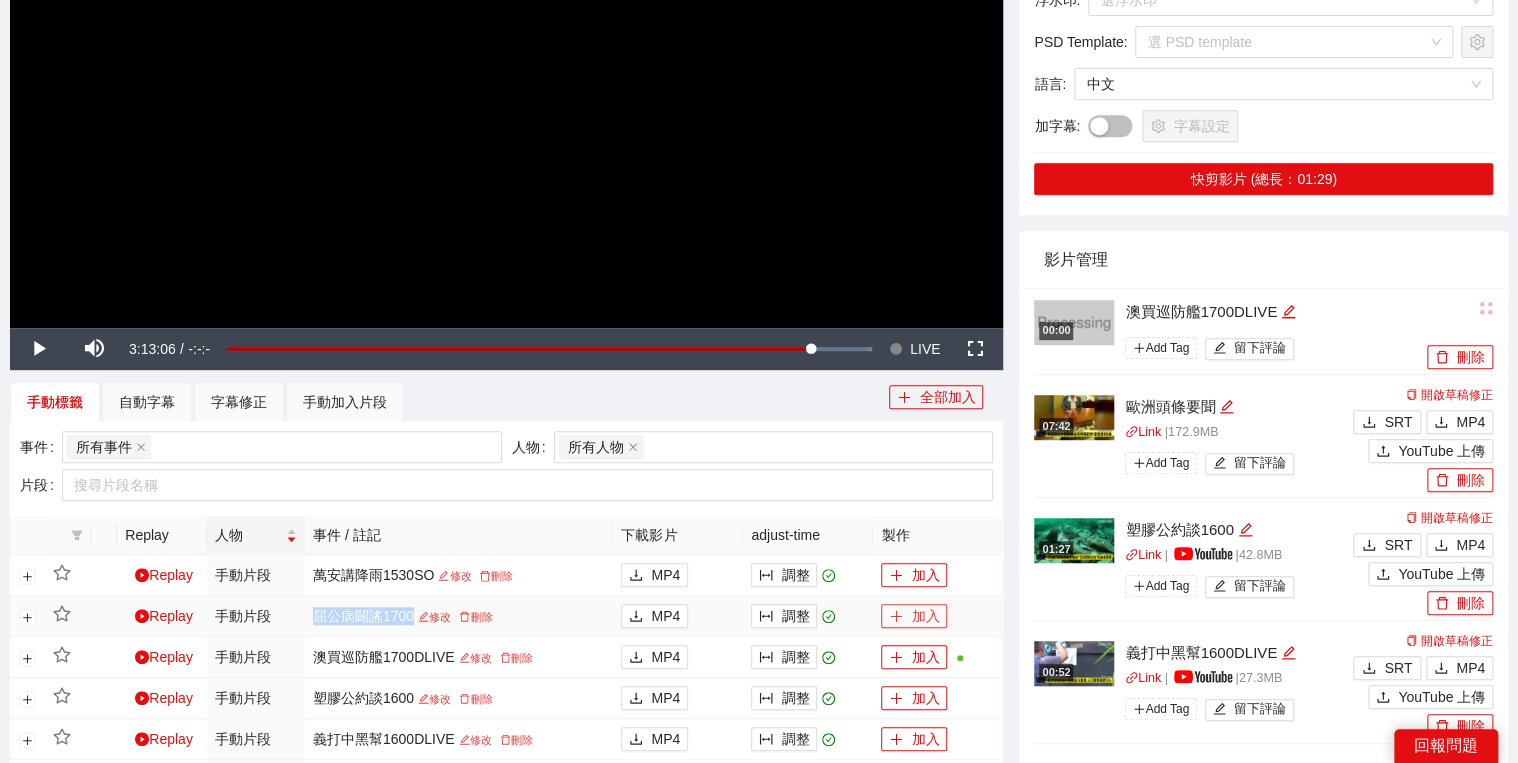click 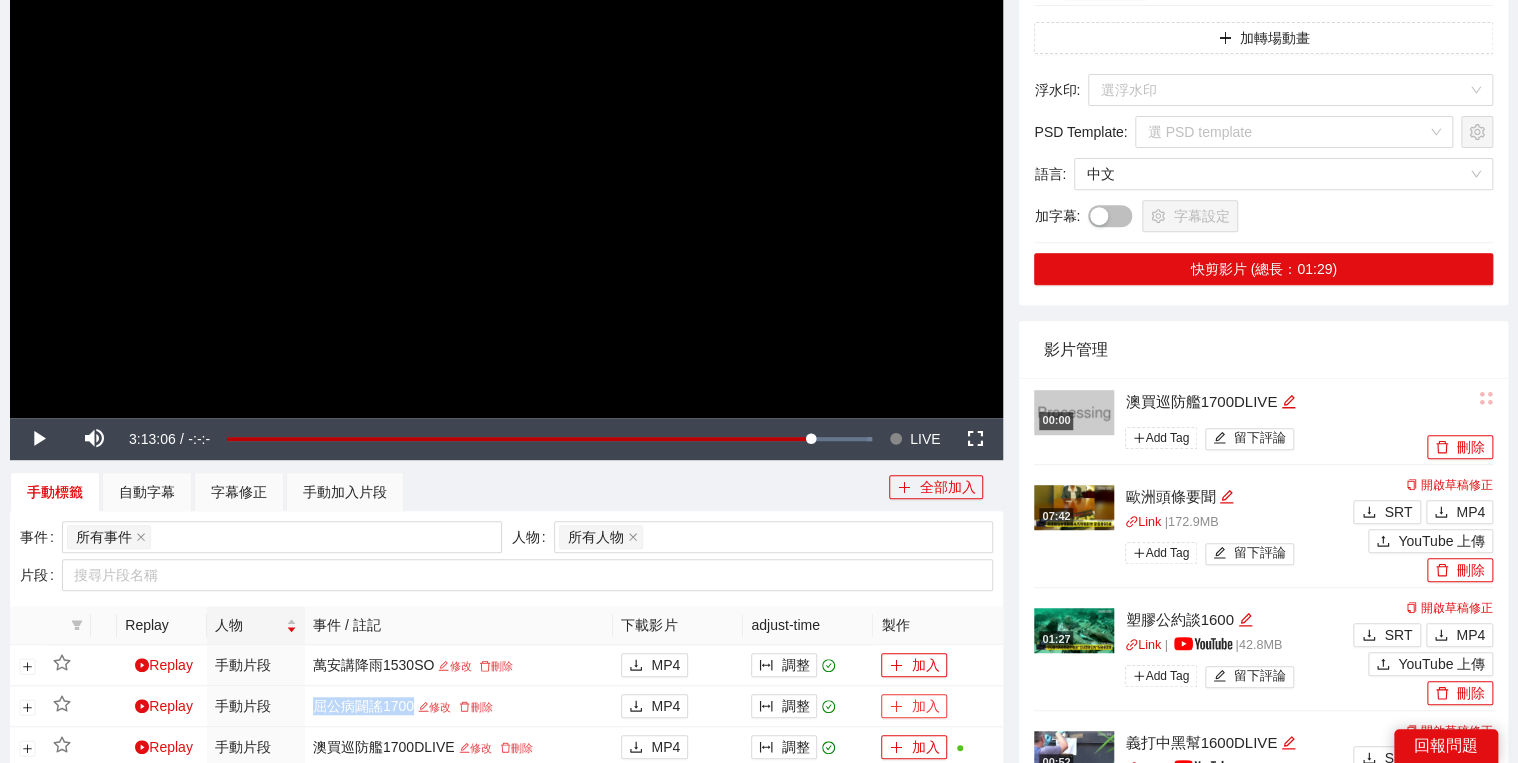 scroll, scrollTop: 0, scrollLeft: 0, axis: both 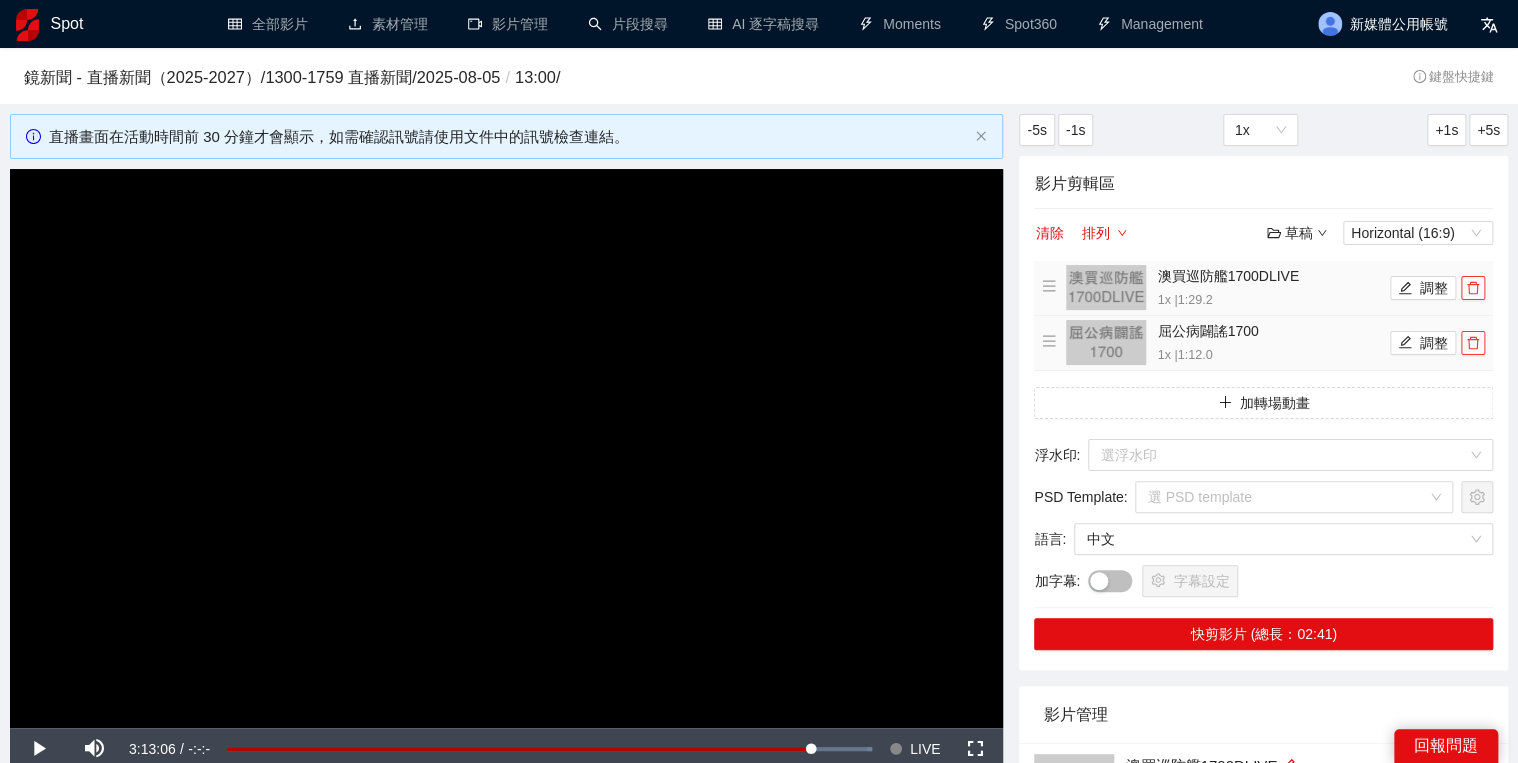 click 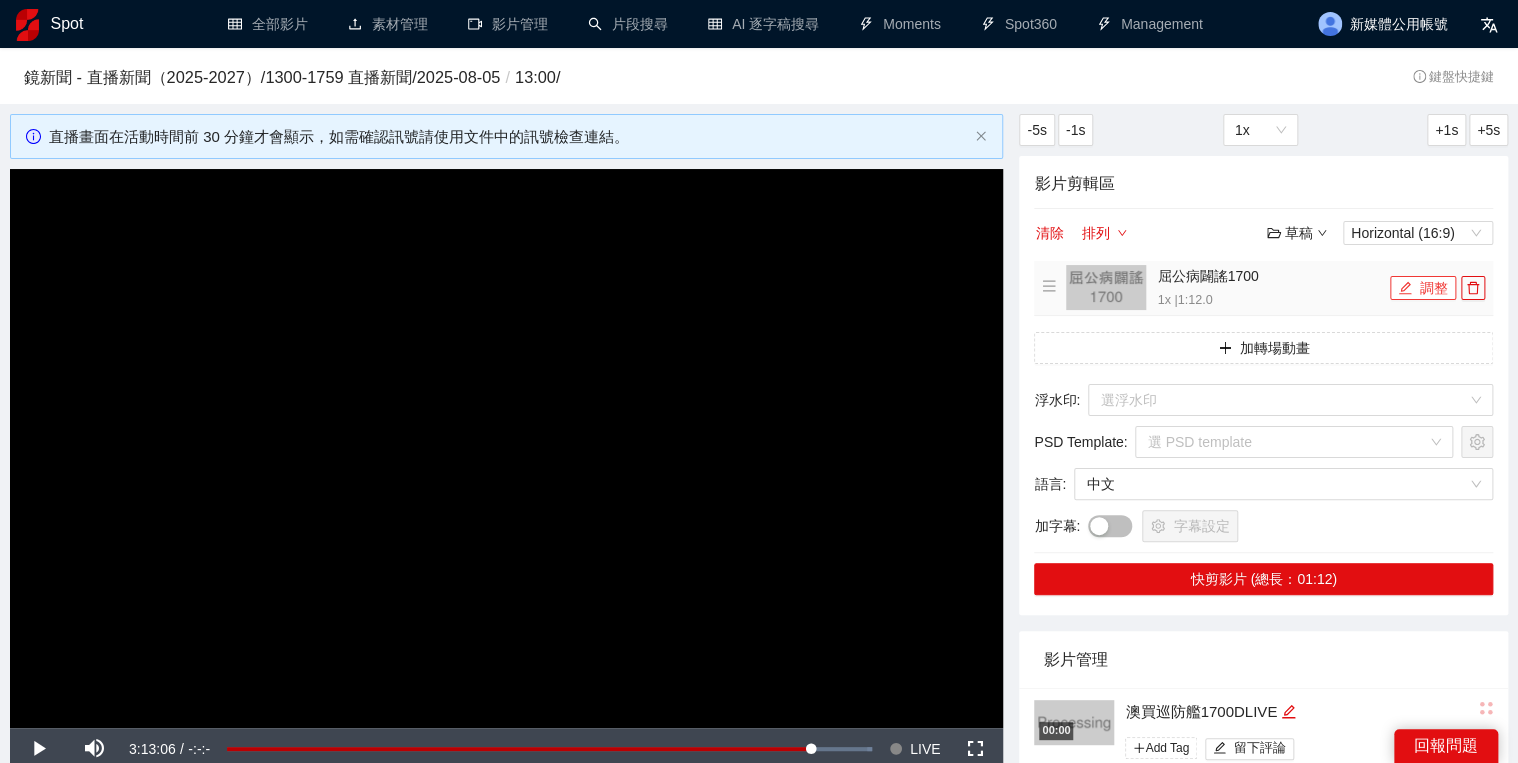 click on "調整" at bounding box center (1423, 288) 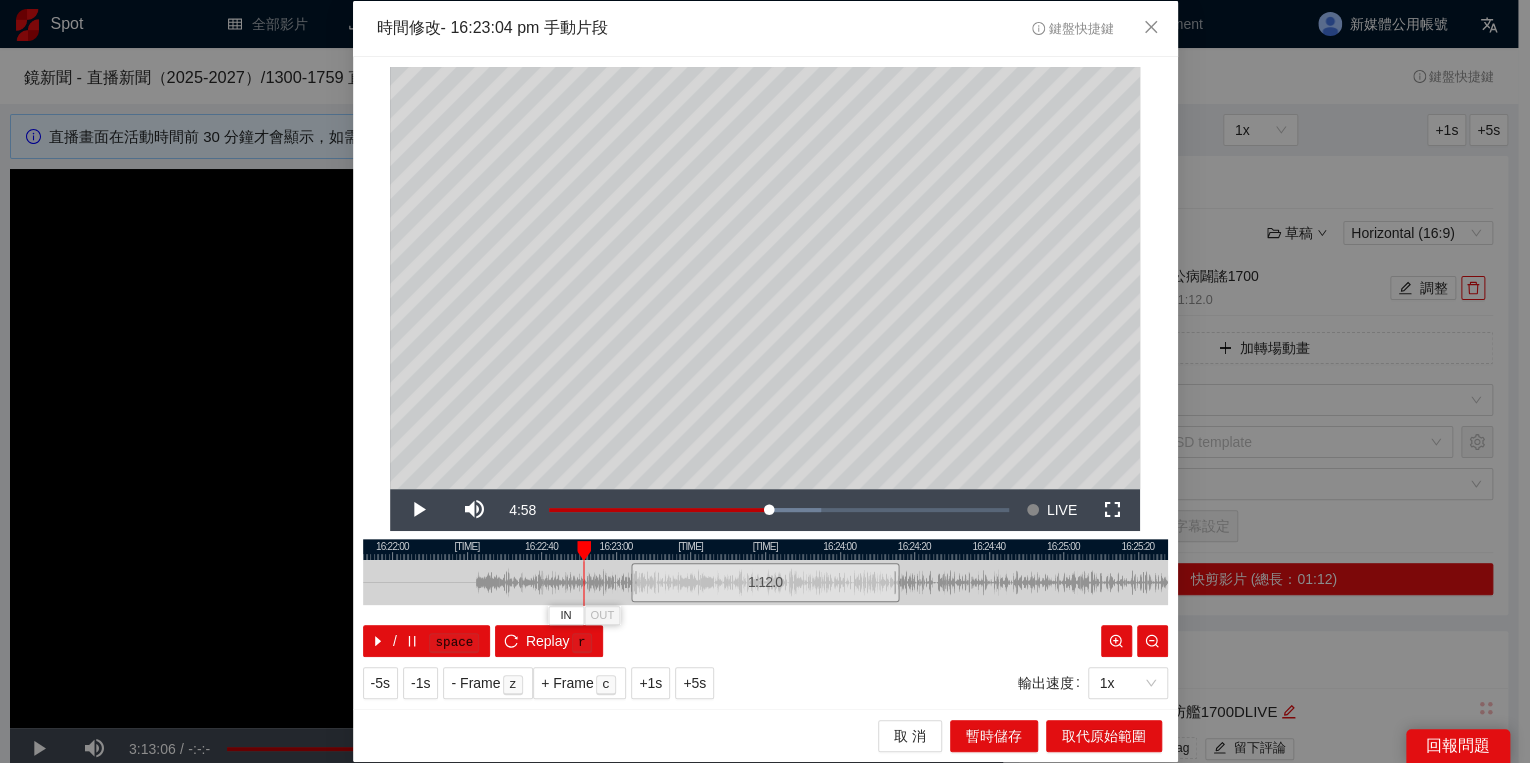 drag, startPoint x: 633, startPoint y: 549, endPoint x: 585, endPoint y: 552, distance: 48.09366 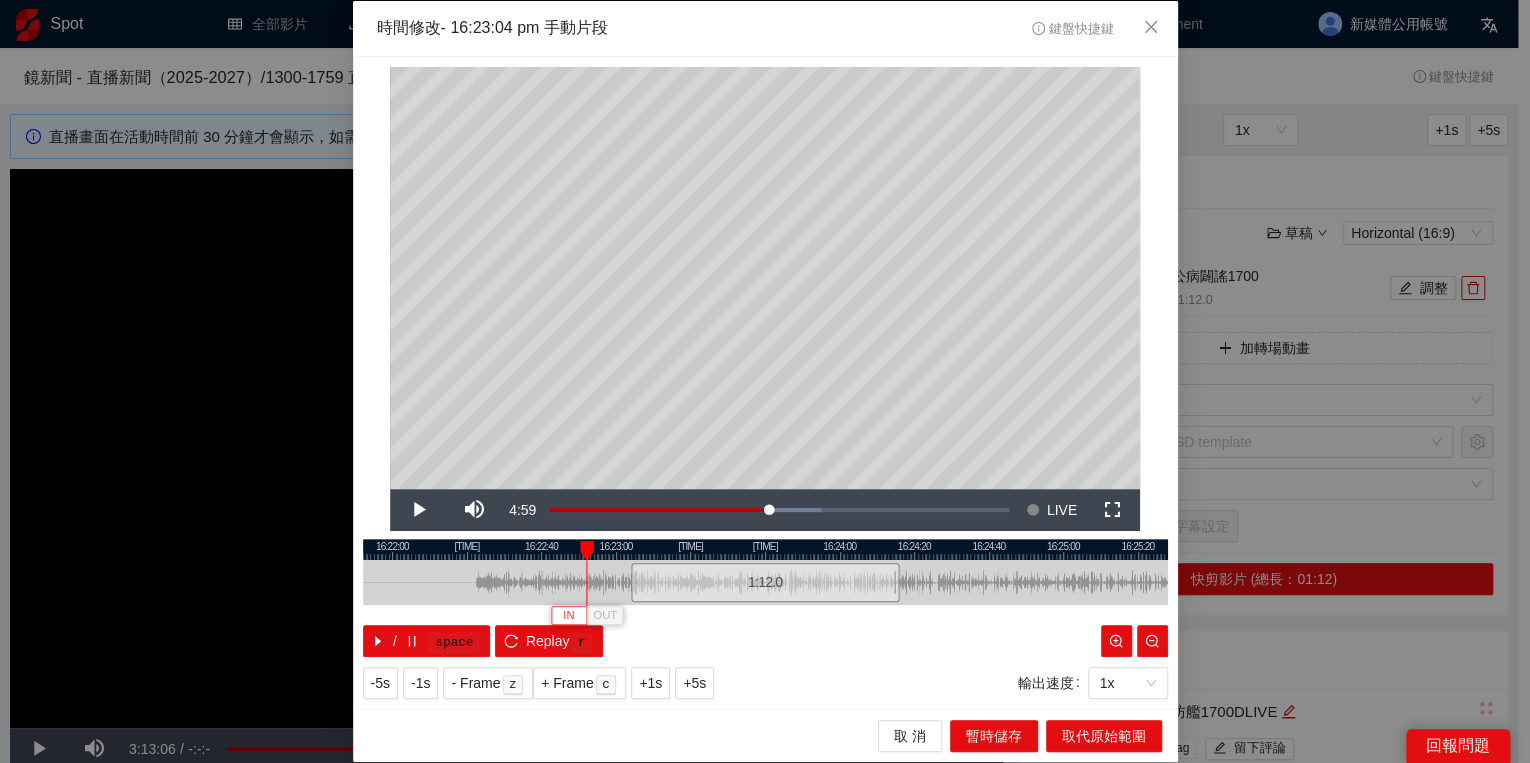 click on "IN" at bounding box center (568, 616) 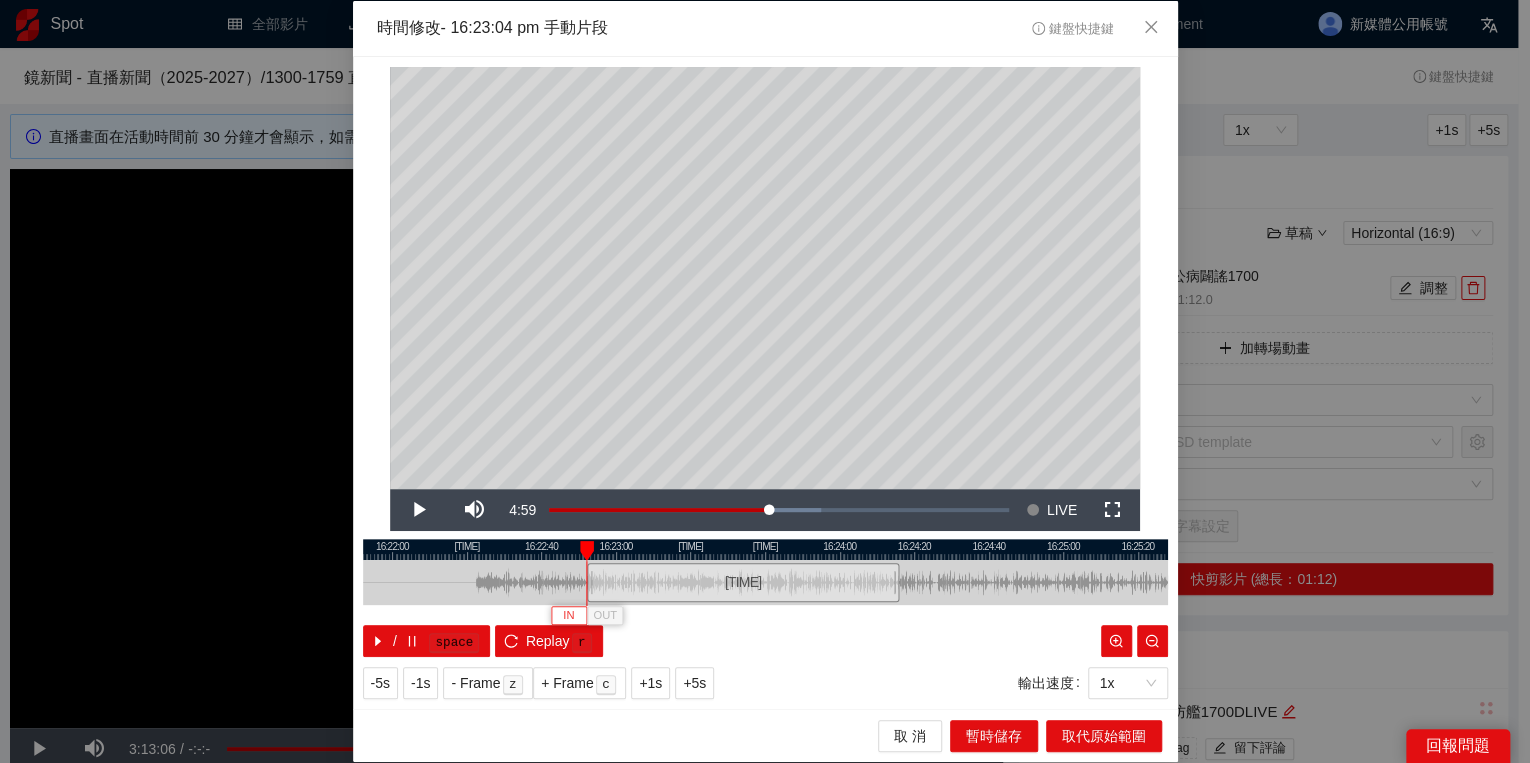 type 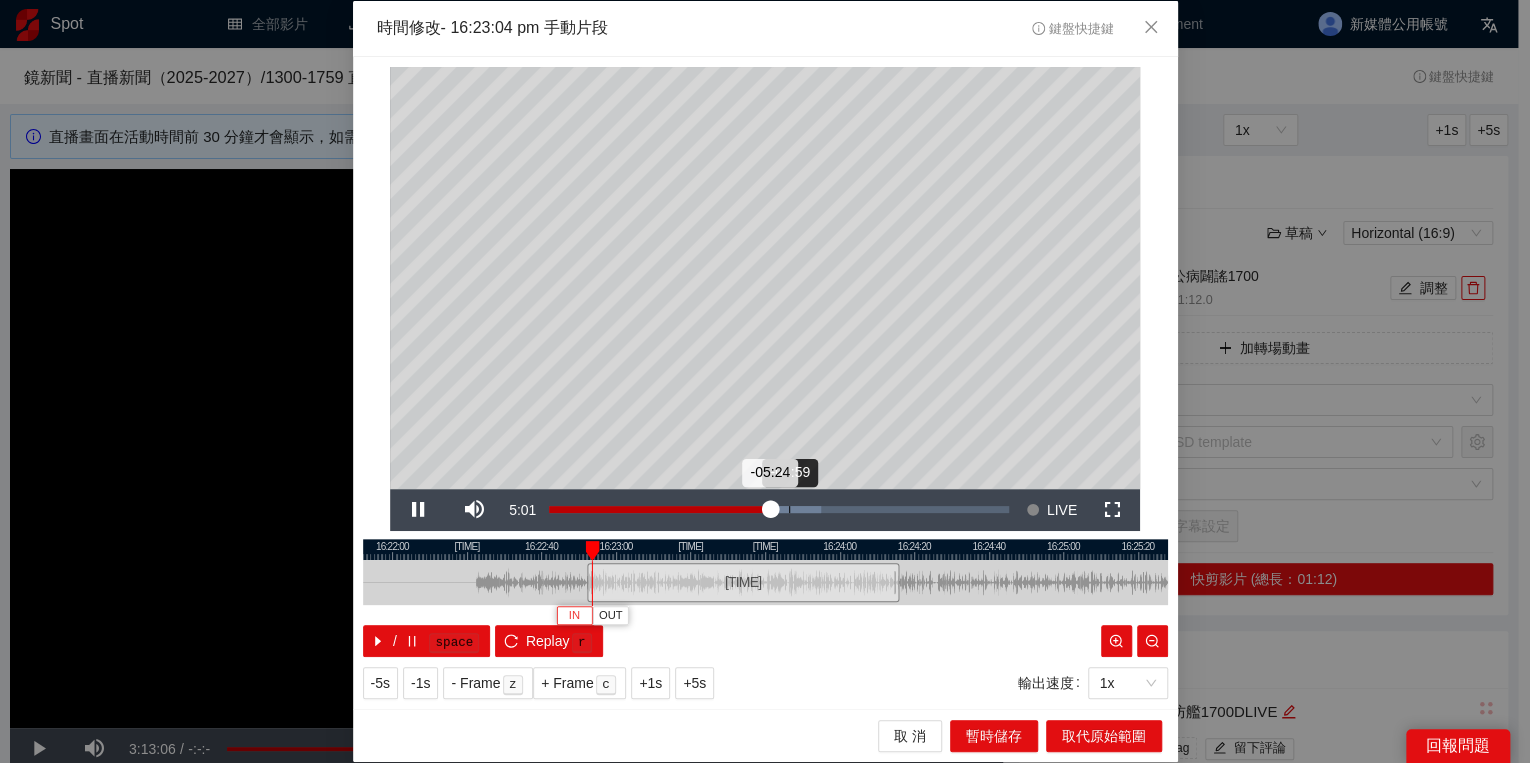 click on "Loaded :  [PERCENT]% -[TIME] -[TIME]" at bounding box center [779, 510] 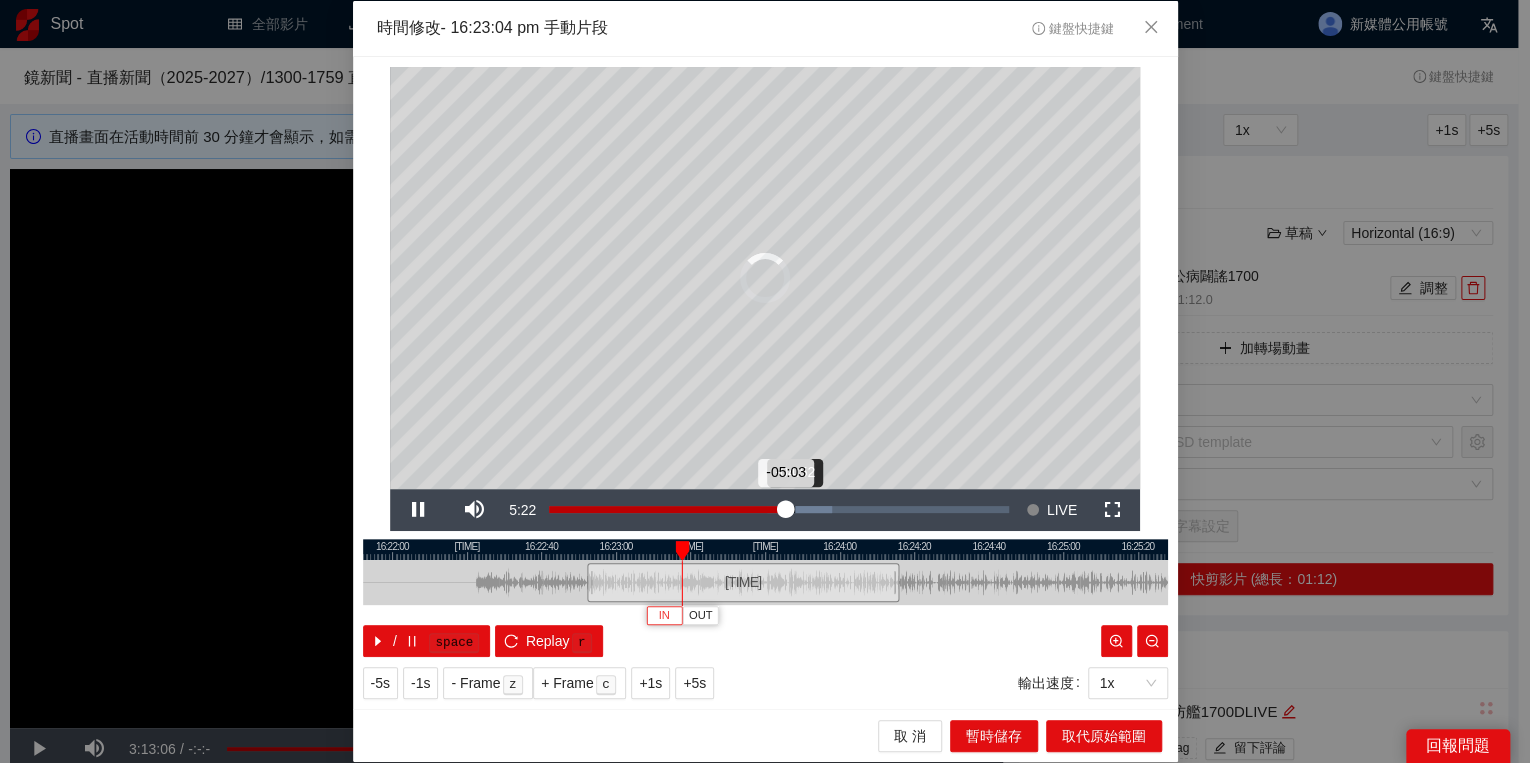 click on "Loaded :  [PERCENT]% -[TIME] -[TIME]" at bounding box center [779, 510] 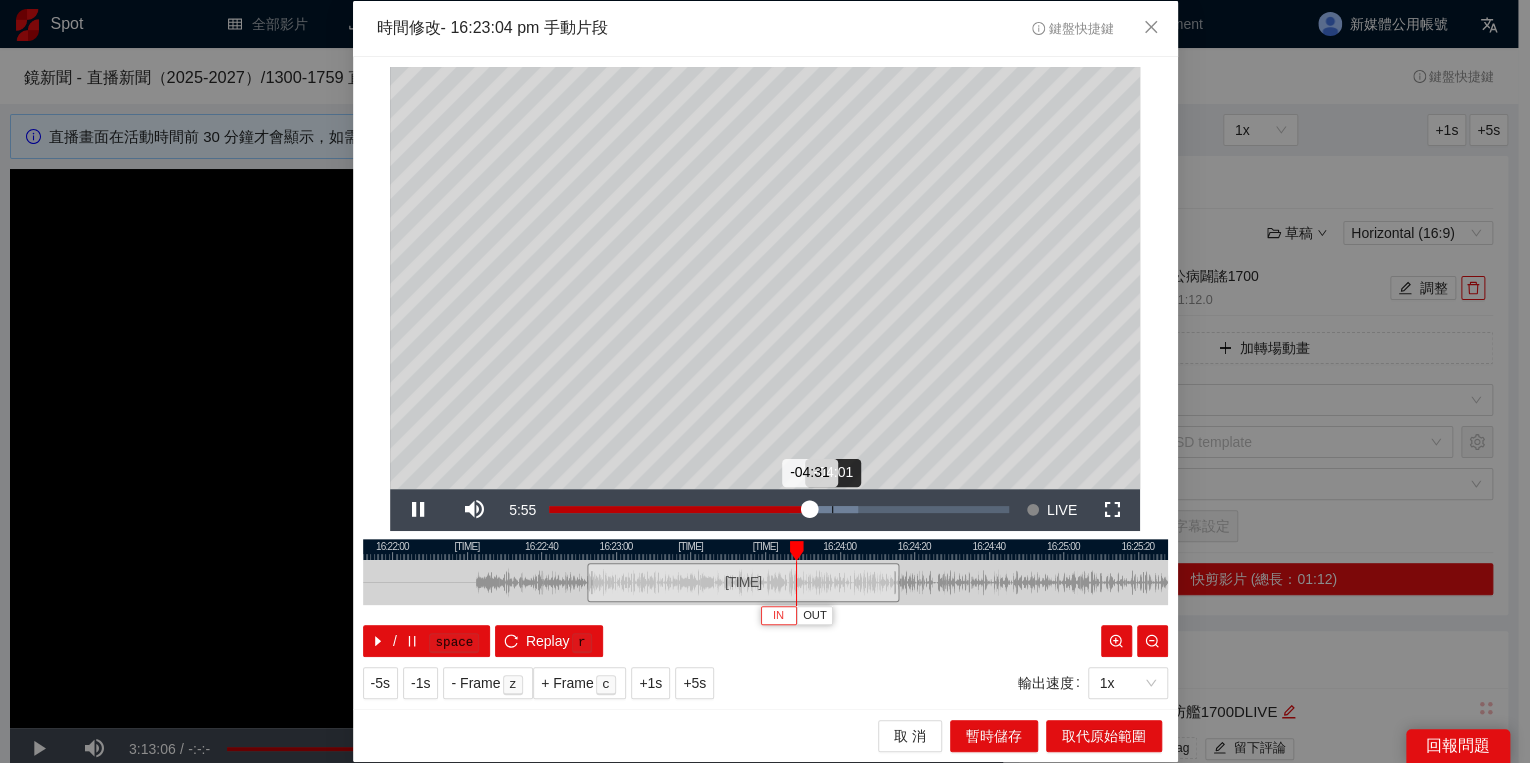 click on "Loaded : 67.30% -04:01 -04:31" at bounding box center [779, 510] 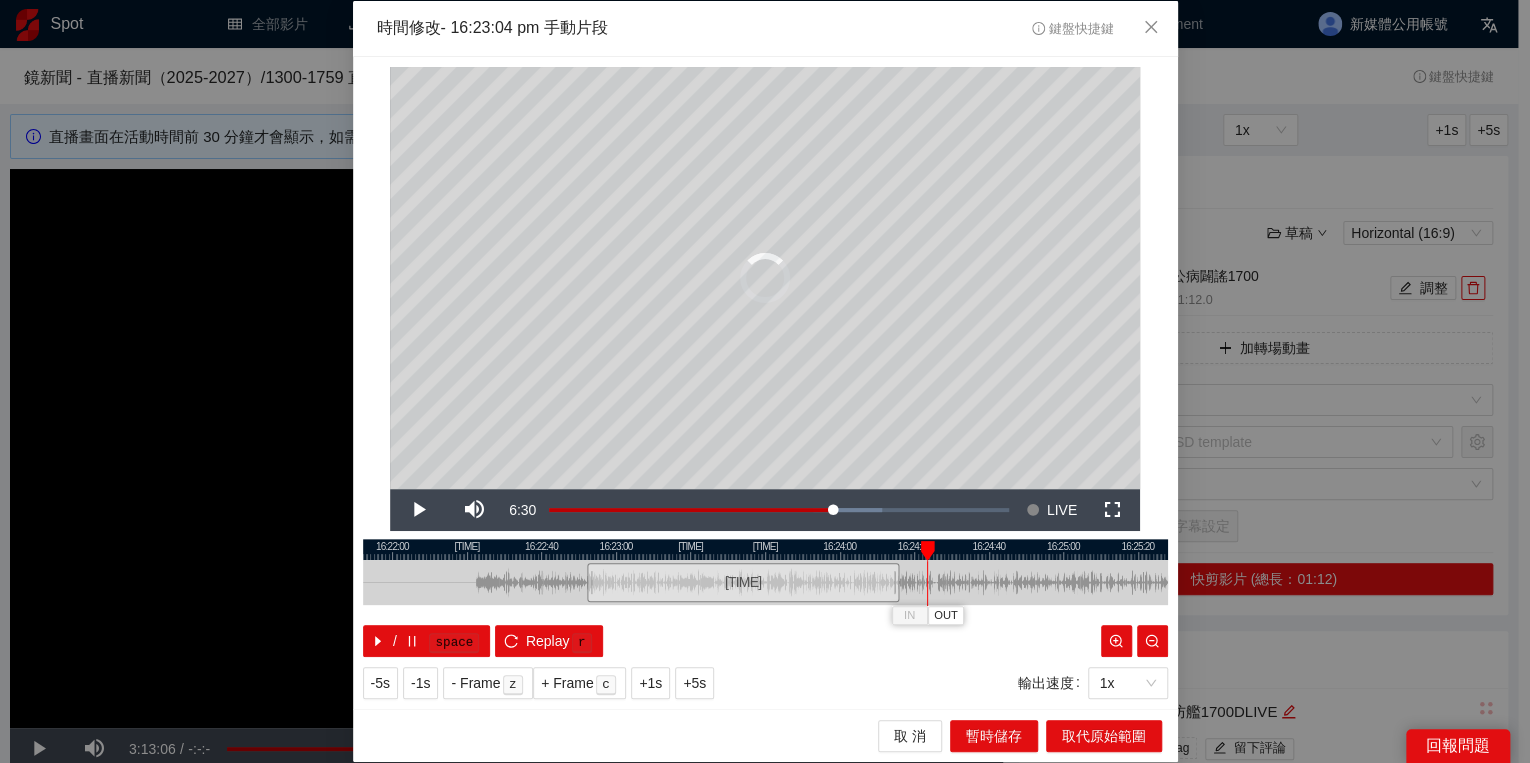 drag, startPoint x: 908, startPoint y: 553, endPoint x: 926, endPoint y: 553, distance: 18 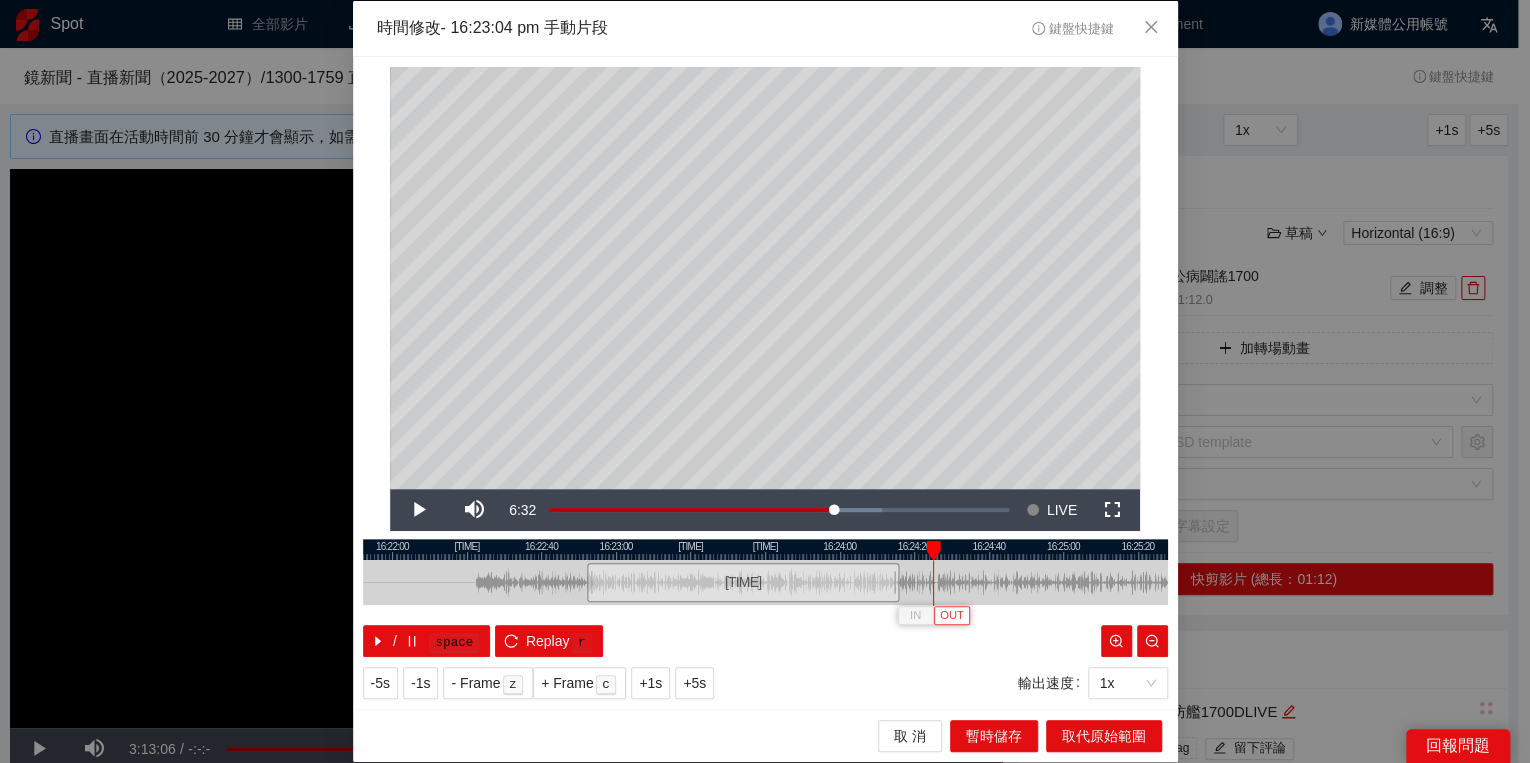 click on "OUT" at bounding box center [952, 616] 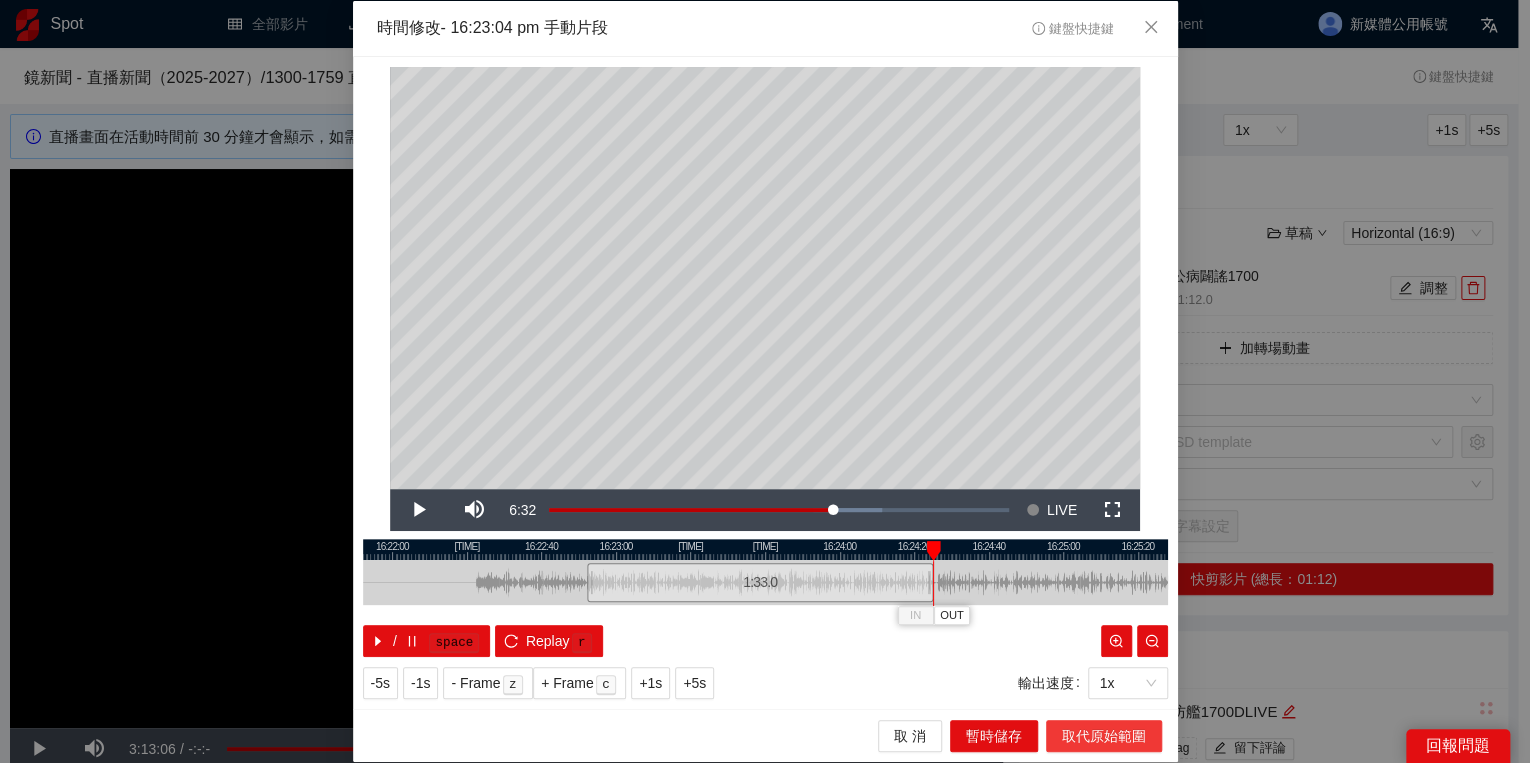click on "取代原始範圍" at bounding box center (1104, 736) 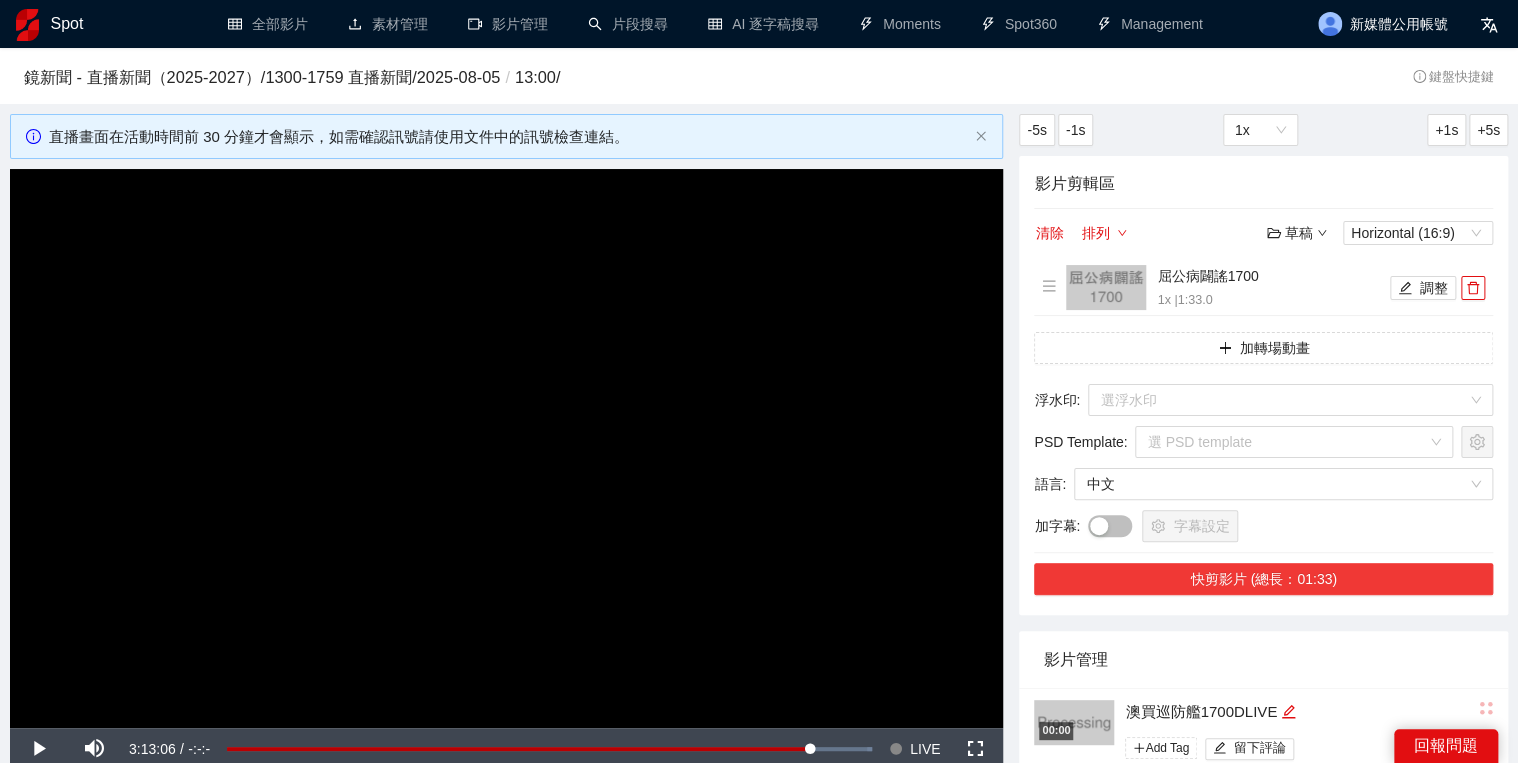 click on "快剪影片 (總長：01:33)" at bounding box center (1263, 579) 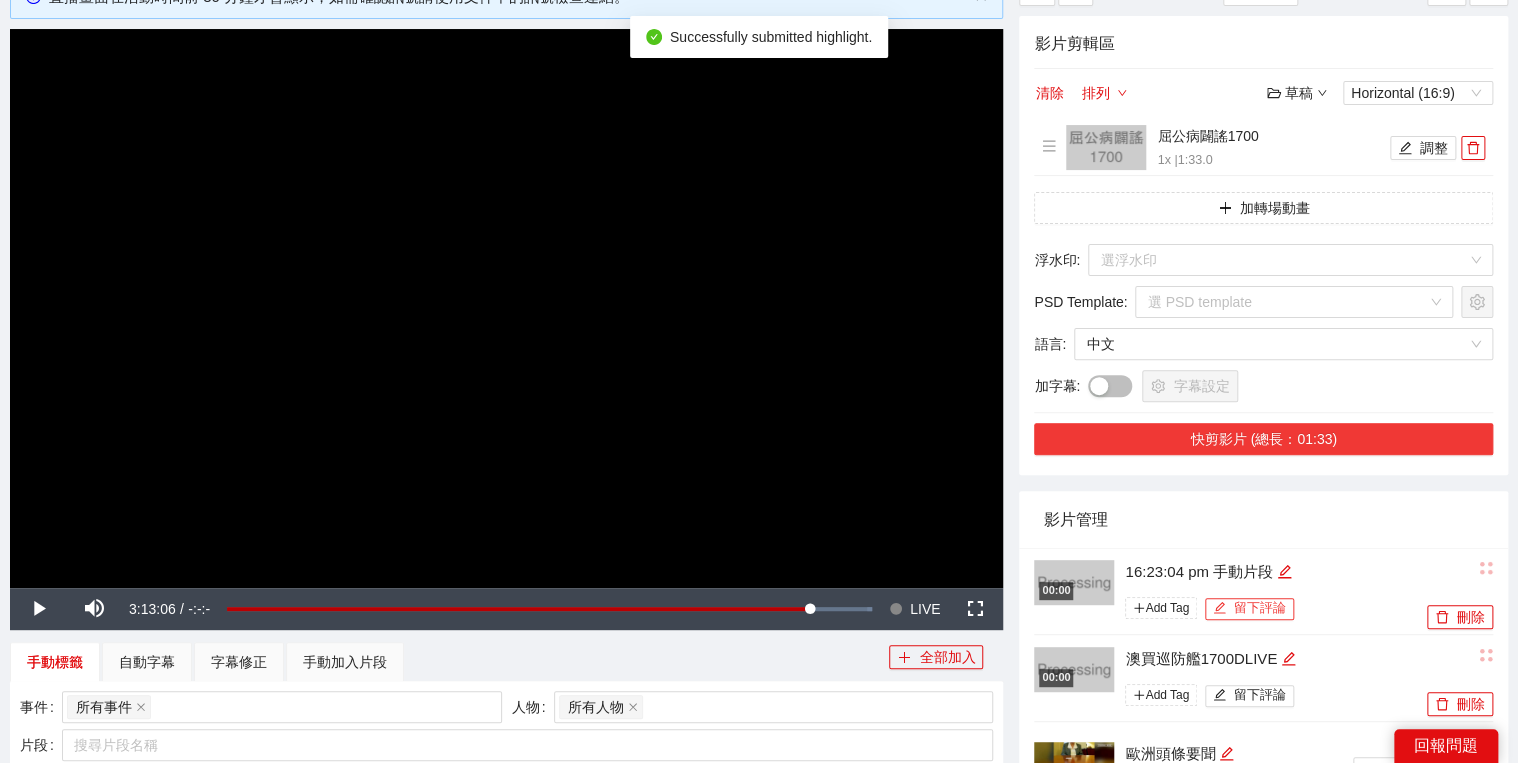 scroll, scrollTop: 160, scrollLeft: 0, axis: vertical 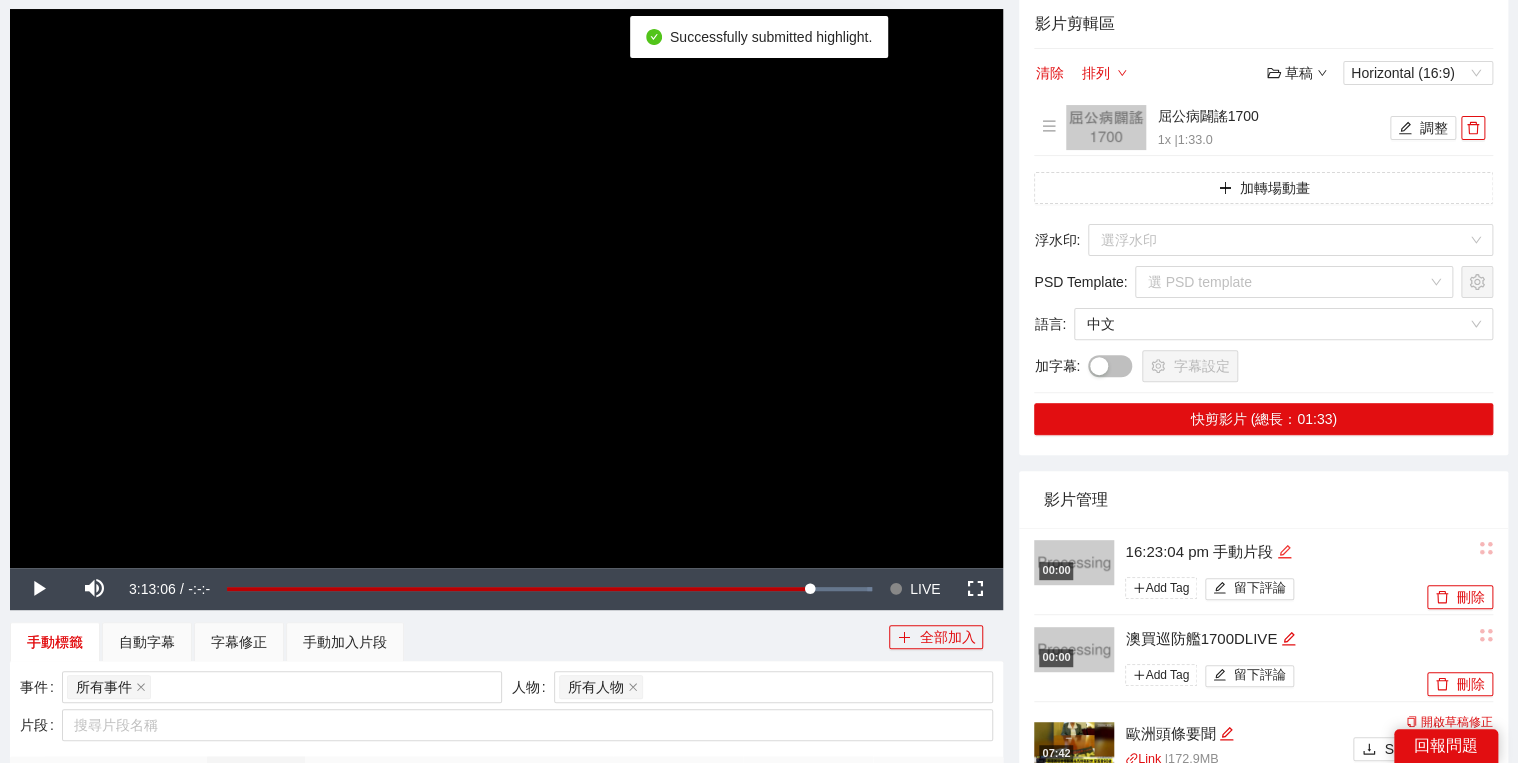 click 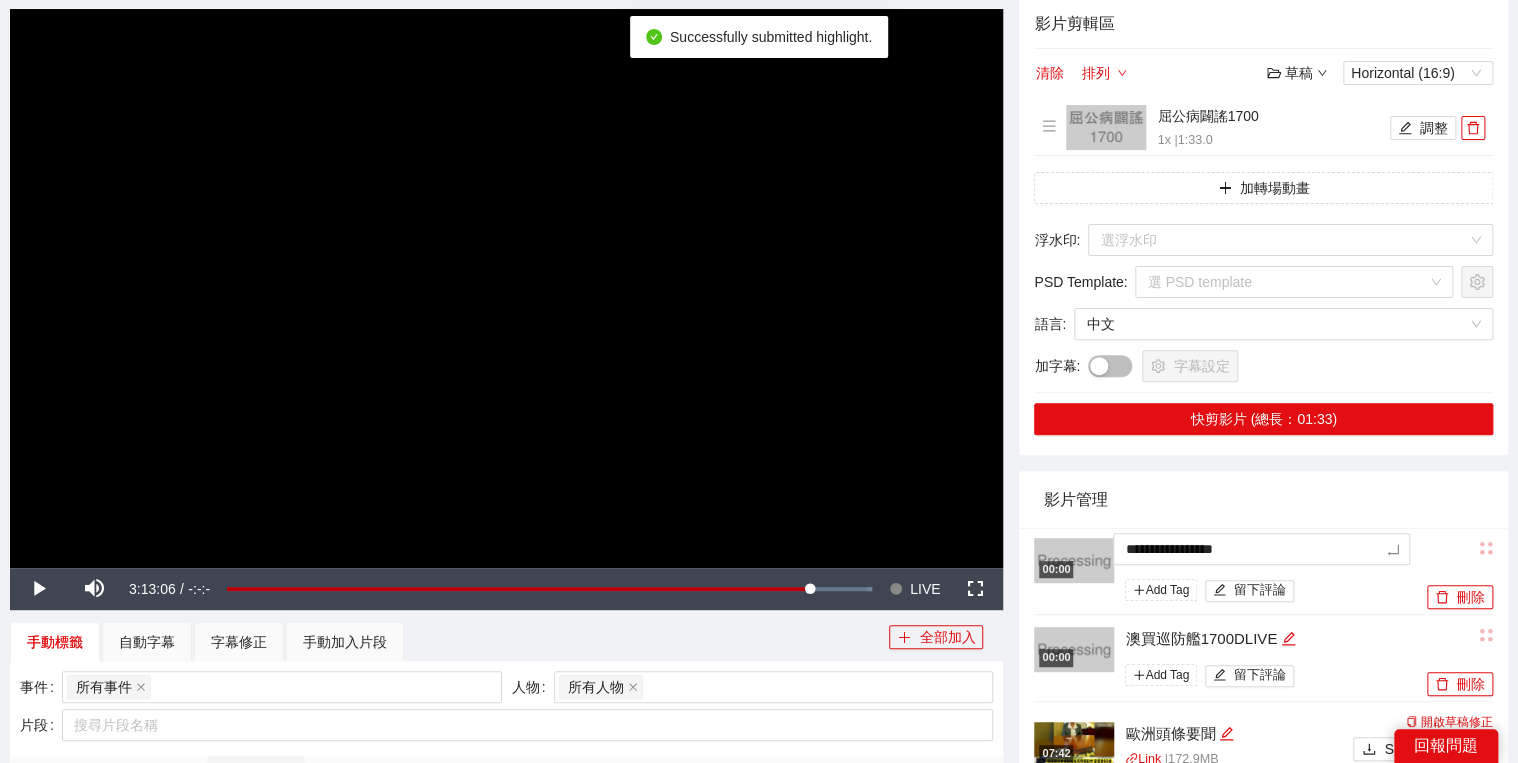 drag, startPoint x: 1149, startPoint y: 552, endPoint x: 1039, endPoint y: 540, distance: 110.65261 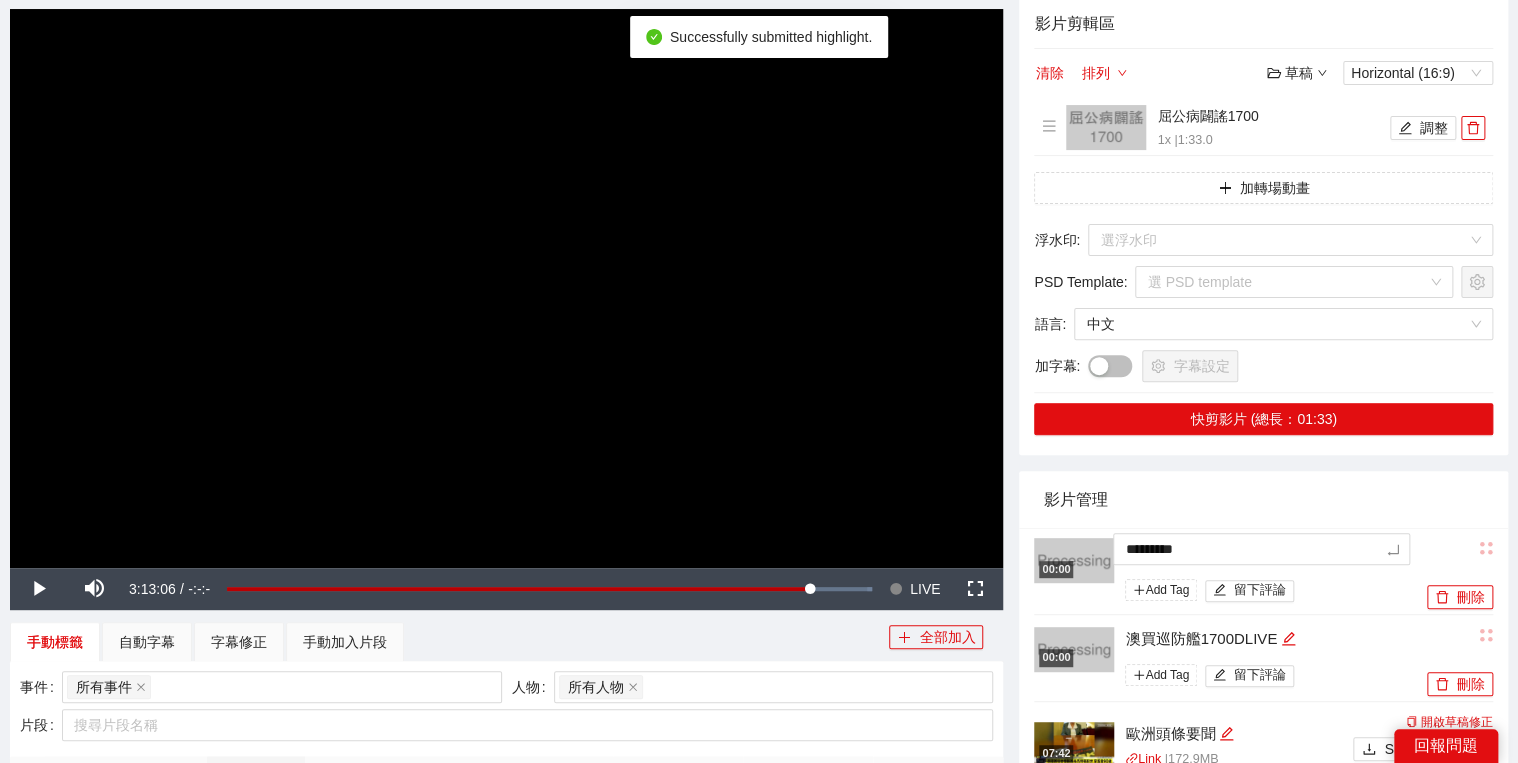 click on "影片管理" at bounding box center (1263, 499) 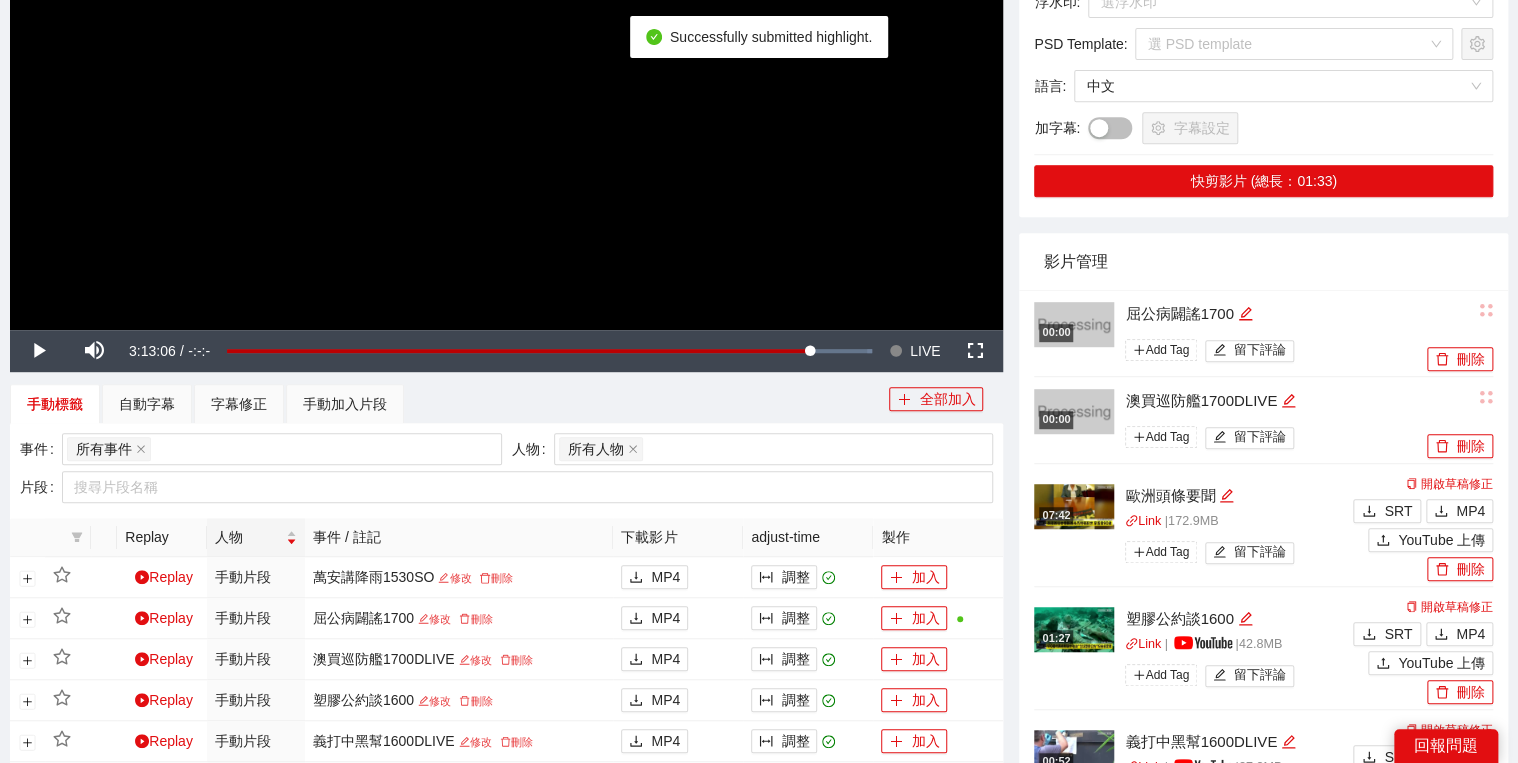 scroll, scrollTop: 400, scrollLeft: 0, axis: vertical 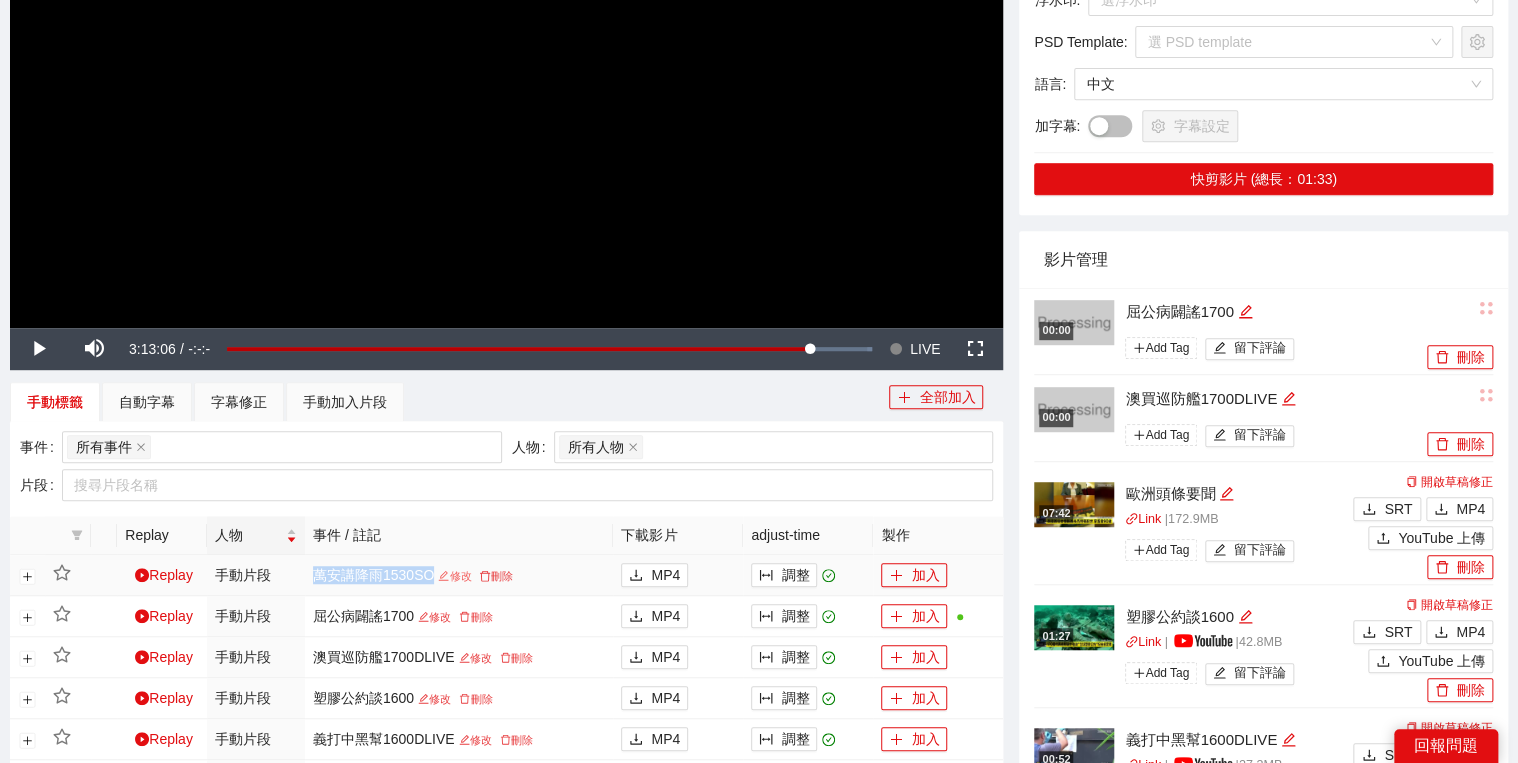 drag, startPoint x: 318, startPoint y: 565, endPoint x: 446, endPoint y: 570, distance: 128.09763 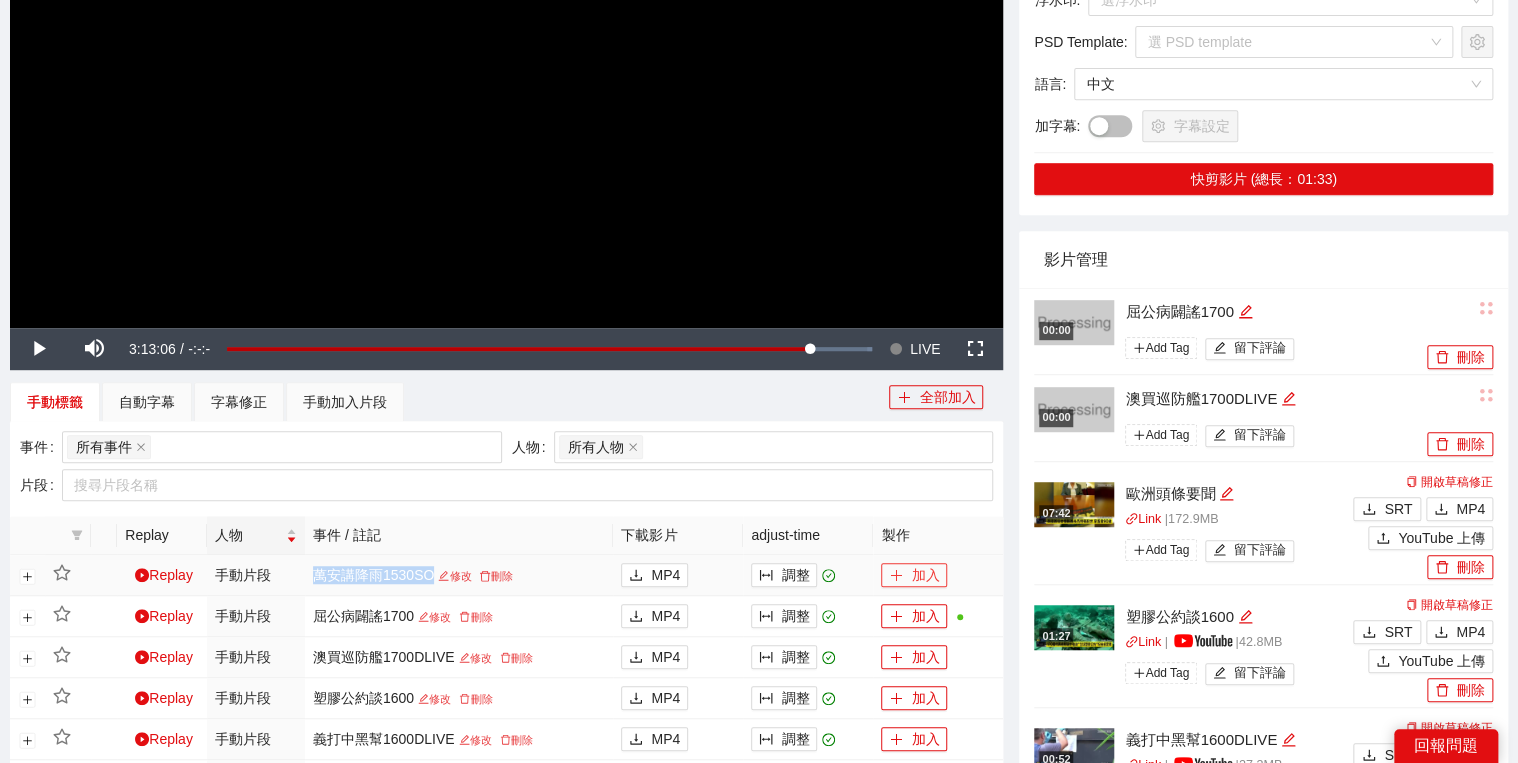 click on "加入" at bounding box center (914, 575) 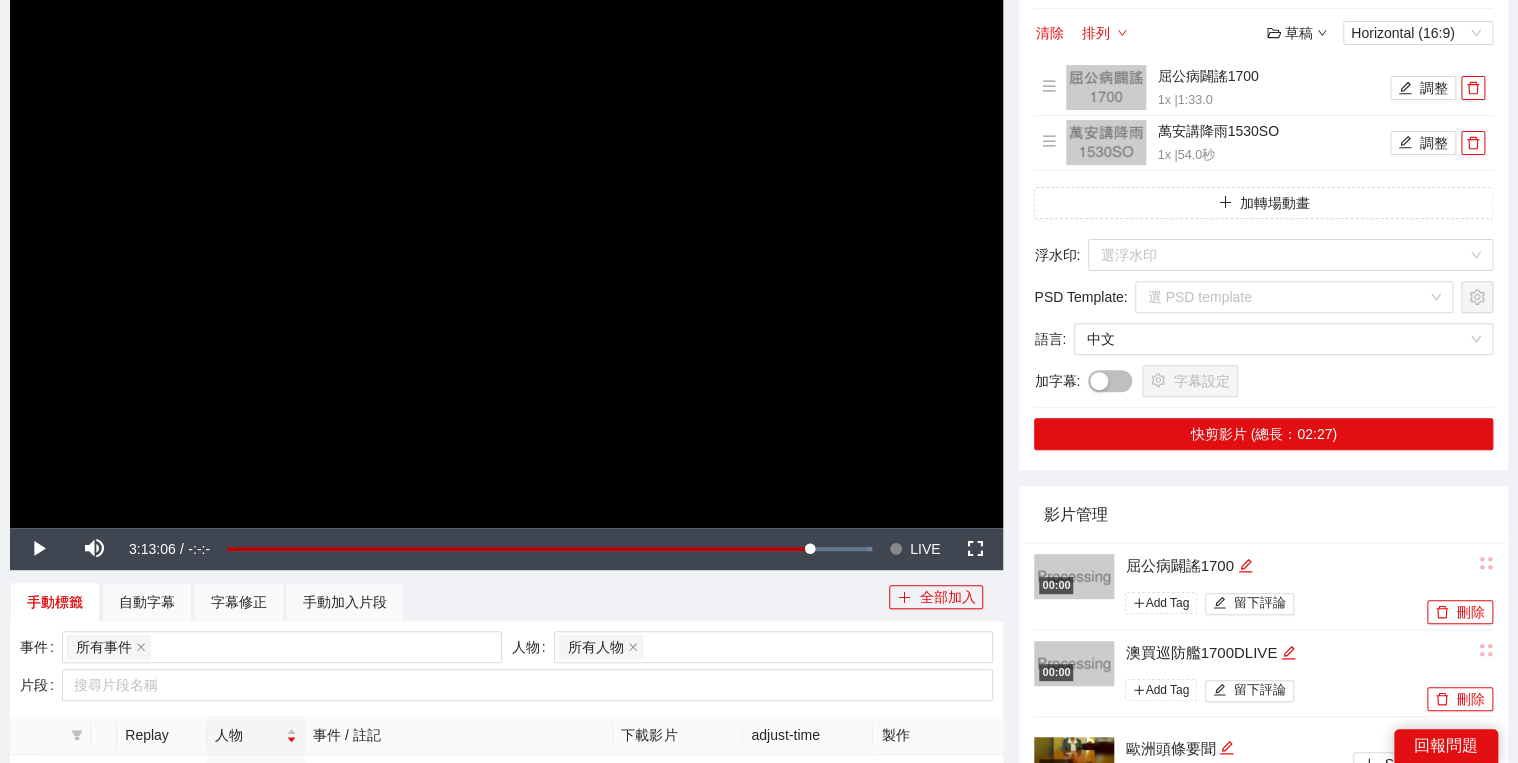 scroll, scrollTop: 80, scrollLeft: 0, axis: vertical 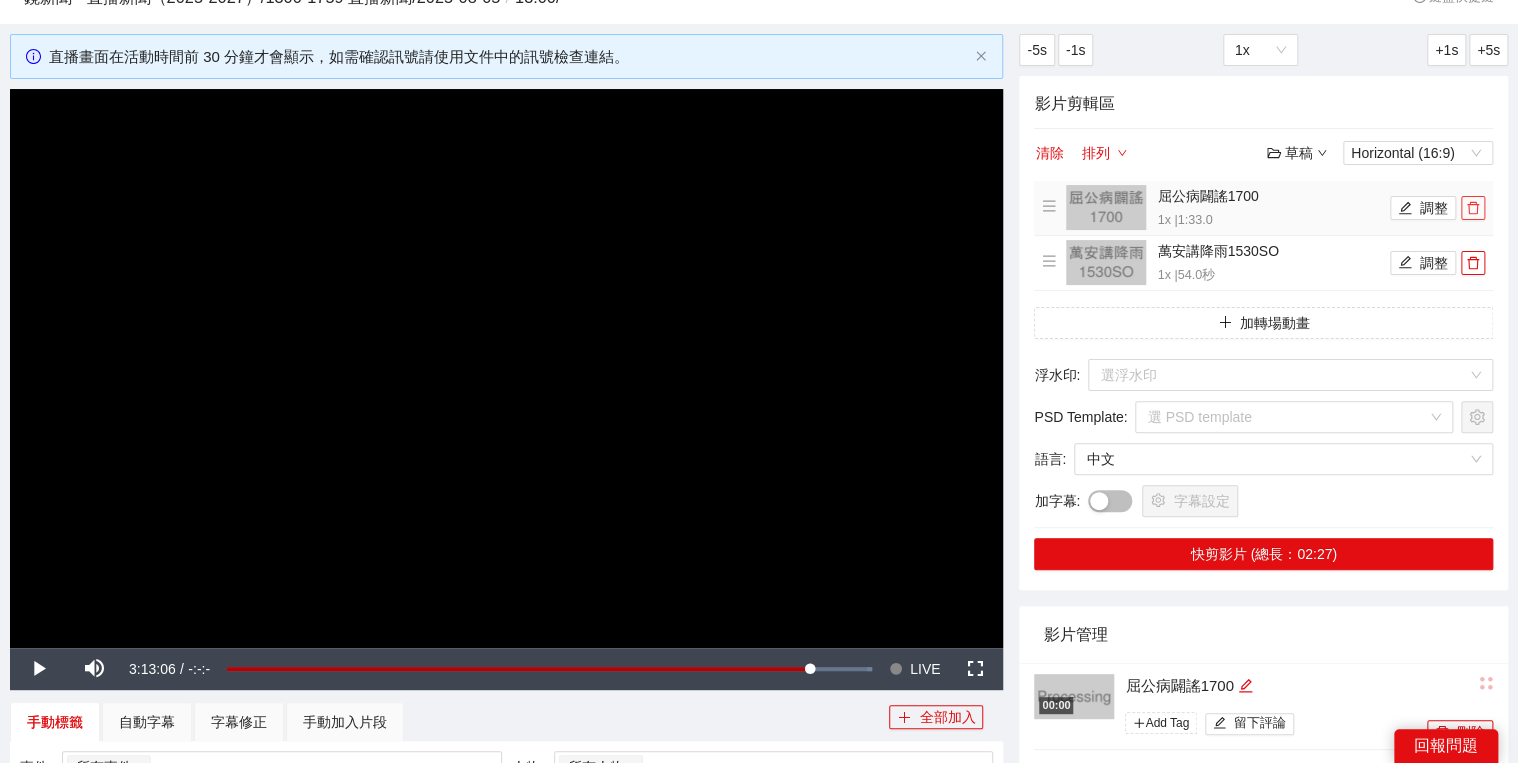 click 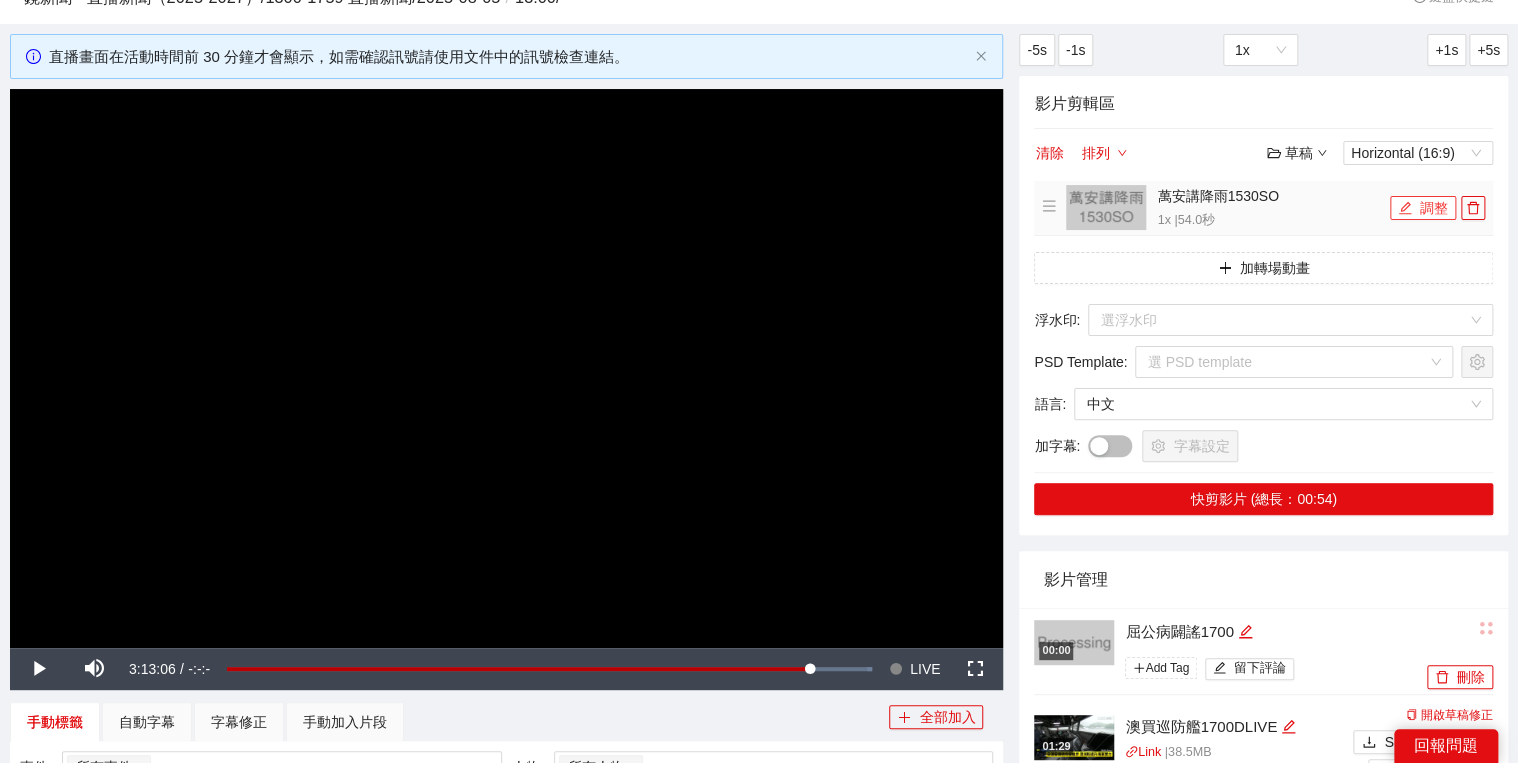 click on "調整" at bounding box center (1423, 208) 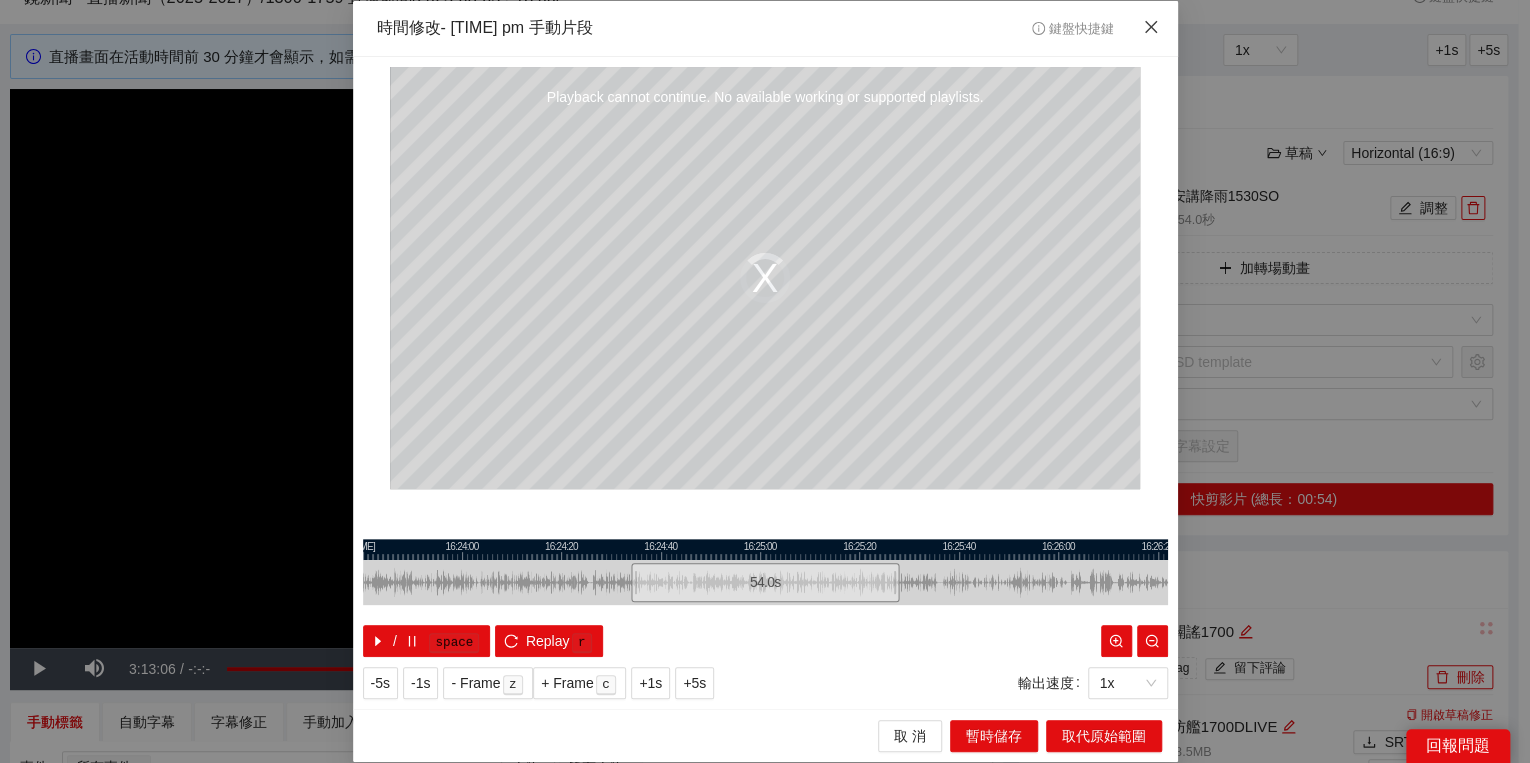 click at bounding box center (1151, 28) 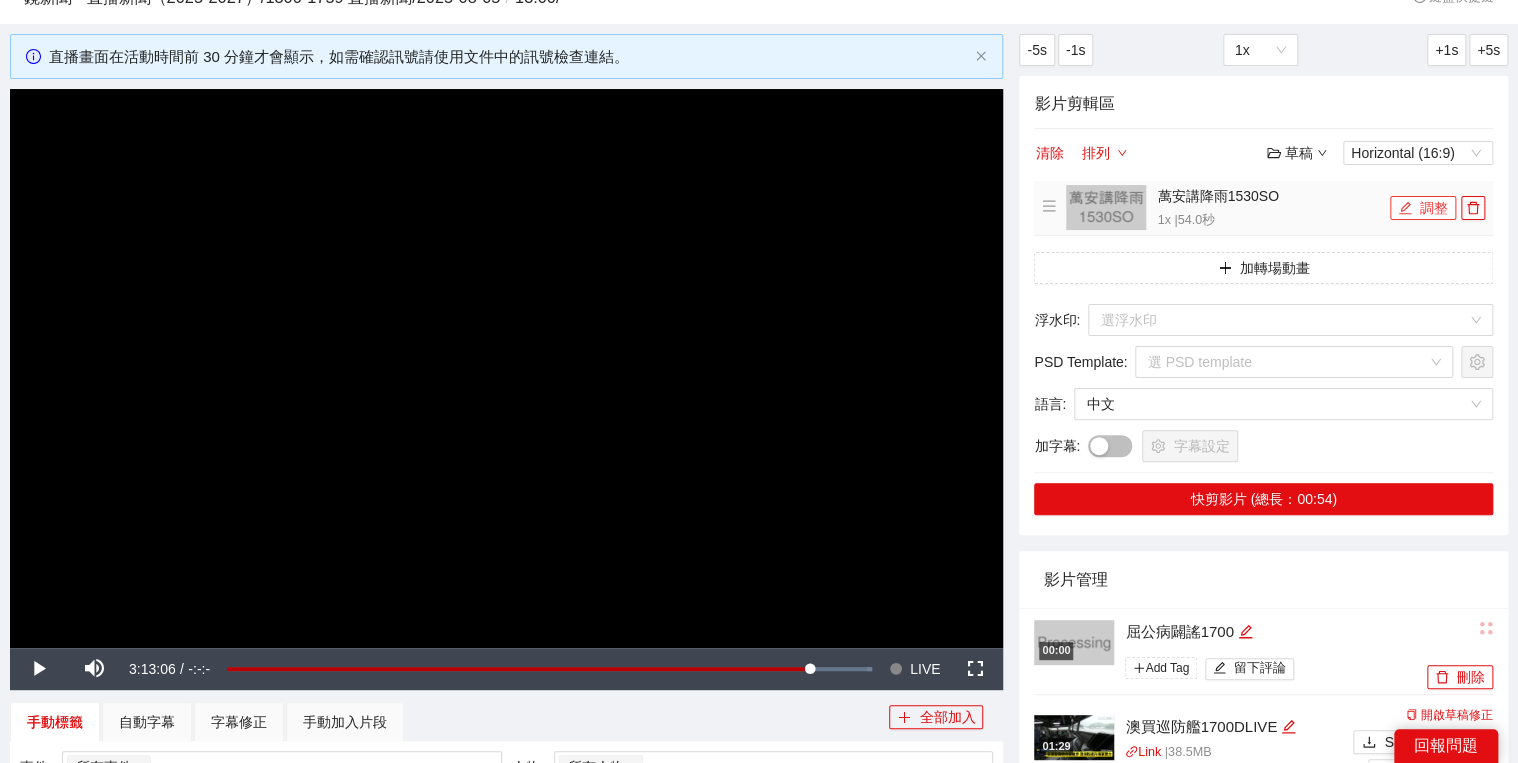 click on "調整" at bounding box center [1423, 208] 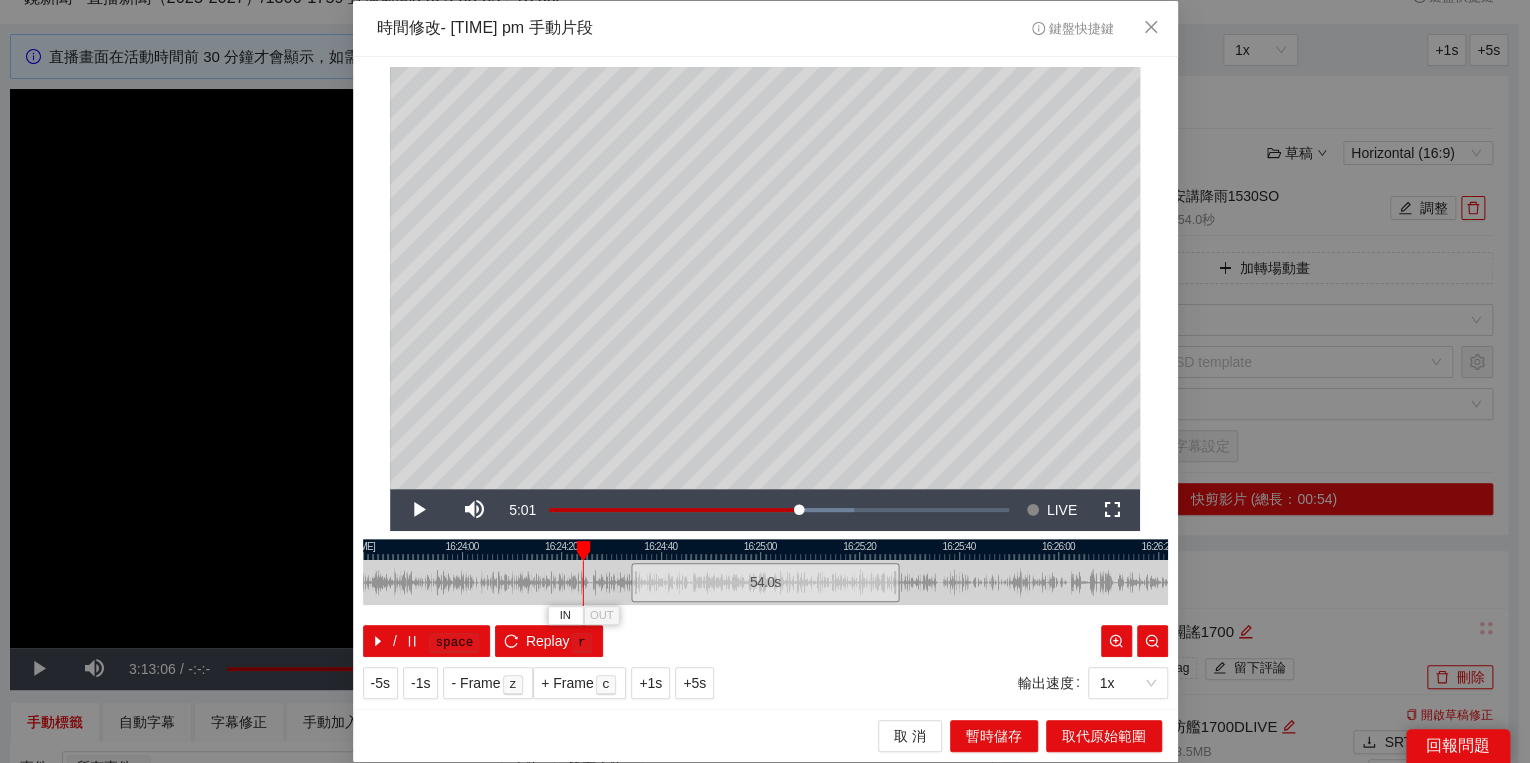 drag, startPoint x: 633, startPoint y: 550, endPoint x: 578, endPoint y: 552, distance: 55.03635 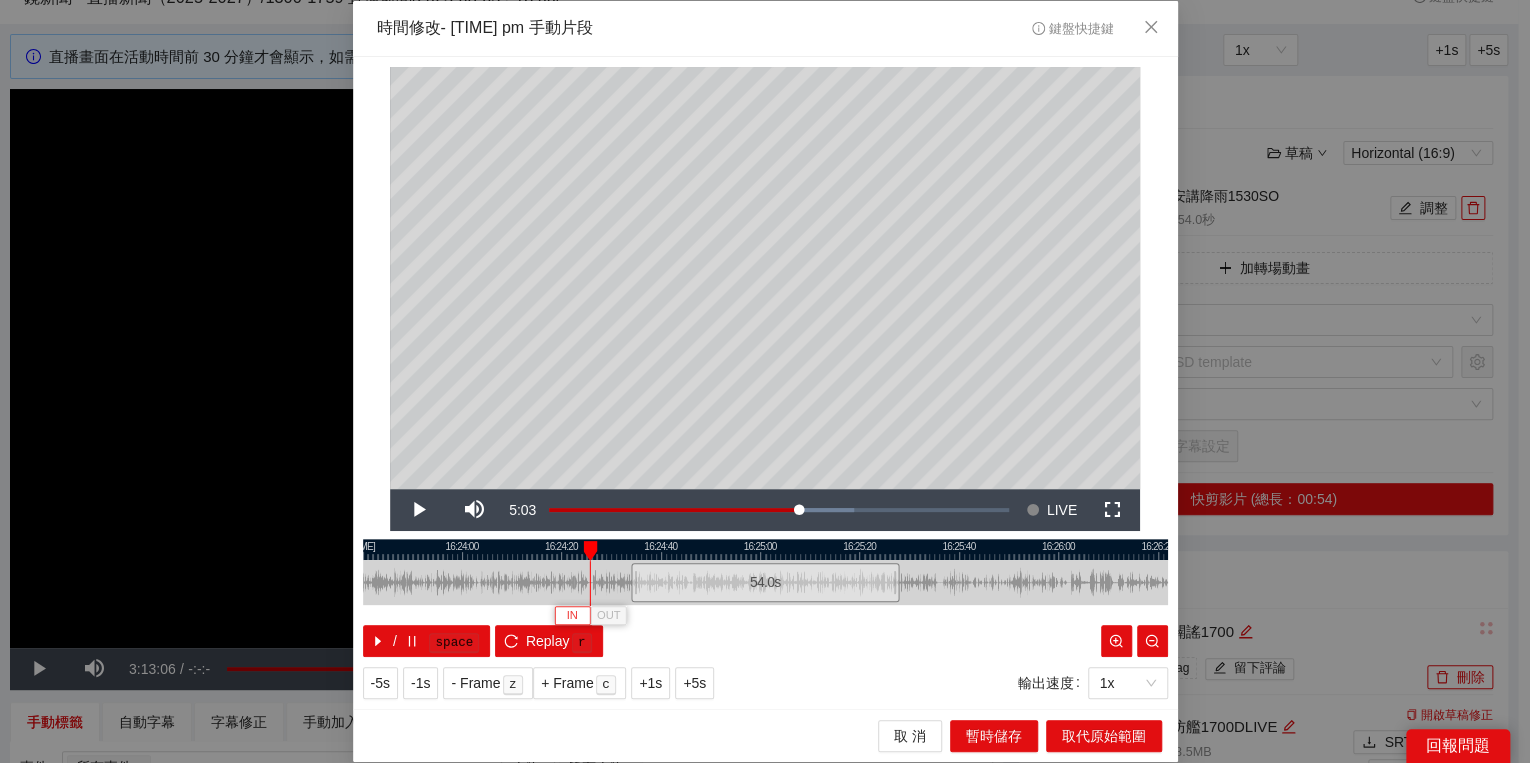click on "IN" at bounding box center (572, 616) 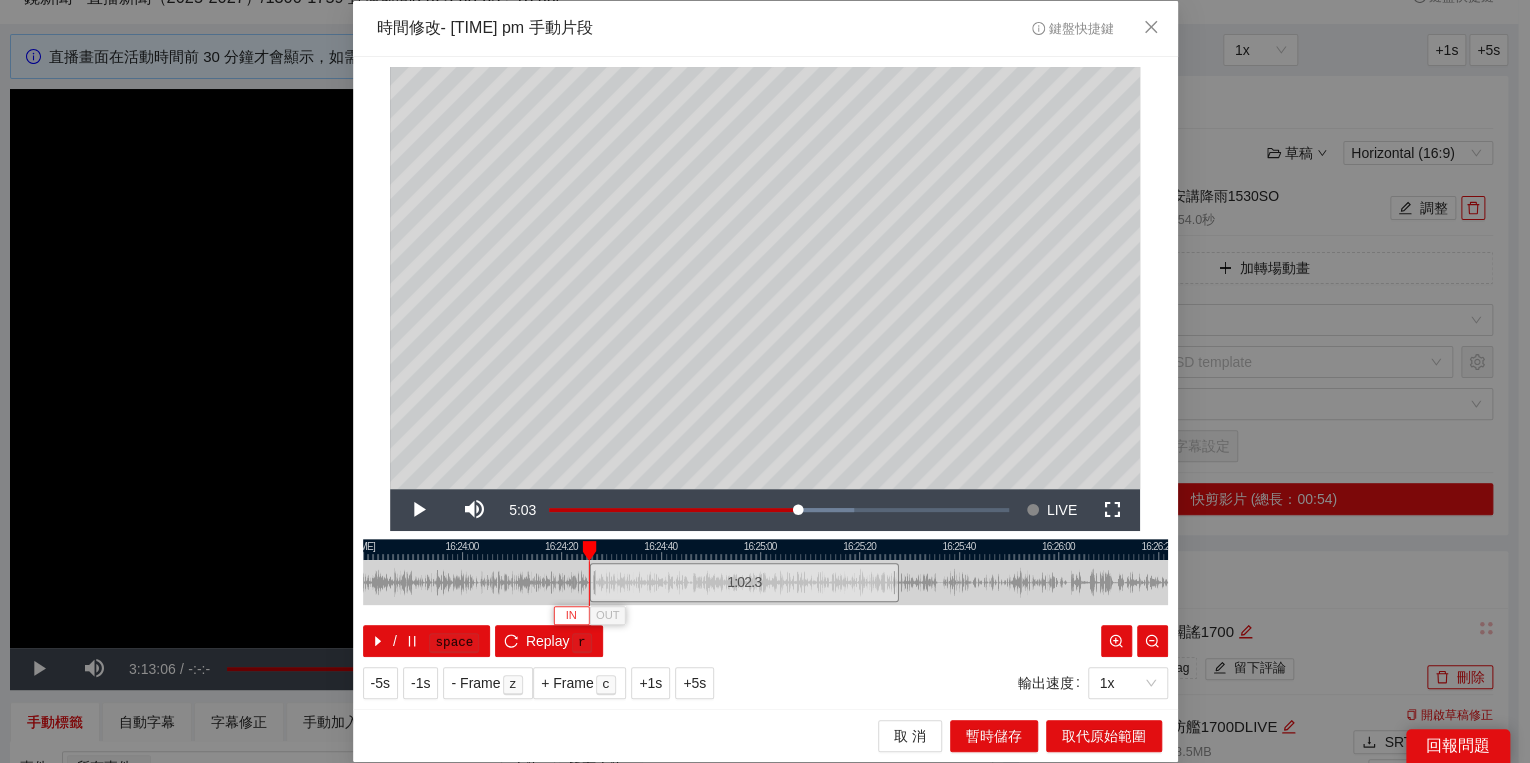 type 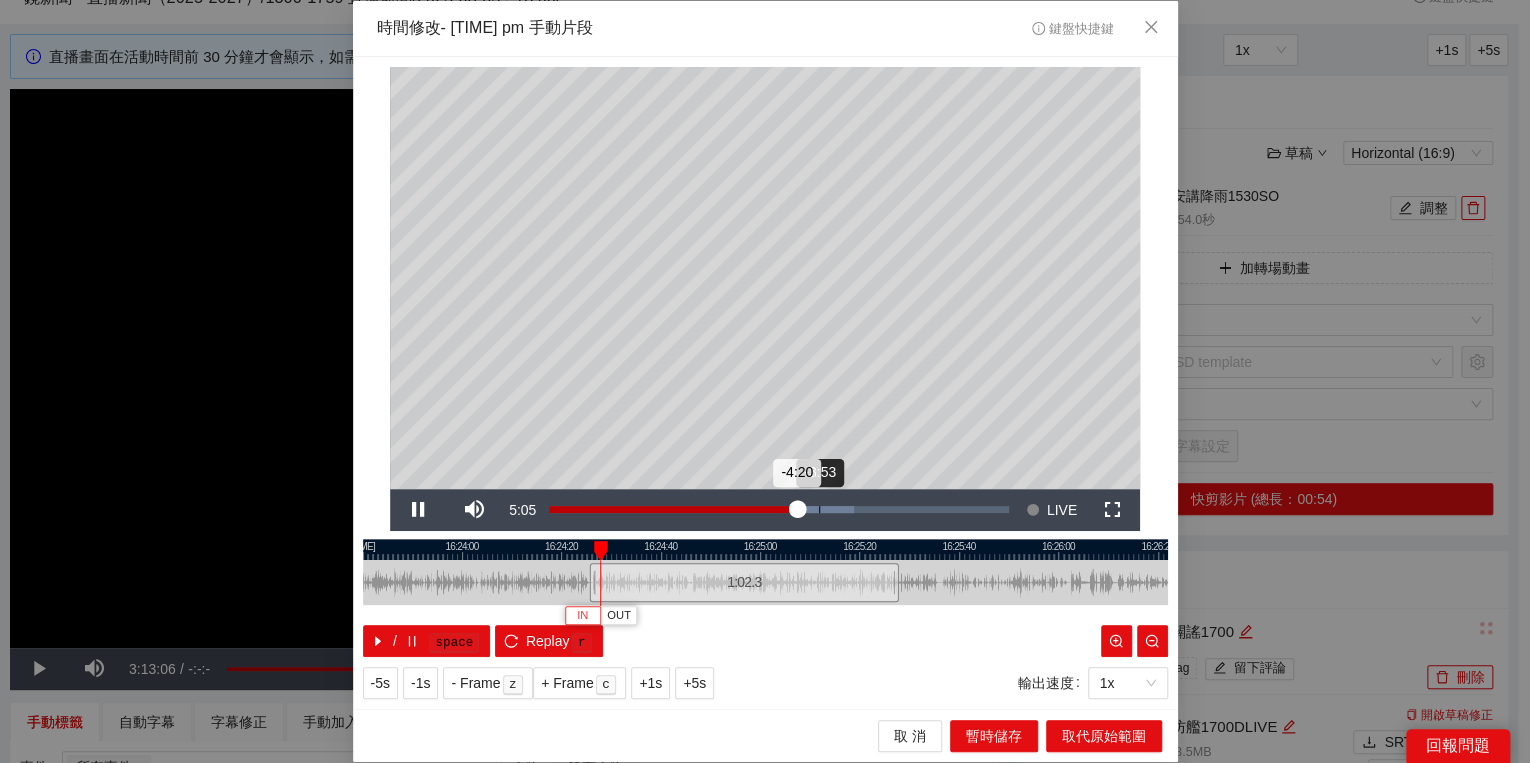 click on "Loaded : 66.29% -3:53 -4:20" at bounding box center [779, 509] 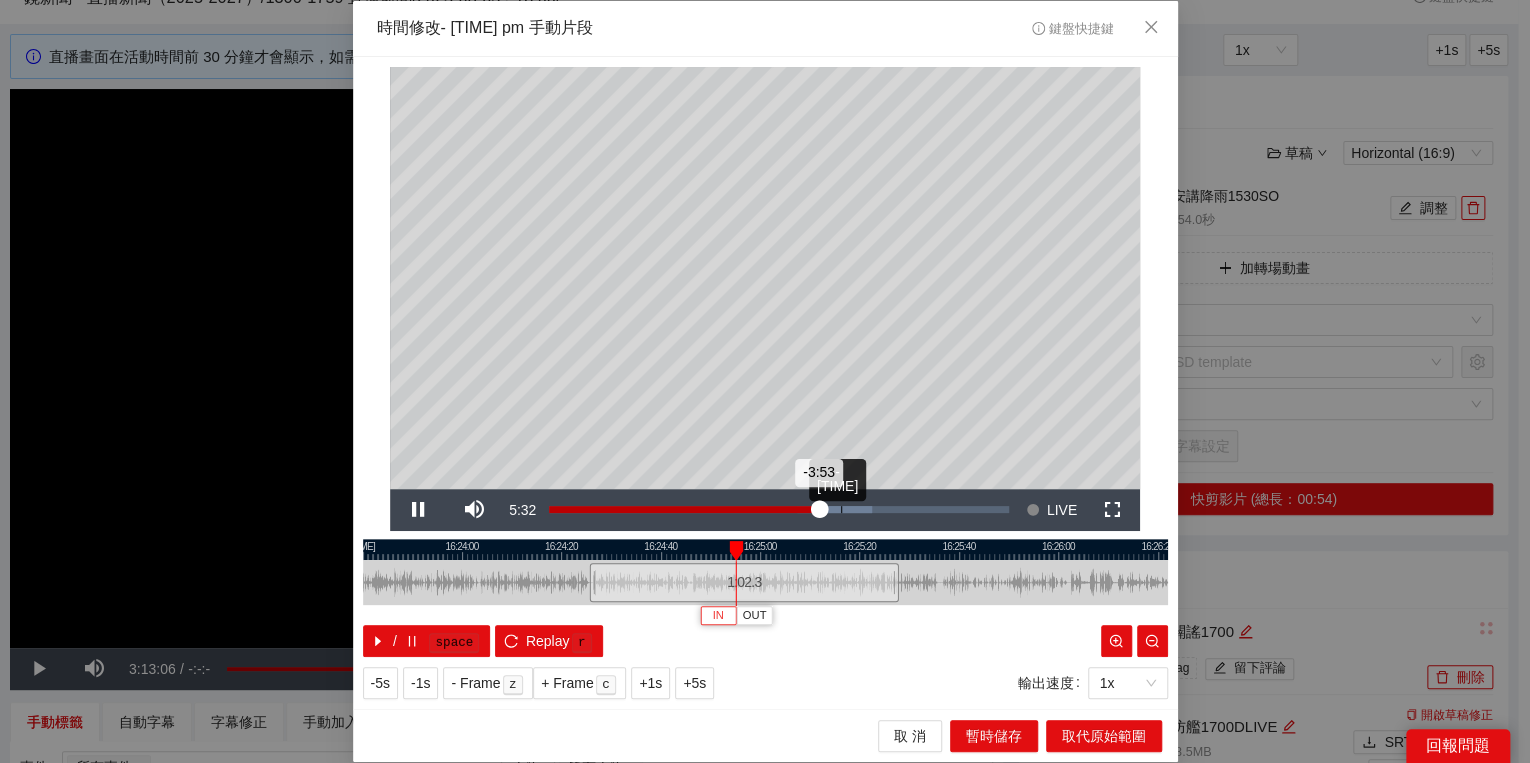 click on "Loaded :  70.20% -3:26 -3:53" at bounding box center (779, 509) 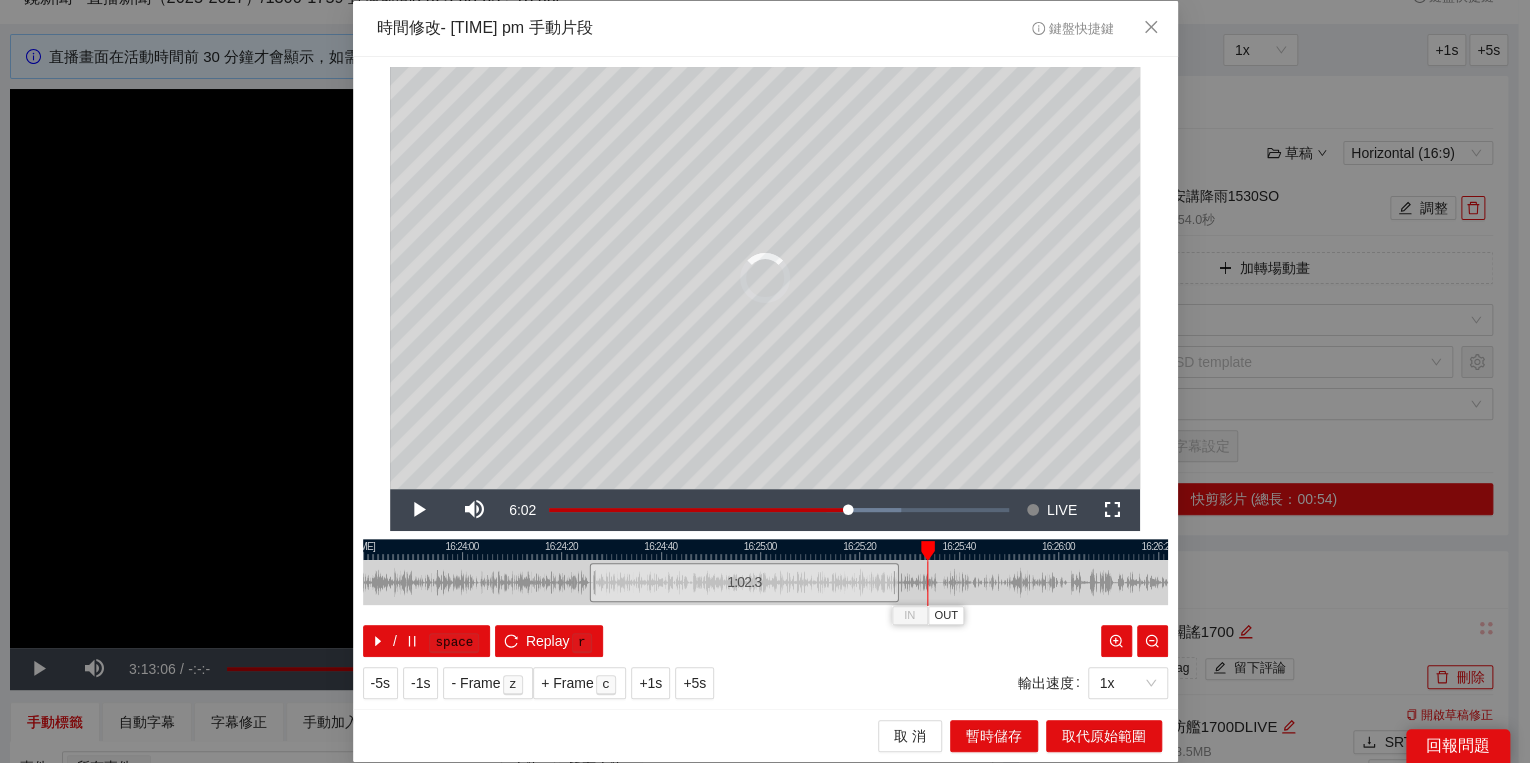 drag, startPoint x: 883, startPoint y: 547, endPoint x: 927, endPoint y: 555, distance: 44.72136 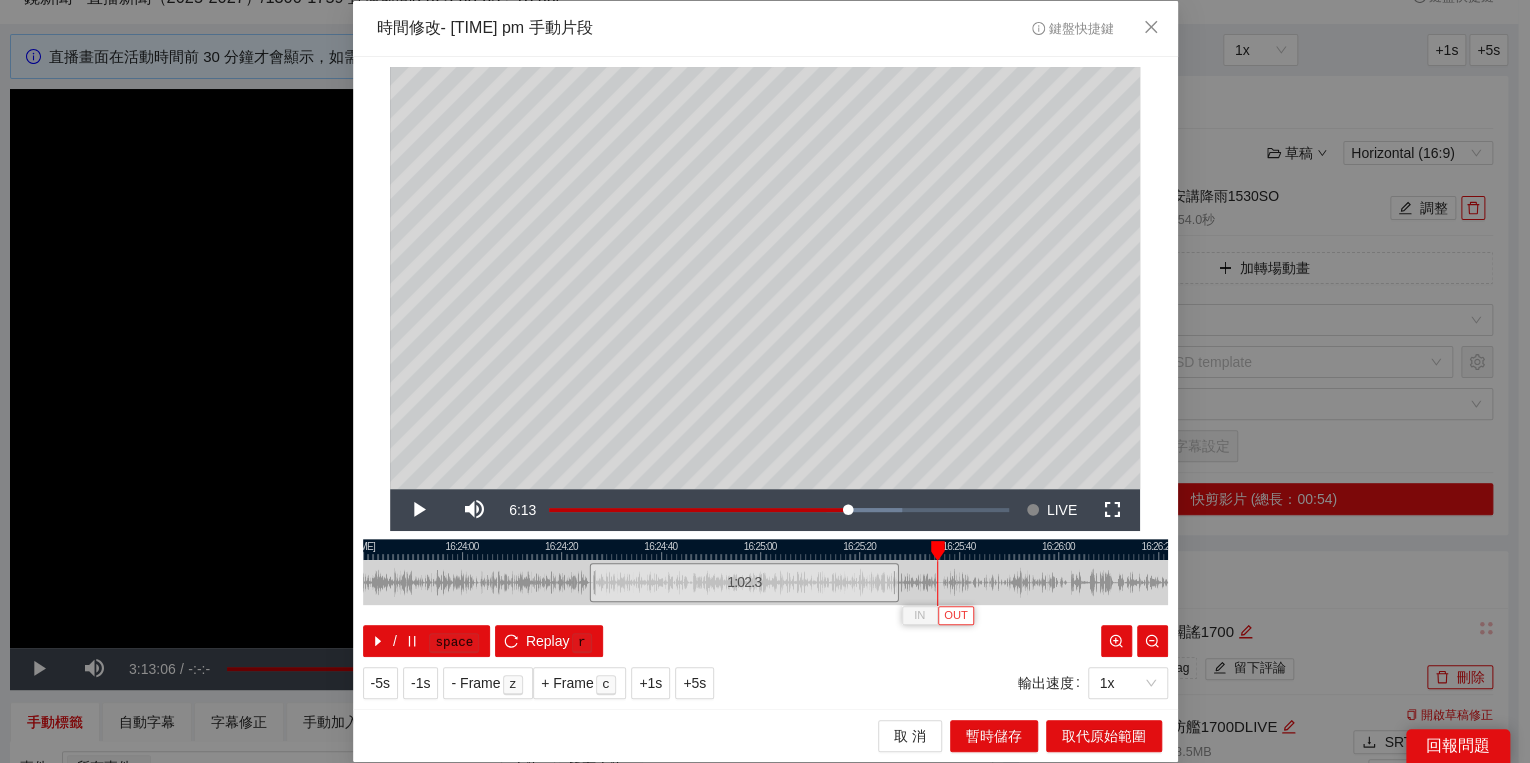 click on "OUT" at bounding box center (956, 616) 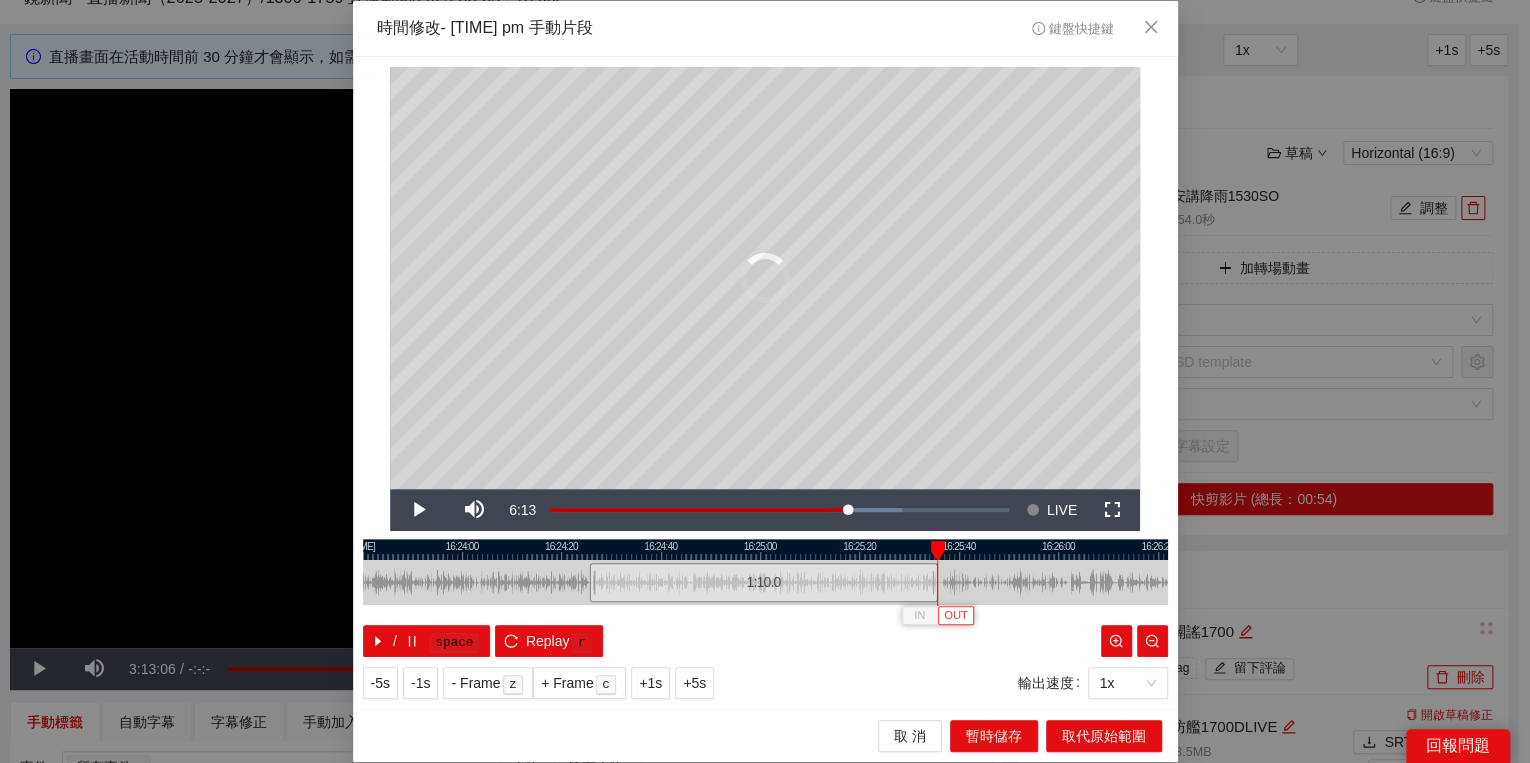 type 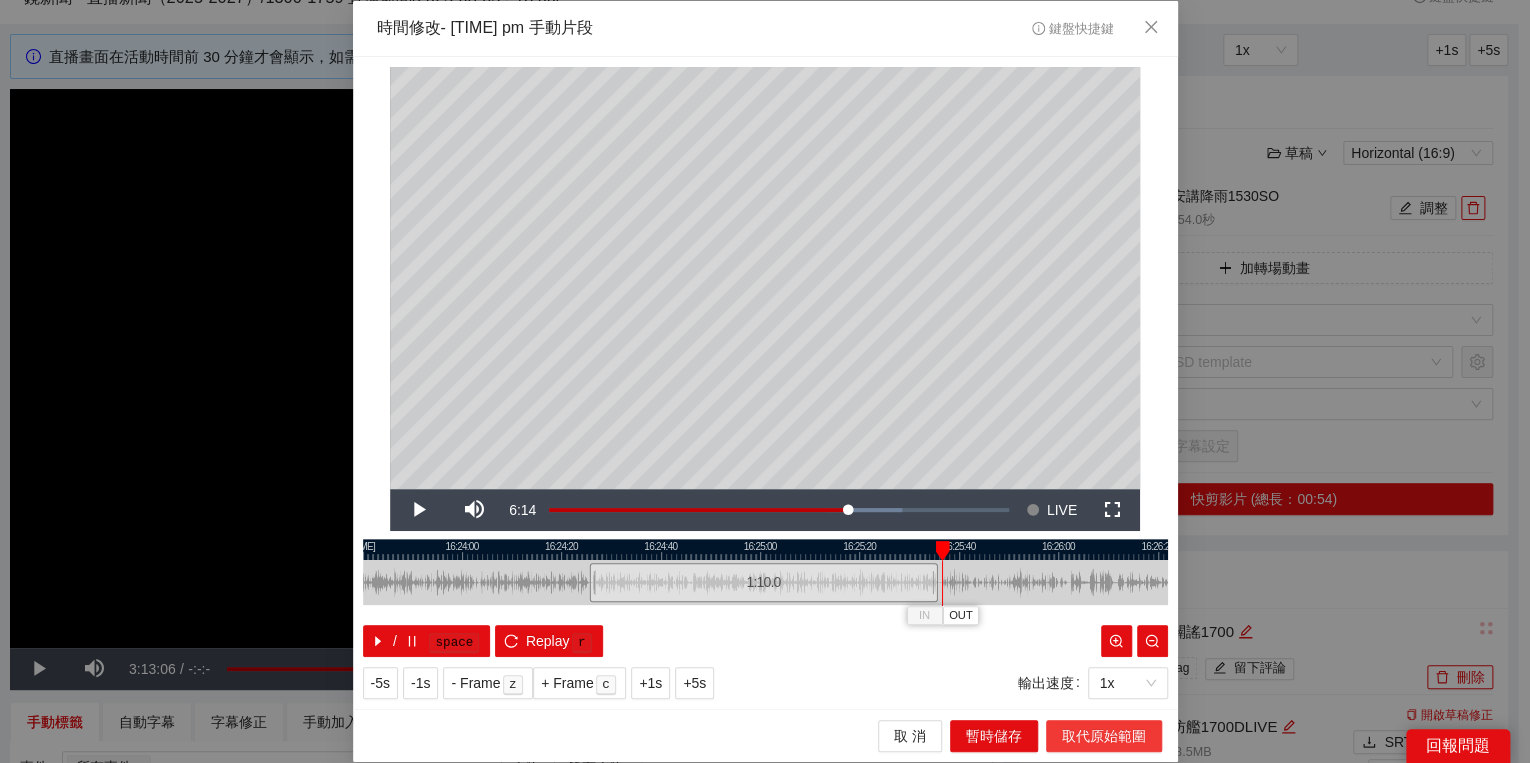 click on "取代原始範圍" at bounding box center (1104, 736) 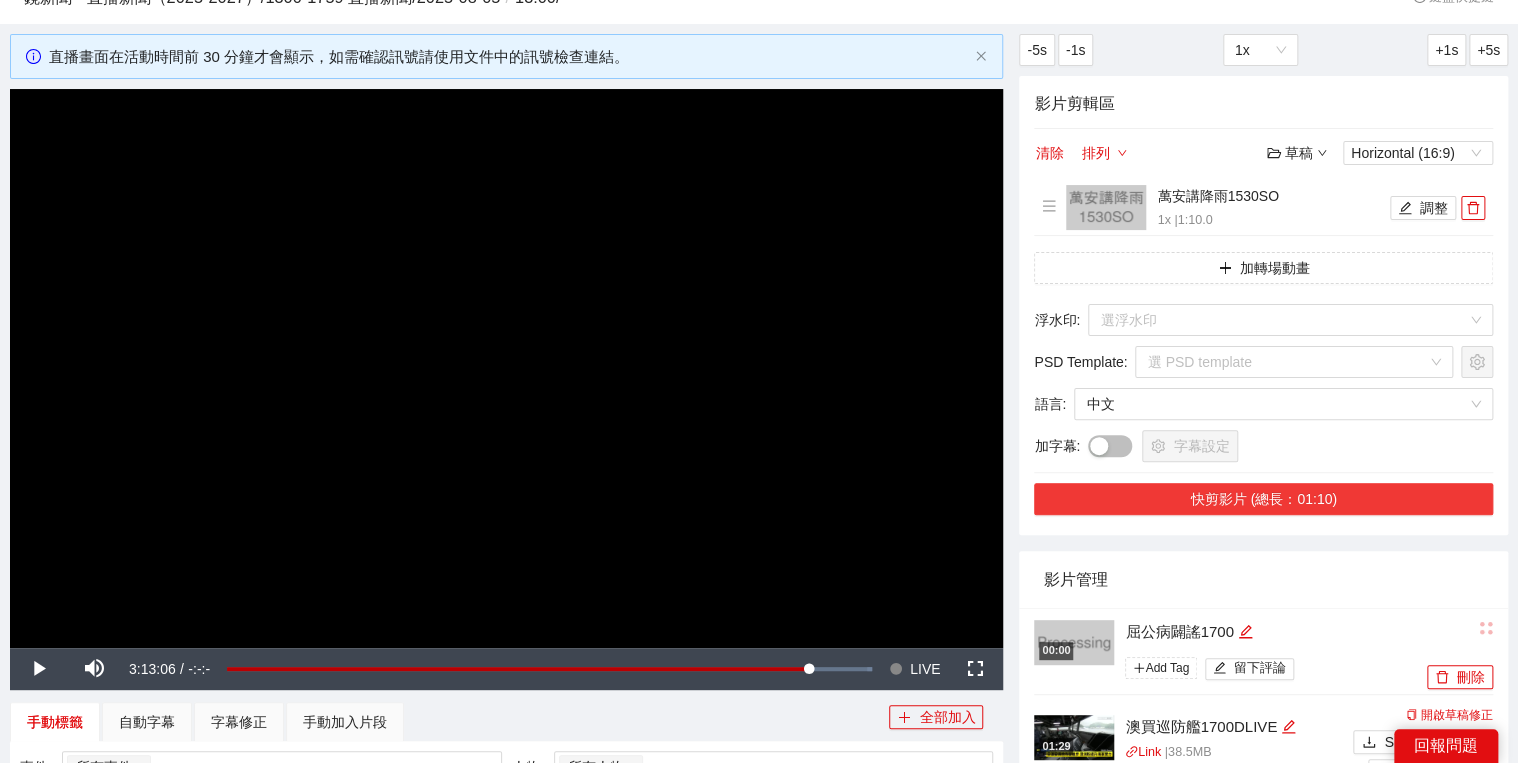 click on "快剪影片 (總長：01:10)" at bounding box center [1263, 499] 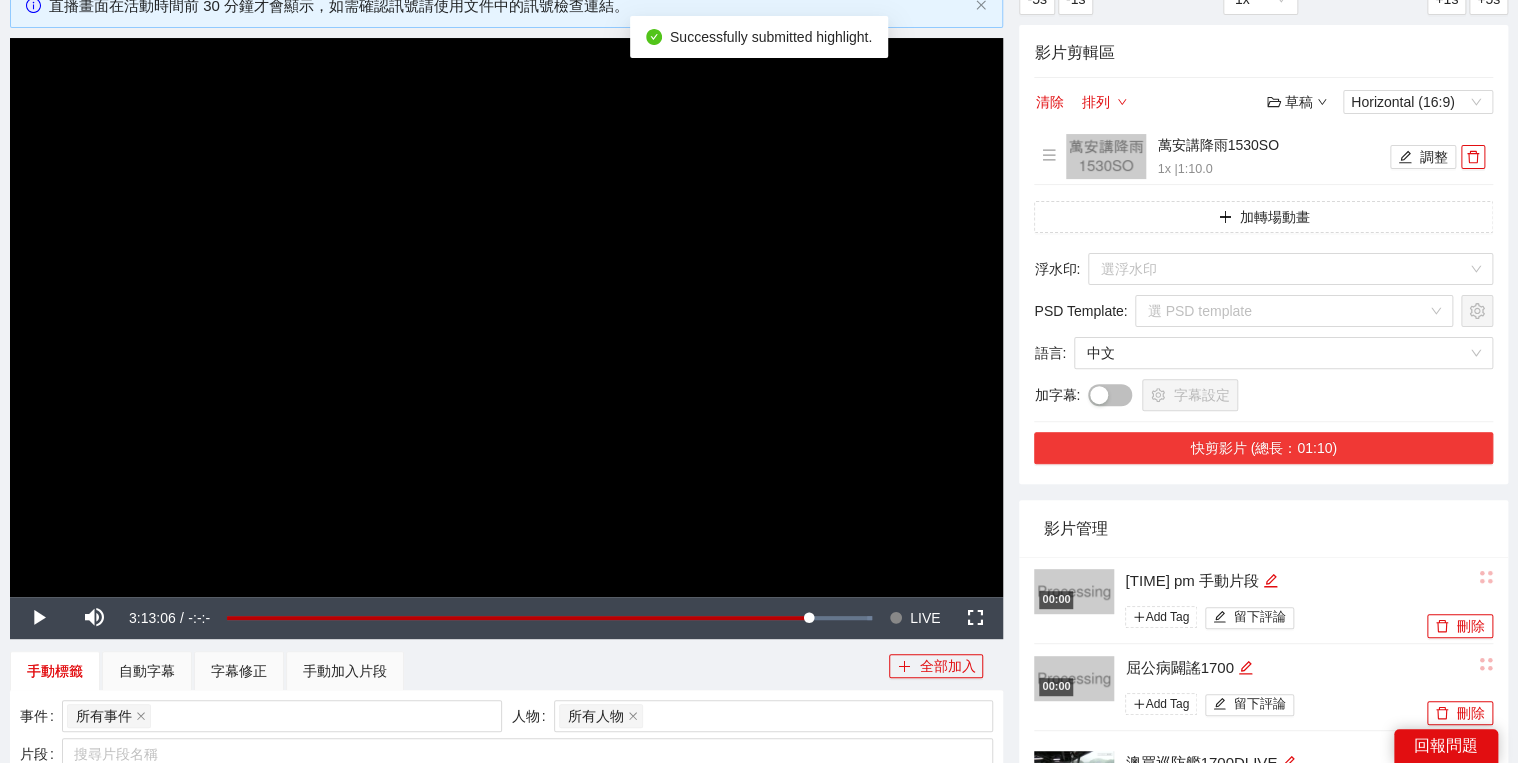scroll, scrollTop: 160, scrollLeft: 0, axis: vertical 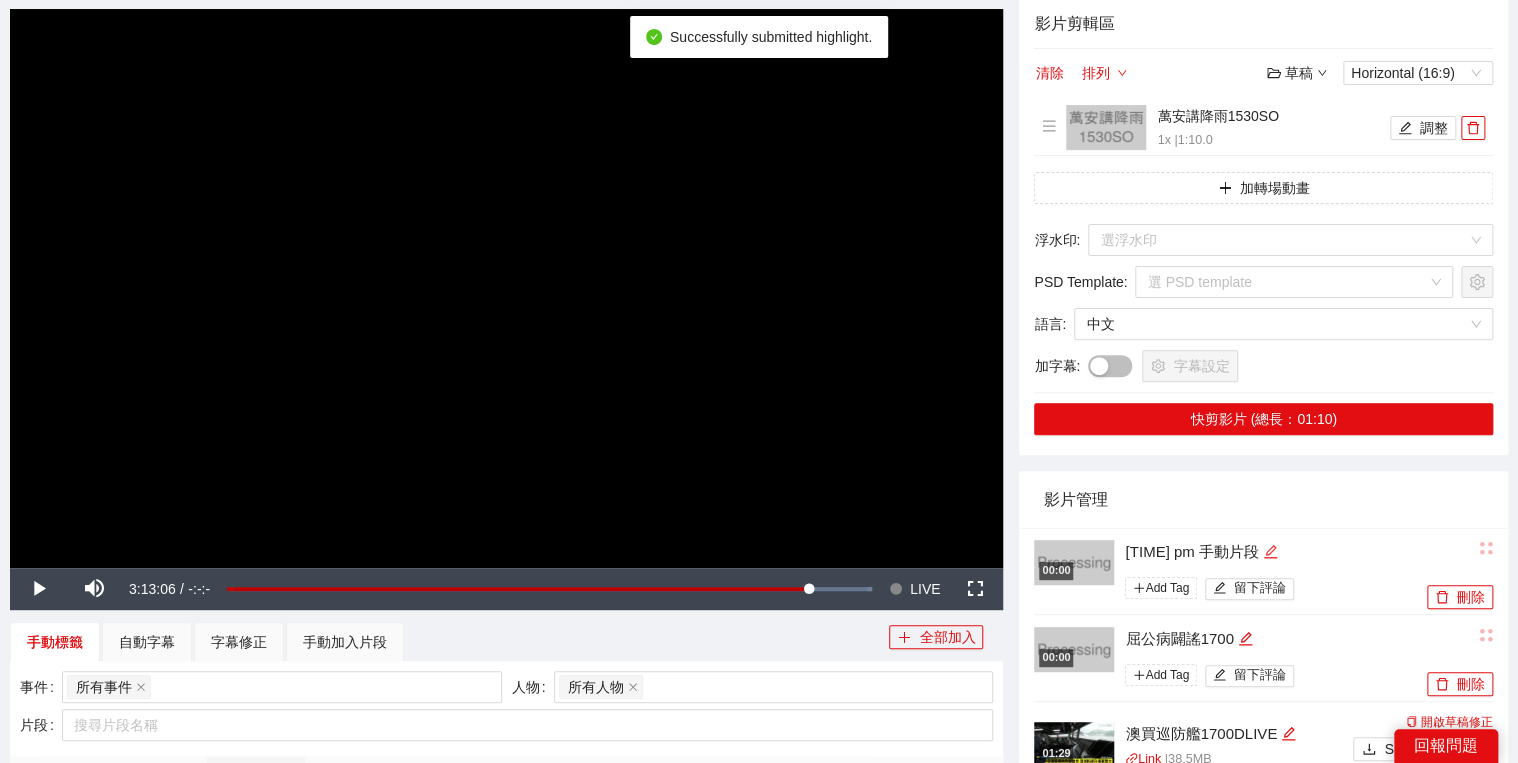 click 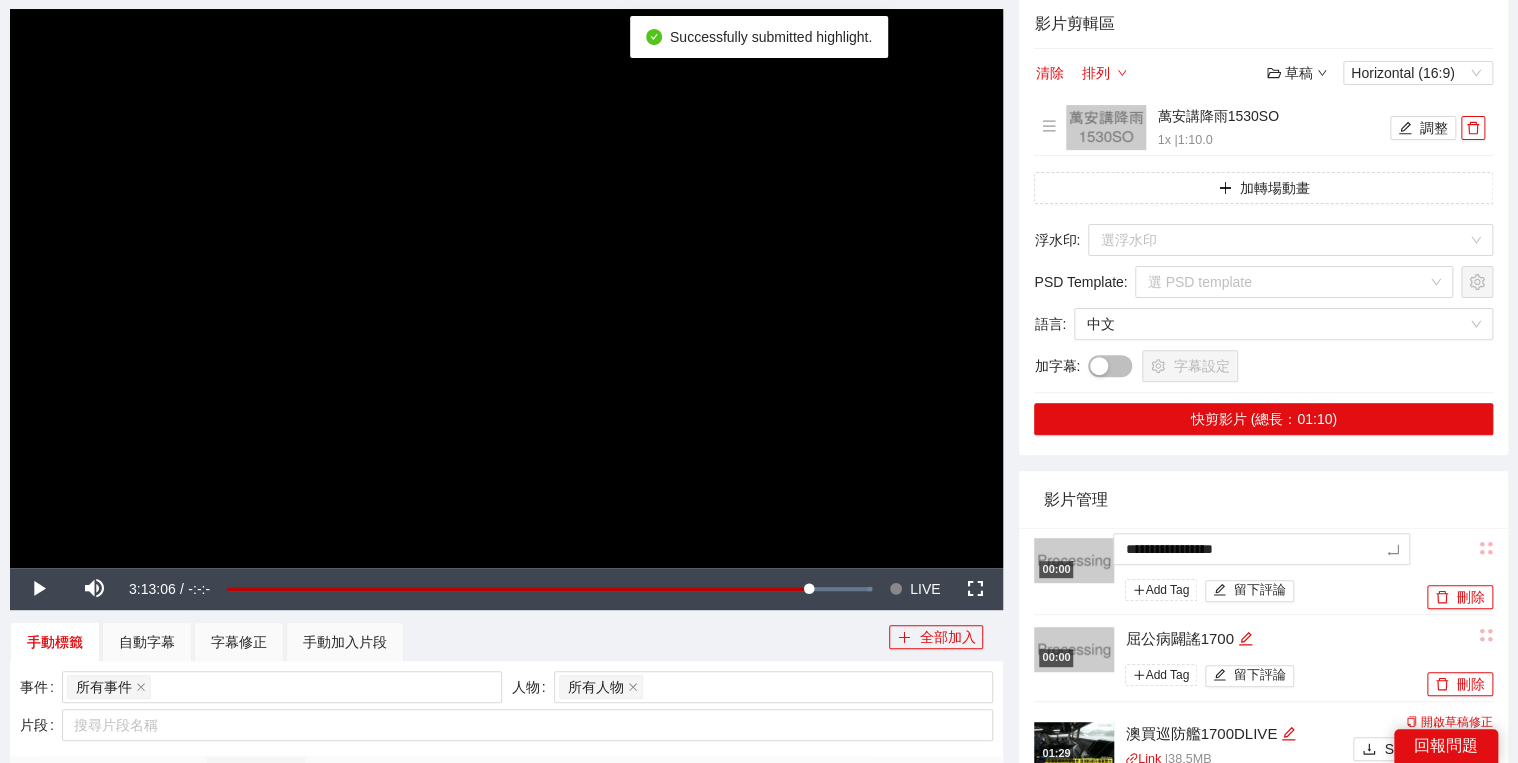 click on "**********" at bounding box center (1263, 571) 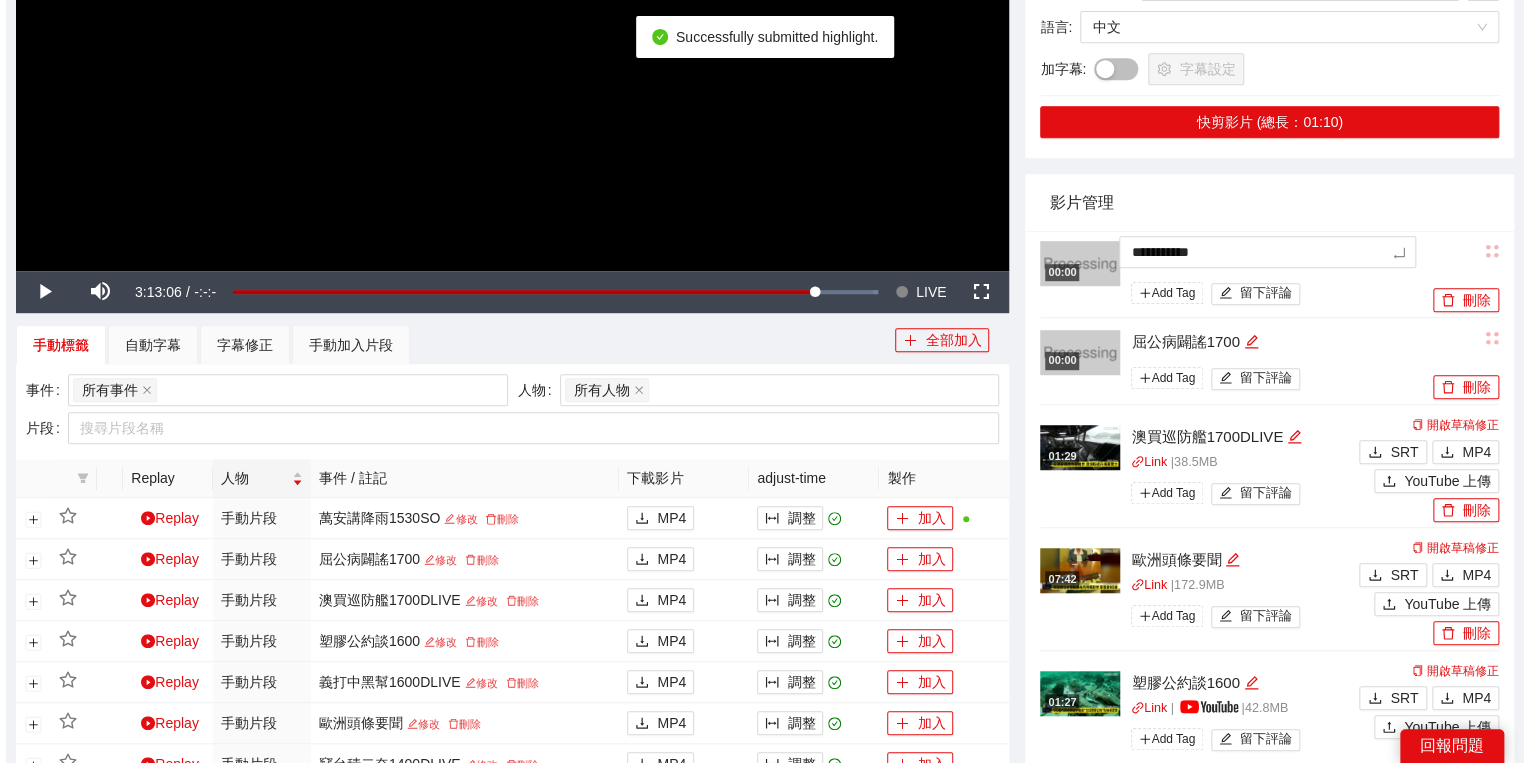scroll, scrollTop: 480, scrollLeft: 0, axis: vertical 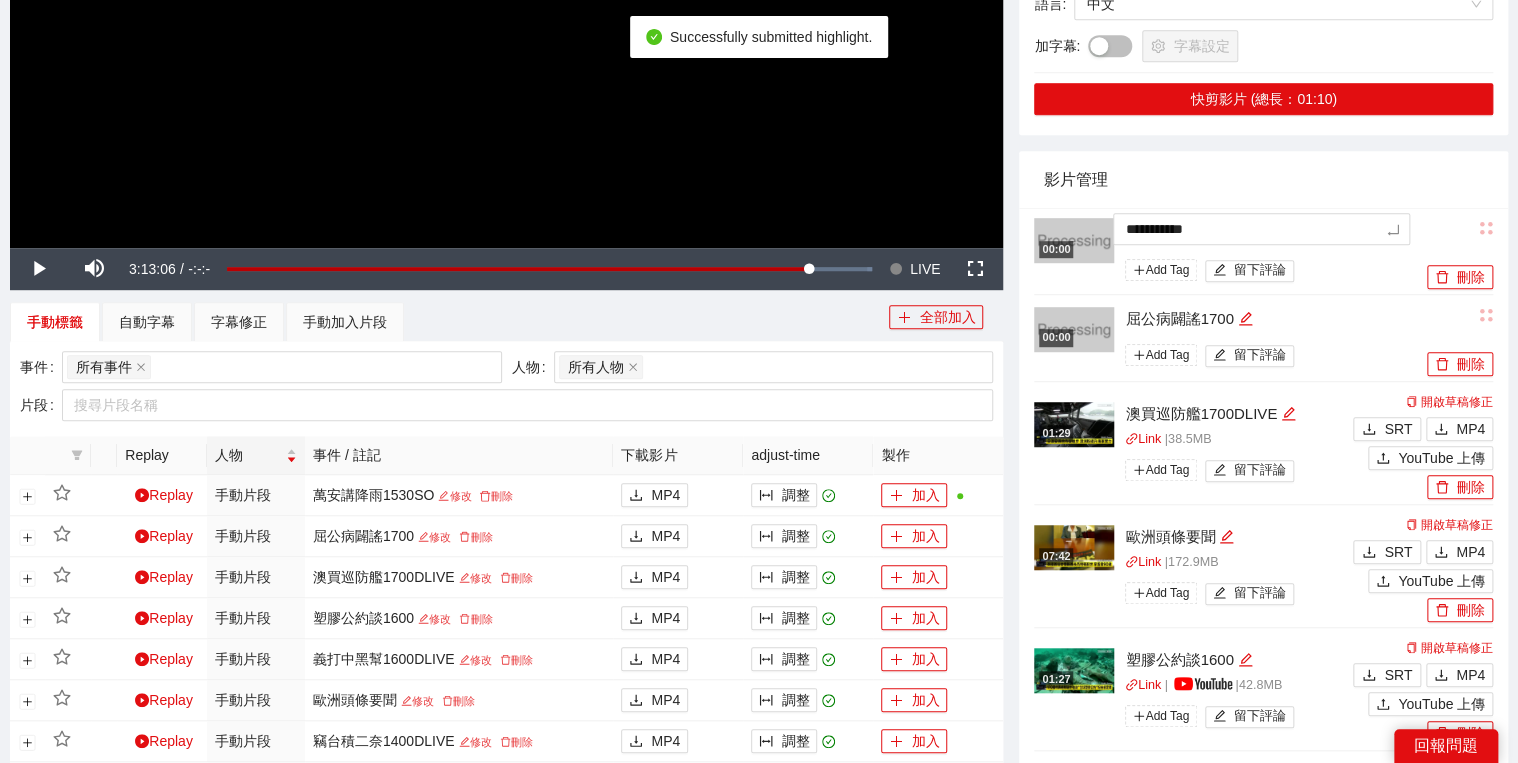 click on "YouTube 上傳" at bounding box center [1441, 458] 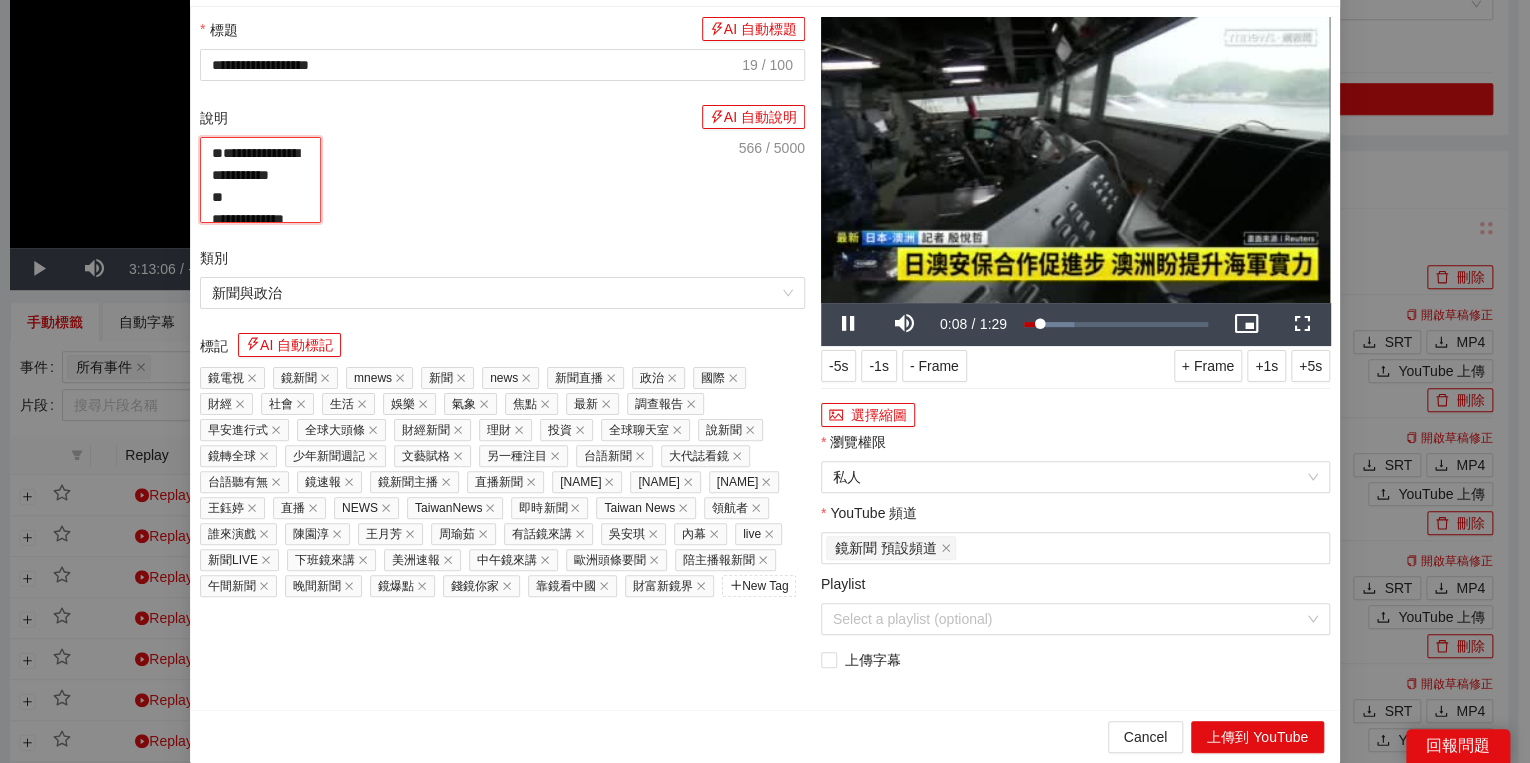 click on "**********" at bounding box center (260, 180) 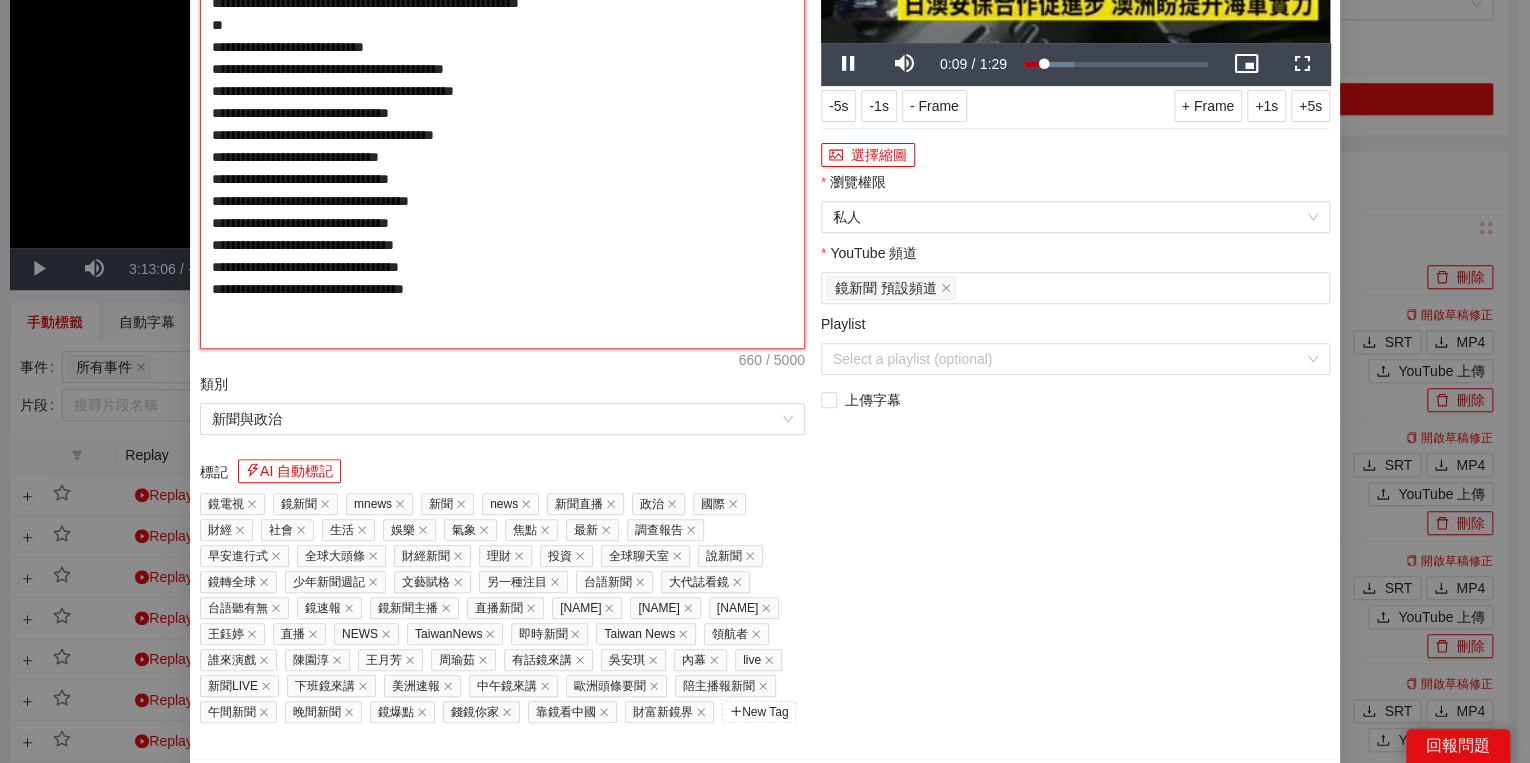 drag, startPoint x: 540, startPoint y: 201, endPoint x: 552, endPoint y: 204, distance: 12.369317 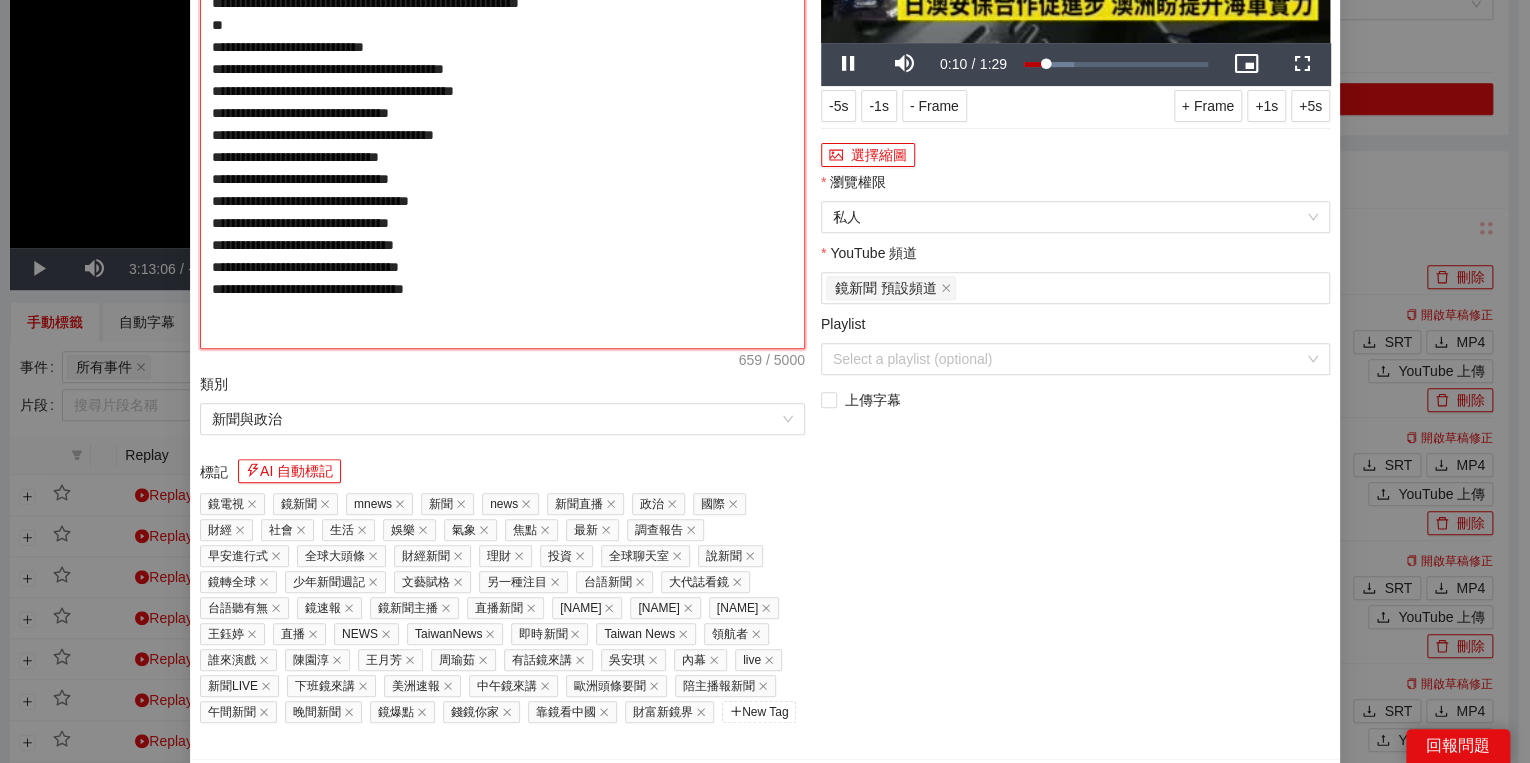 click on "**********" at bounding box center [502, 113] 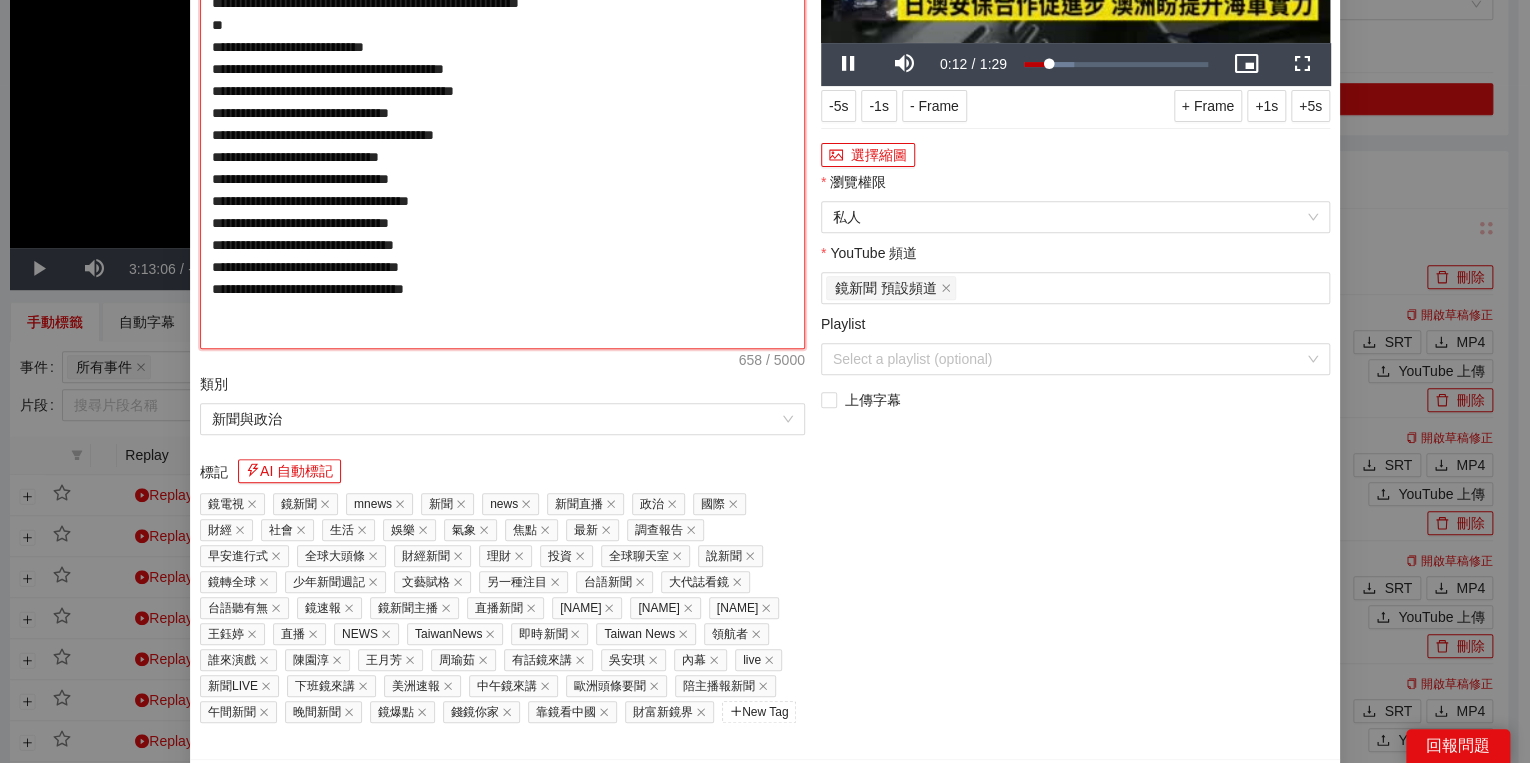 type on "**********" 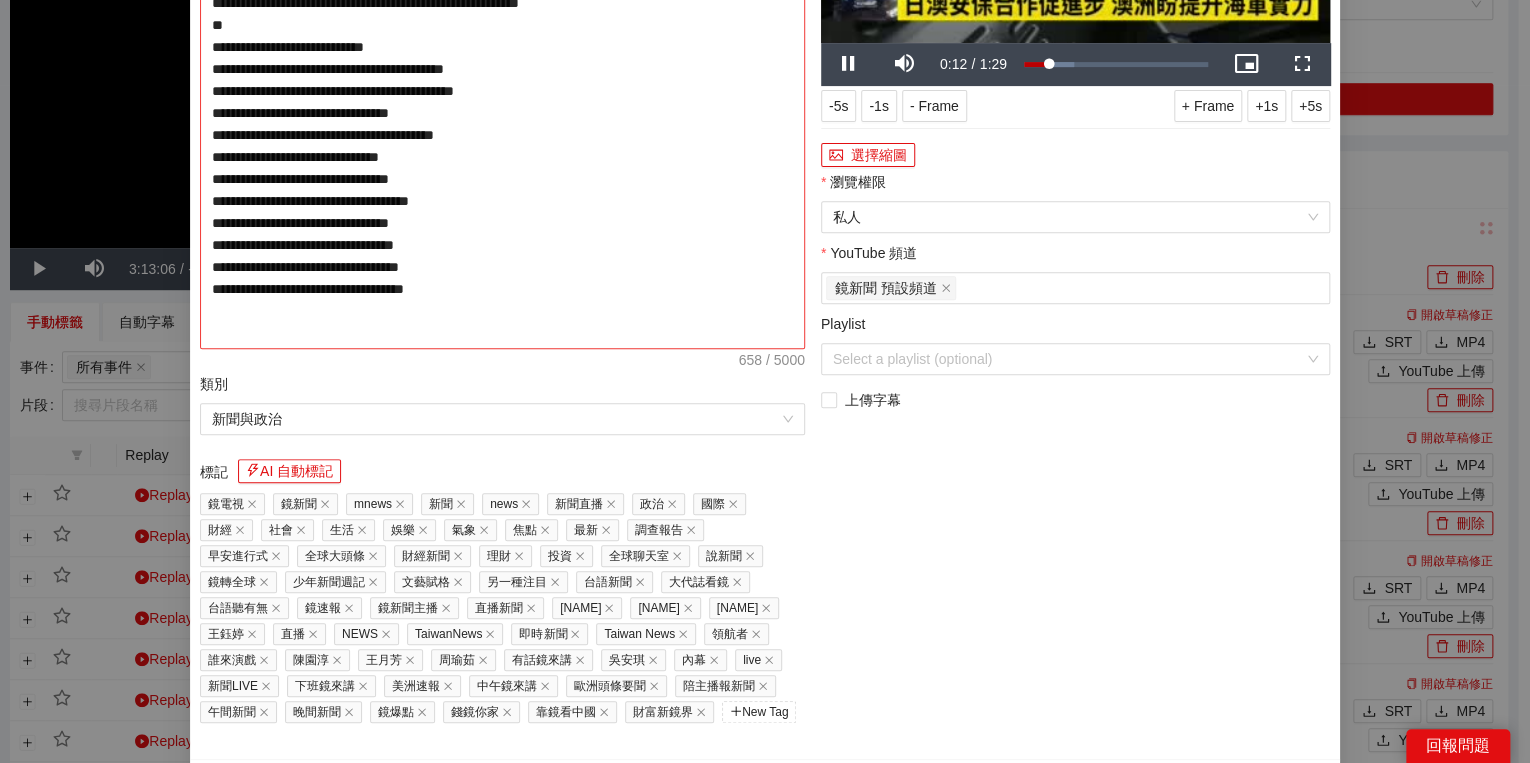 type on "**********" 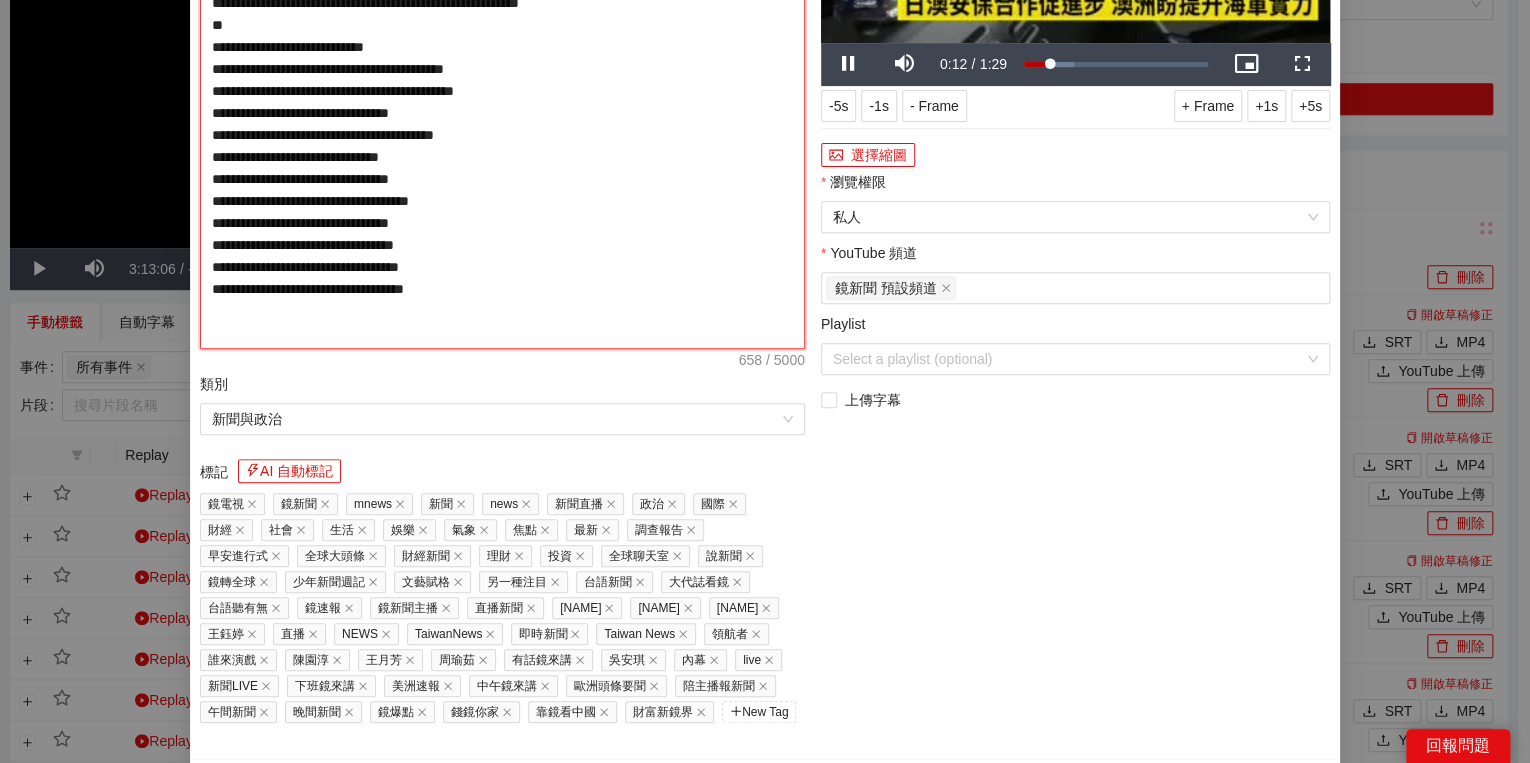 click on "**********" at bounding box center [502, 113] 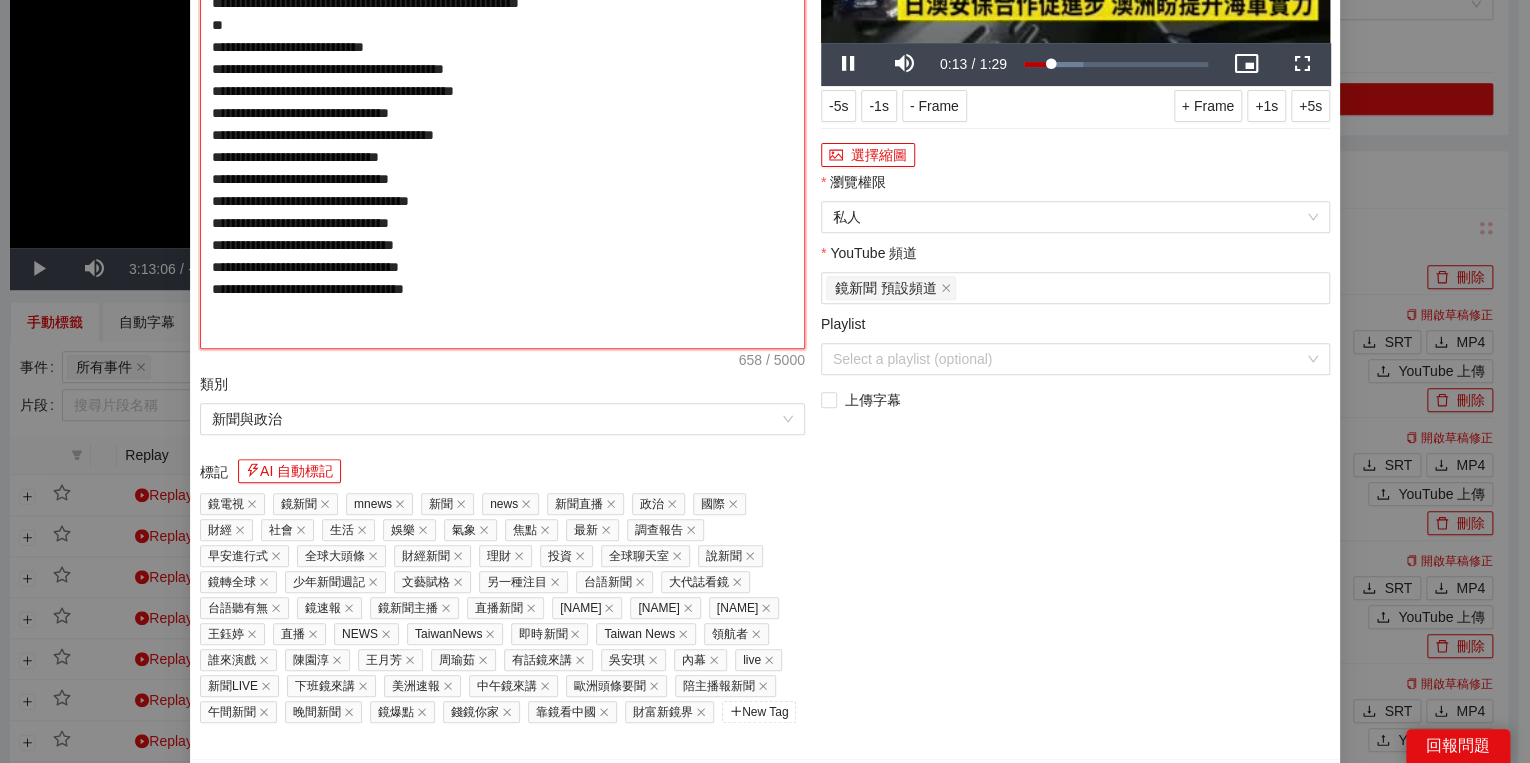 click on "**********" at bounding box center [502, 113] 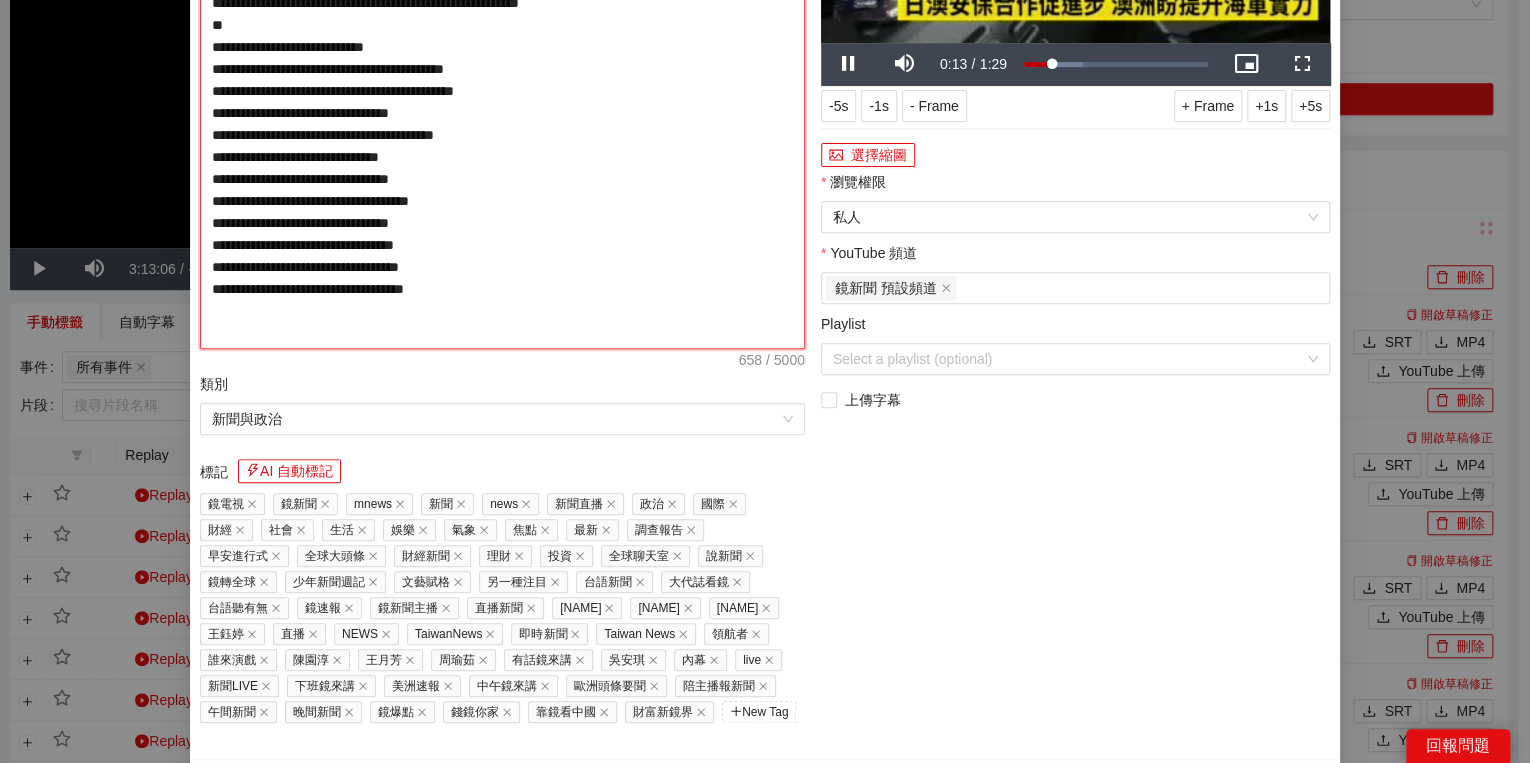 click on "**********" at bounding box center (502, 113) 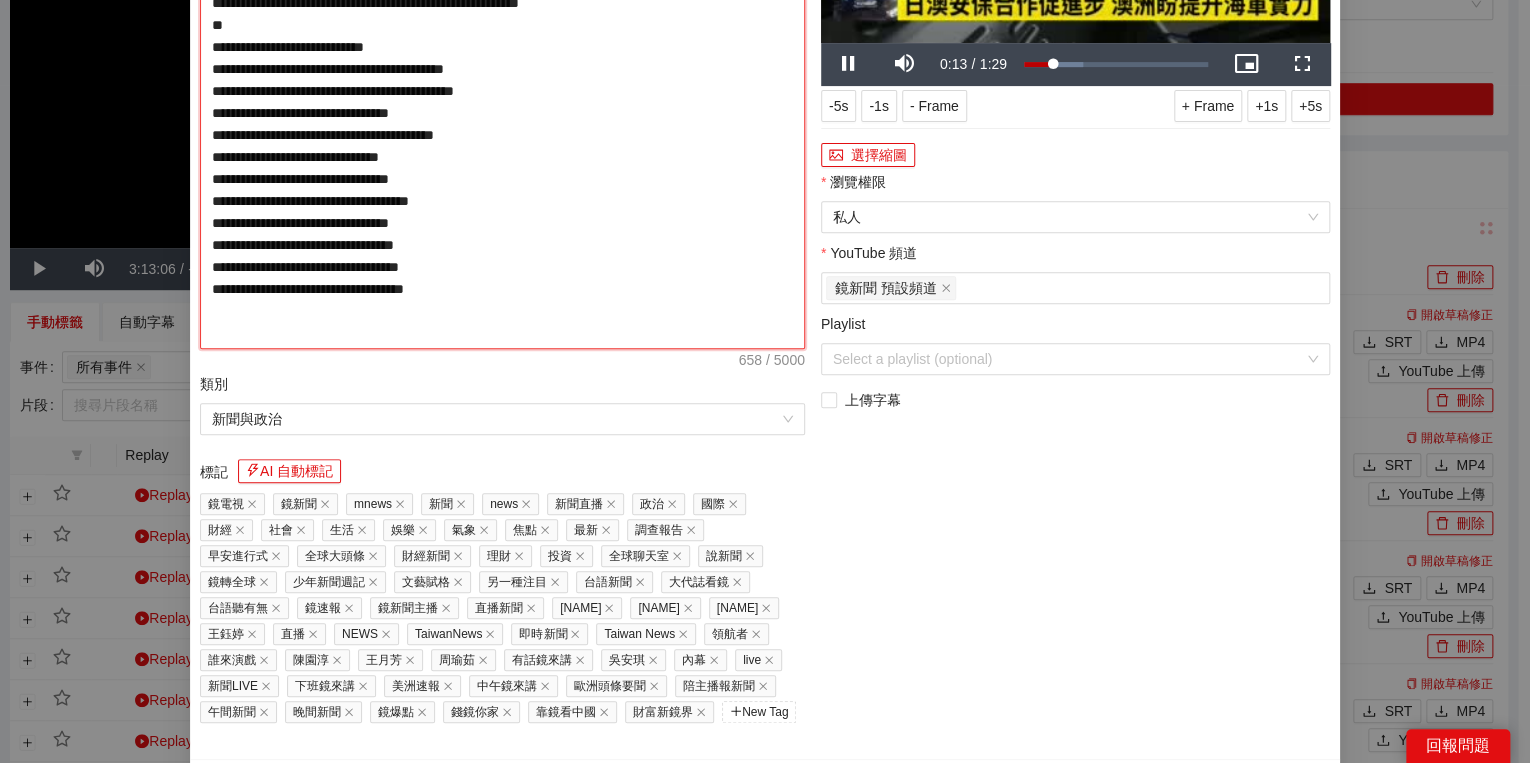 click on "**********" at bounding box center [502, 113] 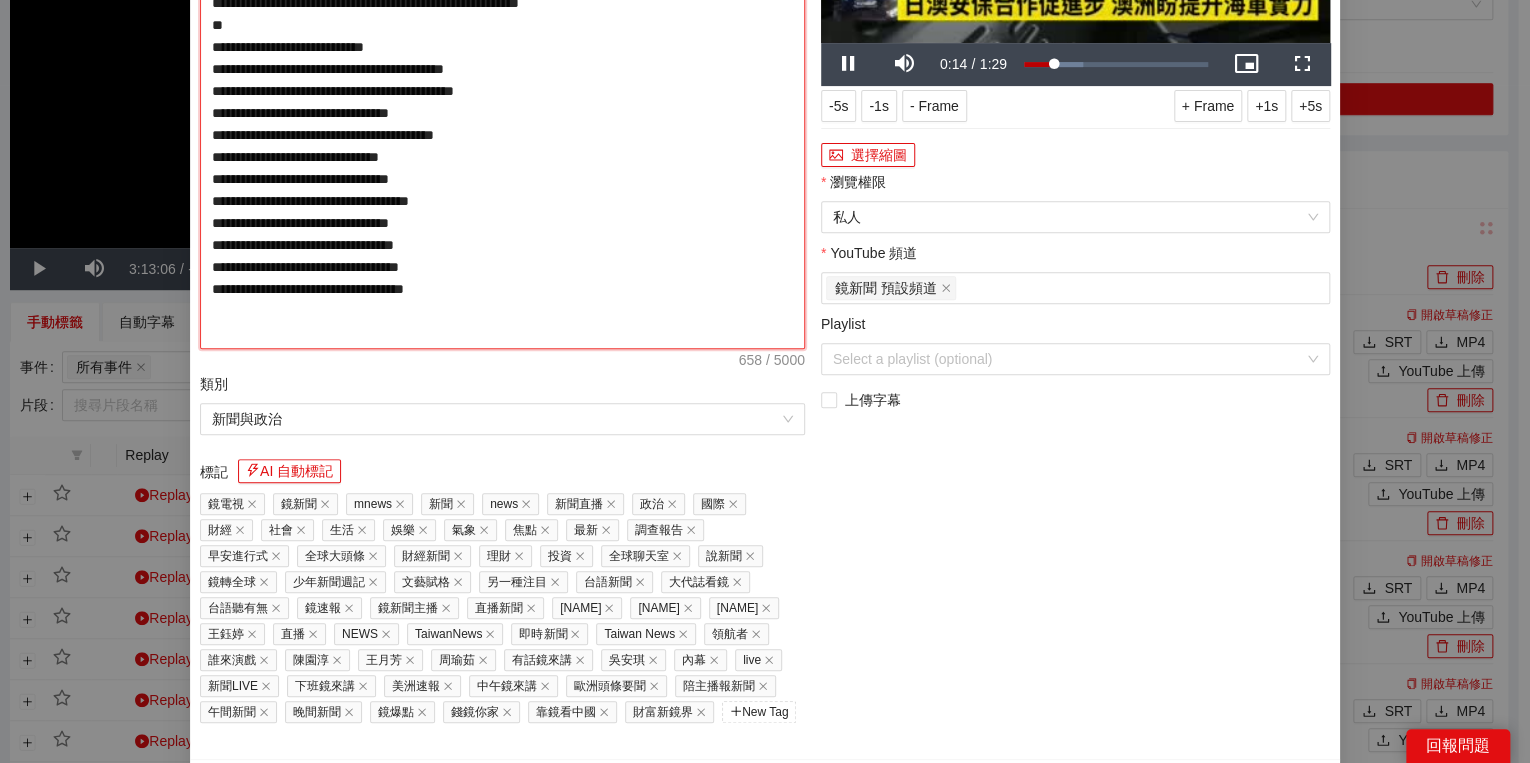 click on "**********" at bounding box center [502, 113] 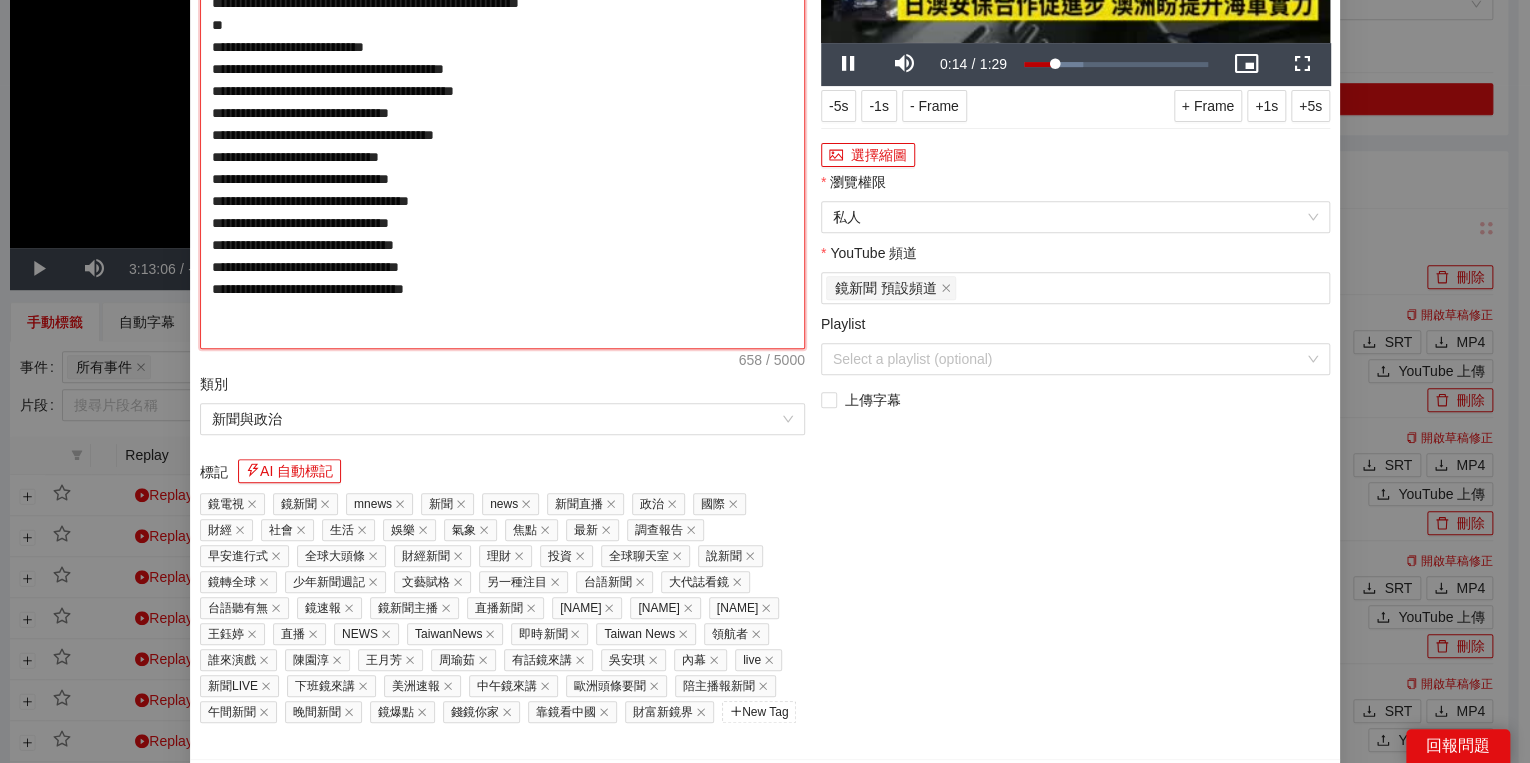 click on "**********" at bounding box center [502, 113] 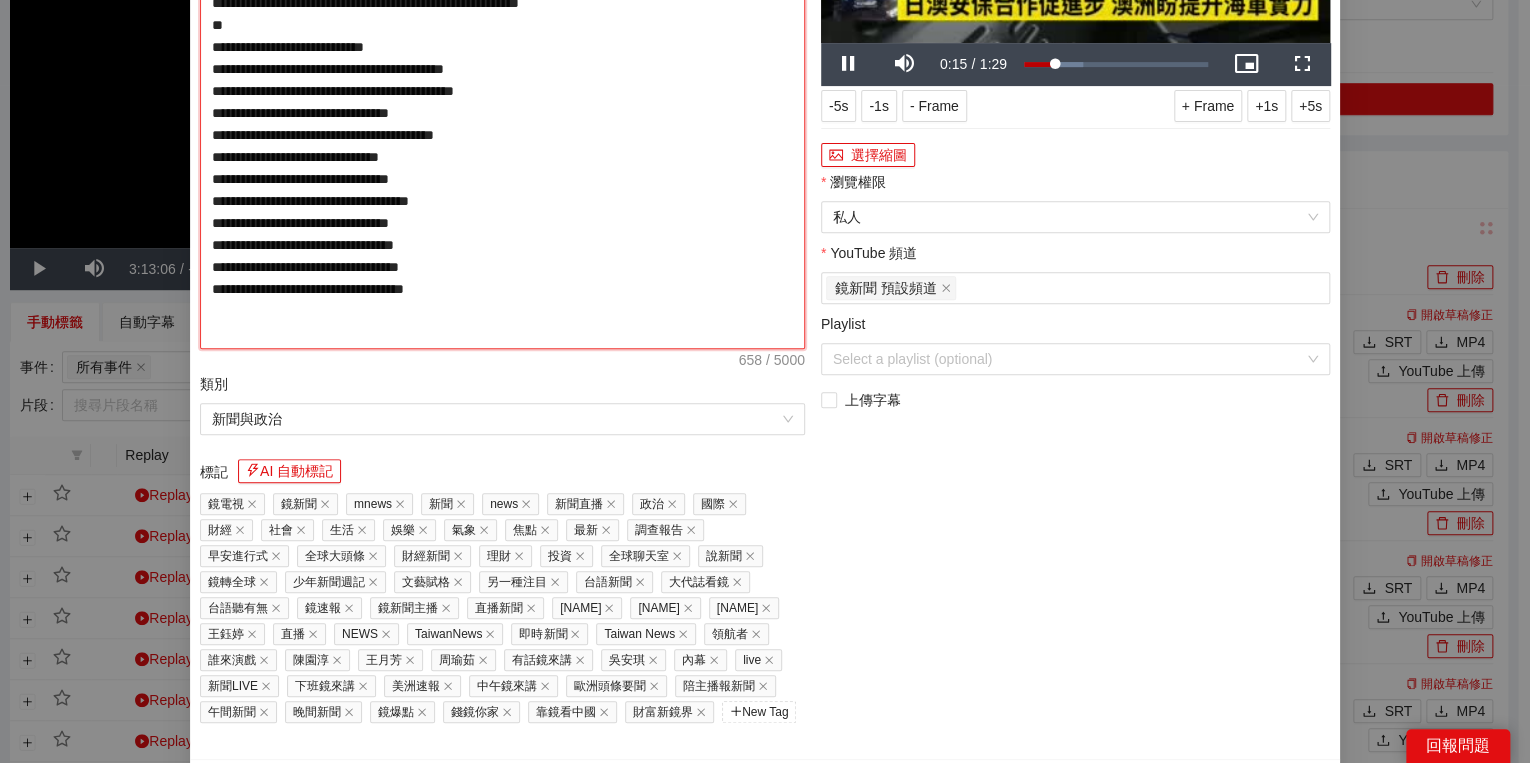 click on "**********" at bounding box center (502, 113) 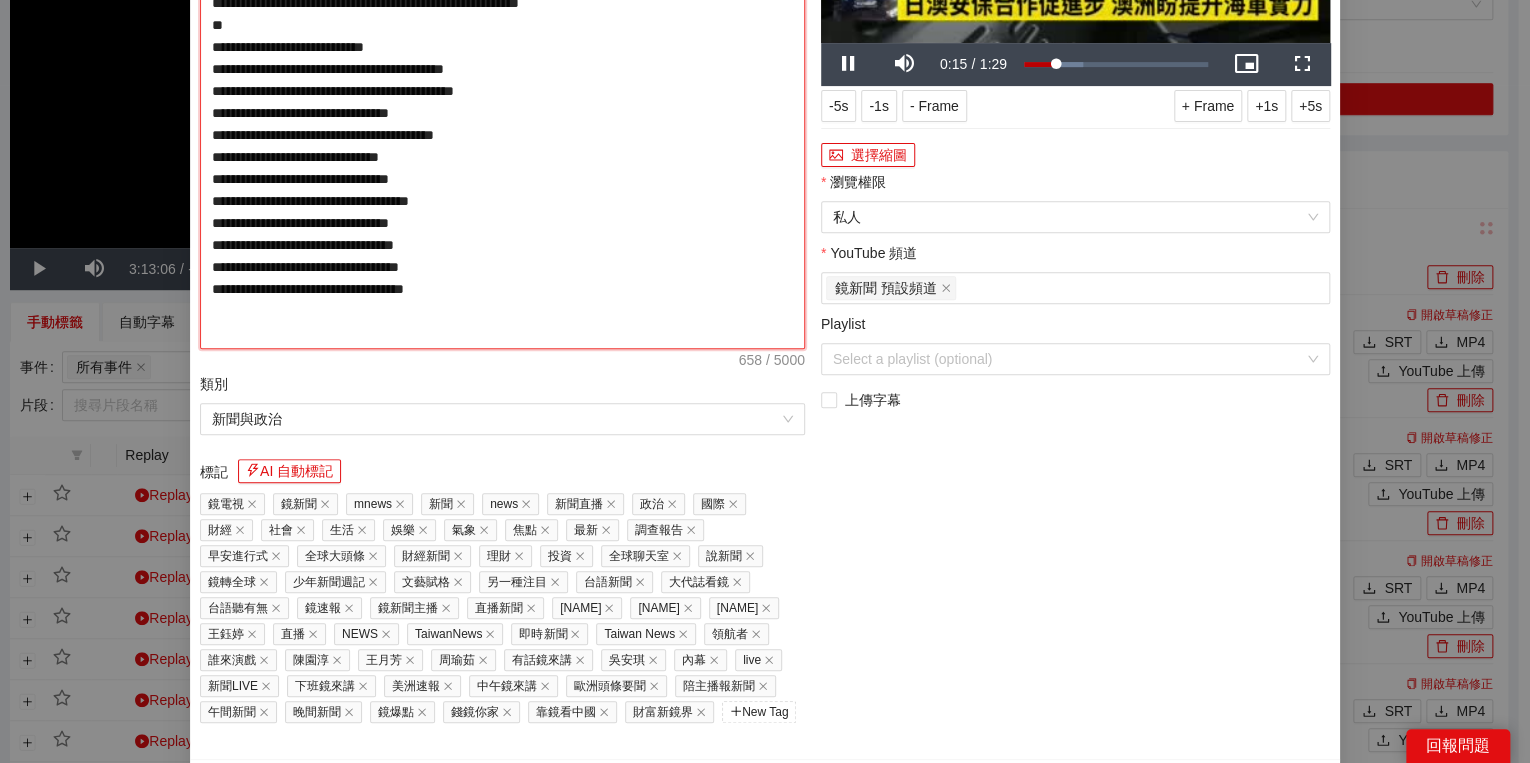 click on "**********" at bounding box center (502, 113) 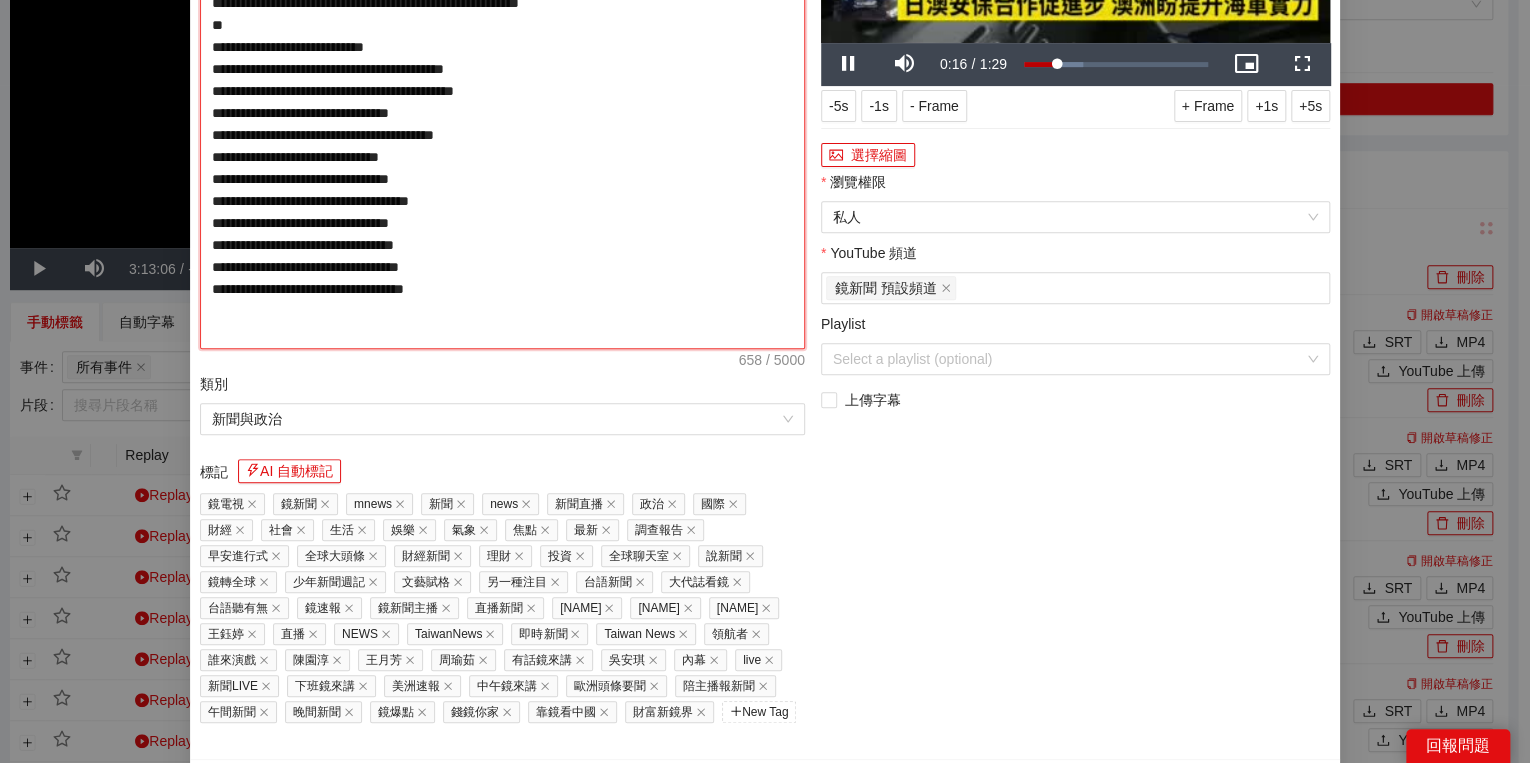 click on "**********" at bounding box center [502, 113] 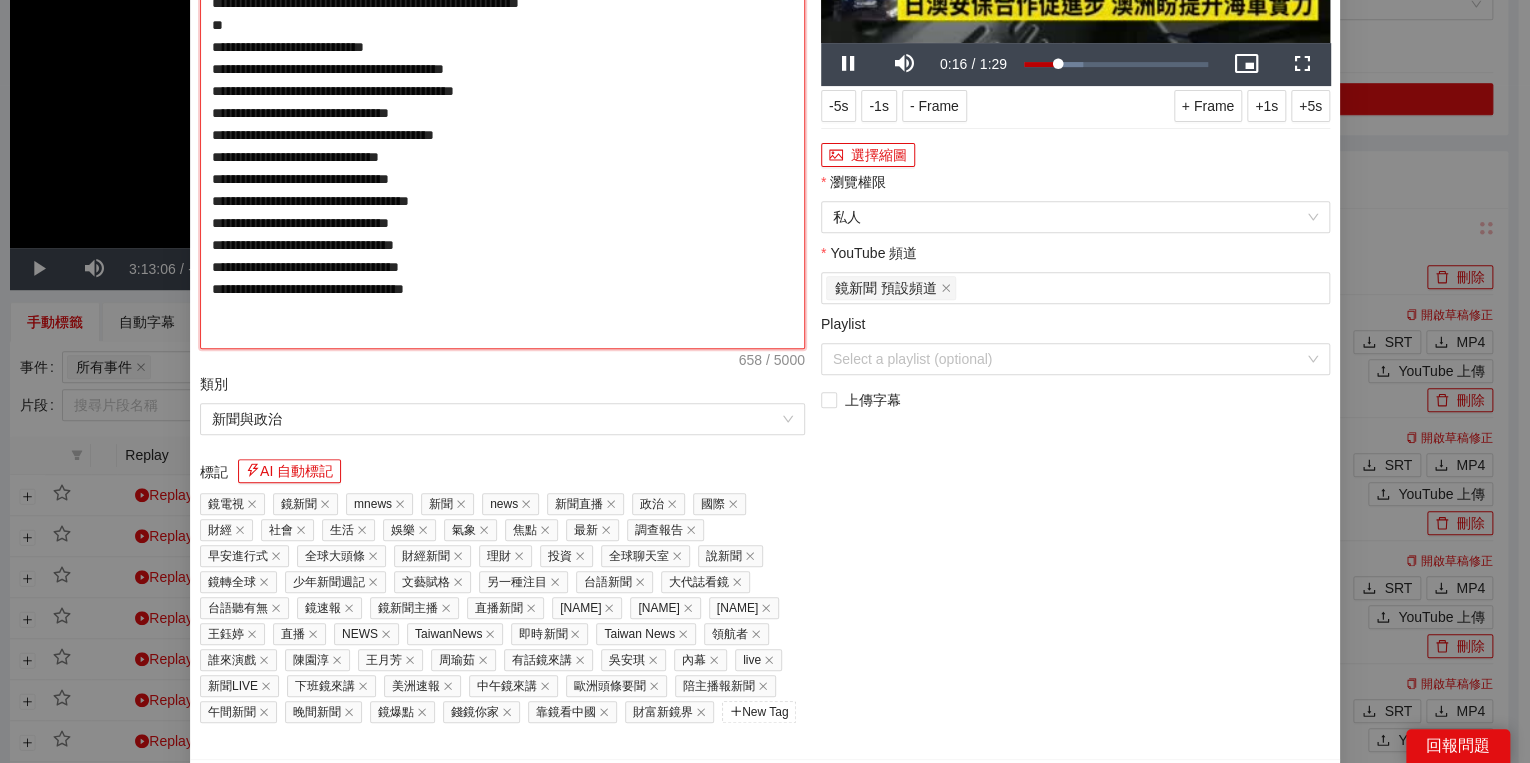 click on "**********" at bounding box center [502, 113] 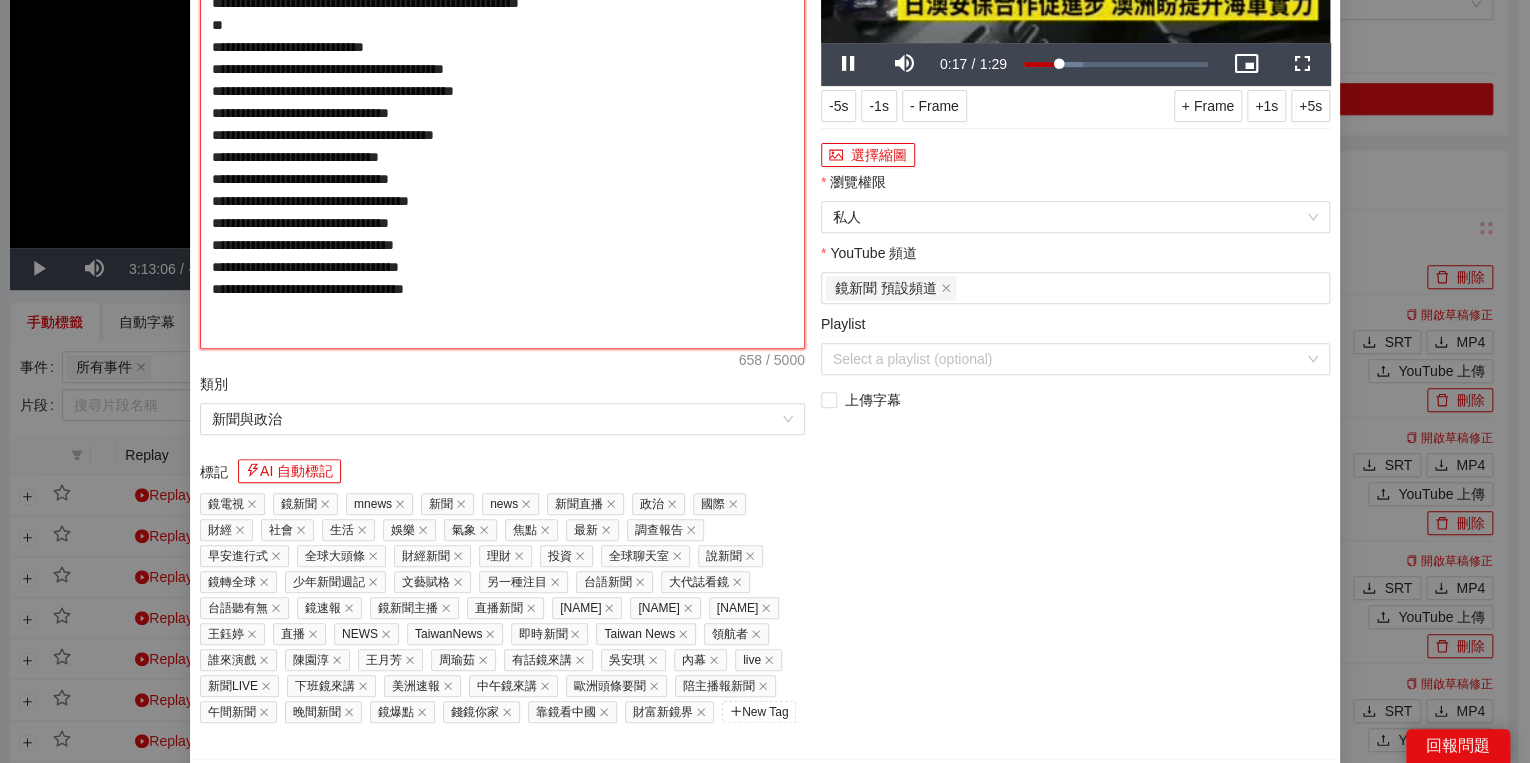 click on "**********" at bounding box center (502, 113) 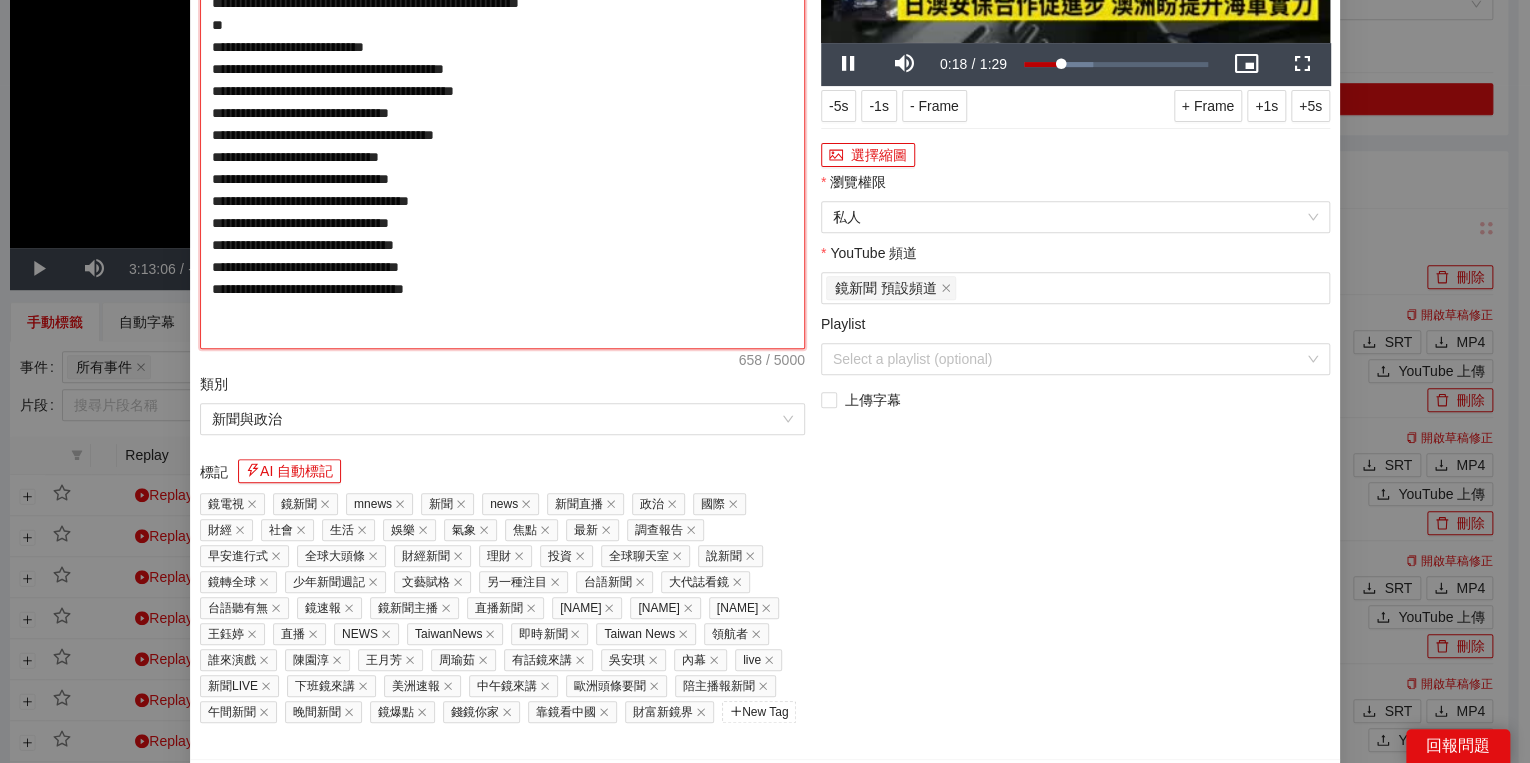 type on "**********" 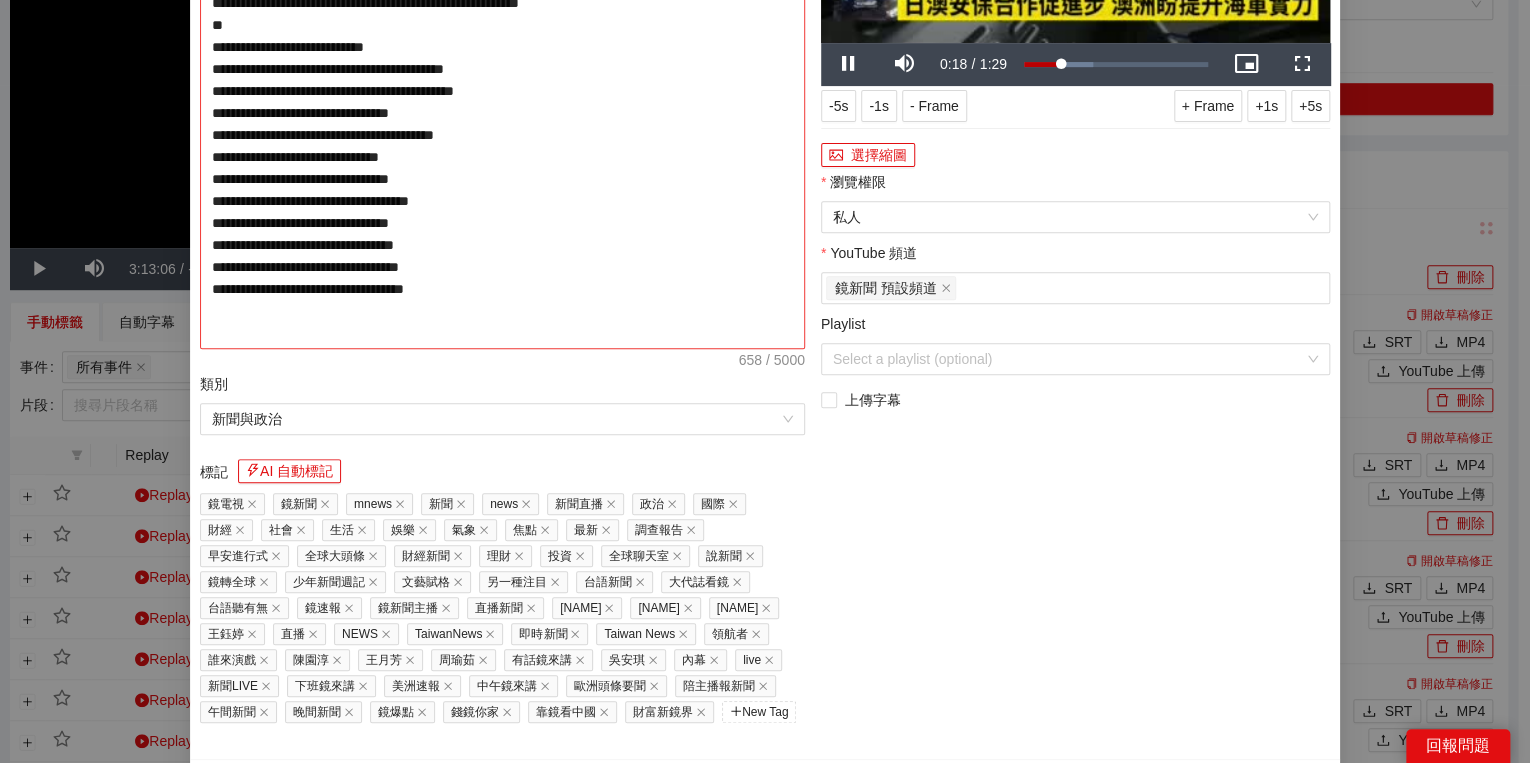 type on "**********" 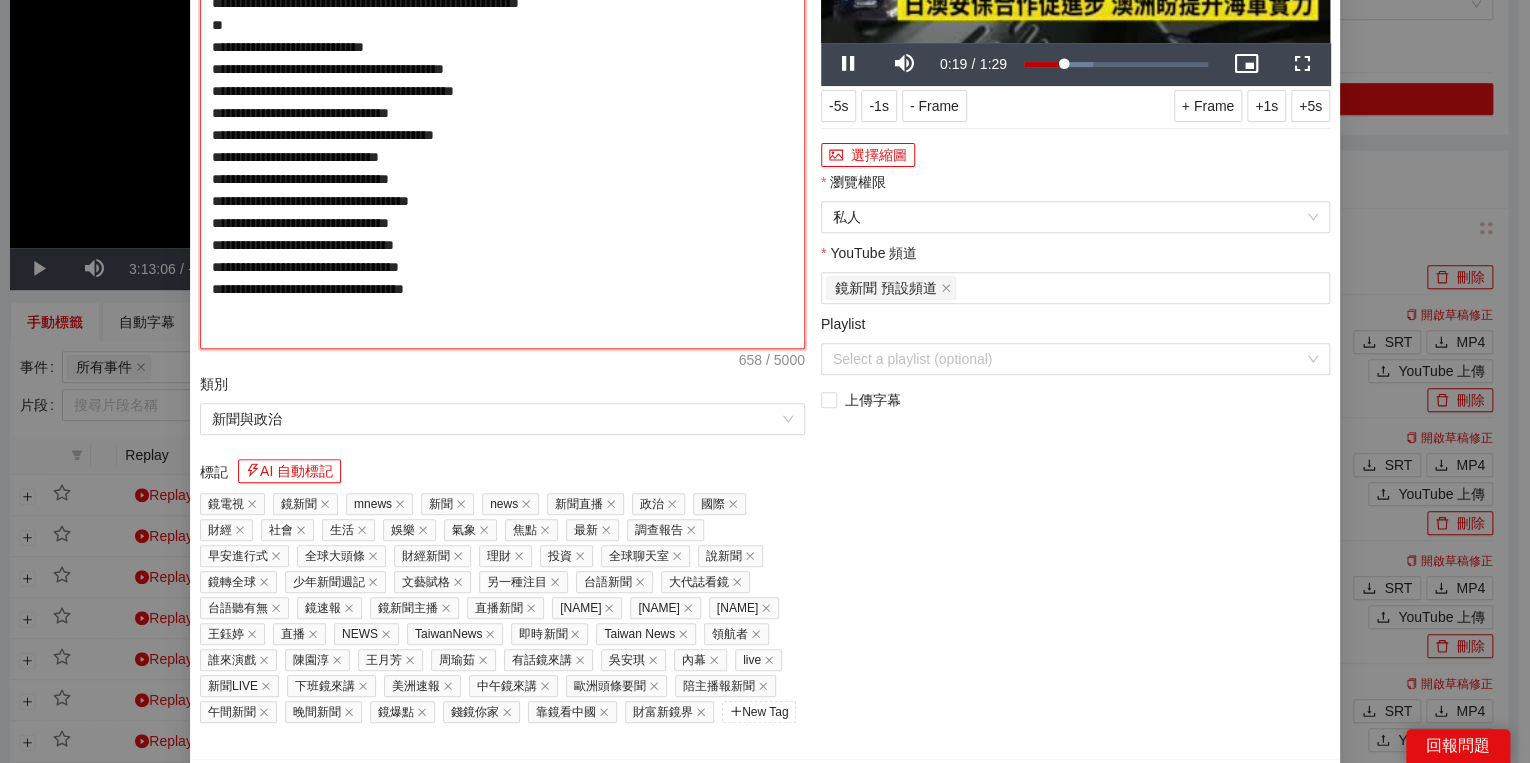 click on "**********" at bounding box center (502, 113) 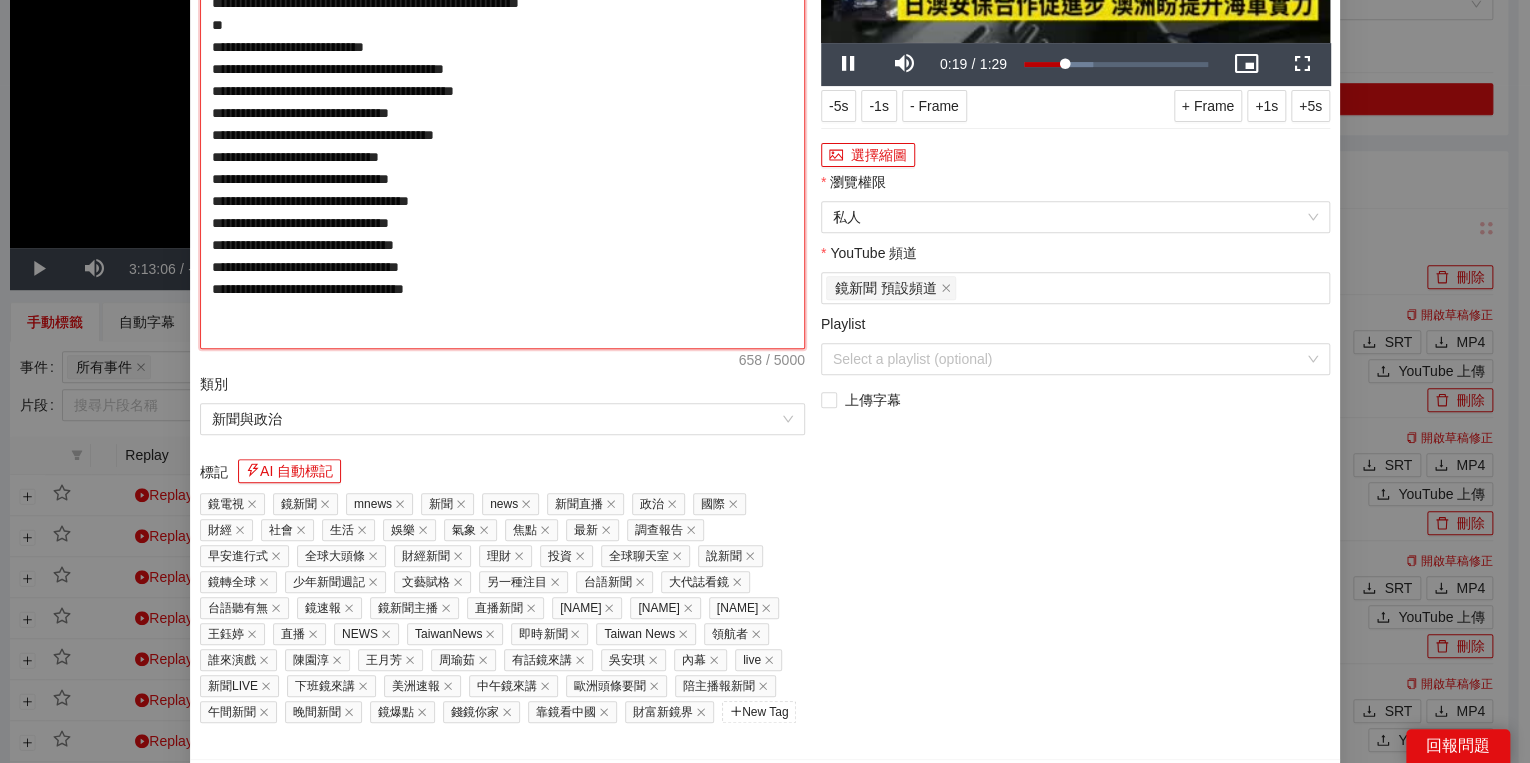 type on "**********" 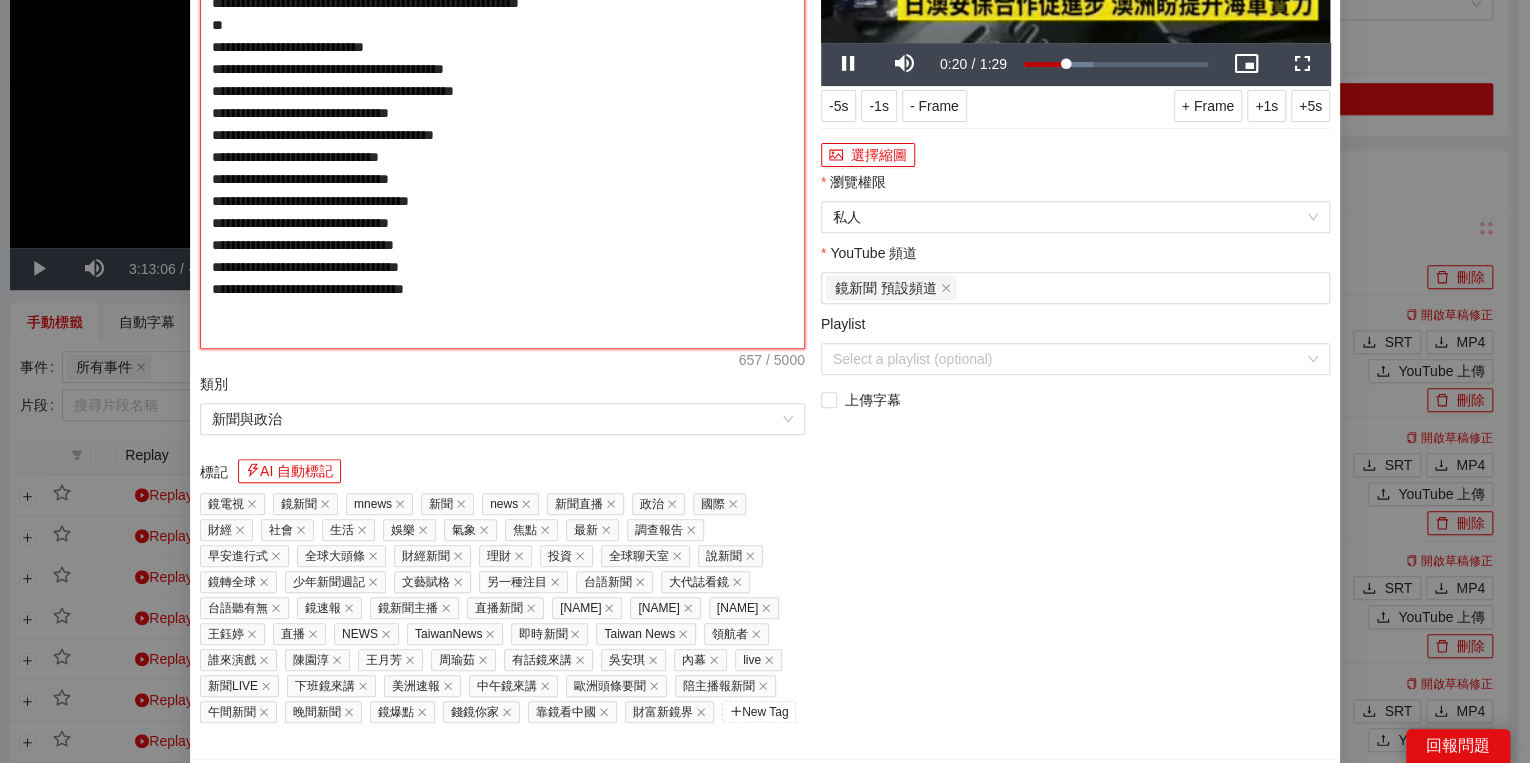 click on "**********" at bounding box center [502, 113] 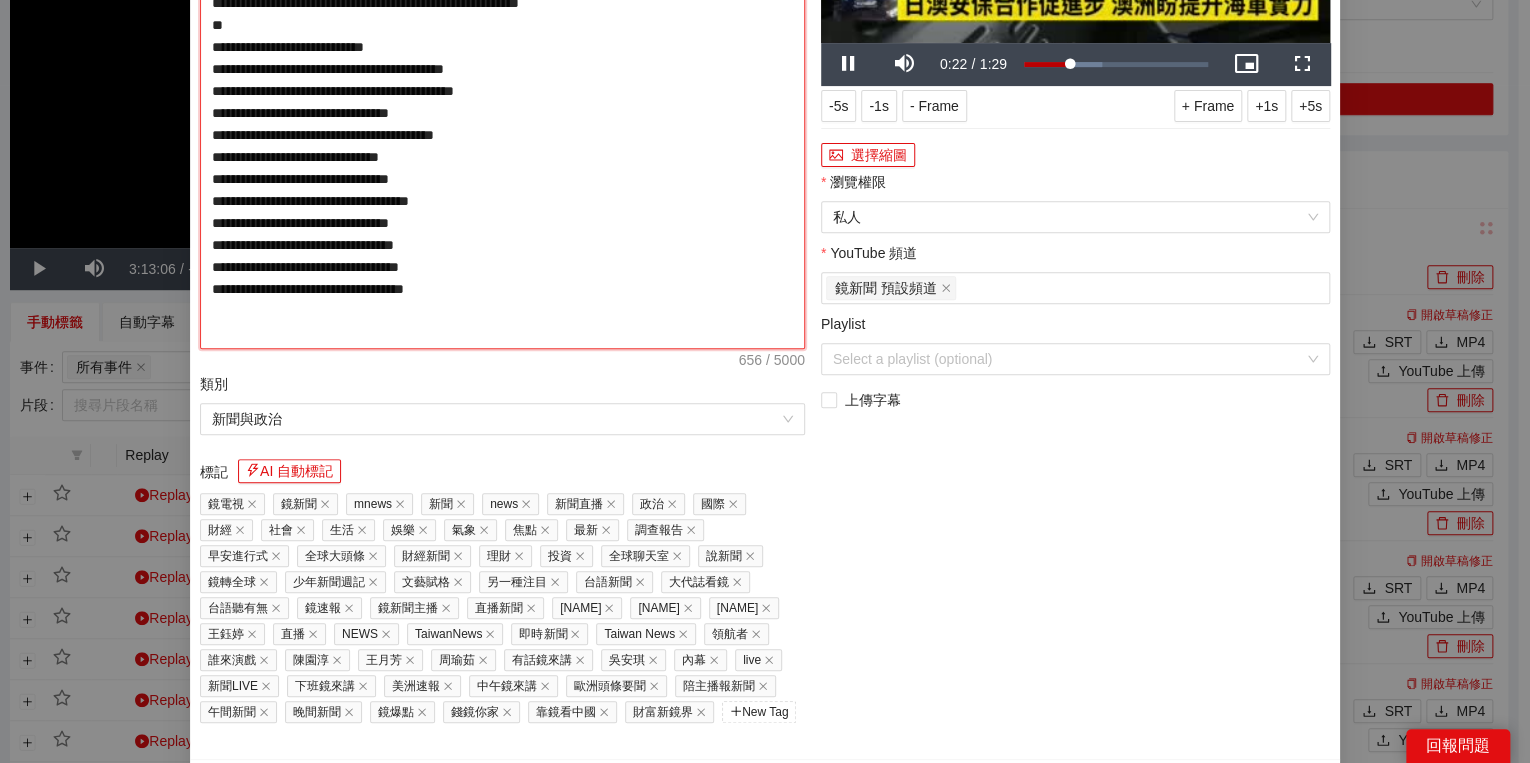 click on "**********" at bounding box center (502, 113) 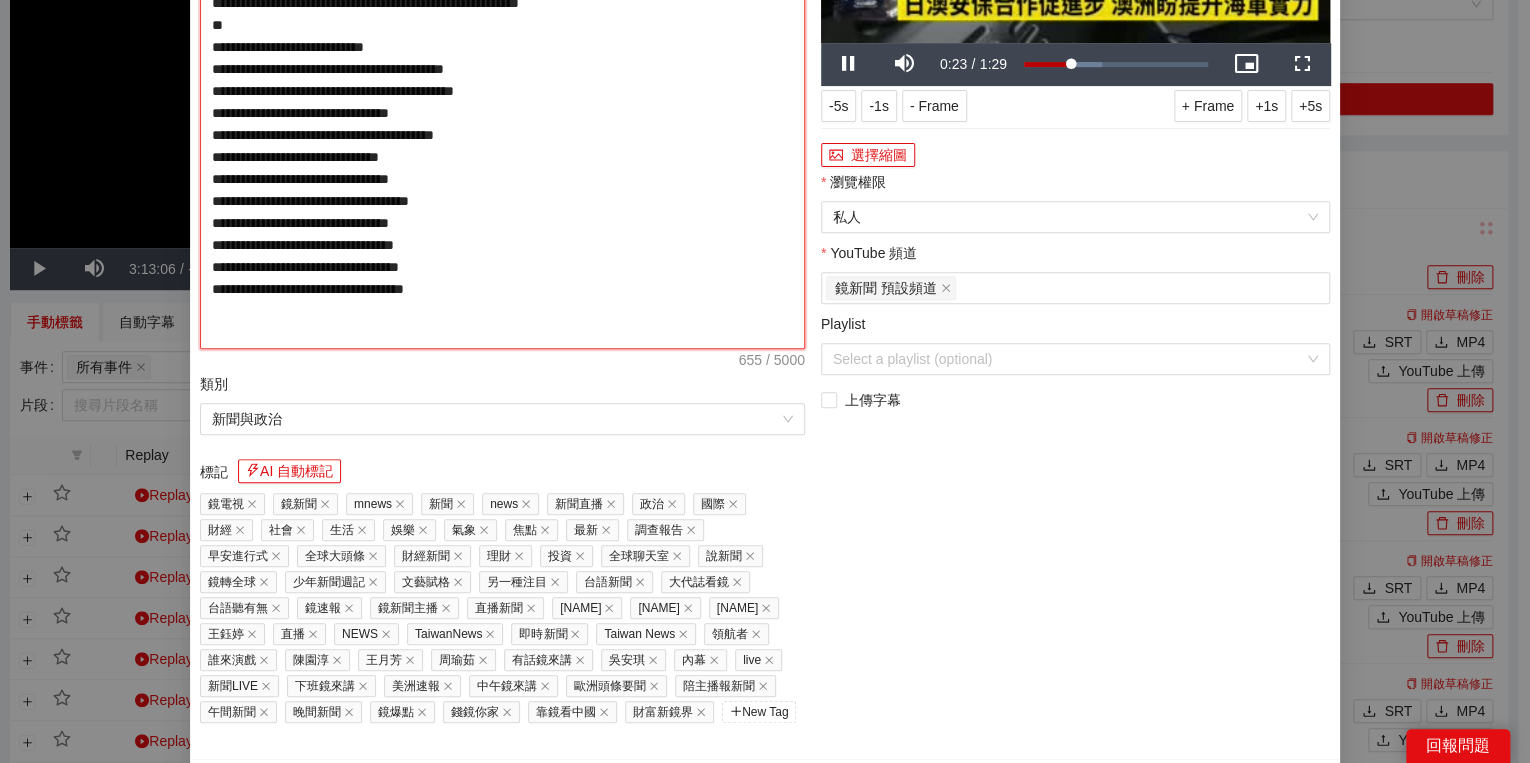 click on "**********" at bounding box center [502, 113] 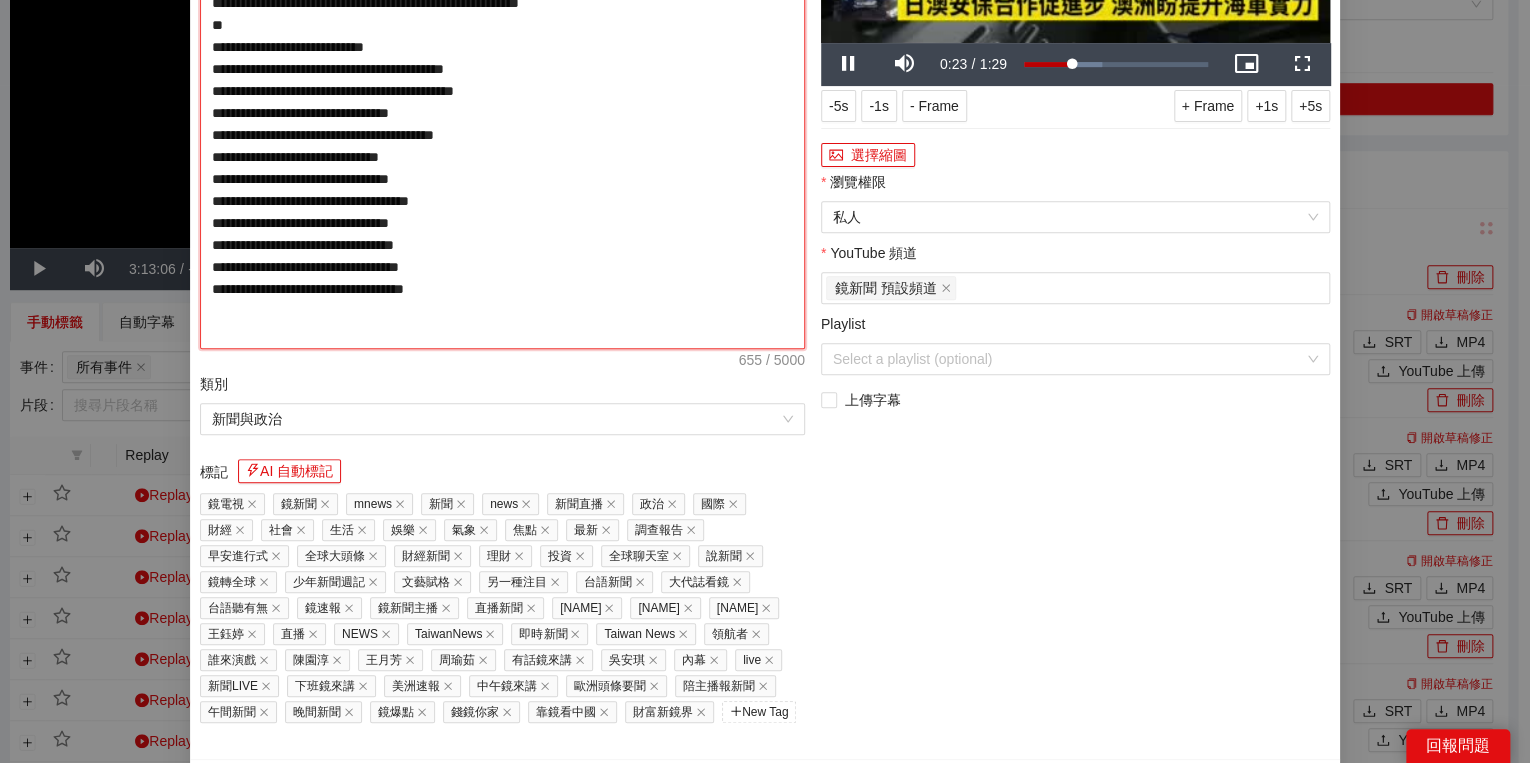 type on "**********" 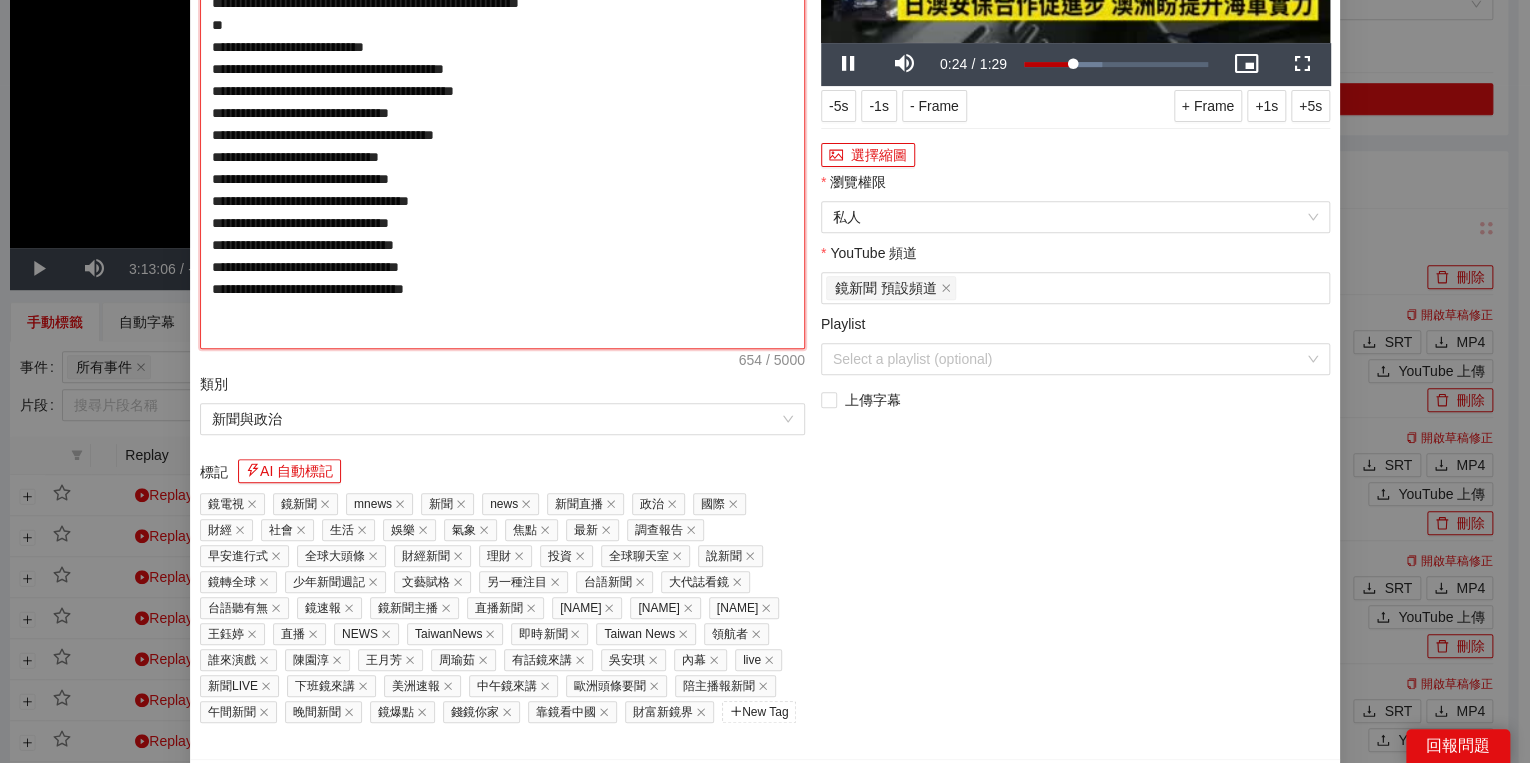 type on "**********" 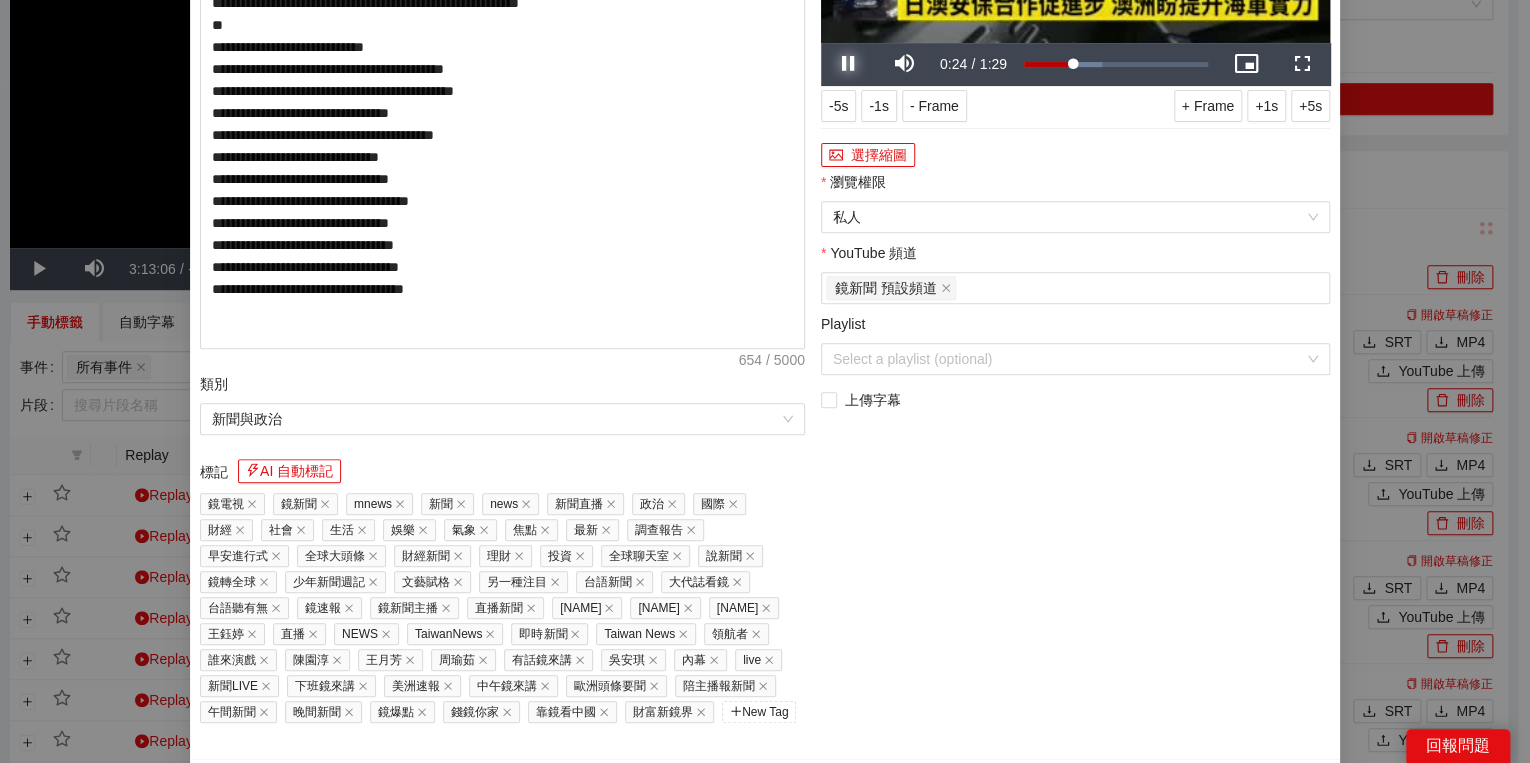 click at bounding box center [849, 64] 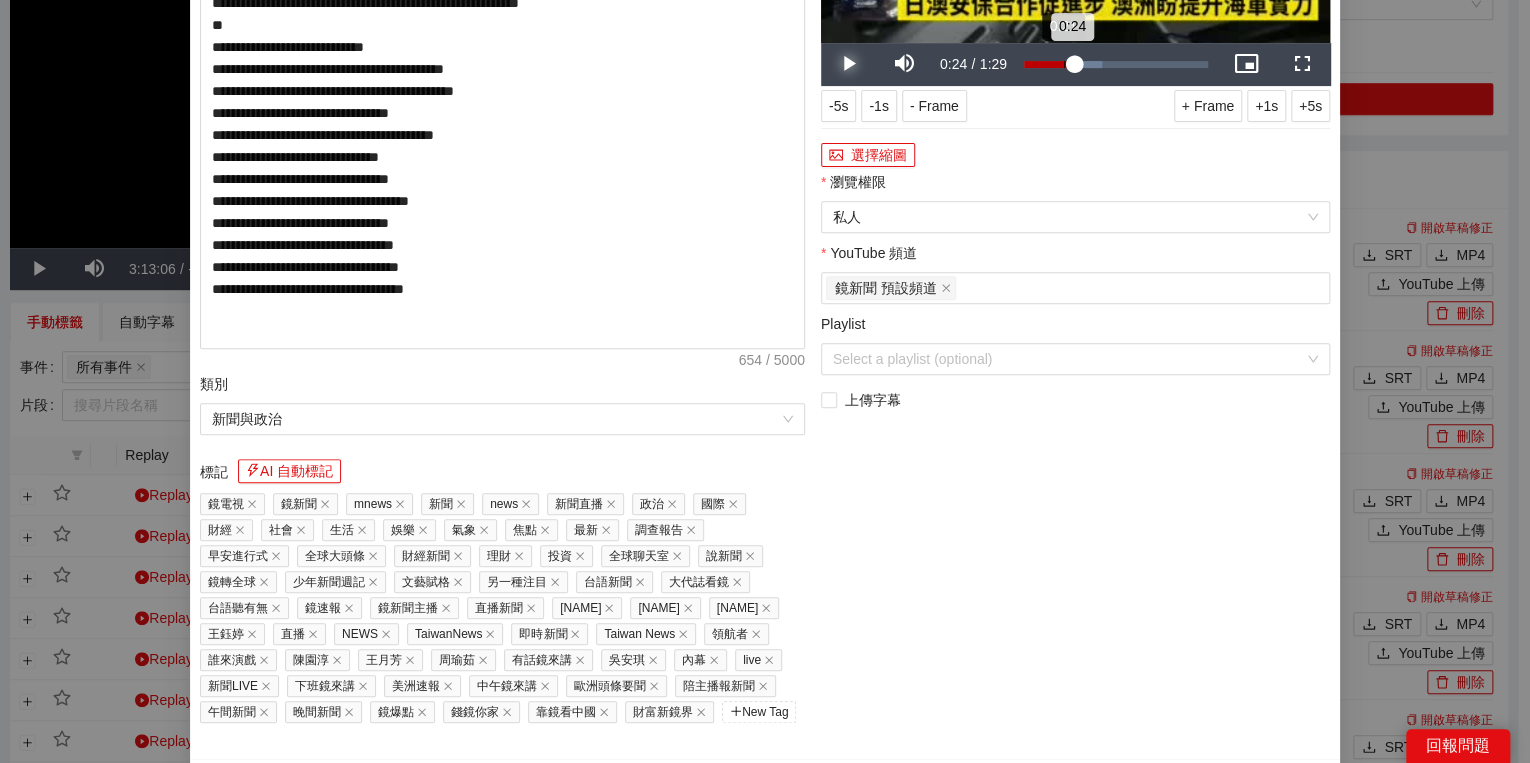 click on "Loaded :  42.71% 0:21 0:24" at bounding box center (1116, 64) 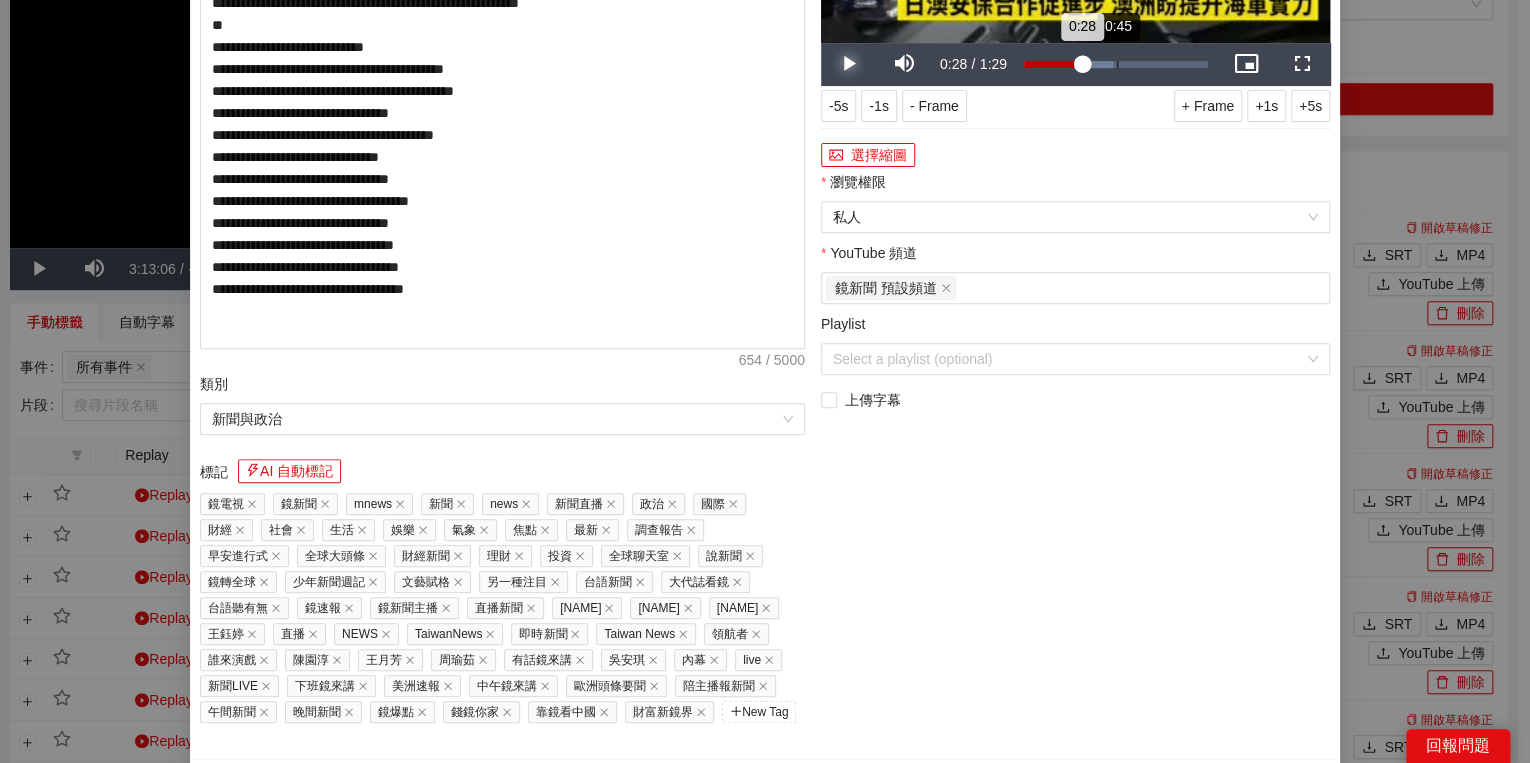click on "Loaded :  [PERCENT]% [TIME] [TIME]" at bounding box center [1116, 64] 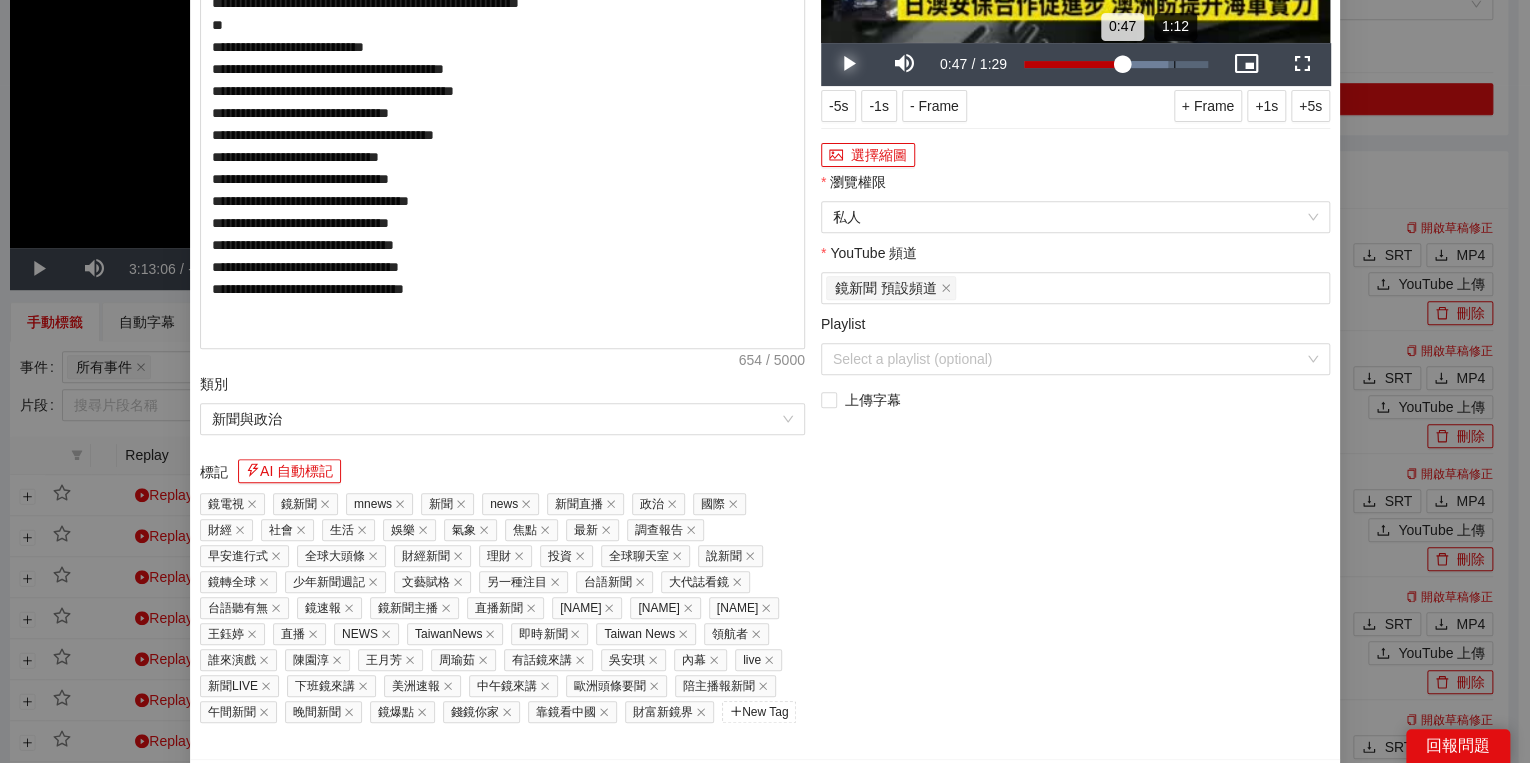 click on "Loaded :  78.36% 1:12 0:47" at bounding box center [1116, 64] 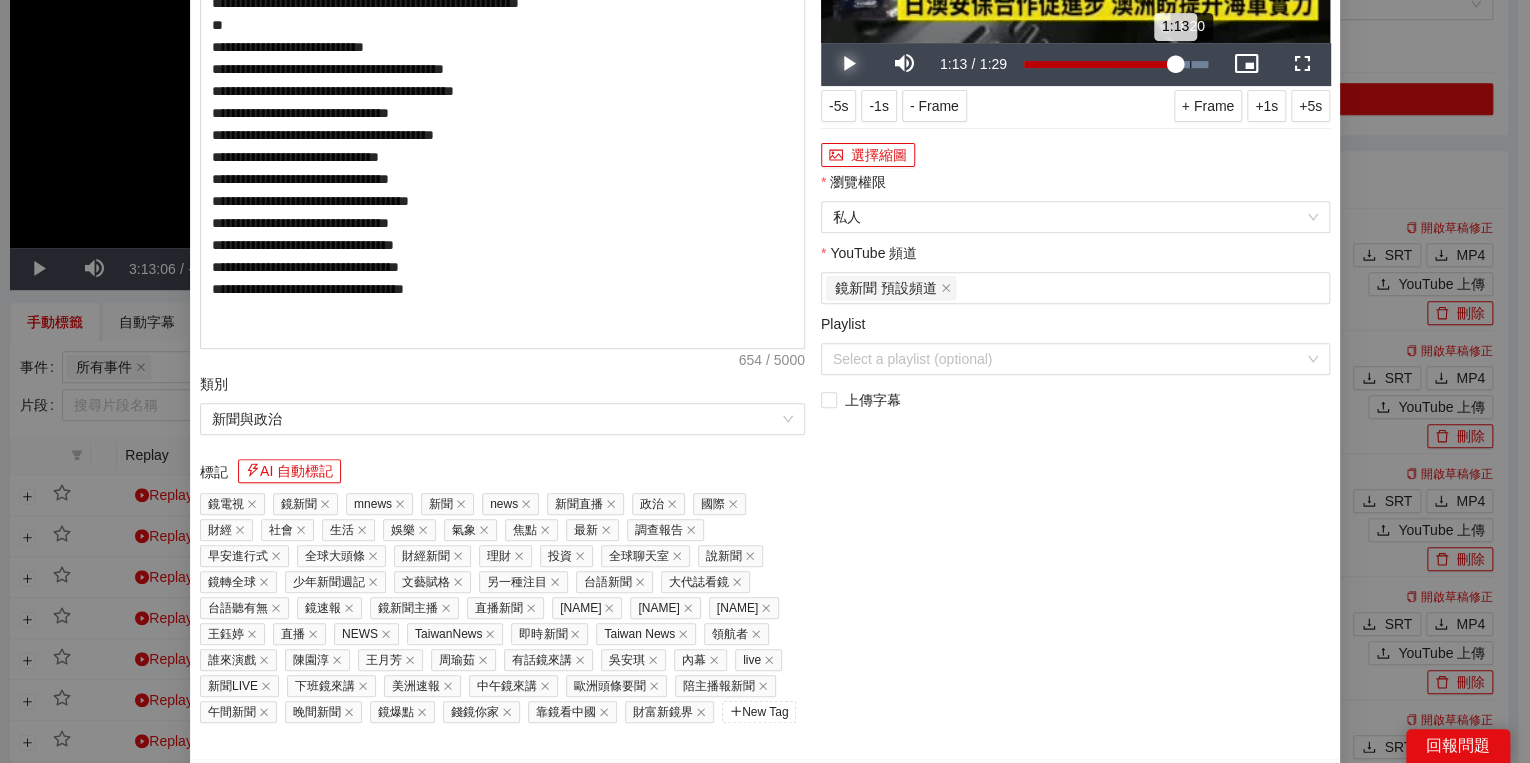 click on "Loaded :  [PERCENT]% [TIME] [TIME]" at bounding box center (1116, 64) 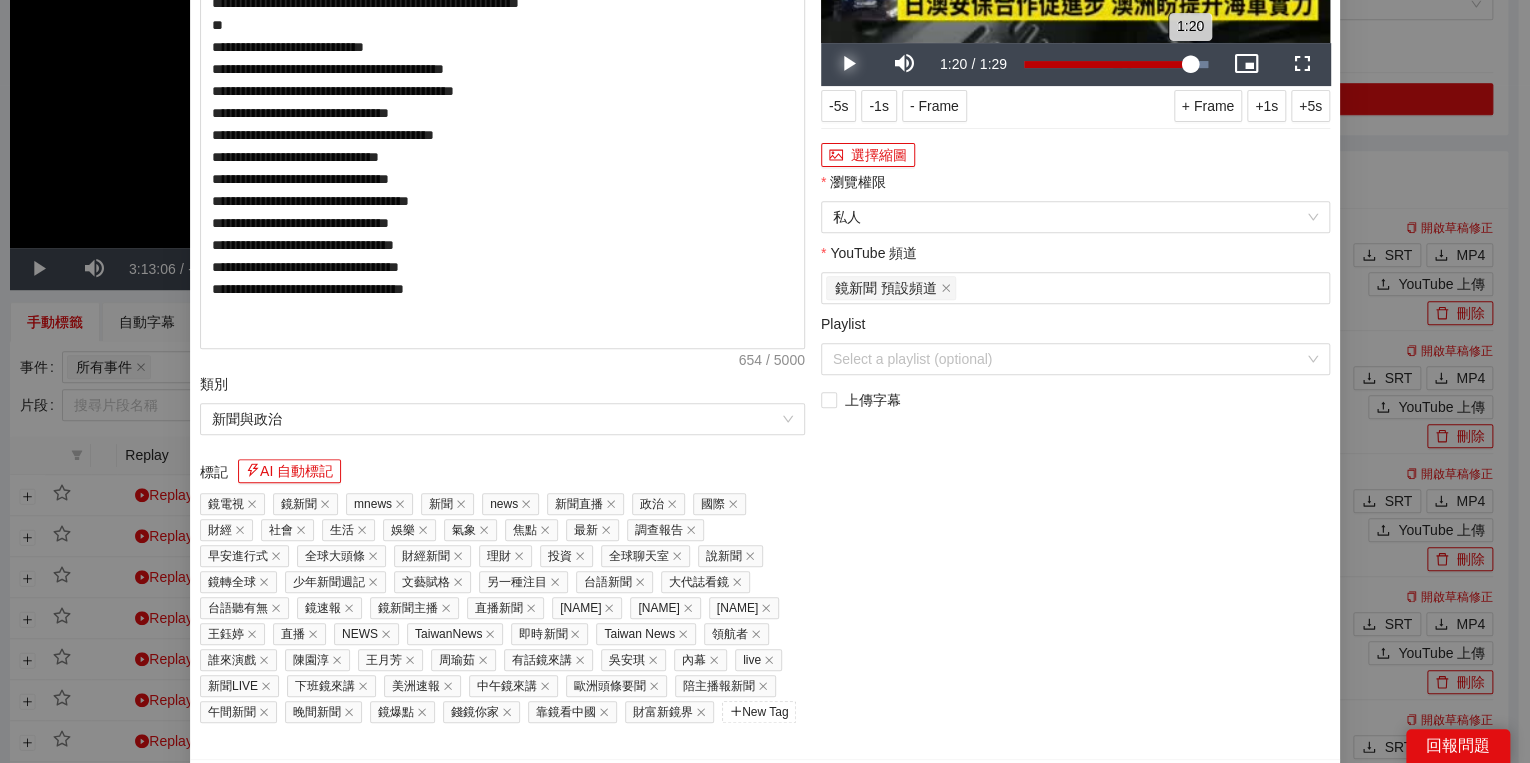 click on "1:20" at bounding box center [1107, 64] 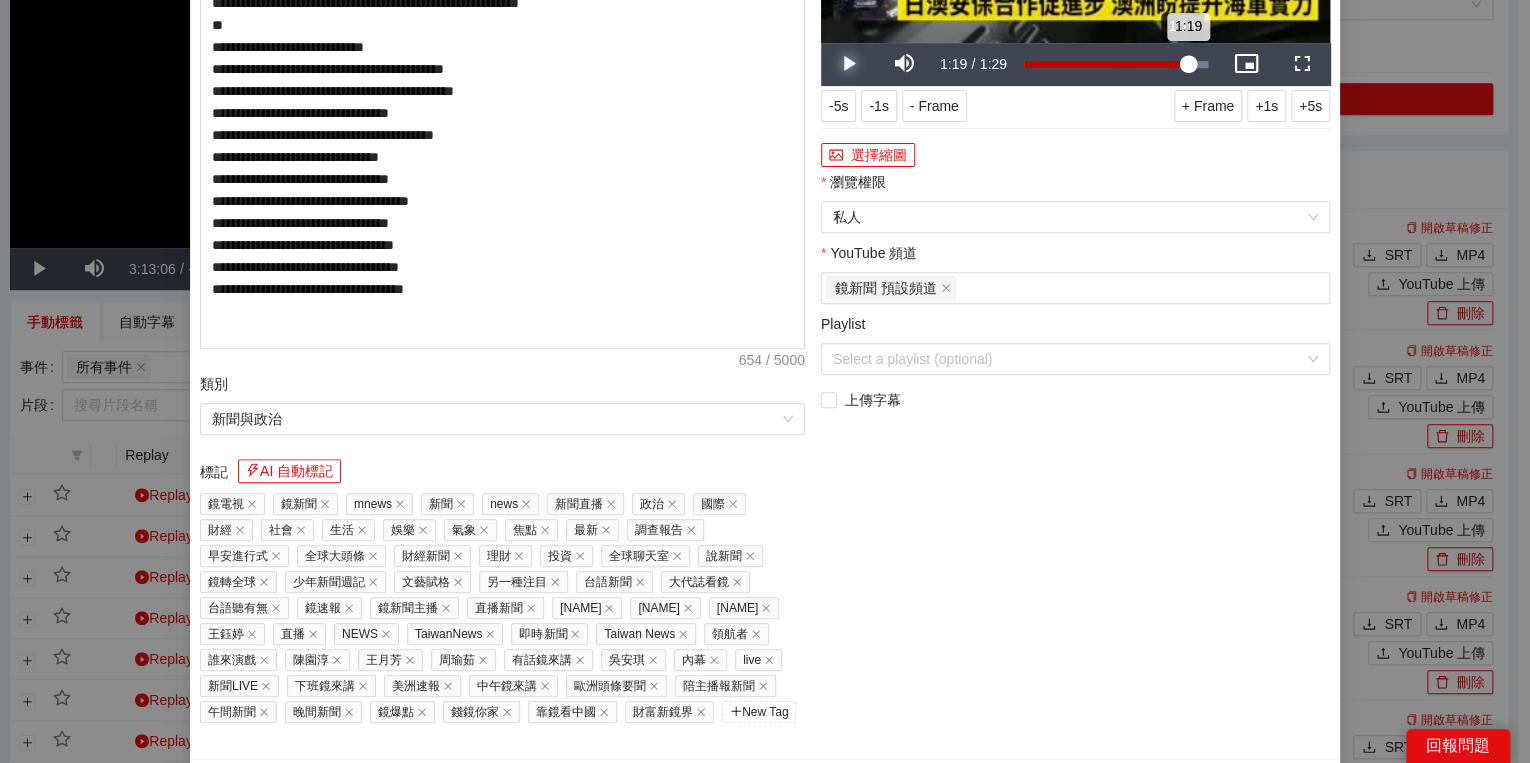 click on "1:19" at bounding box center (1106, 64) 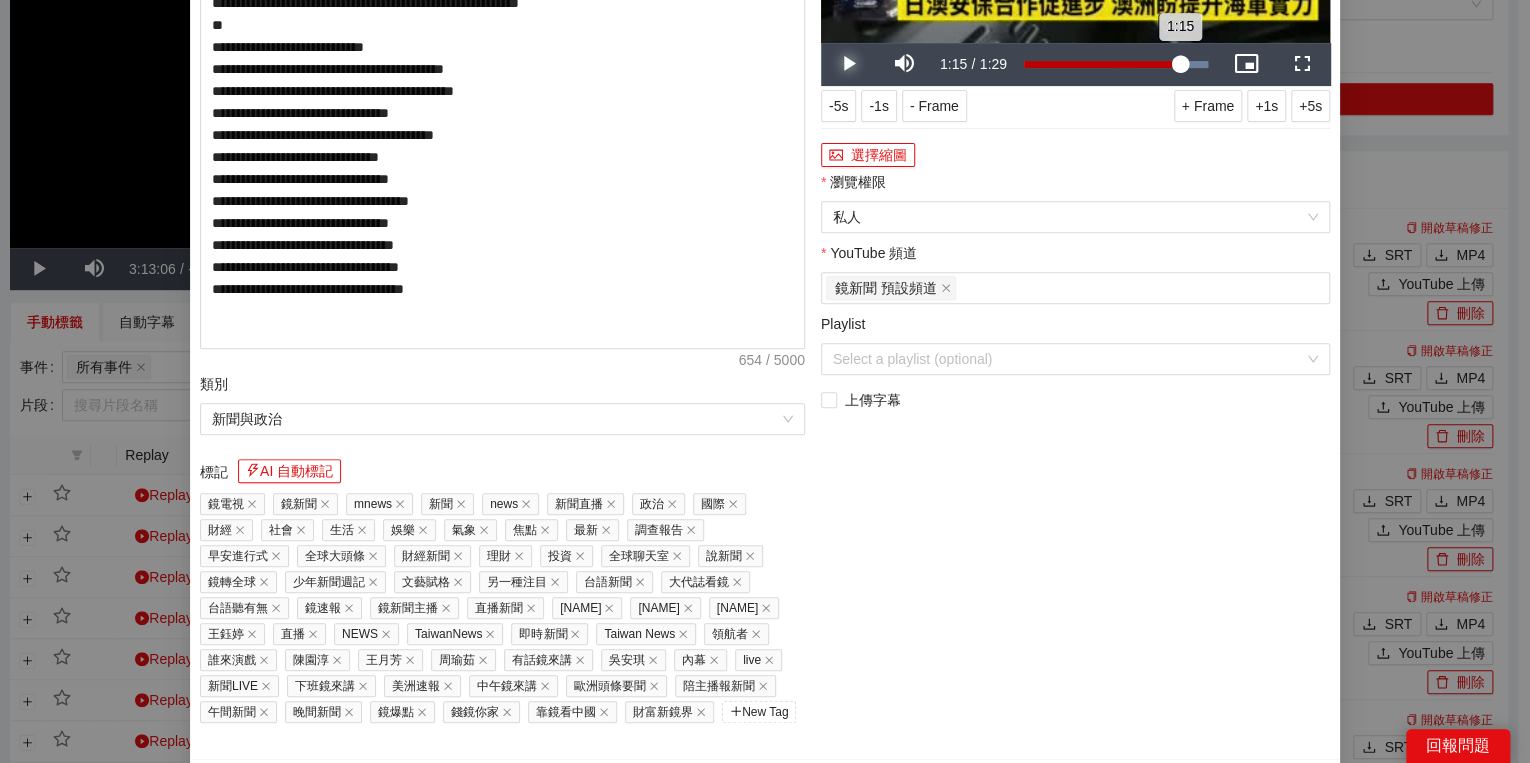 click on "1:15" at bounding box center (1102, 64) 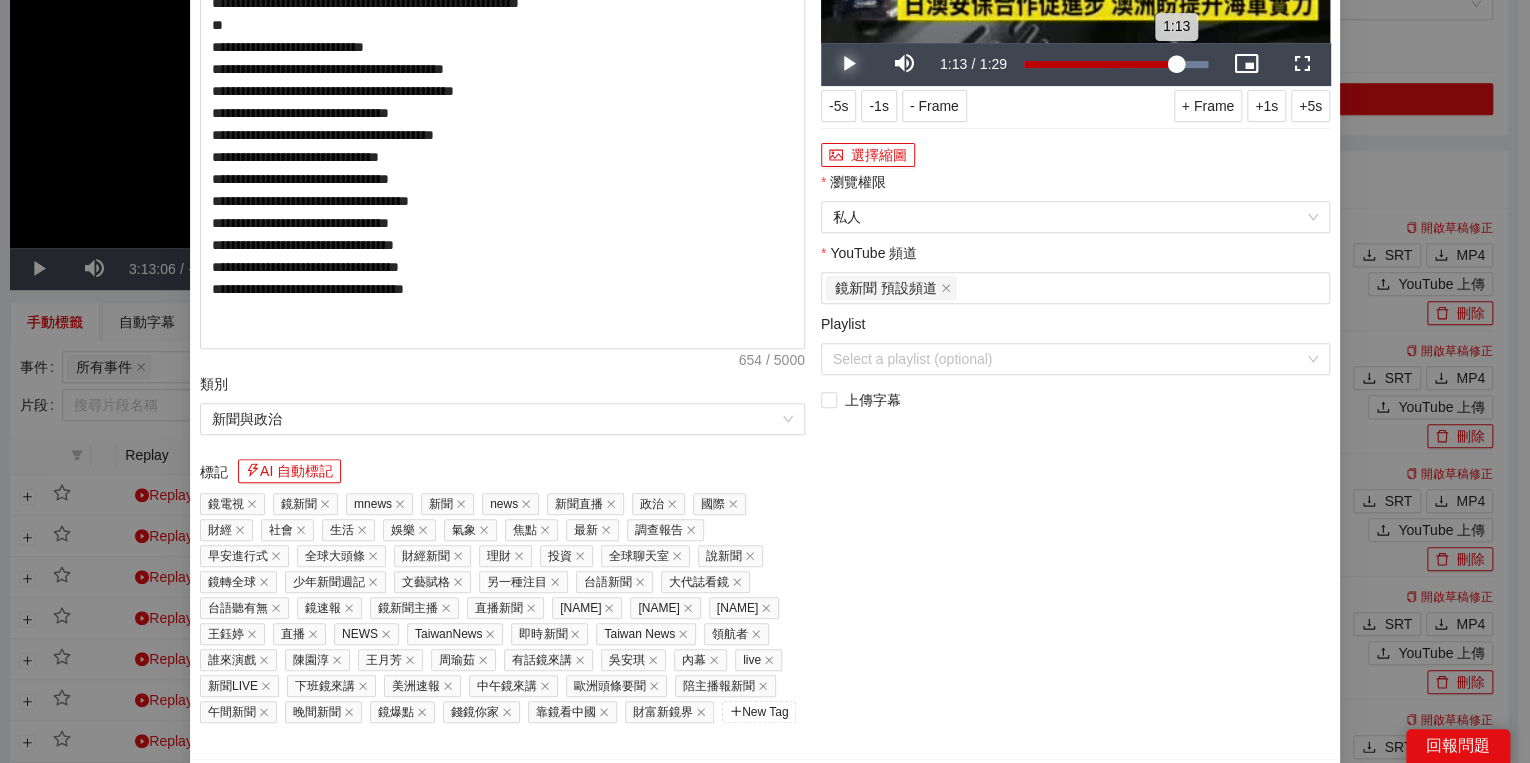 click on "1:13" at bounding box center [1100, 64] 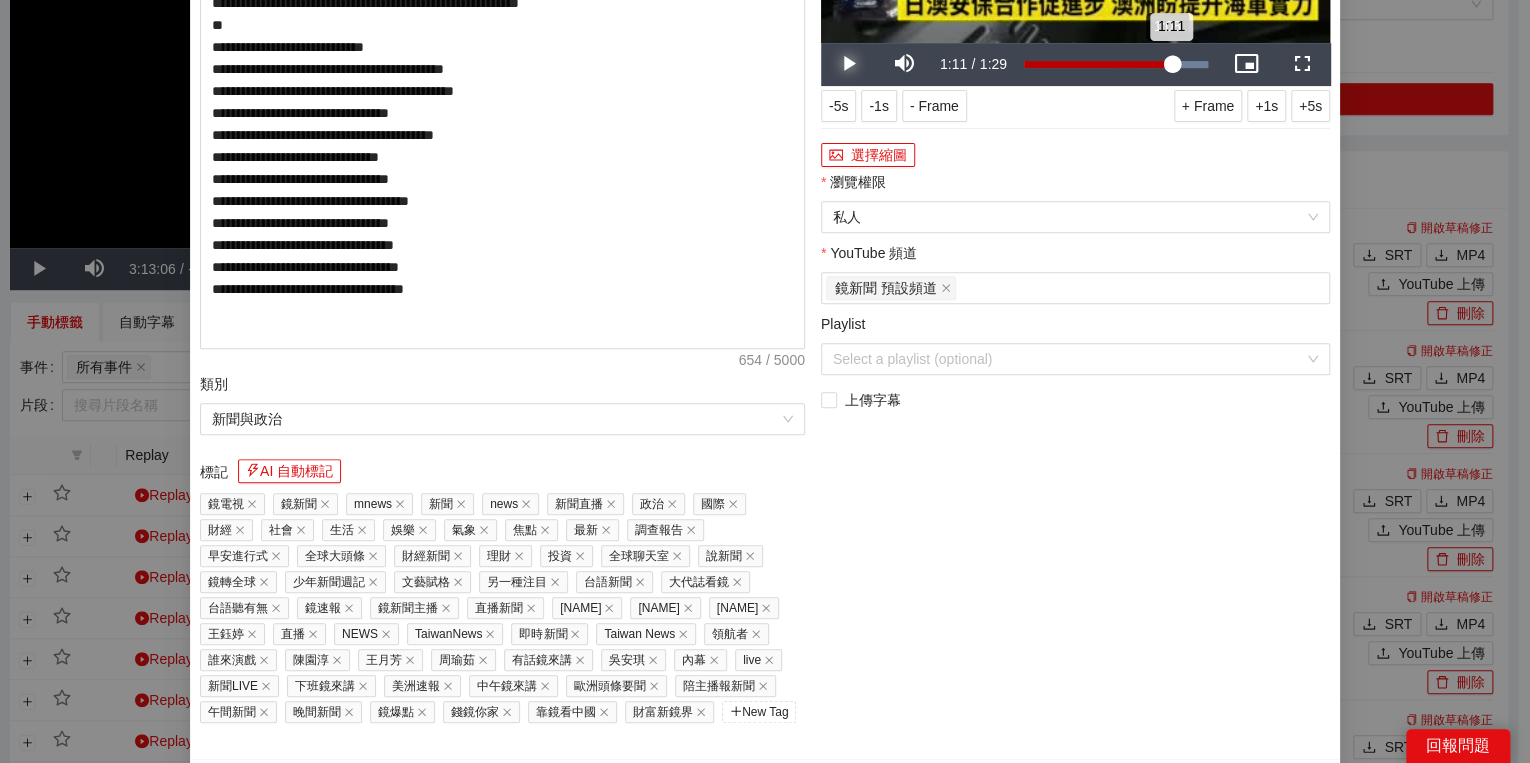 click on "1:11" at bounding box center (1098, 64) 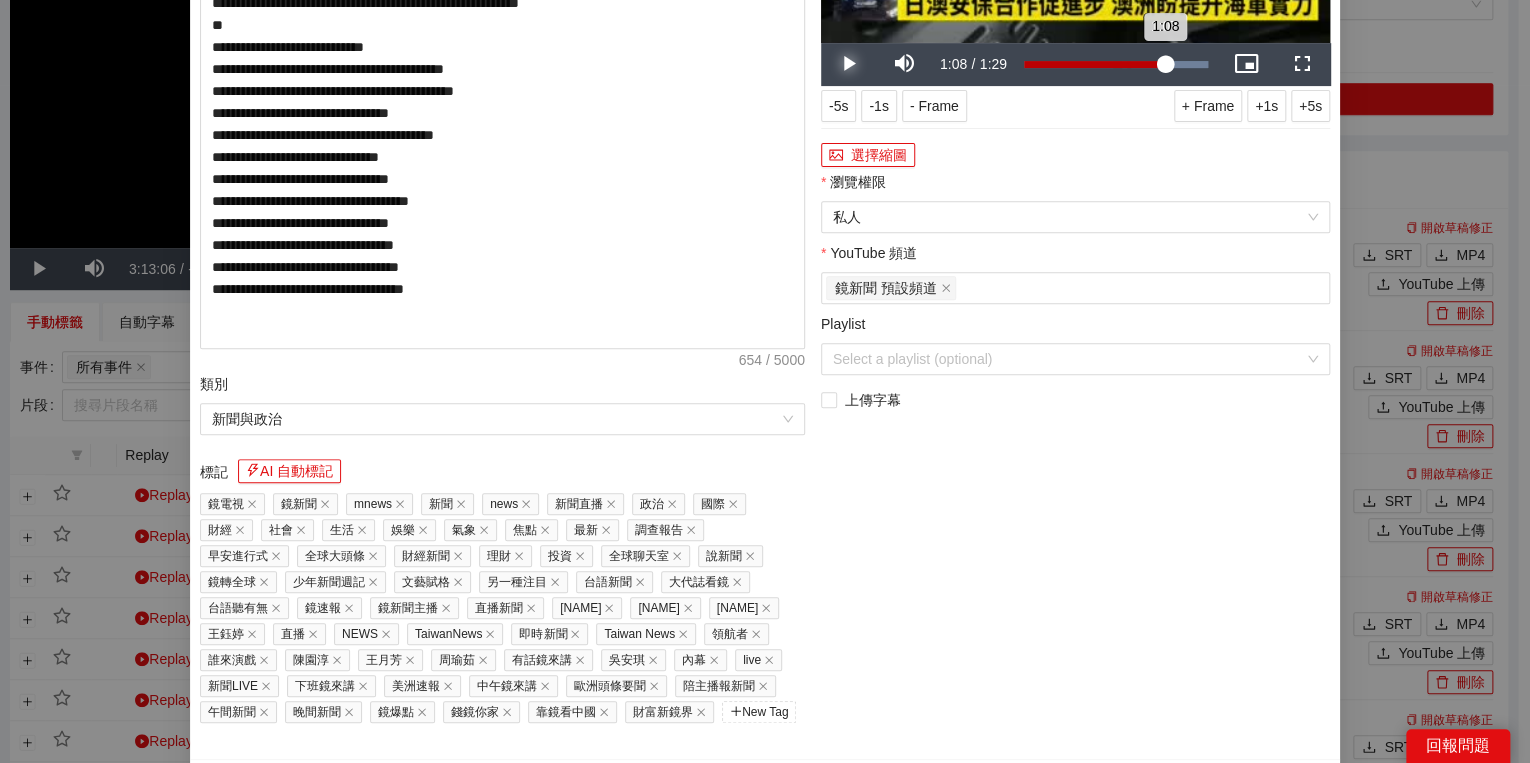 click on "1:08" at bounding box center (1094, 64) 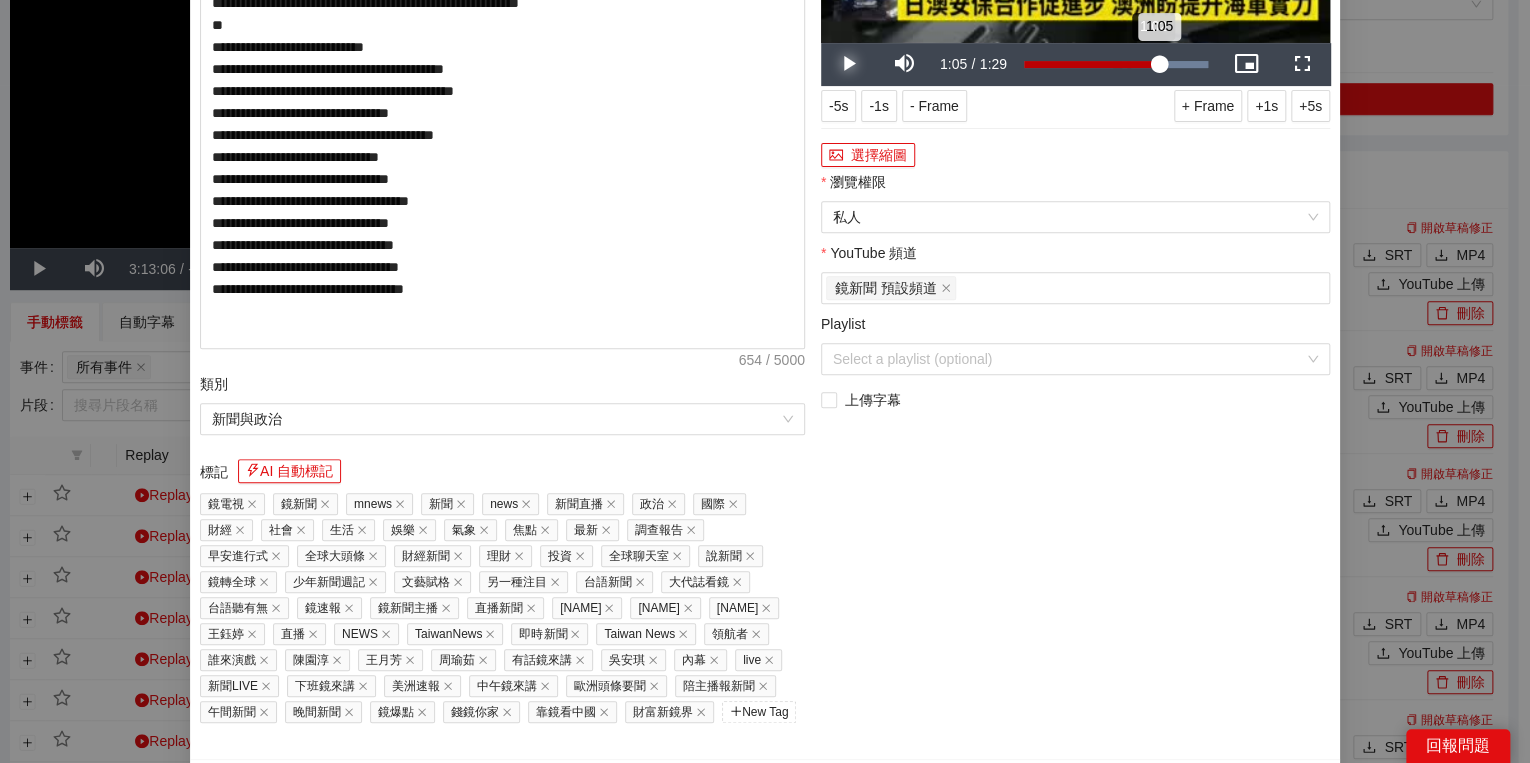 click on "1:05" at bounding box center [1091, 64] 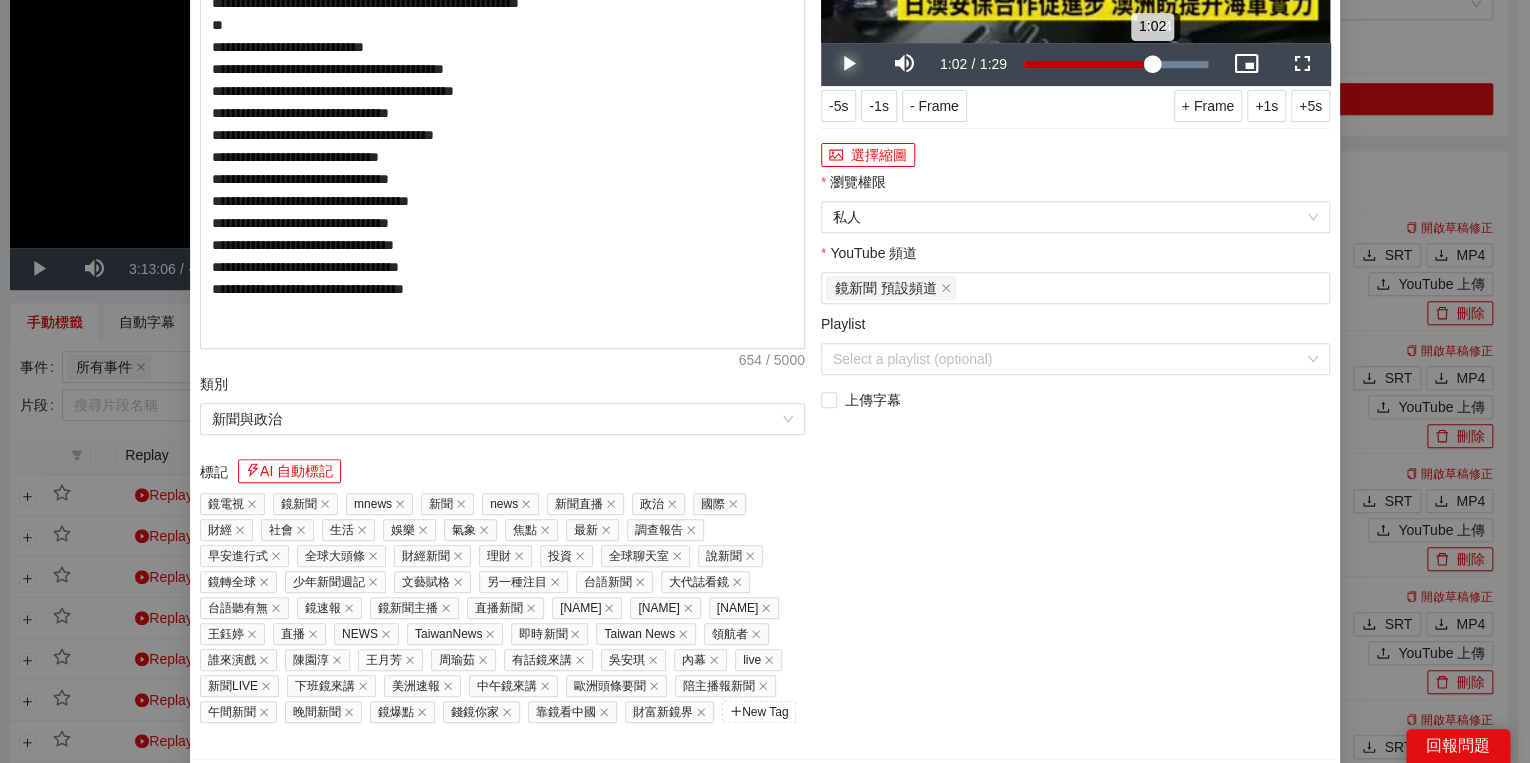 click on "1:02" at bounding box center (1088, 64) 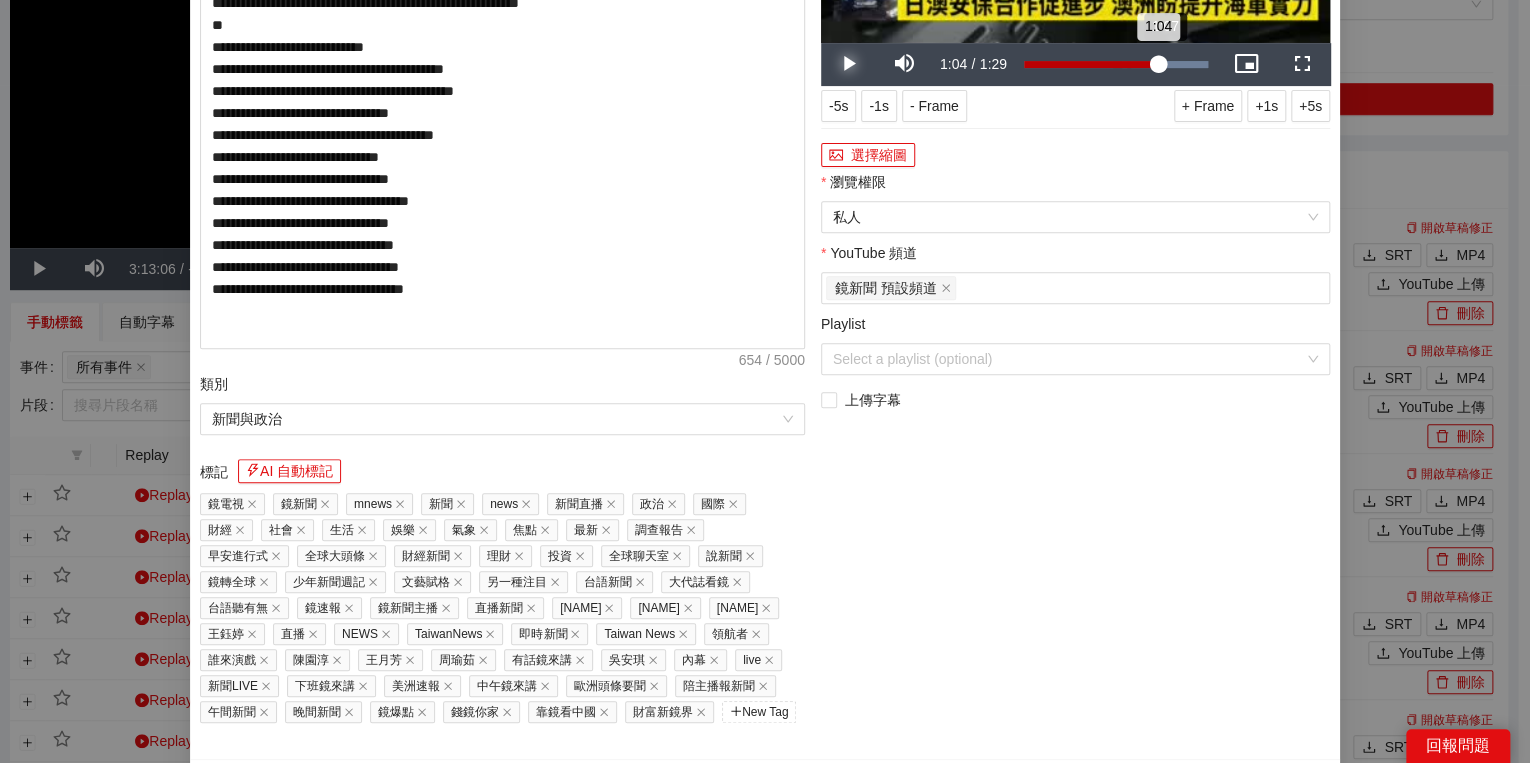 click on "1:04" at bounding box center [1091, 64] 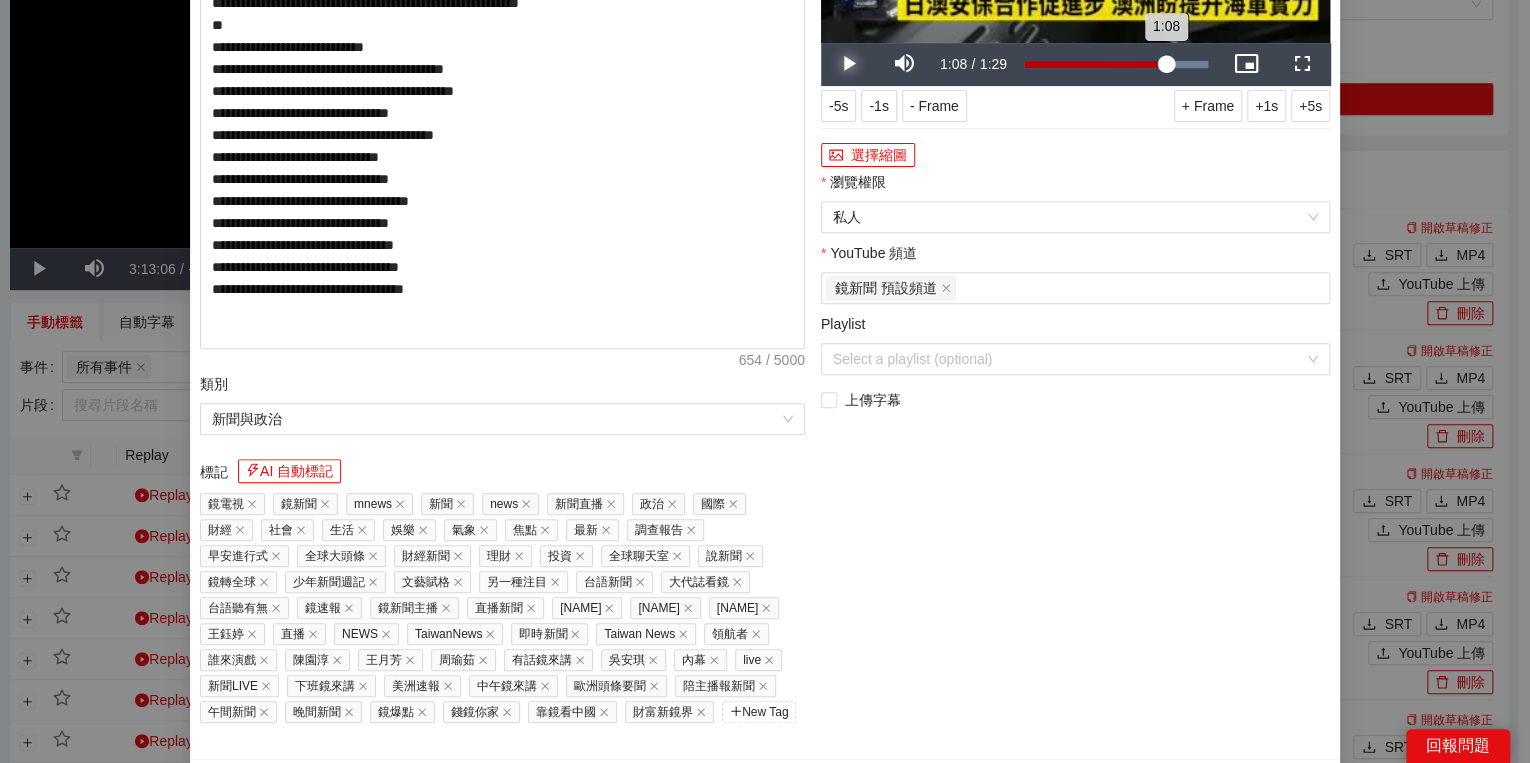 click on "1:08" at bounding box center (1095, 64) 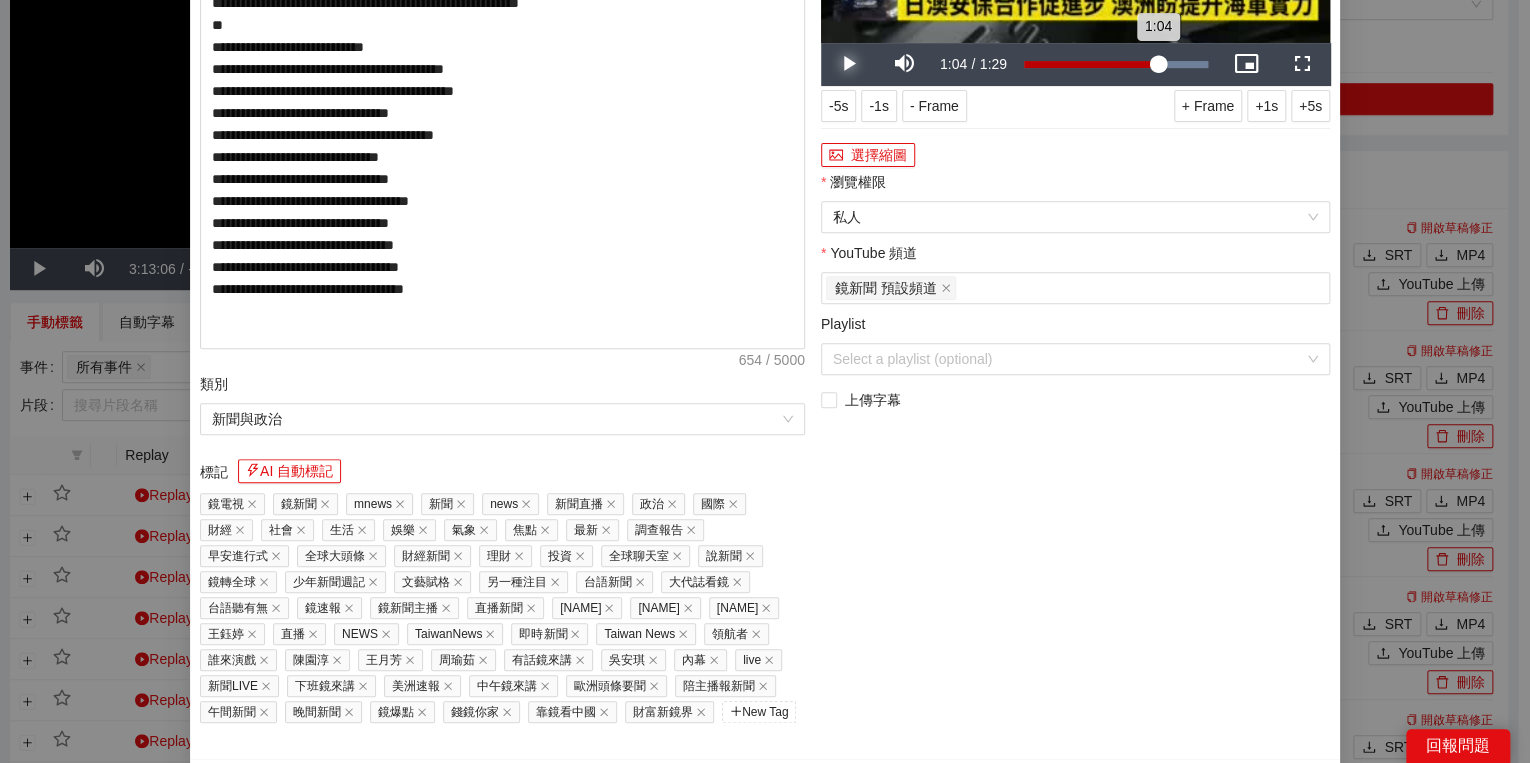 click on "1:04" at bounding box center (1091, 64) 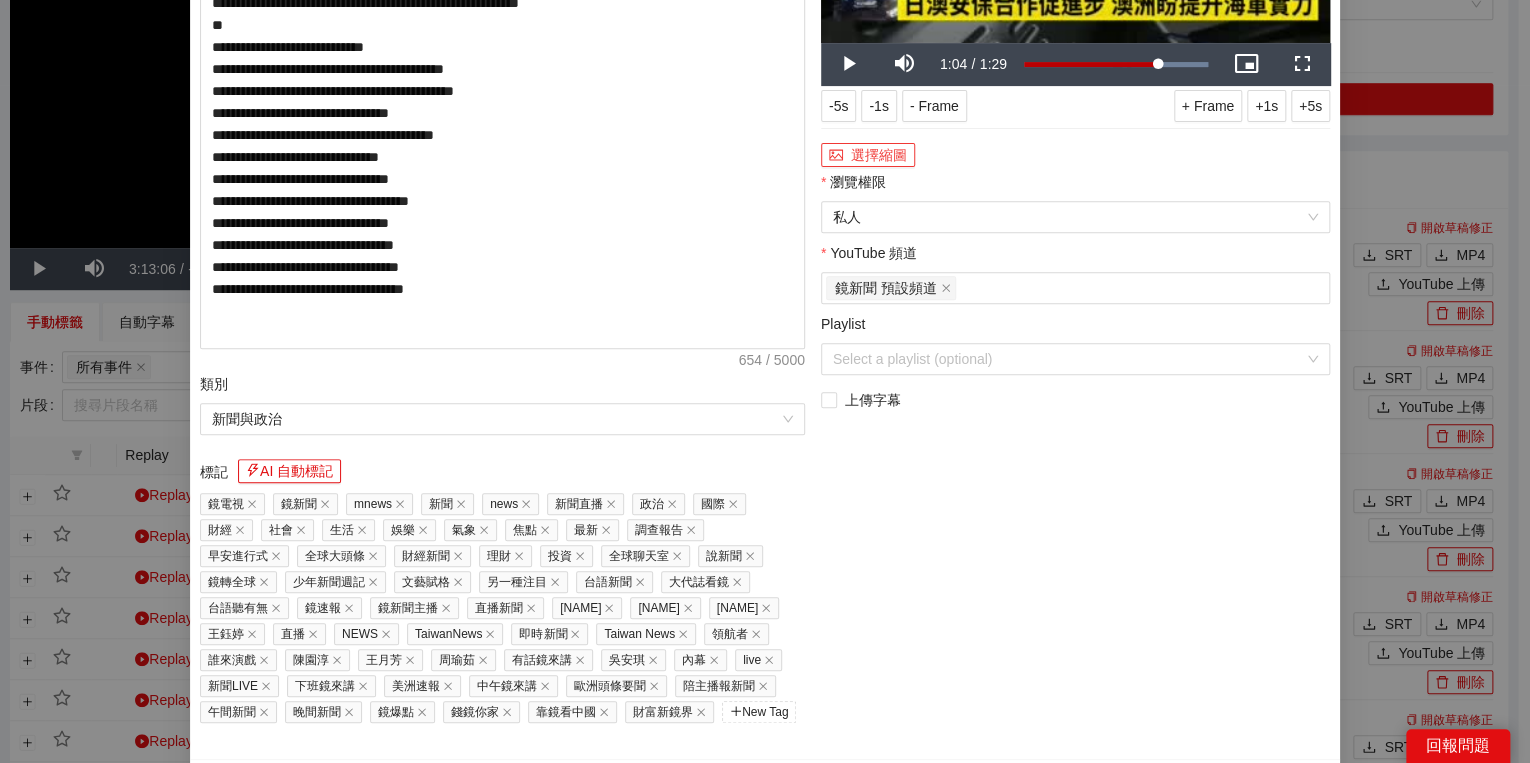 click on "選擇縮圖" at bounding box center [868, 155] 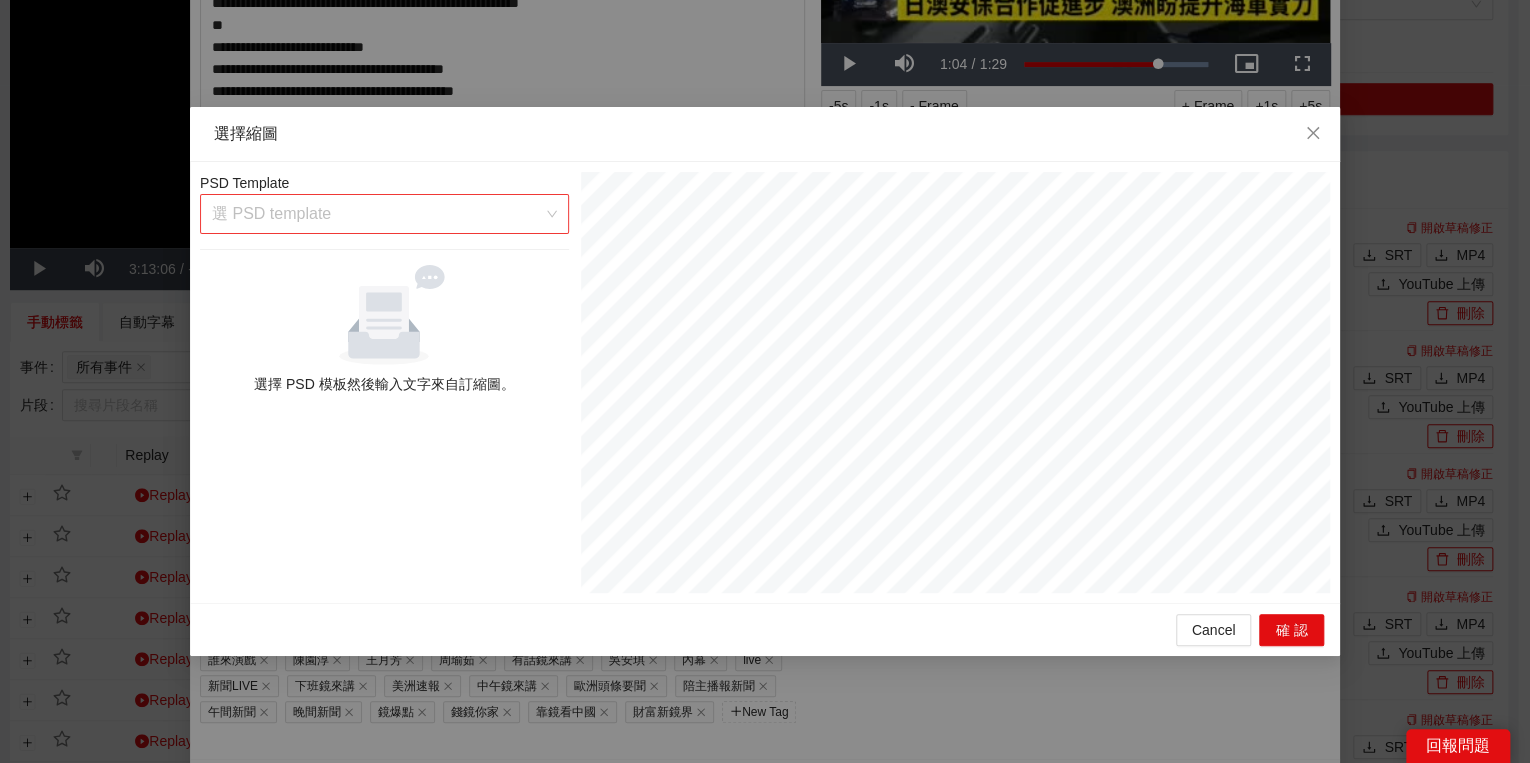 click at bounding box center [377, 214] 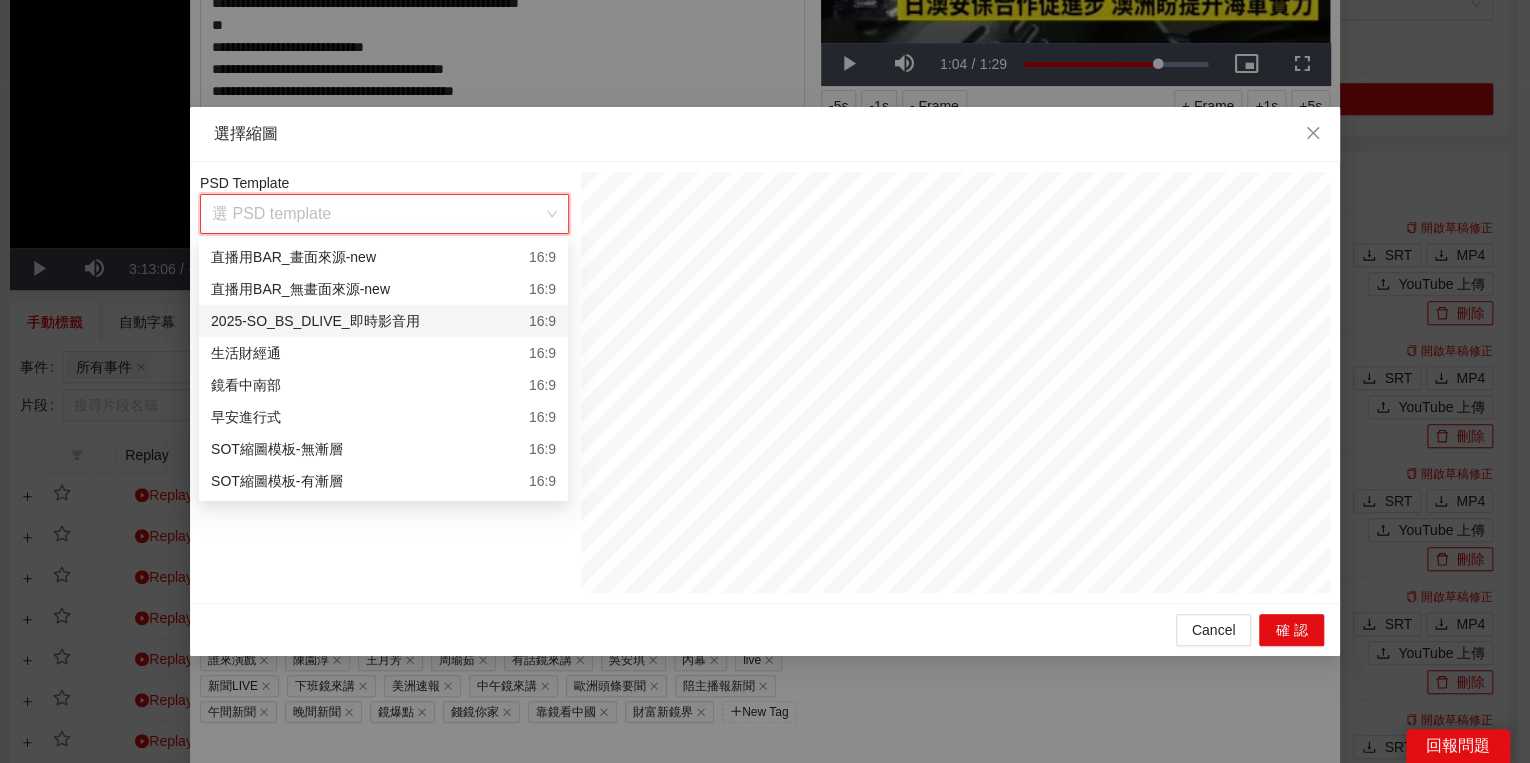 click on "2025-SO_BS_DLIVE_即時影音用 16:9" at bounding box center (383, 321) 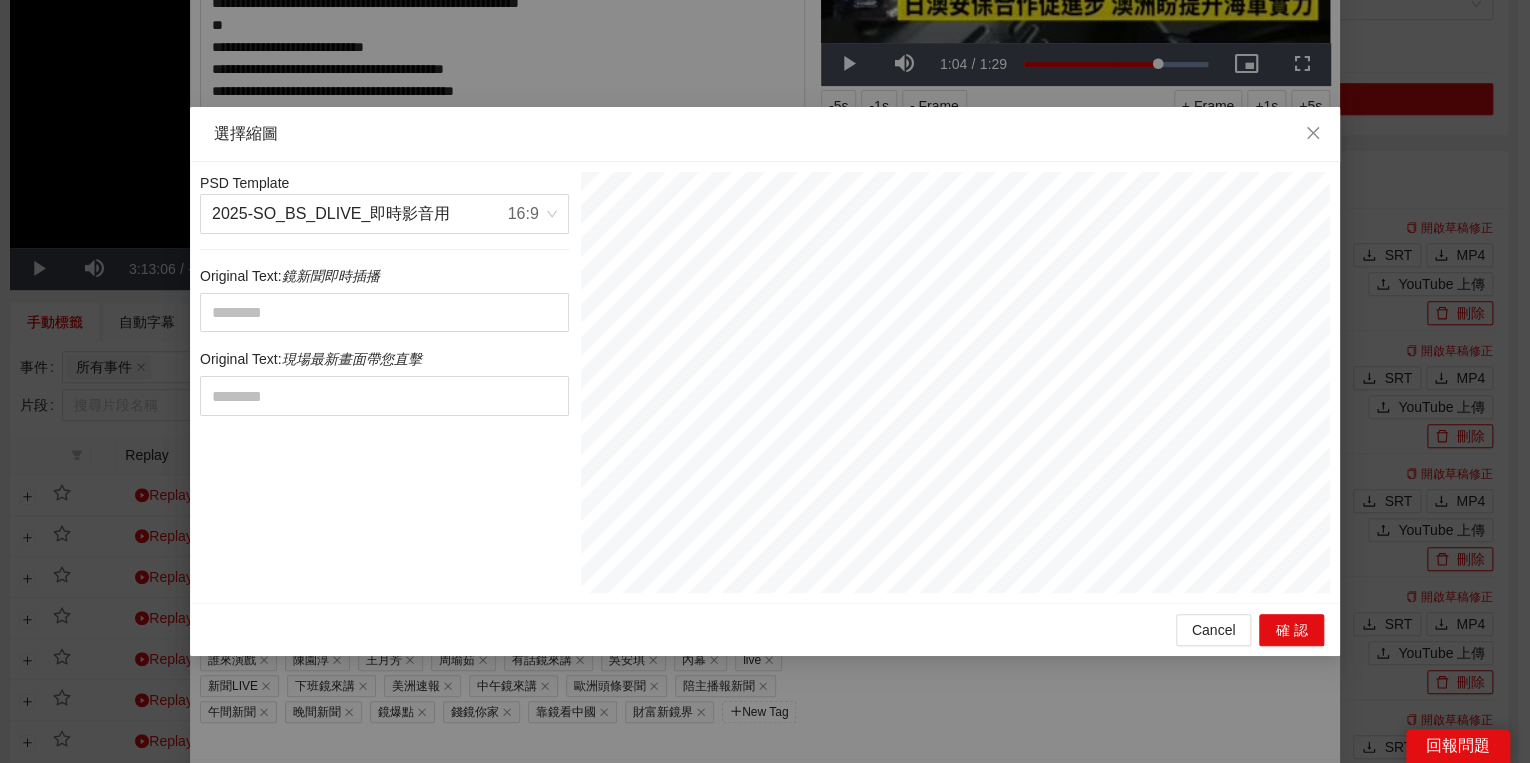 click on "PSD Template 2025-SO_BS_DLIVE_即時影音用 16:9 Original Text: 鏡新聞即時插播 Original Text: 現場最新畫面帶您直擊" at bounding box center [384, 382] 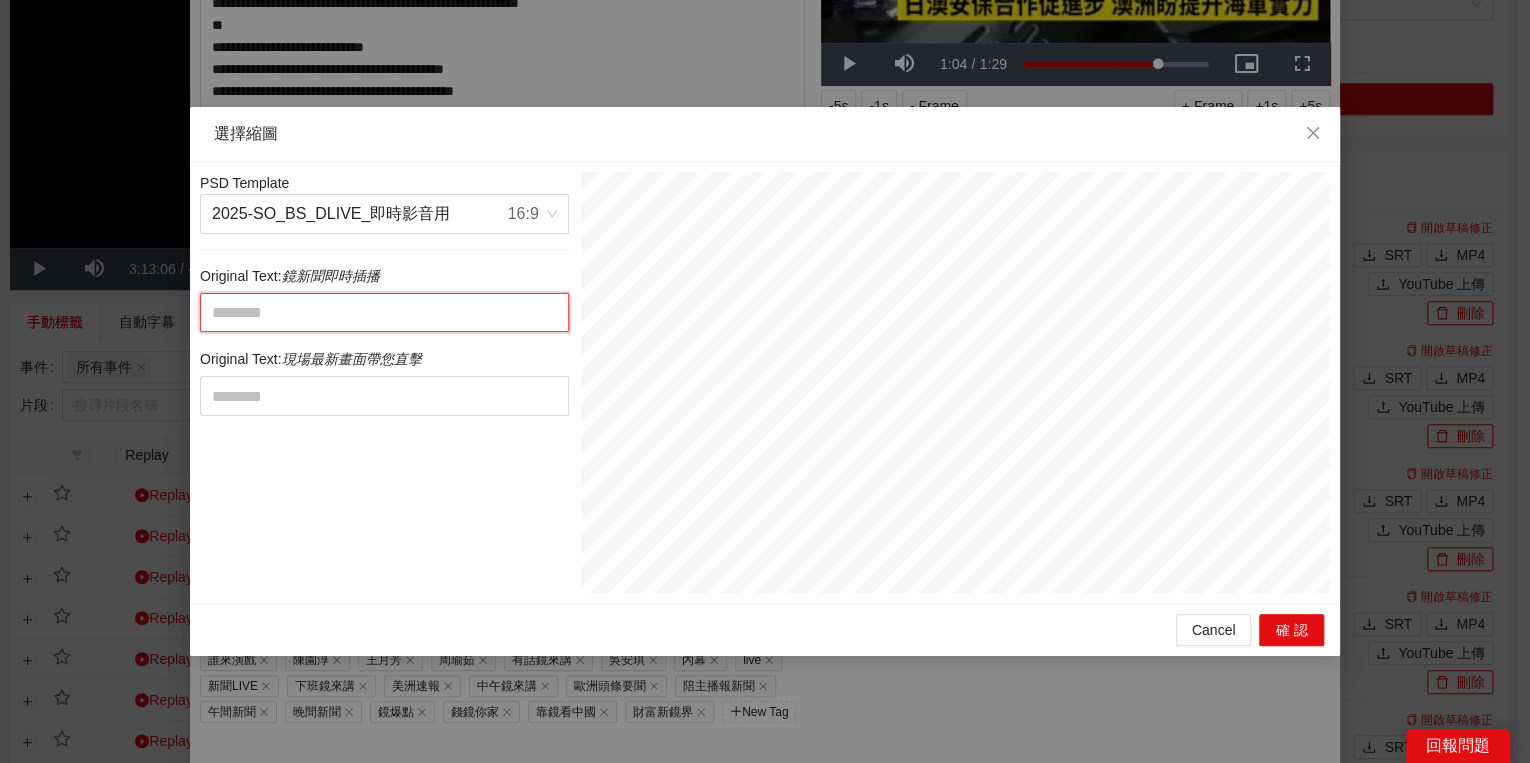 click at bounding box center (384, 313) 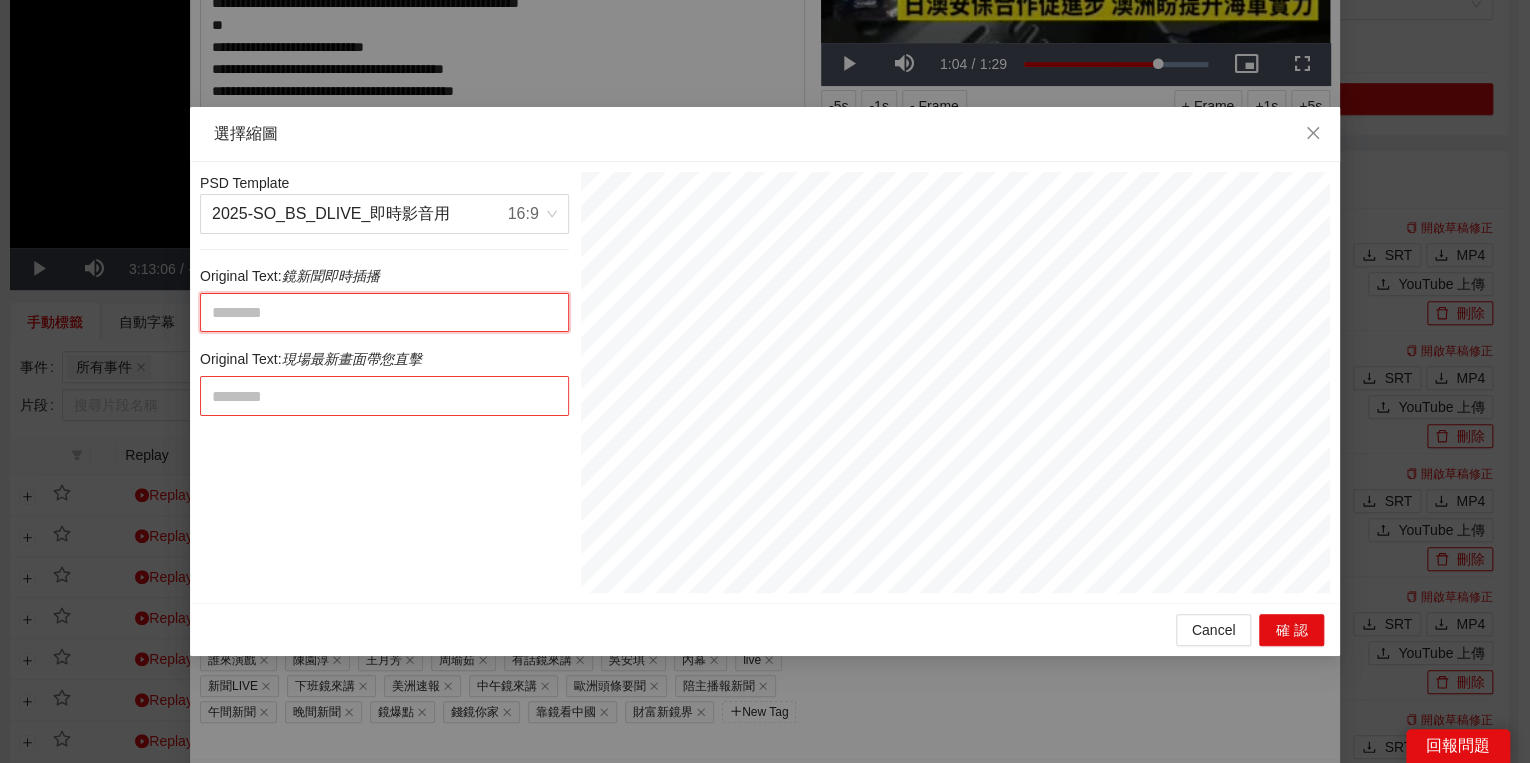 paste on "********" 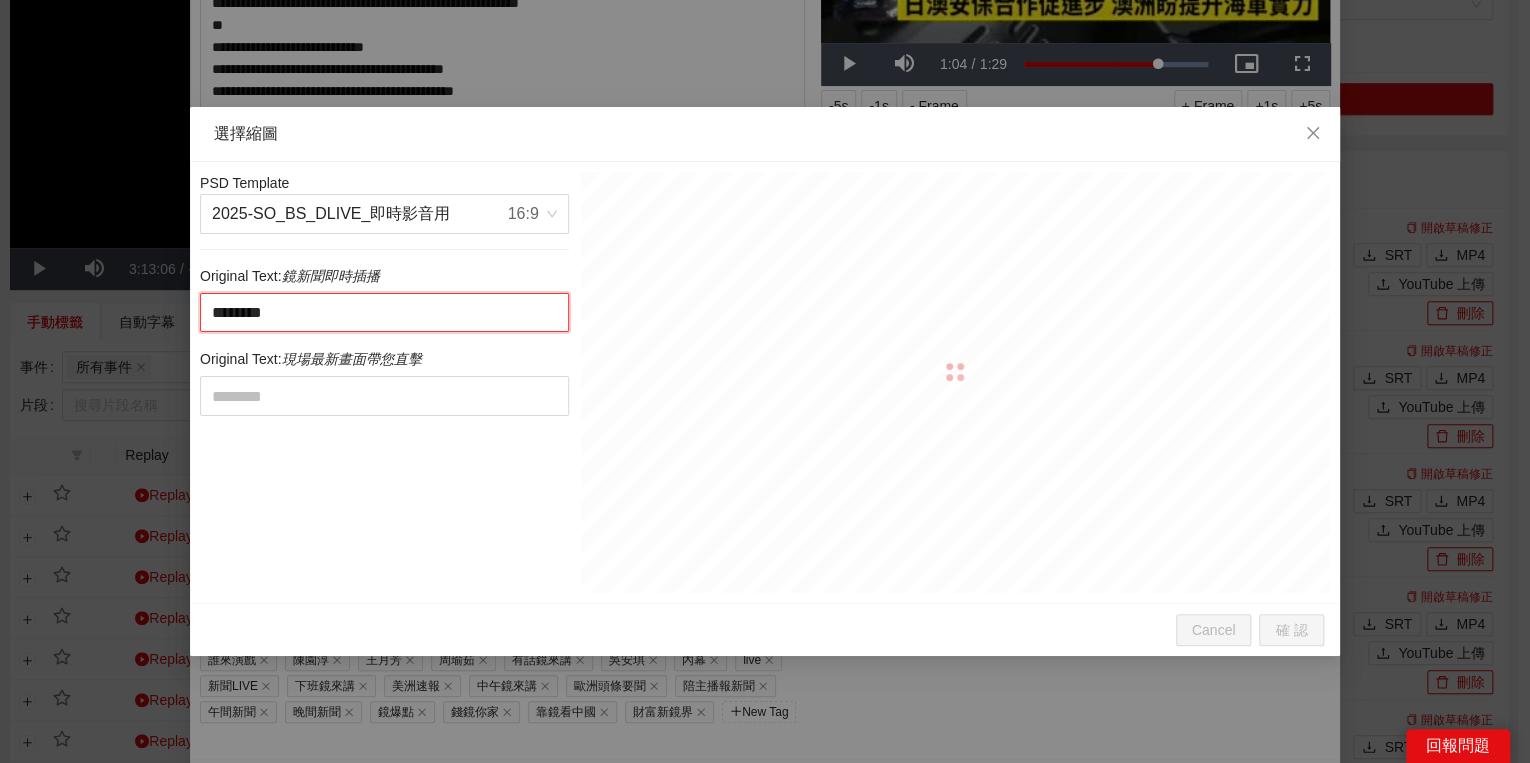 type on "********" 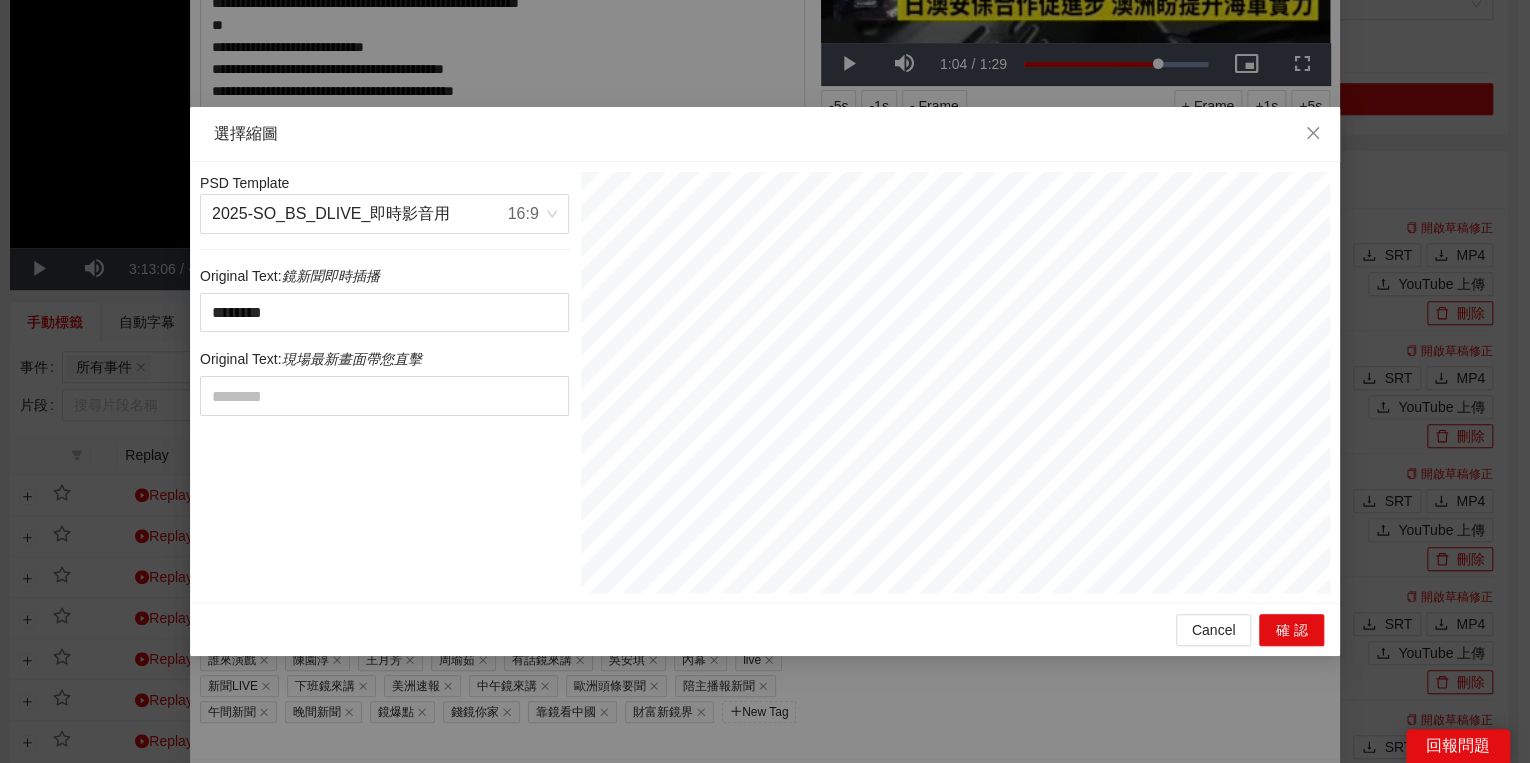 click at bounding box center [384, 396] 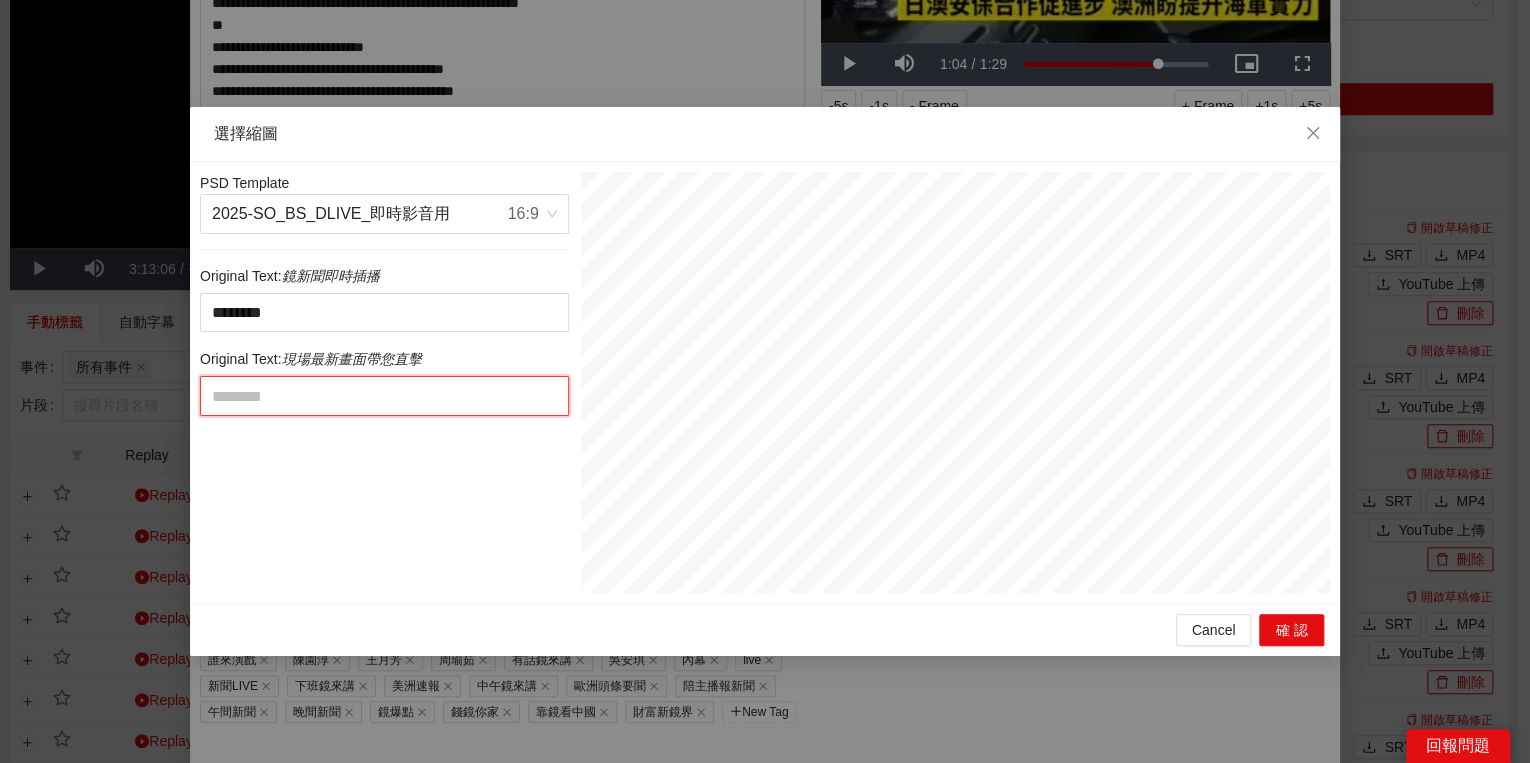 click at bounding box center [384, 396] 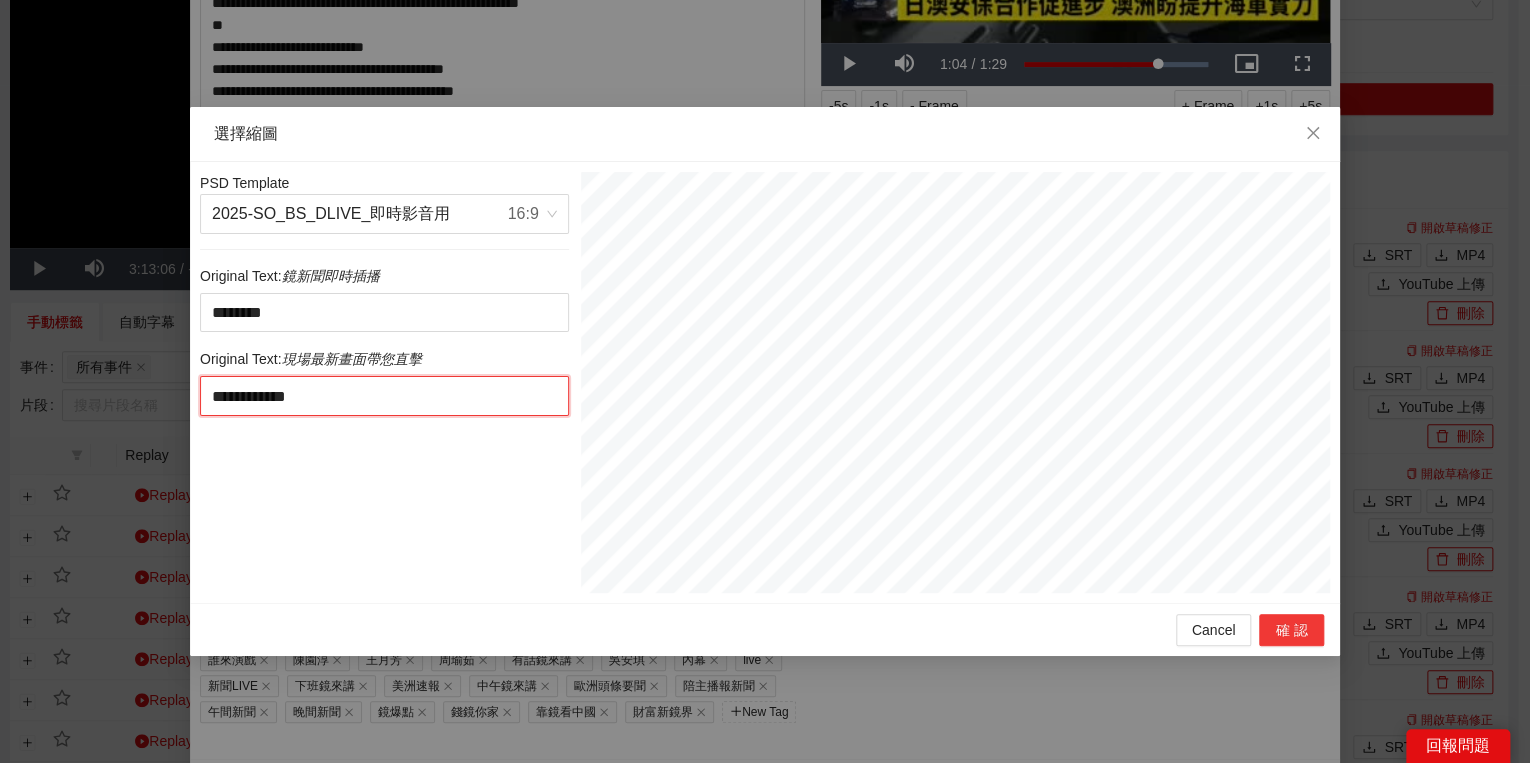 type on "**********" 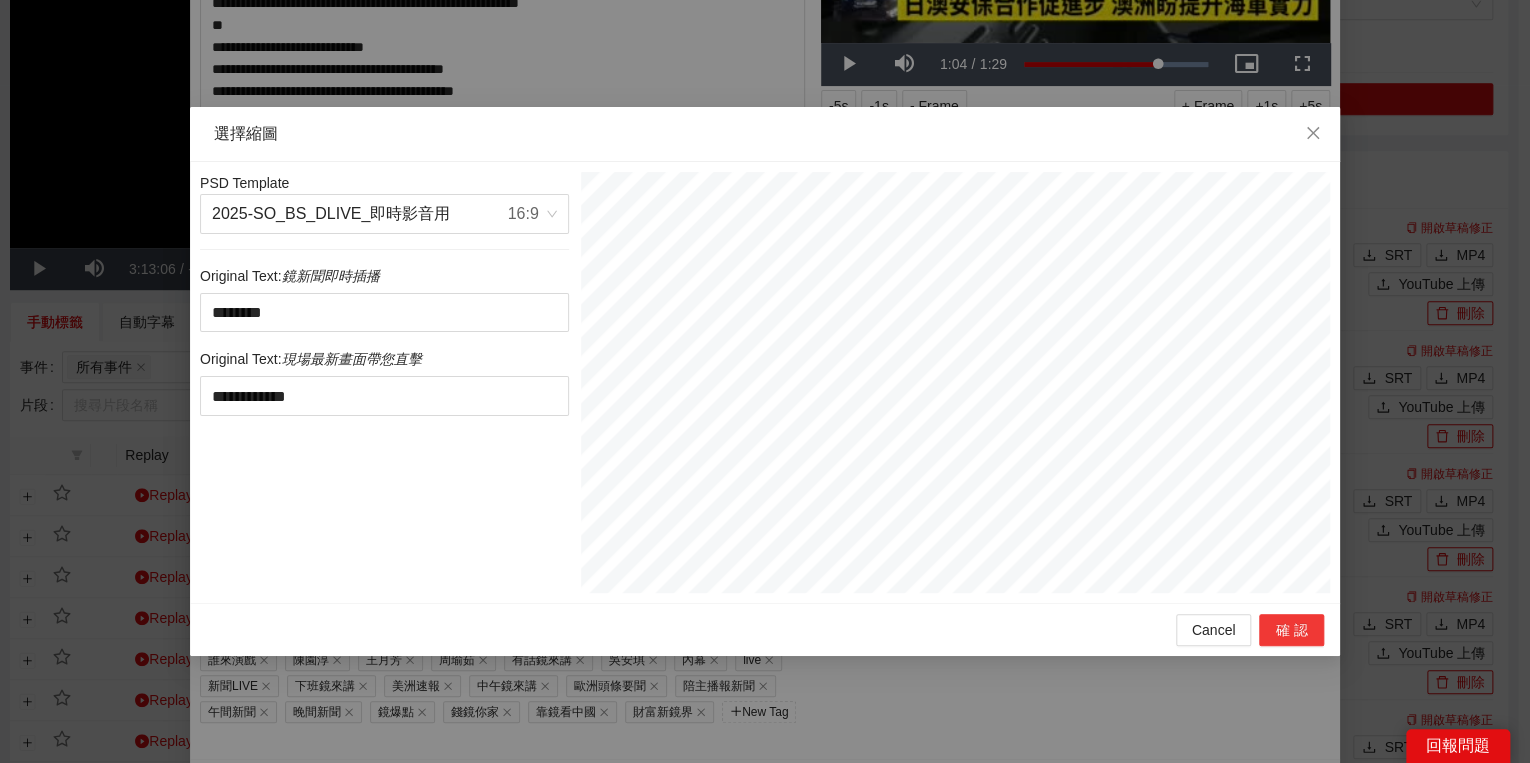 click on "確認" at bounding box center [1291, 630] 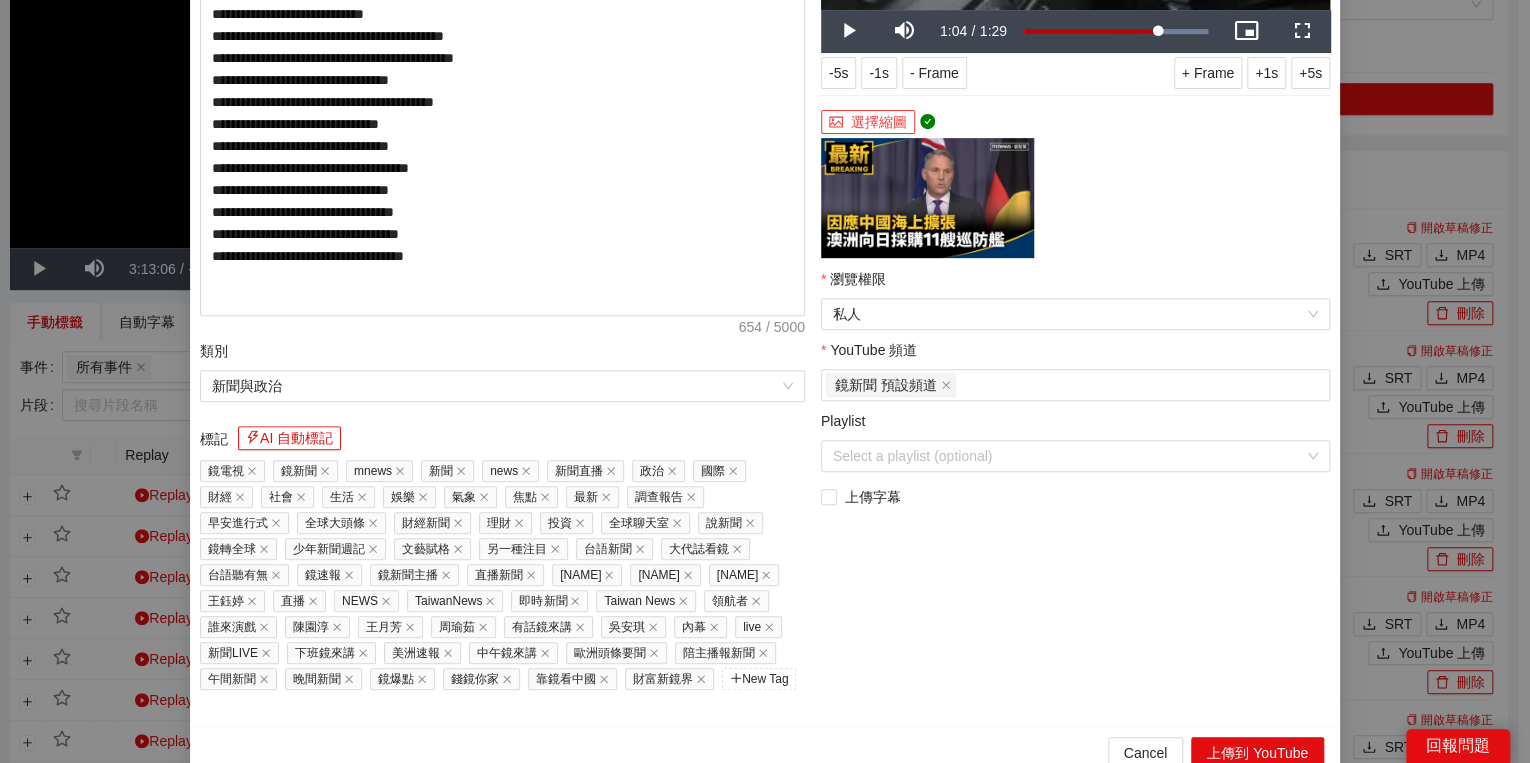 scroll, scrollTop: 352, scrollLeft: 0, axis: vertical 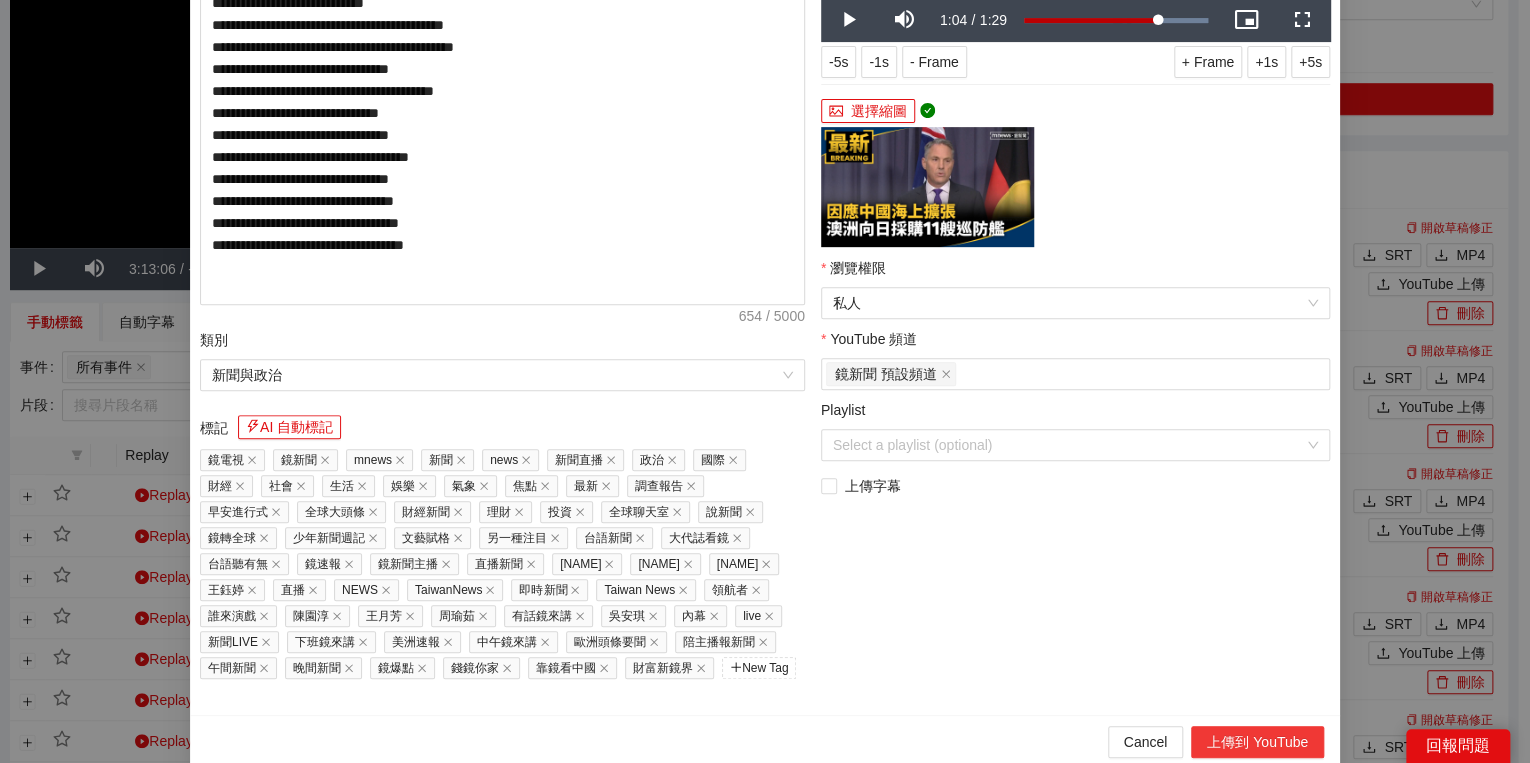 click on "上傳到 YouTube" at bounding box center (1257, 742) 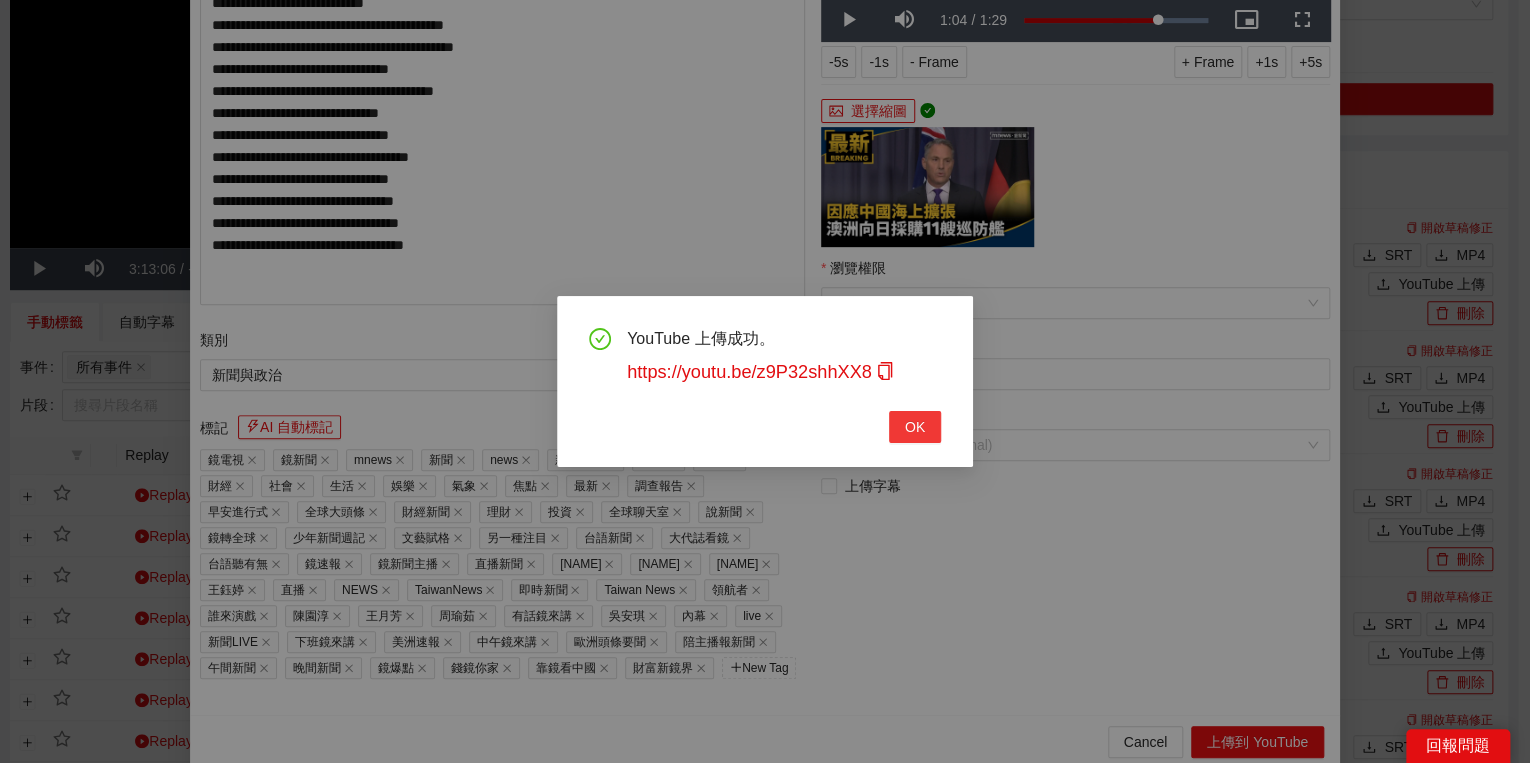 click on "OK" at bounding box center (915, 427) 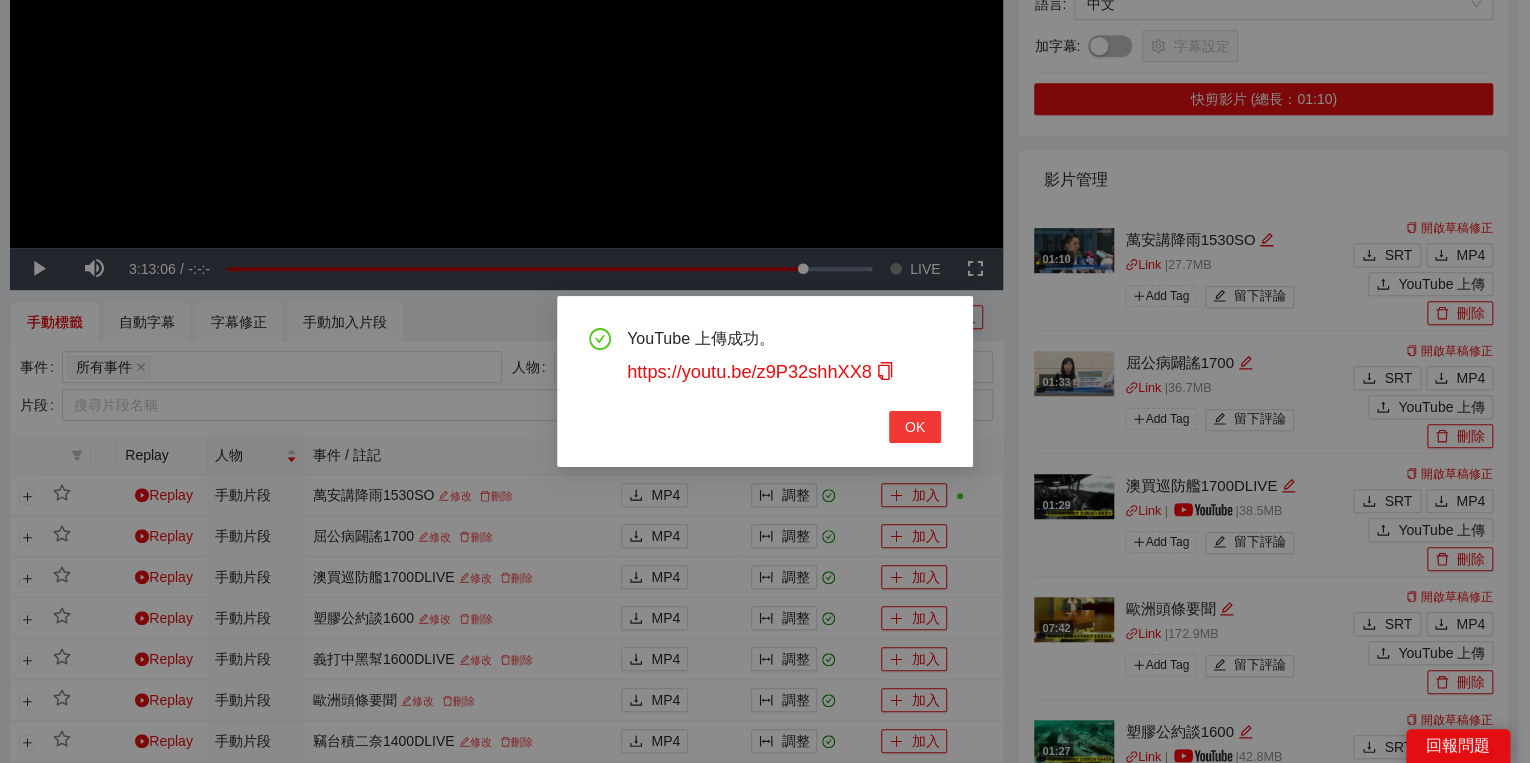 scroll, scrollTop: 308, scrollLeft: 0, axis: vertical 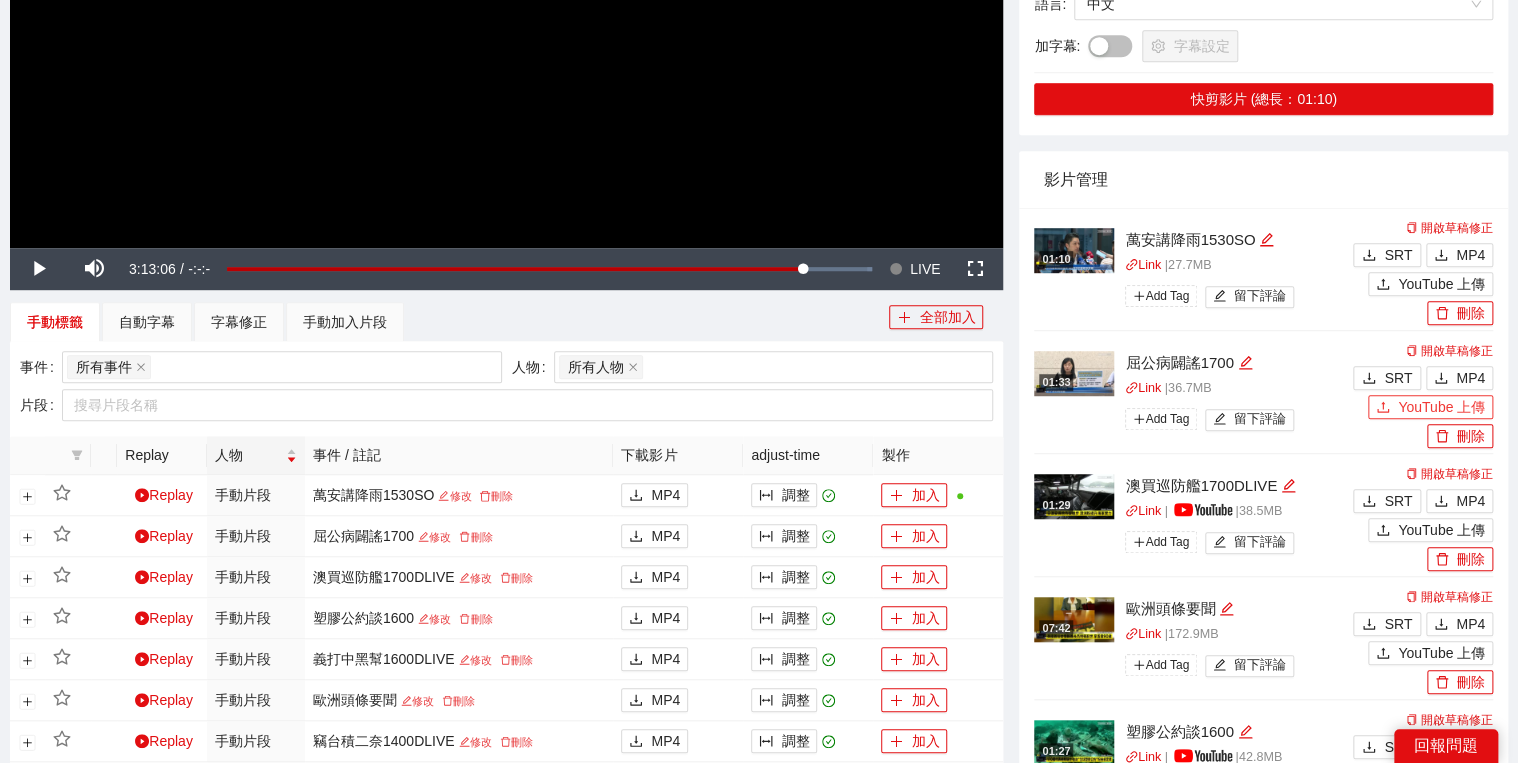 click 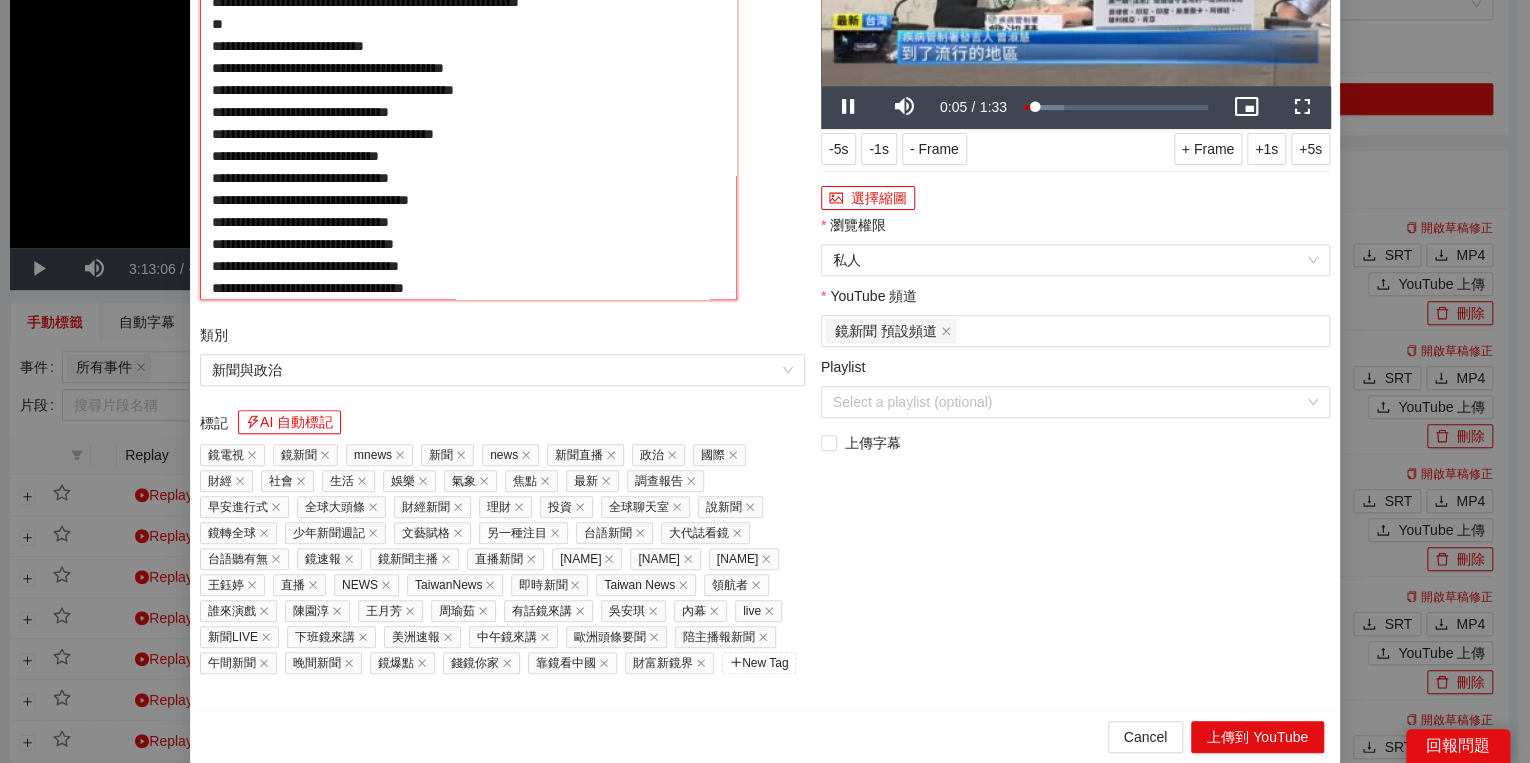 click on "**********" at bounding box center [468, 110] 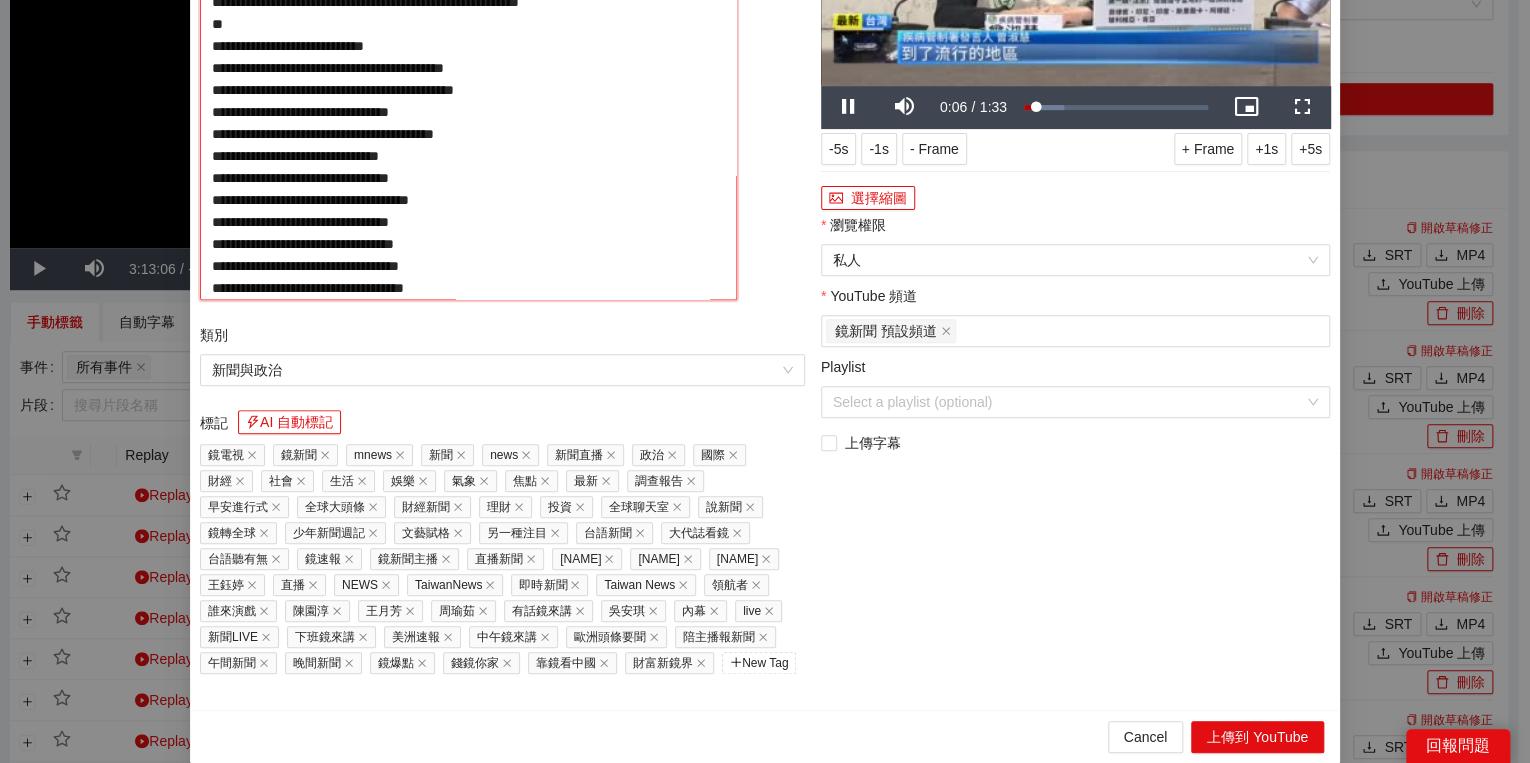 paste on "**********" 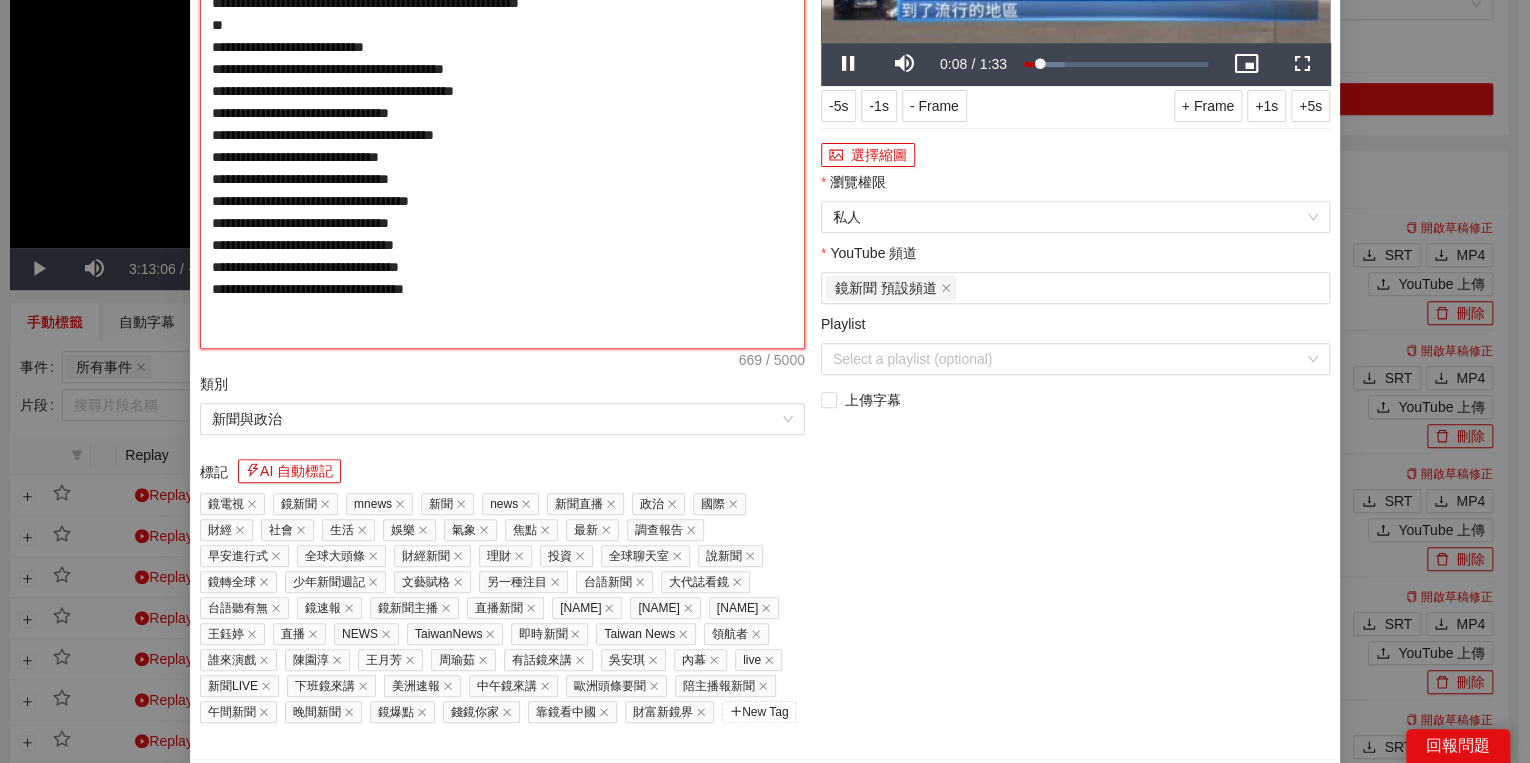 type on "**********" 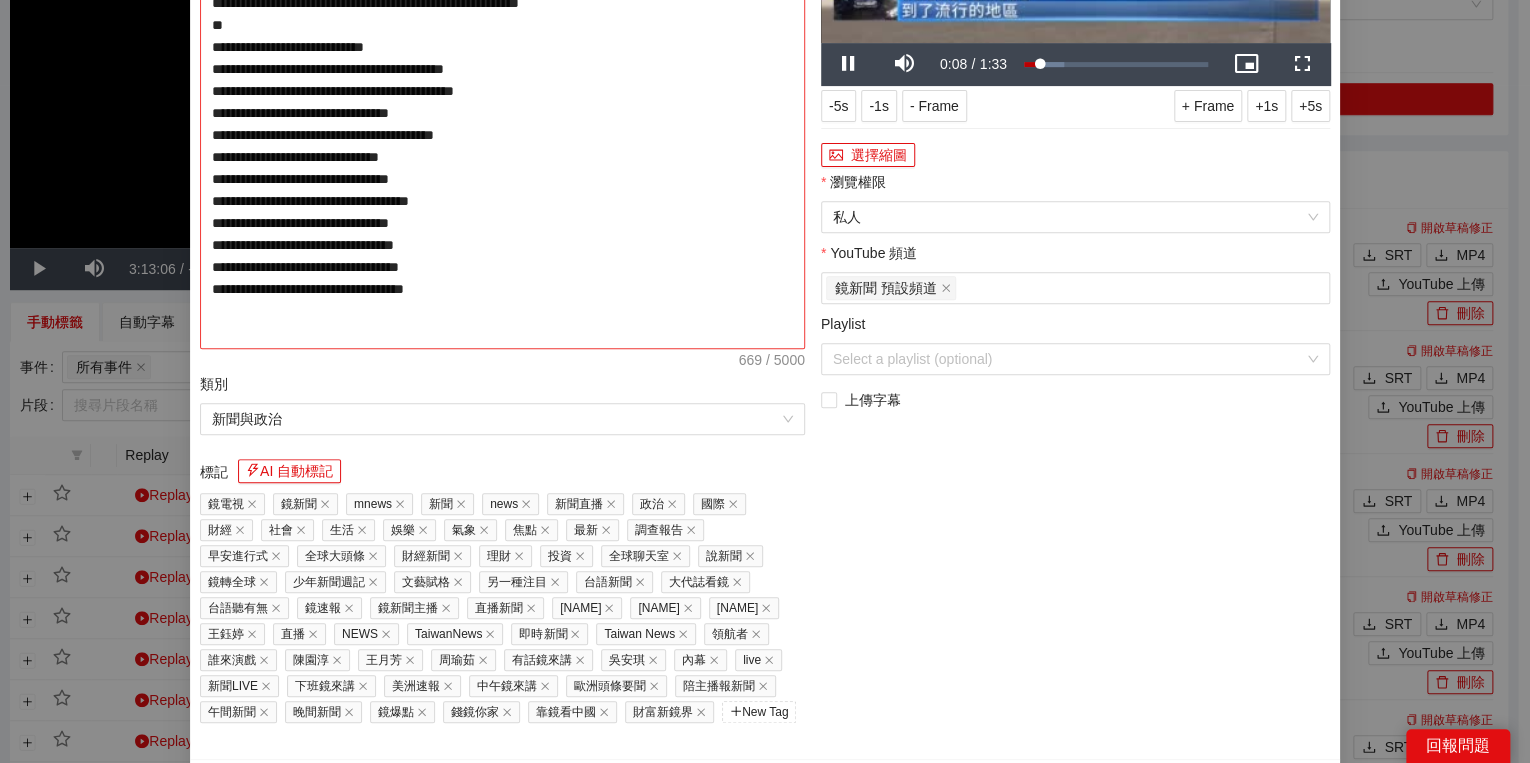 type on "**********" 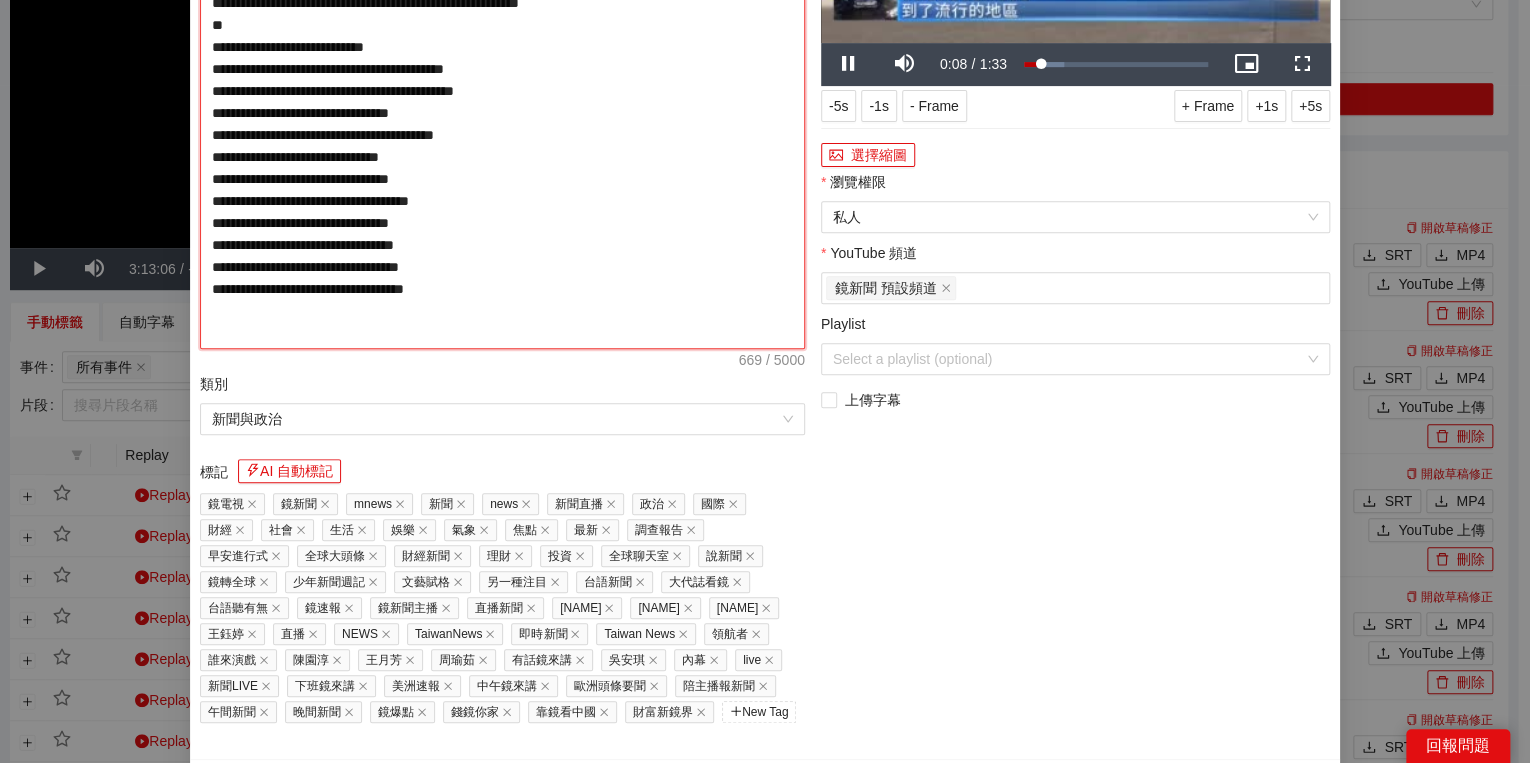 click on "**********" at bounding box center (502, 113) 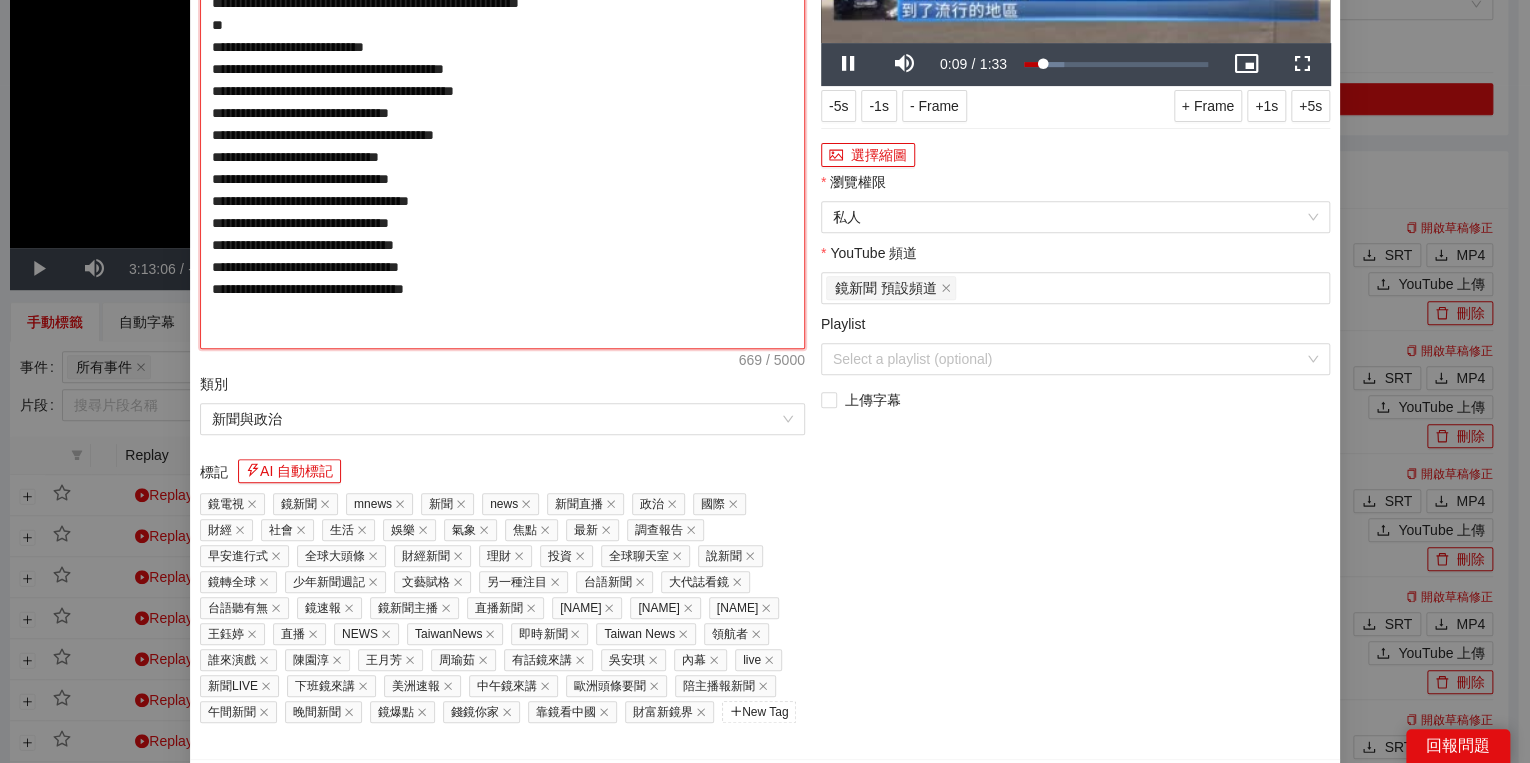 click on "**********" at bounding box center (502, 113) 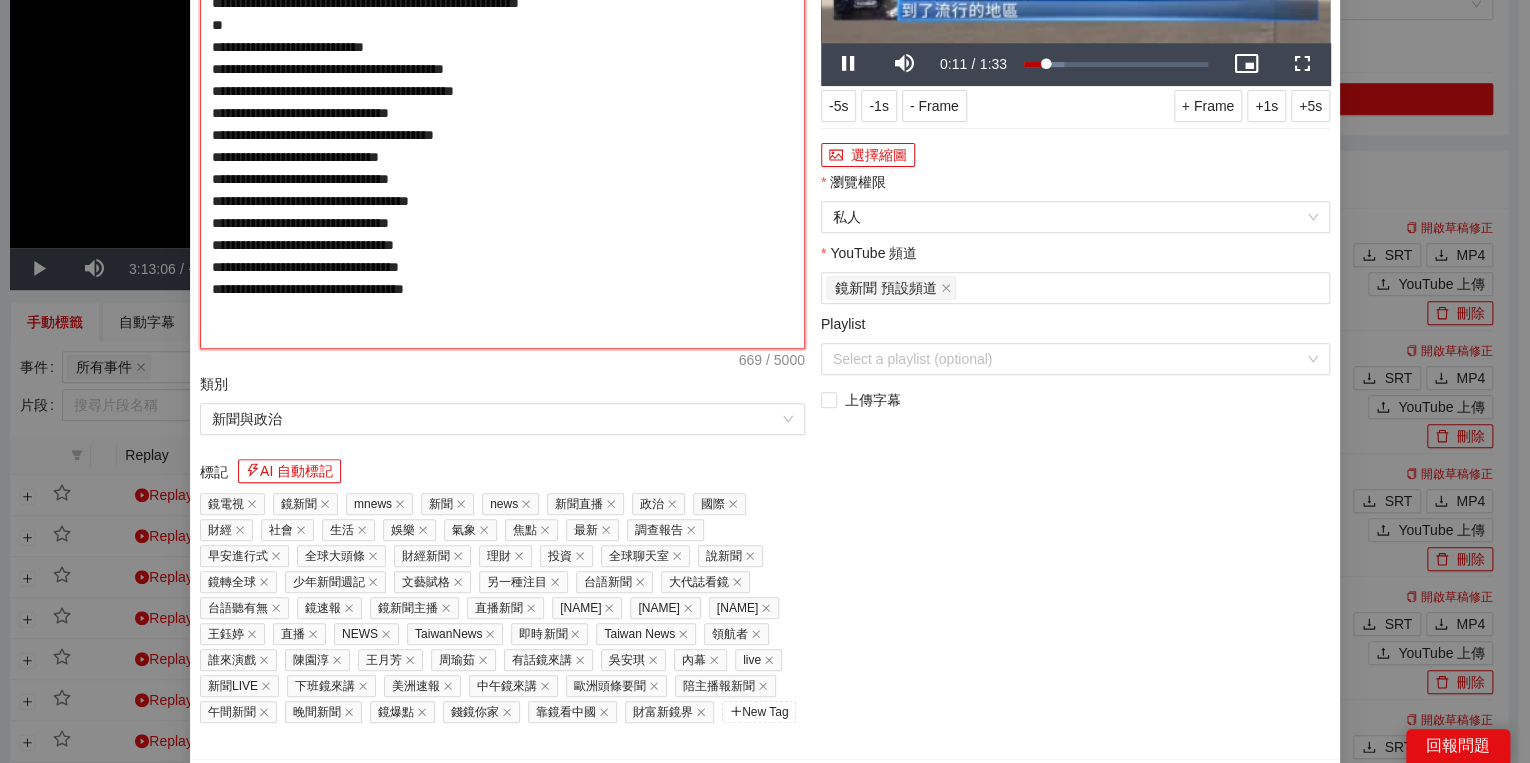 type on "**********" 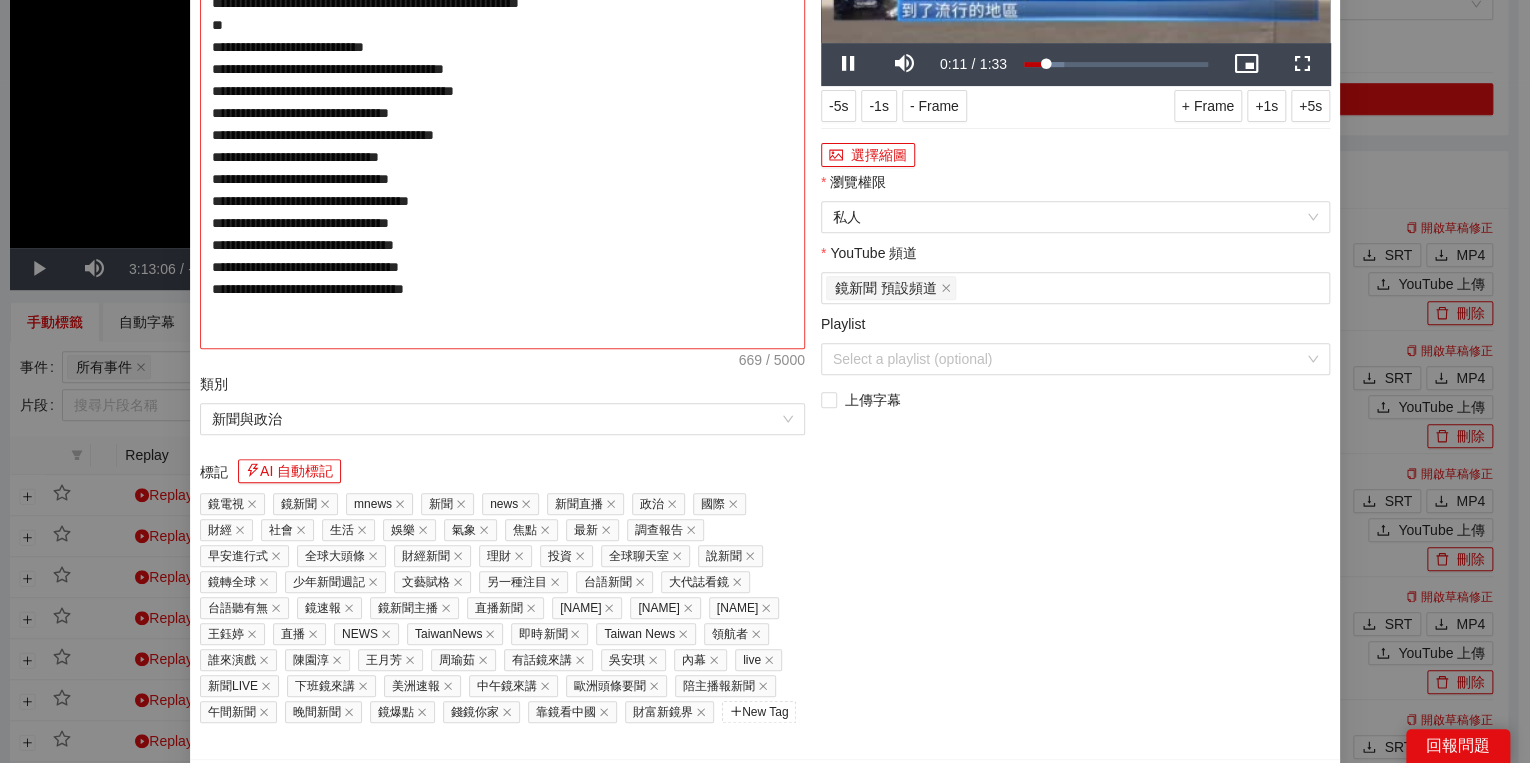 type on "**********" 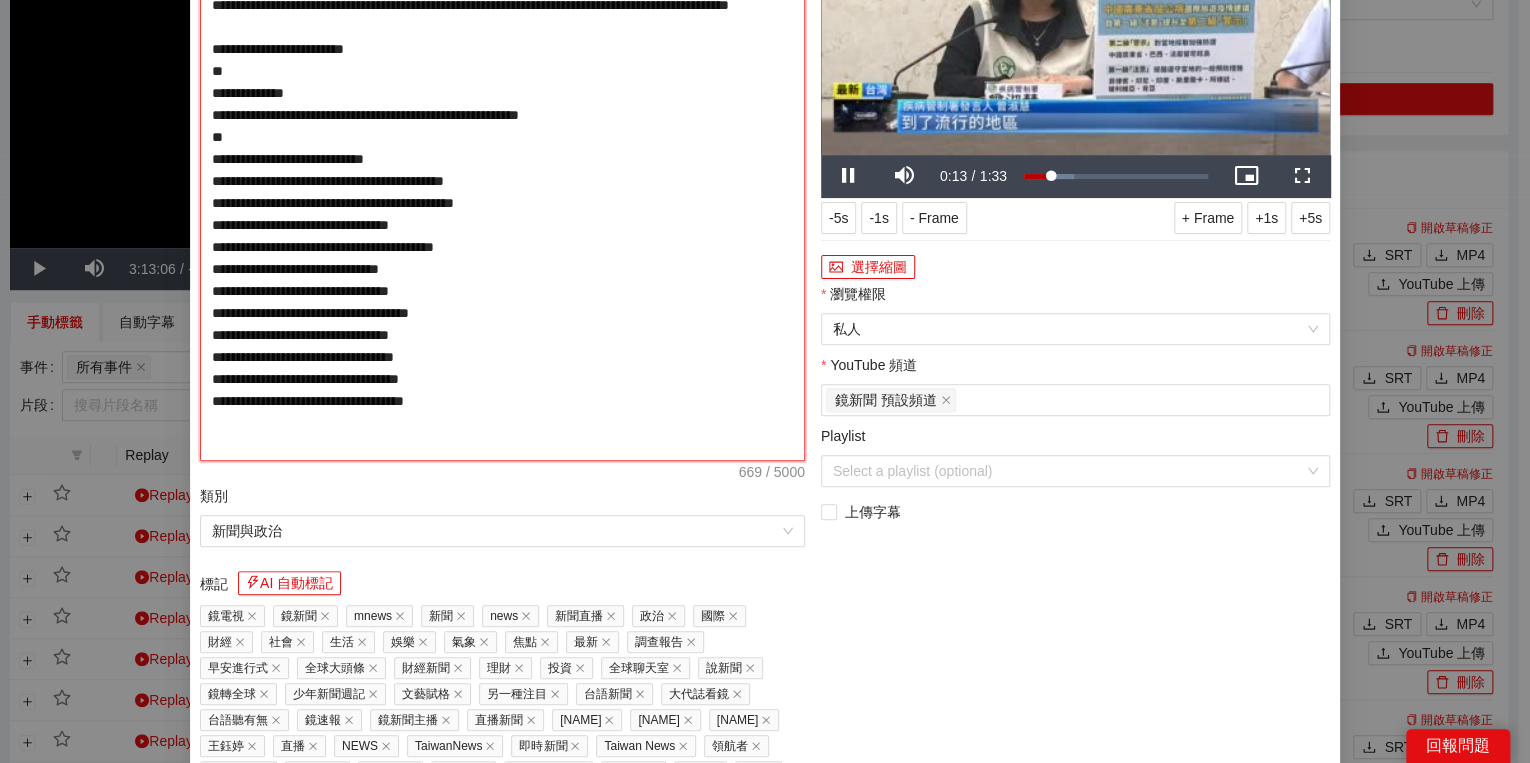 scroll, scrollTop: 0, scrollLeft: 0, axis: both 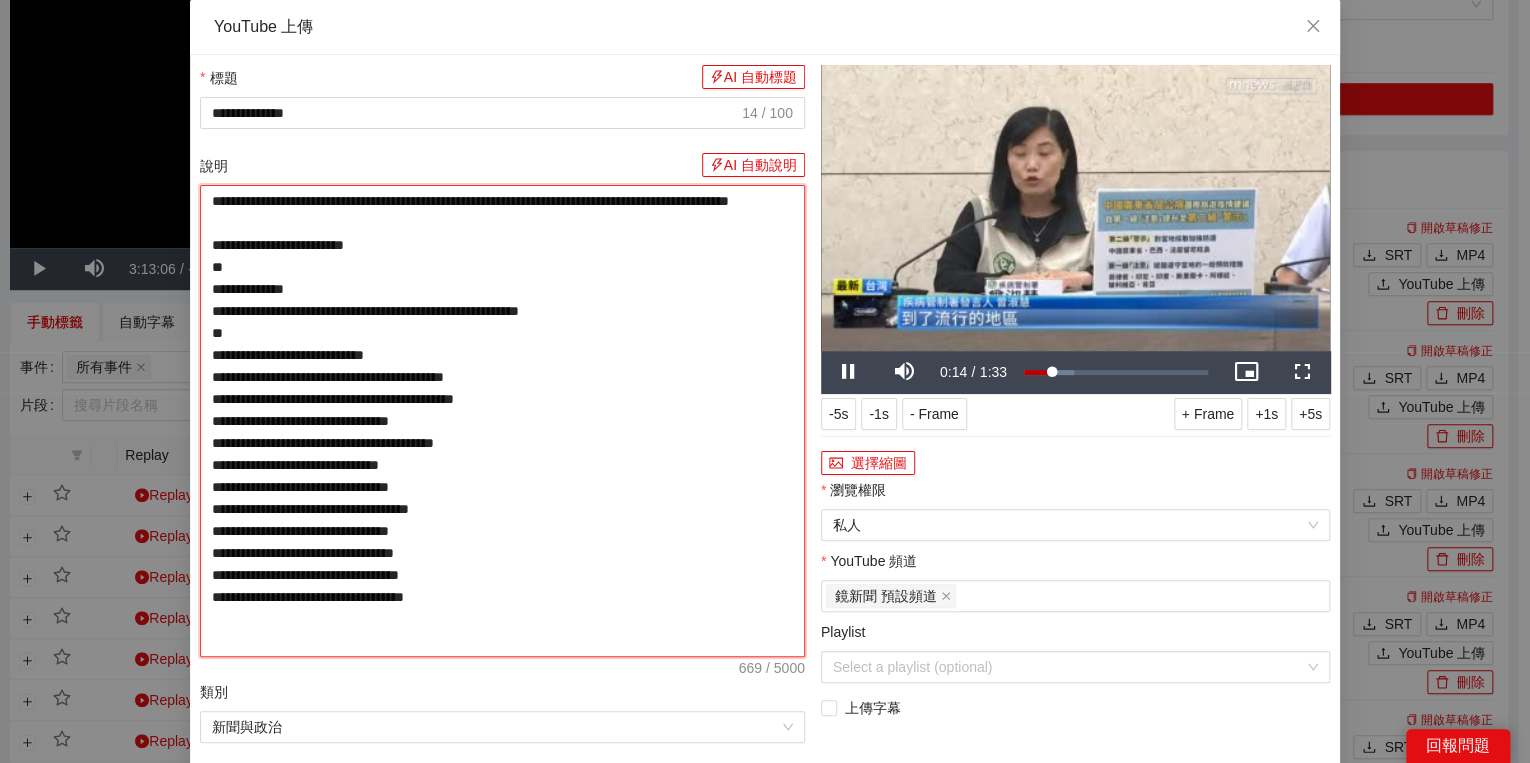 type on "**********" 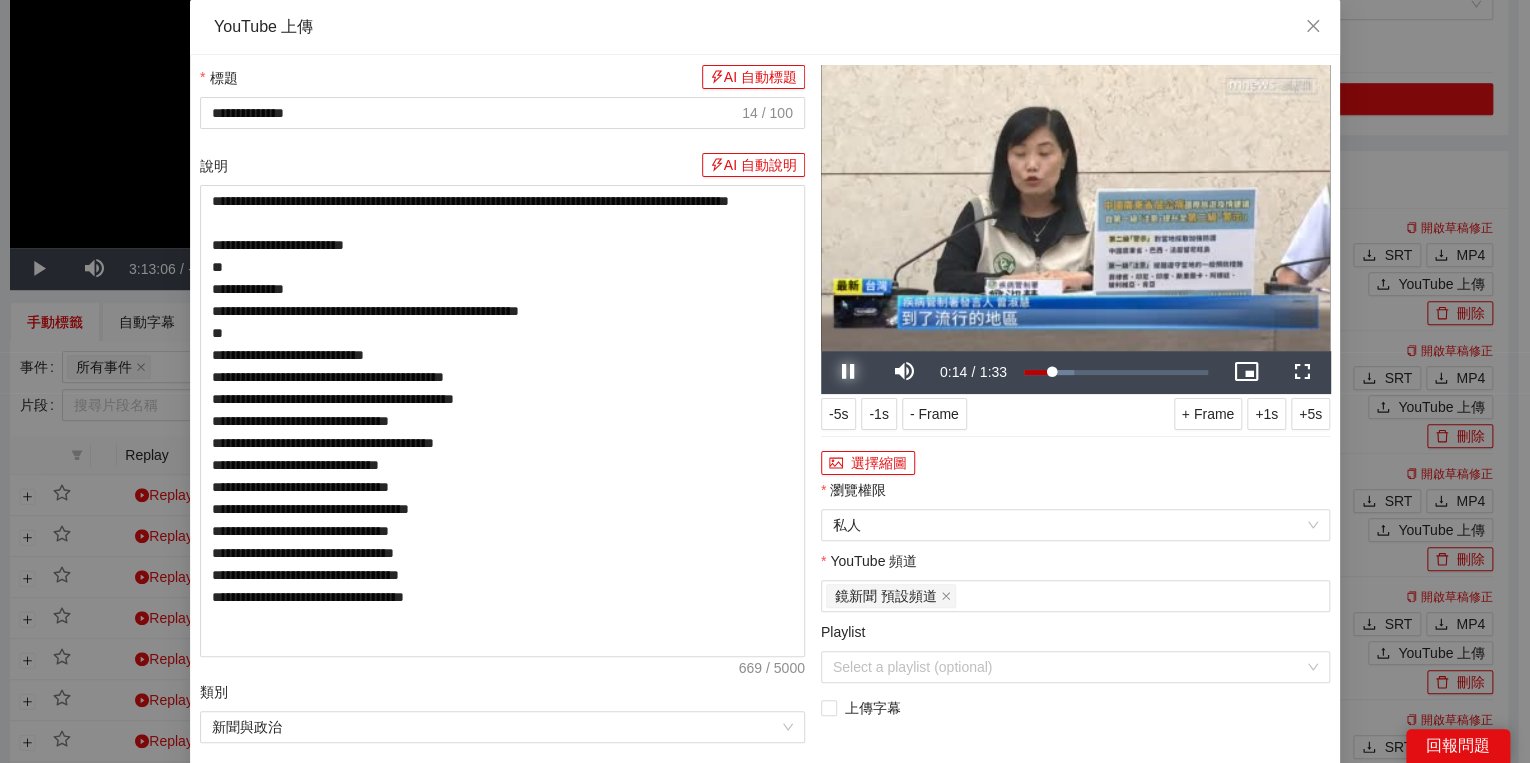 click at bounding box center (849, 372) 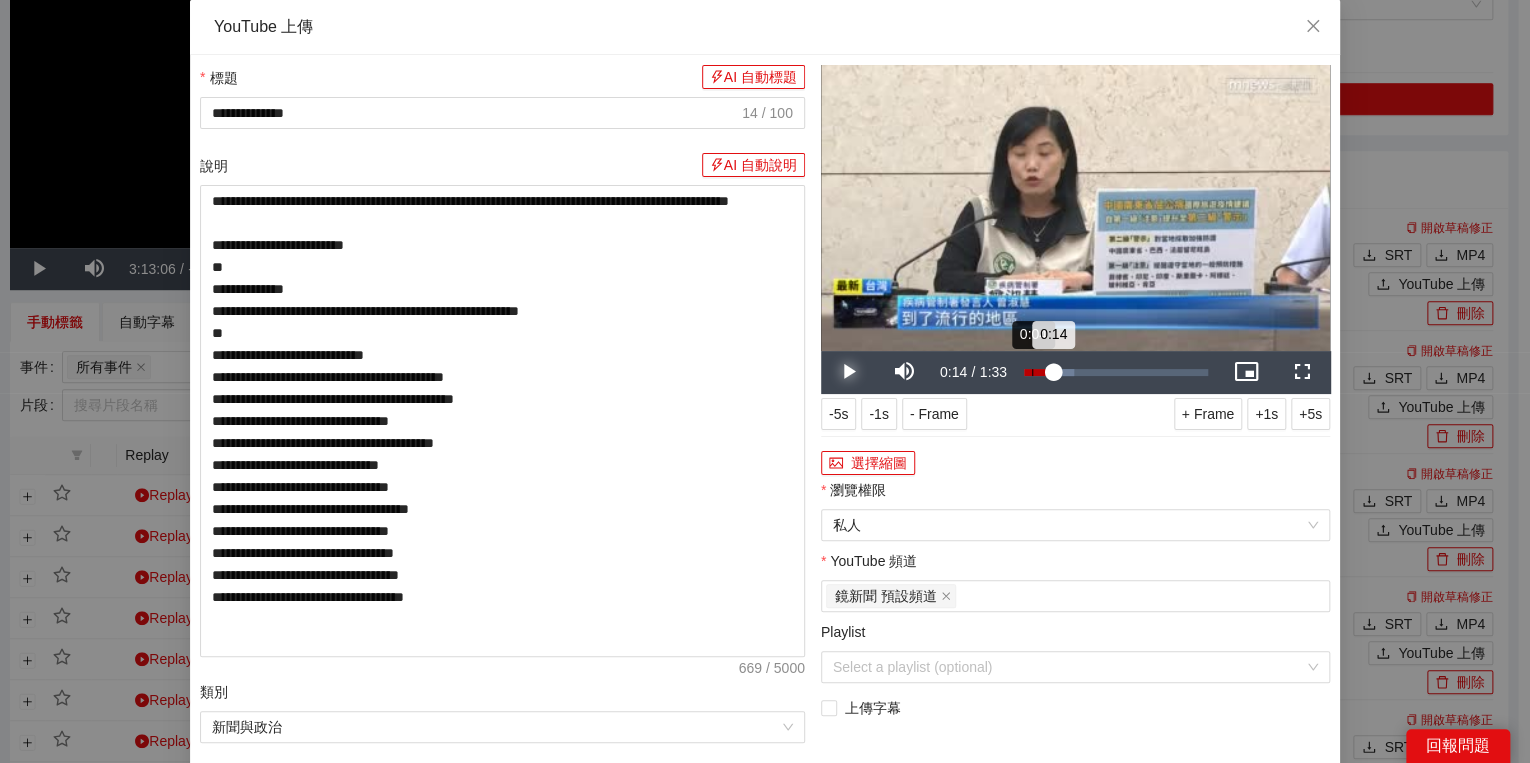 click on "Loaded : 27.42% 0:04 0:14" at bounding box center (1116, 372) 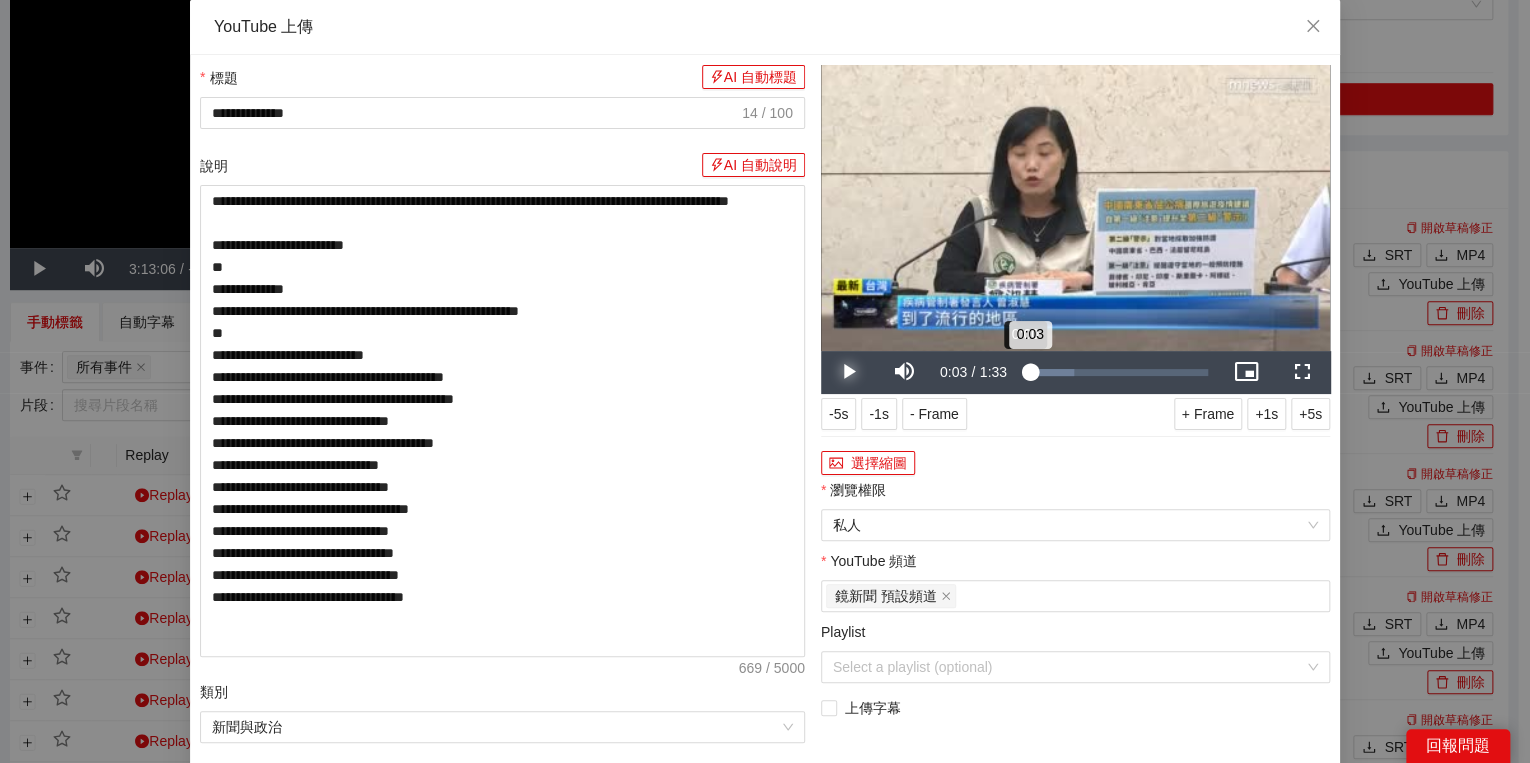 click on "0:03" at bounding box center (1027, 372) 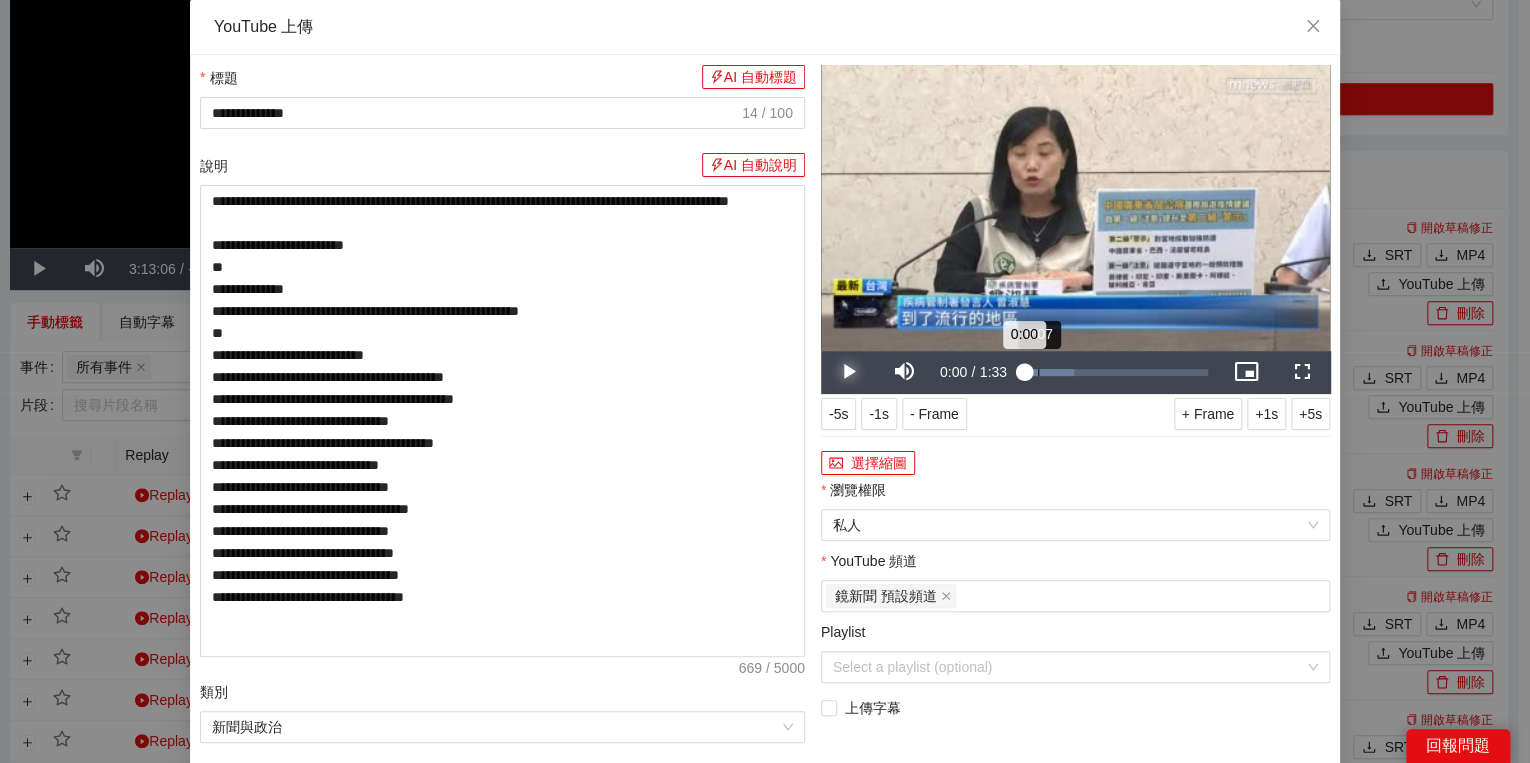 click at bounding box center (1049, 372) 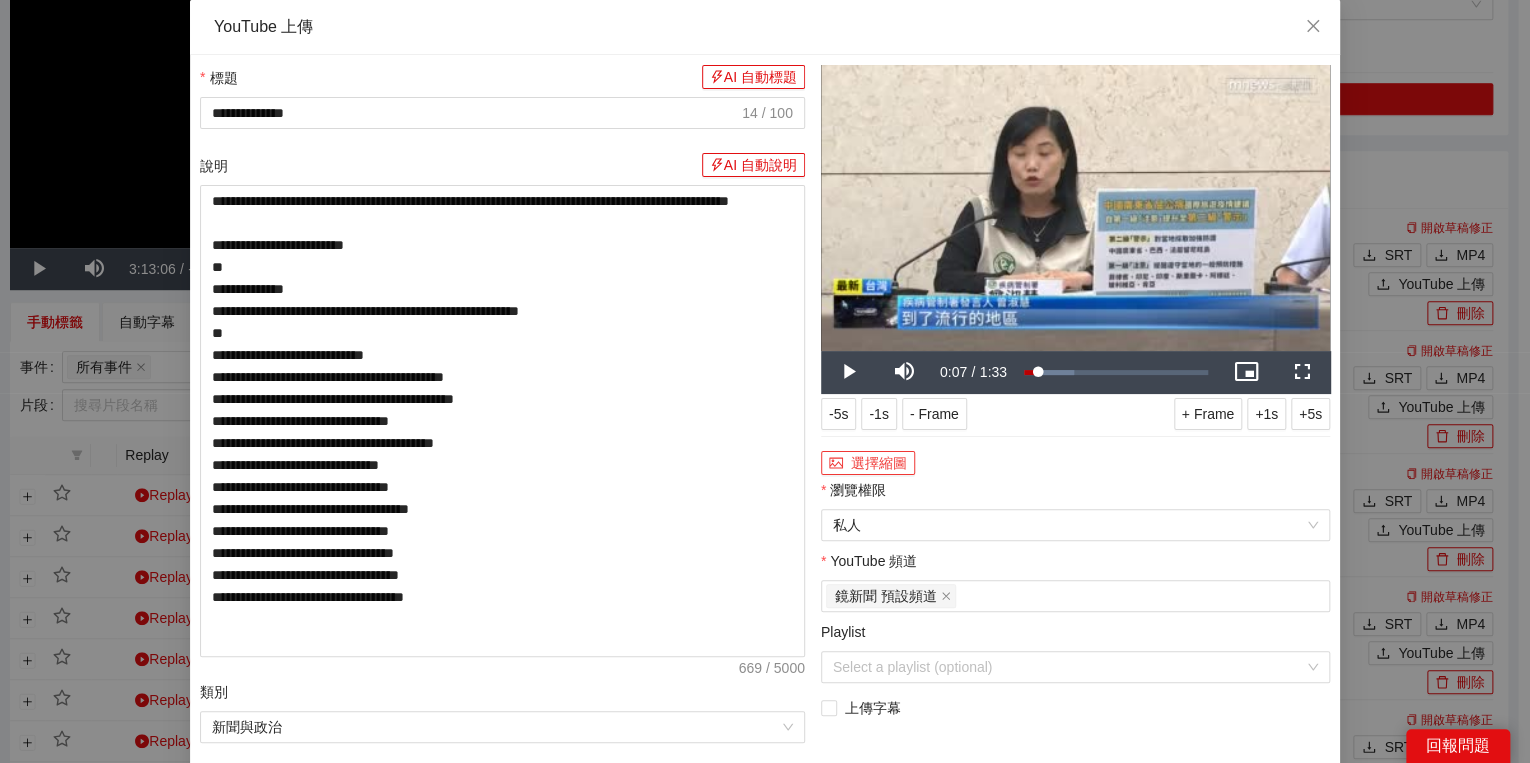 click on "選擇縮圖" at bounding box center (868, 463) 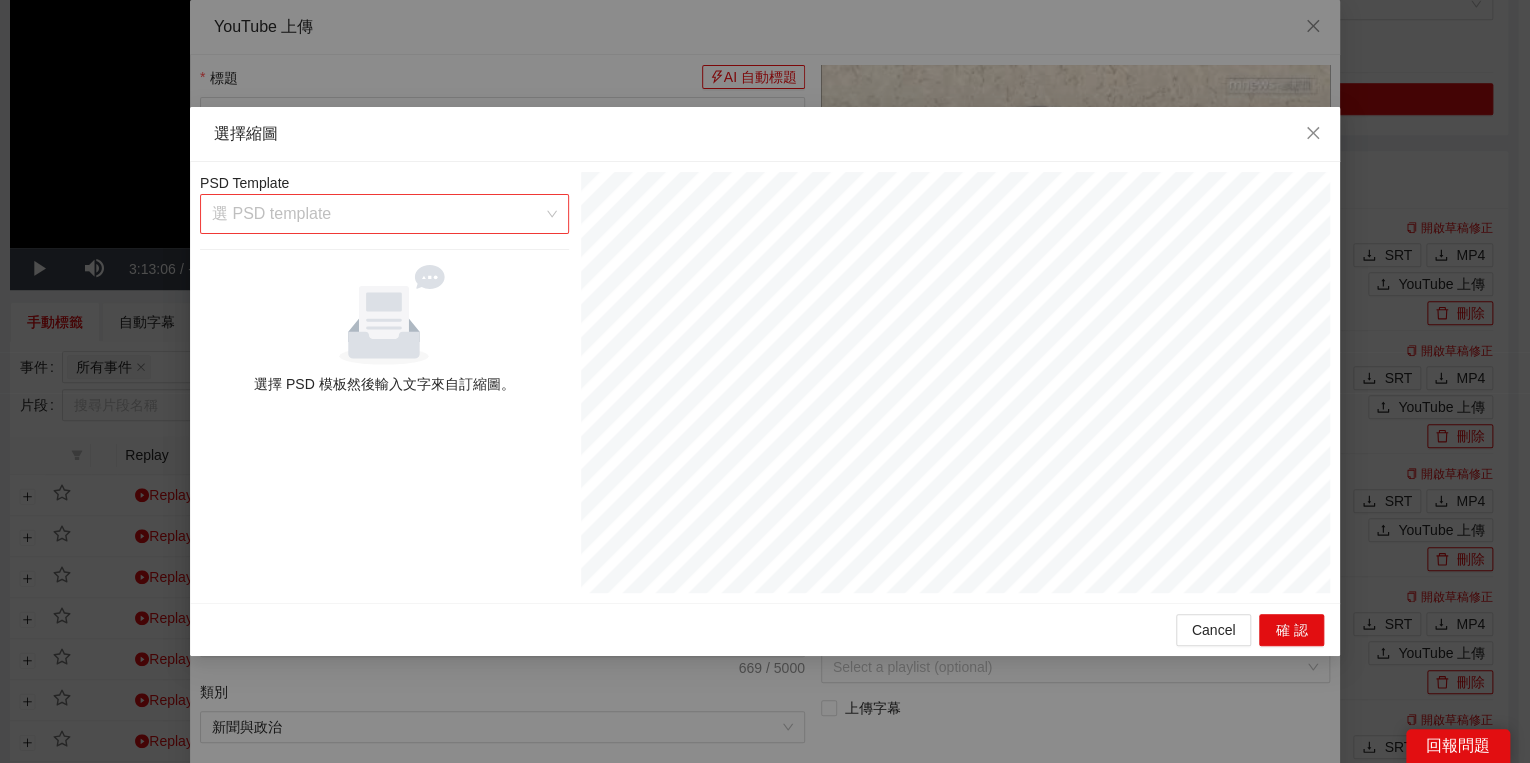 click on "選 PSD template" at bounding box center [384, 214] 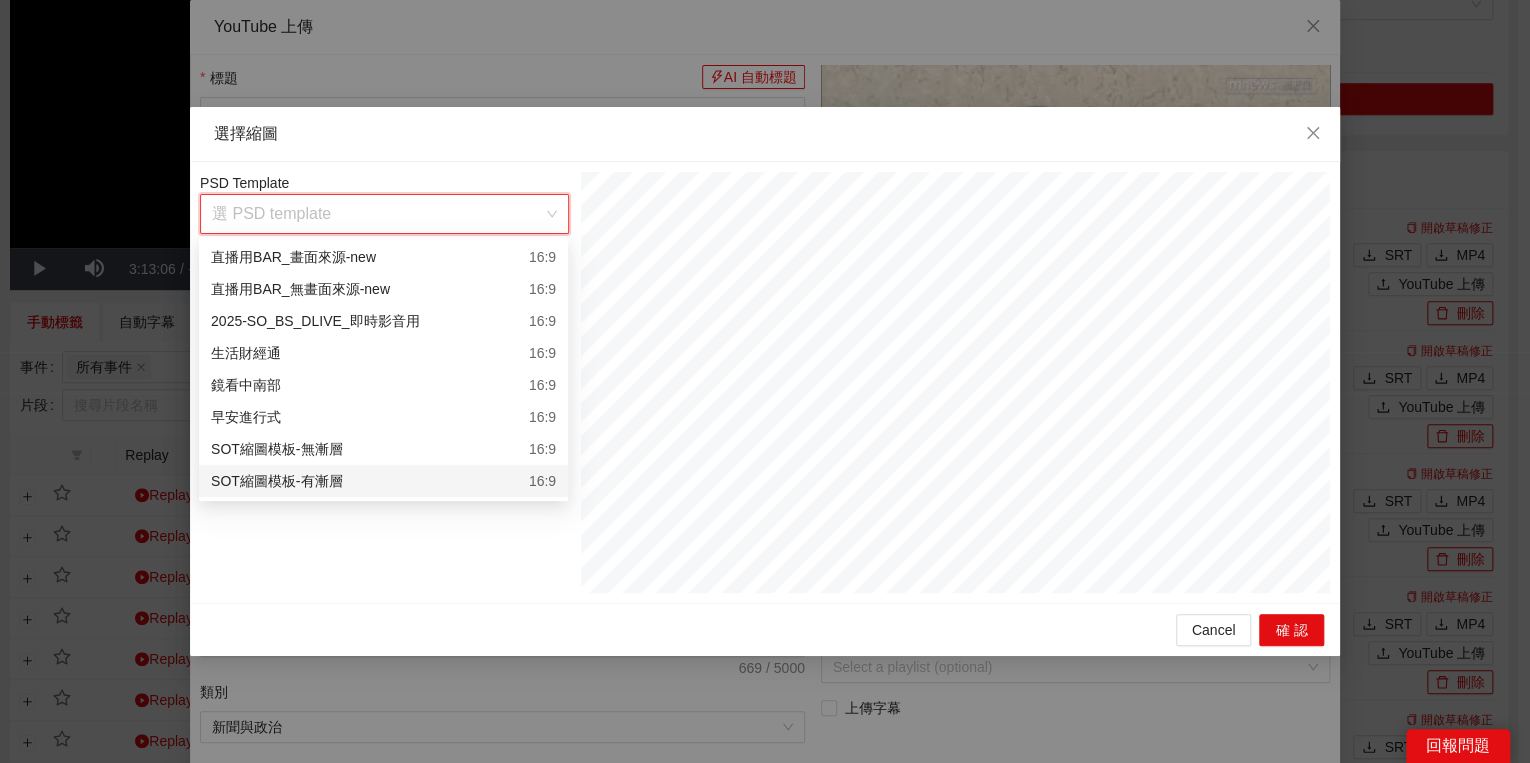 click on "SOT縮圖模板-有漸層 16:9" at bounding box center [383, 481] 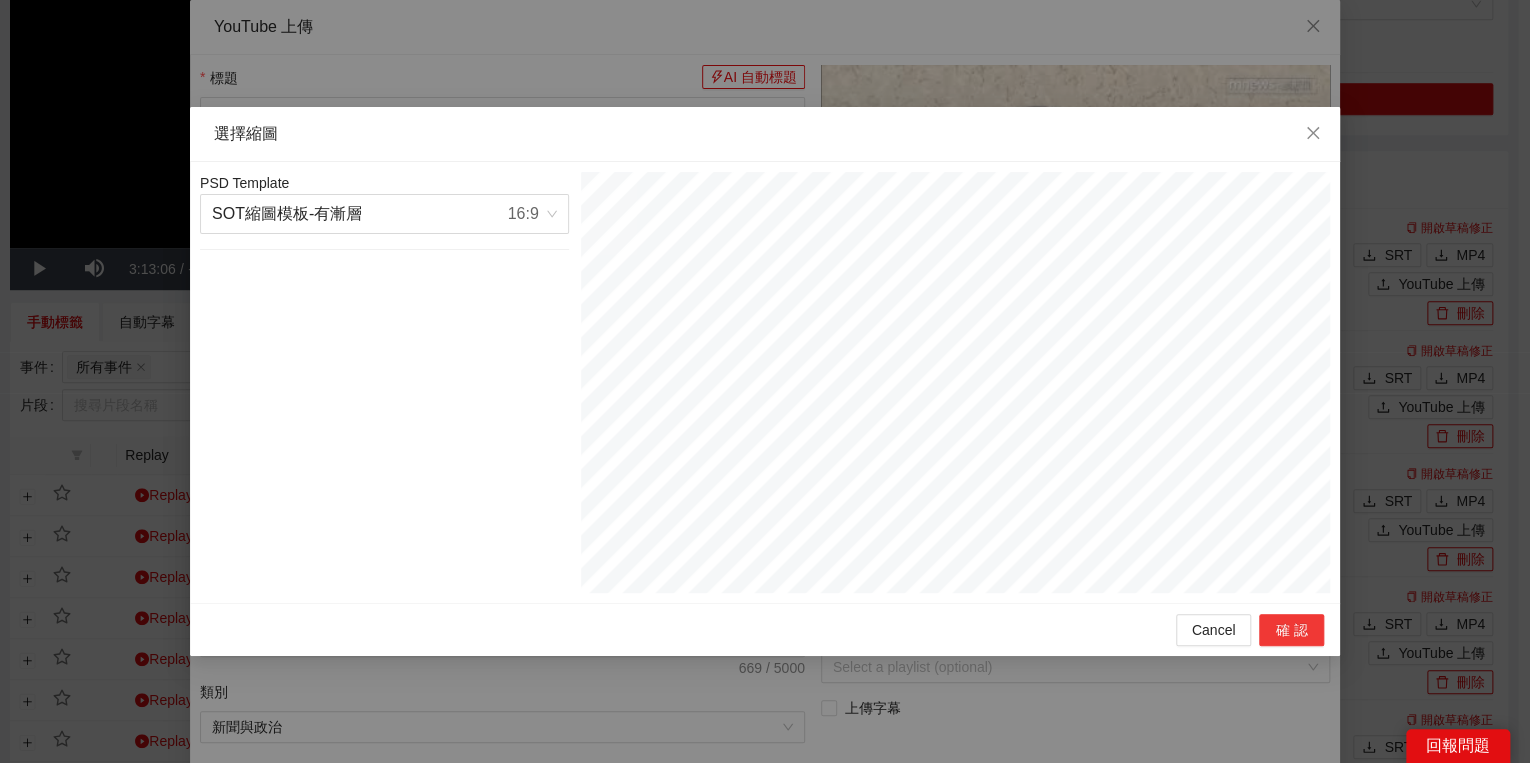 click on "確認" at bounding box center [1291, 630] 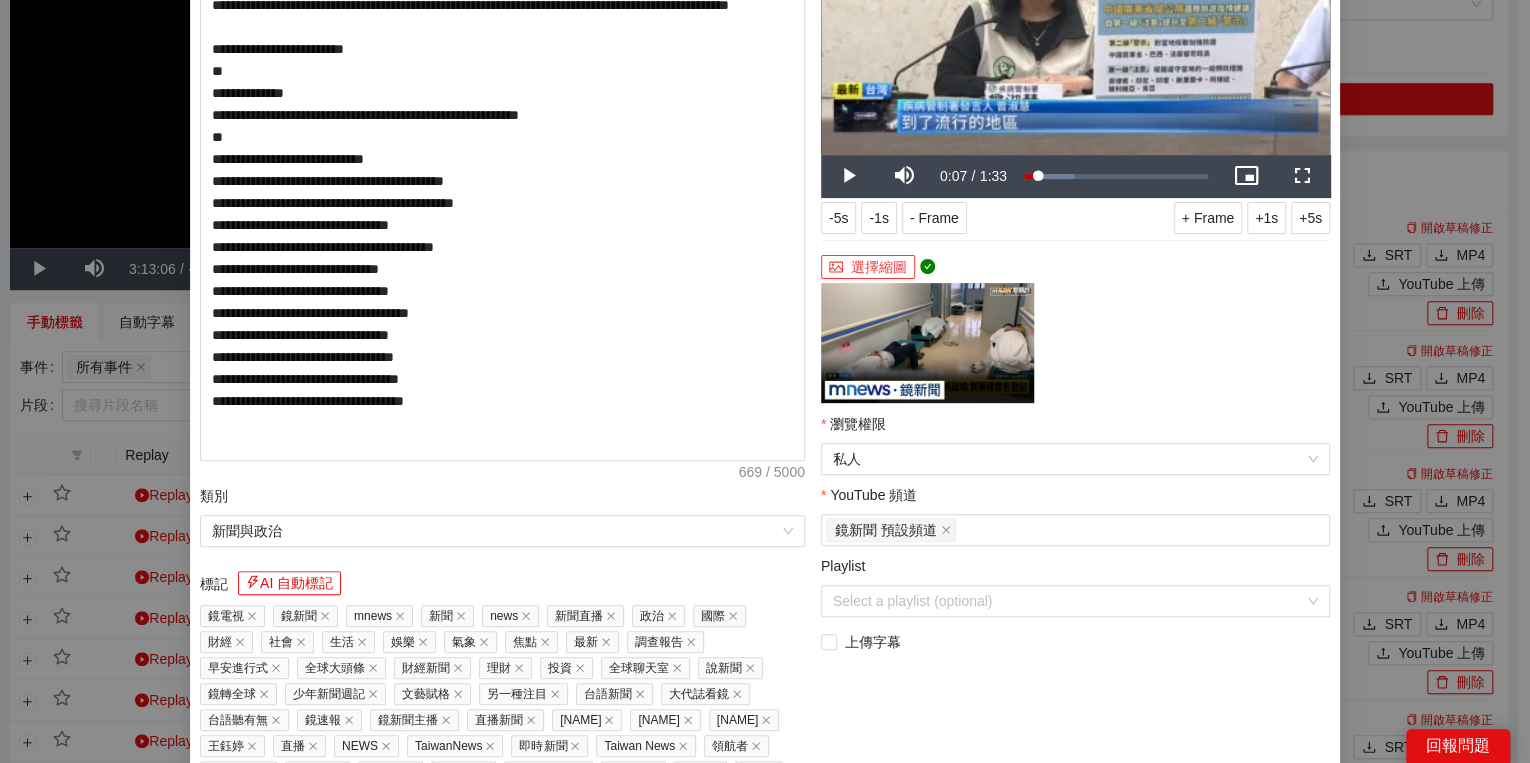 scroll, scrollTop: 352, scrollLeft: 0, axis: vertical 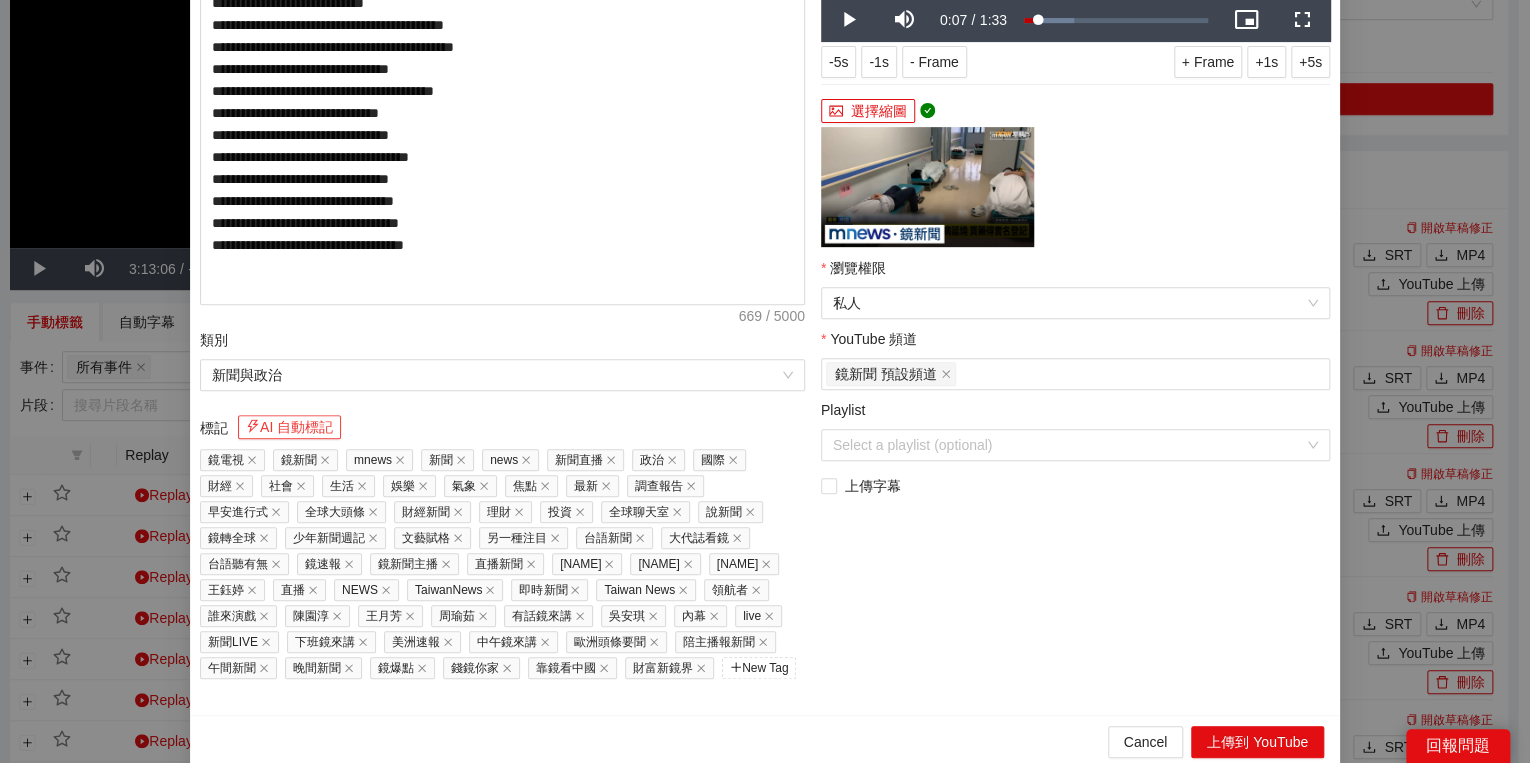 click on "AI 自動標記" at bounding box center (289, 427) 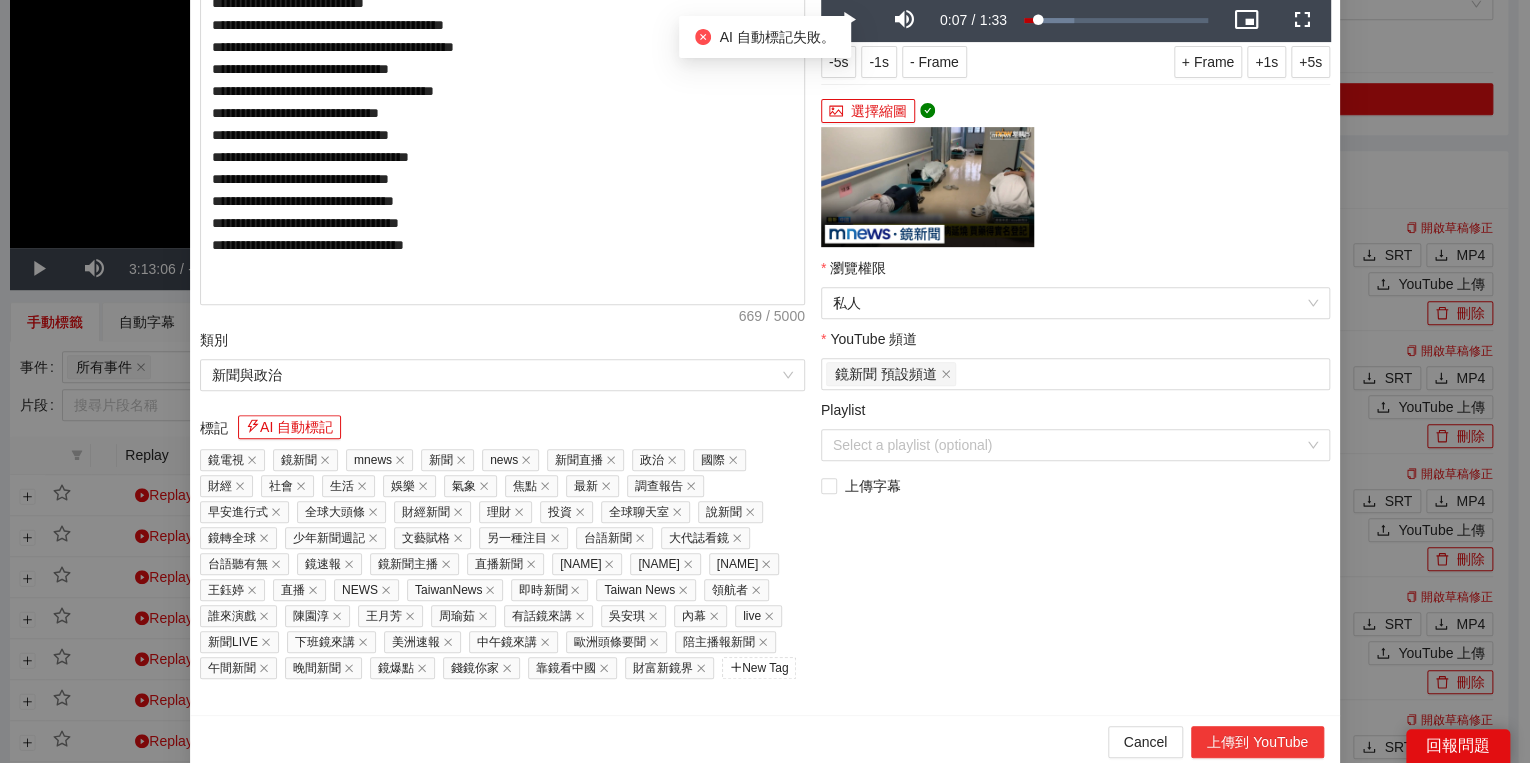 click on "上傳到 YouTube" at bounding box center (1257, 742) 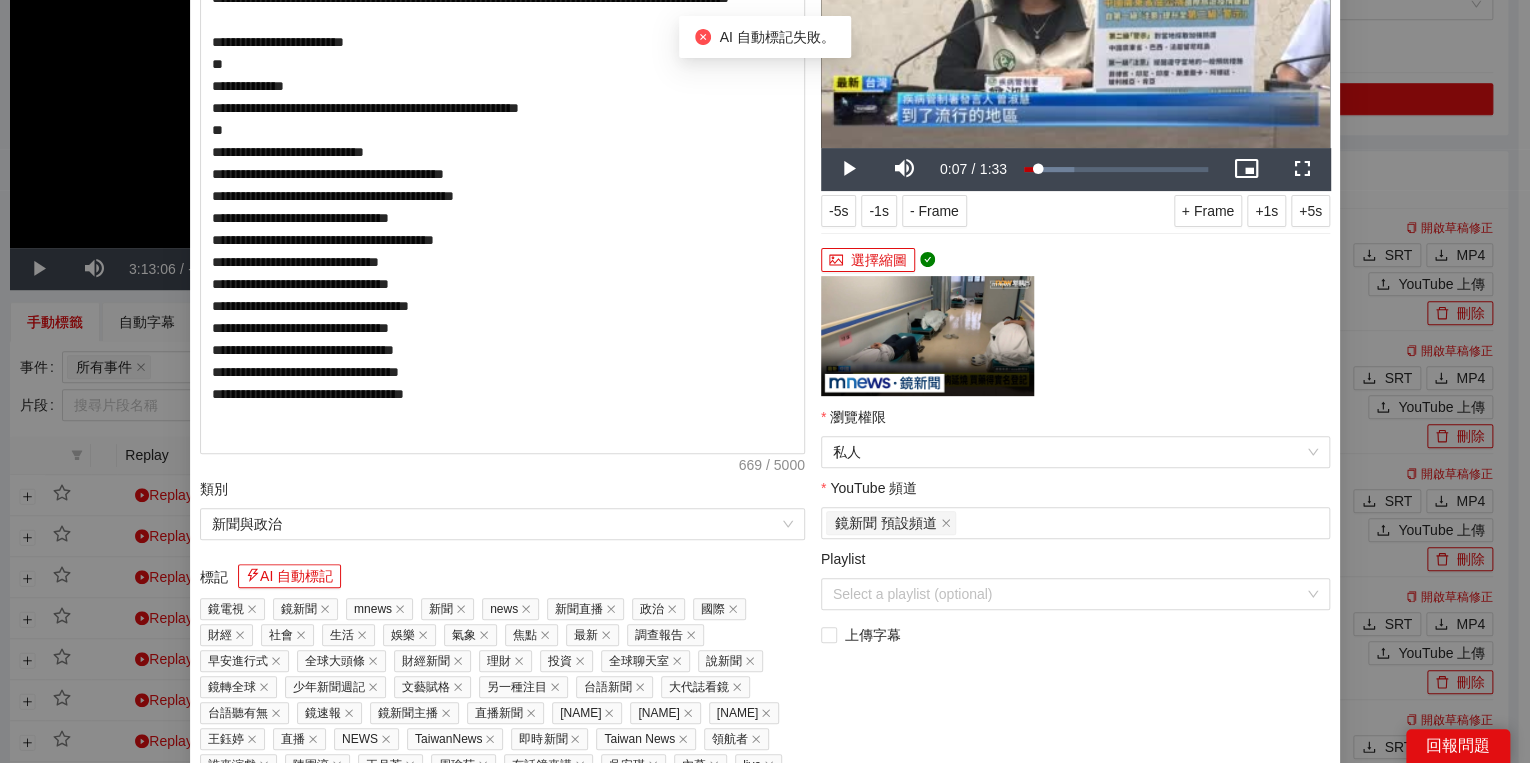 scroll, scrollTop: 0, scrollLeft: 0, axis: both 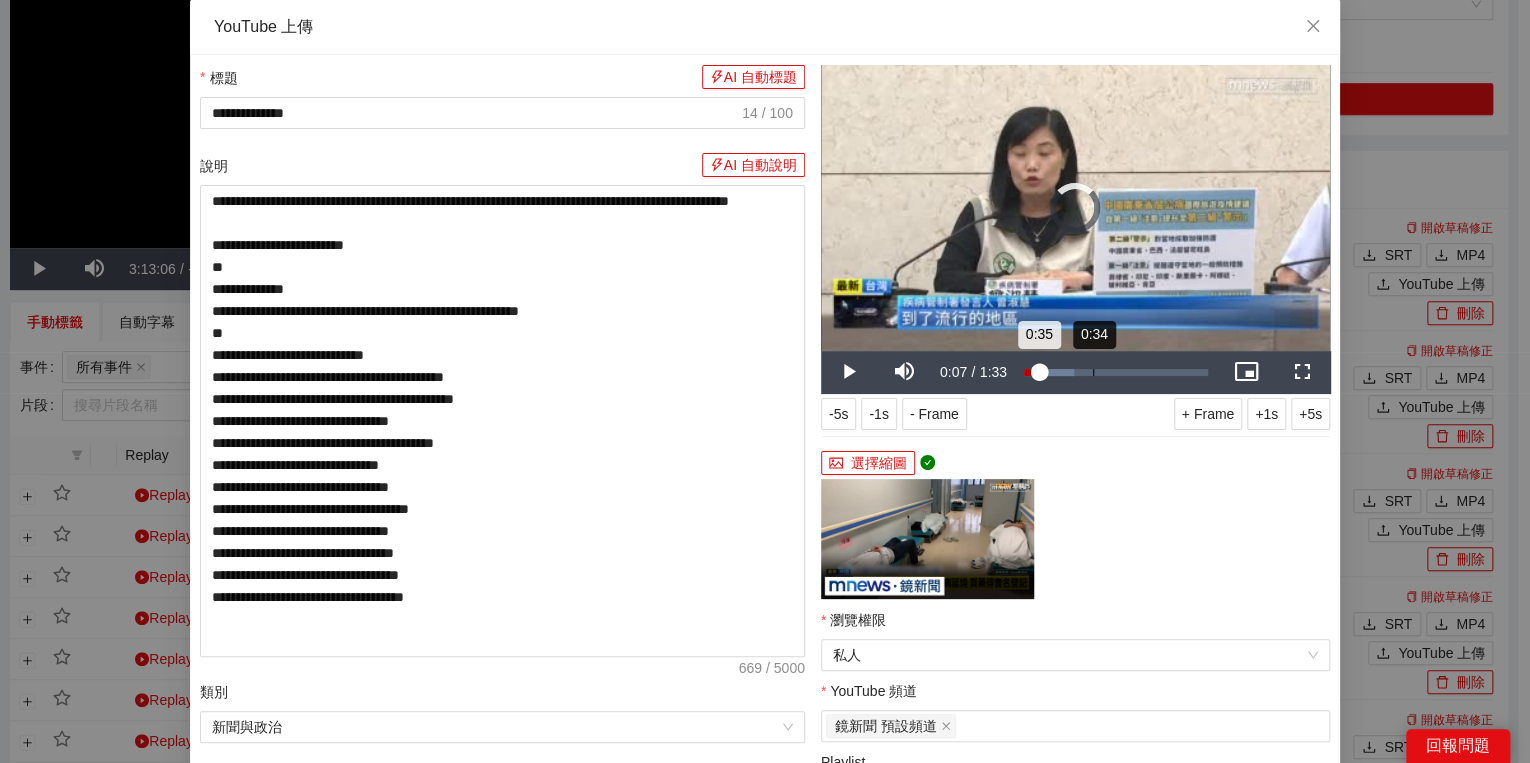 click on "Loaded :  27.42% 0:34 0:35" at bounding box center (1116, 372) 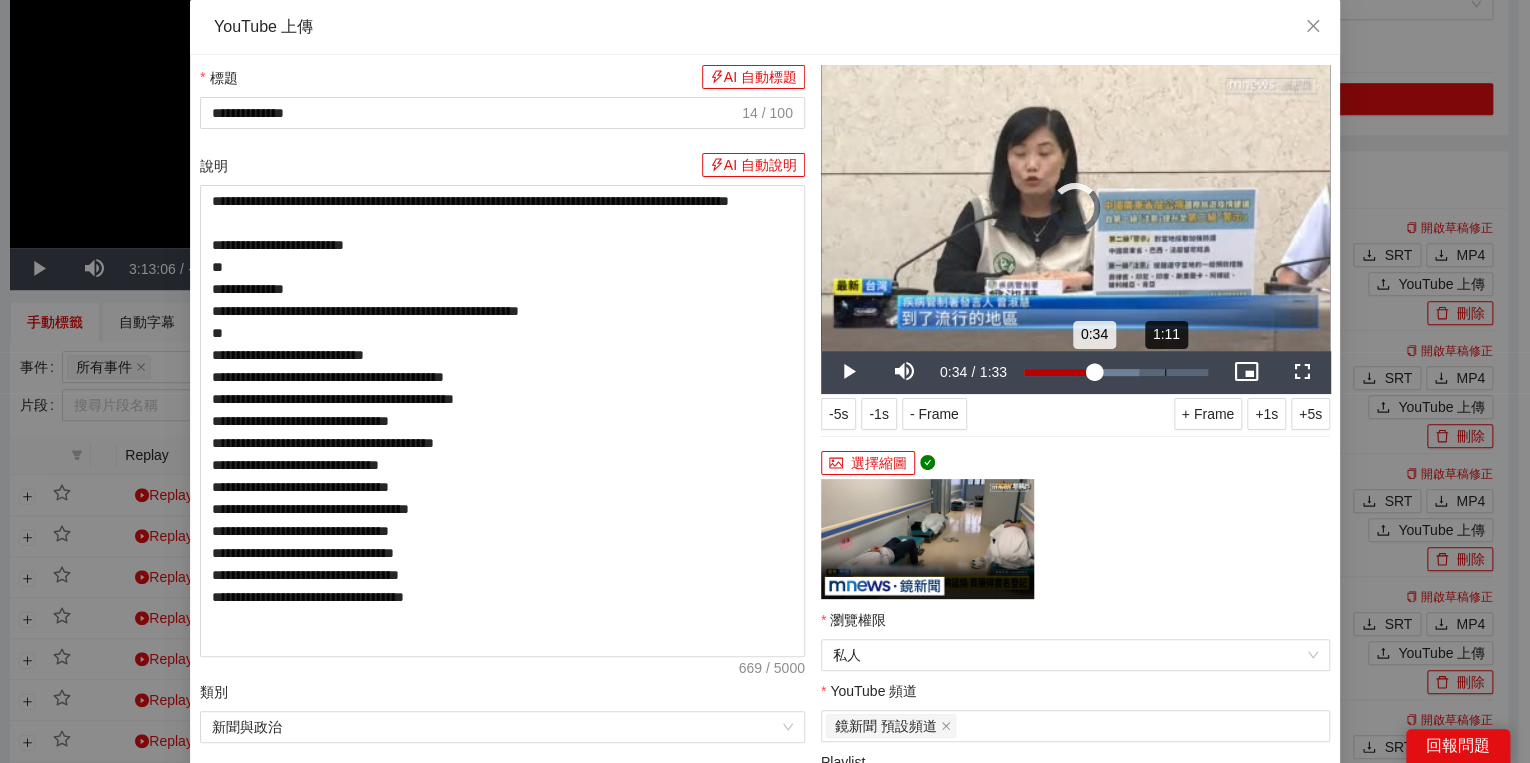 click on "Loaded : 62.60% 1:11 0:34" at bounding box center (1116, 372) 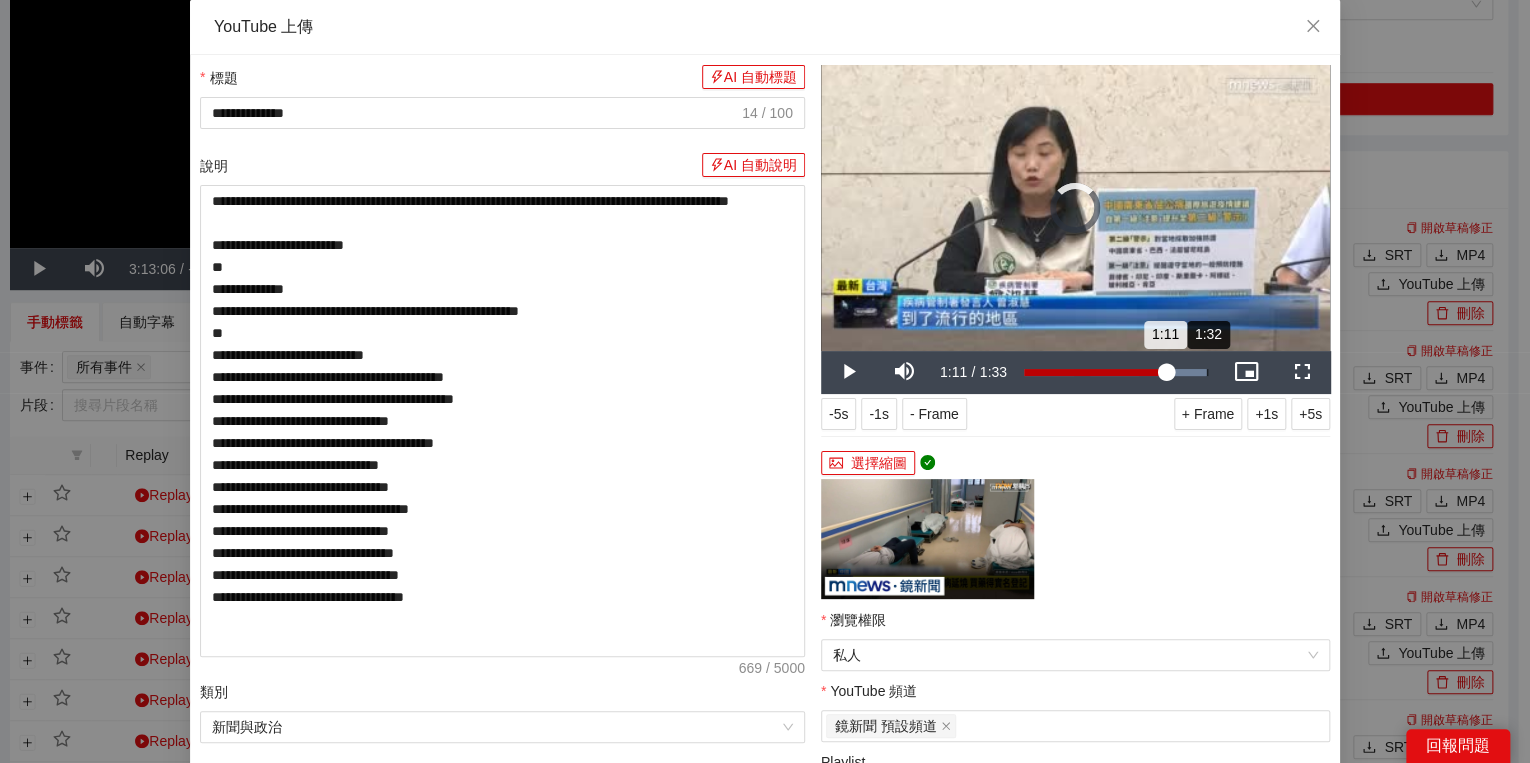 click on "Loaded :  98.97% 1:32 1:11" at bounding box center (1116, 372) 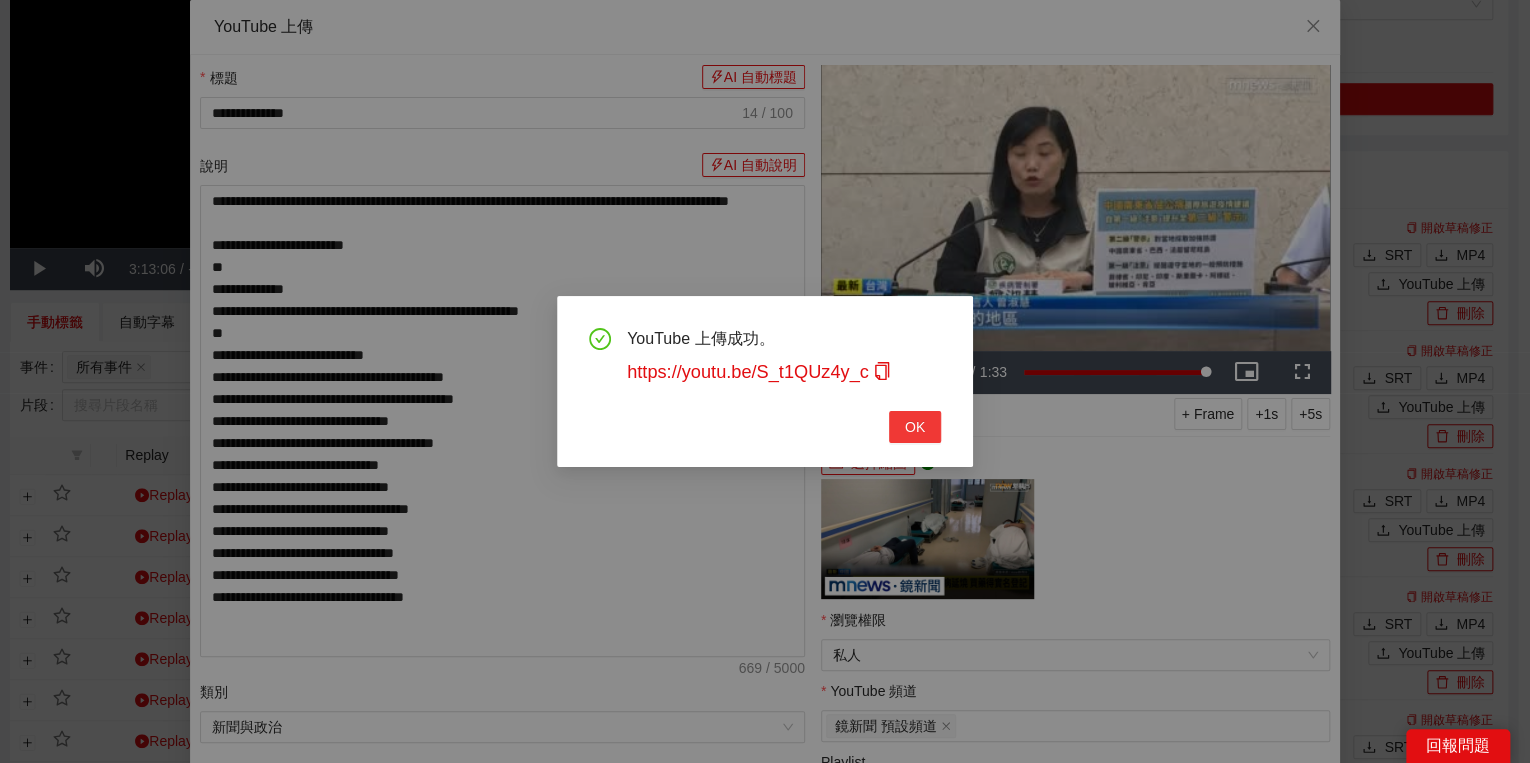 click on "OK" at bounding box center [915, 427] 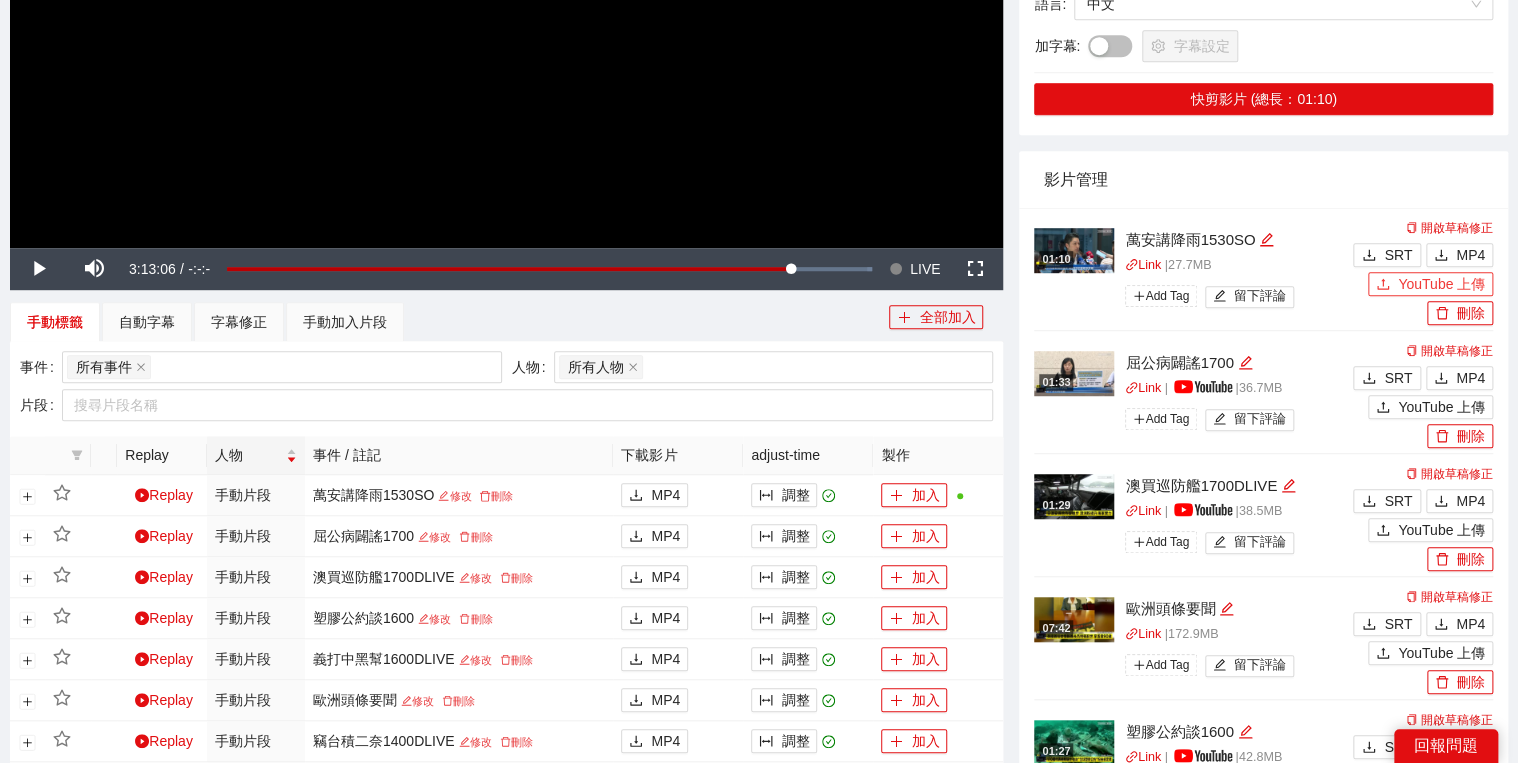 click on "YouTube 上傳" at bounding box center (1441, 284) 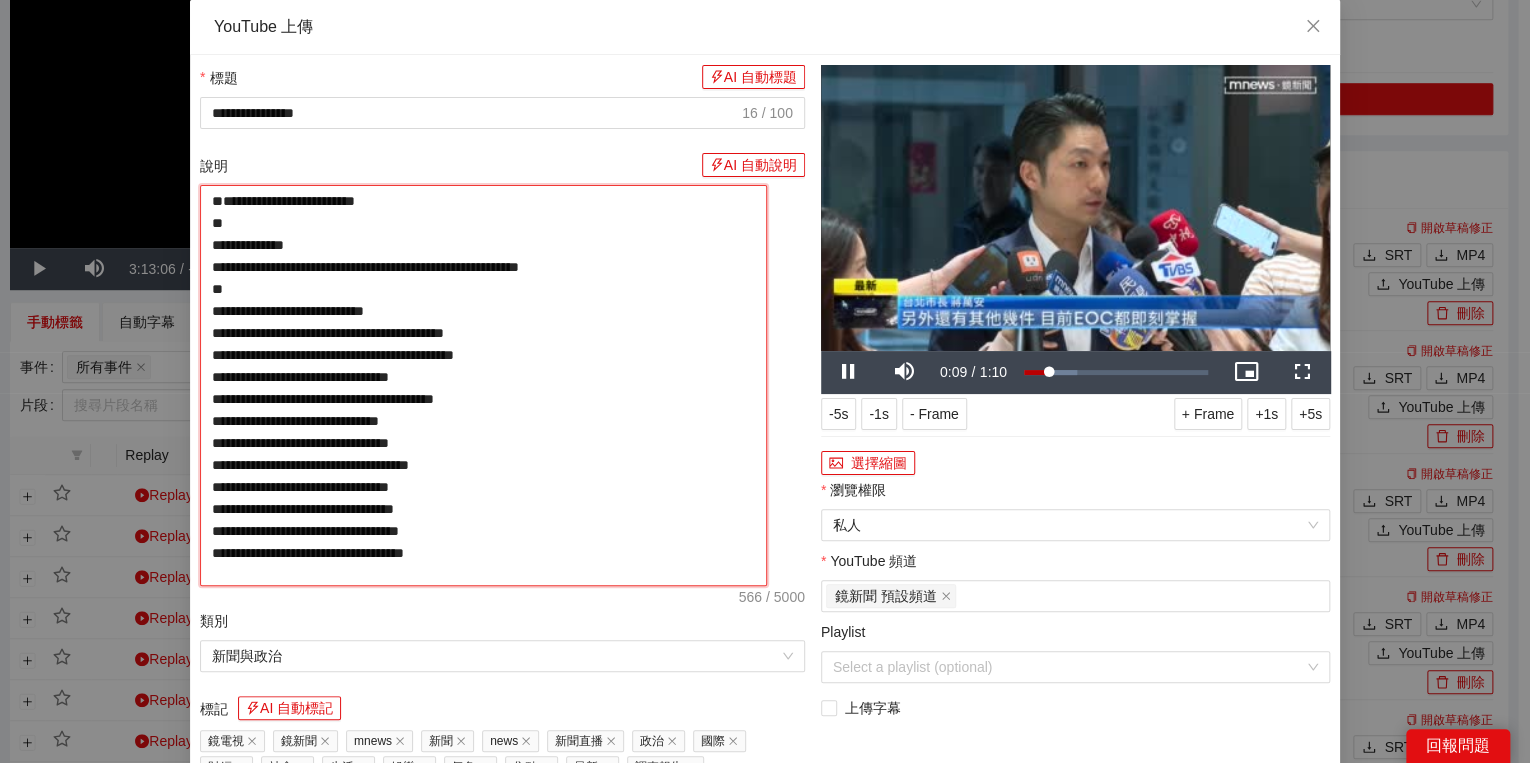 click on "**********" at bounding box center (483, 385) 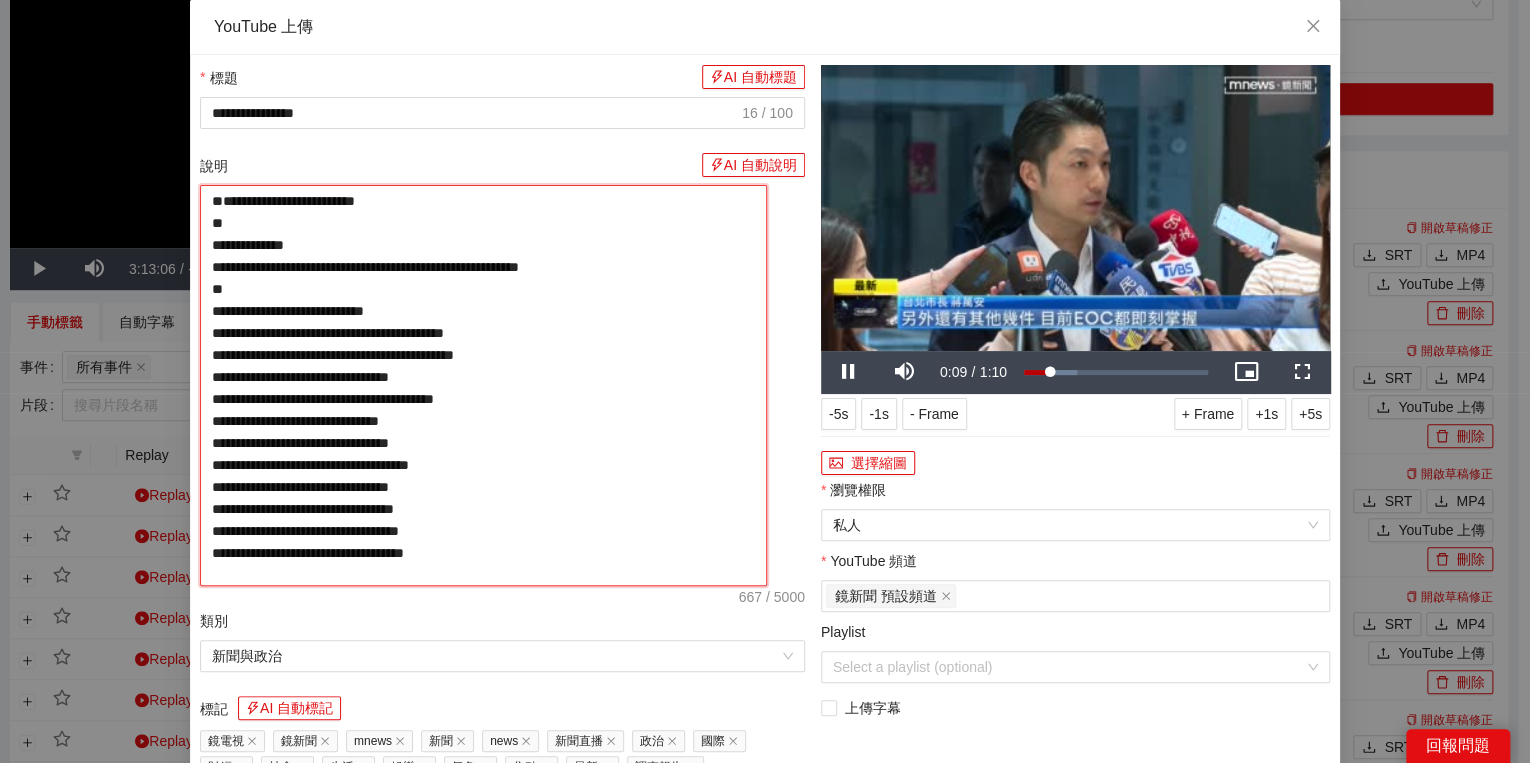 type on "**********" 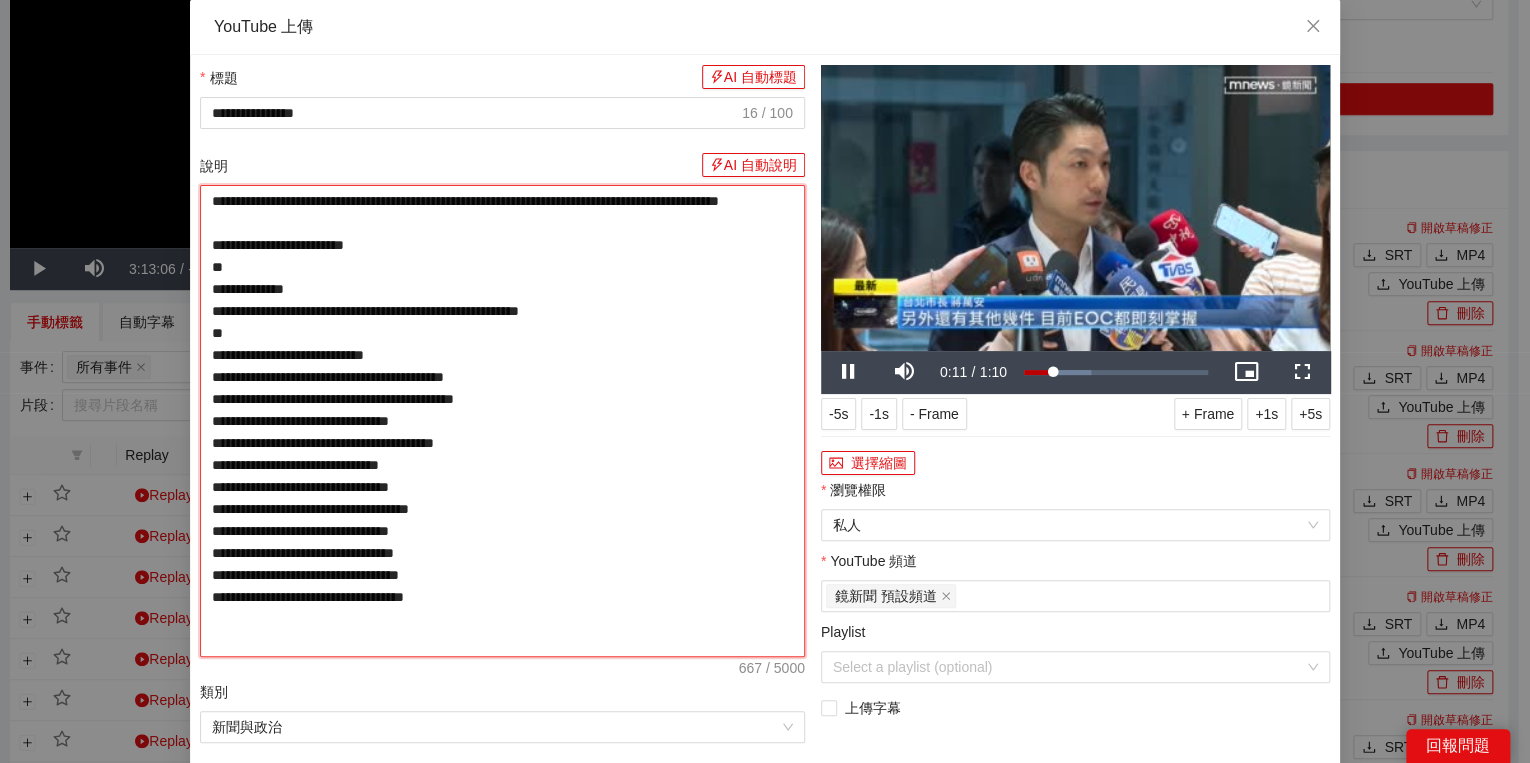 click on "**********" at bounding box center [502, 421] 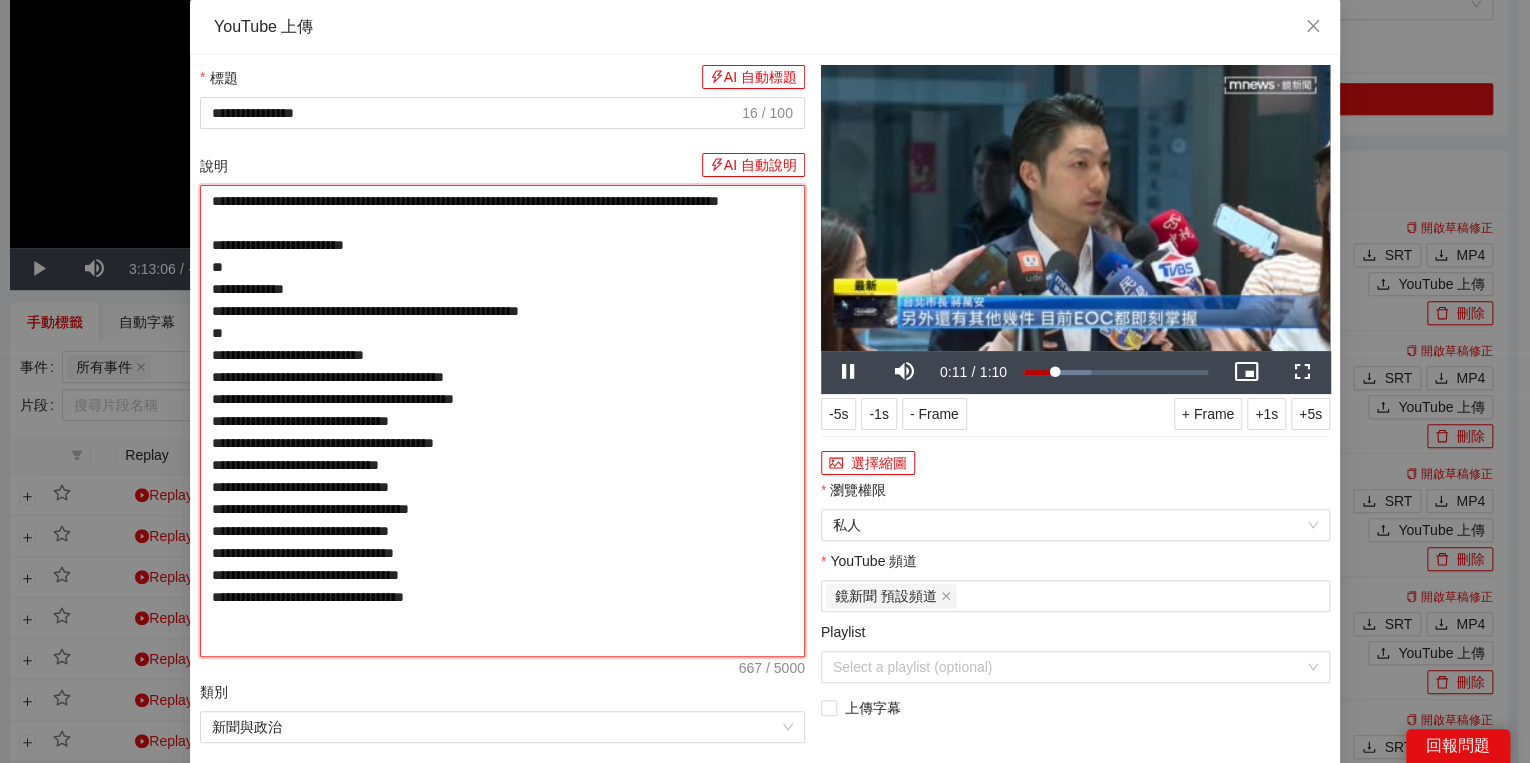 type on "**********" 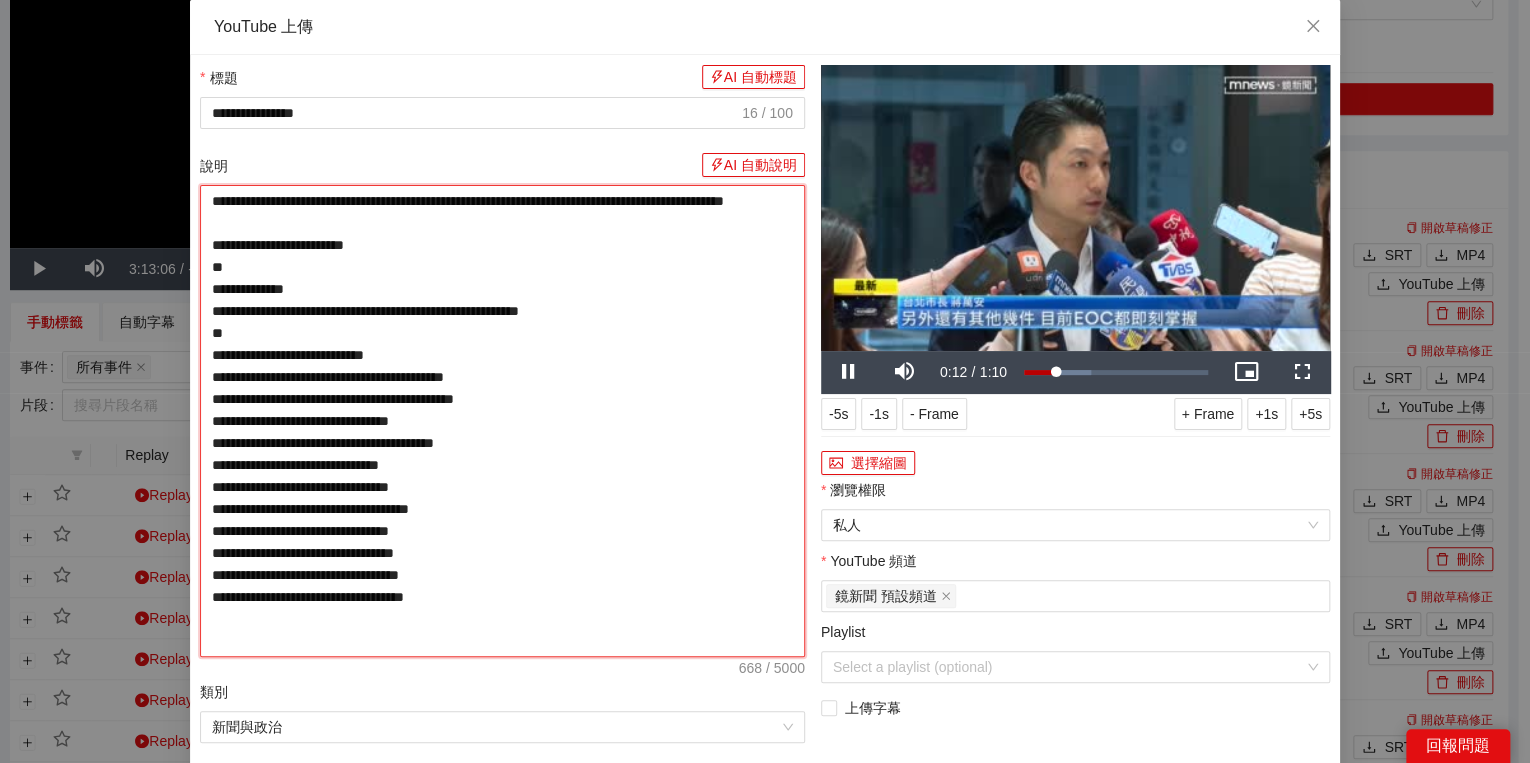 type on "**********" 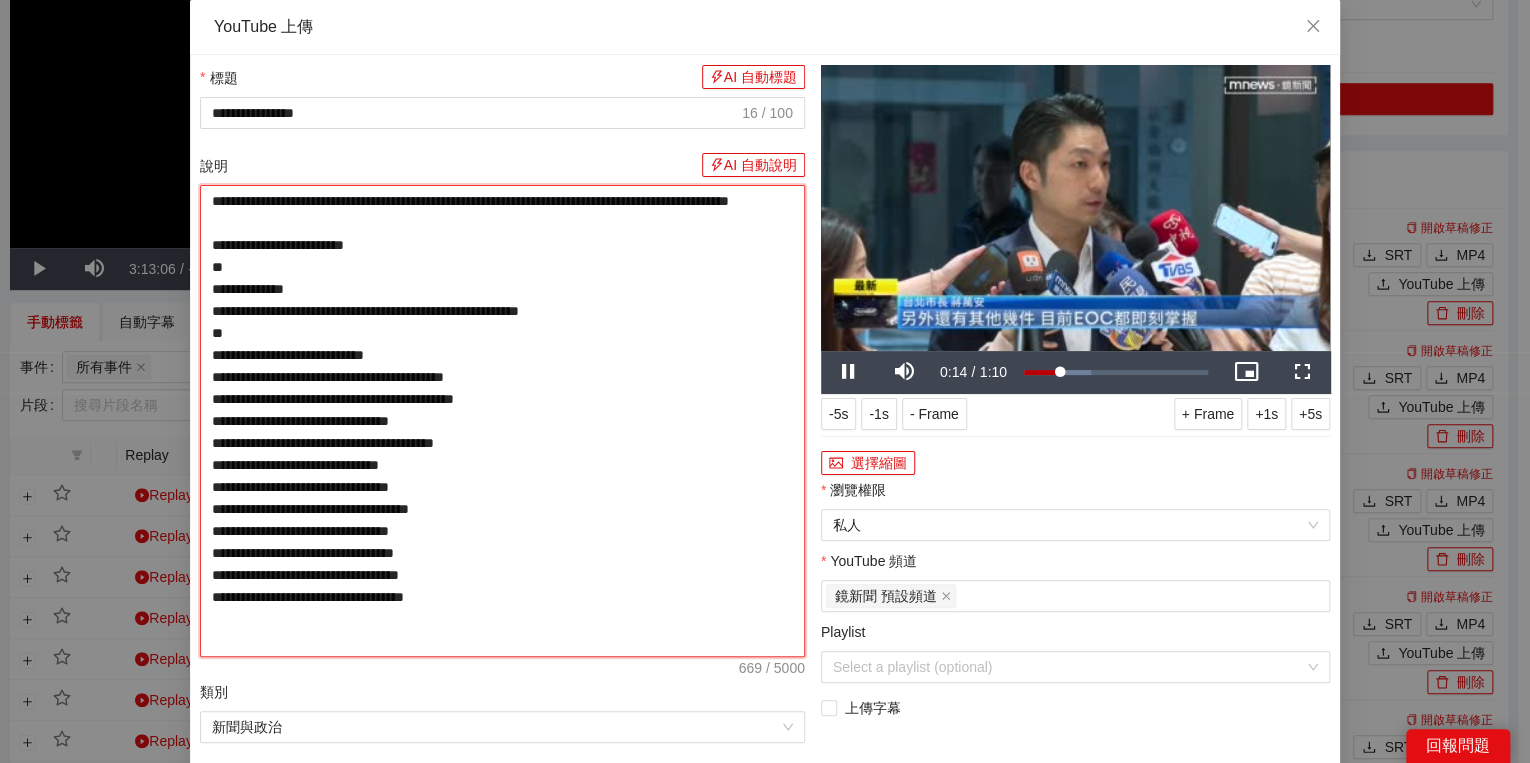 type on "**********" 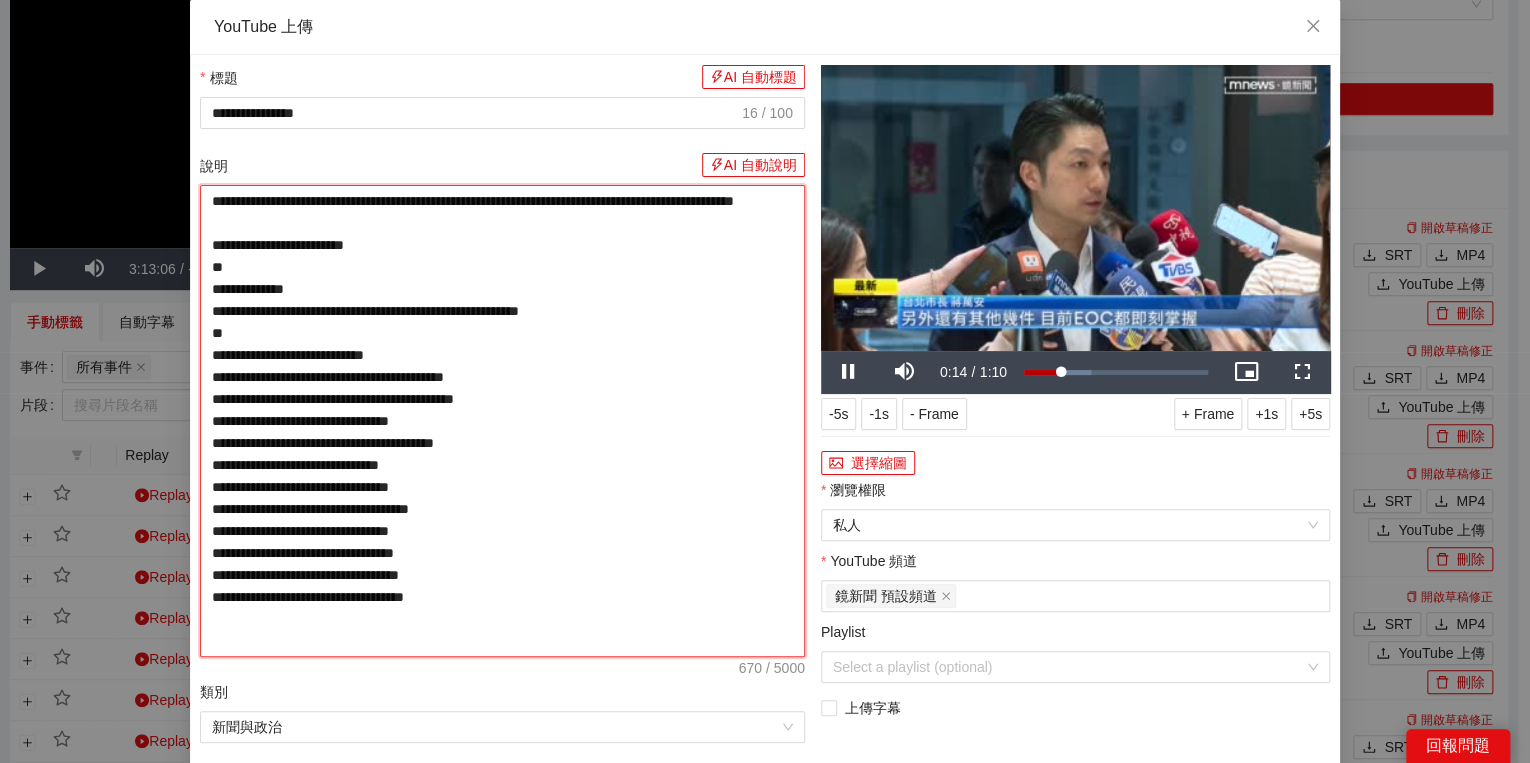 type on "**********" 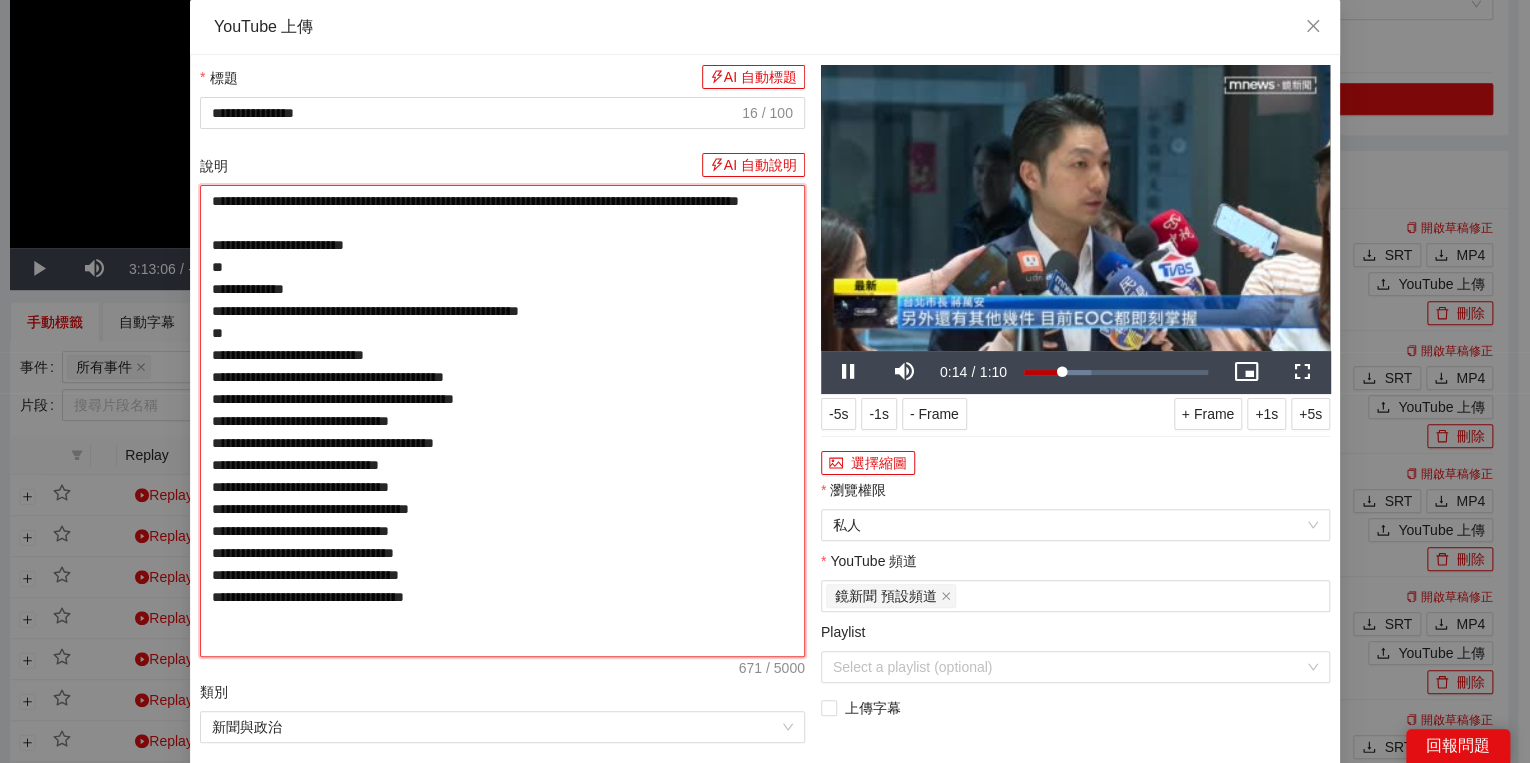 type on "**********" 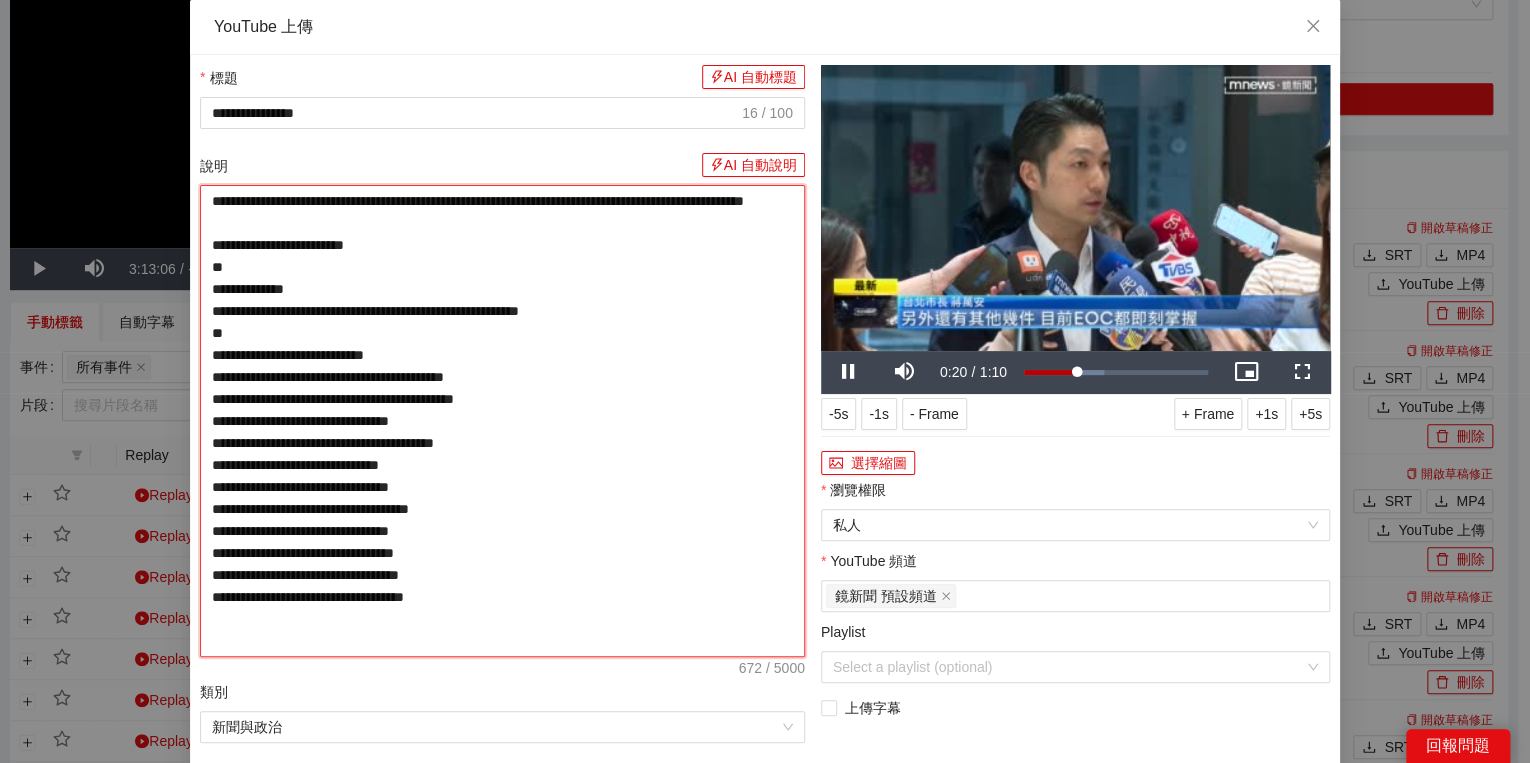 click on "**********" at bounding box center (502, 421) 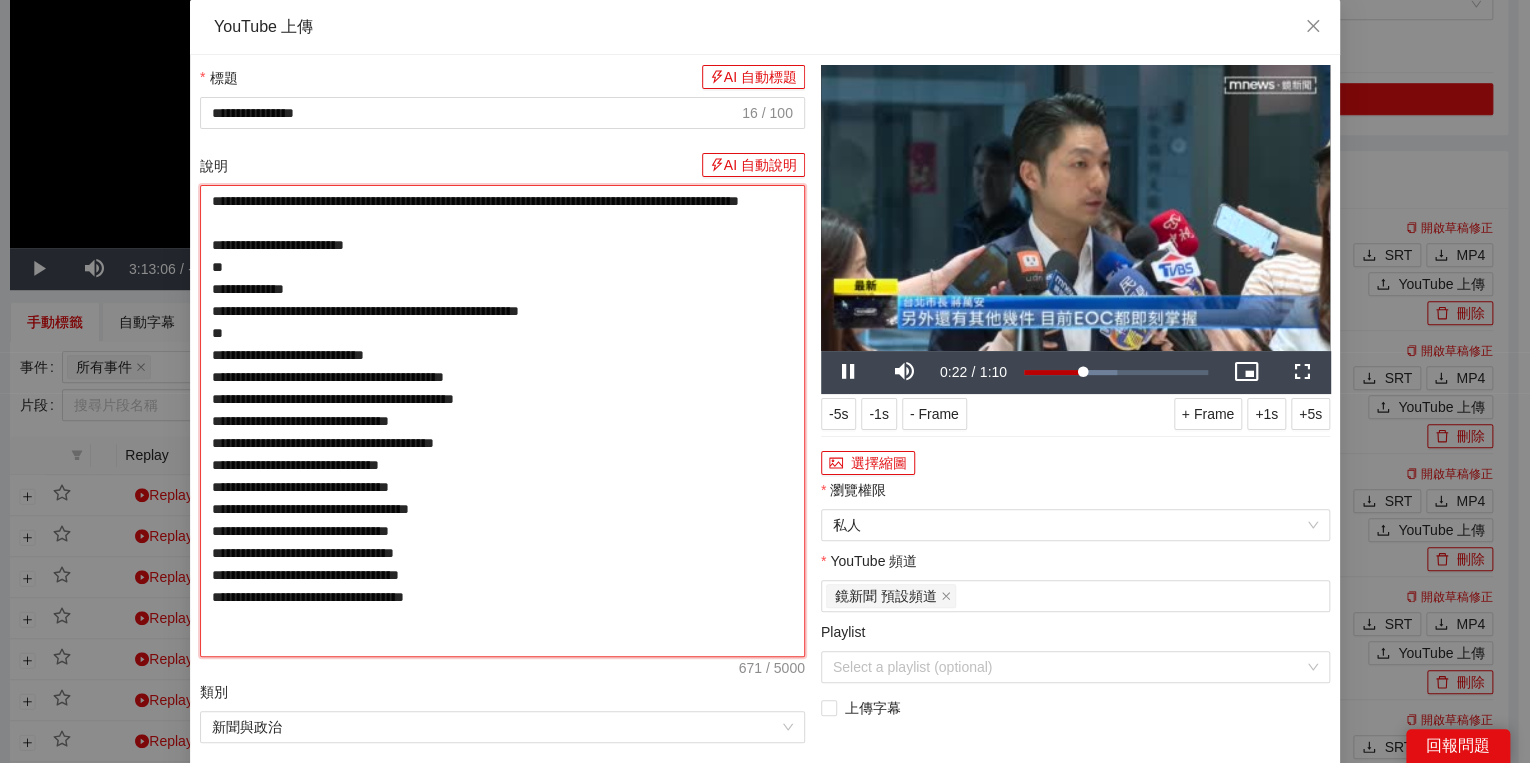 type on "**********" 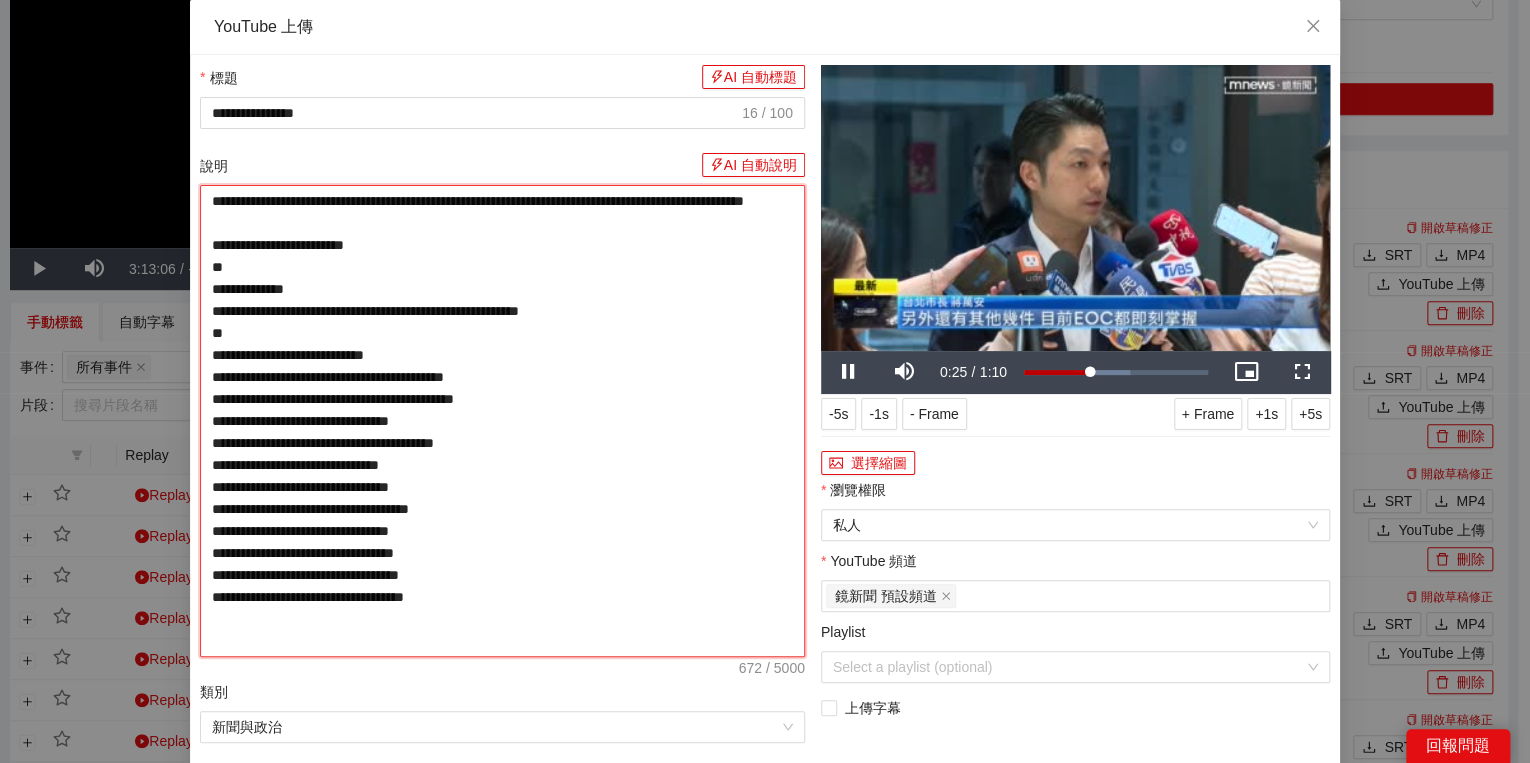 drag, startPoint x: 432, startPoint y: 251, endPoint x: 358, endPoint y: 255, distance: 74.10803 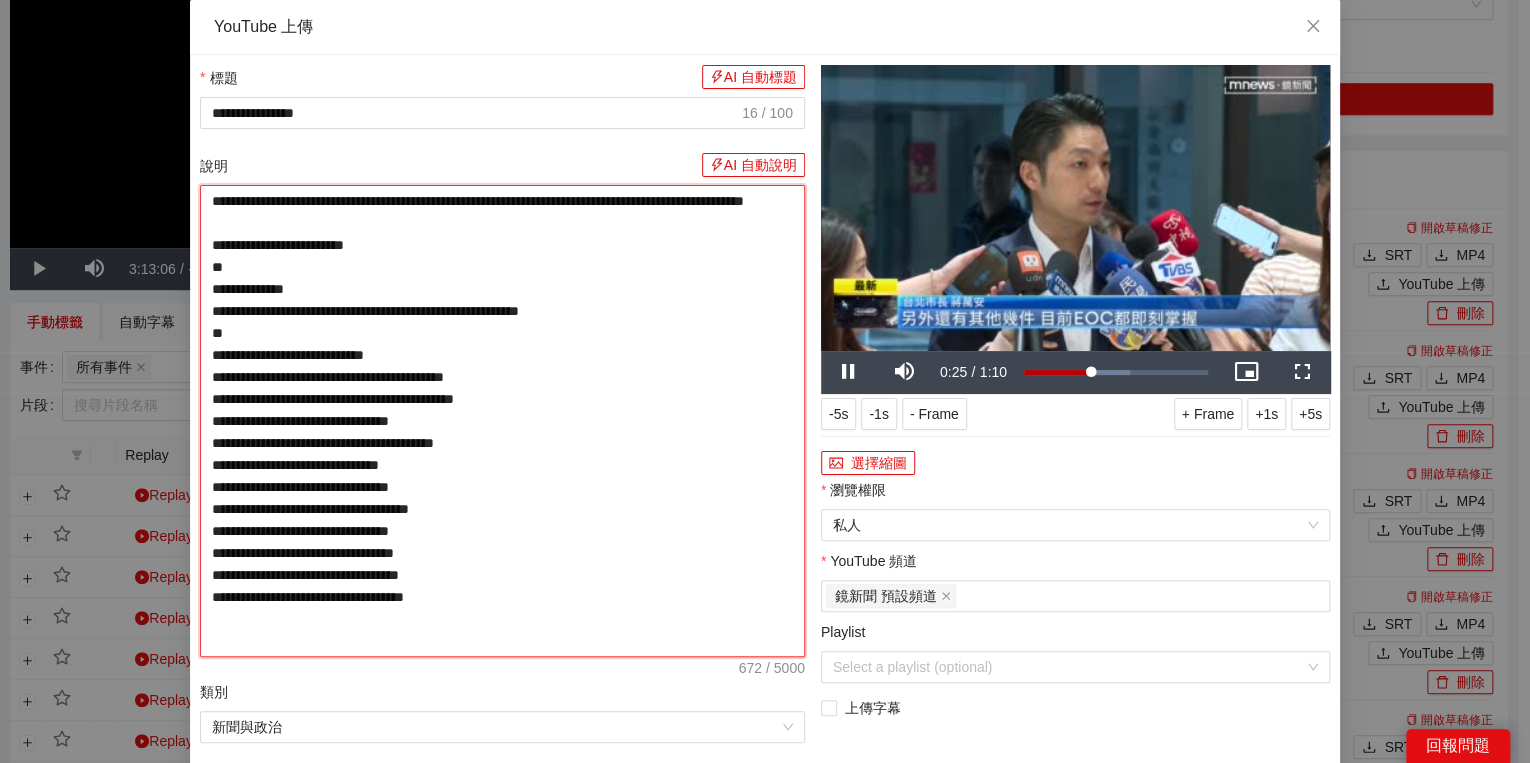 type on "**********" 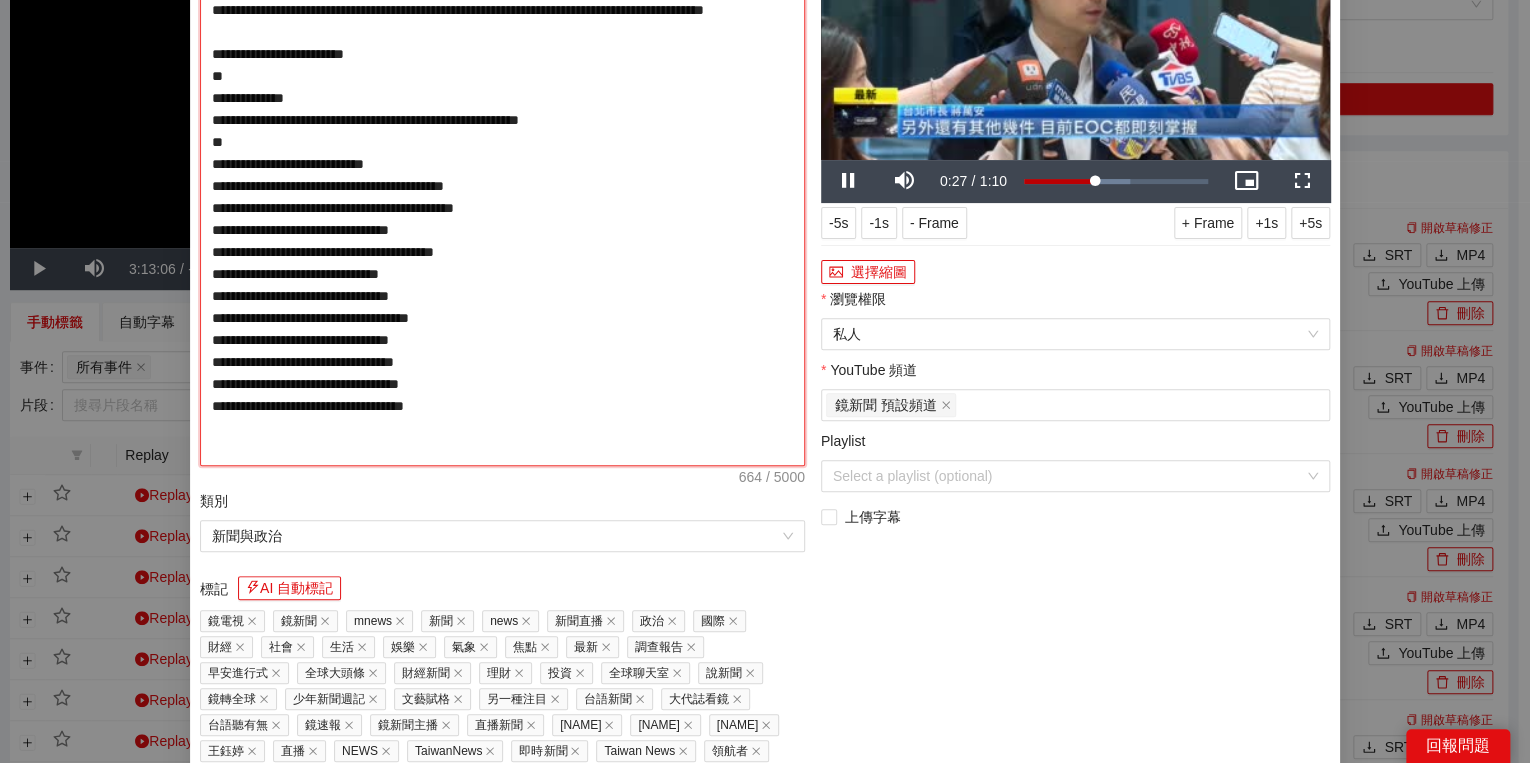 scroll, scrollTop: 352, scrollLeft: 0, axis: vertical 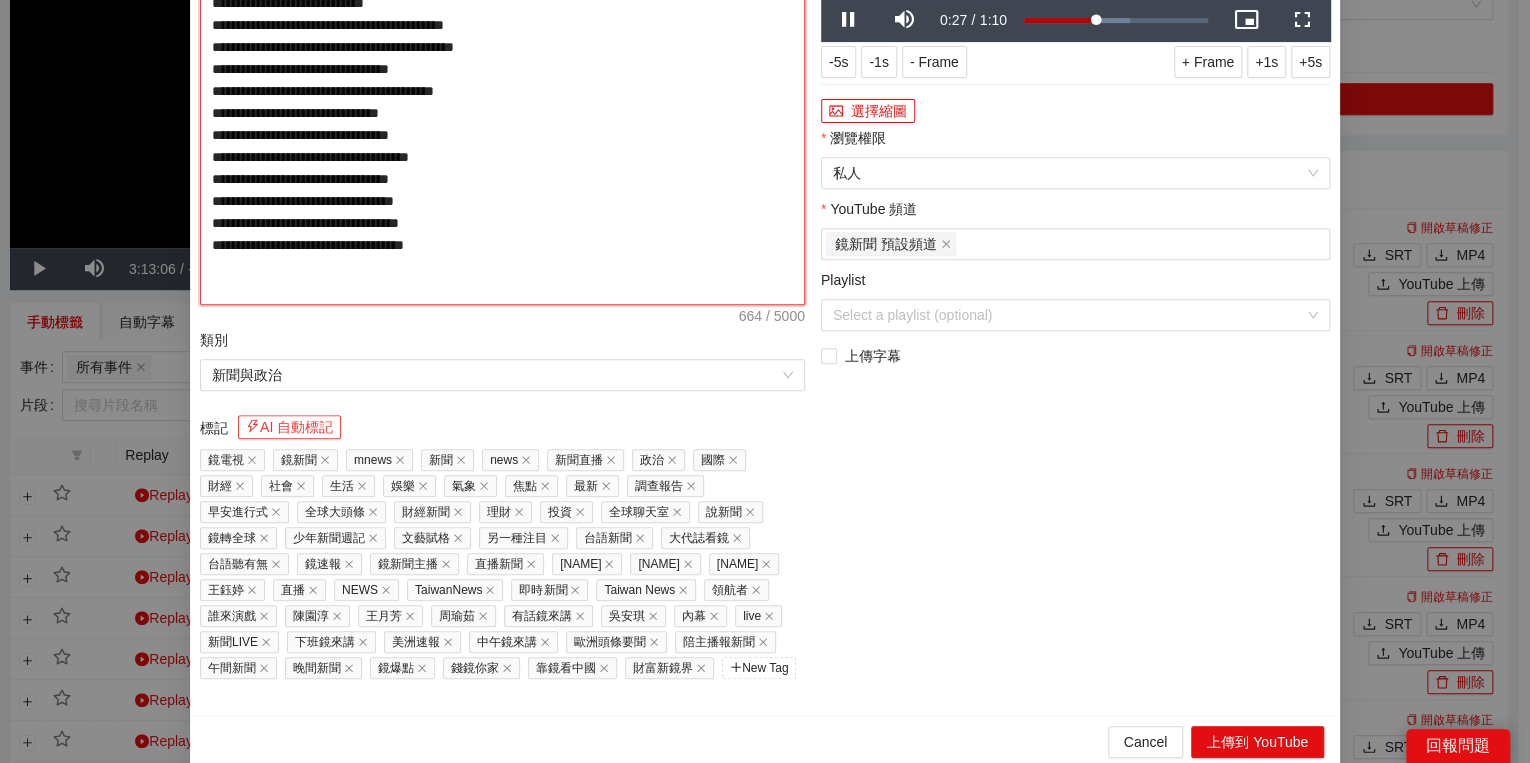 type on "**********" 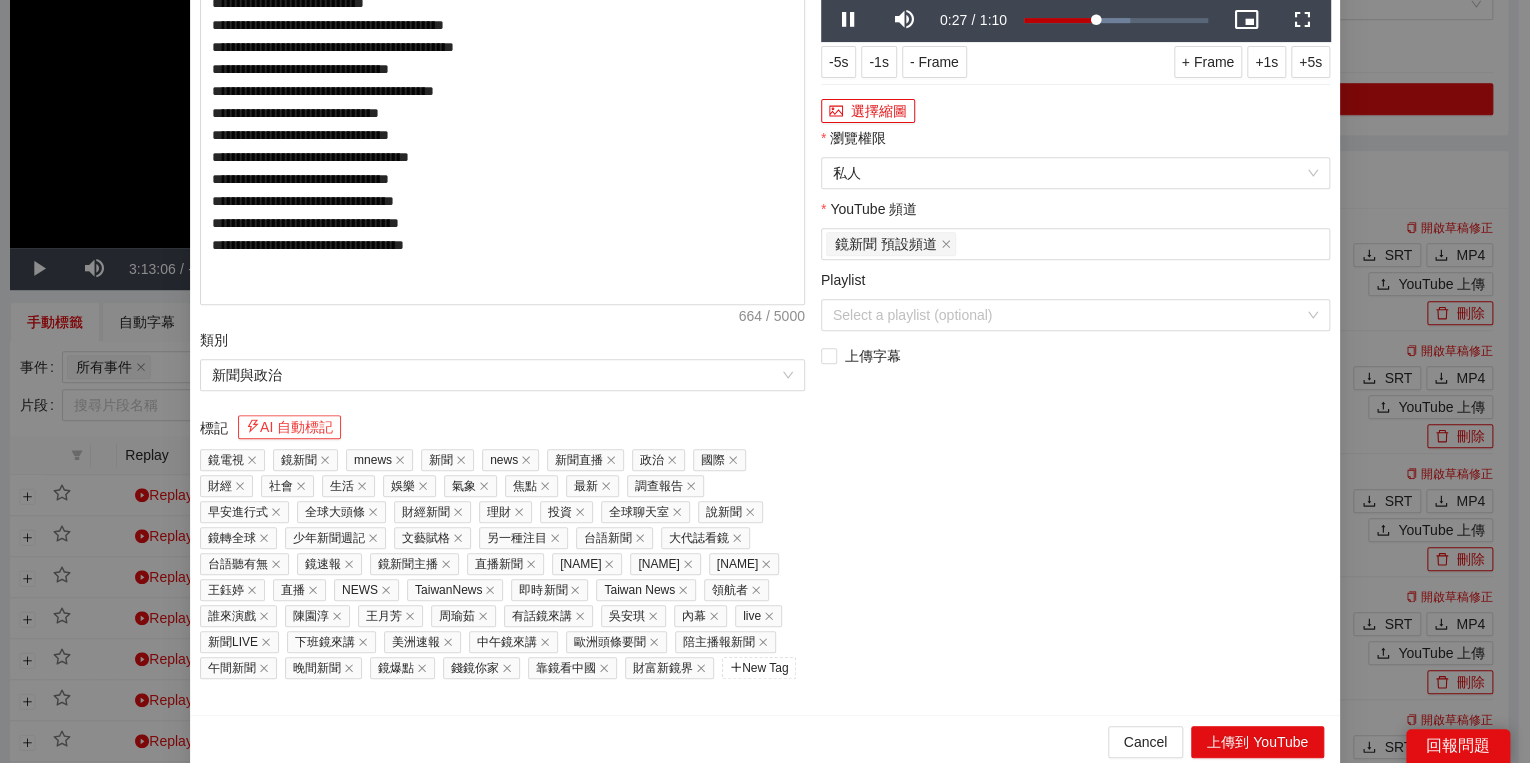 click on "AI 自動標記" at bounding box center [289, 427] 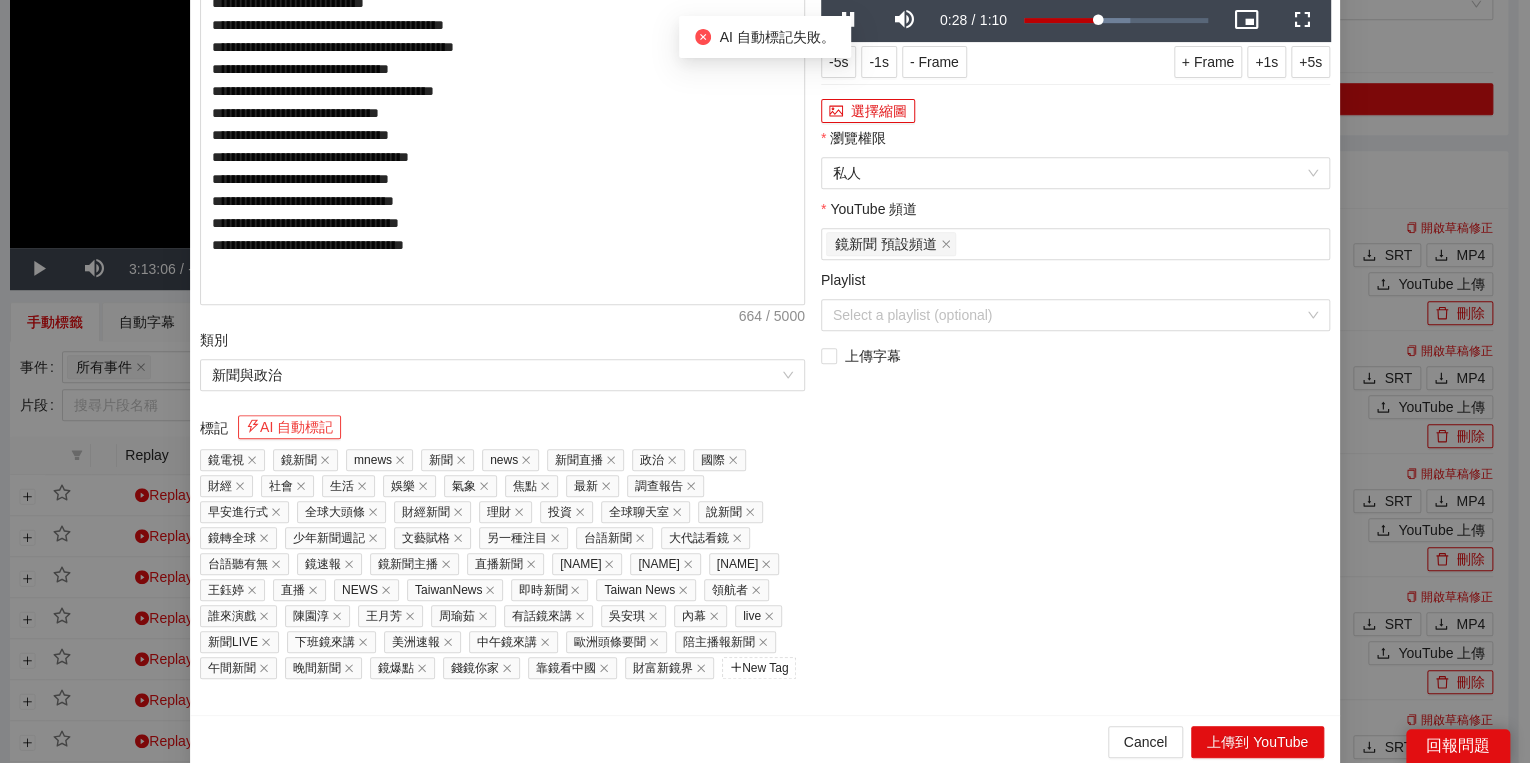 scroll, scrollTop: 0, scrollLeft: 0, axis: both 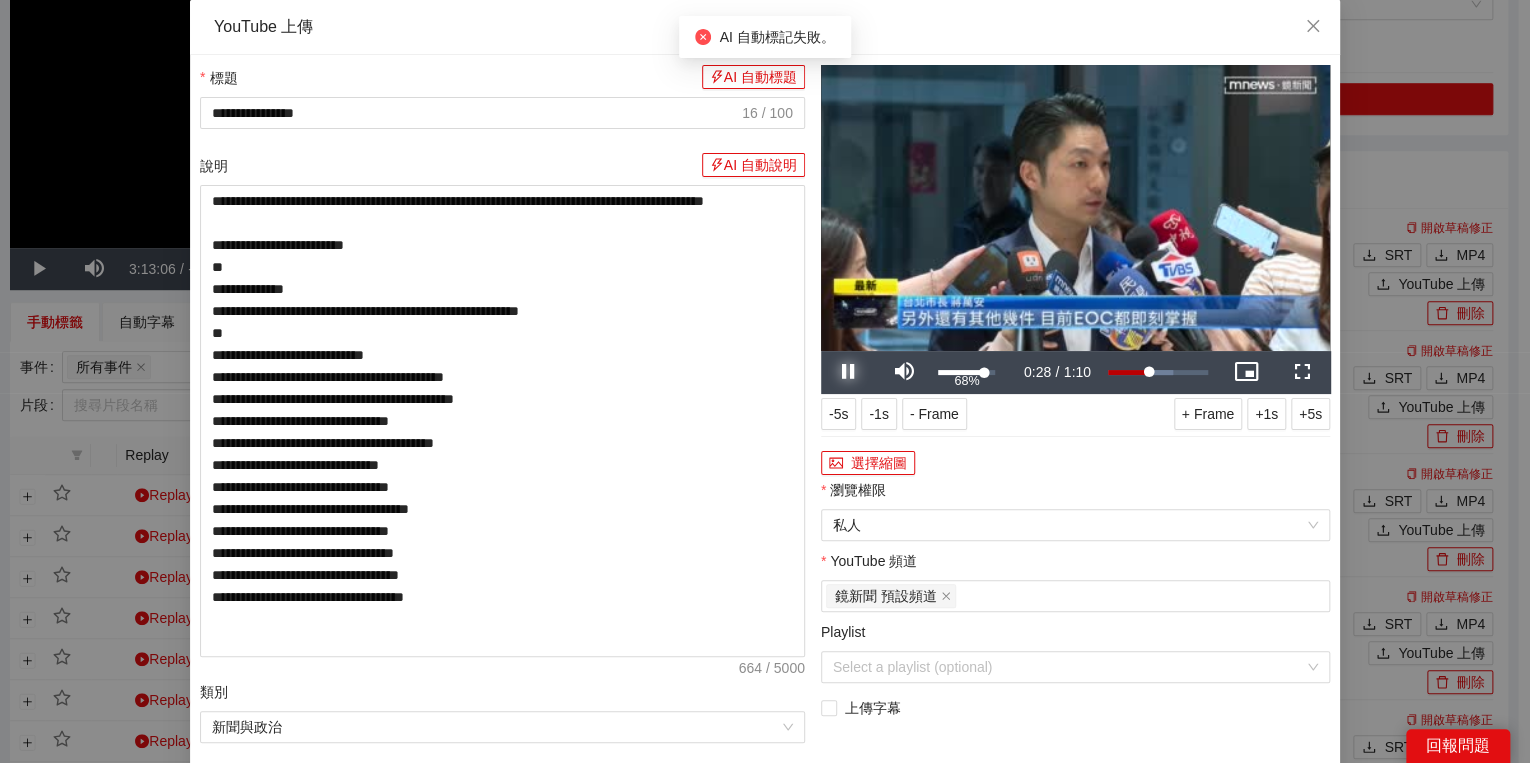 click at bounding box center (849, 372) 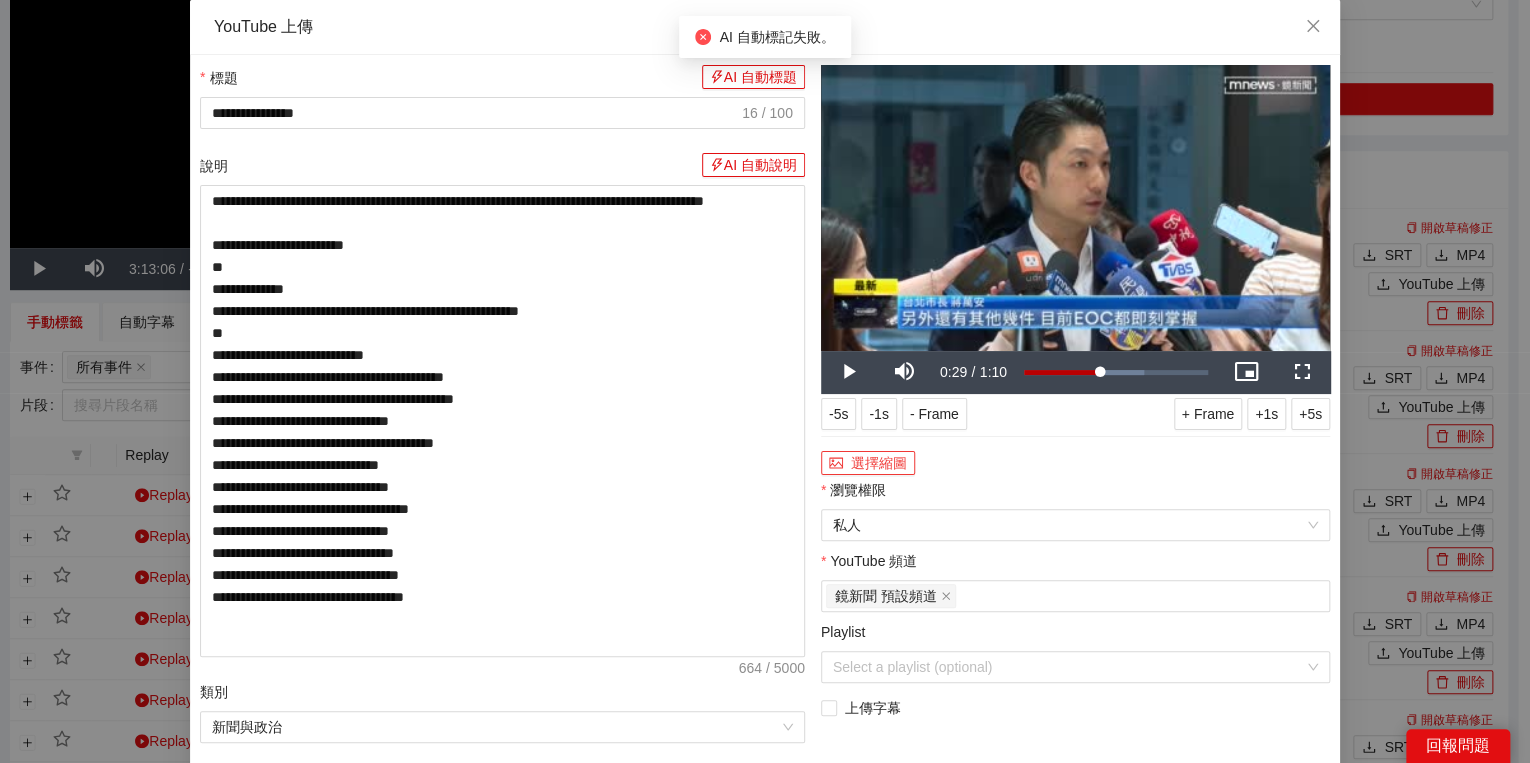 click on "選擇縮圖" at bounding box center (868, 463) 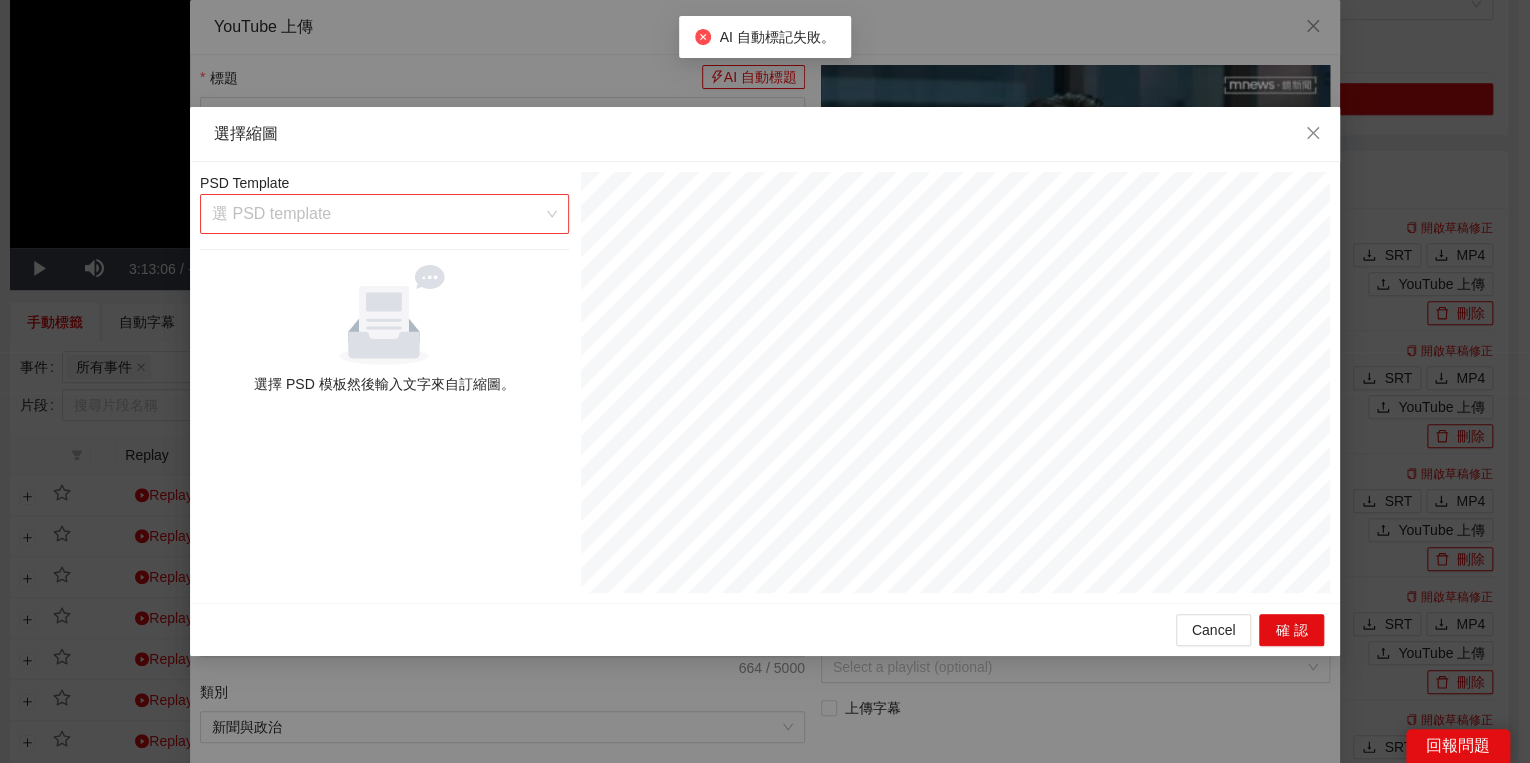 click at bounding box center [377, 214] 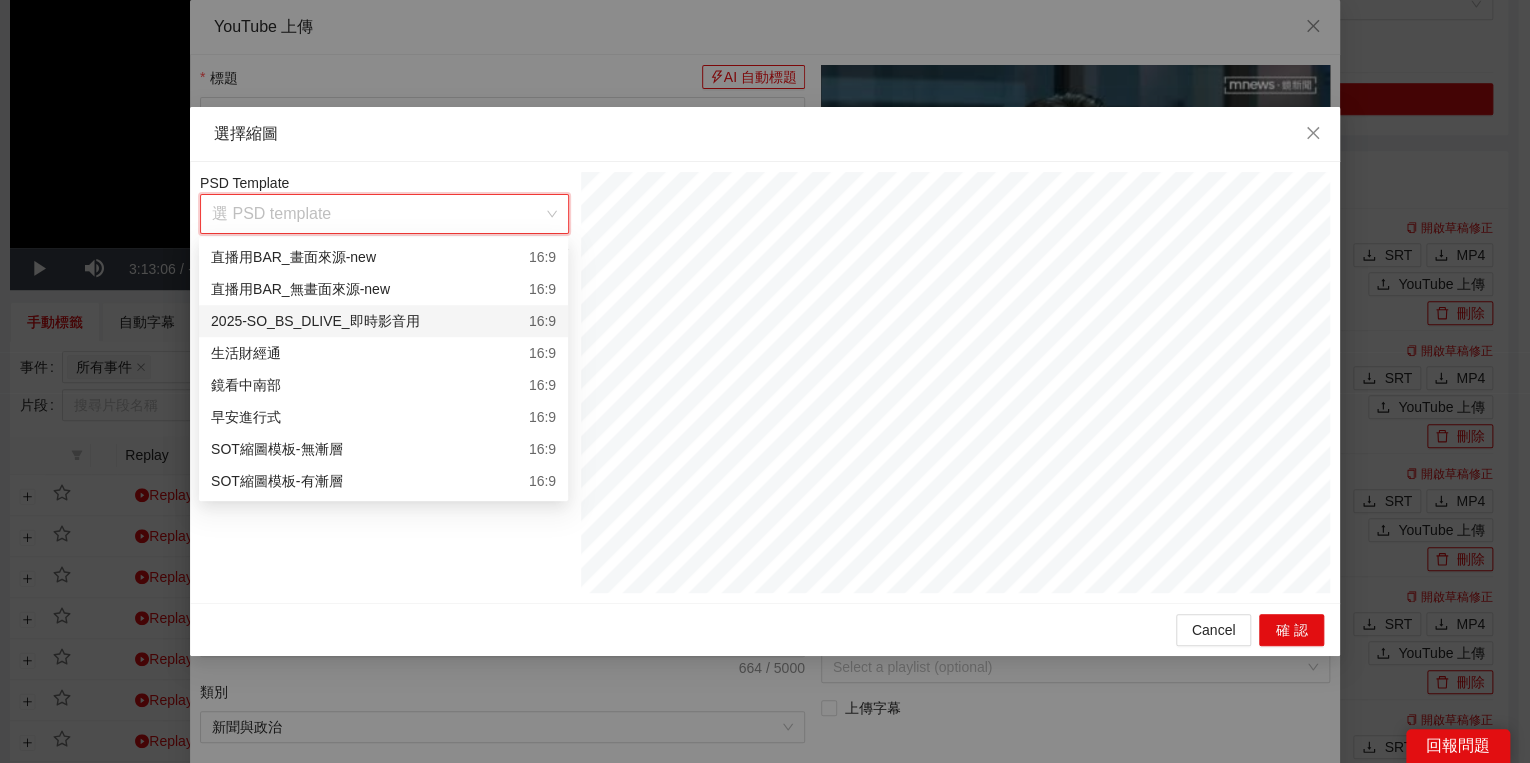 click on "2025-SO_BS_DLIVE_即時影音用 16:9" at bounding box center (383, 321) 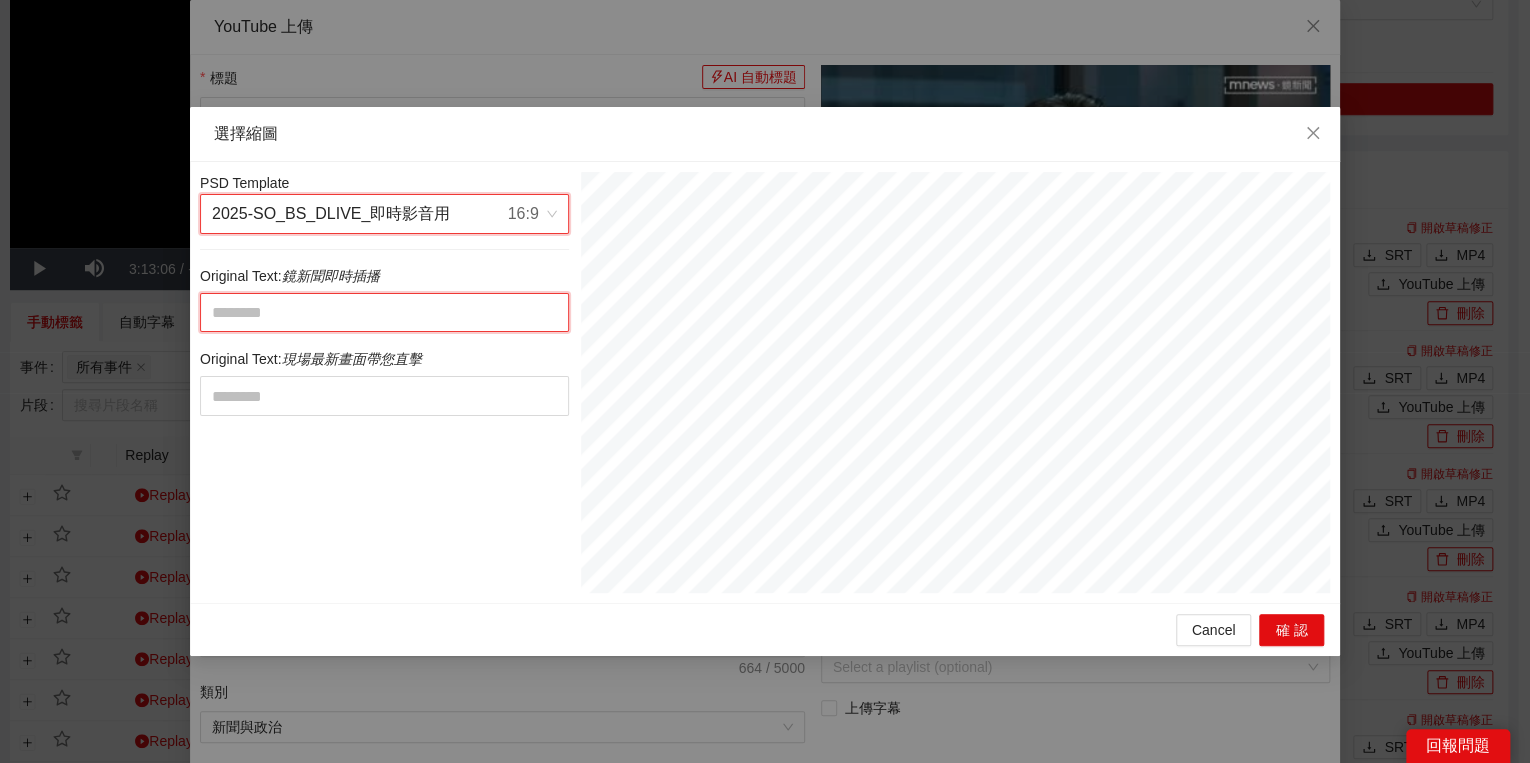 click at bounding box center [384, 313] 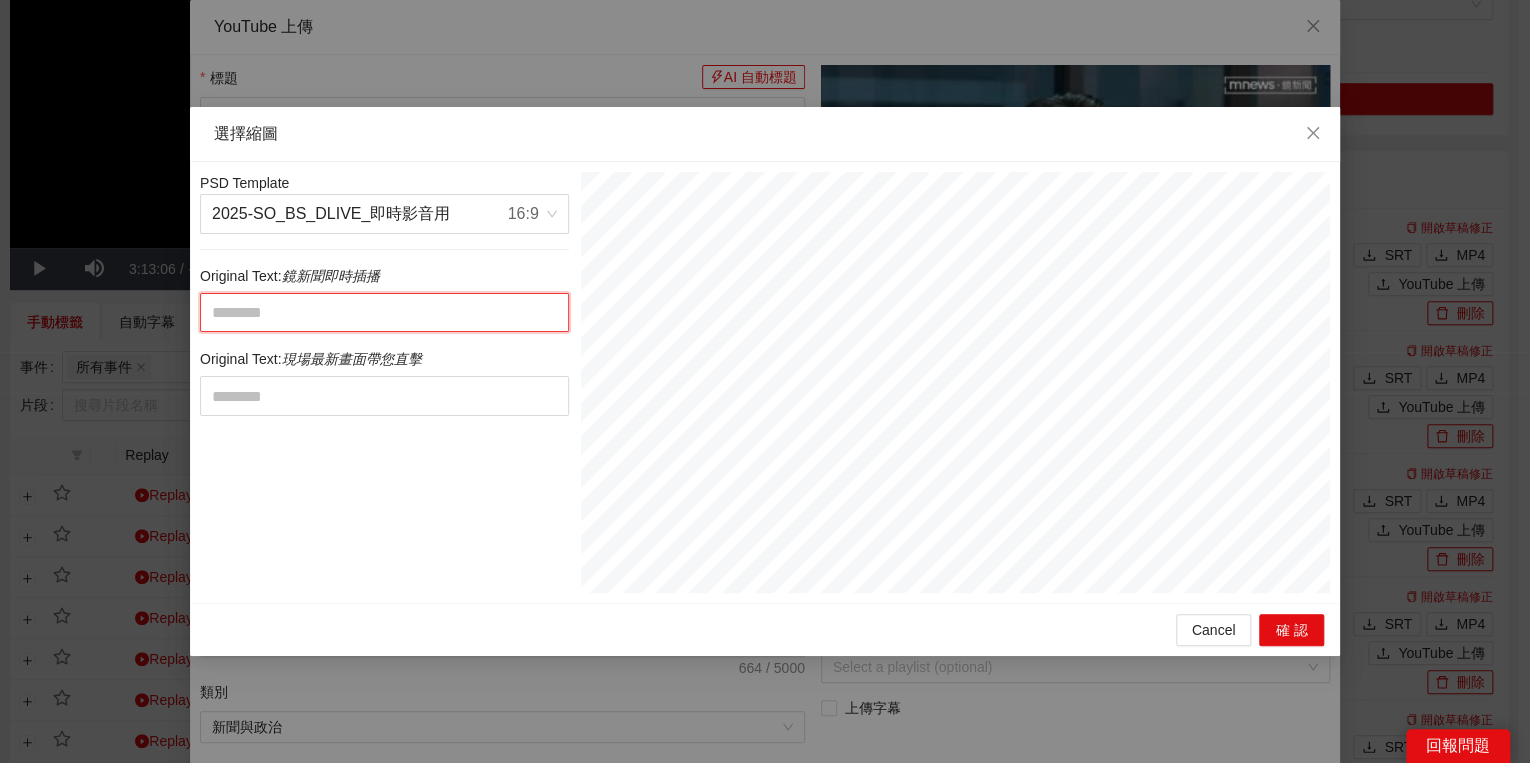 paste on "**********" 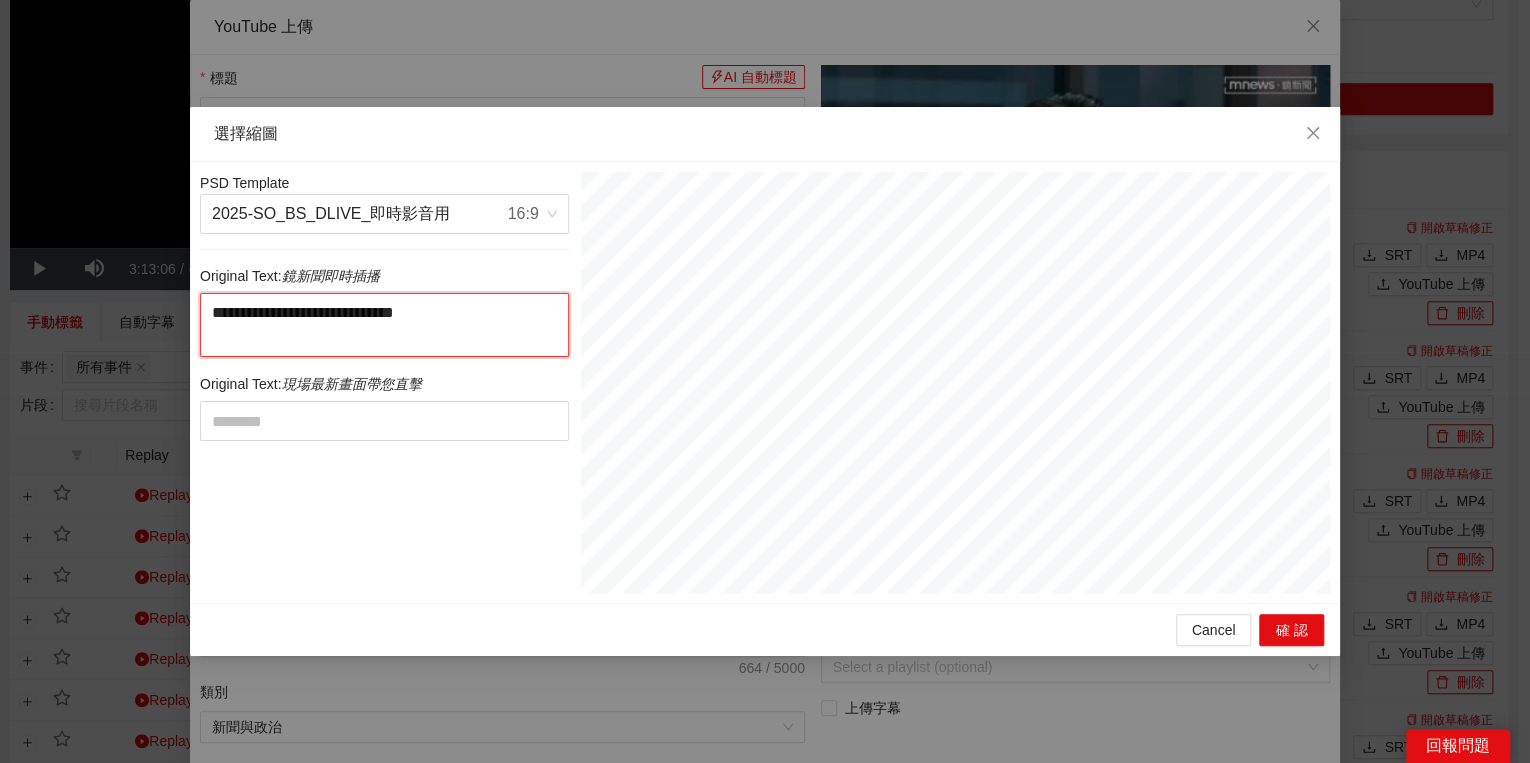 drag, startPoint x: 343, startPoint y: 332, endPoint x: 262, endPoint y: 328, distance: 81.09871 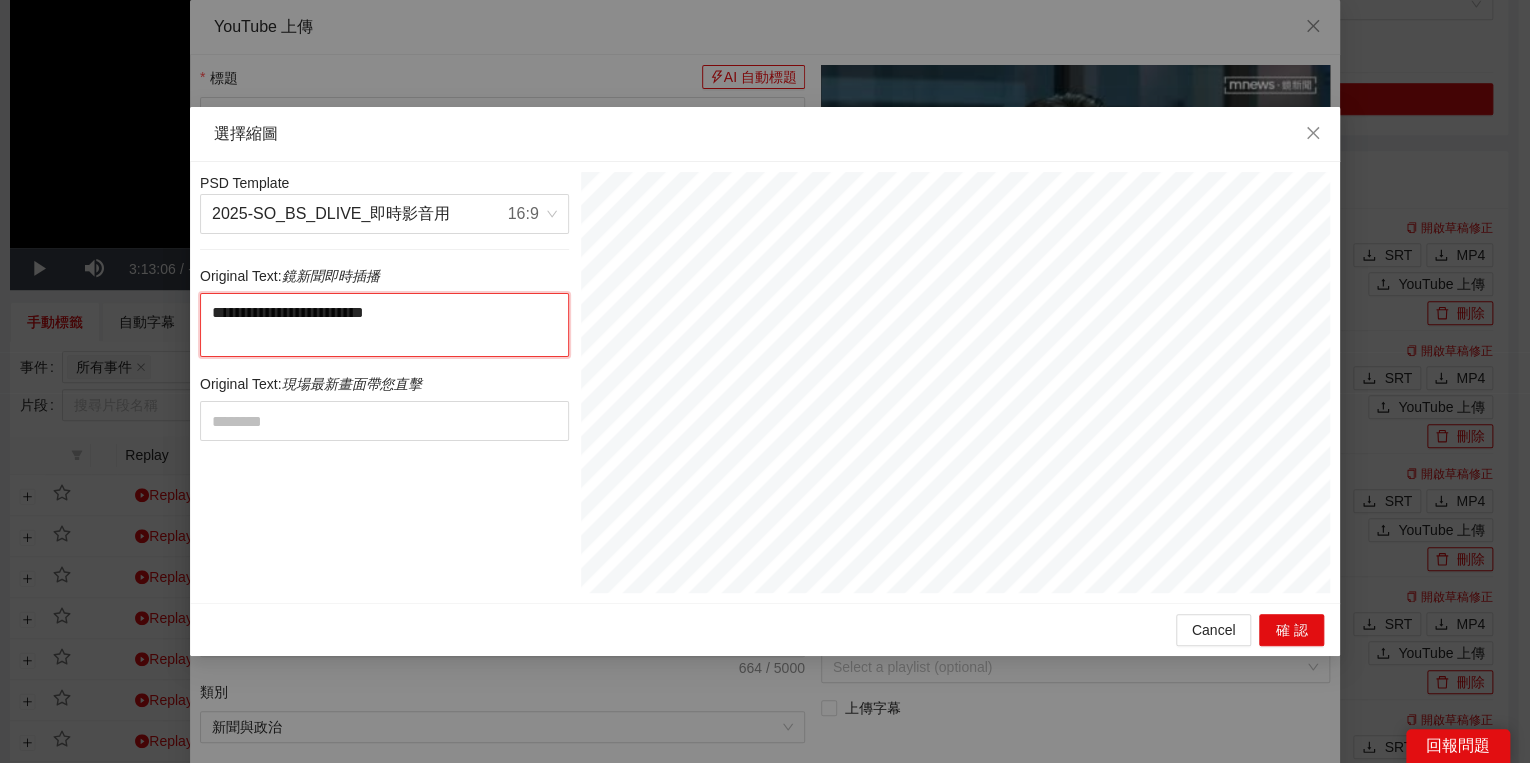 click on "**********" at bounding box center (384, 325) 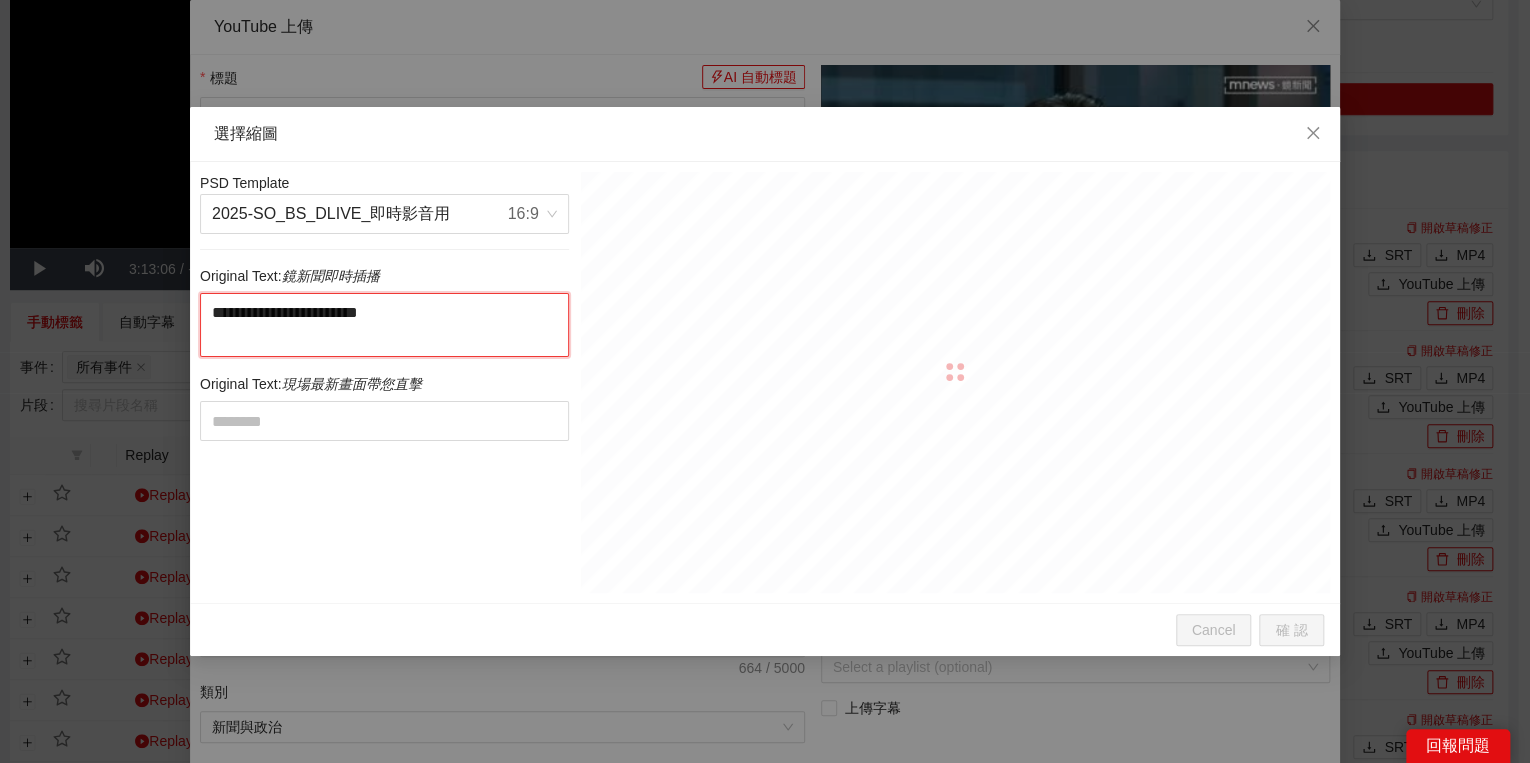drag, startPoint x: 456, startPoint y: 313, endPoint x: 534, endPoint y: 370, distance: 96.60745 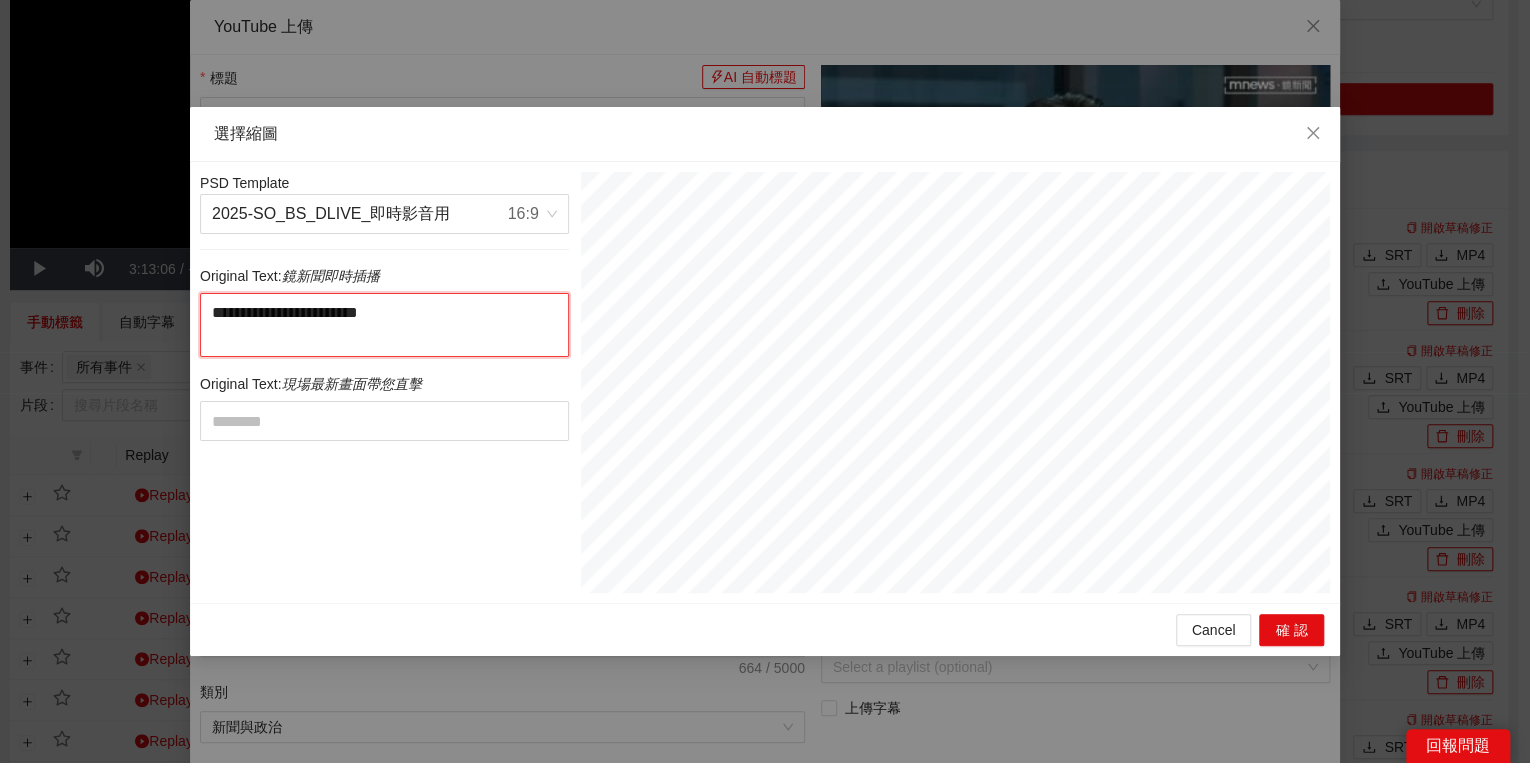 type on "**********" 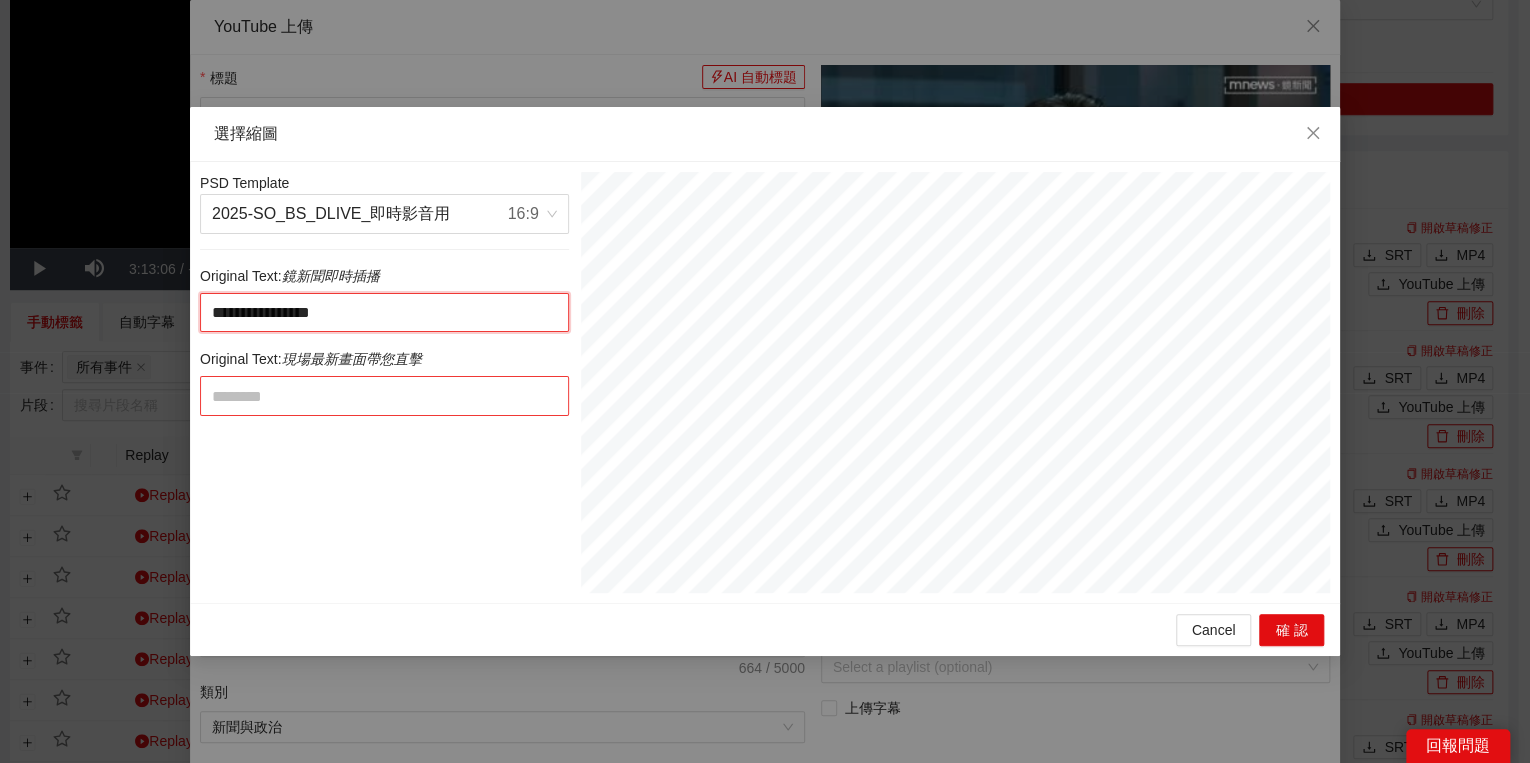 type on "**********" 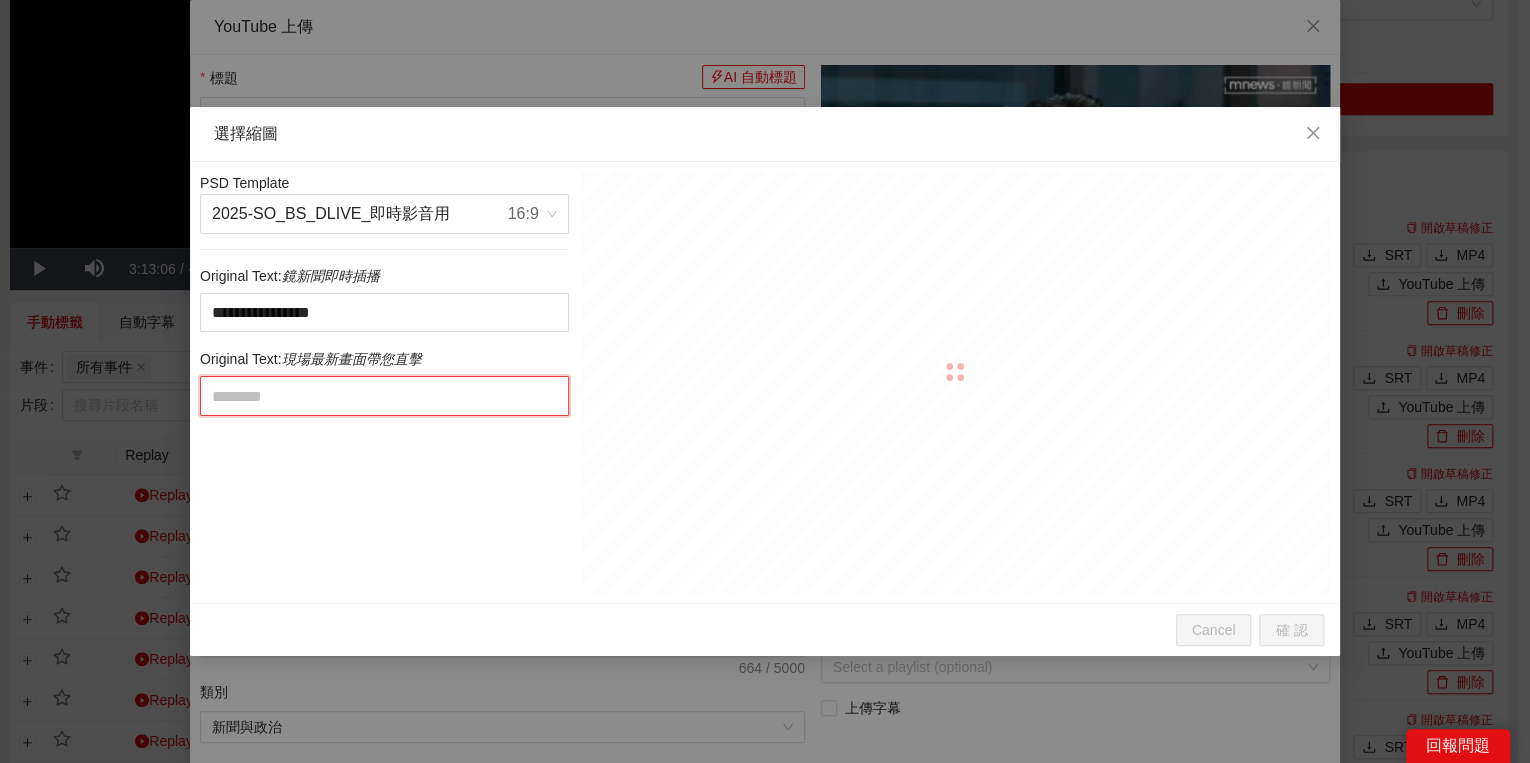 click at bounding box center (384, 396) 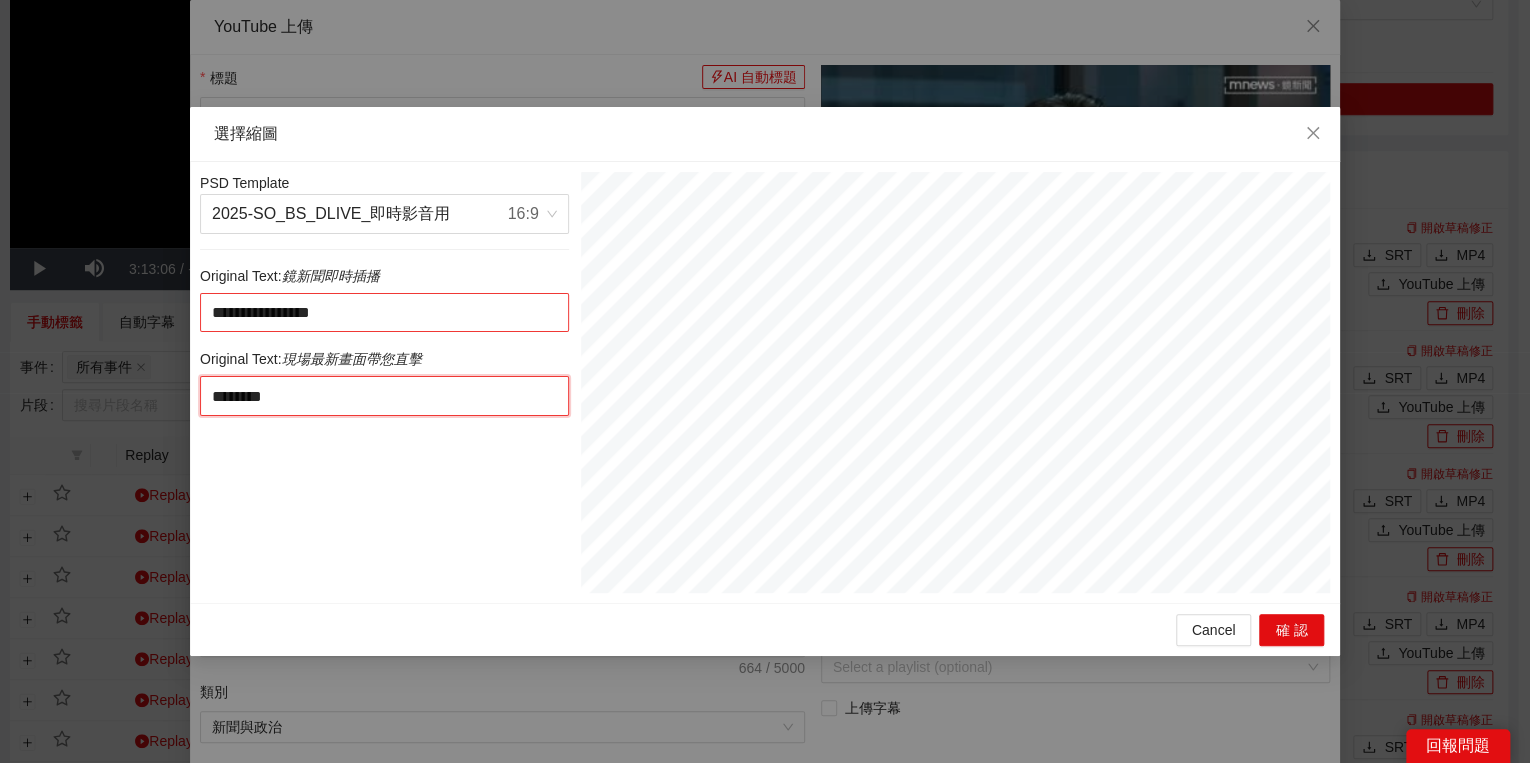 type on "********" 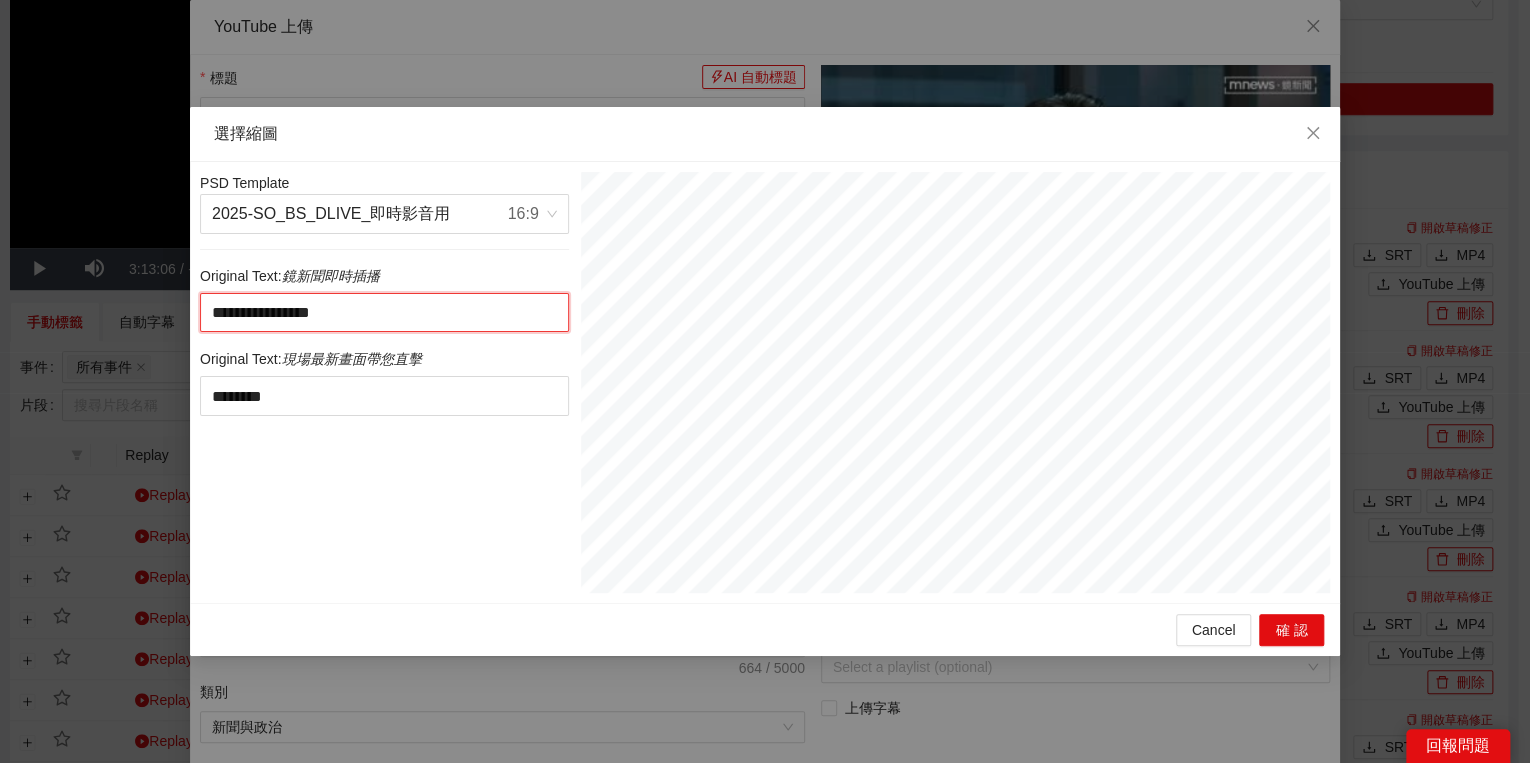 click on "**********" at bounding box center [384, 313] 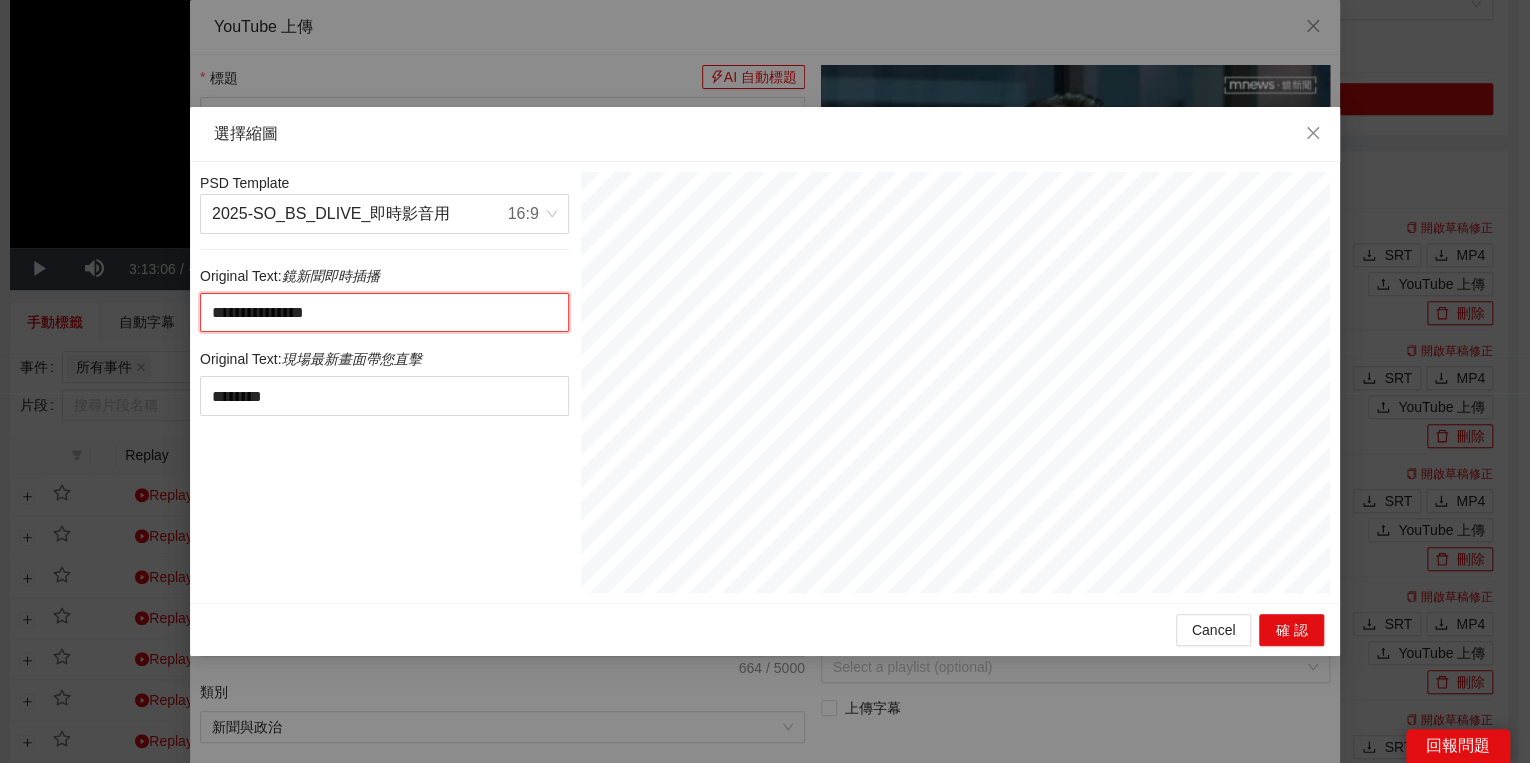drag, startPoint x: 296, startPoint y: 316, endPoint x: 539, endPoint y: 317, distance: 243.00206 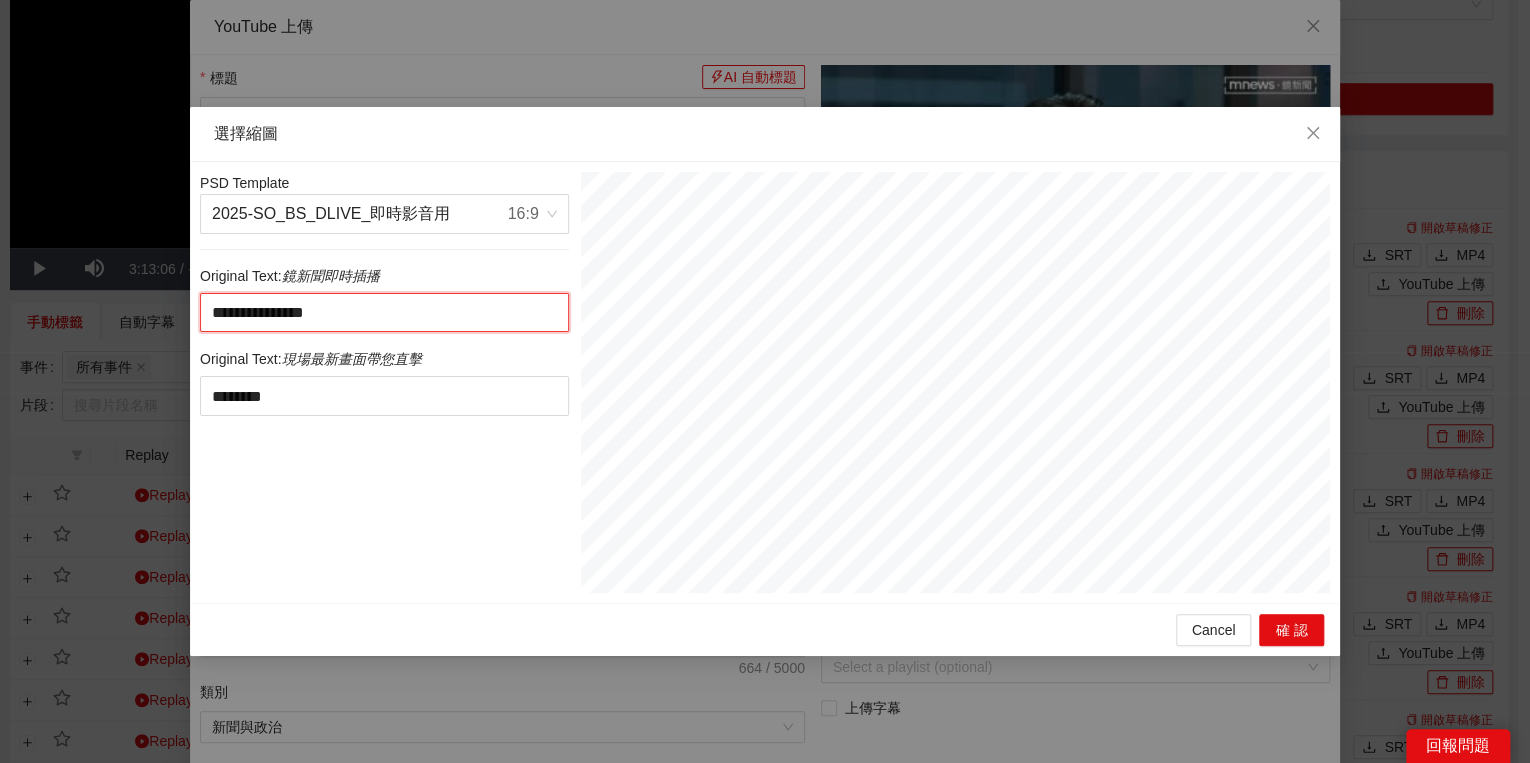 type on "**********" 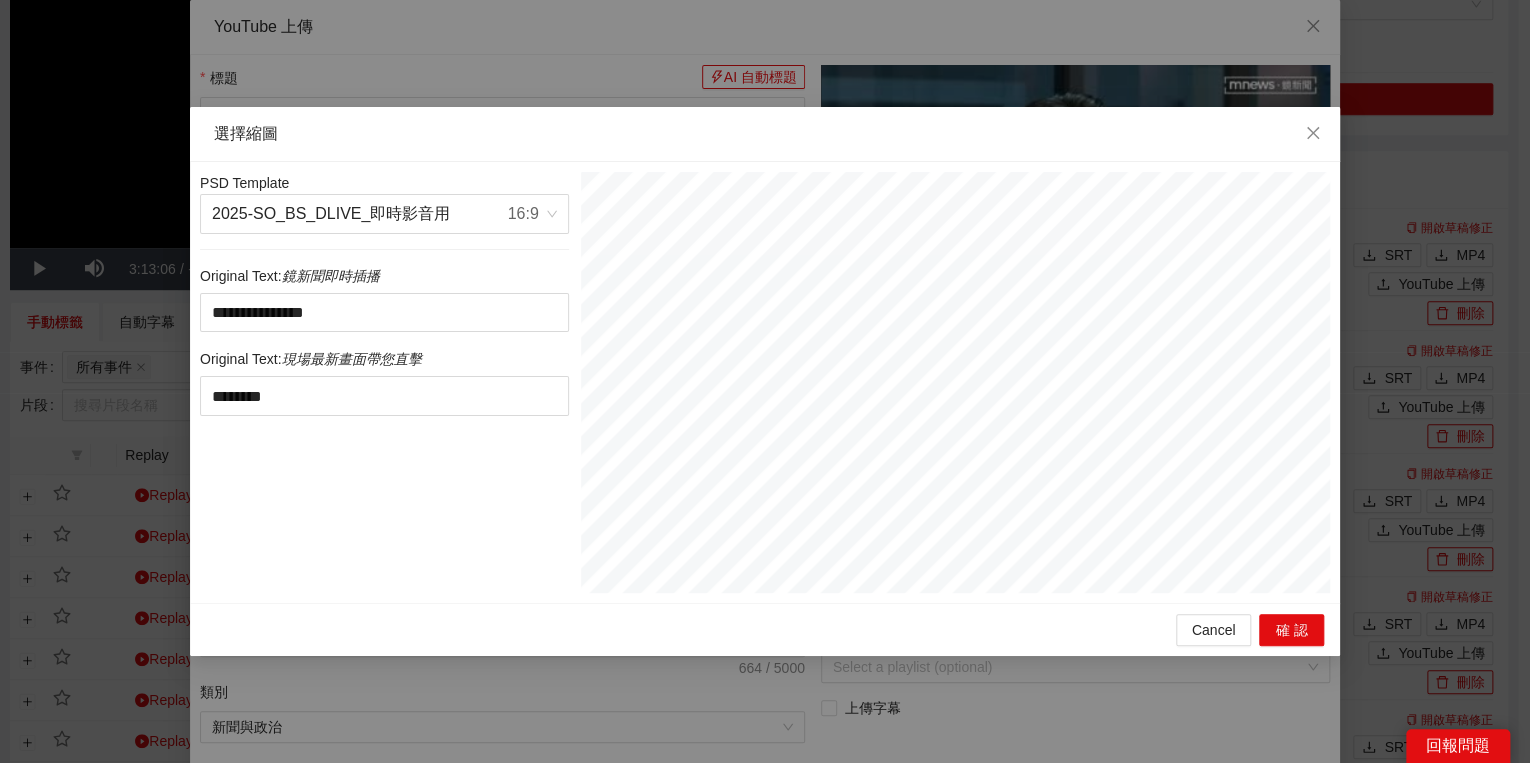 drag, startPoint x: 554, startPoint y: 304, endPoint x: 476, endPoint y: 336, distance: 84.30895 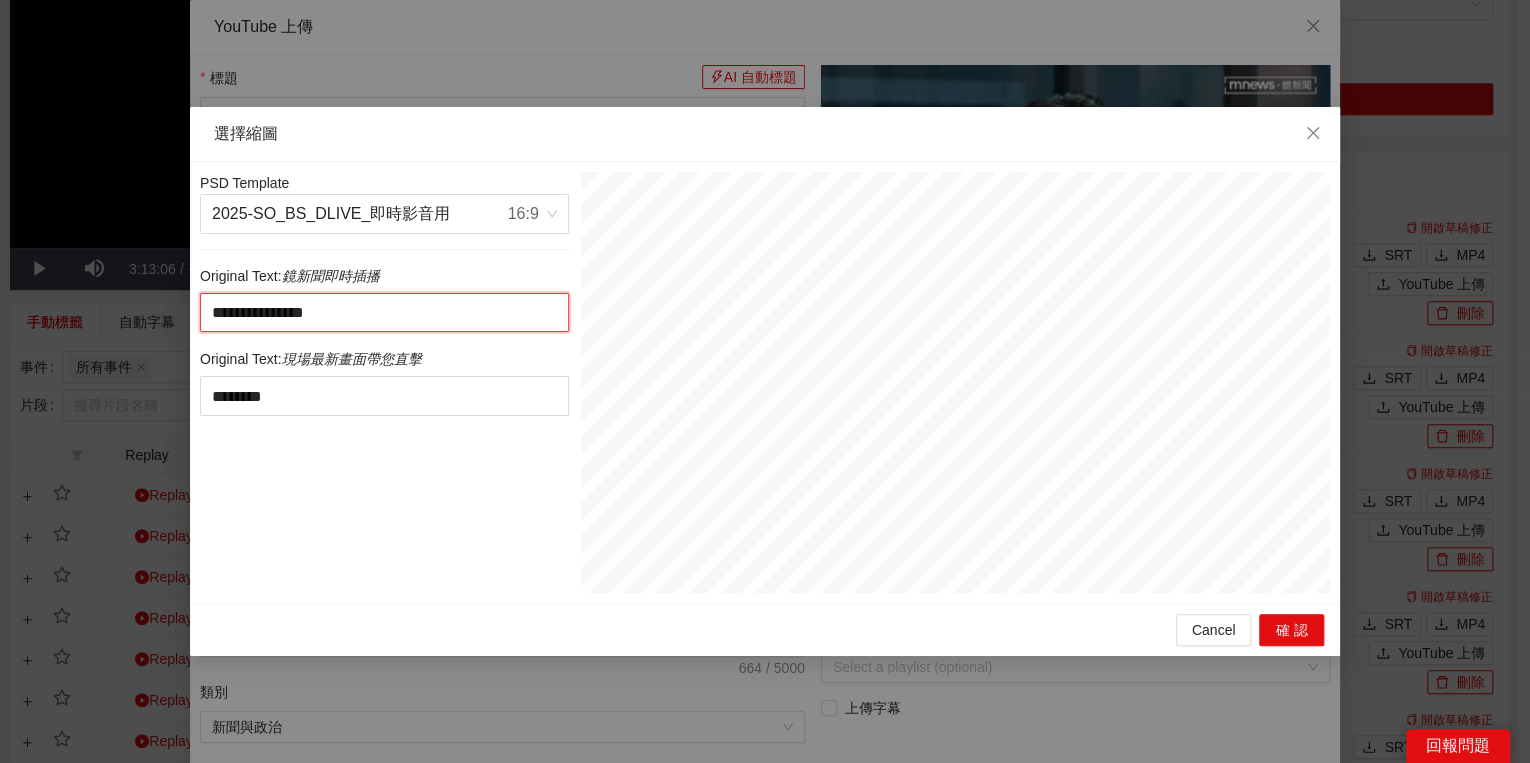 drag, startPoint x: 461, startPoint y: 307, endPoint x: 290, endPoint y: 317, distance: 171.29214 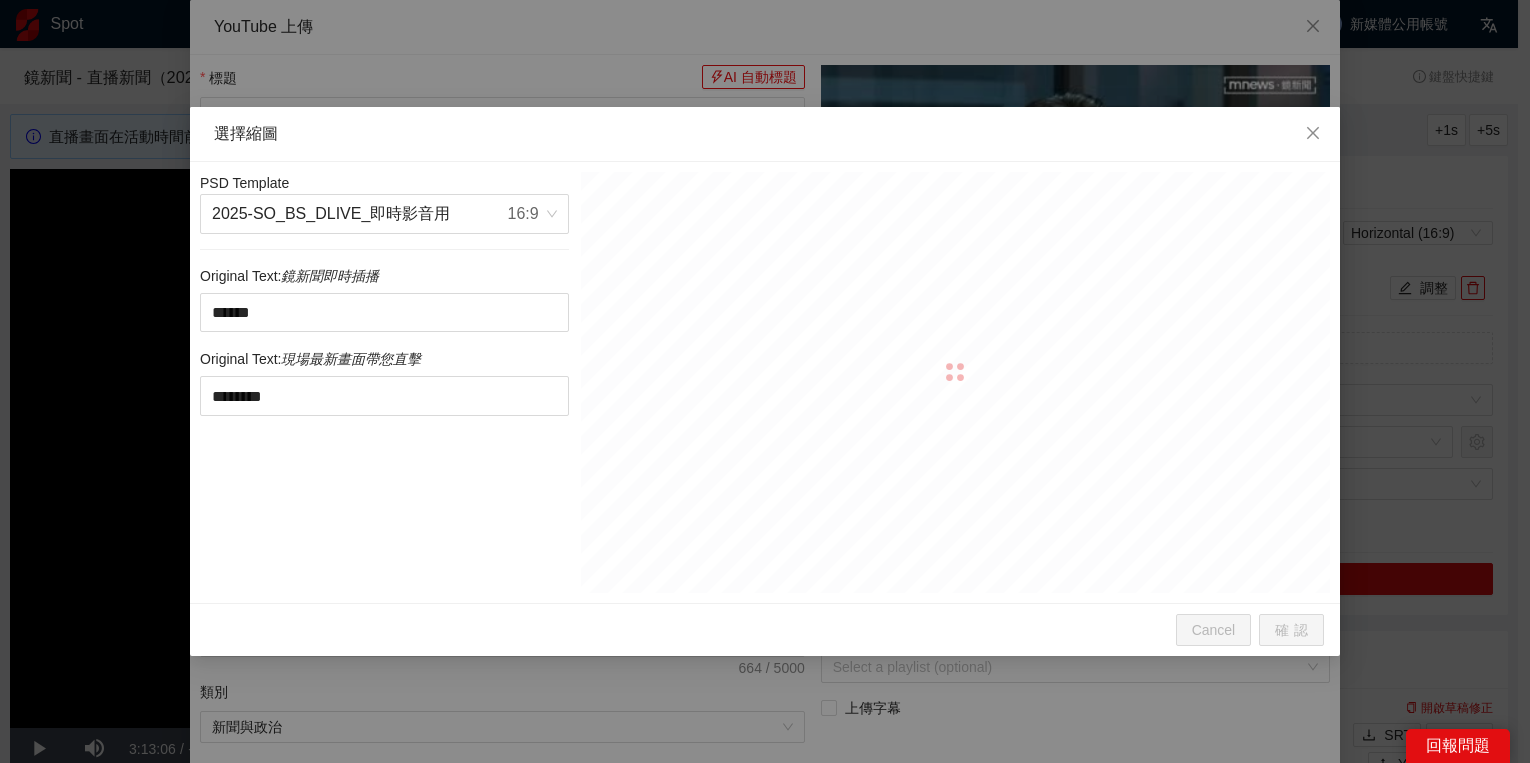scroll, scrollTop: 480, scrollLeft: 0, axis: vertical 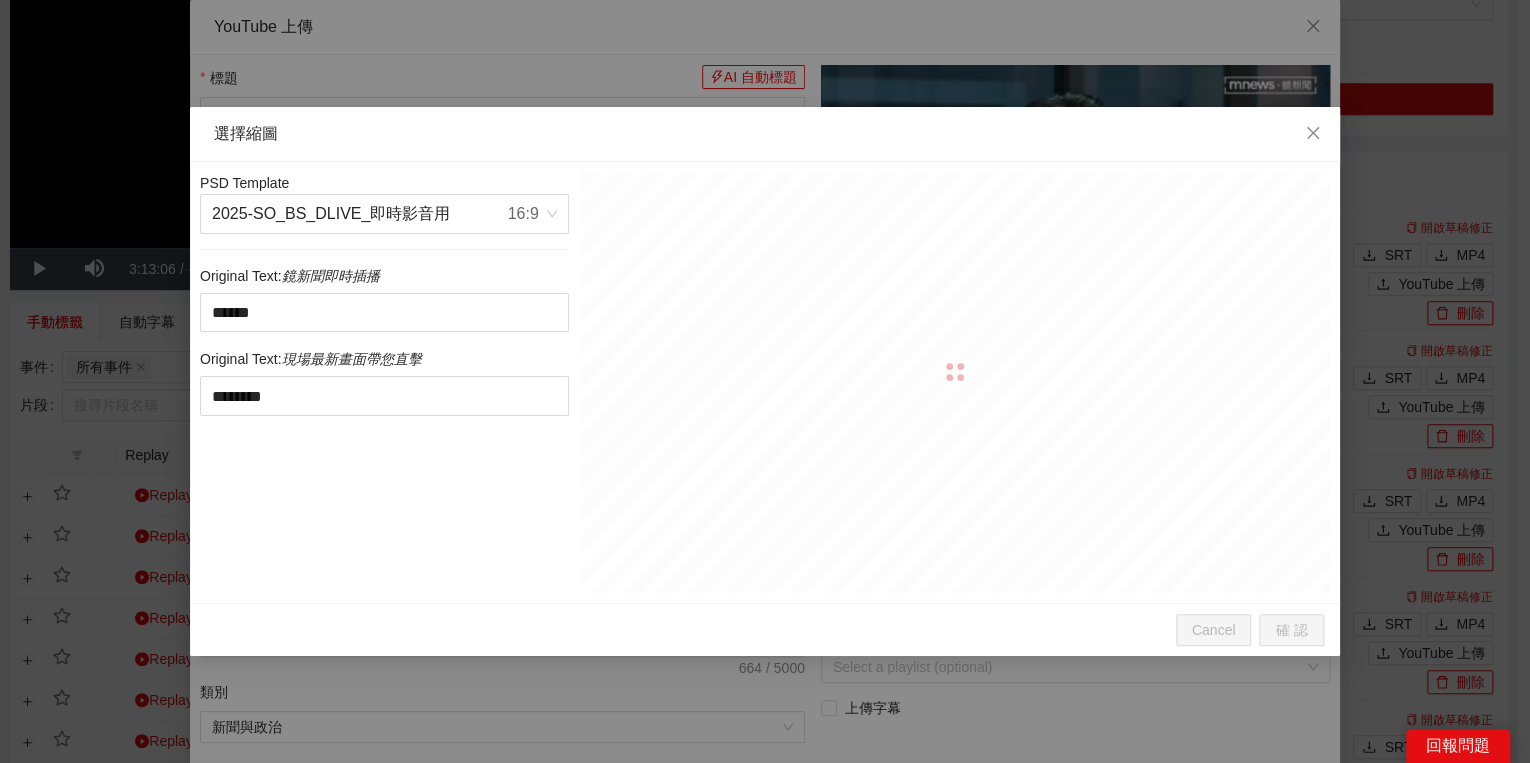 type on "*****" 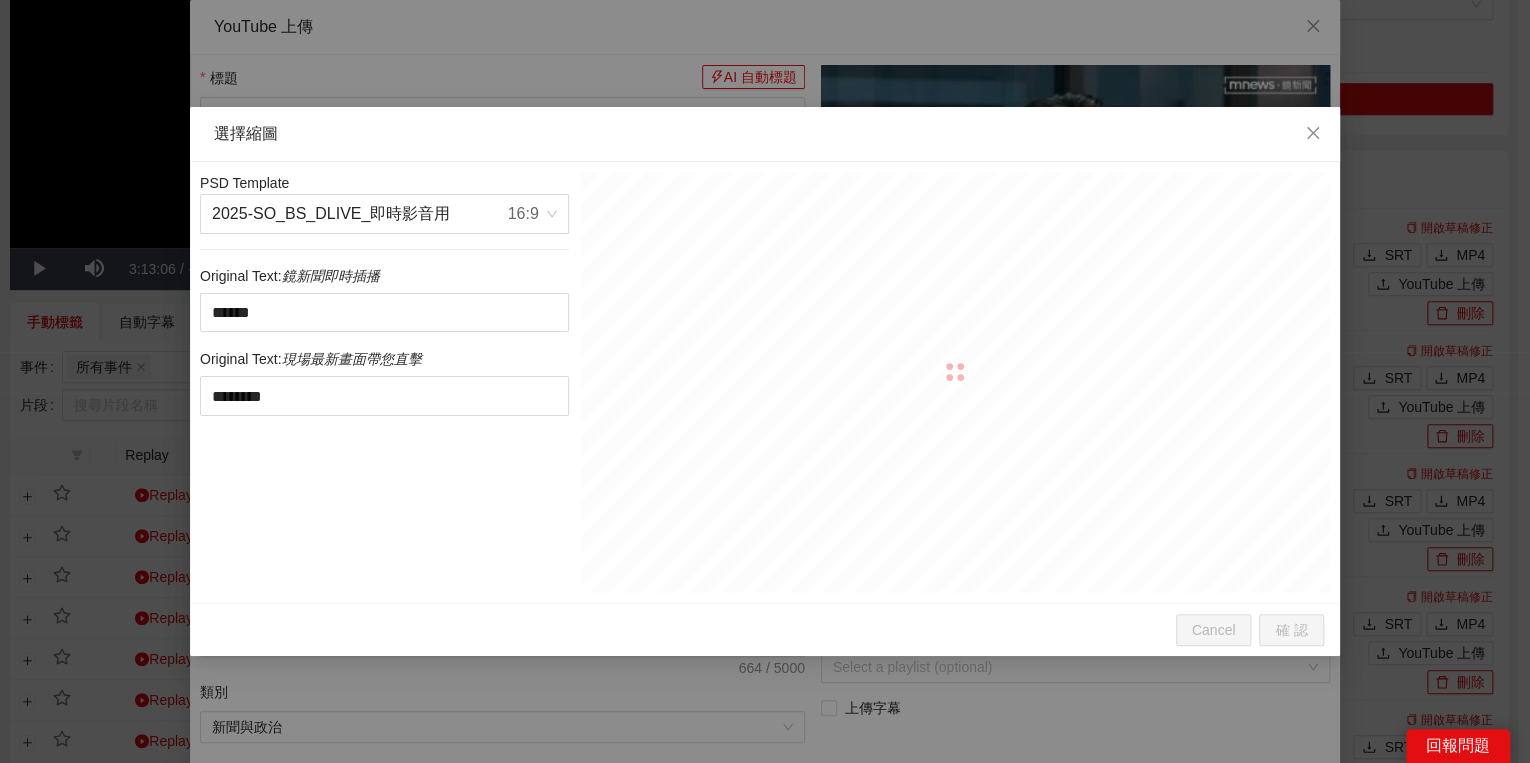 type on "*****" 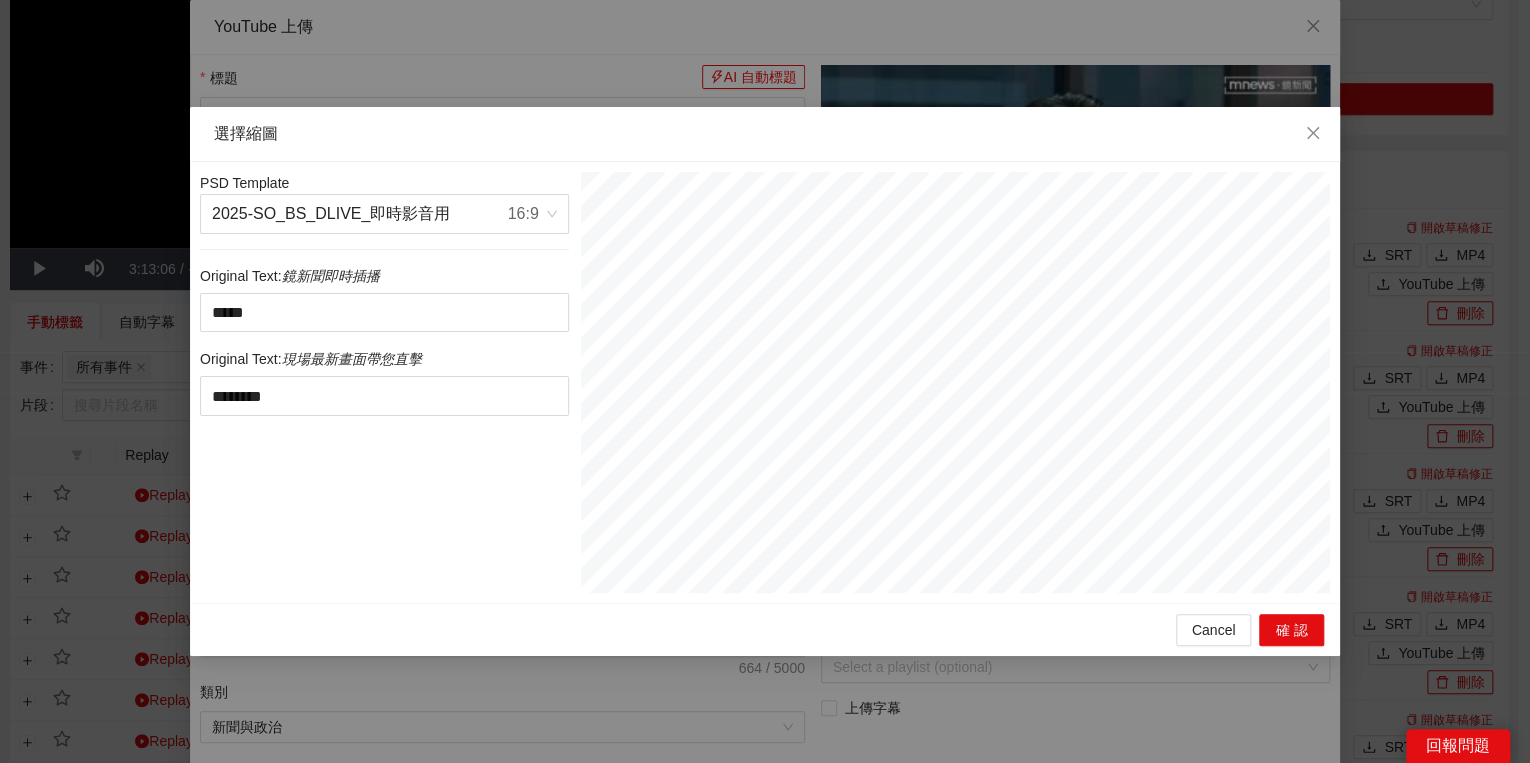 type on "******" 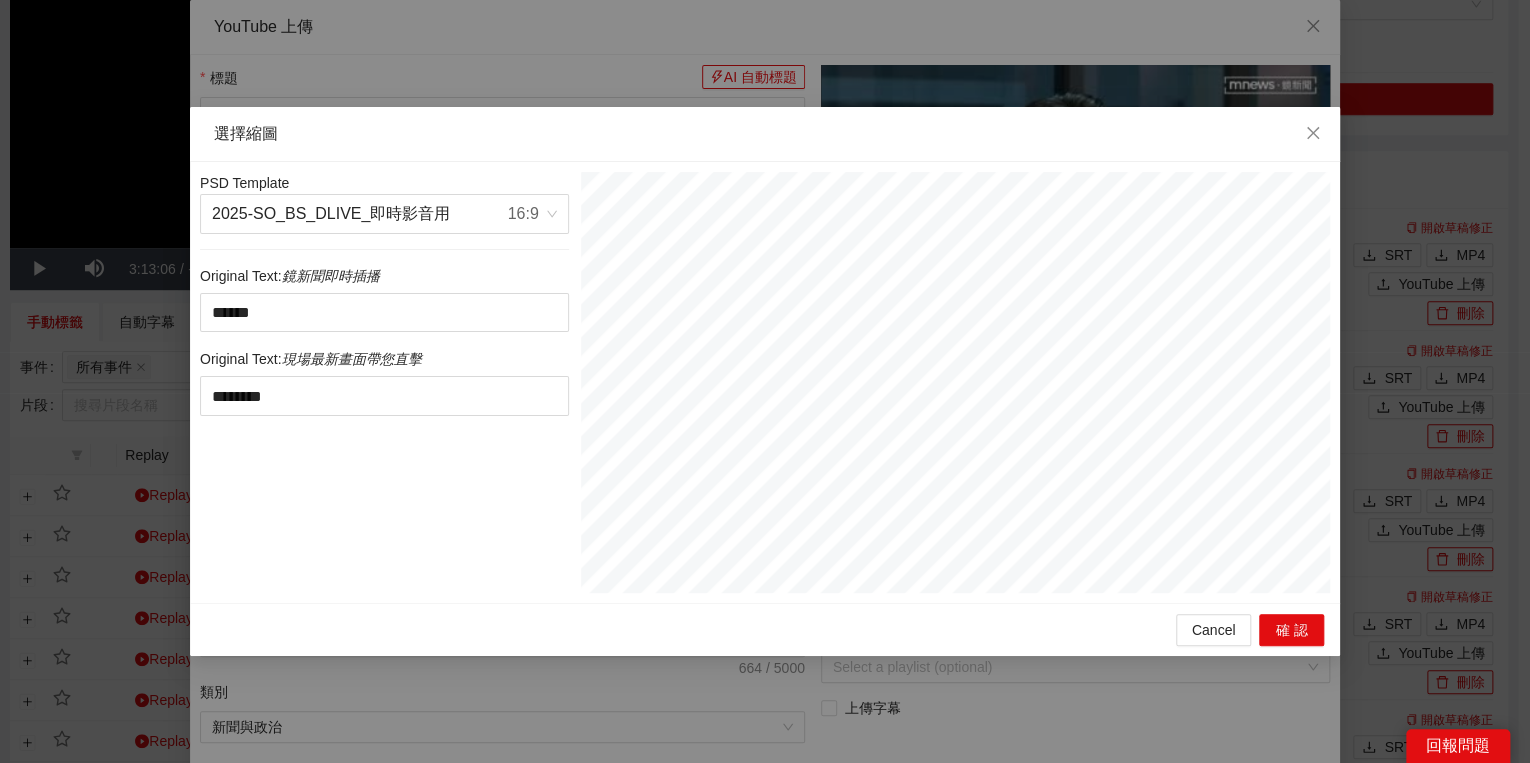 type on "******" 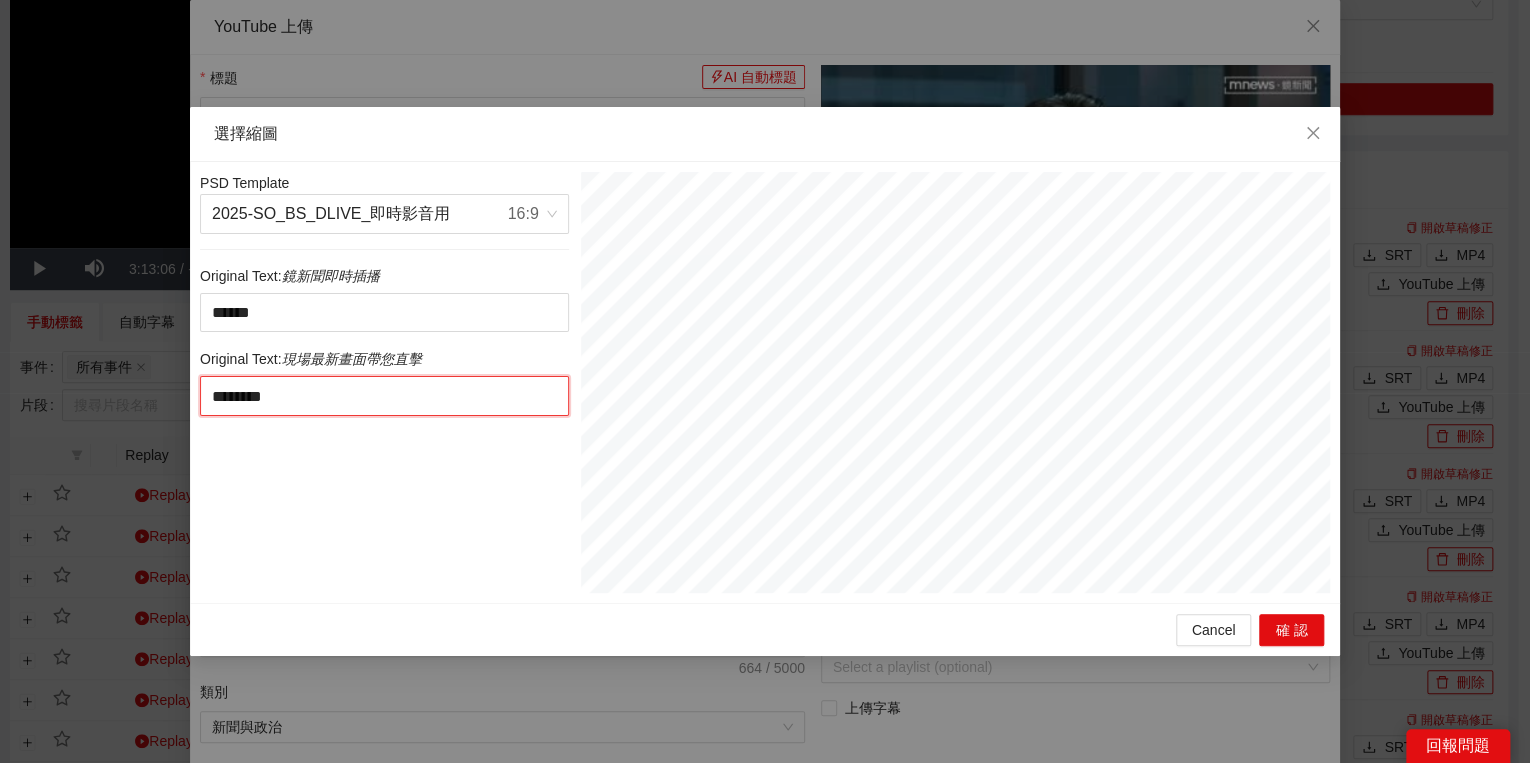 drag, startPoint x: 388, startPoint y: 400, endPoint x: 46, endPoint y: 383, distance: 342.42224 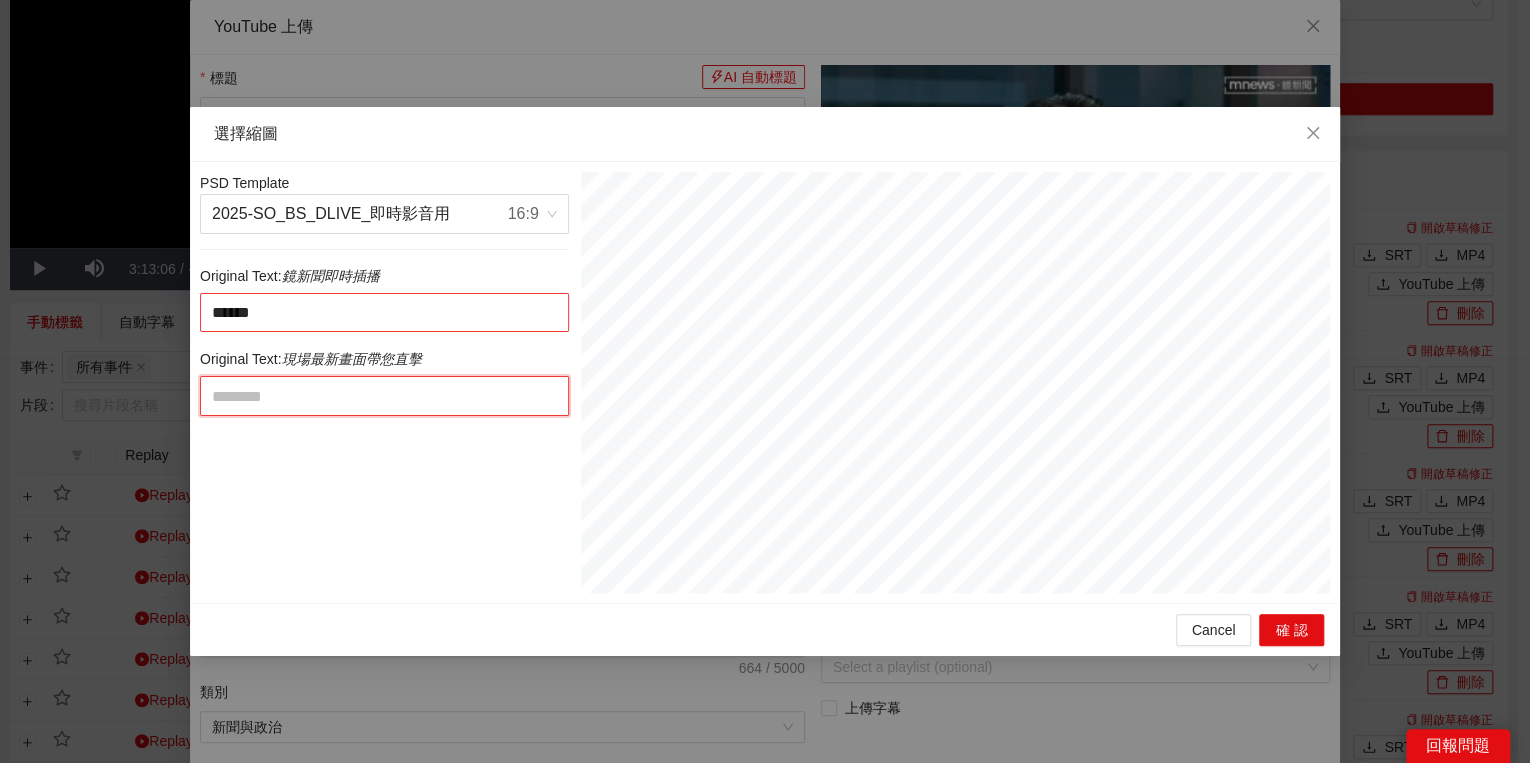 type 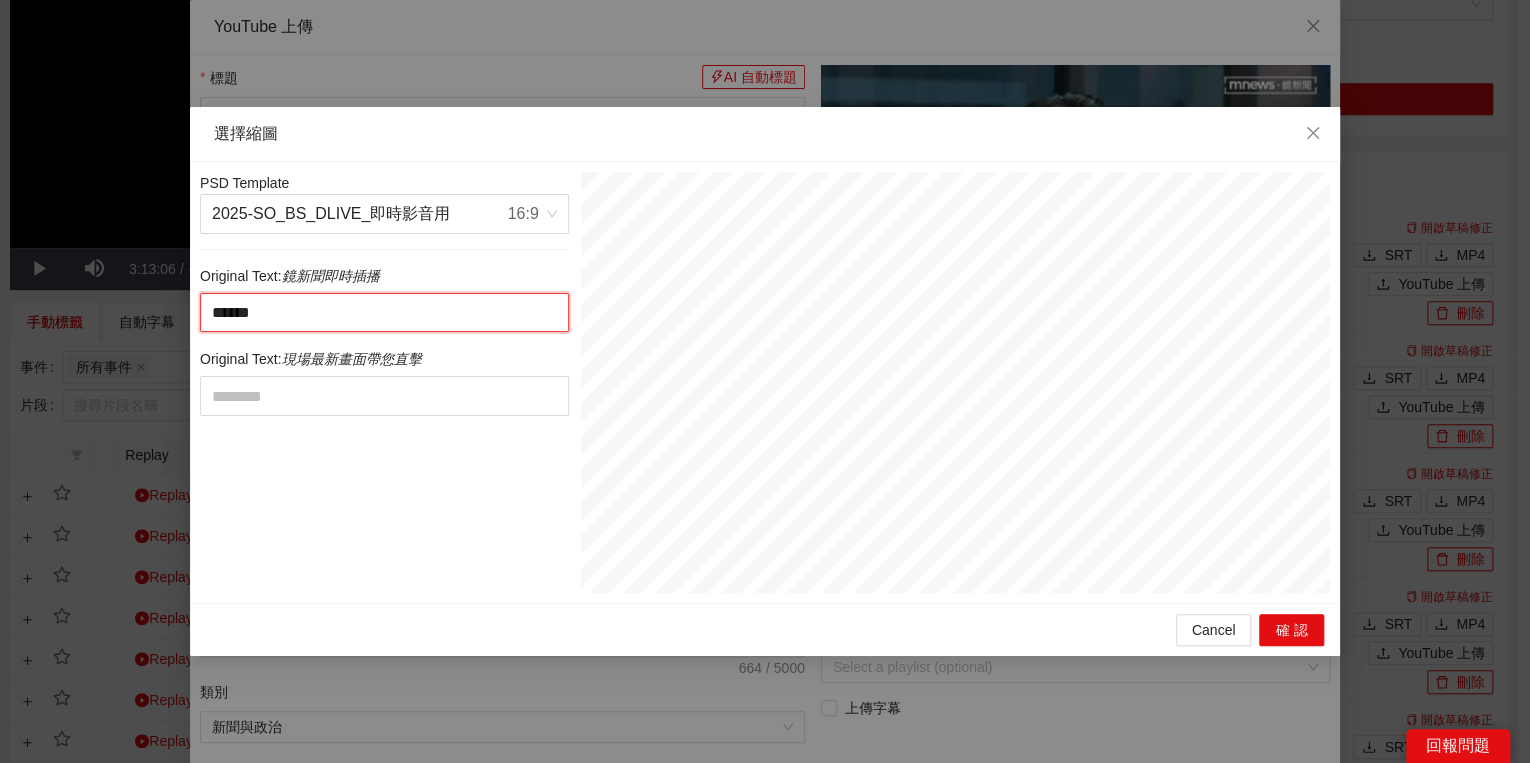click on "******" at bounding box center [384, 313] 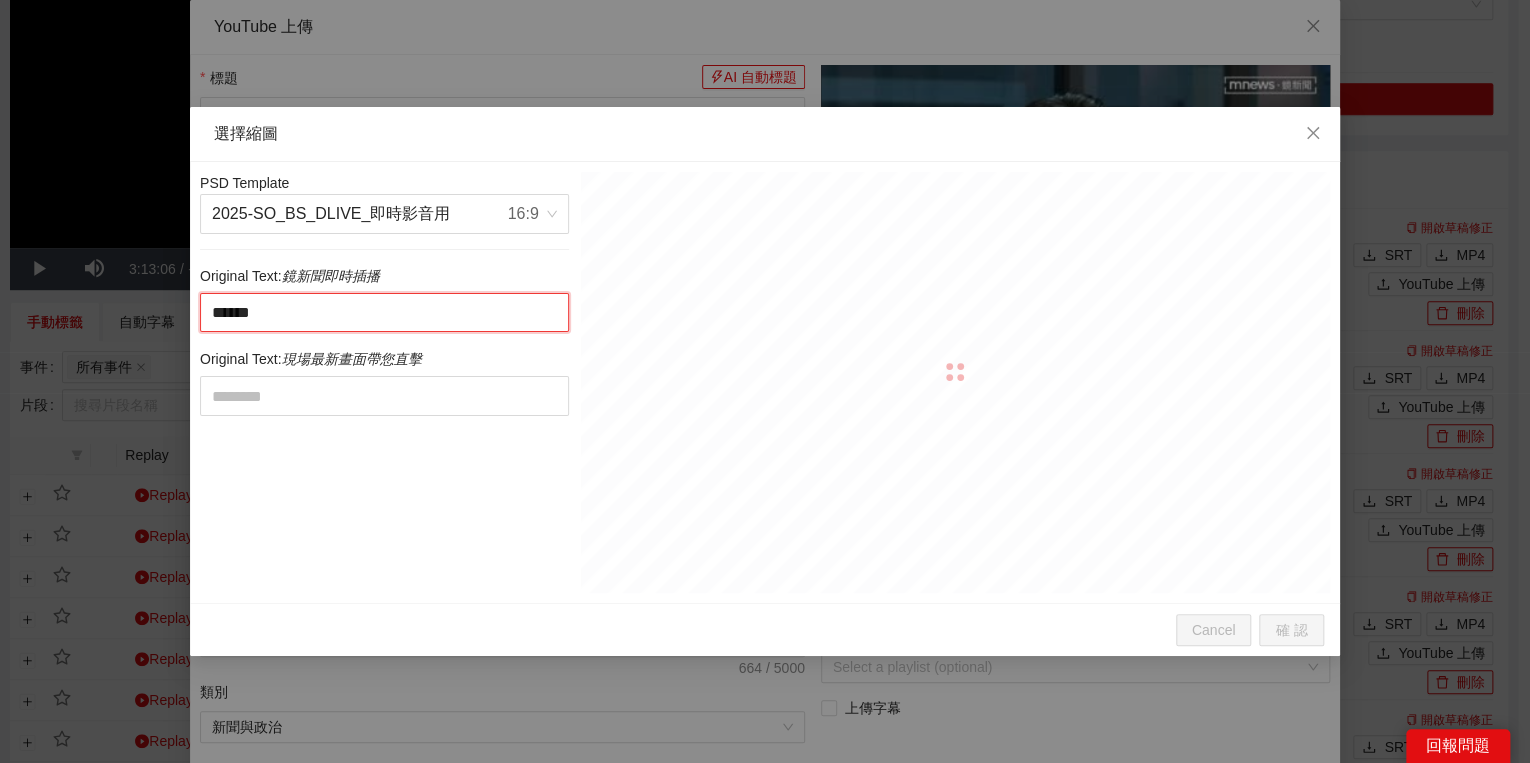 paste on "********" 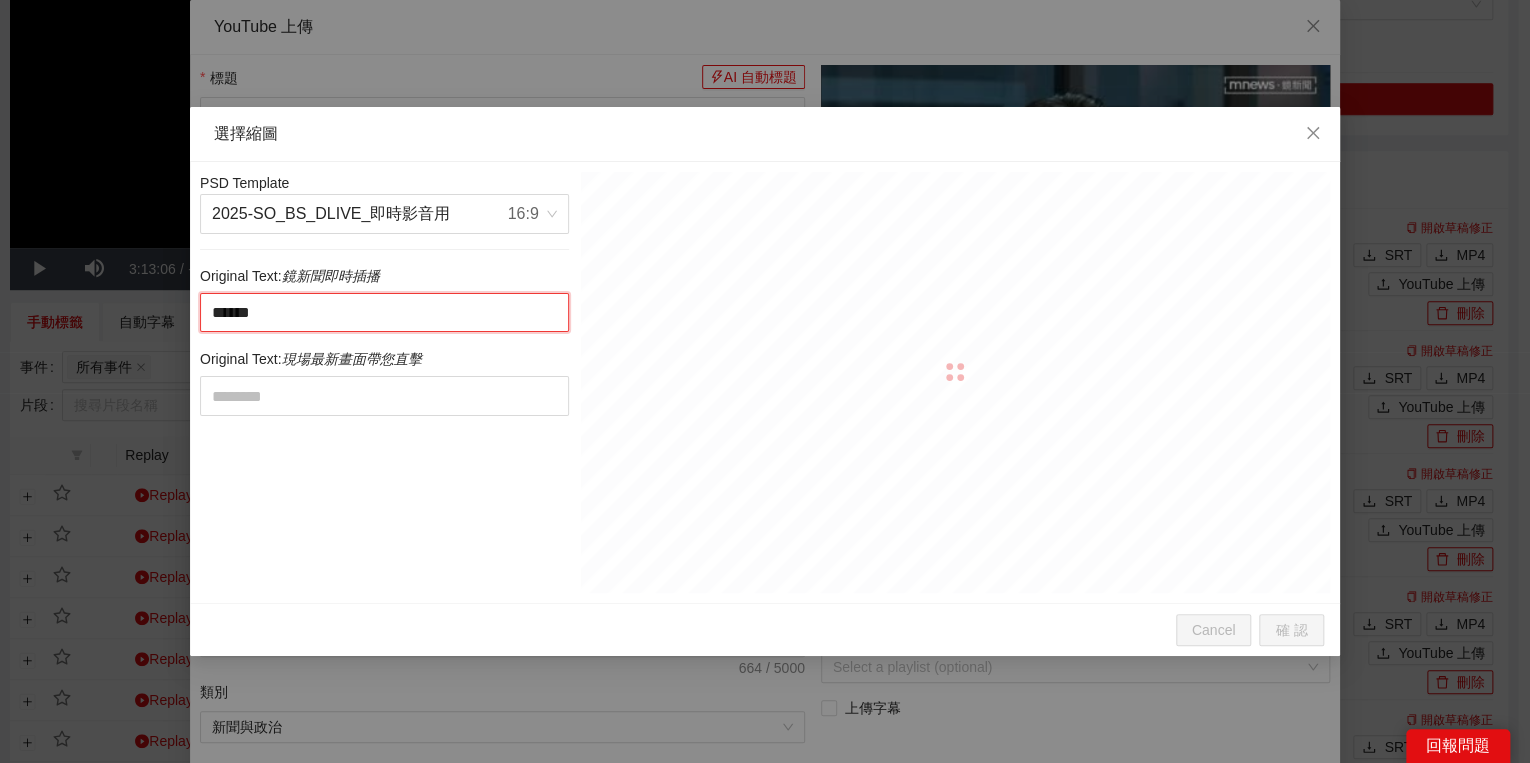 type on "**********" 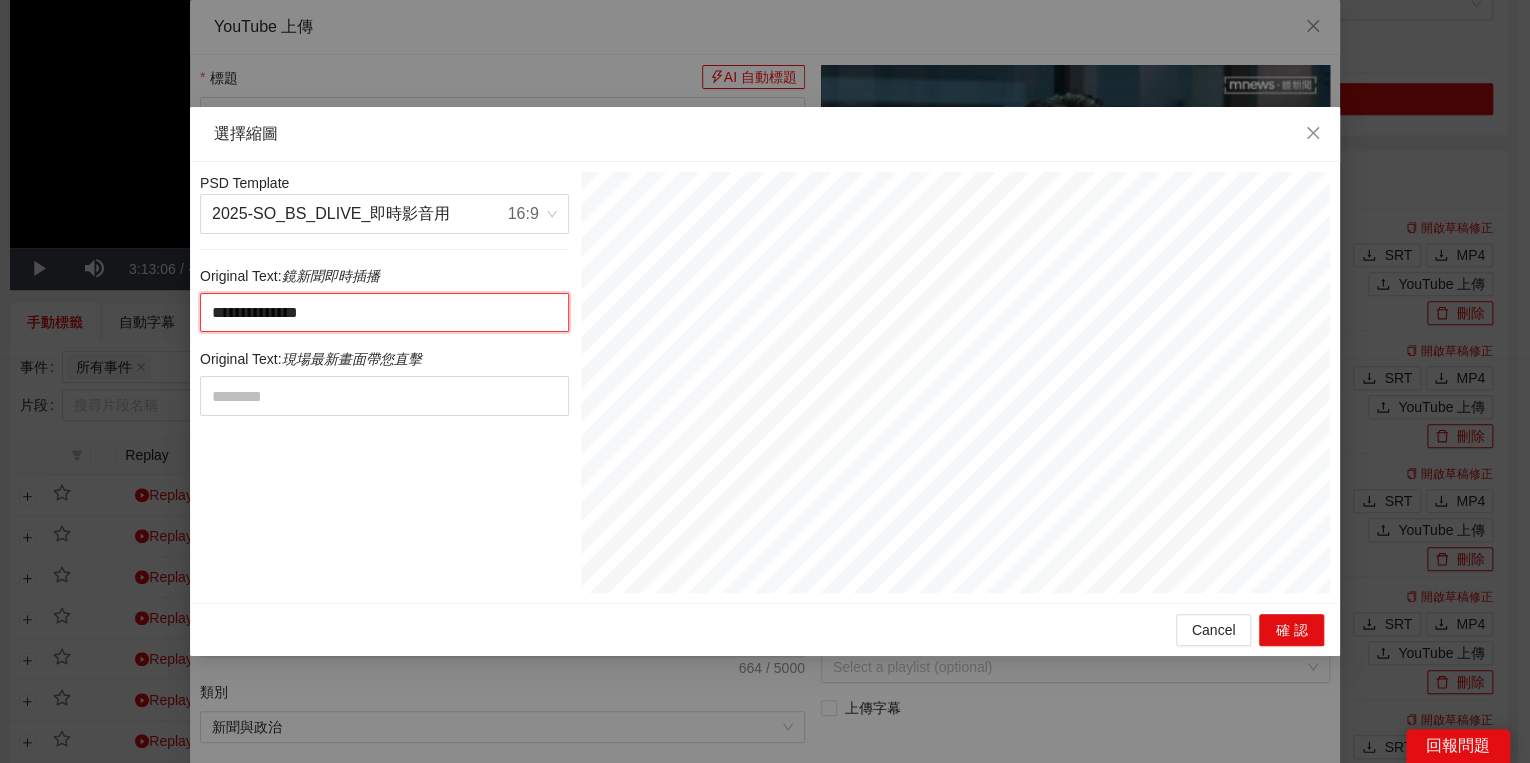 type on "**********" 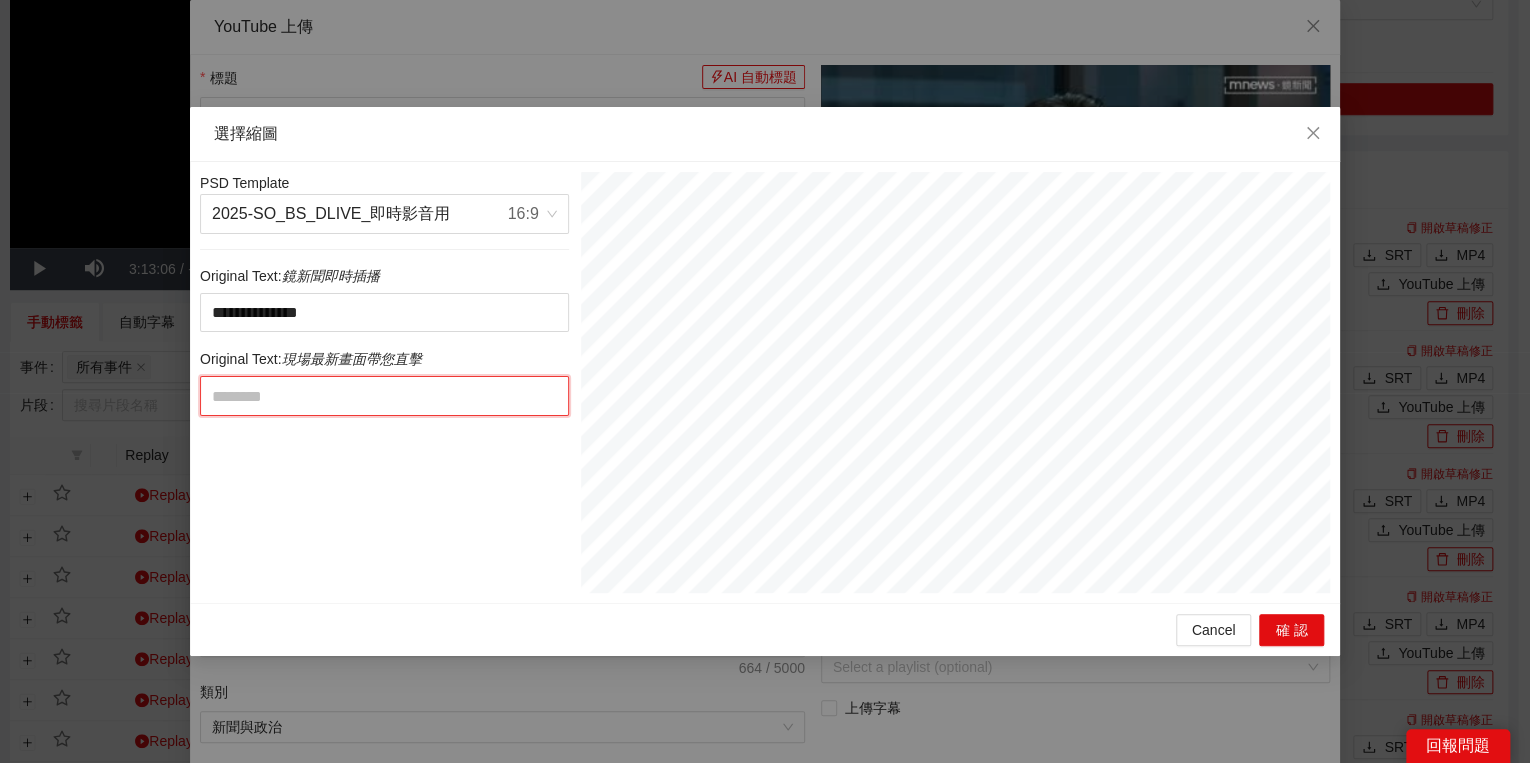 click at bounding box center (384, 396) 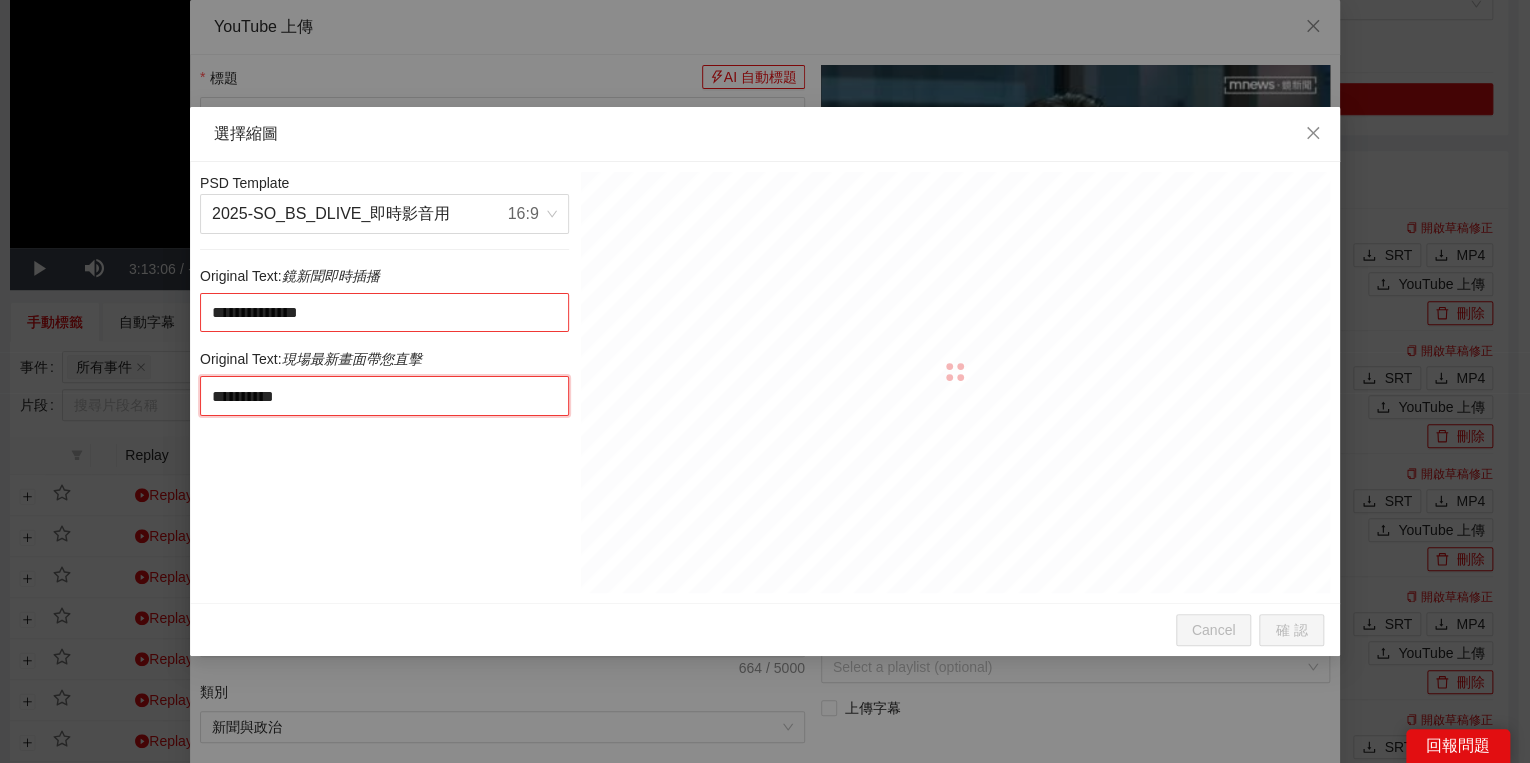 type on "**********" 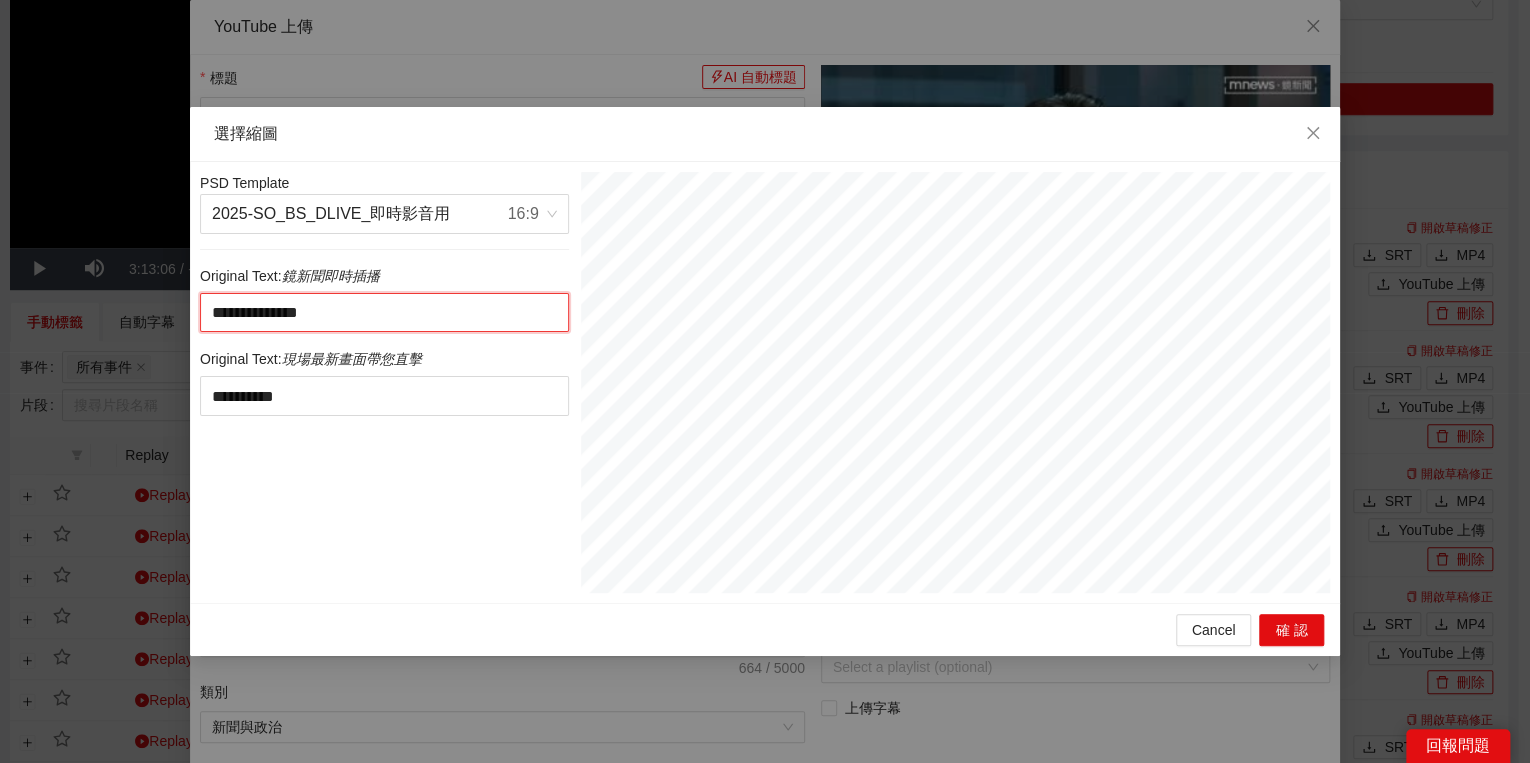 drag, startPoint x: 324, startPoint y: 313, endPoint x: 362, endPoint y: 311, distance: 38.052597 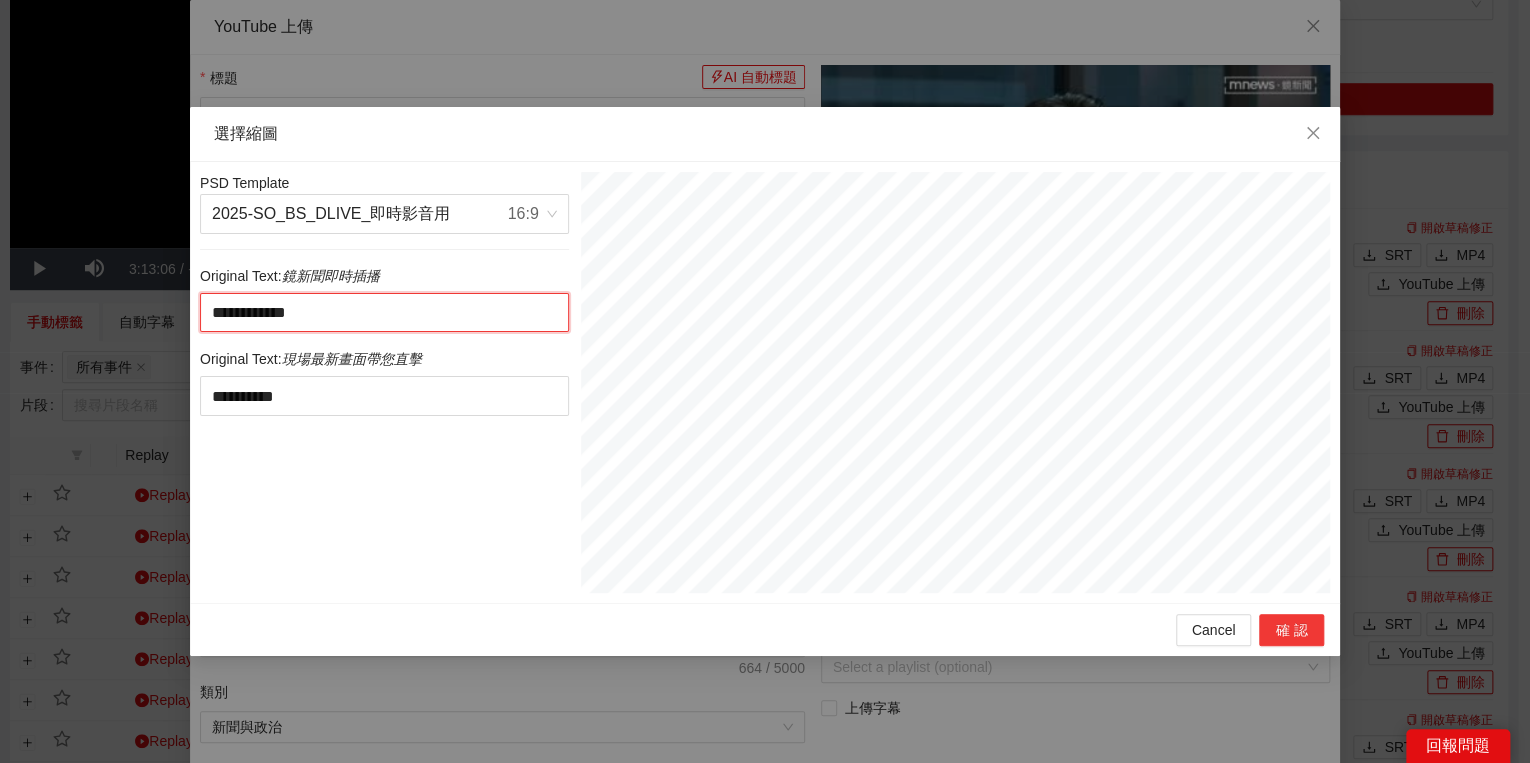 type on "**********" 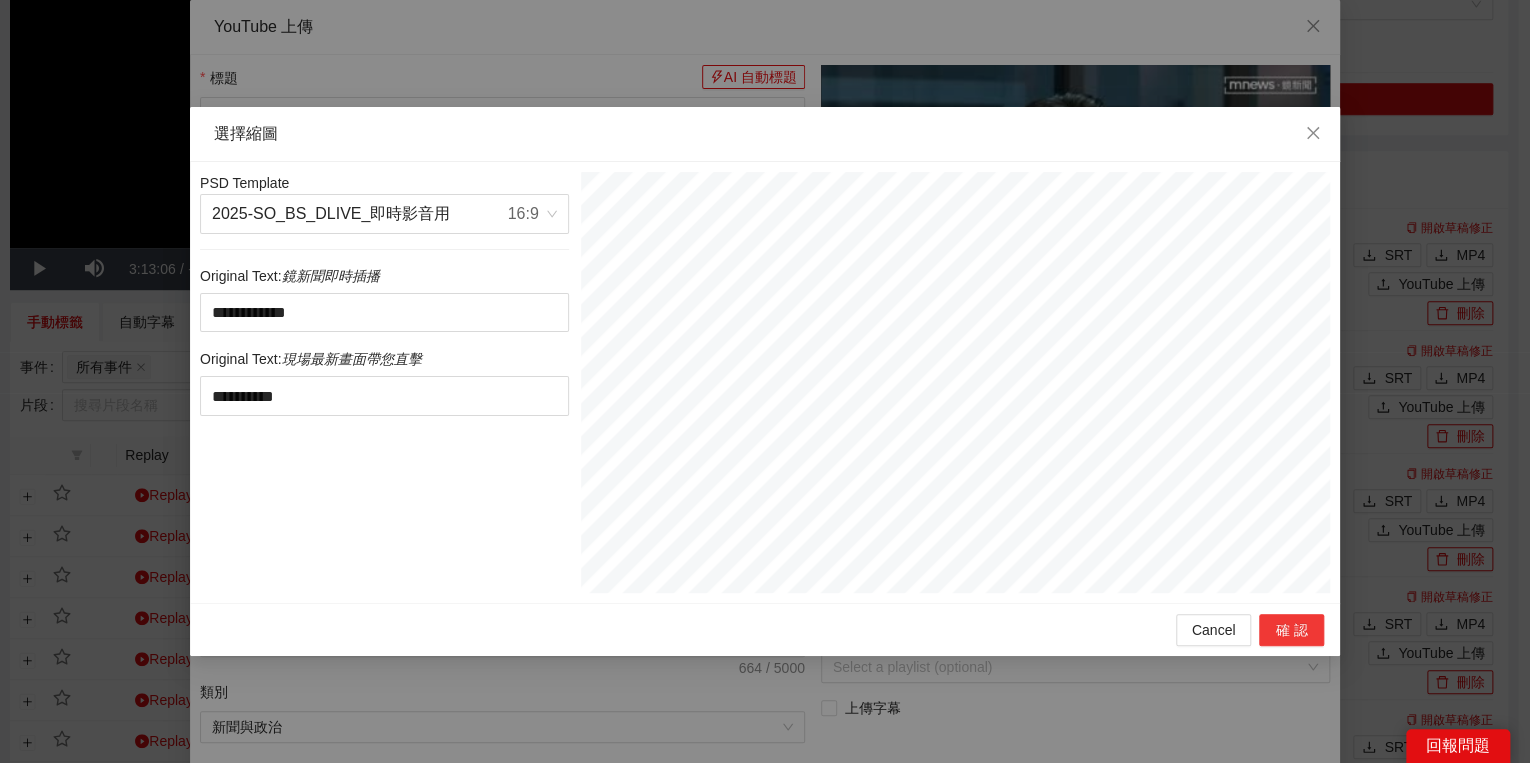 click on "確認" at bounding box center [1291, 630] 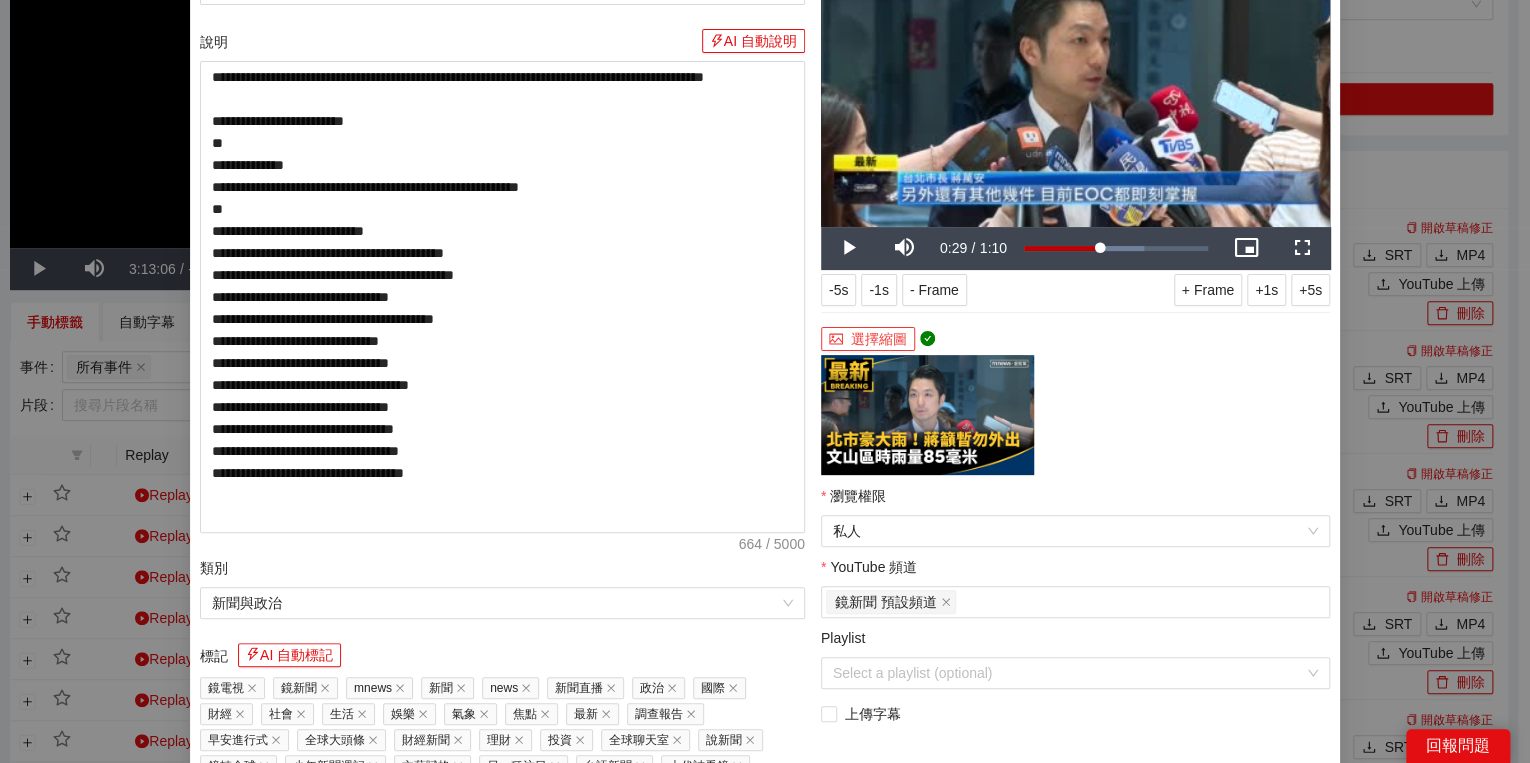 scroll, scrollTop: 320, scrollLeft: 0, axis: vertical 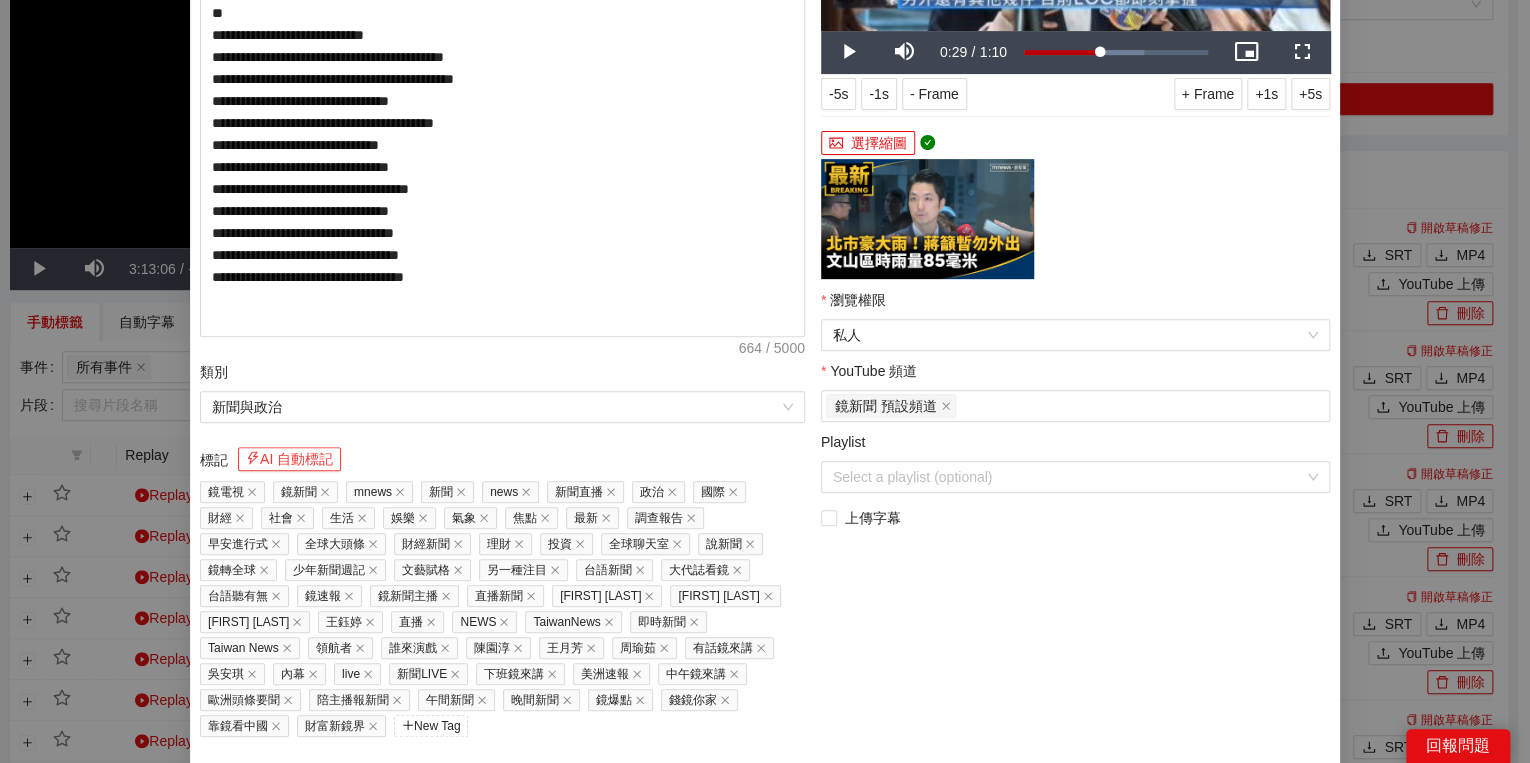 click on "AI 自動標記" at bounding box center (289, 459) 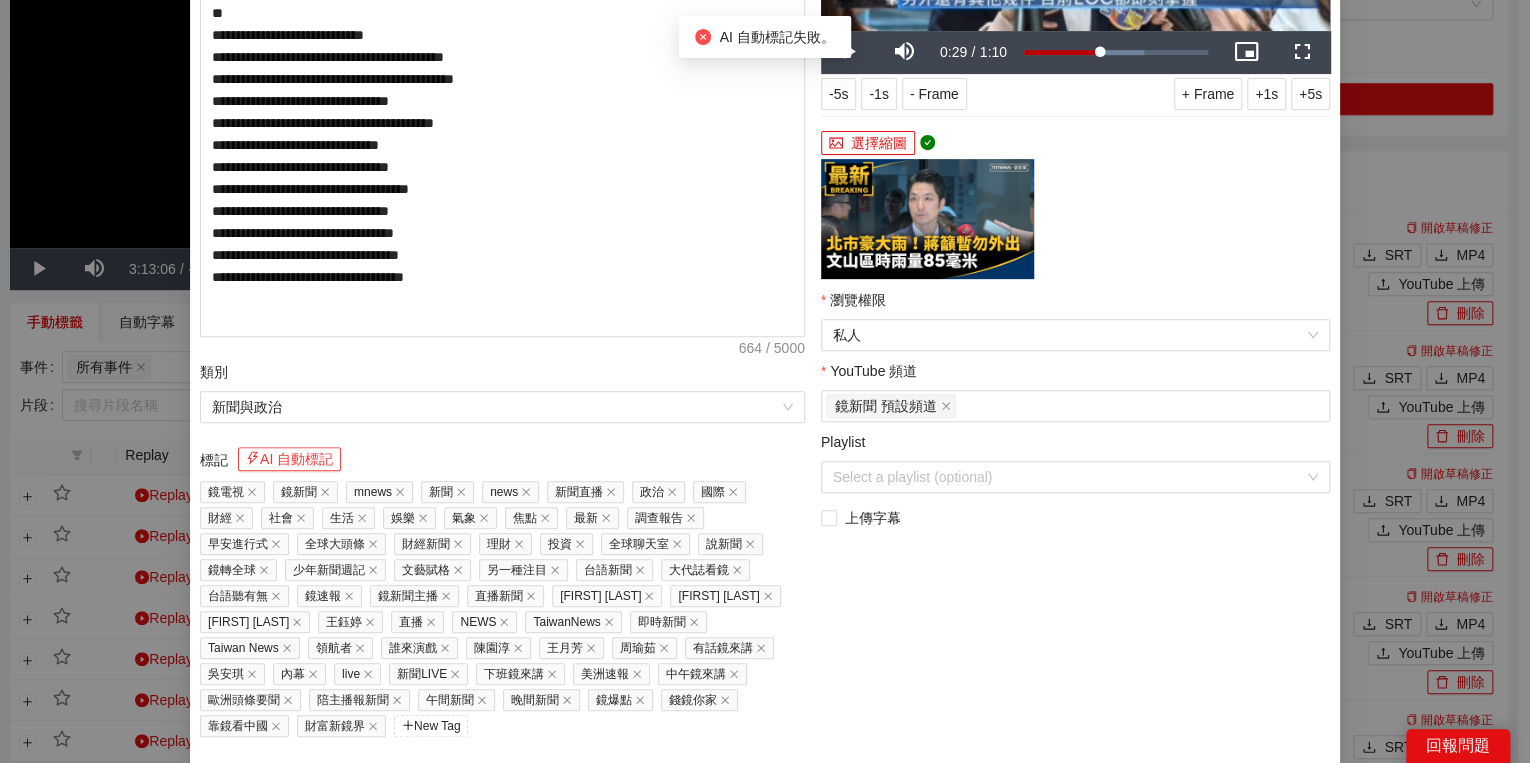 scroll, scrollTop: 352, scrollLeft: 0, axis: vertical 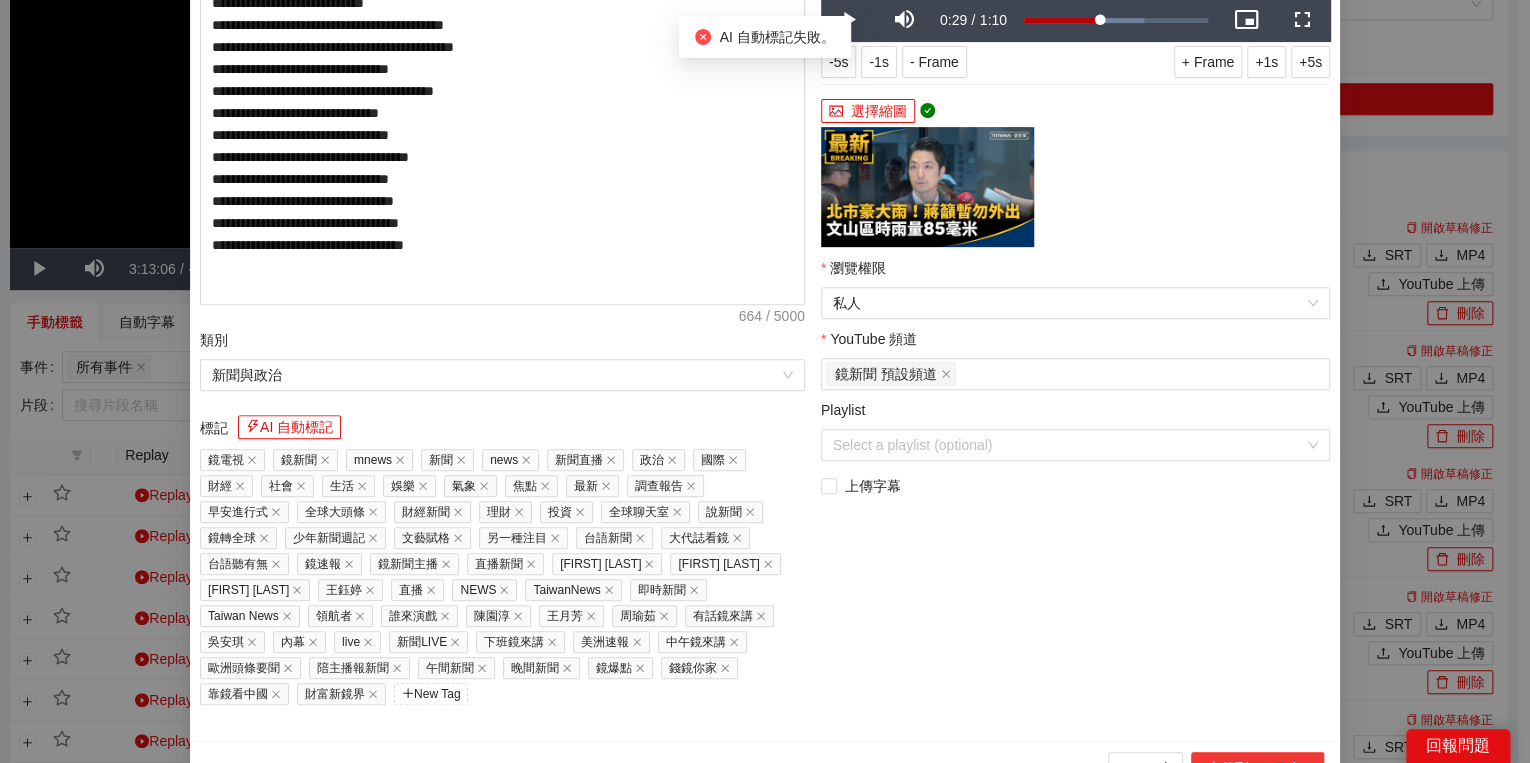 click on "上傳到 YouTube" at bounding box center [1257, 768] 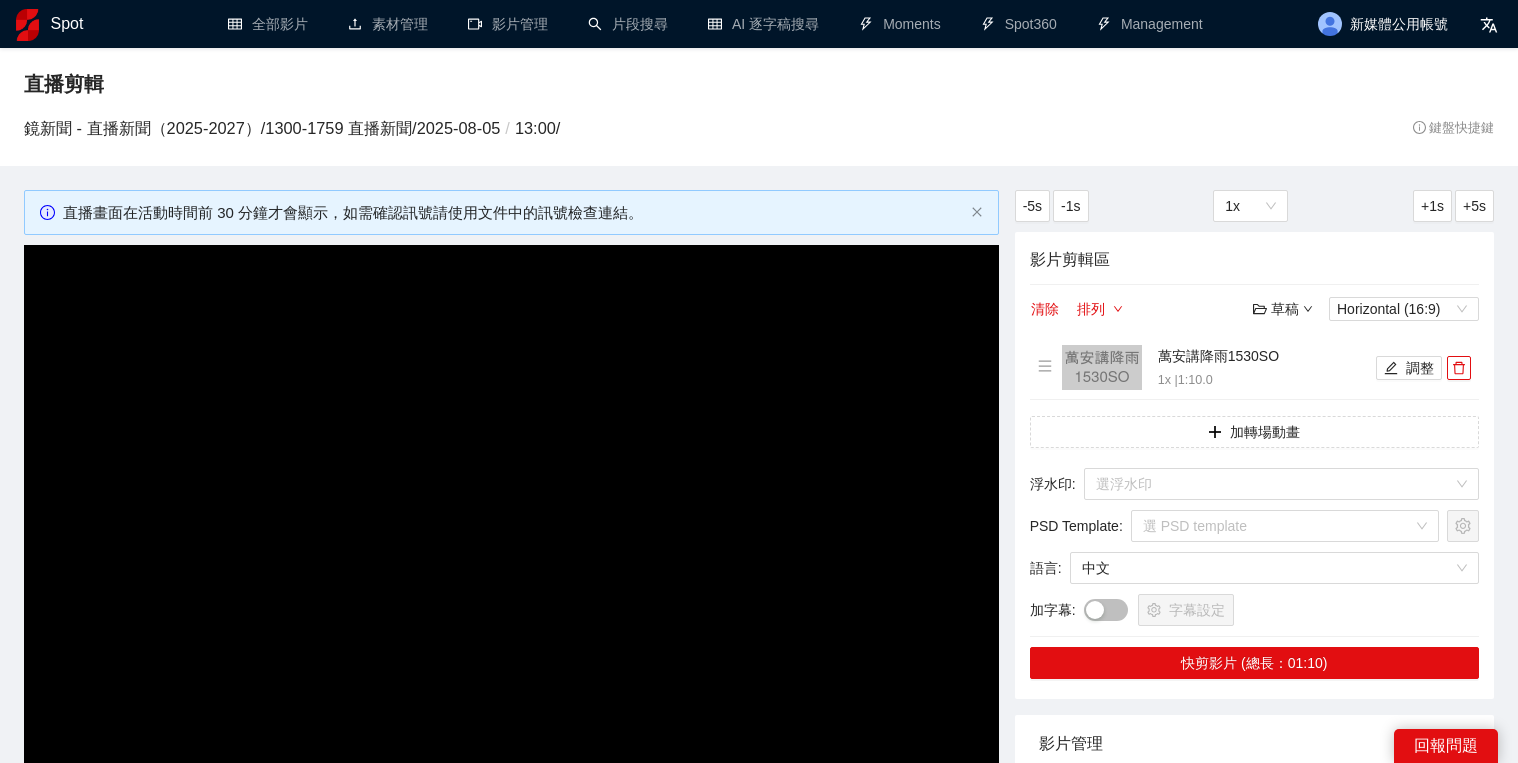 type 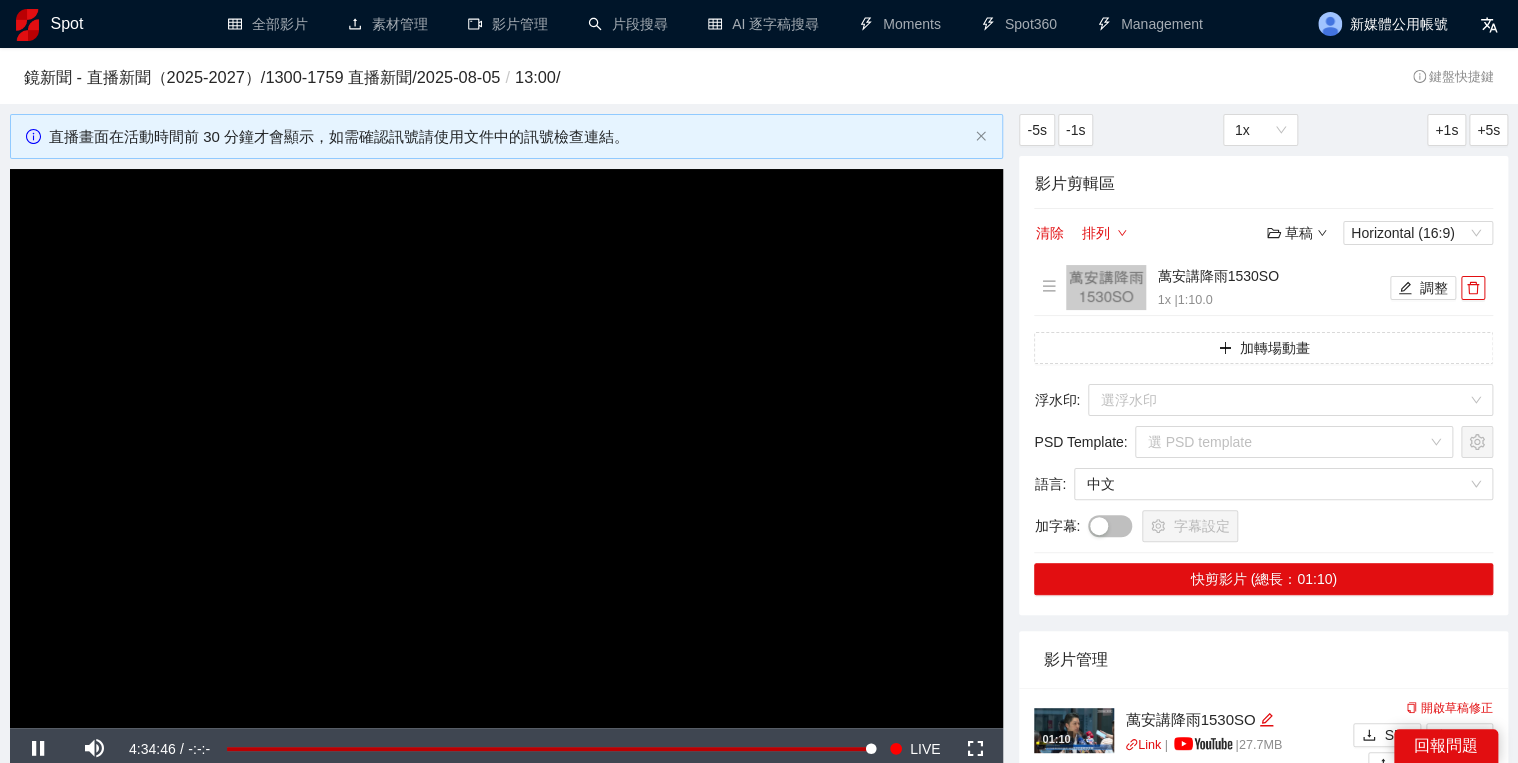 click at bounding box center (506, 448) 